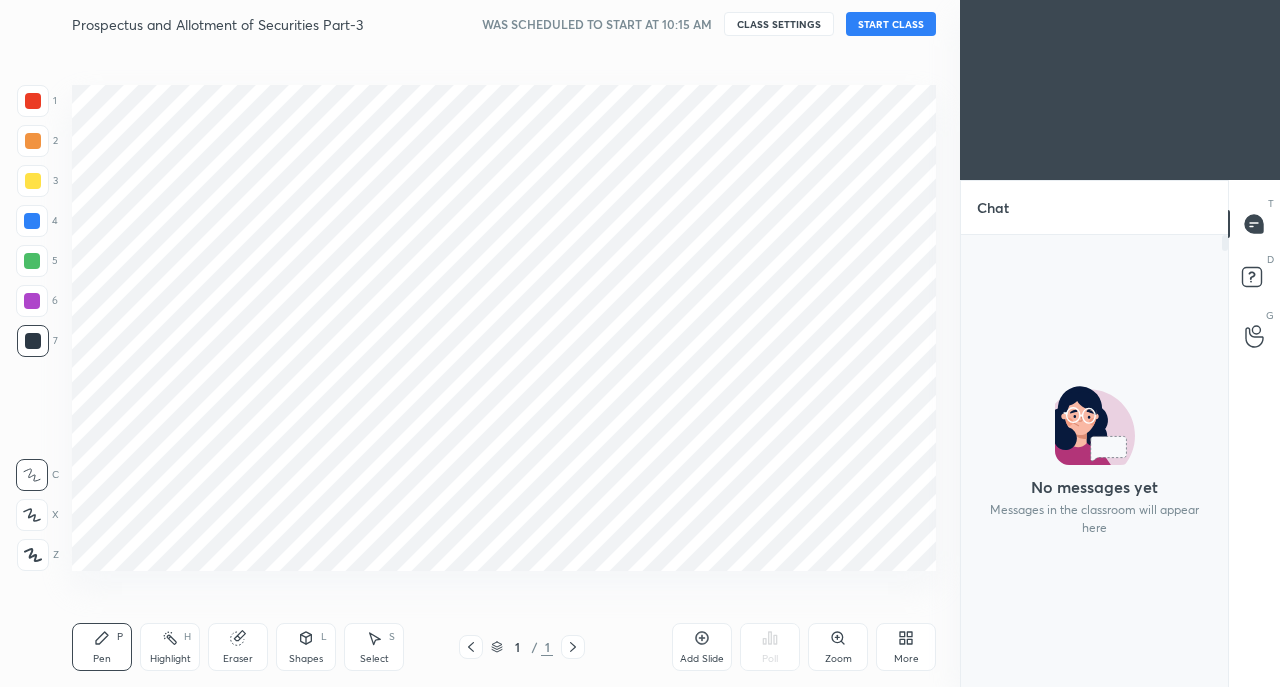 scroll, scrollTop: 0, scrollLeft: 0, axis: both 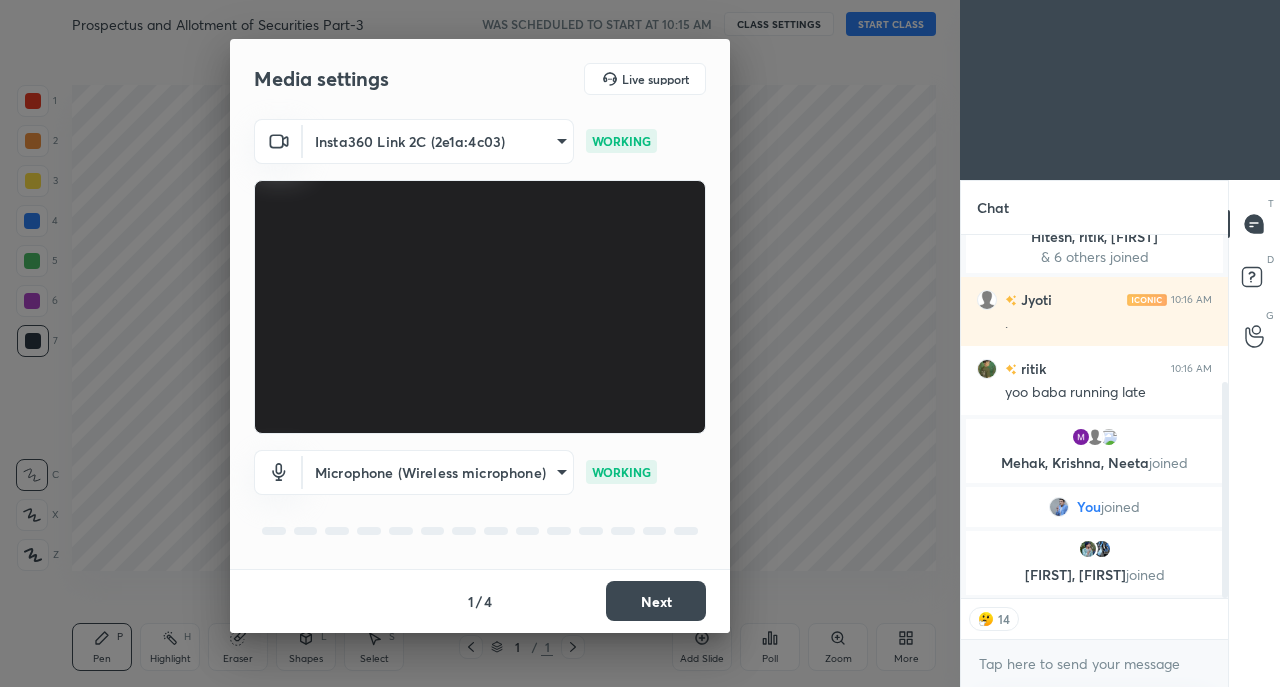 click on "Next" at bounding box center (656, 601) 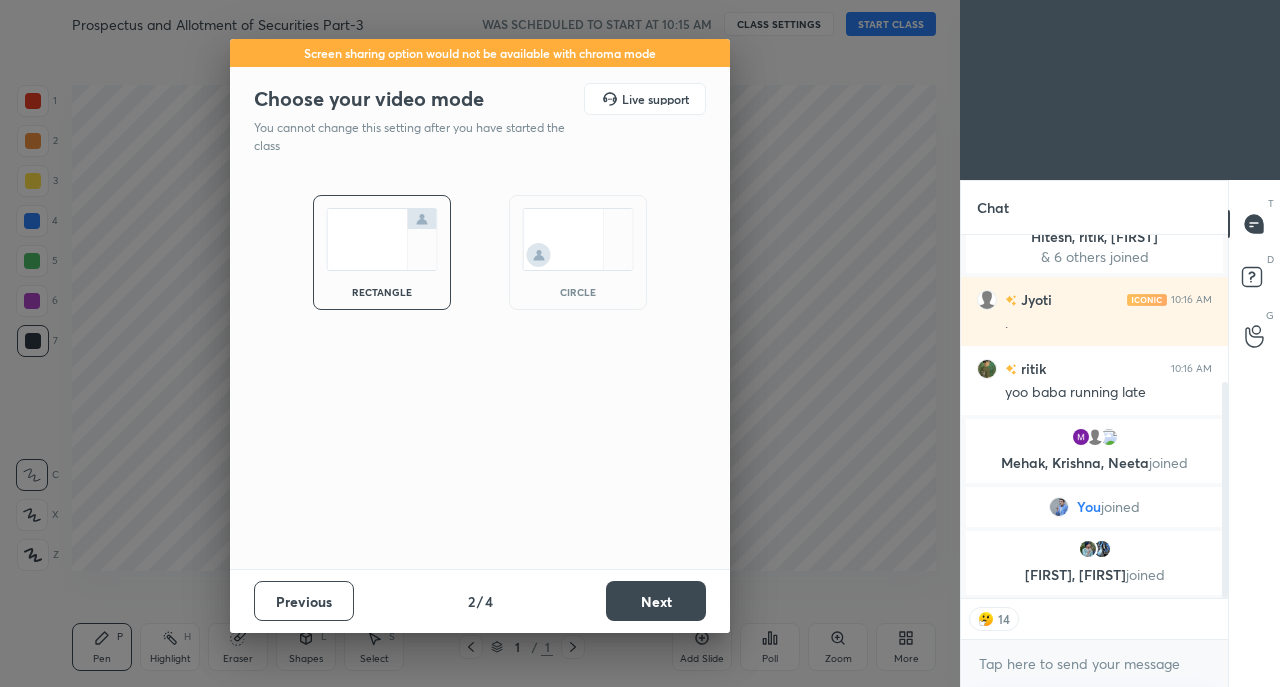 click on "Next" at bounding box center [656, 601] 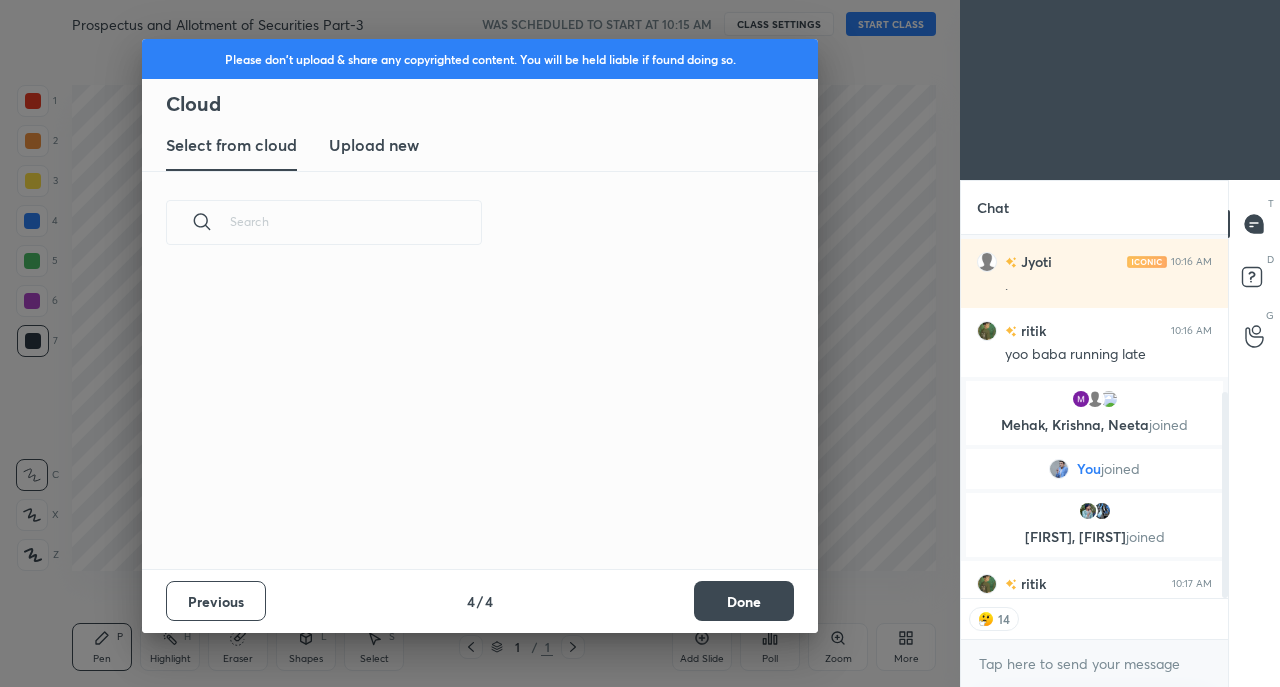 click on "Done" at bounding box center [744, 601] 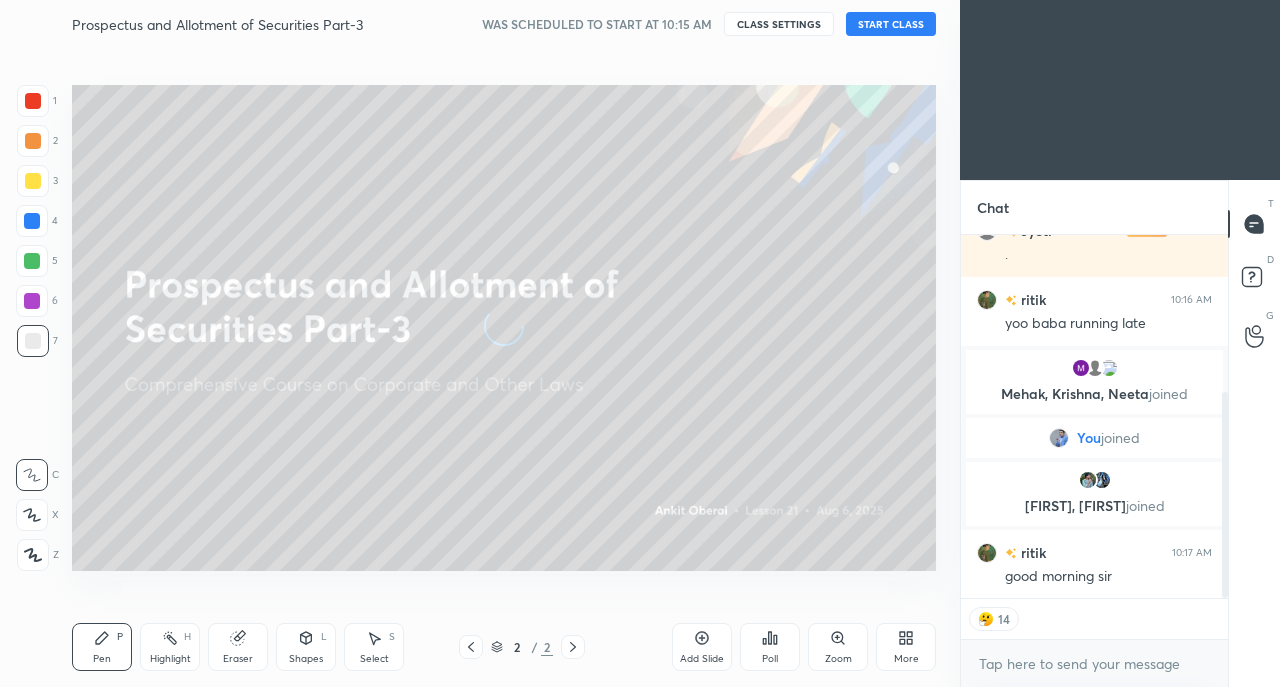 click on "CLASS SETTINGS" at bounding box center (779, 24) 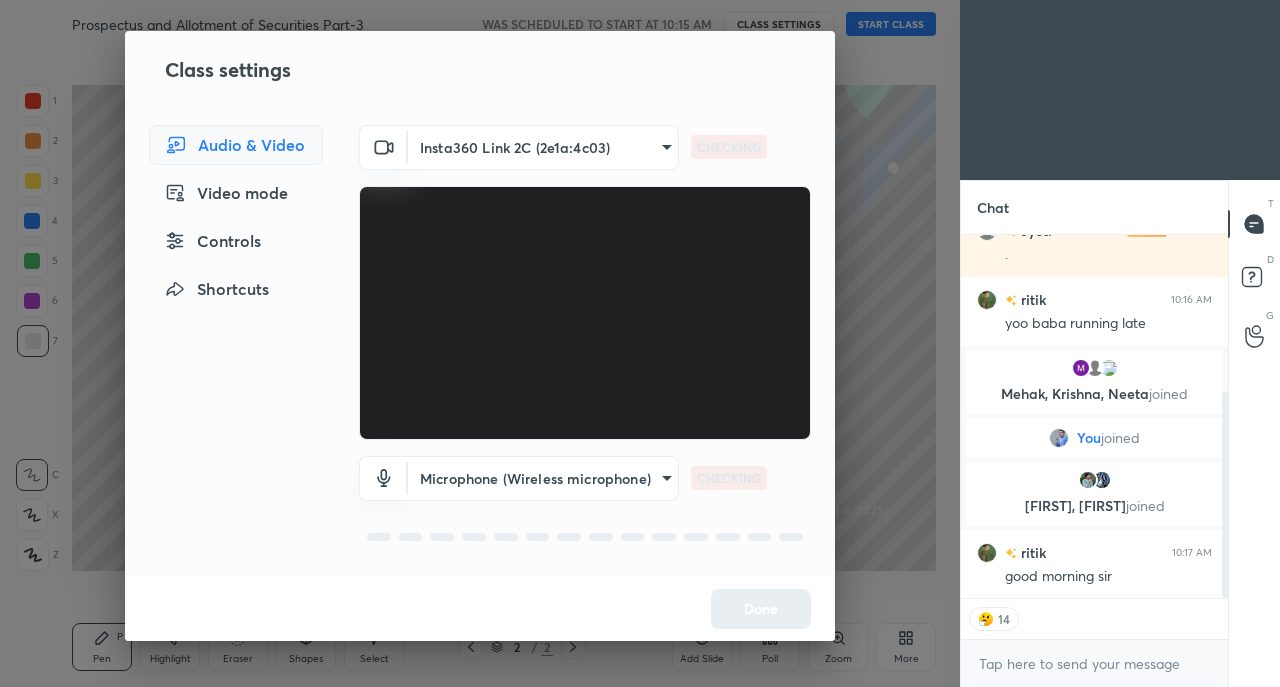 click on "Controls" at bounding box center (236, 241) 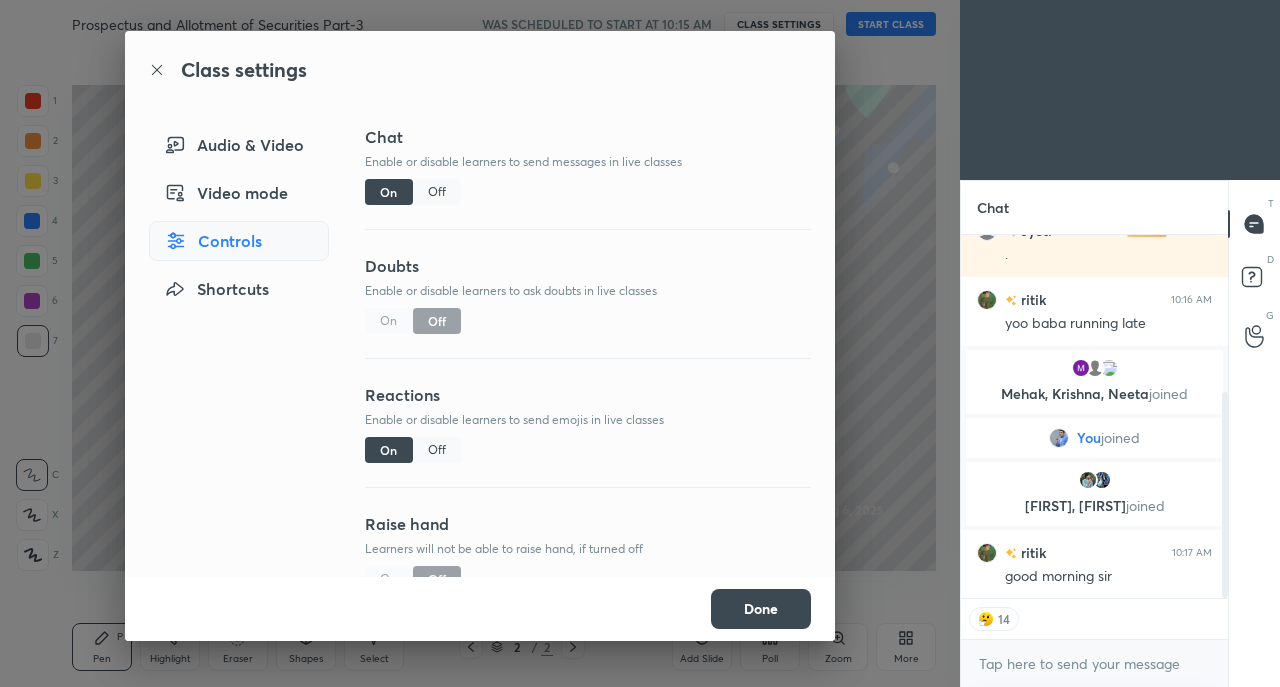 click on "Off" at bounding box center (437, 450) 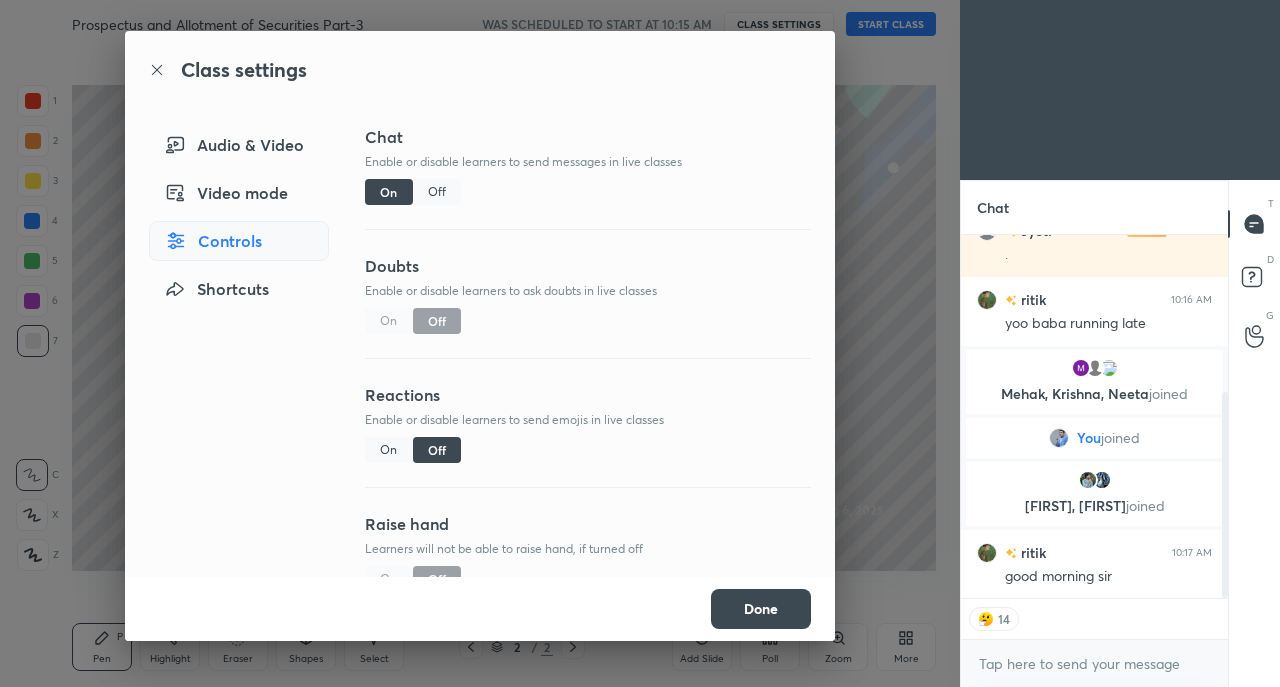 scroll, scrollTop: 7, scrollLeft: 6, axis: both 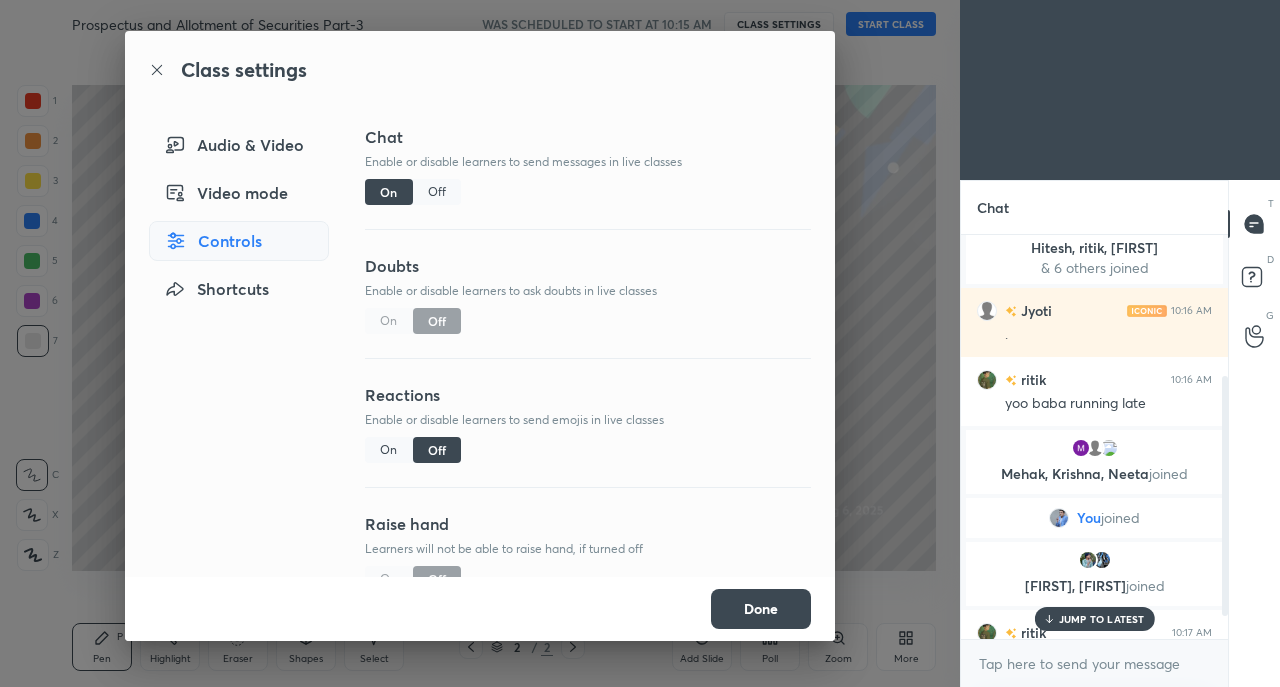 click on "Done" at bounding box center [761, 609] 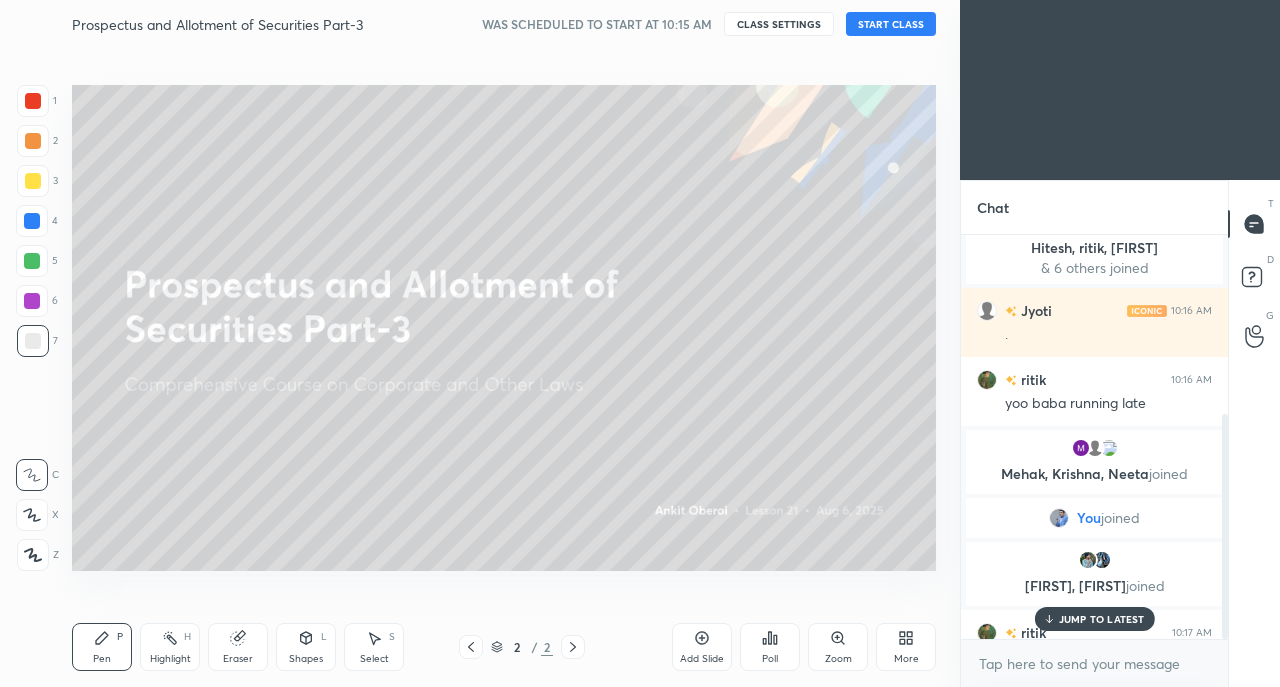 scroll, scrollTop: 322, scrollLeft: 0, axis: vertical 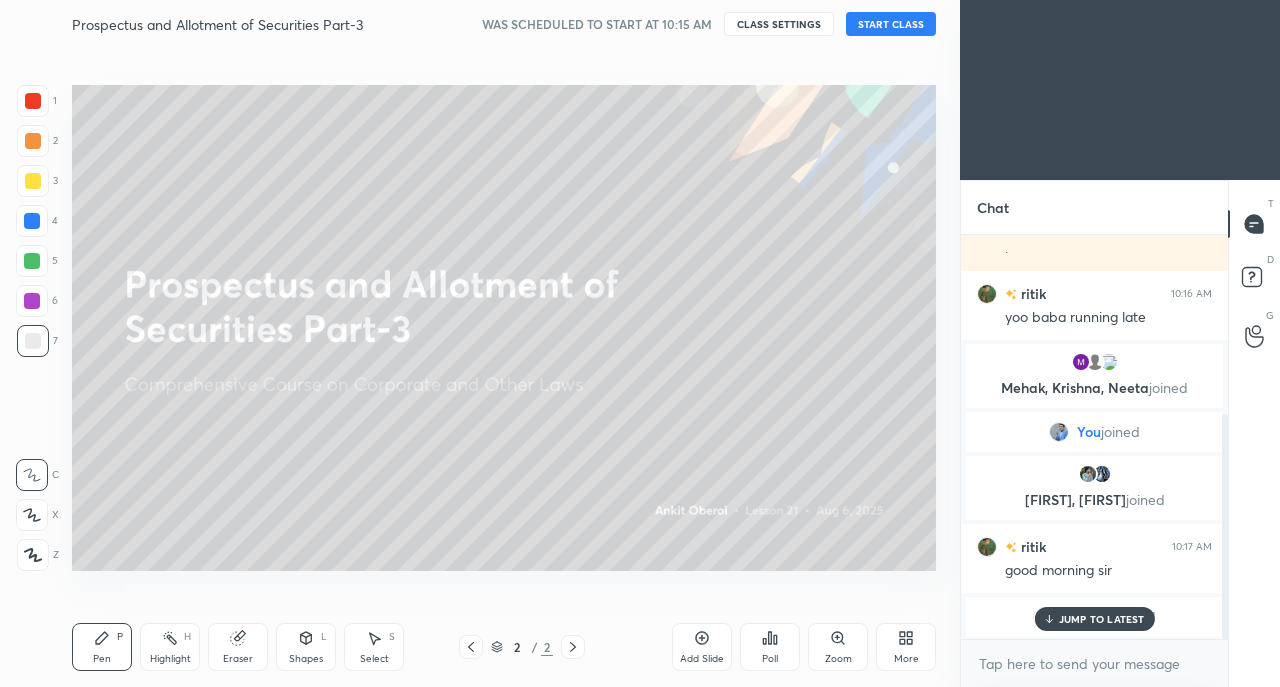 click on "JUMP TO LATEST" at bounding box center [1102, 619] 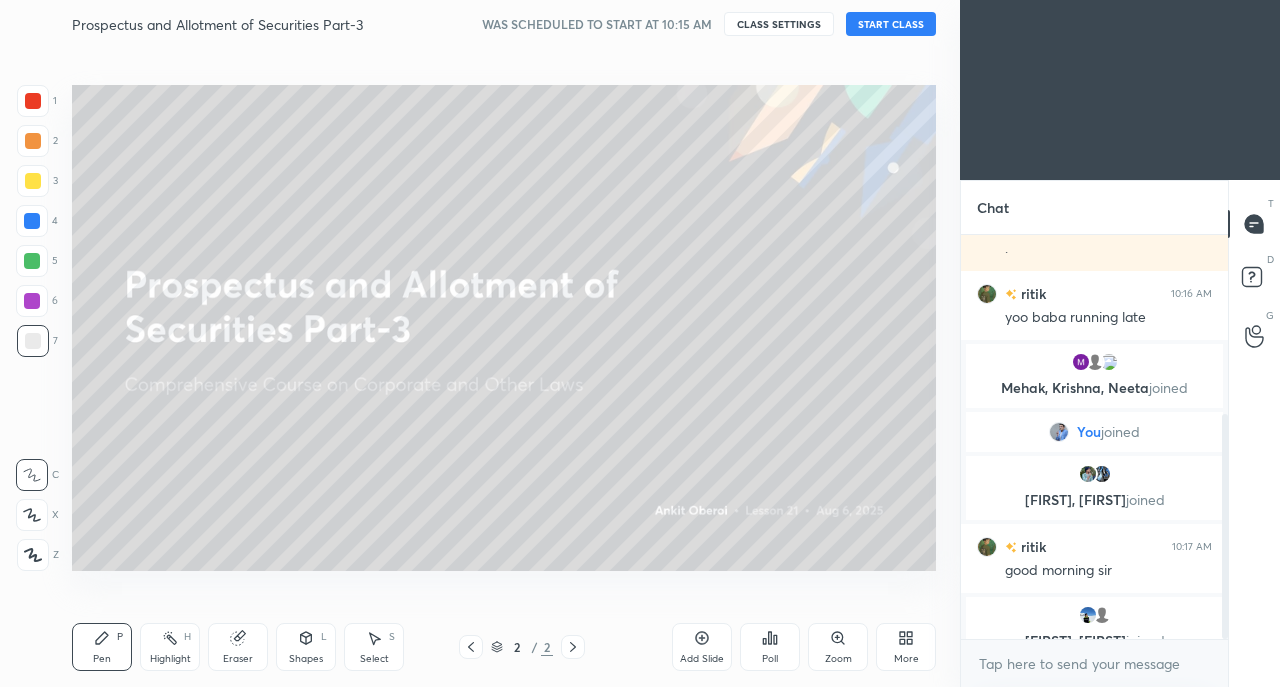 scroll, scrollTop: 346, scrollLeft: 0, axis: vertical 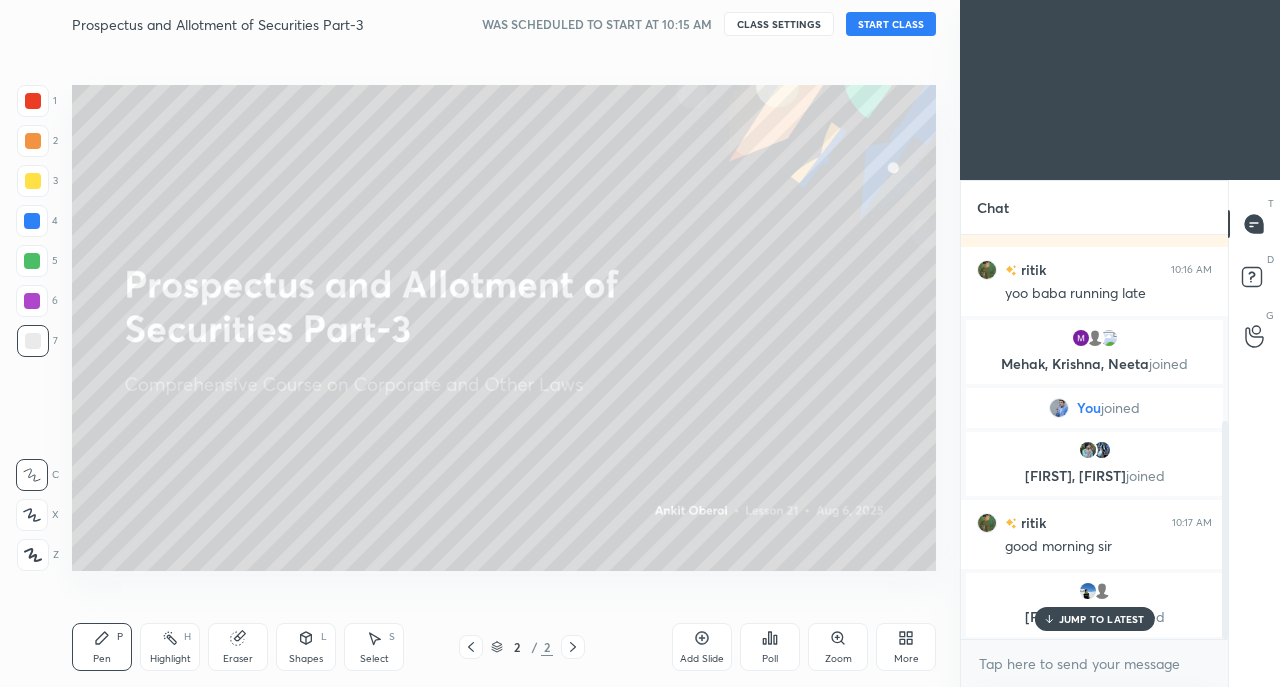 click on "START CLASS" at bounding box center [891, 24] 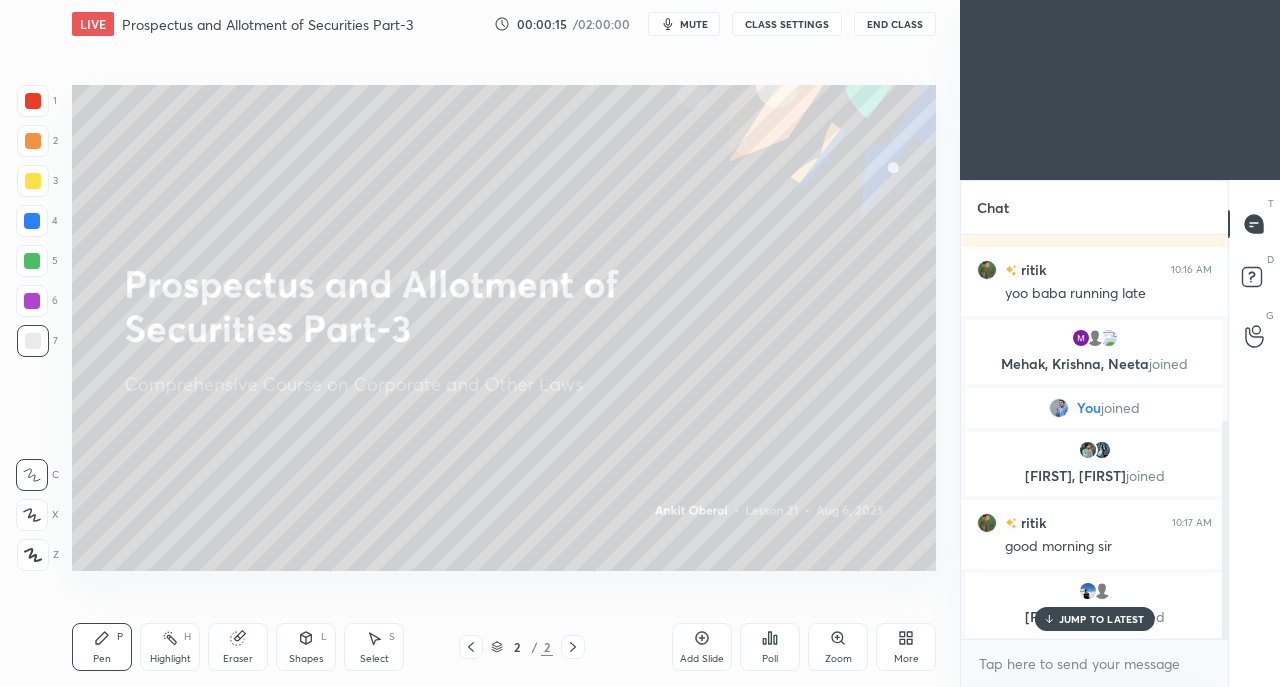 click on "JUMP TO LATEST" at bounding box center [1102, 619] 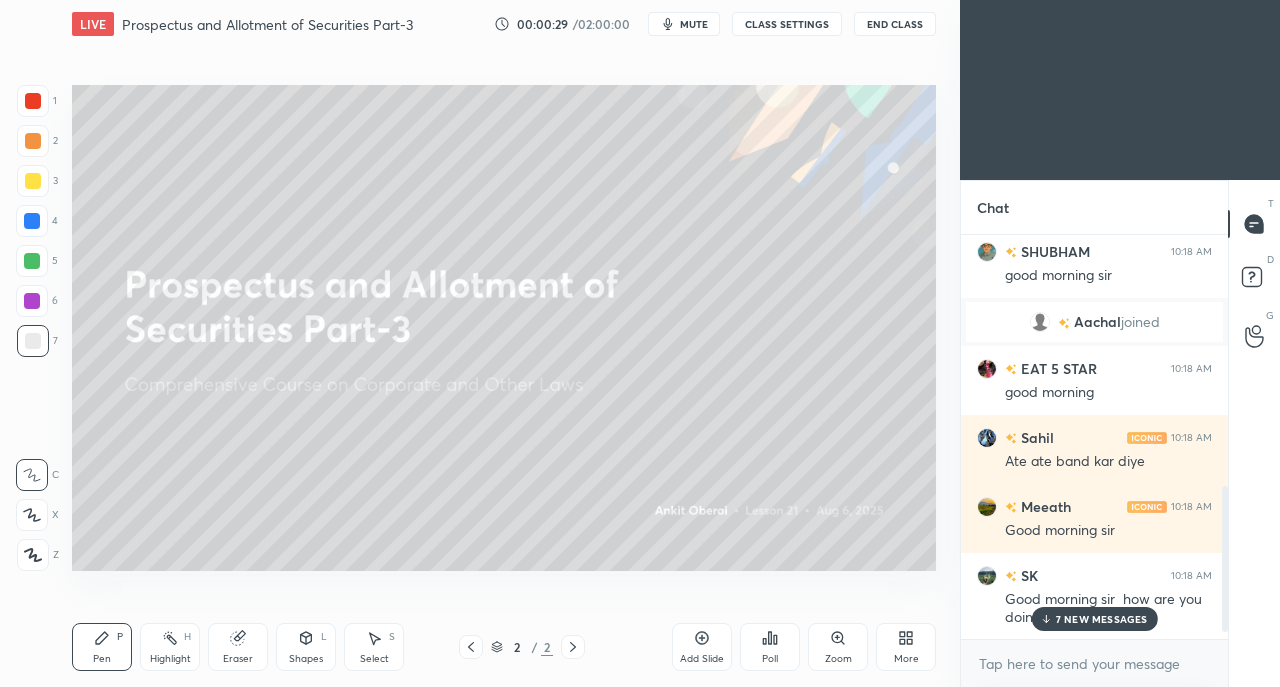 scroll, scrollTop: 826, scrollLeft: 0, axis: vertical 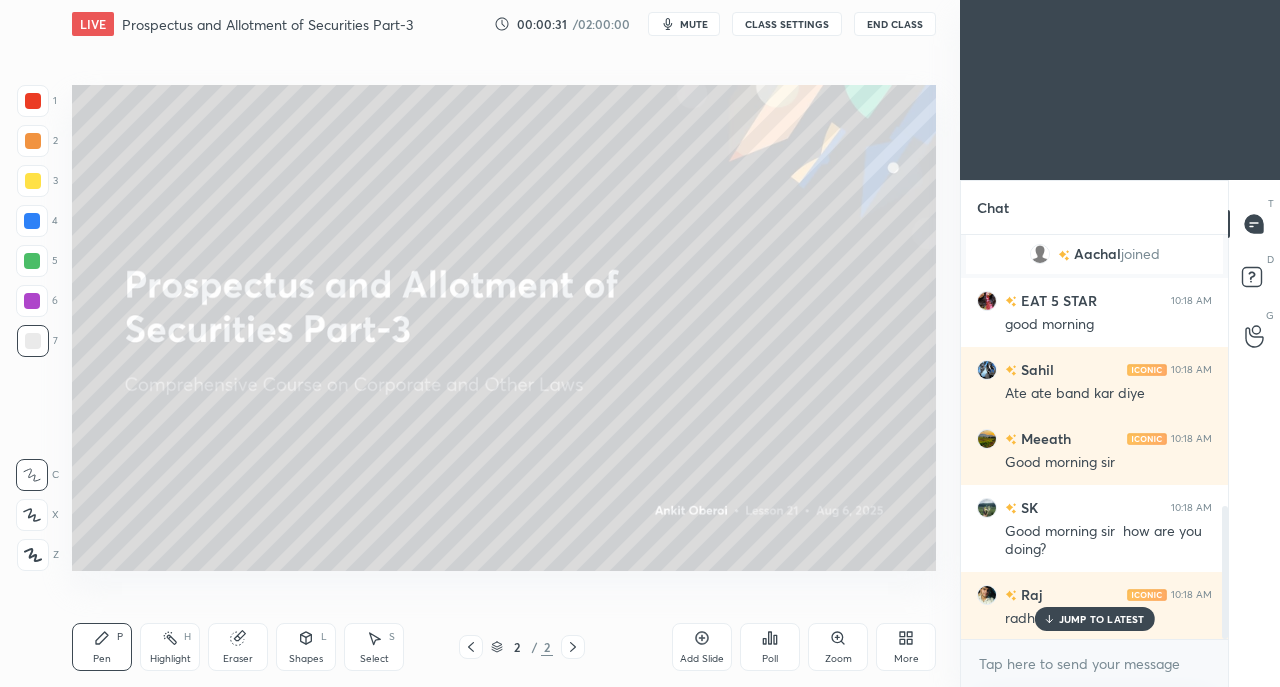 click on "JUMP TO LATEST" at bounding box center (1102, 619) 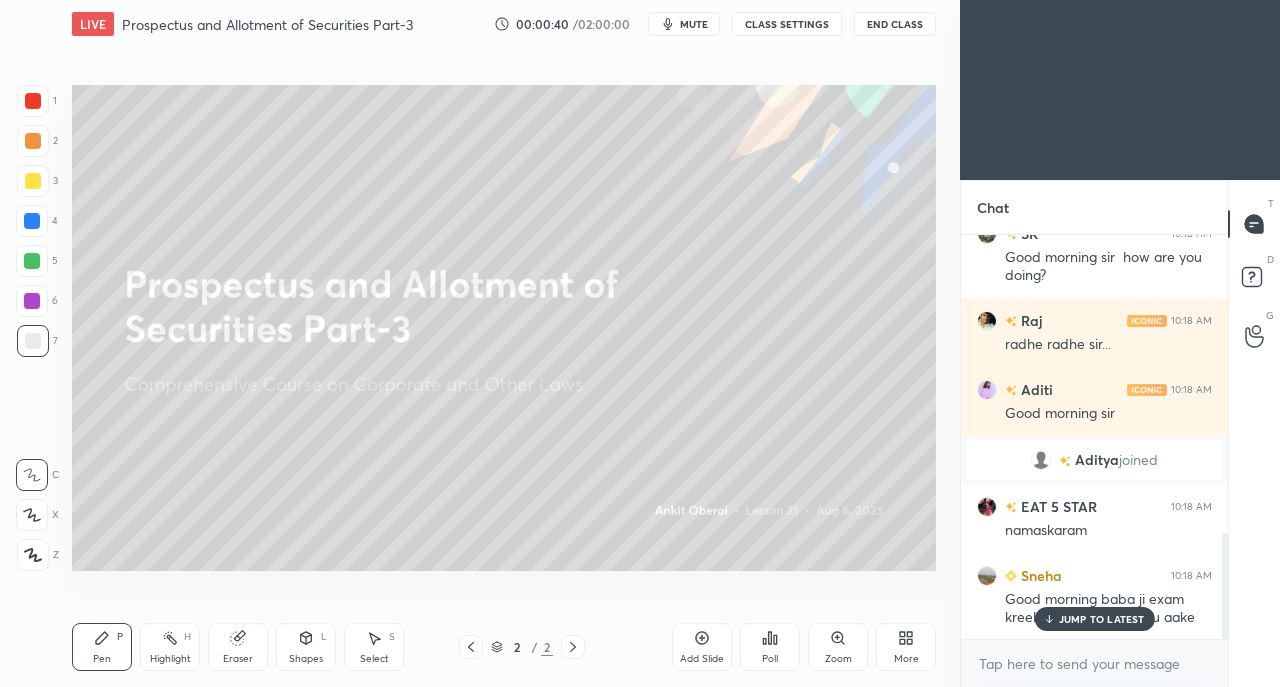scroll, scrollTop: 1136, scrollLeft: 0, axis: vertical 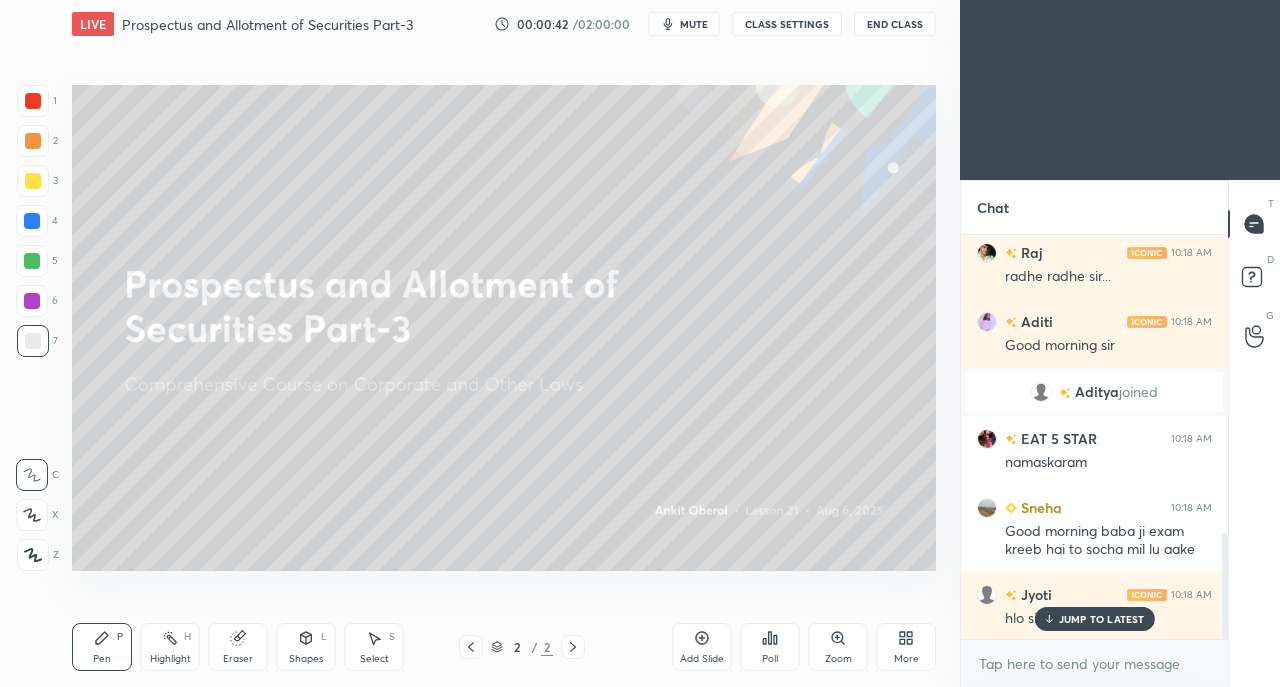 click on "JUMP TO LATEST" at bounding box center [1102, 619] 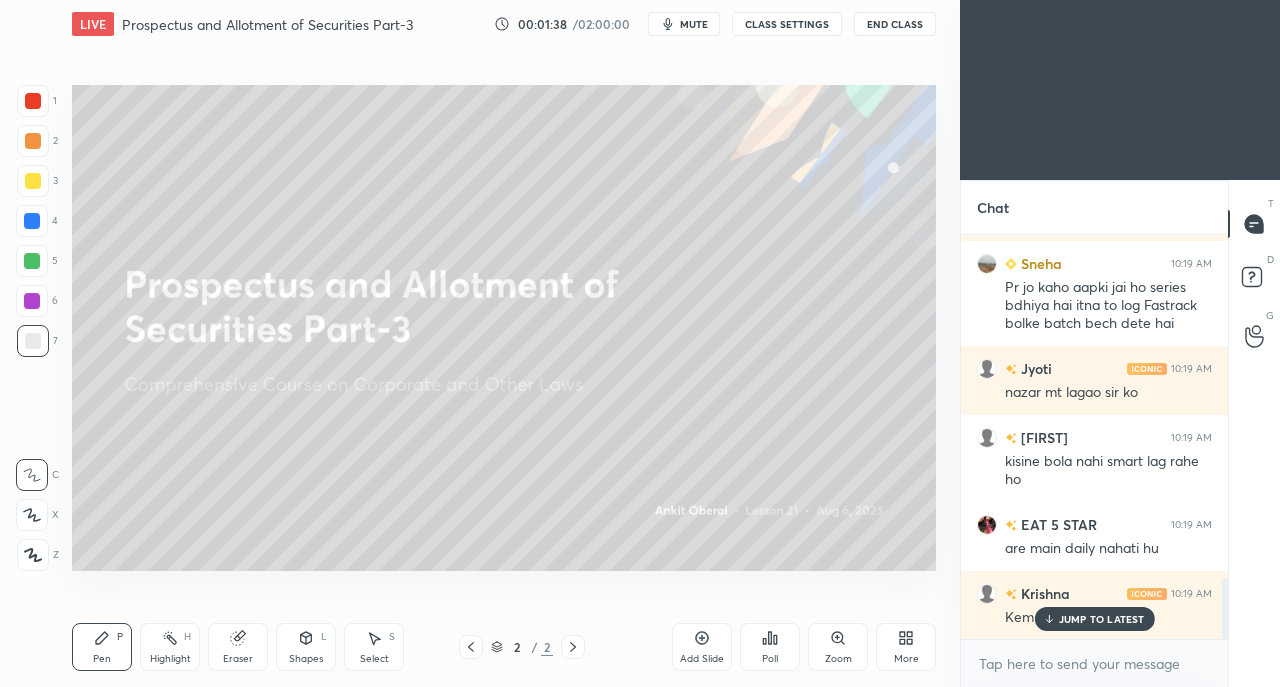 scroll, scrollTop: 2260, scrollLeft: 0, axis: vertical 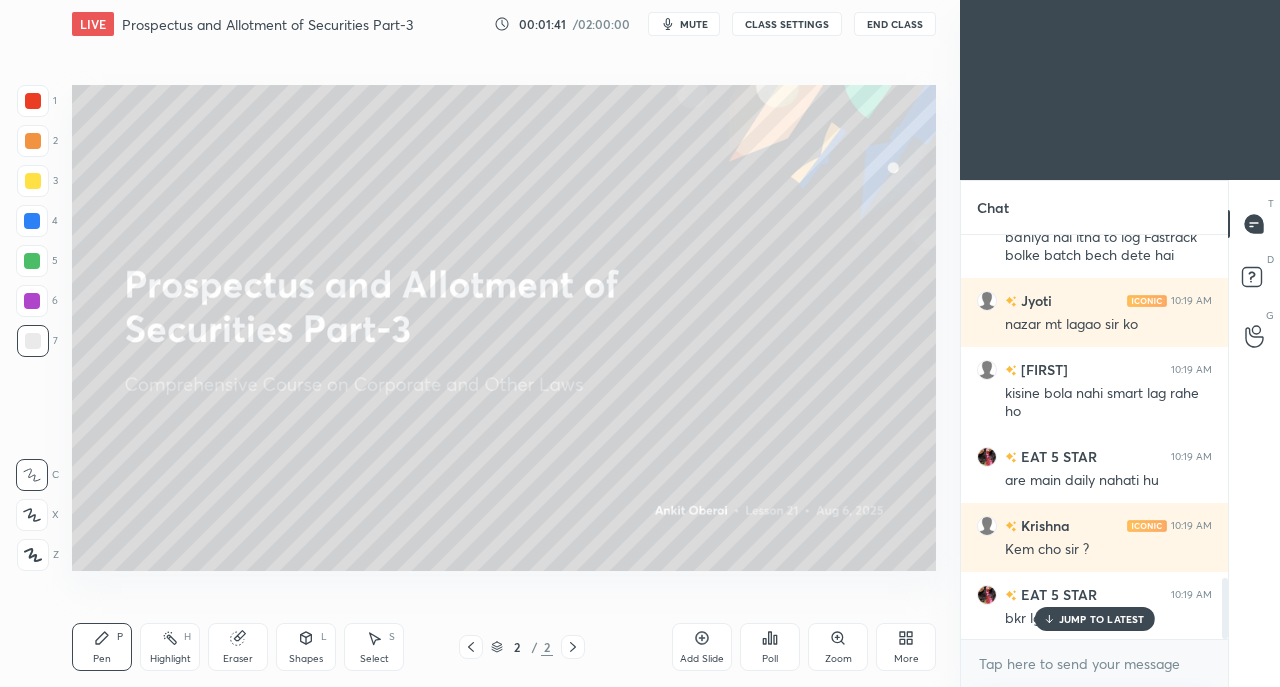 click on "JUMP TO LATEST" at bounding box center [1102, 619] 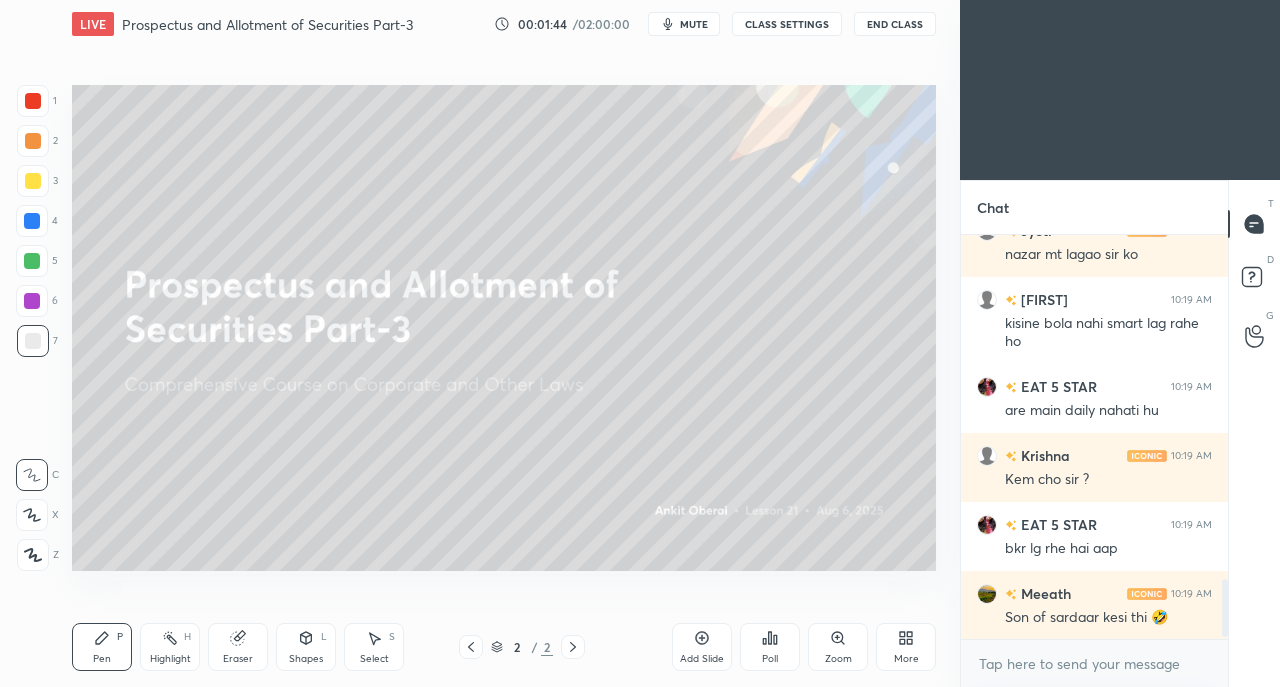 scroll, scrollTop: 2416, scrollLeft: 0, axis: vertical 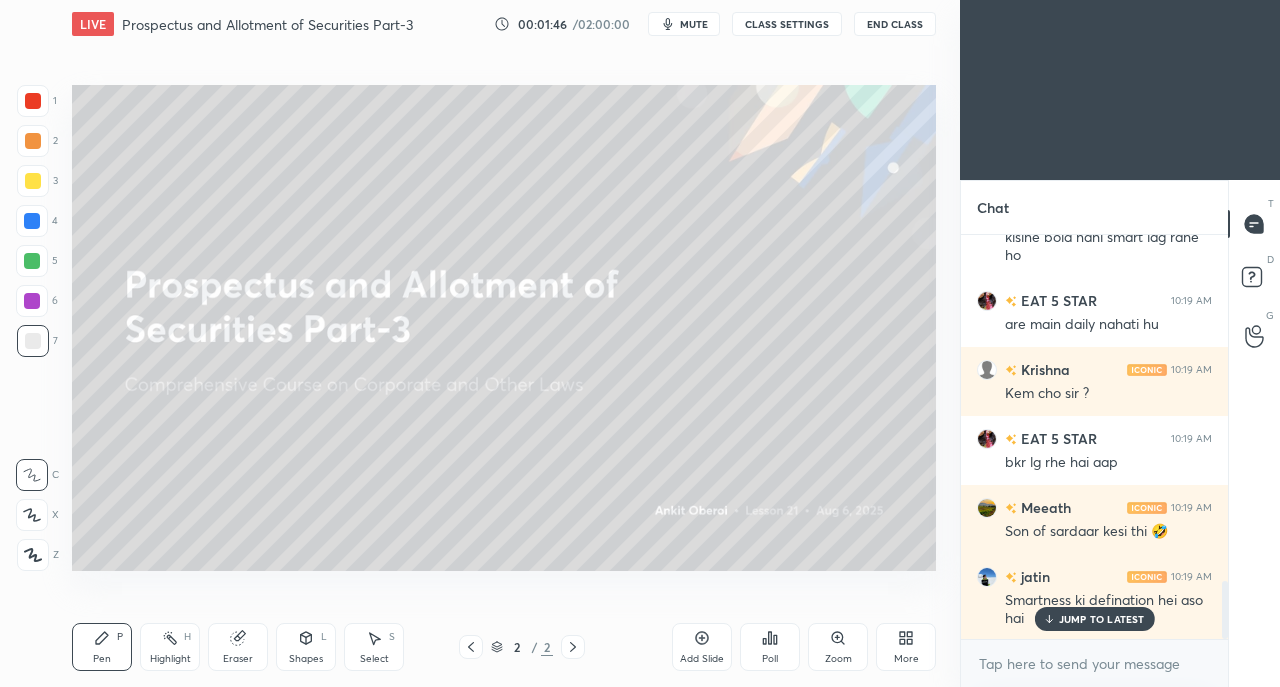 click on "JUMP TO LATEST" at bounding box center (1102, 619) 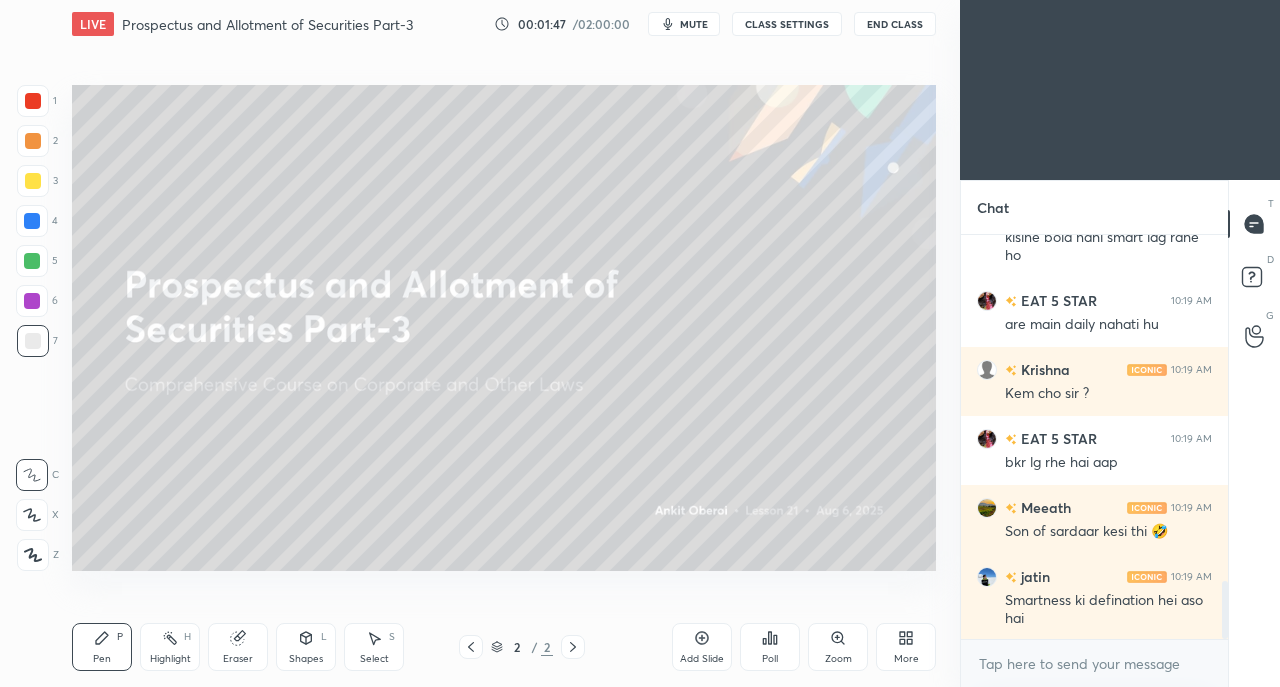 click on "Add Slide" at bounding box center [702, 647] 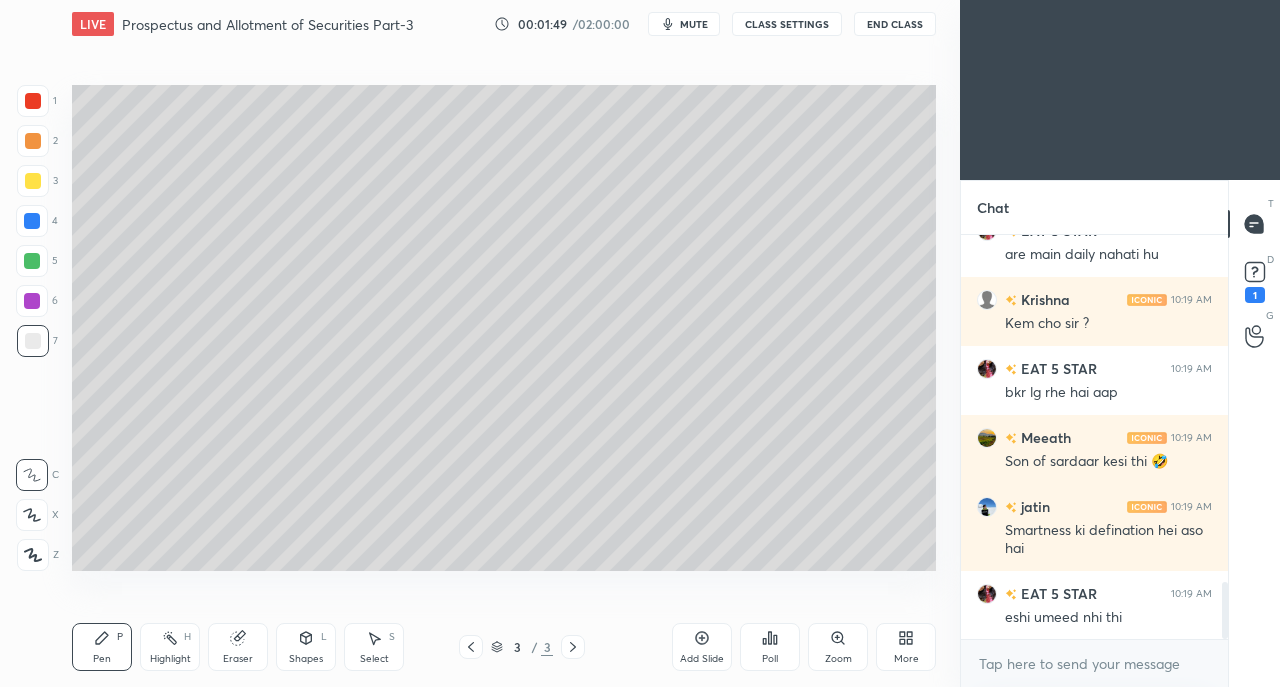 scroll, scrollTop: 2572, scrollLeft: 0, axis: vertical 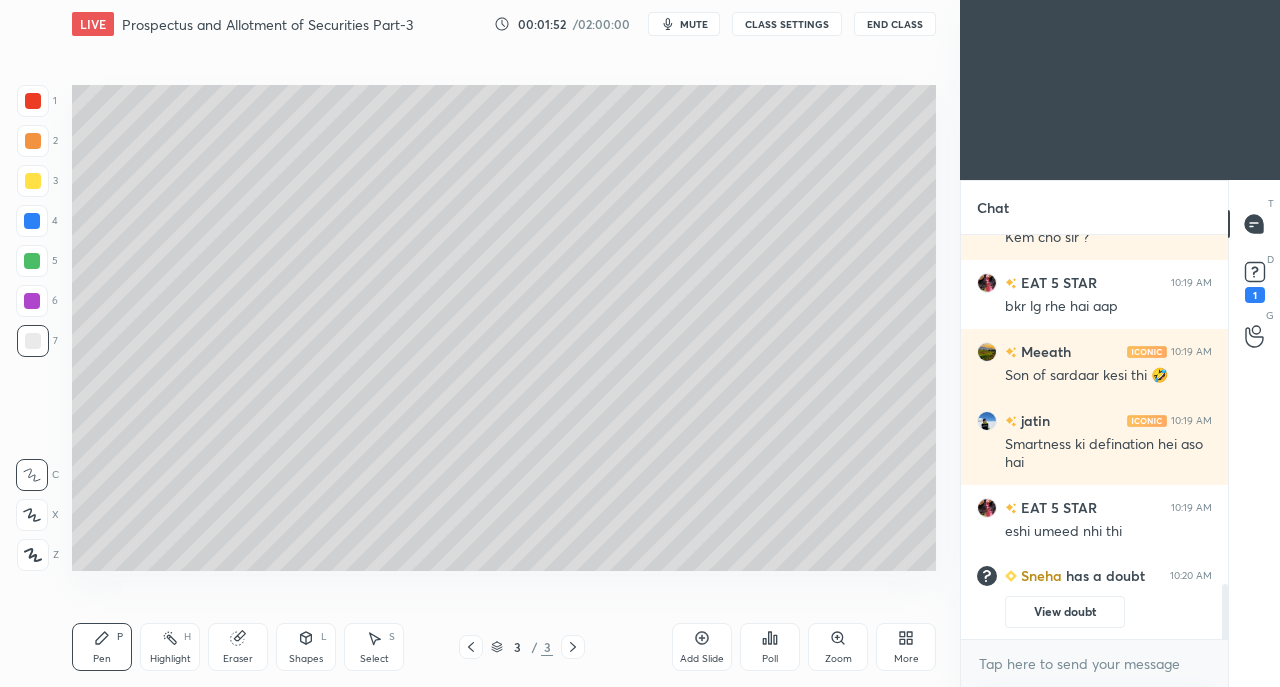 click 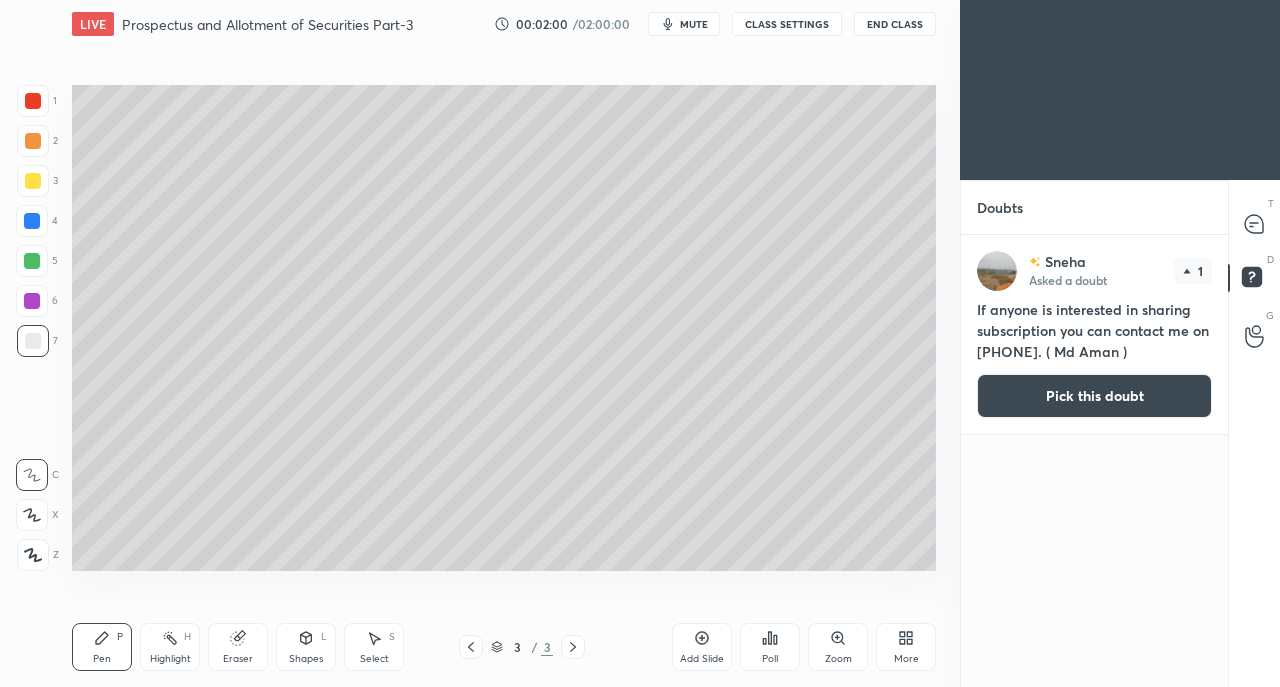 click 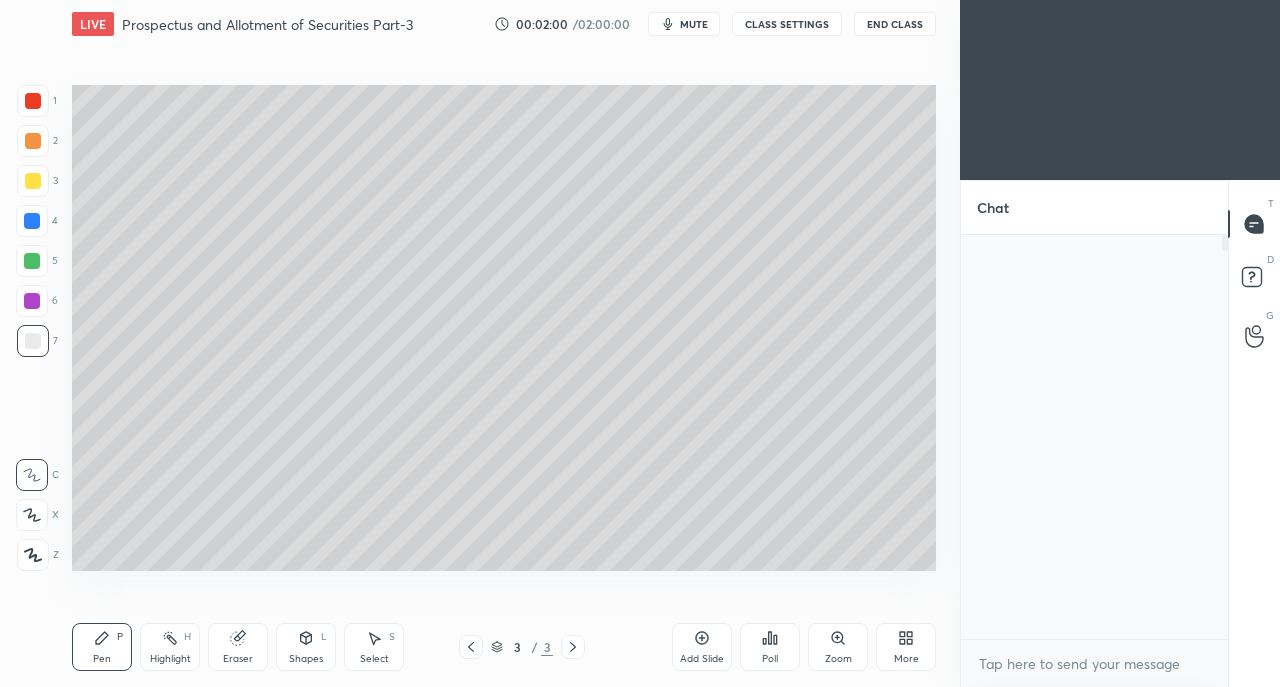 scroll, scrollTop: 2250, scrollLeft: 0, axis: vertical 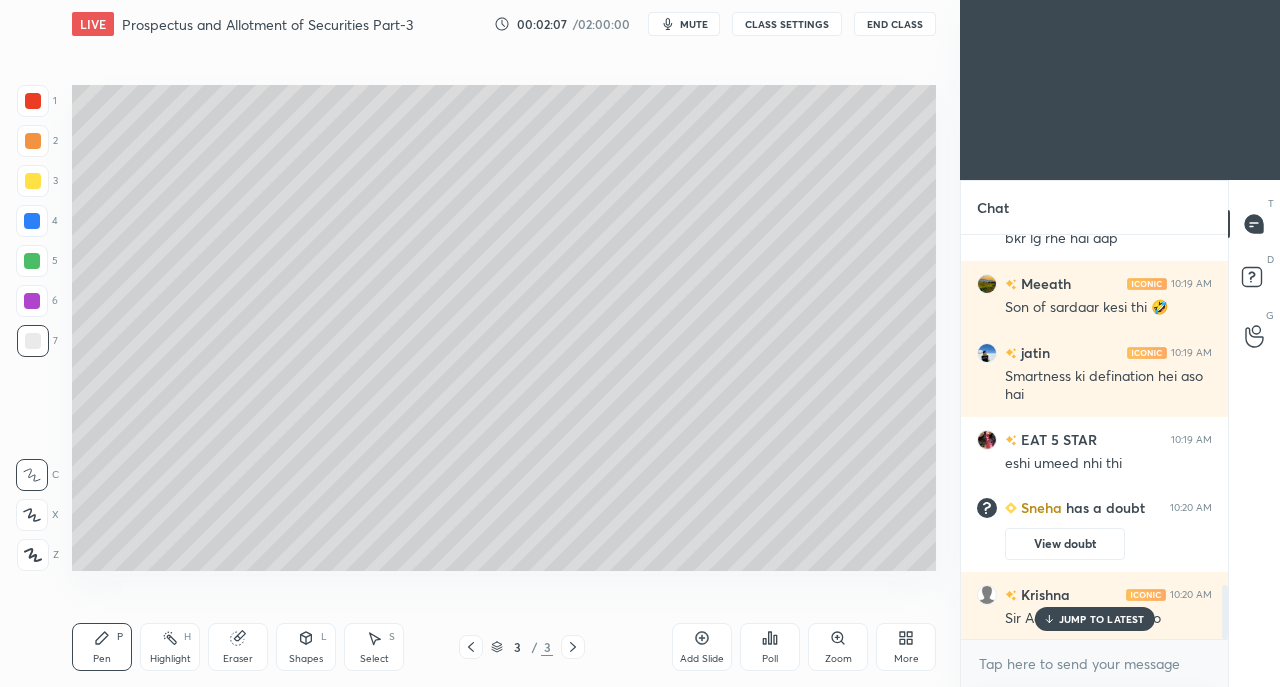 click 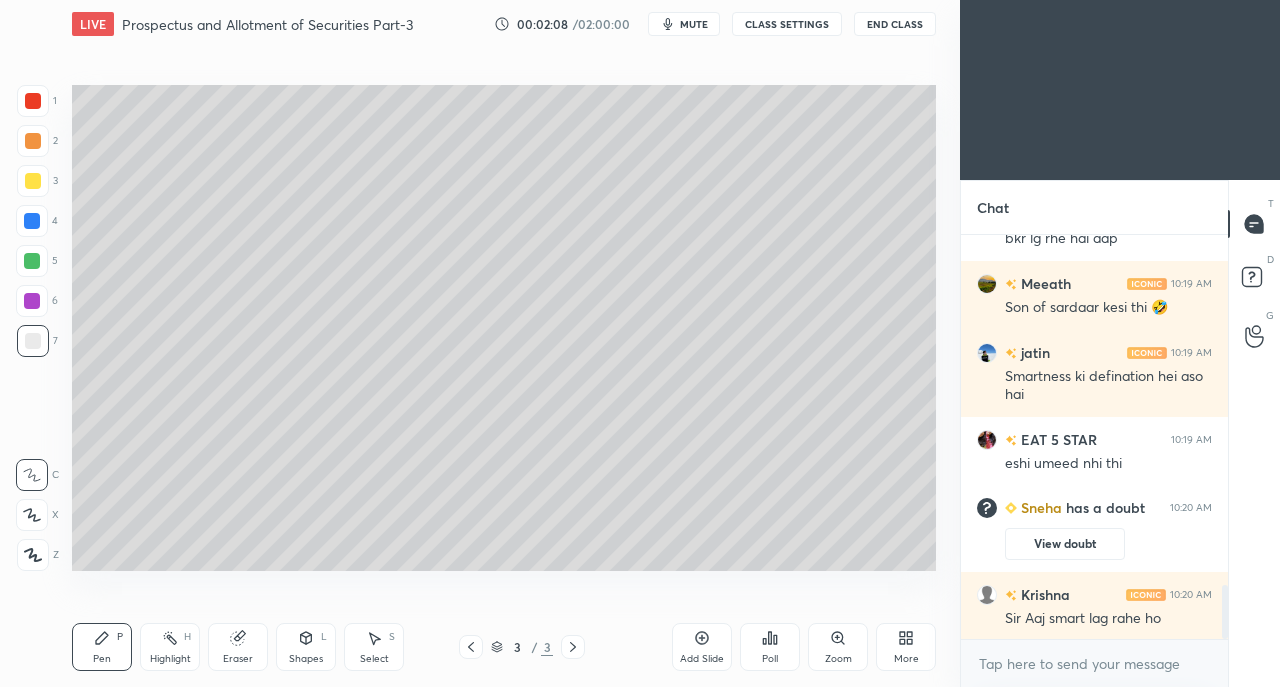 click at bounding box center [33, 181] 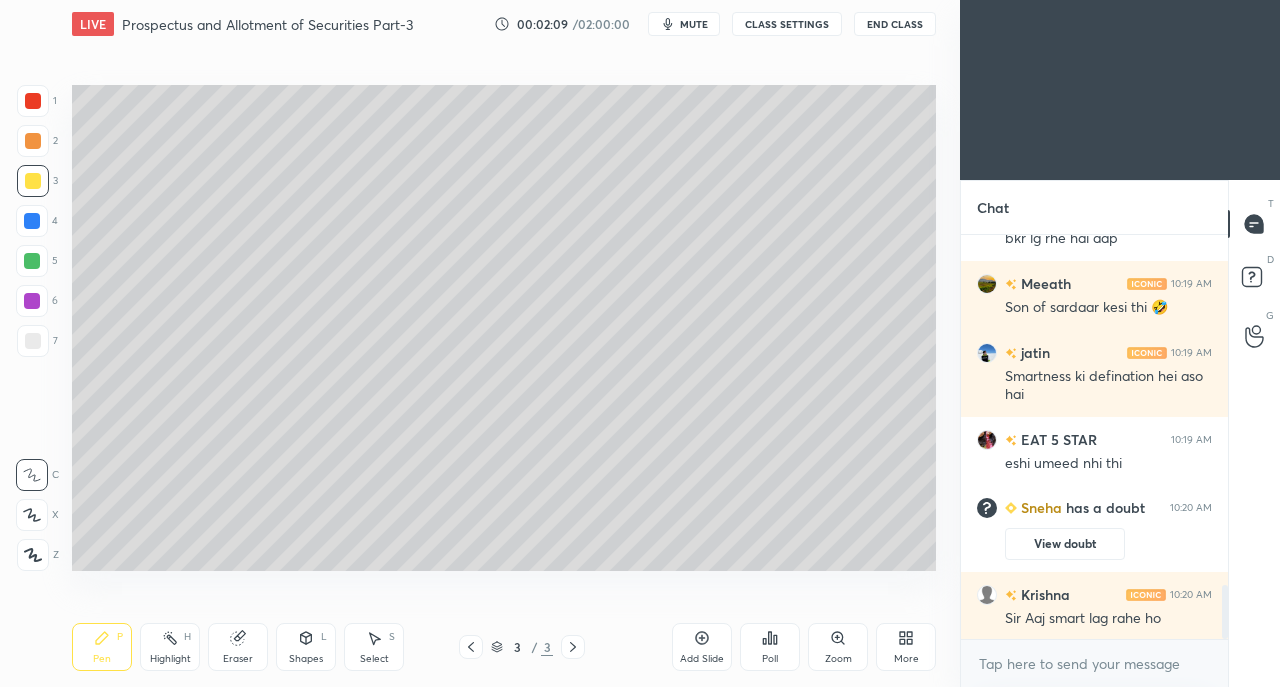 click 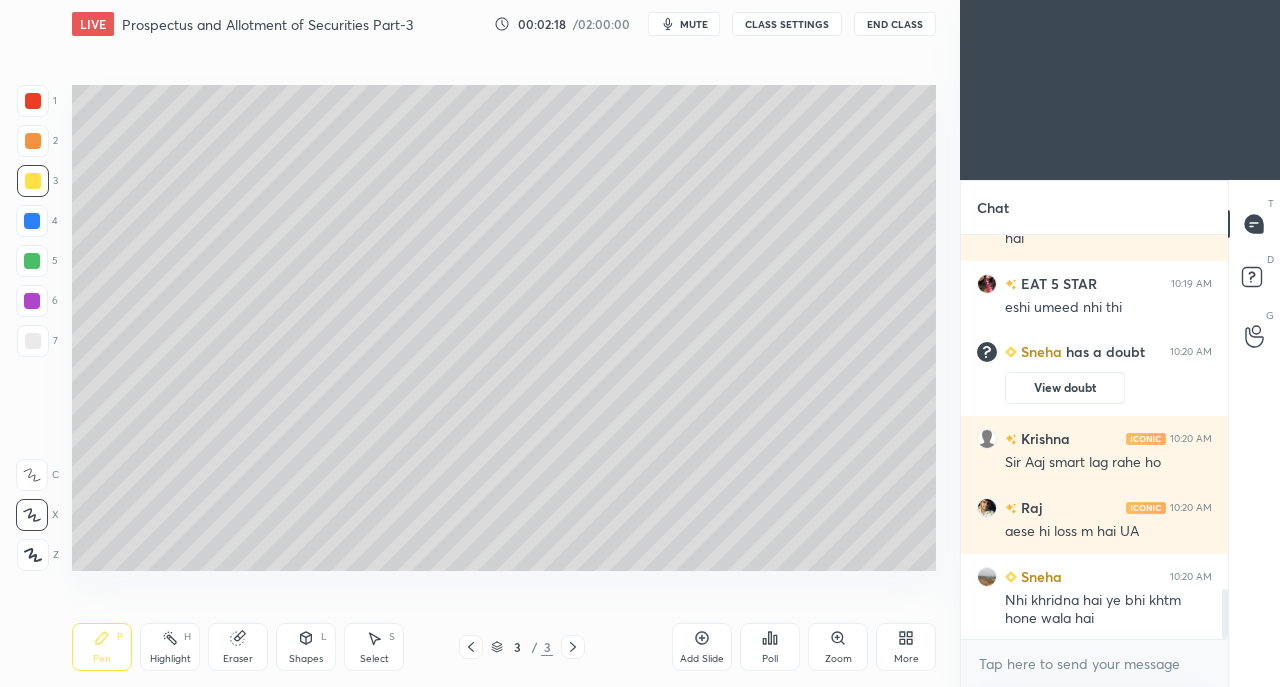 scroll, scrollTop: 2844, scrollLeft: 0, axis: vertical 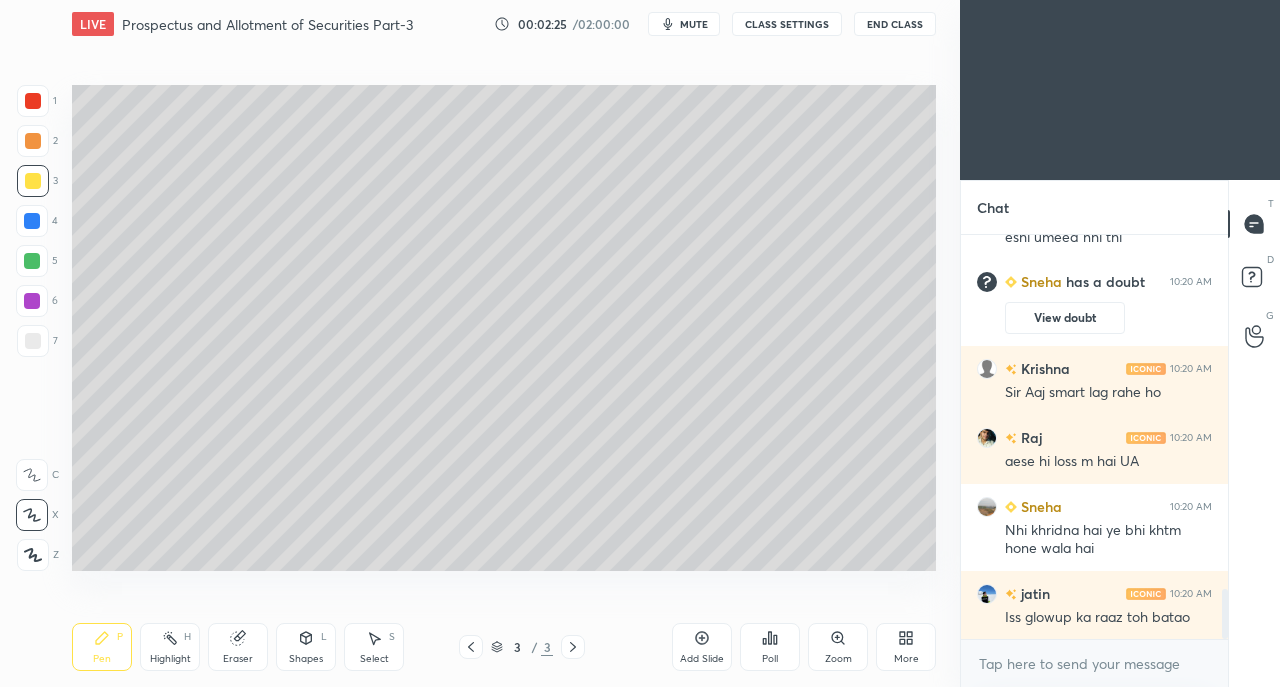 click on "Add Slide" at bounding box center (702, 647) 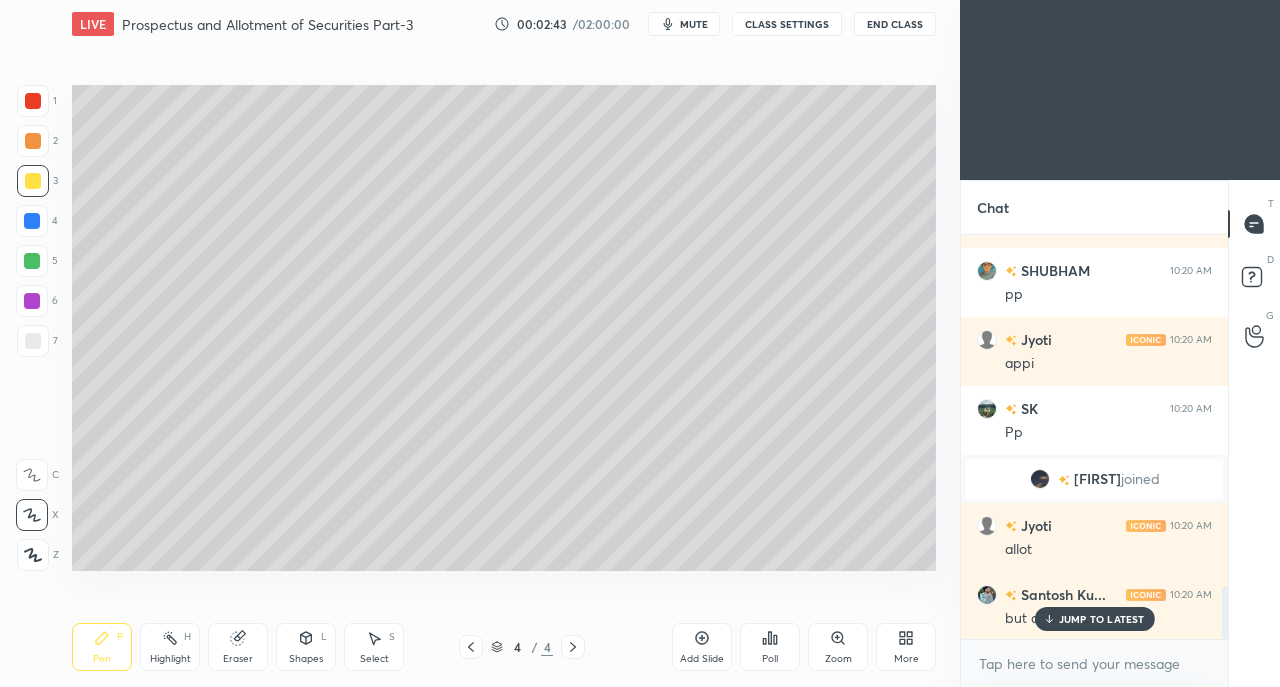 scroll, scrollTop: 2752, scrollLeft: 0, axis: vertical 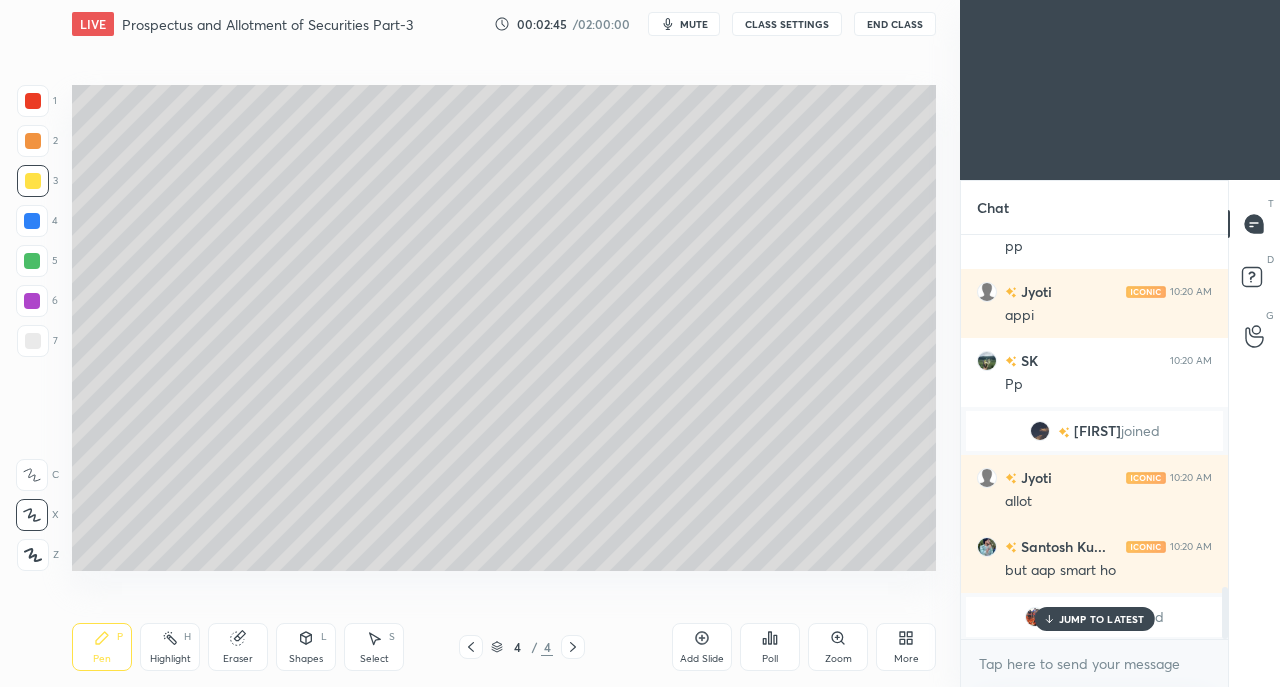 click 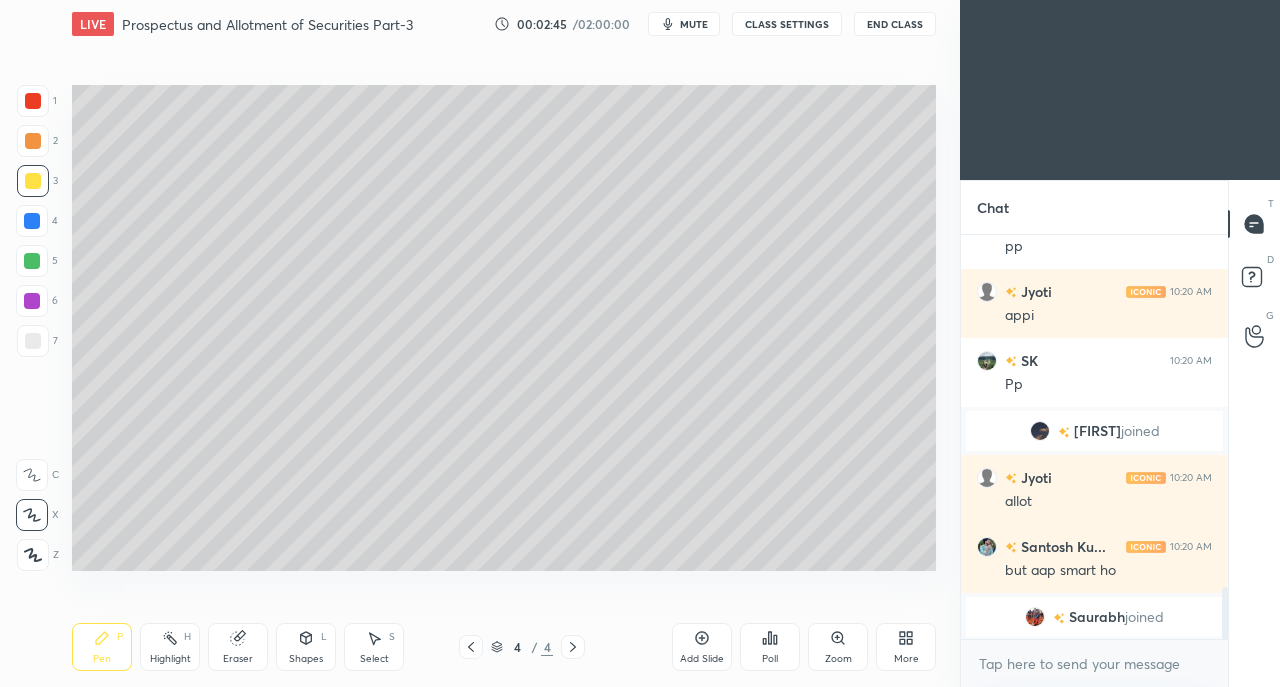 click on "Add Slide" at bounding box center [702, 647] 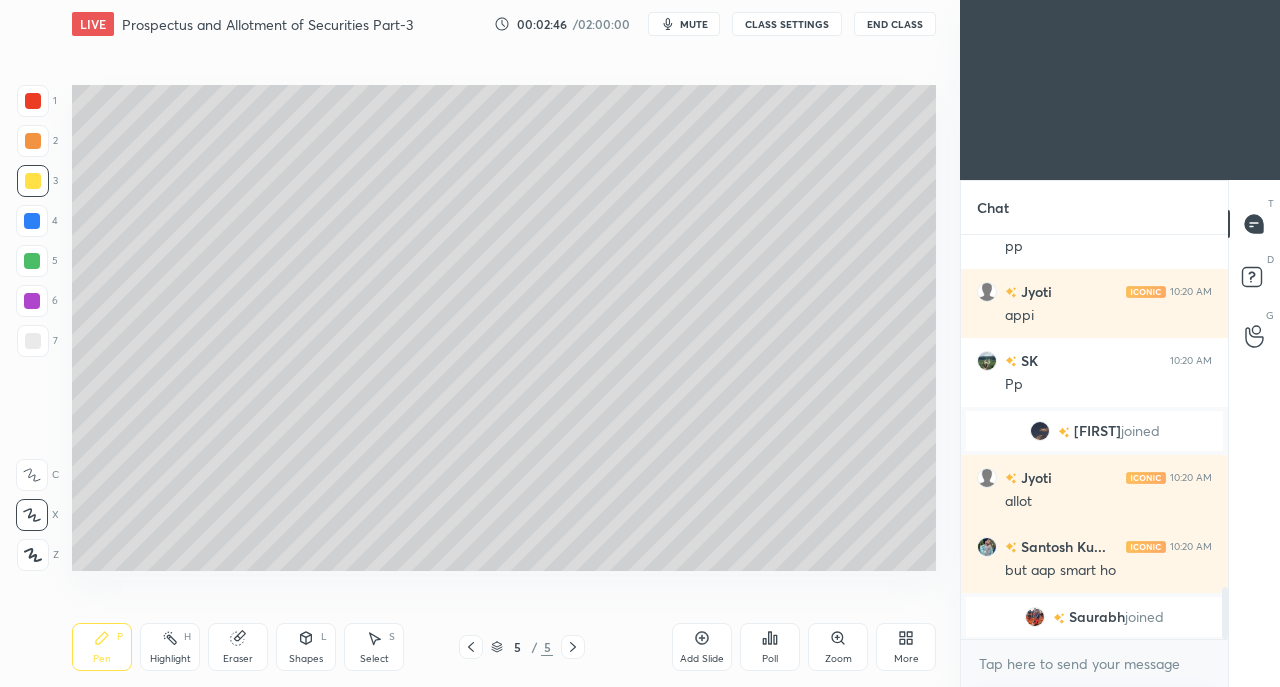 click at bounding box center (33, 341) 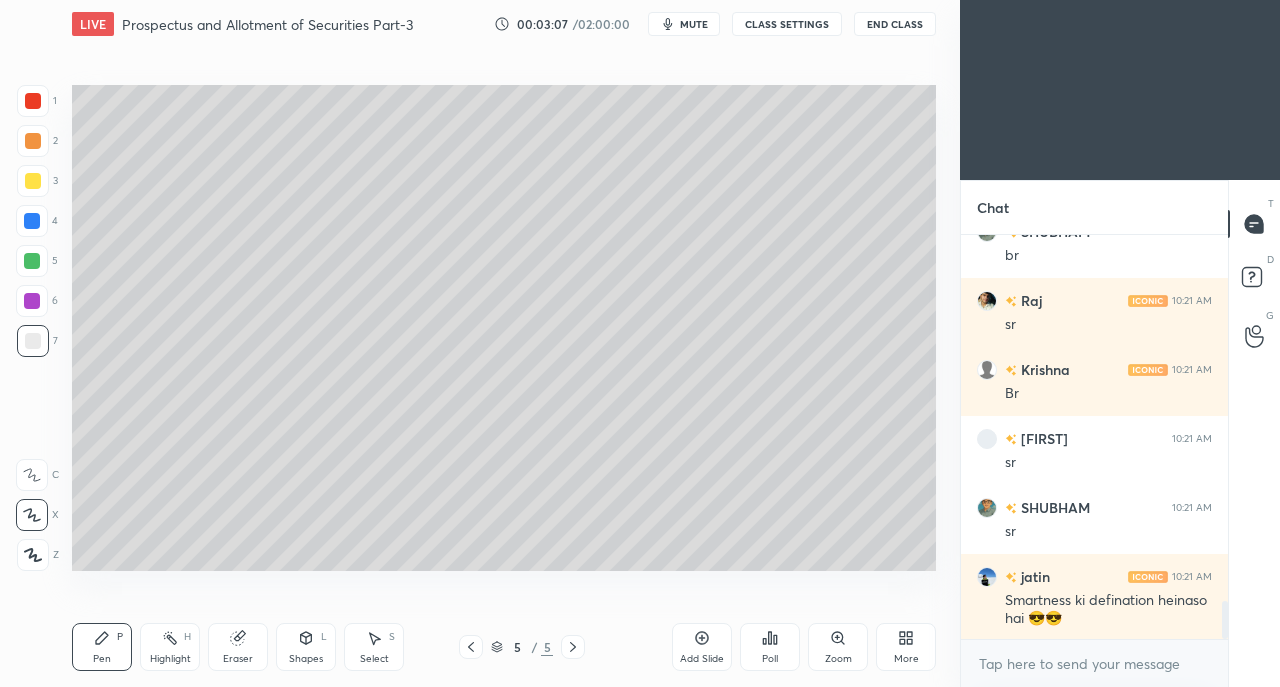 scroll, scrollTop: 3922, scrollLeft: 0, axis: vertical 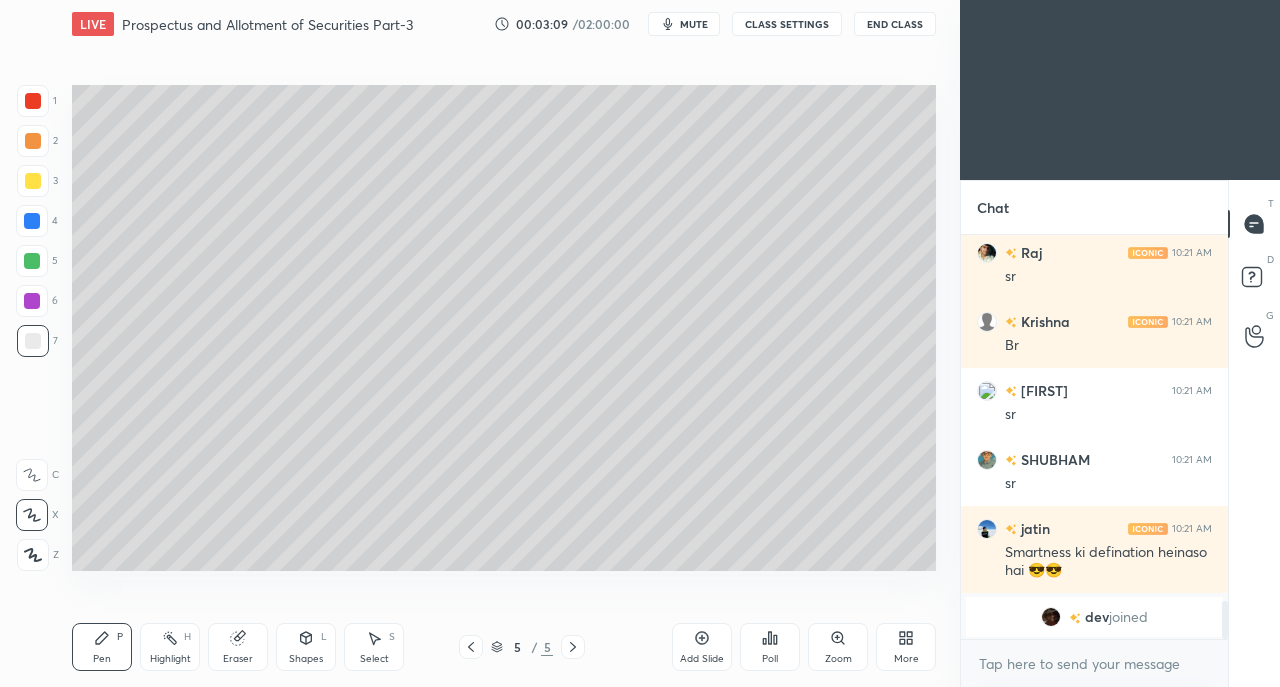 click at bounding box center (33, 181) 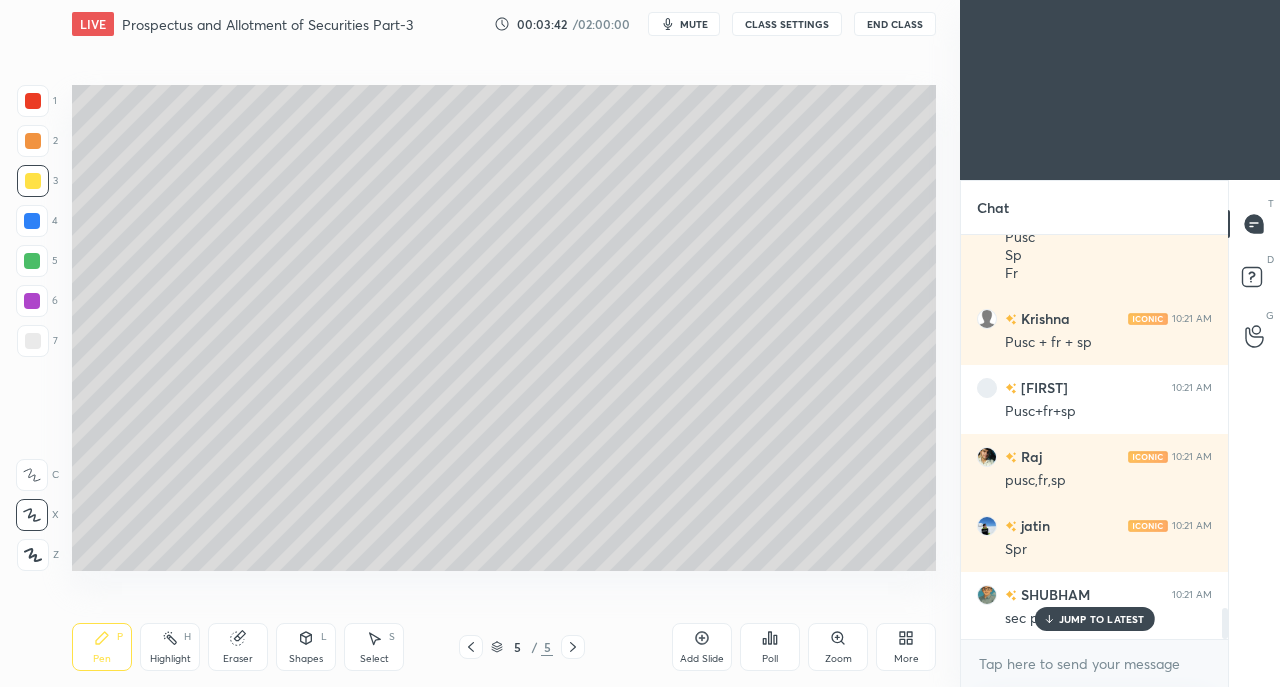 scroll, scrollTop: 4956, scrollLeft: 0, axis: vertical 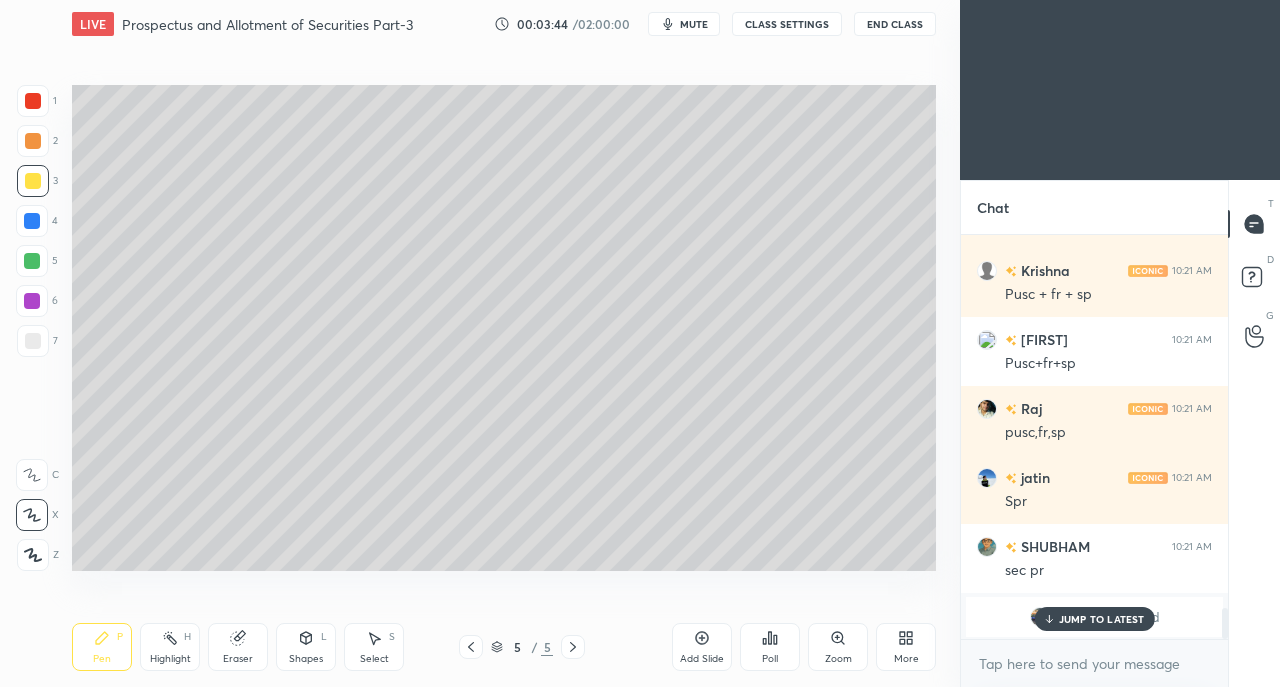click on "JUMP TO LATEST" at bounding box center [1102, 619] 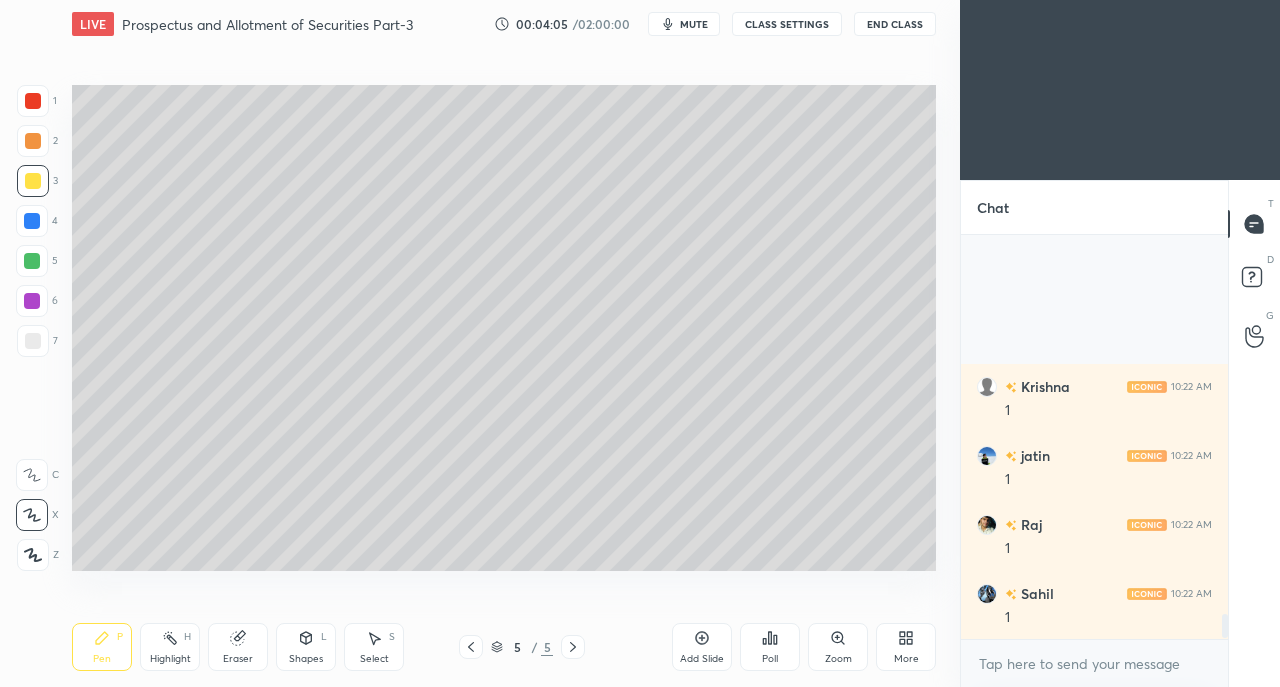 scroll, scrollTop: 6474, scrollLeft: 0, axis: vertical 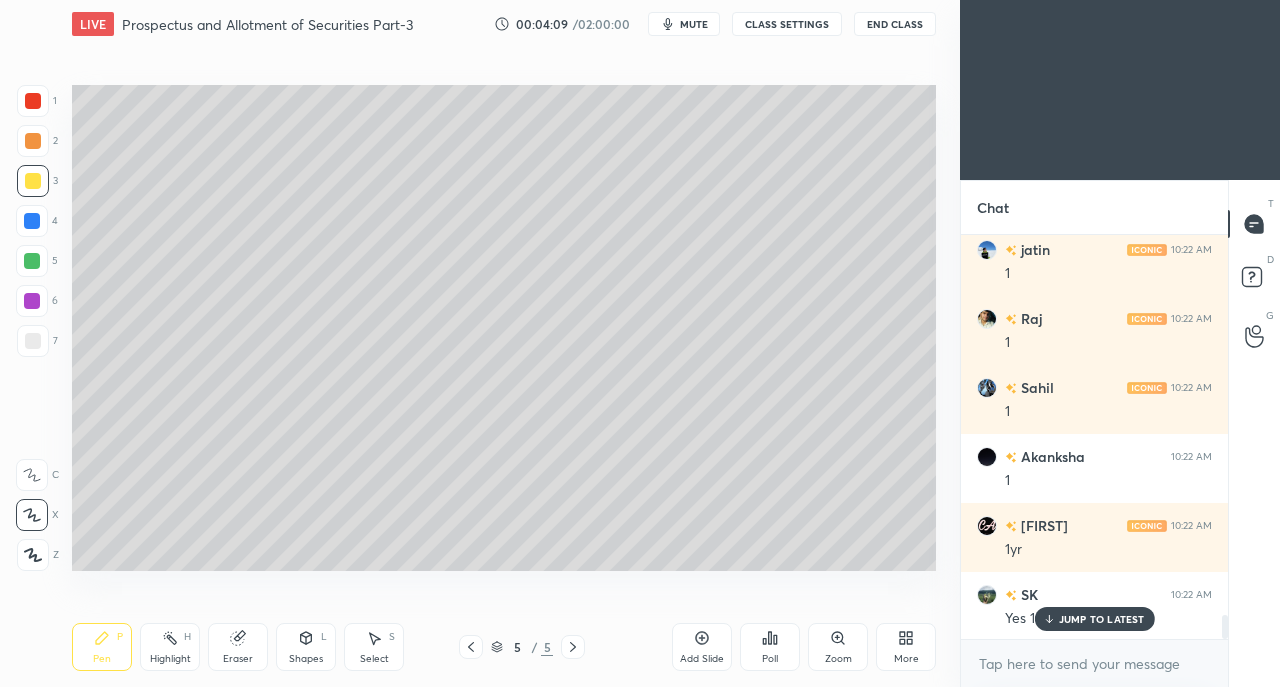 click at bounding box center [33, 341] 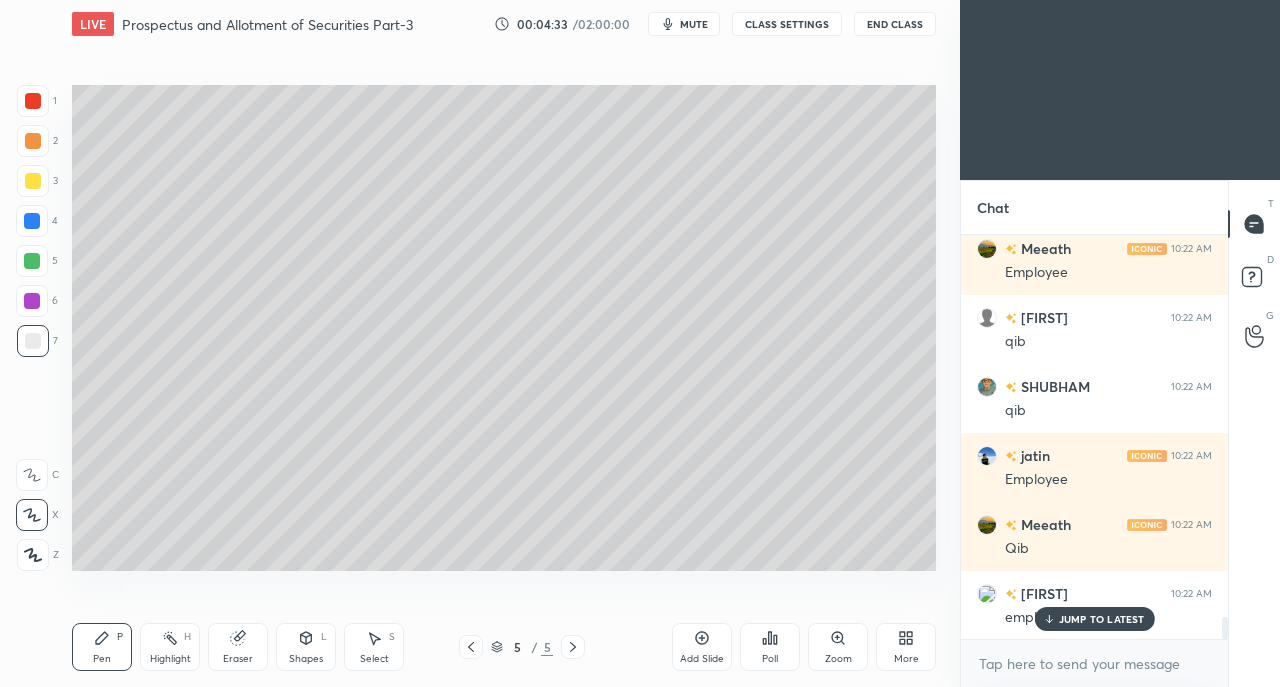 scroll, scrollTop: 6884, scrollLeft: 0, axis: vertical 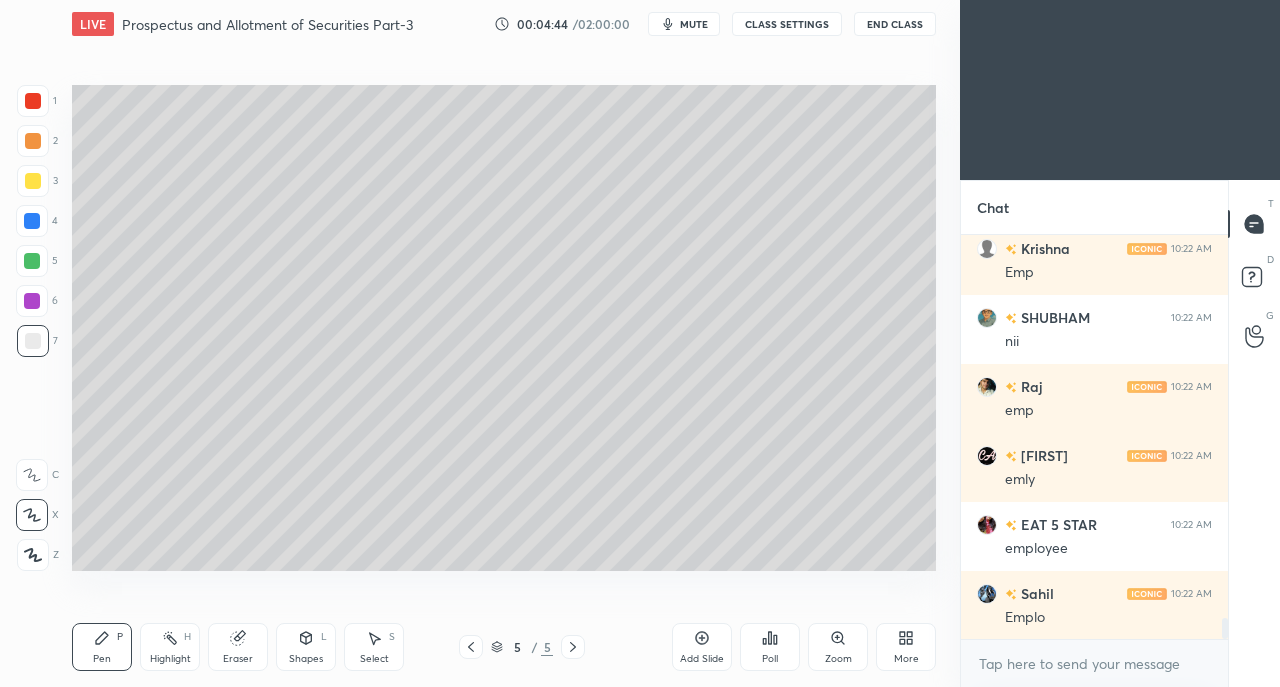 click on "Add Slide" at bounding box center [702, 647] 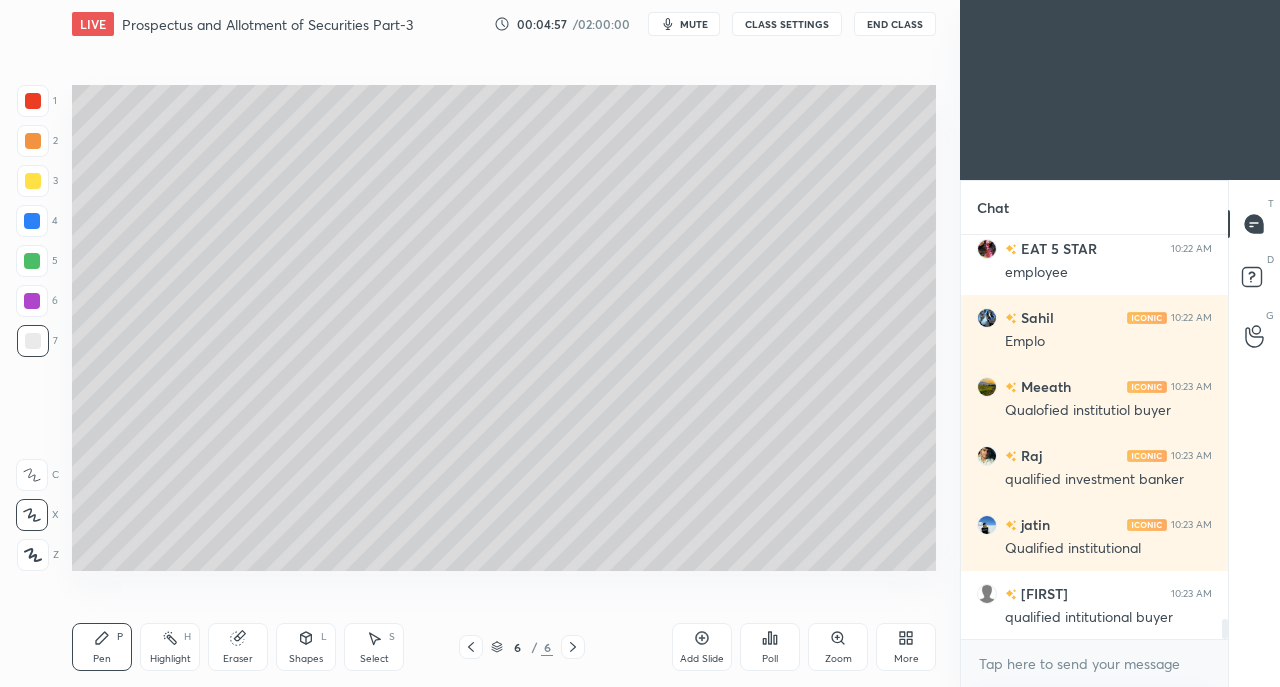 scroll, scrollTop: 7850, scrollLeft: 0, axis: vertical 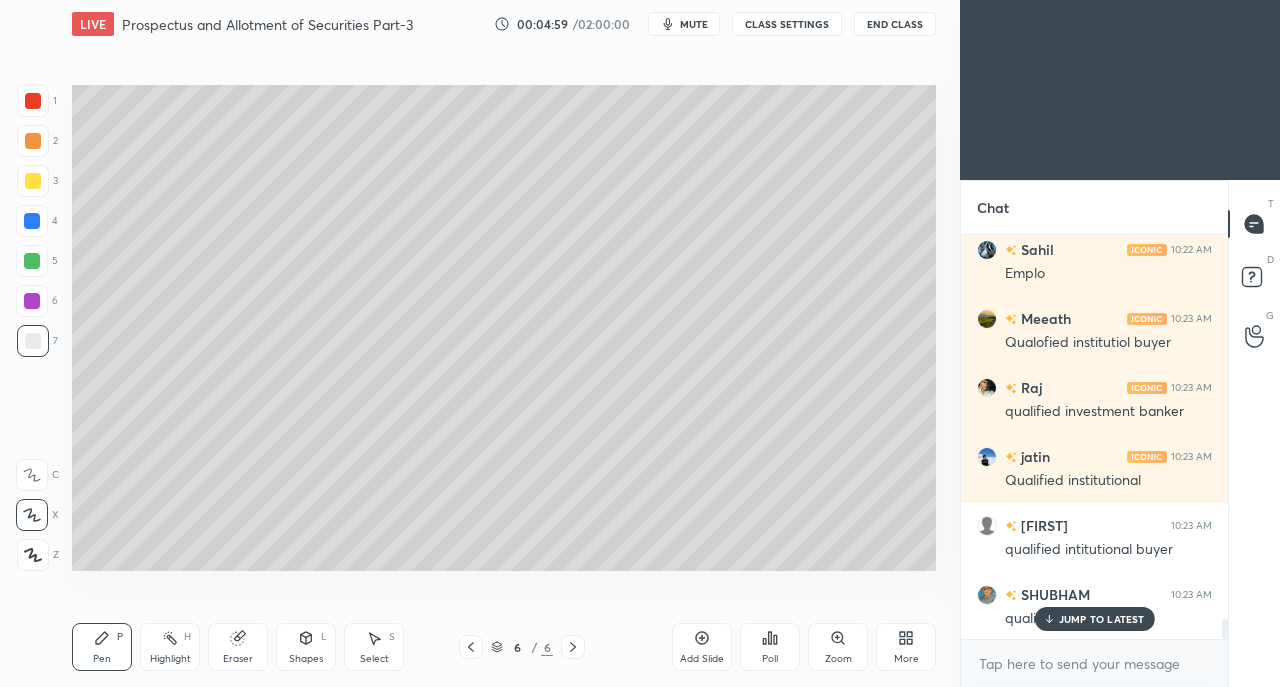 click on "Eraser" at bounding box center (238, 647) 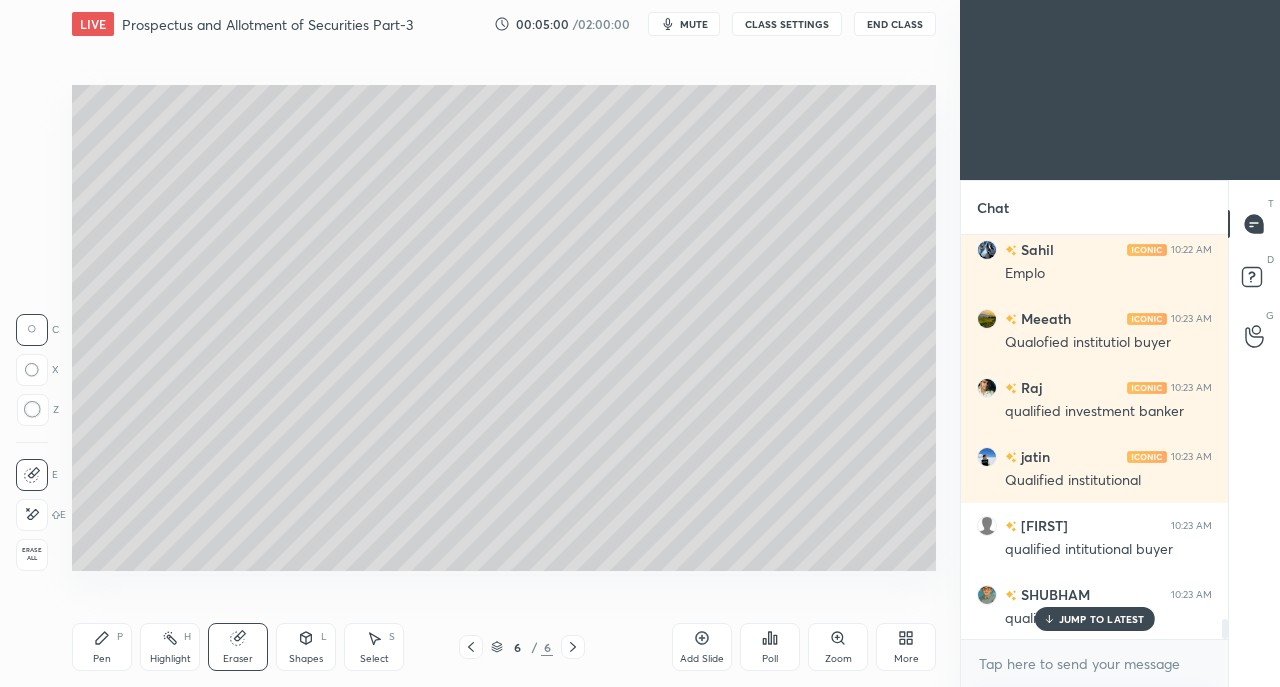 click on "Pen P" at bounding box center [102, 647] 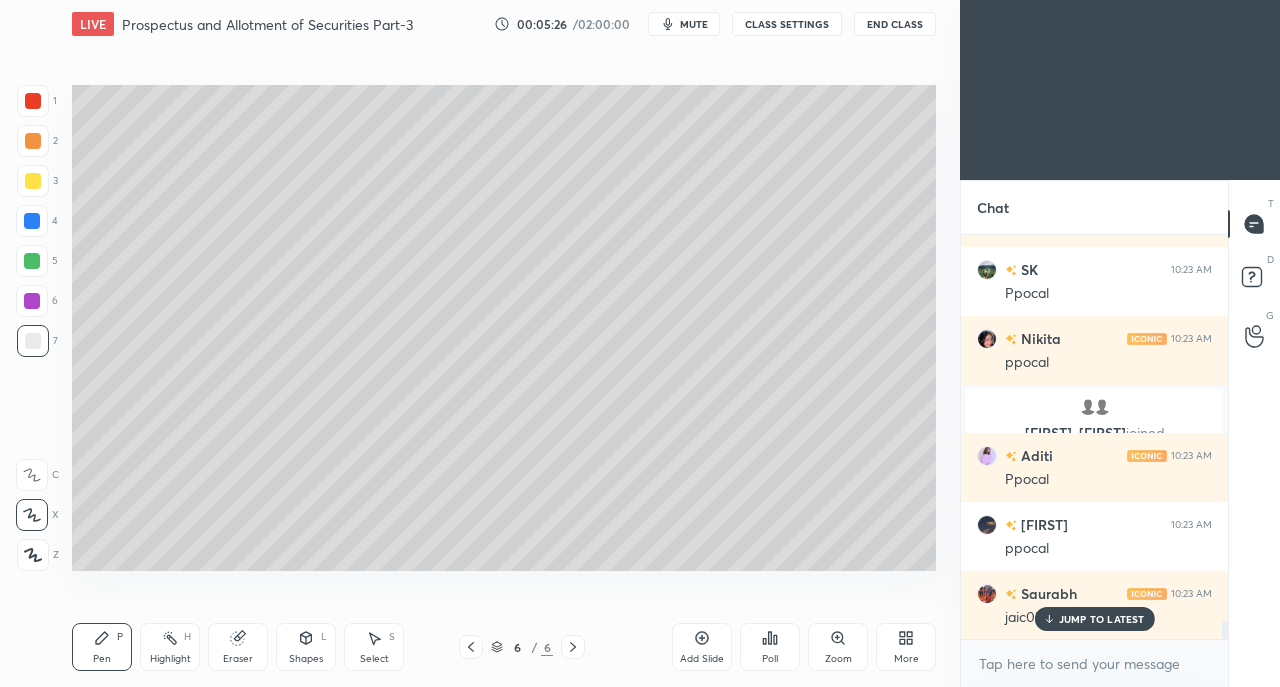 scroll, scrollTop: 8460, scrollLeft: 0, axis: vertical 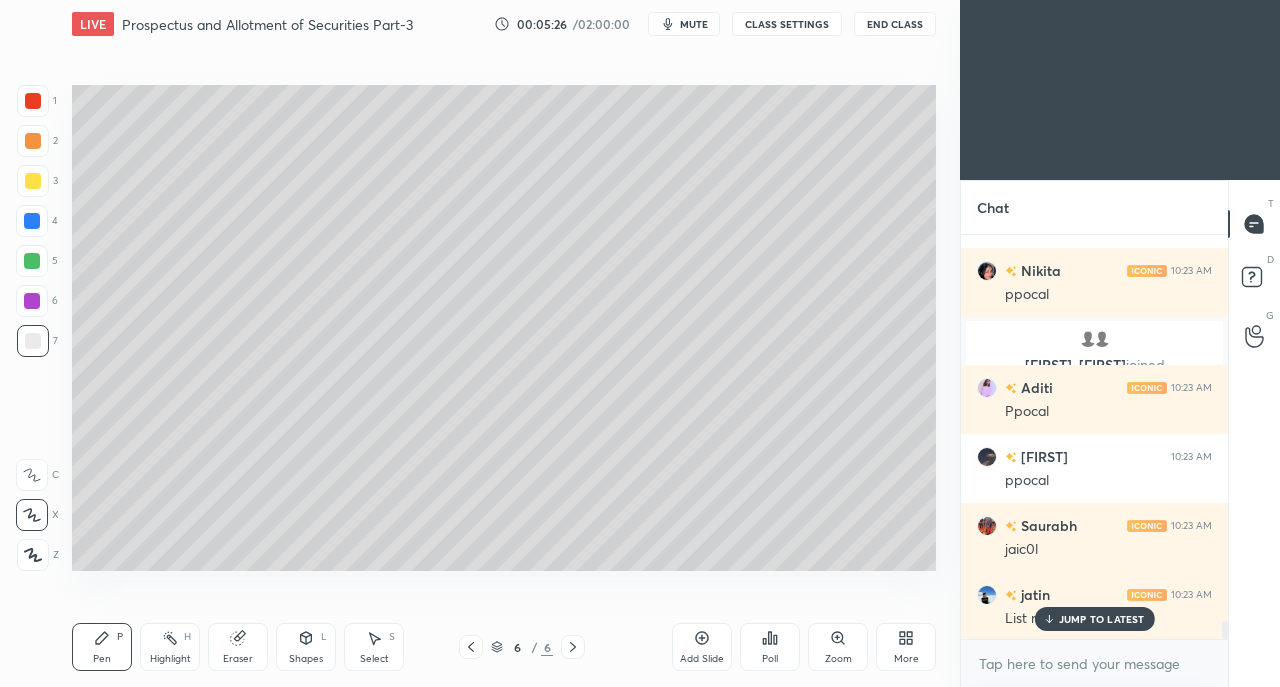 click at bounding box center (33, 181) 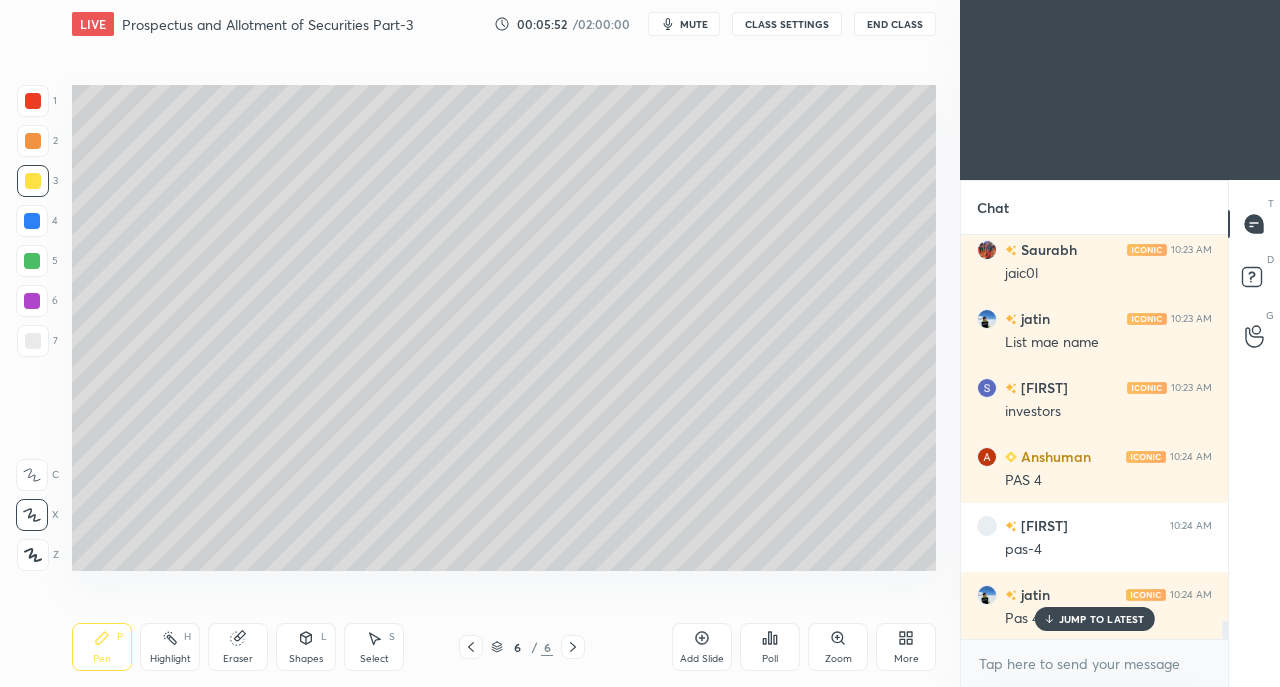 scroll, scrollTop: 8806, scrollLeft: 0, axis: vertical 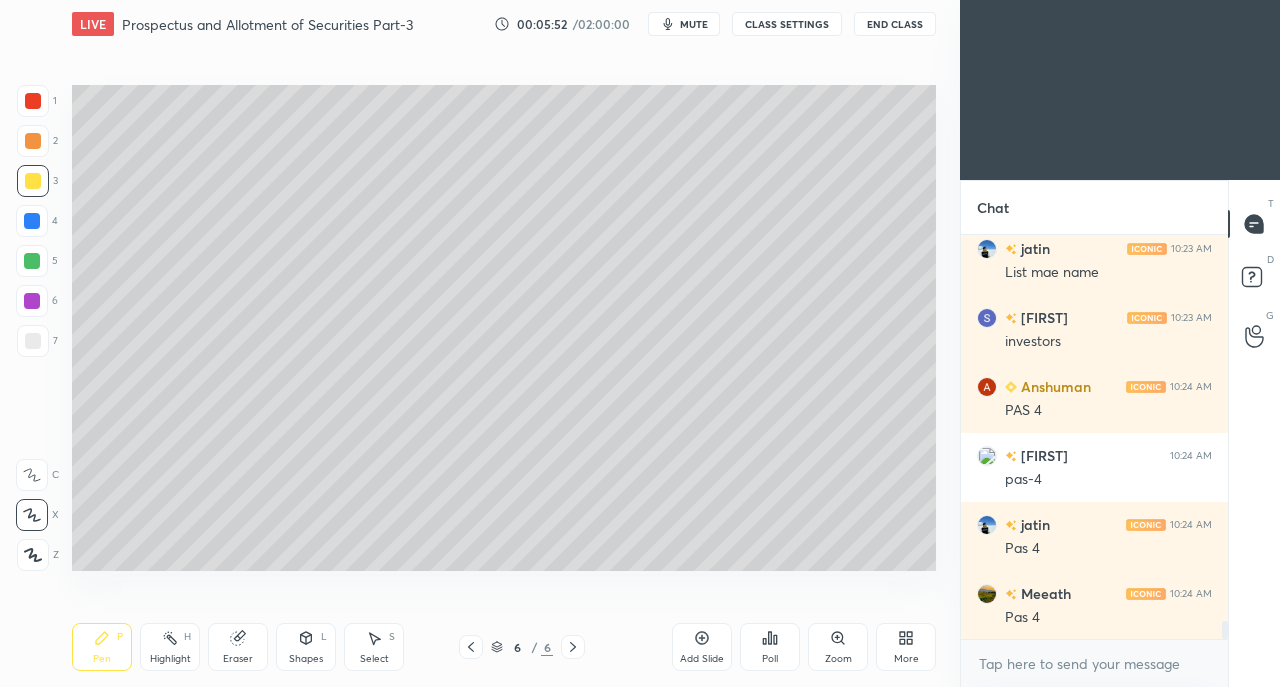 click at bounding box center [33, 341] 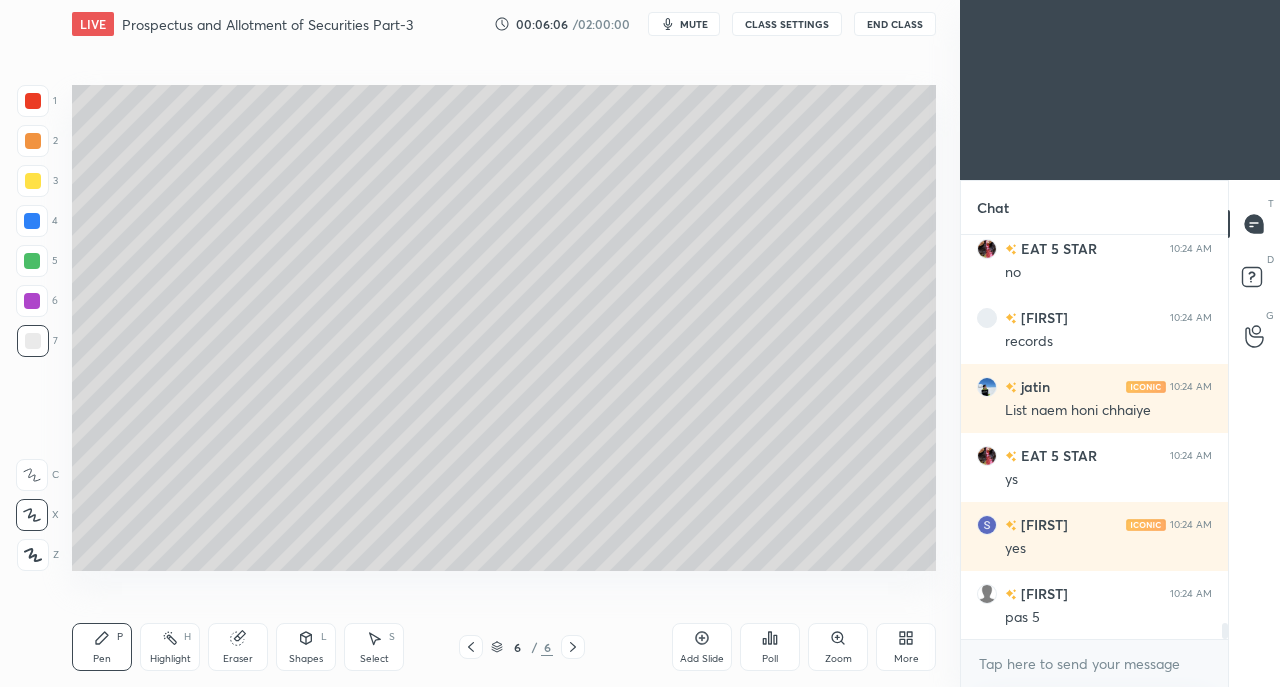 scroll, scrollTop: 9722, scrollLeft: 0, axis: vertical 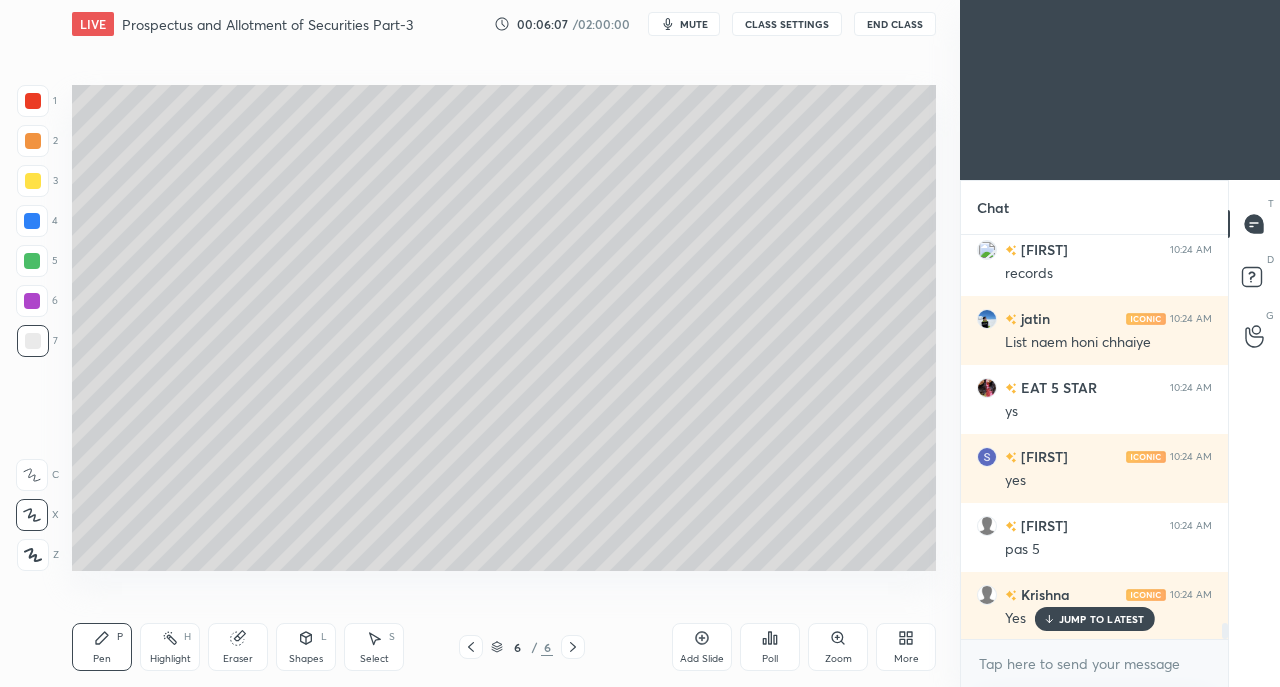 click at bounding box center [33, 181] 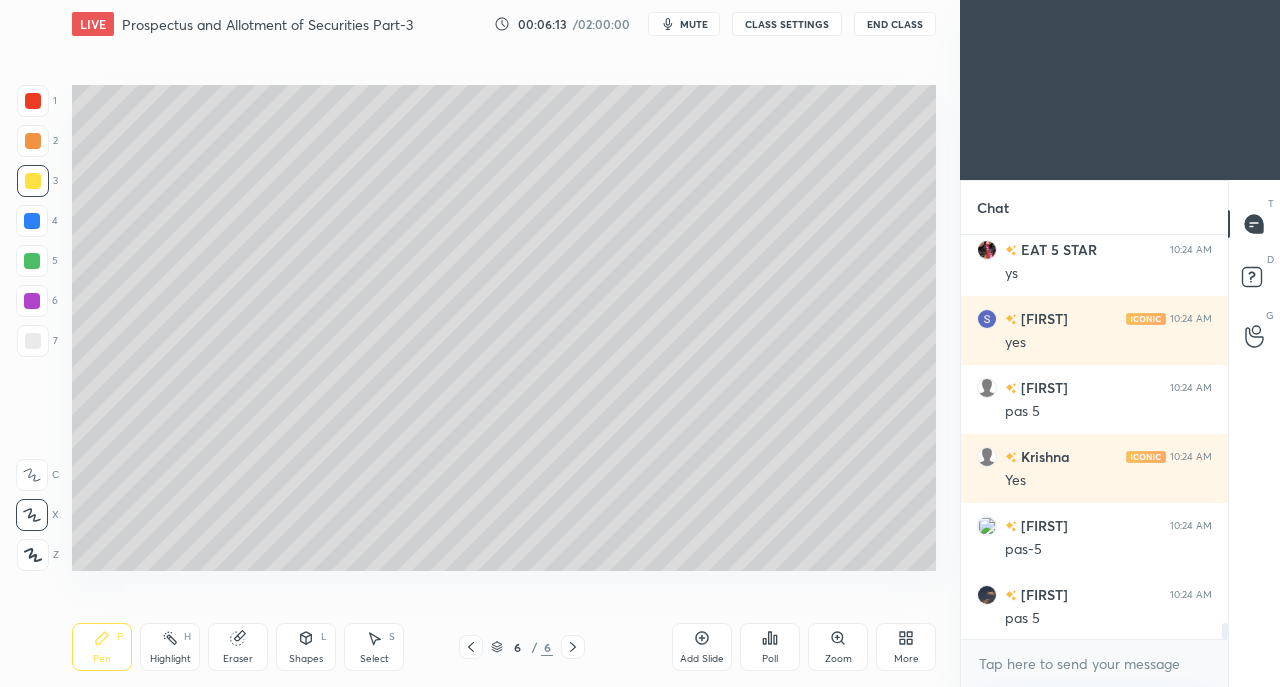 scroll, scrollTop: 9930, scrollLeft: 0, axis: vertical 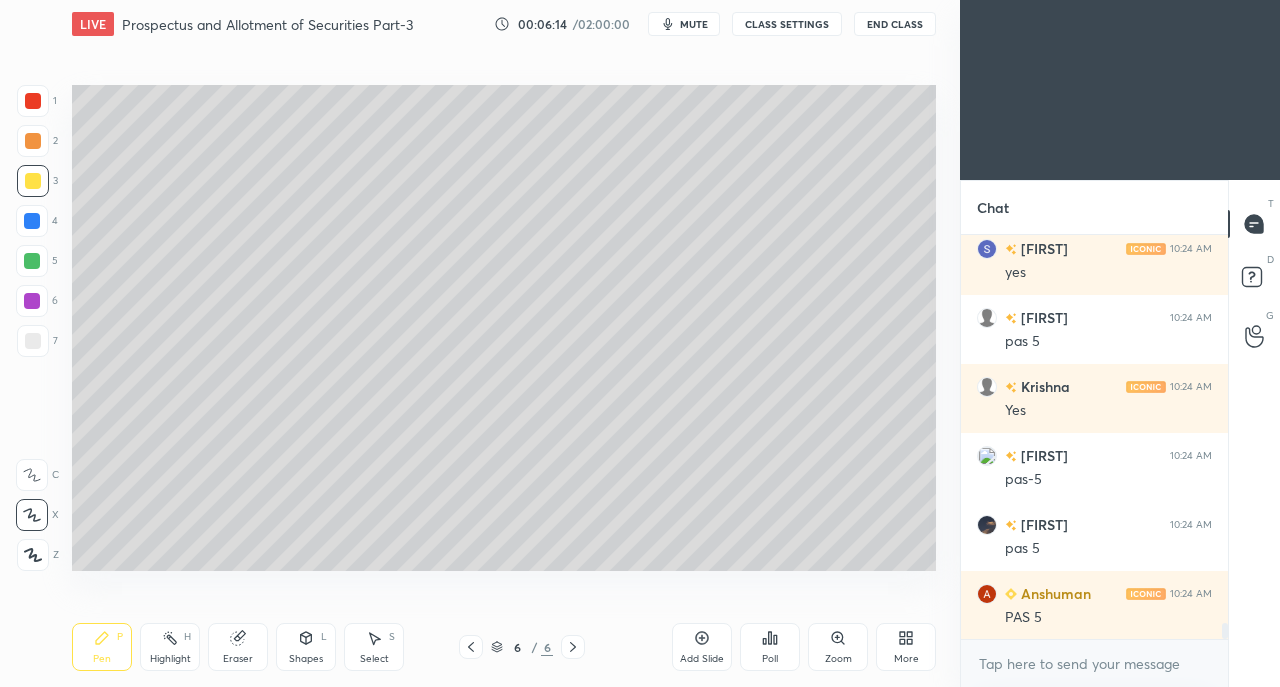 click at bounding box center [33, 341] 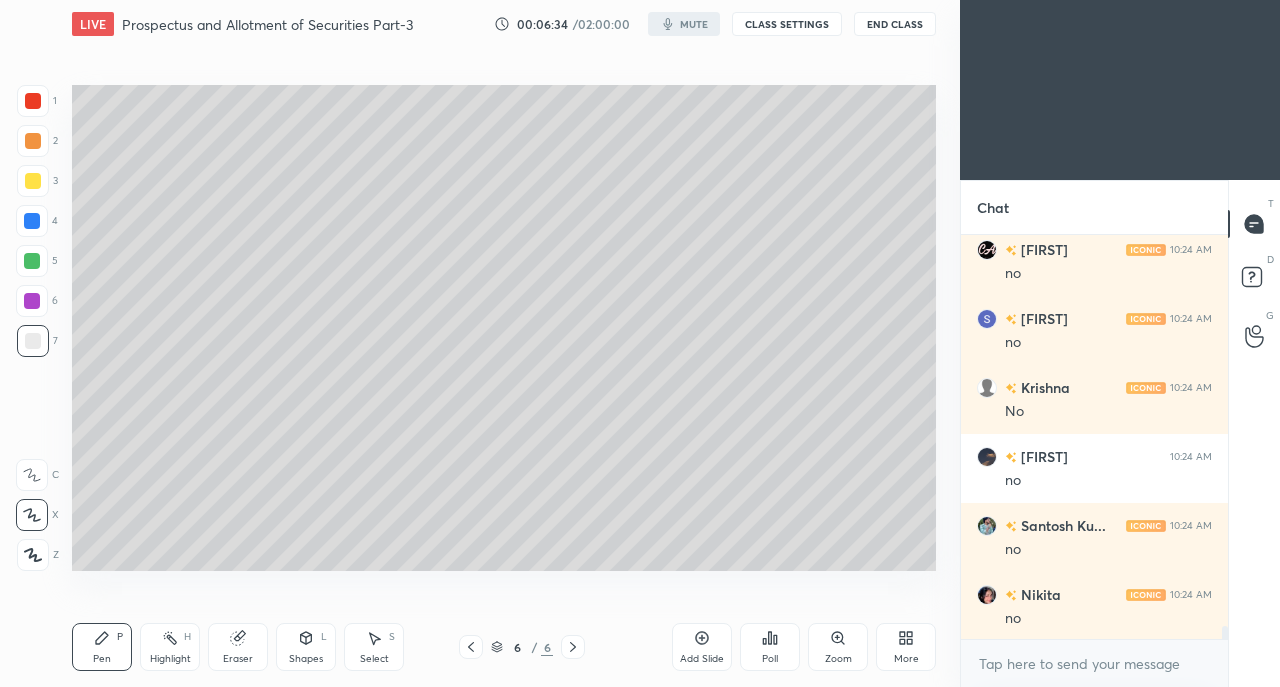 scroll, scrollTop: 11862, scrollLeft: 0, axis: vertical 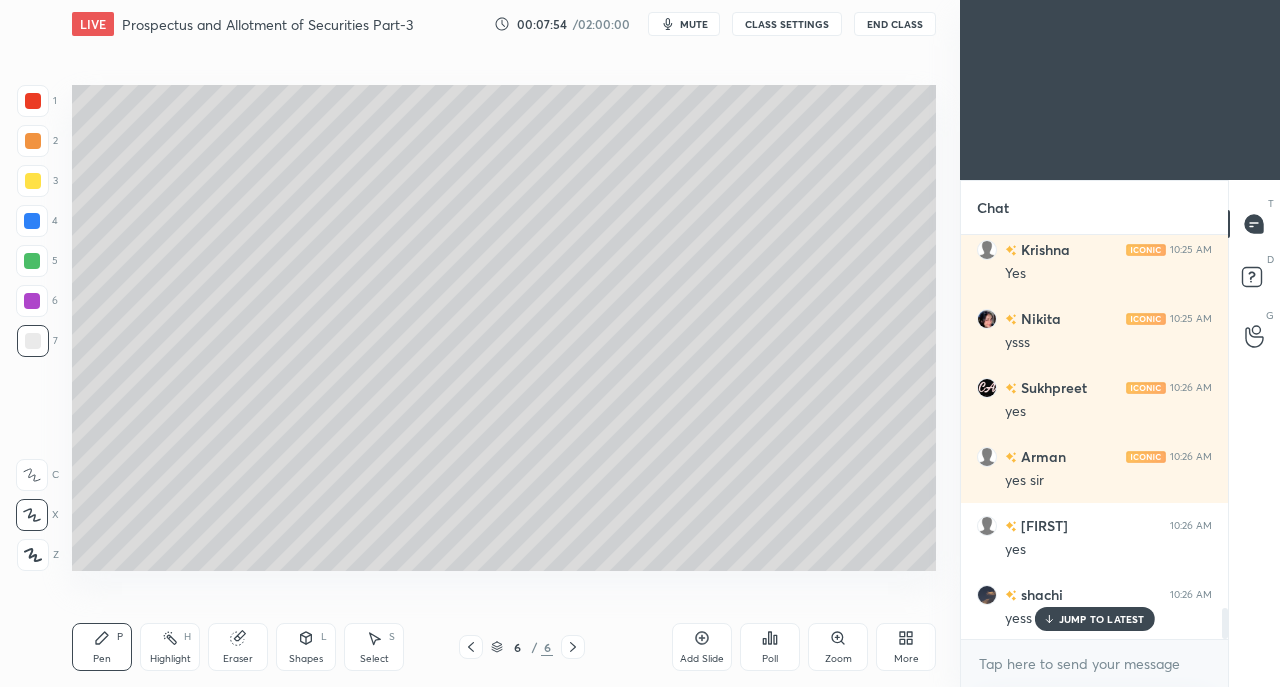 click at bounding box center (32, 221) 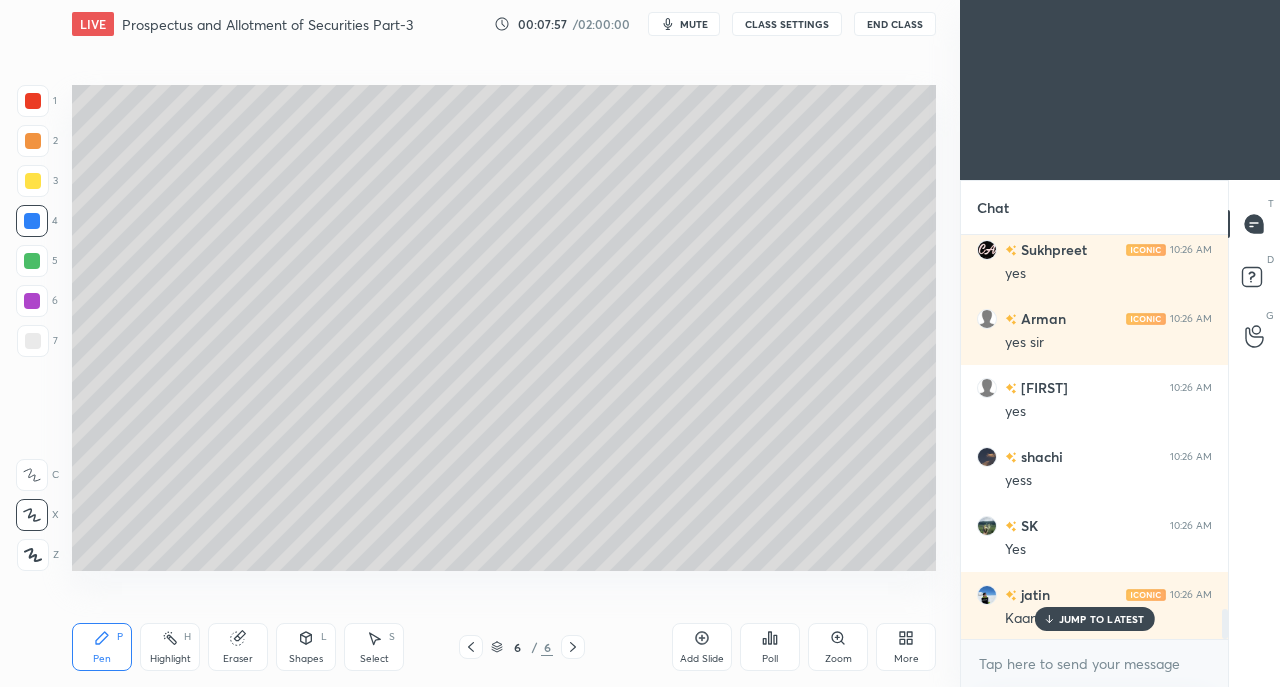 click 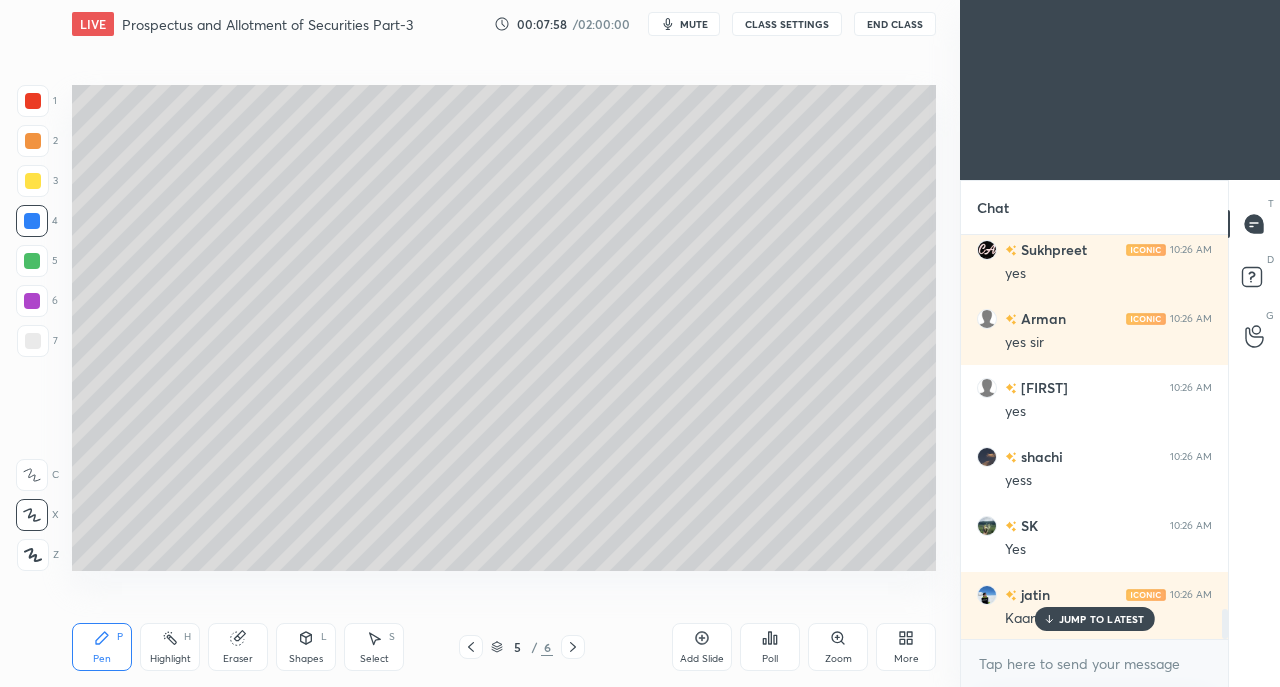 click on "JUMP TO LATEST" at bounding box center [1102, 619] 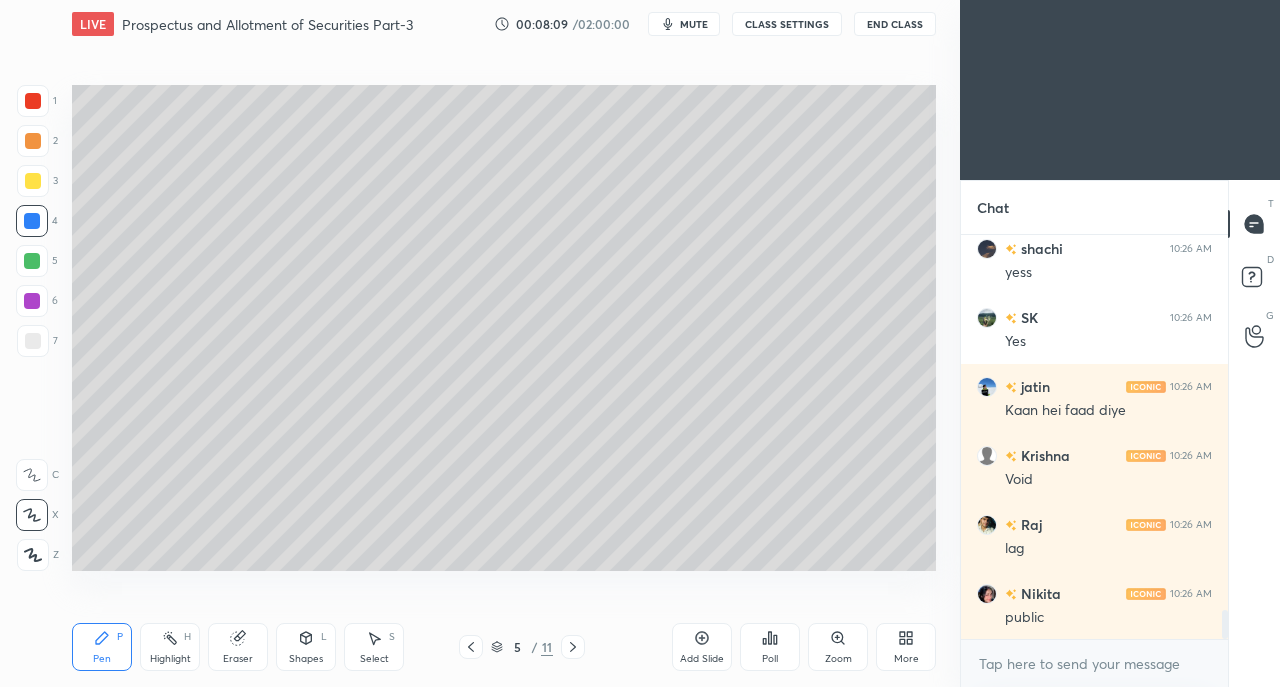 scroll, scrollTop: 5326, scrollLeft: 0, axis: vertical 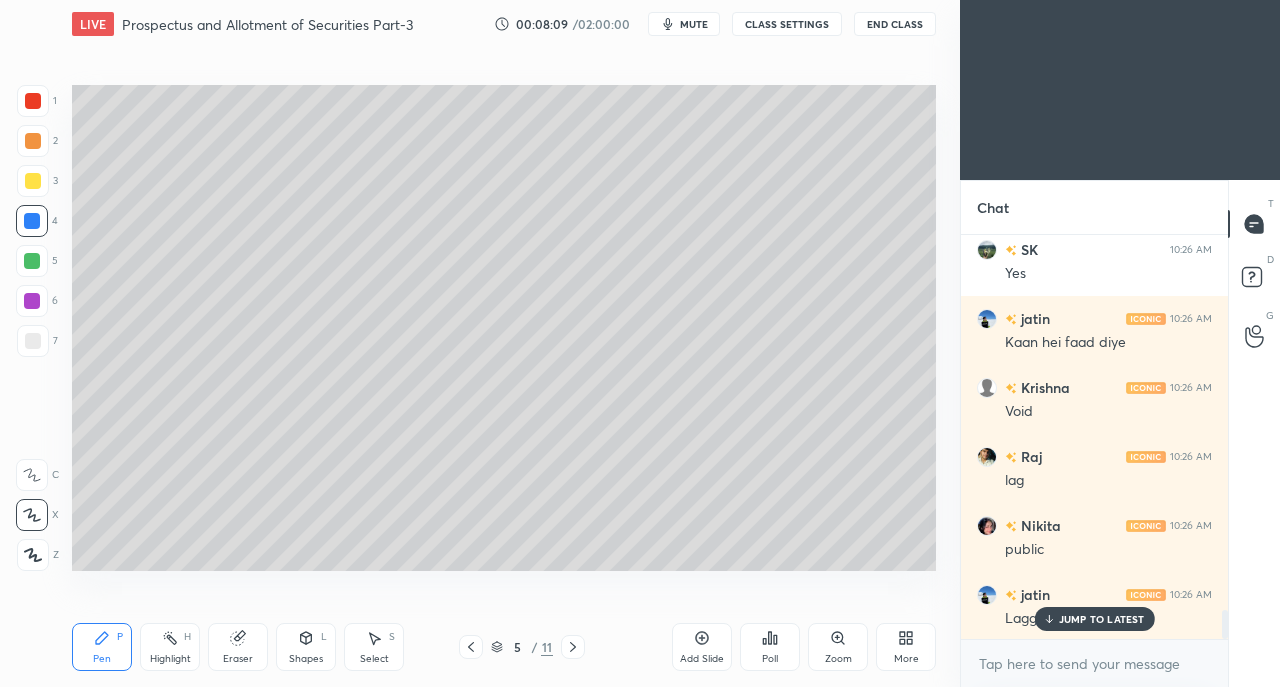 click 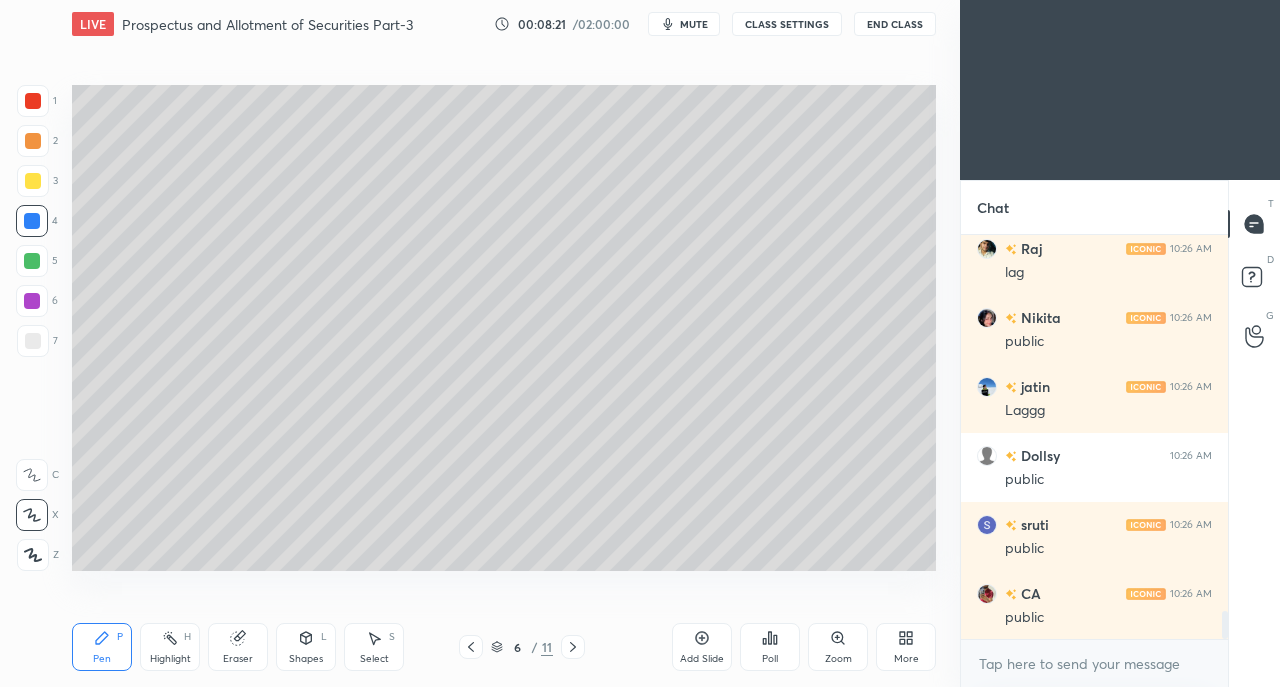 scroll, scrollTop: 4506, scrollLeft: 0, axis: vertical 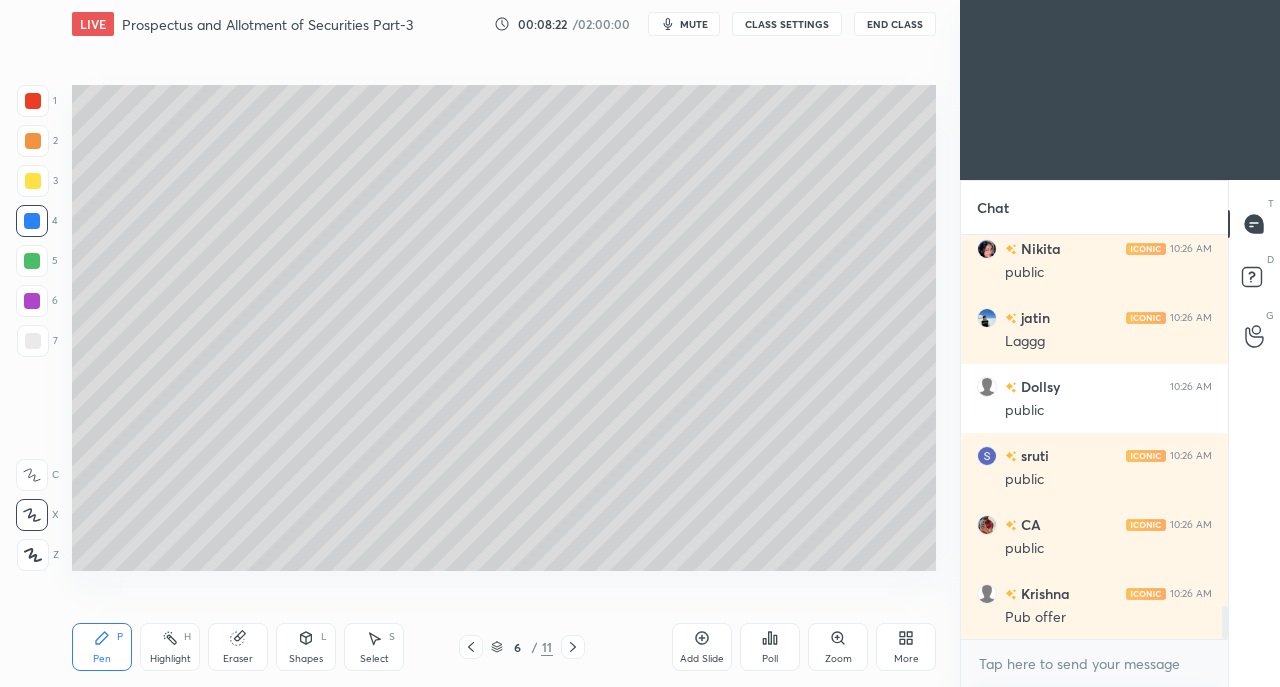 click at bounding box center (33, 181) 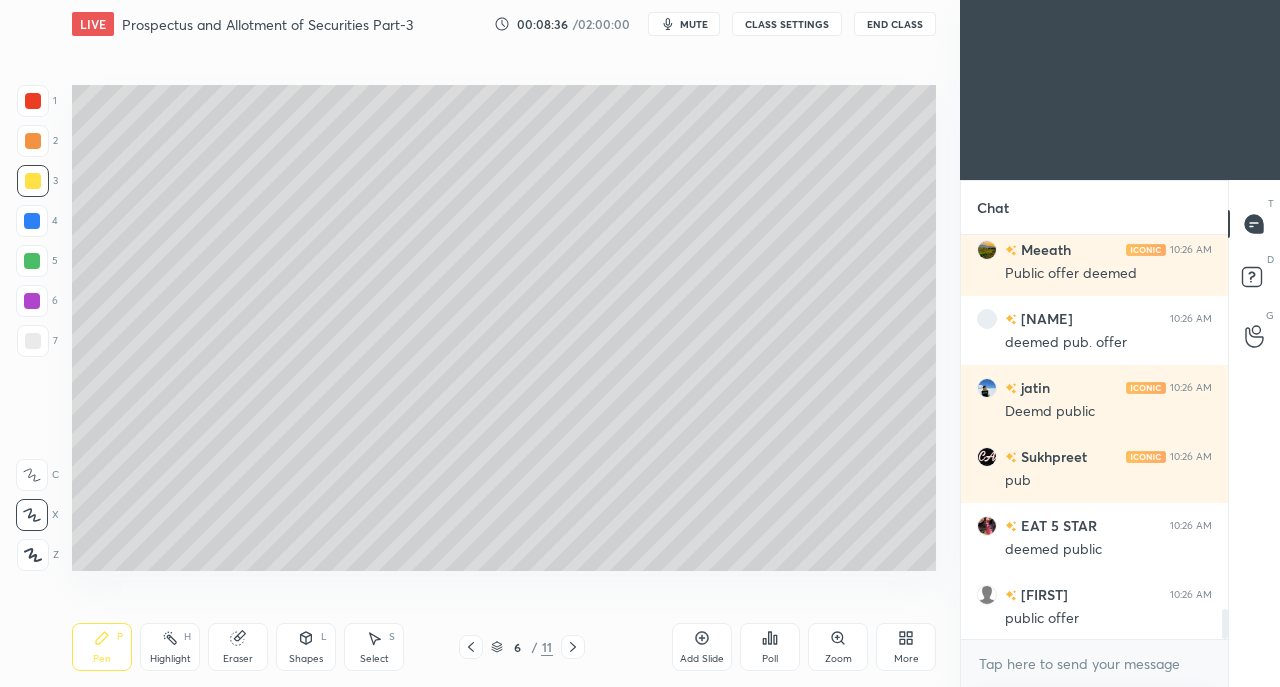 scroll, scrollTop: 5058, scrollLeft: 0, axis: vertical 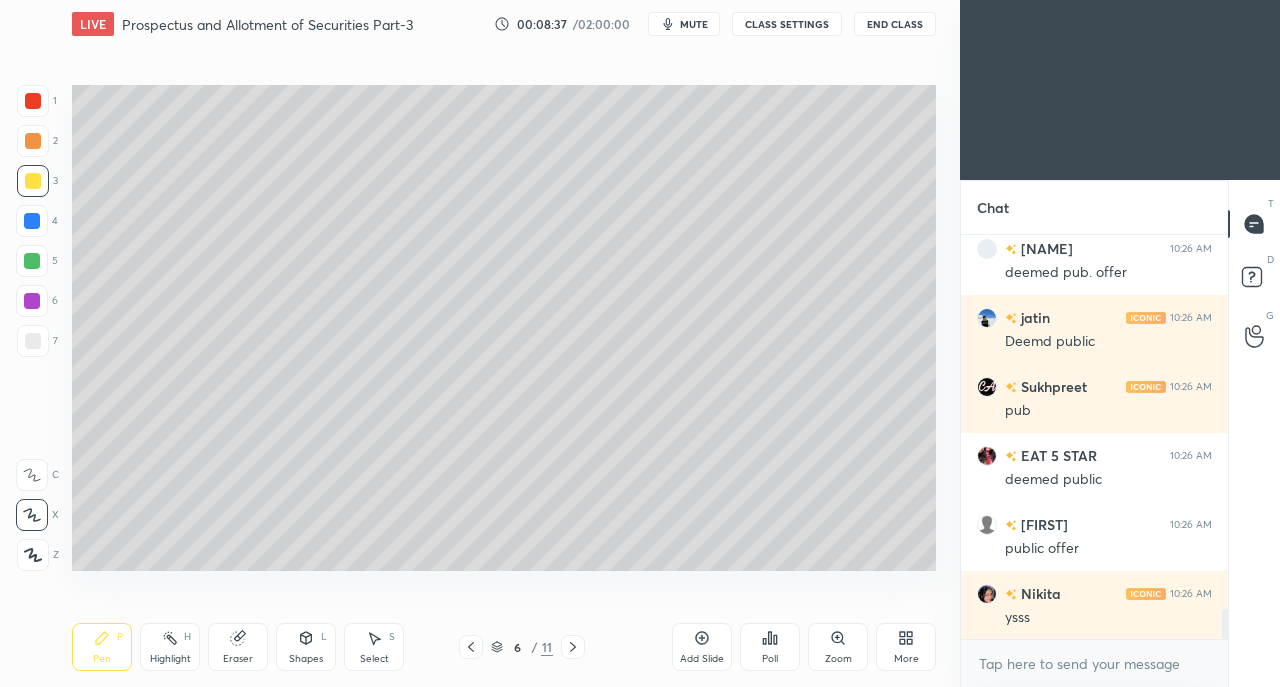 click 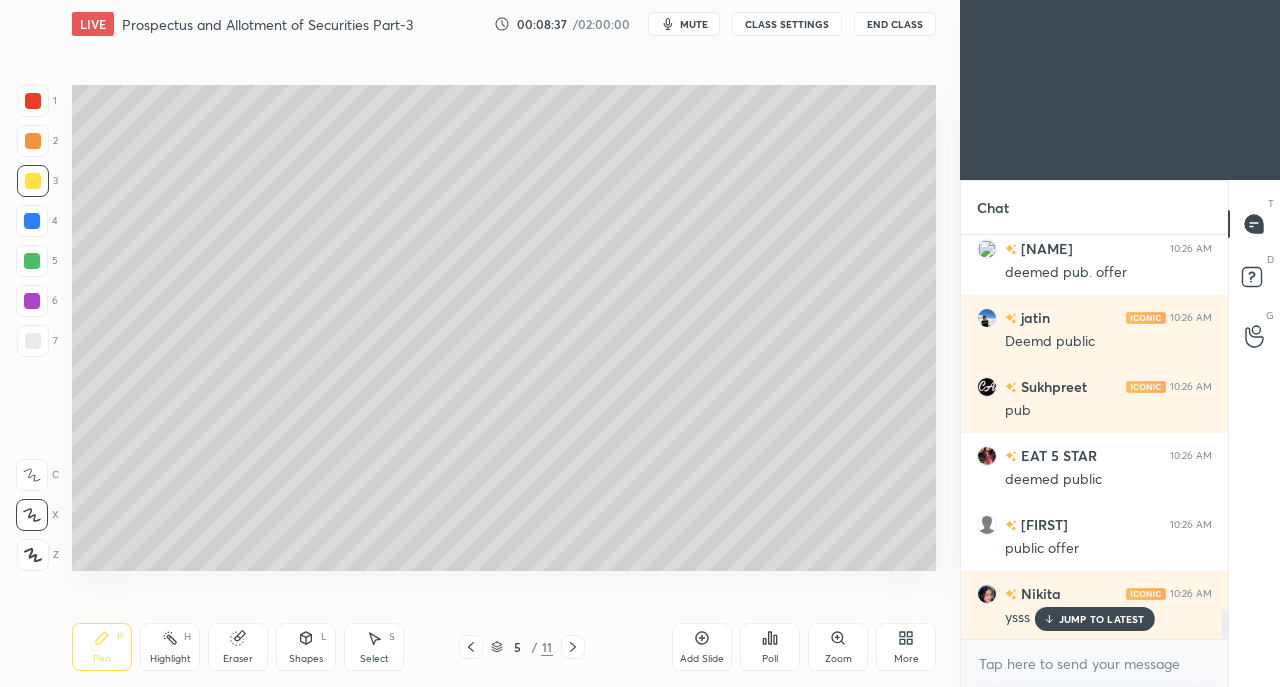 scroll, scrollTop: 5126, scrollLeft: 0, axis: vertical 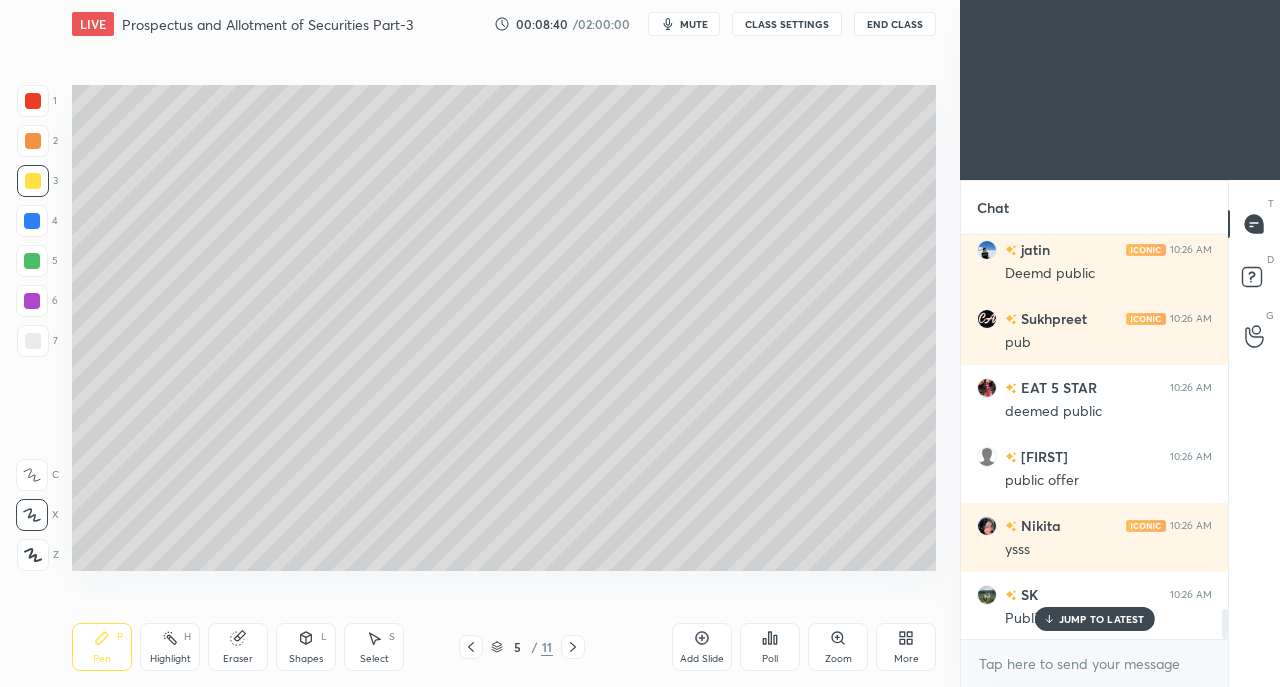 click 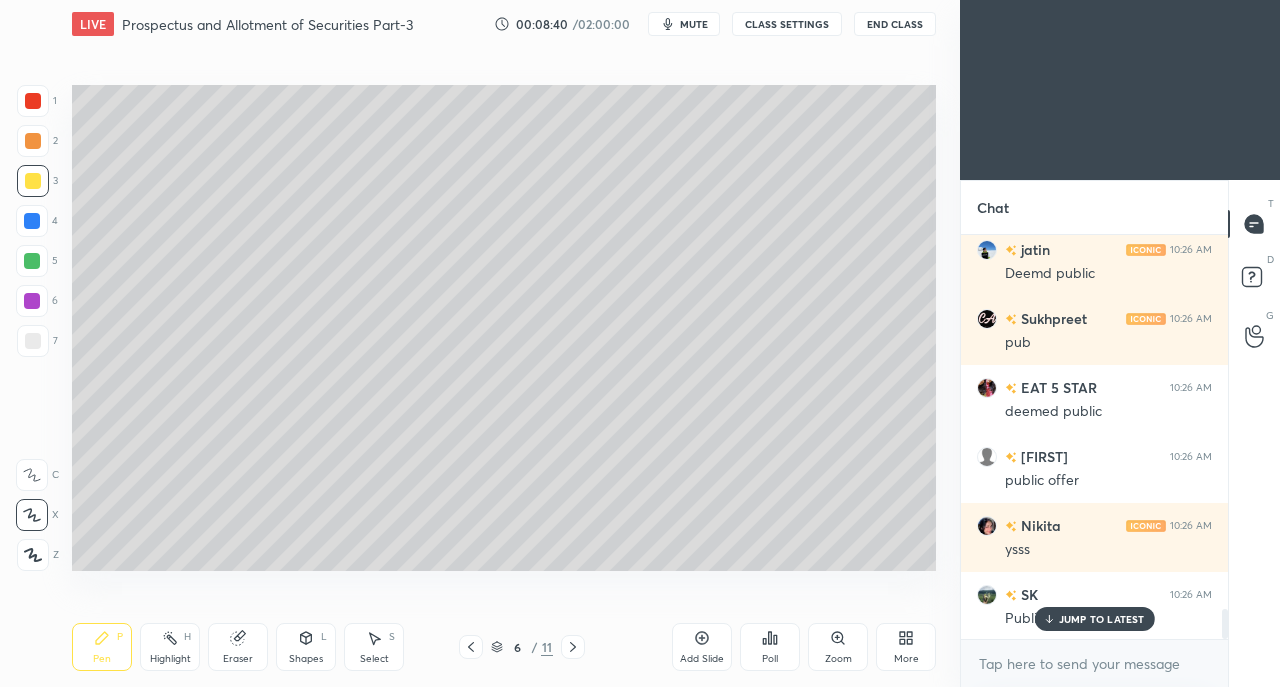 click 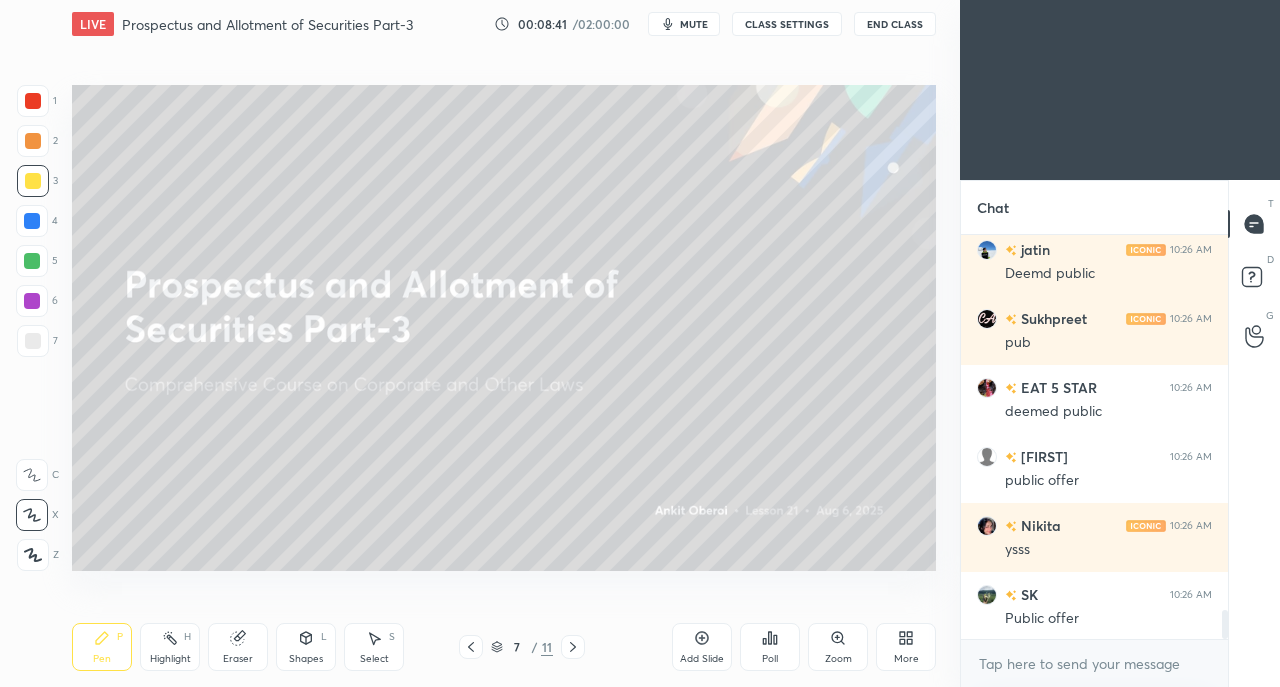 scroll, scrollTop: 5196, scrollLeft: 0, axis: vertical 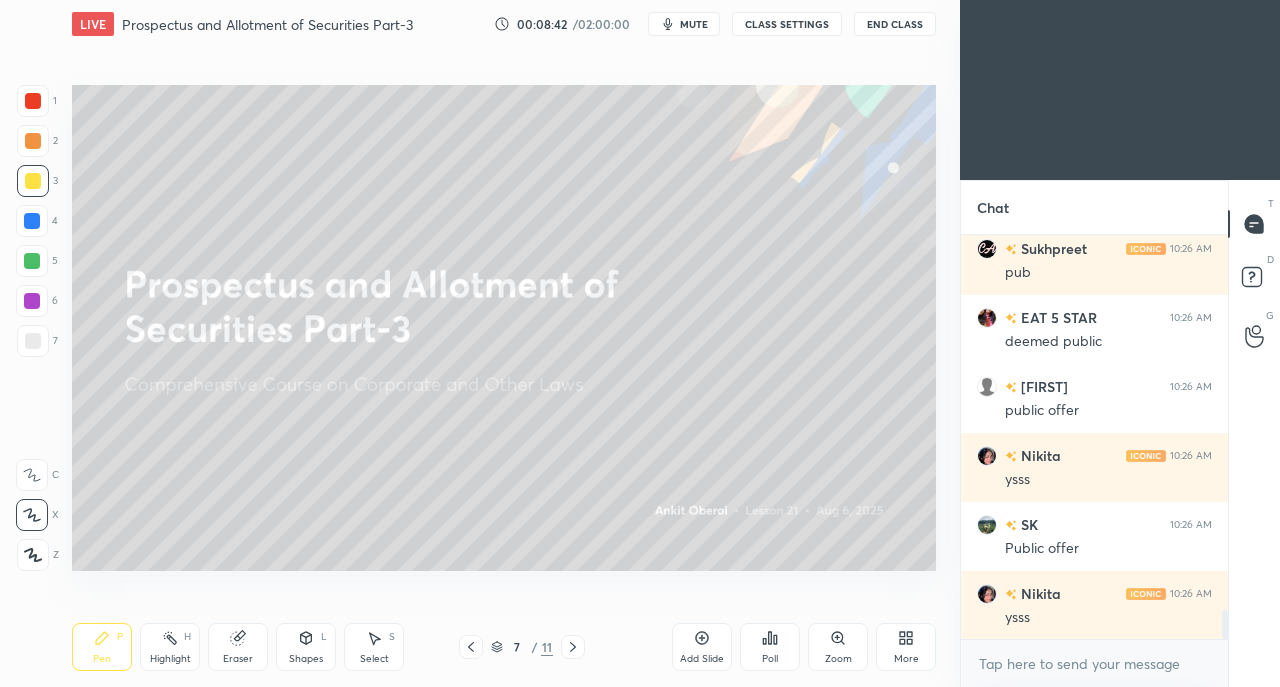 click 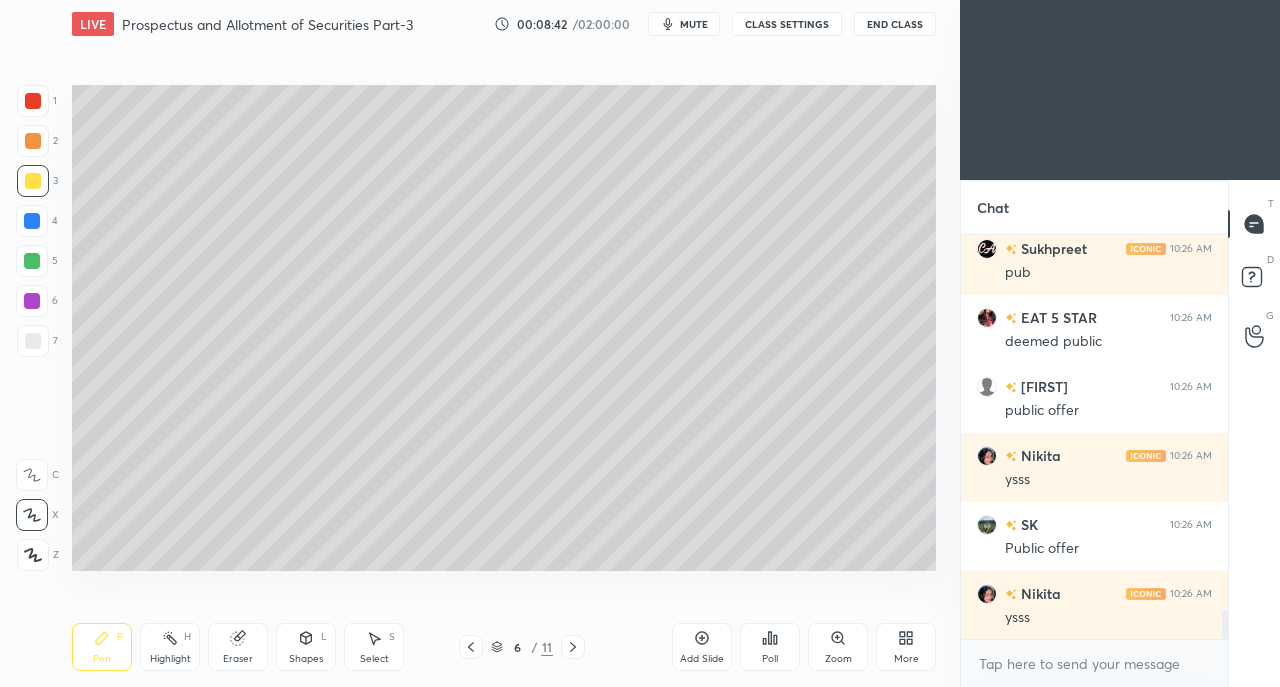scroll, scrollTop: 5264, scrollLeft: 0, axis: vertical 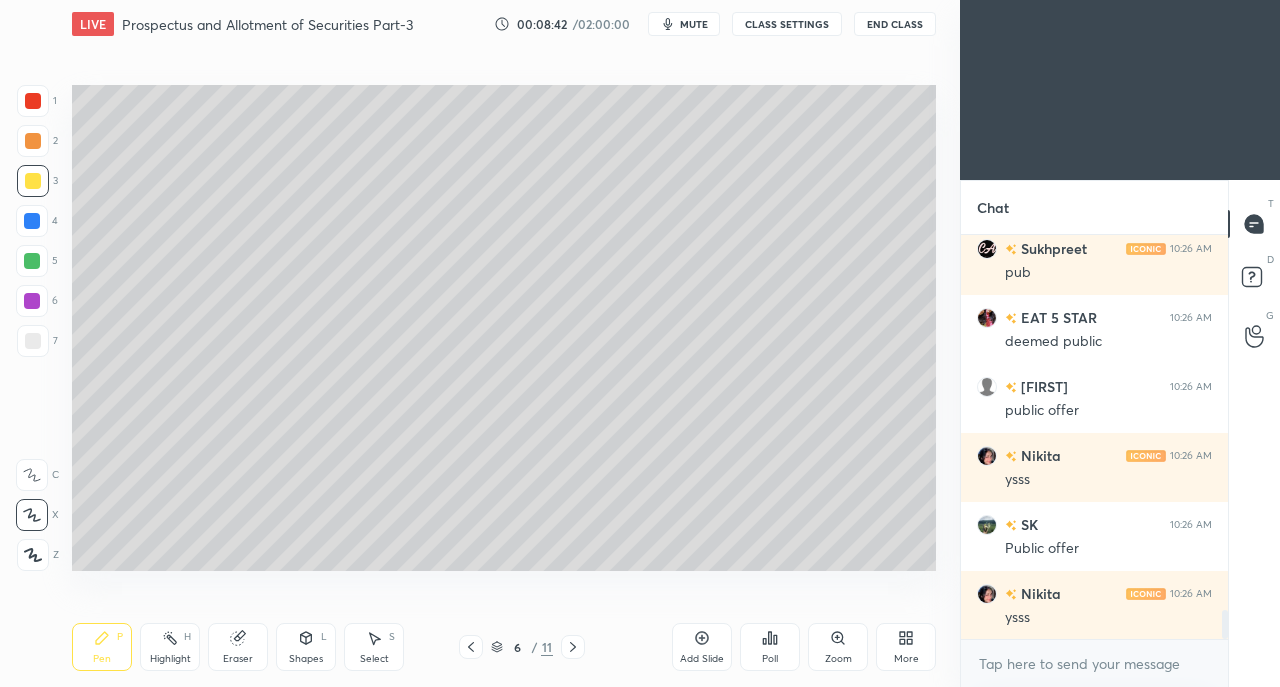click 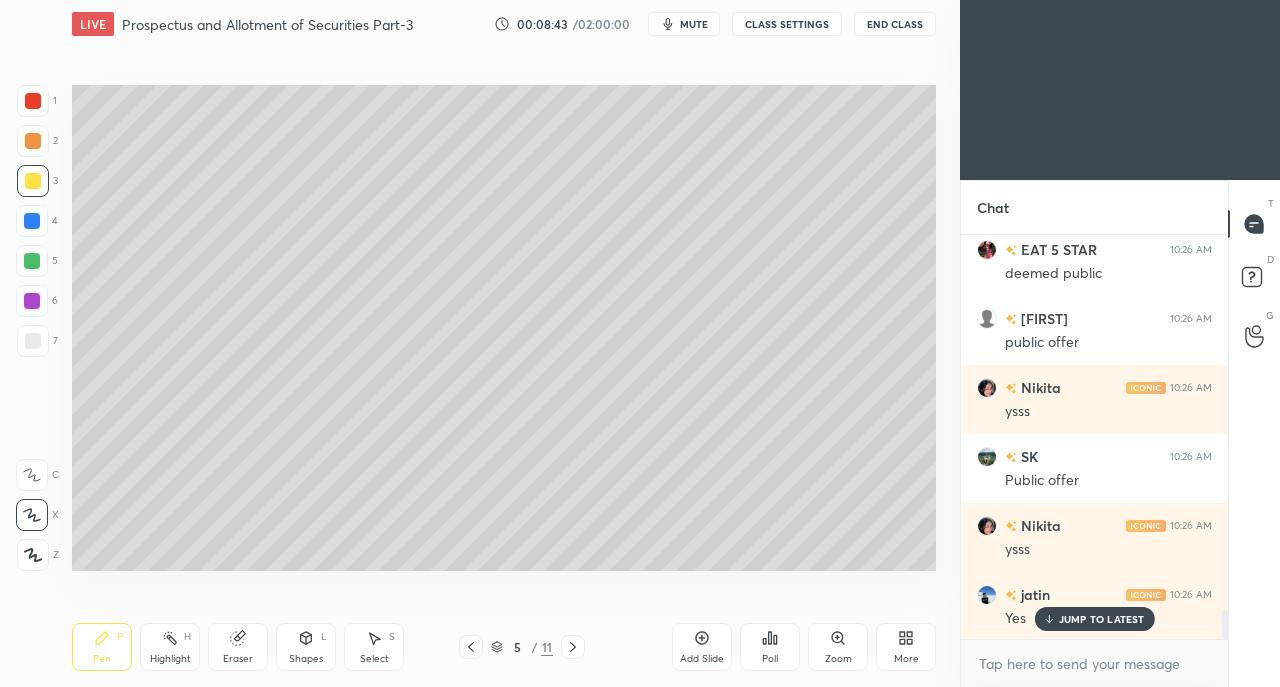 click 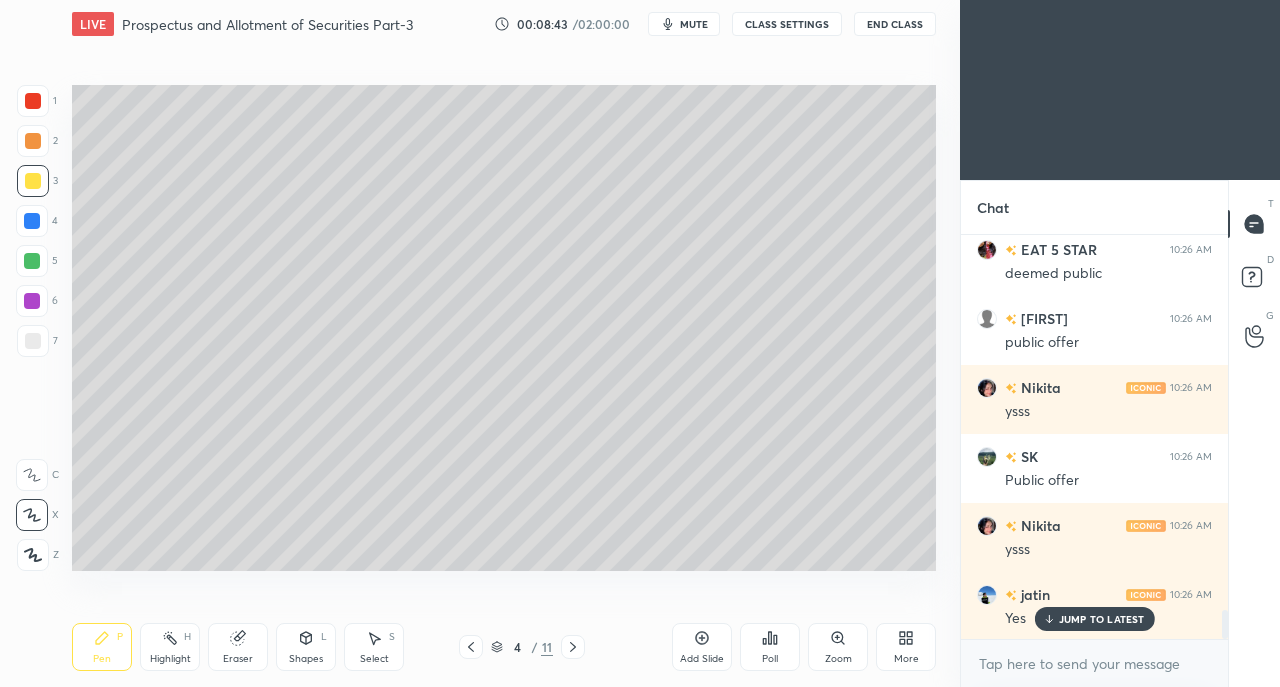 click 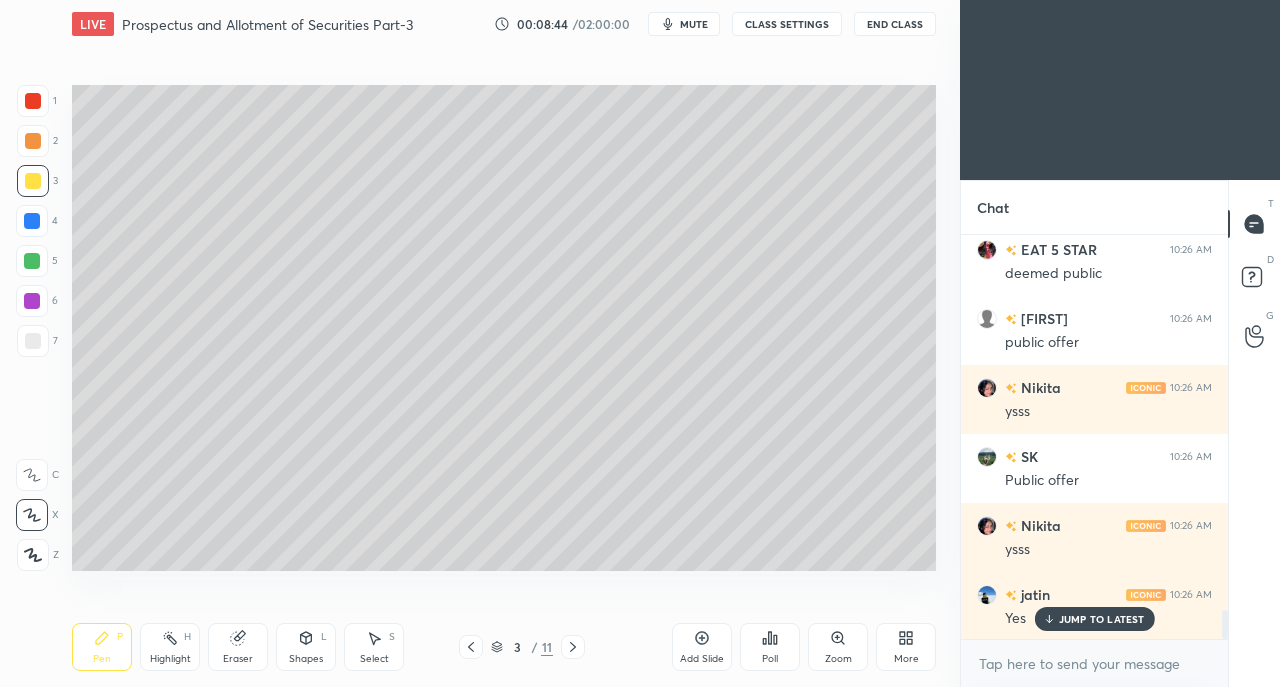 click 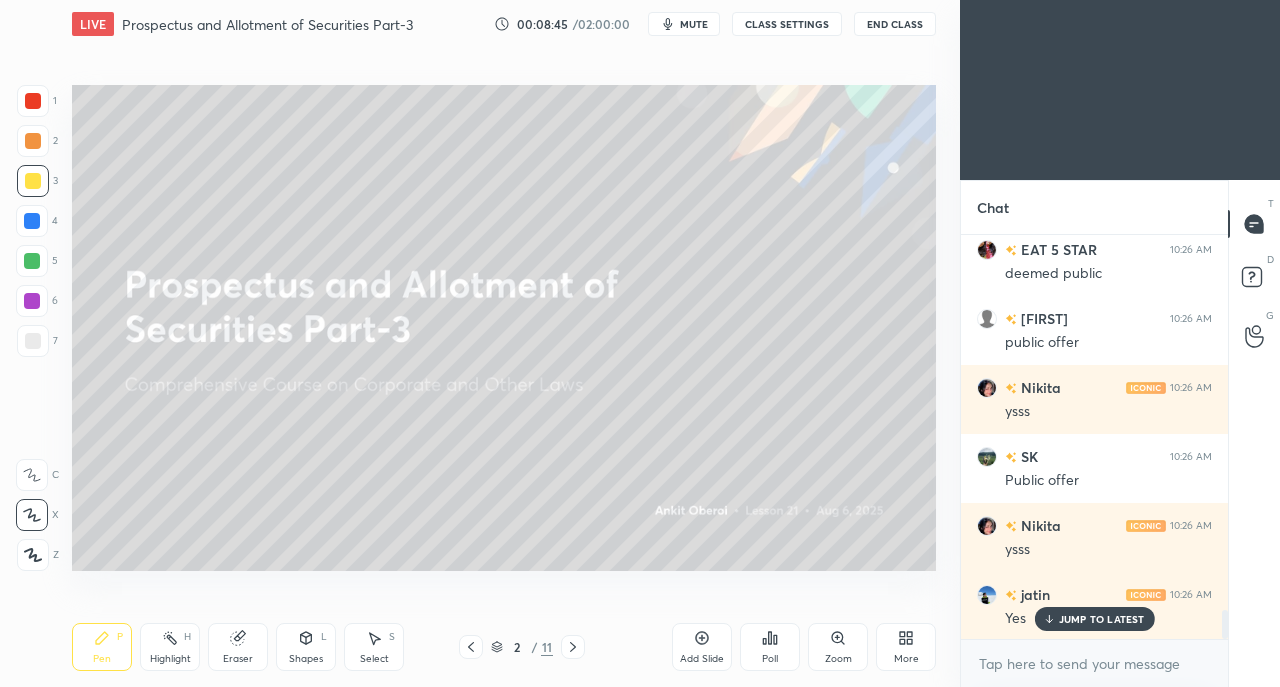 scroll, scrollTop: 5334, scrollLeft: 0, axis: vertical 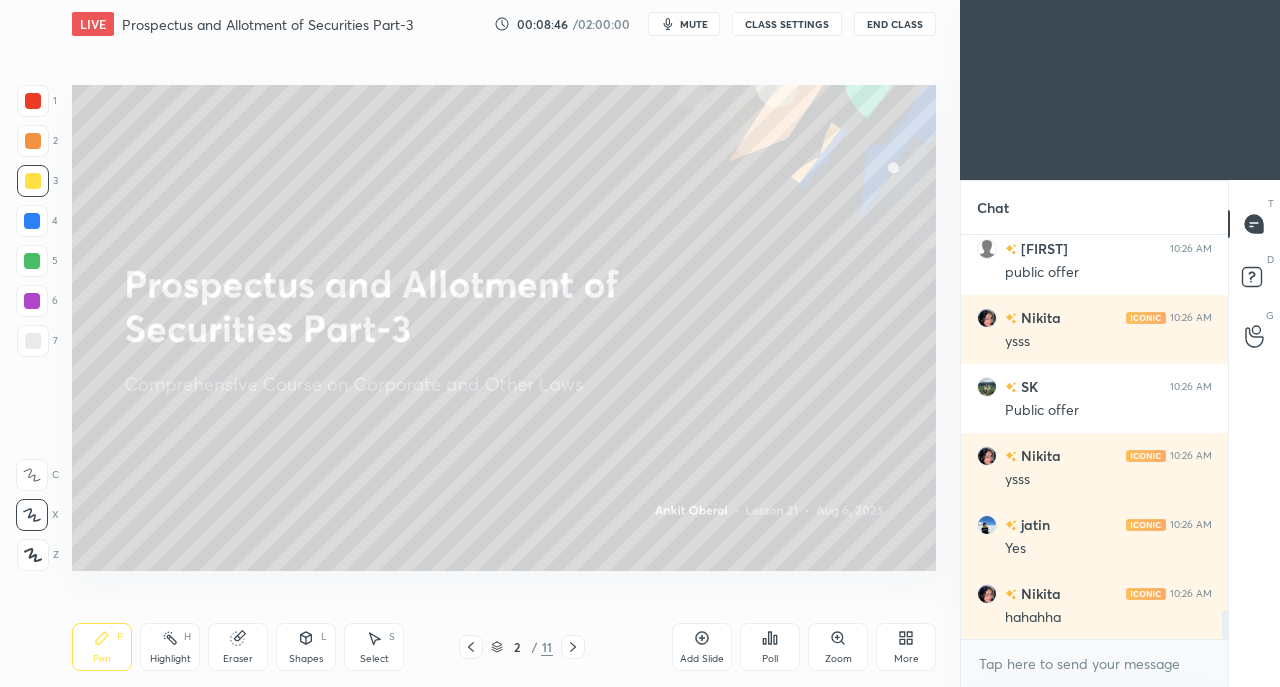 click at bounding box center [573, 647] 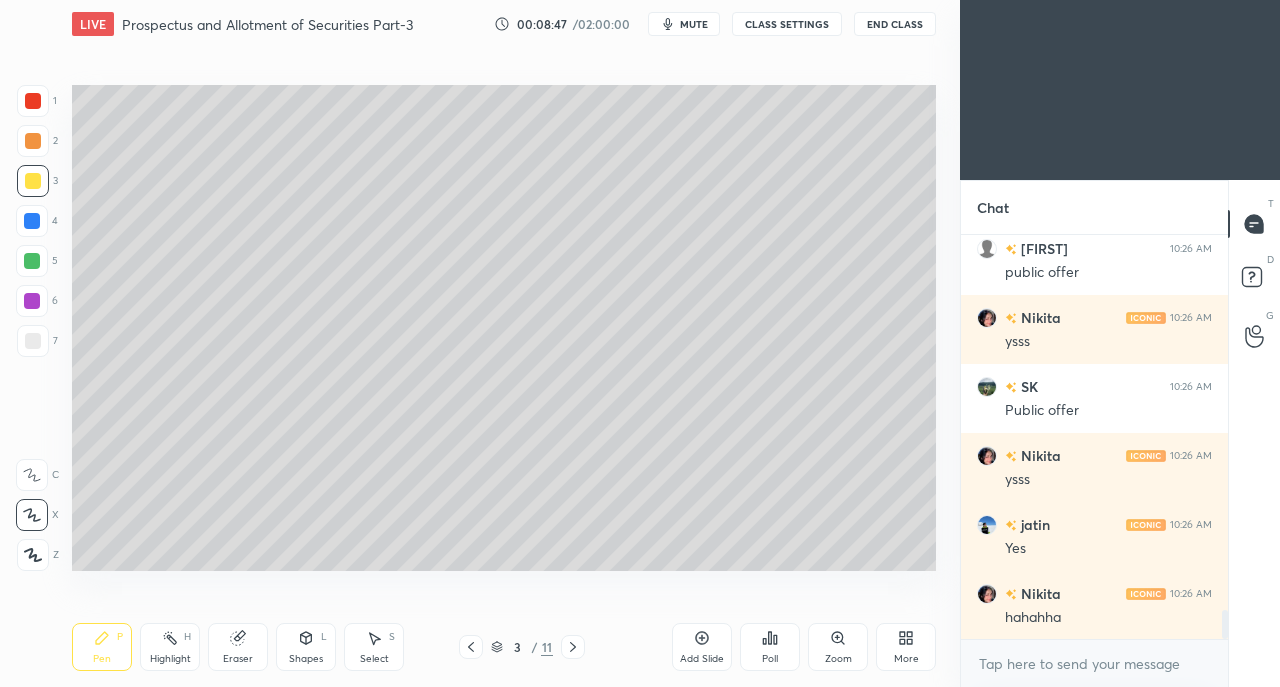 click 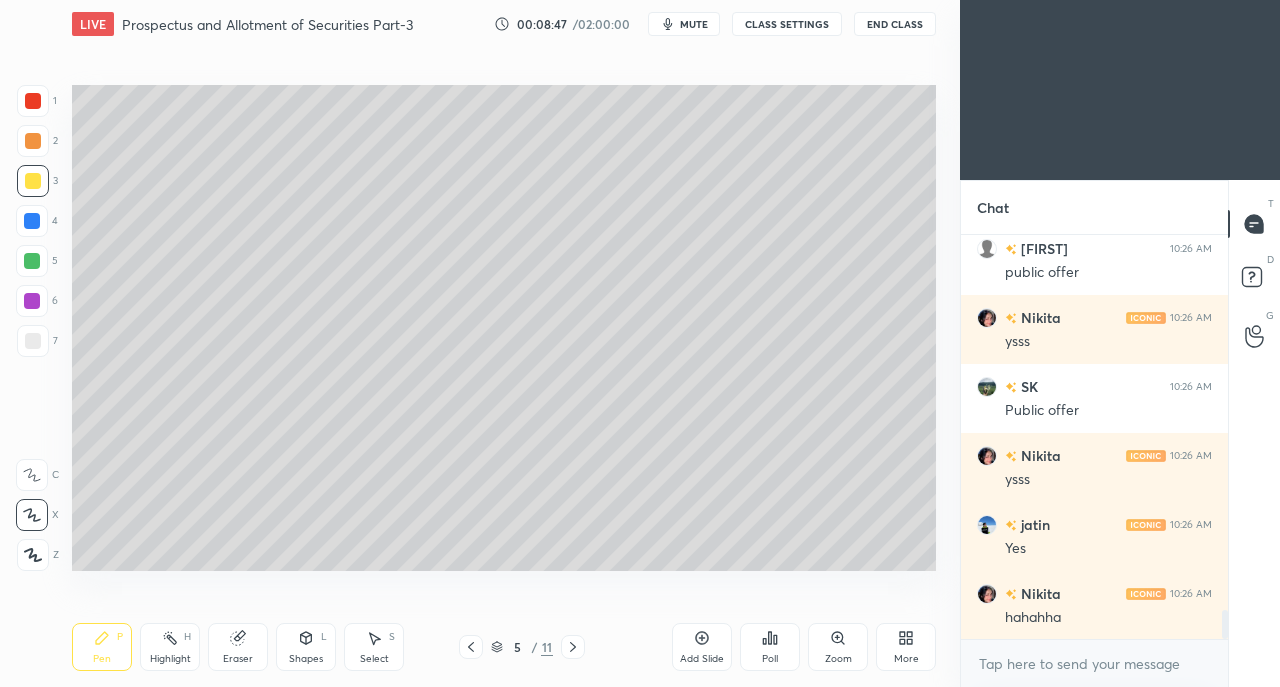 click 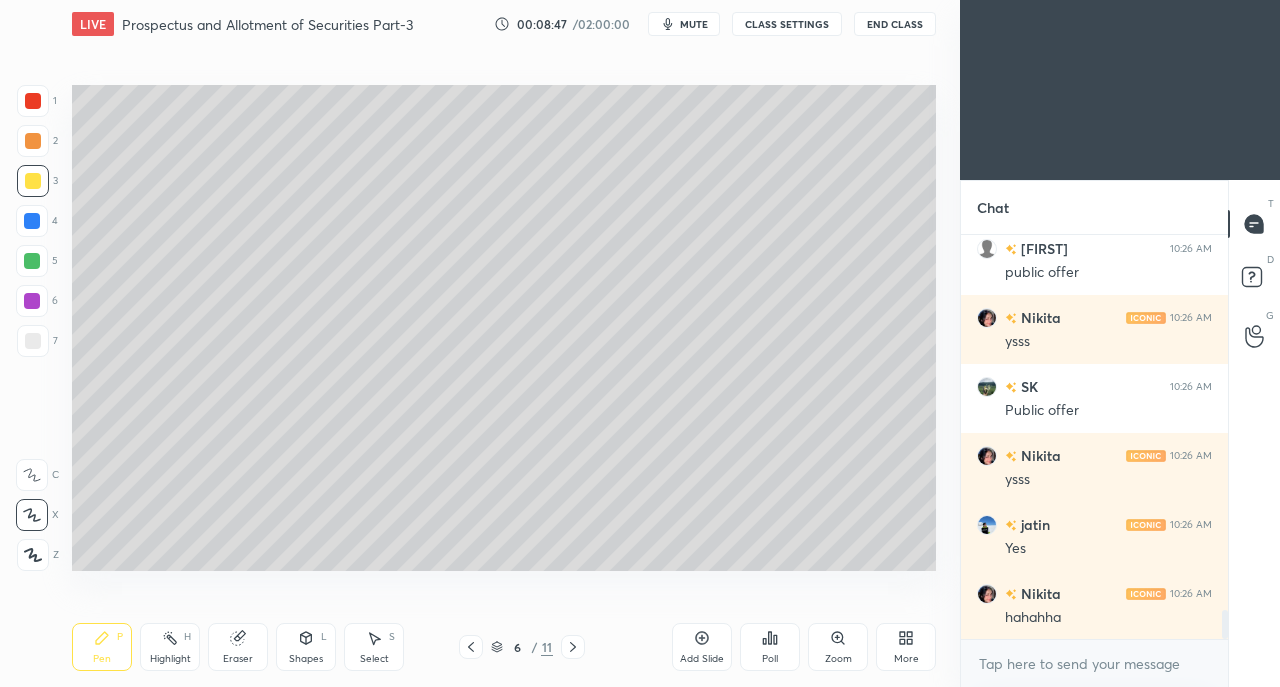 click 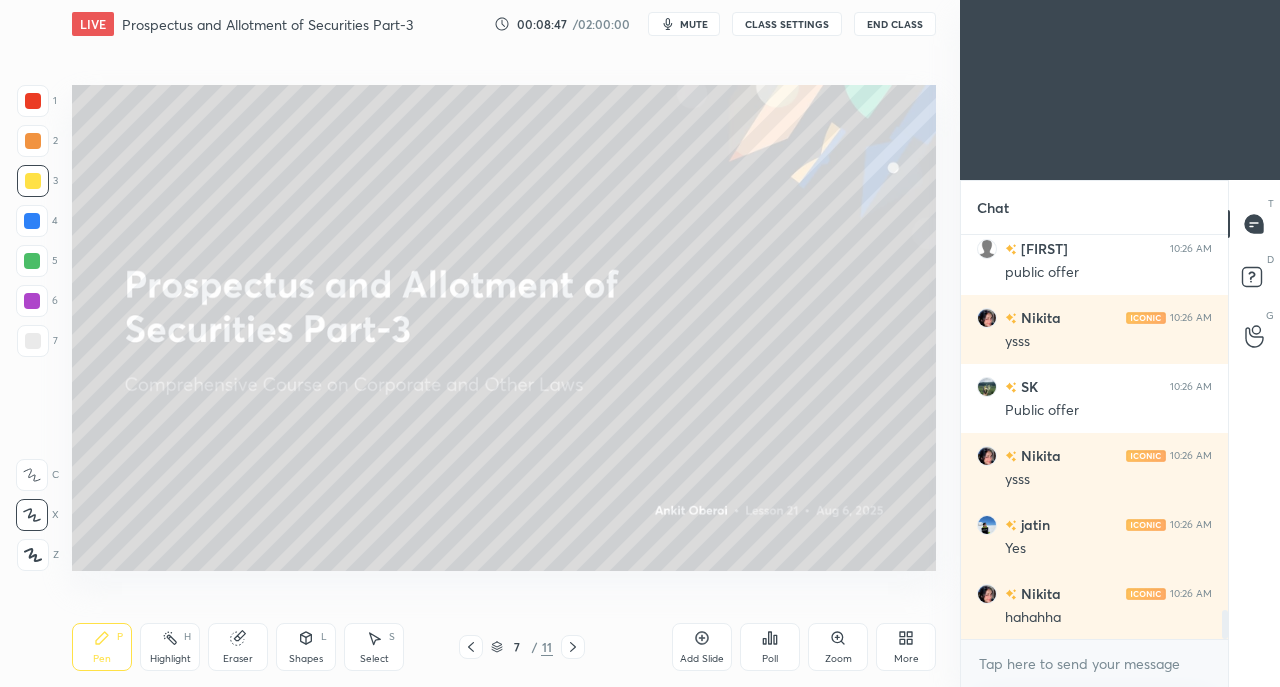 click 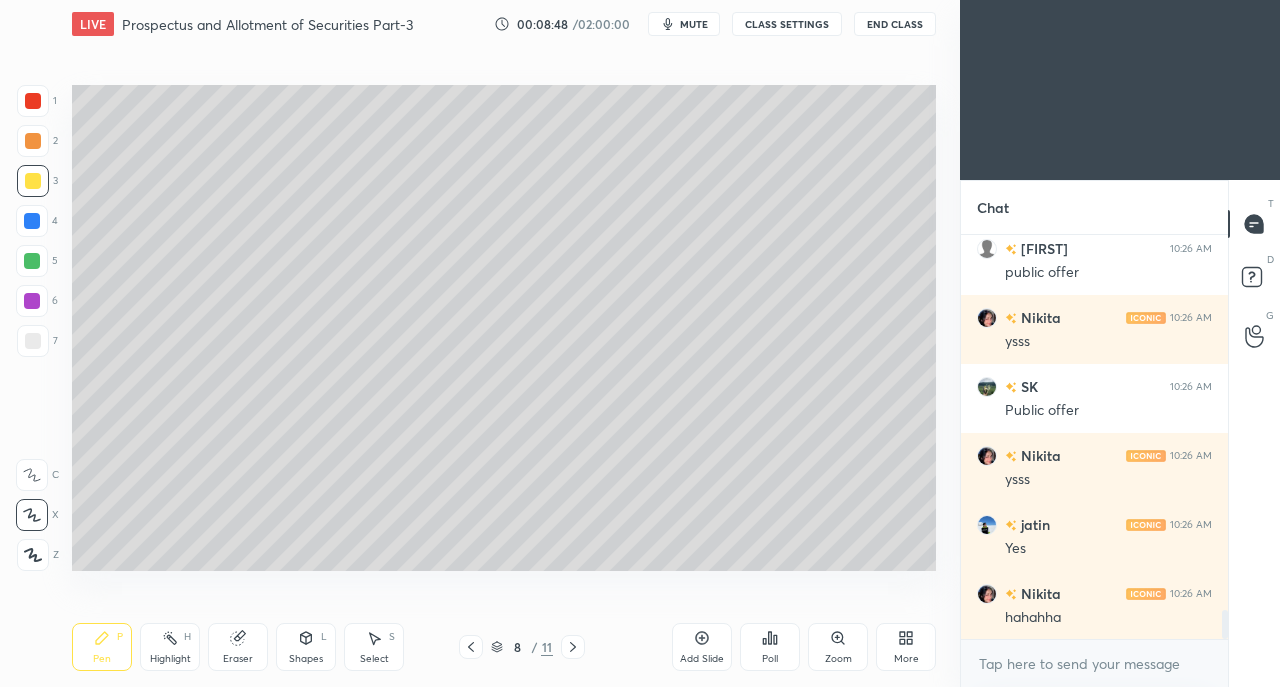 click 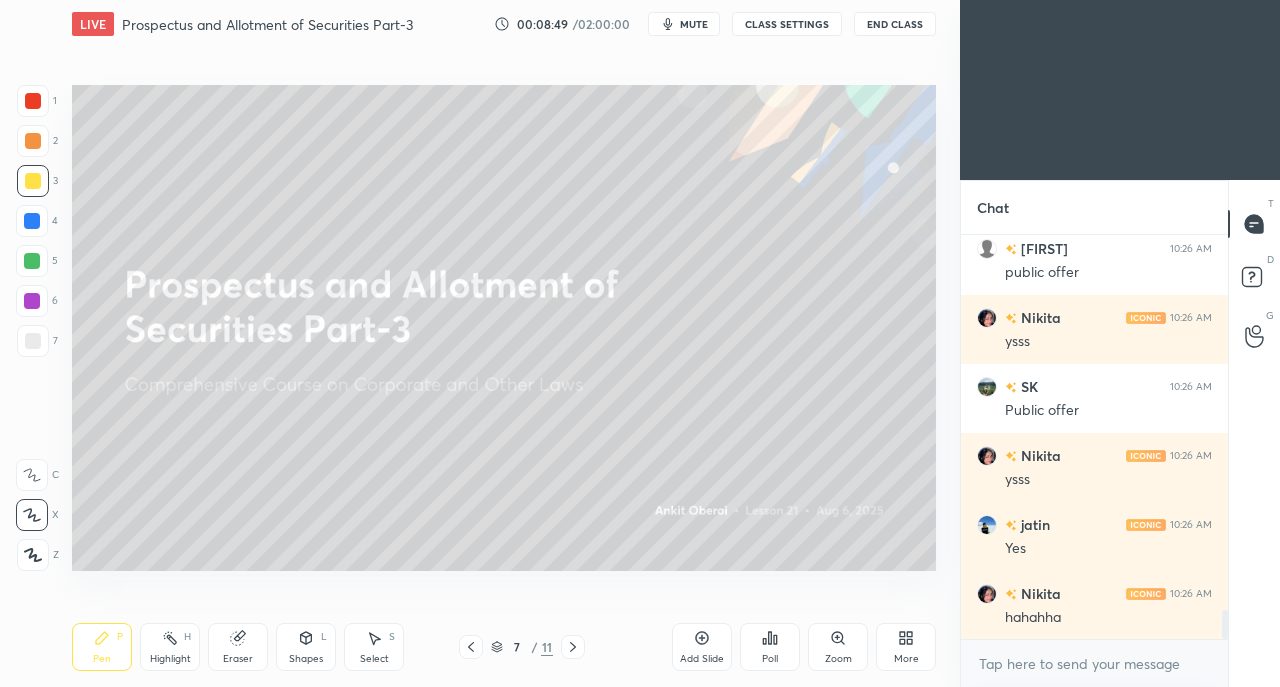 click 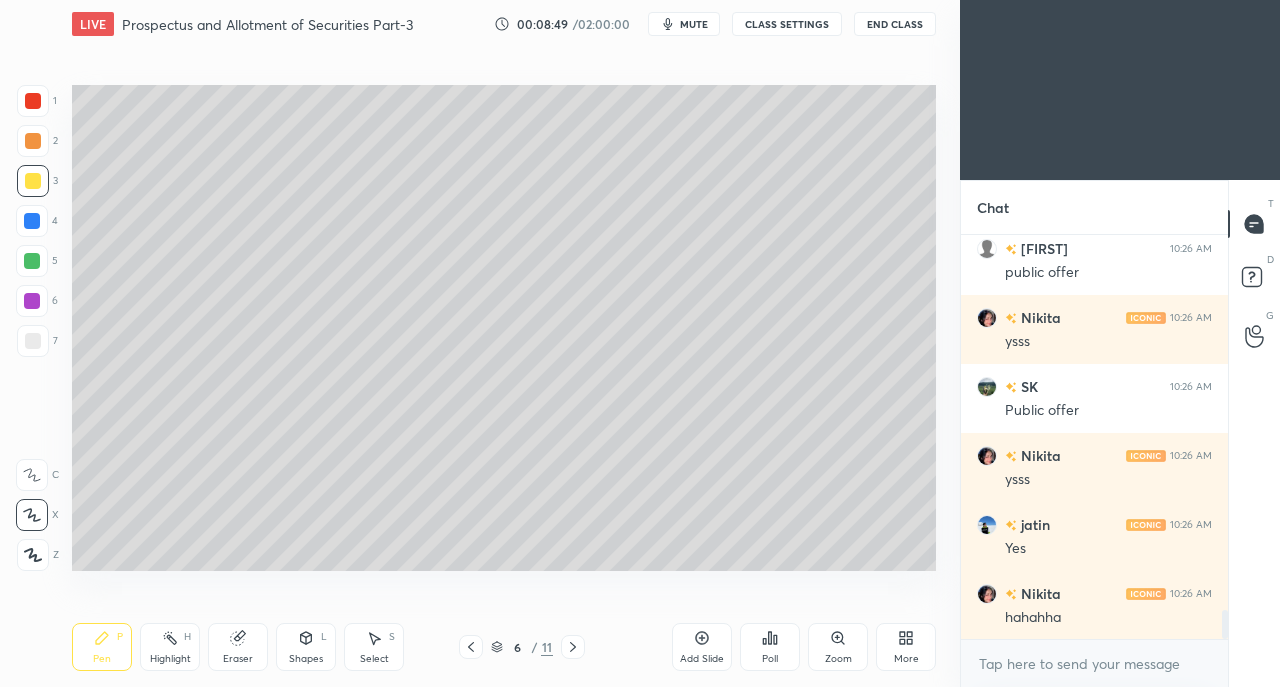 click 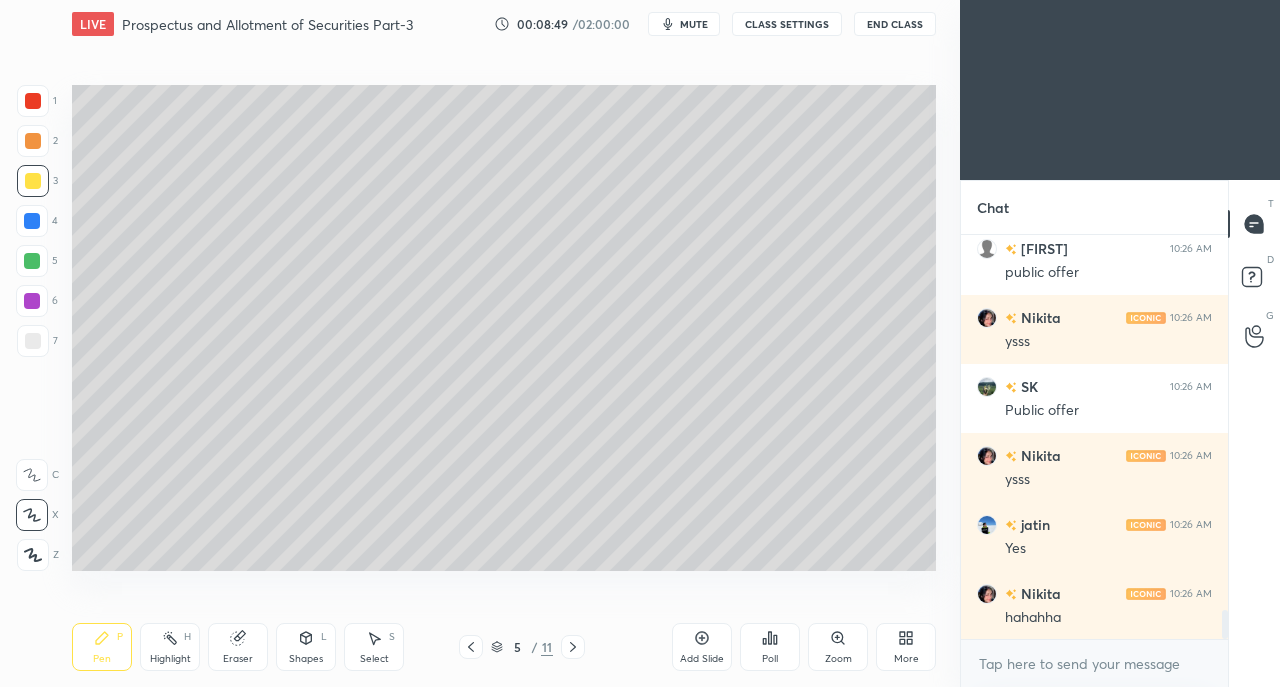 click 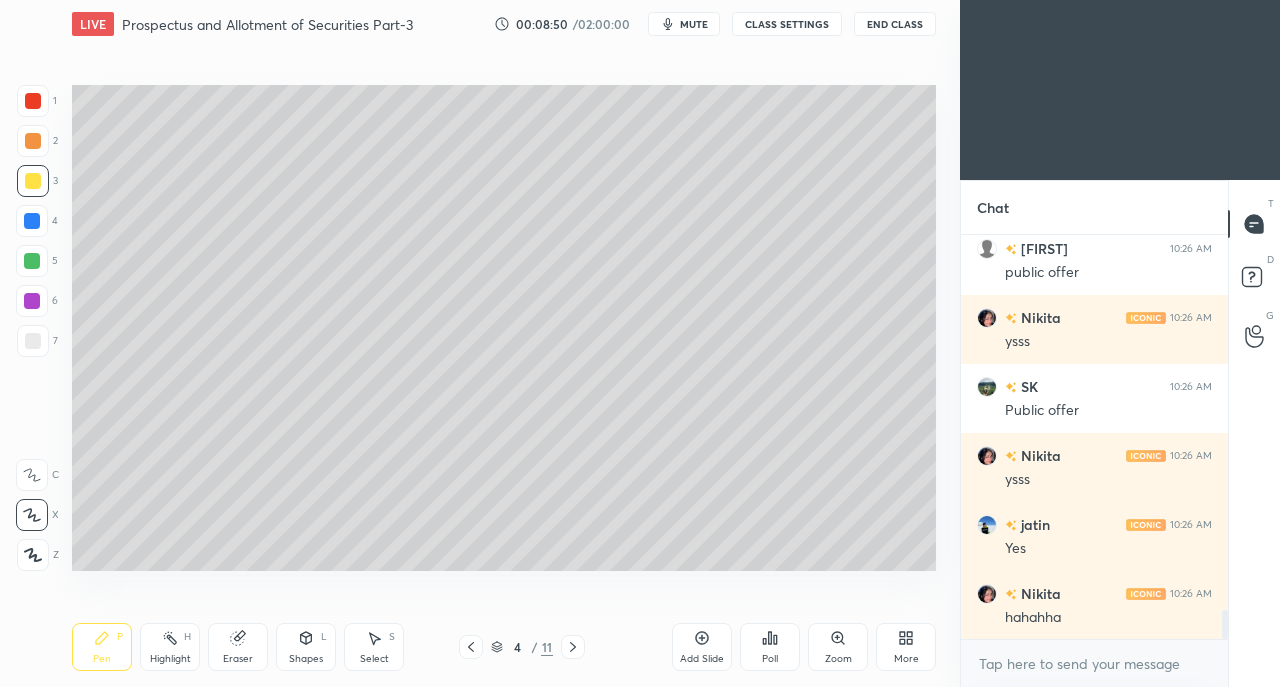 click 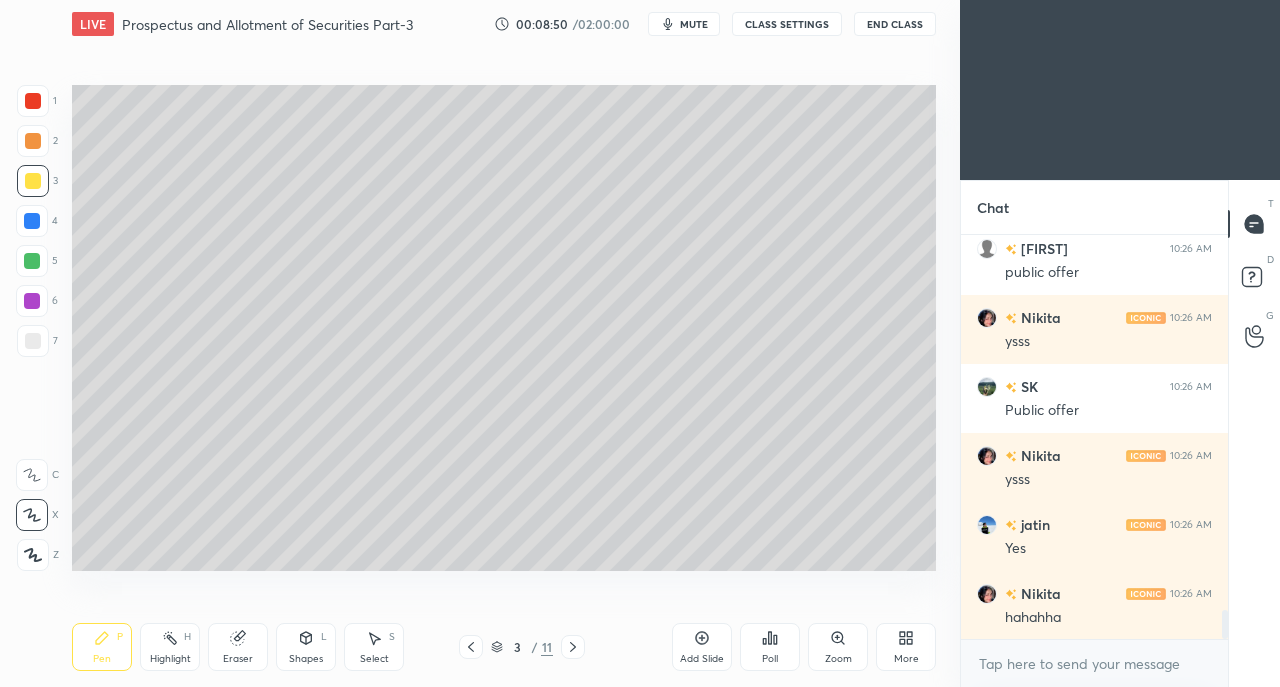 click 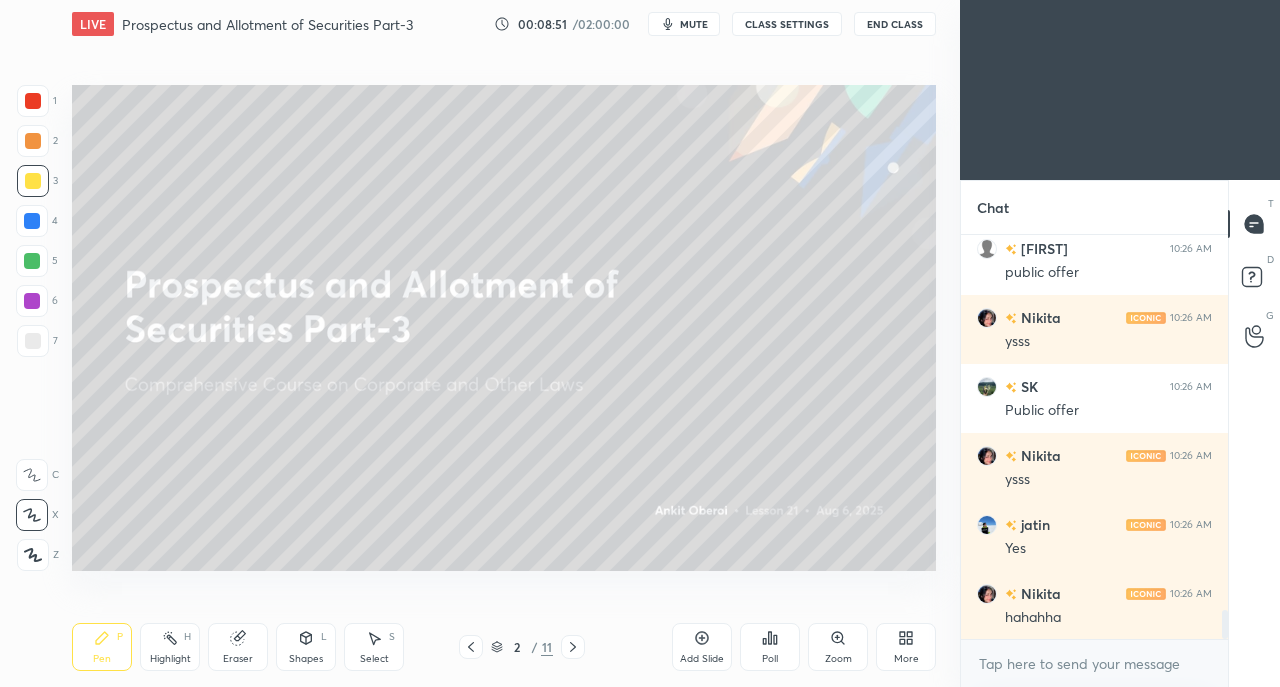 click 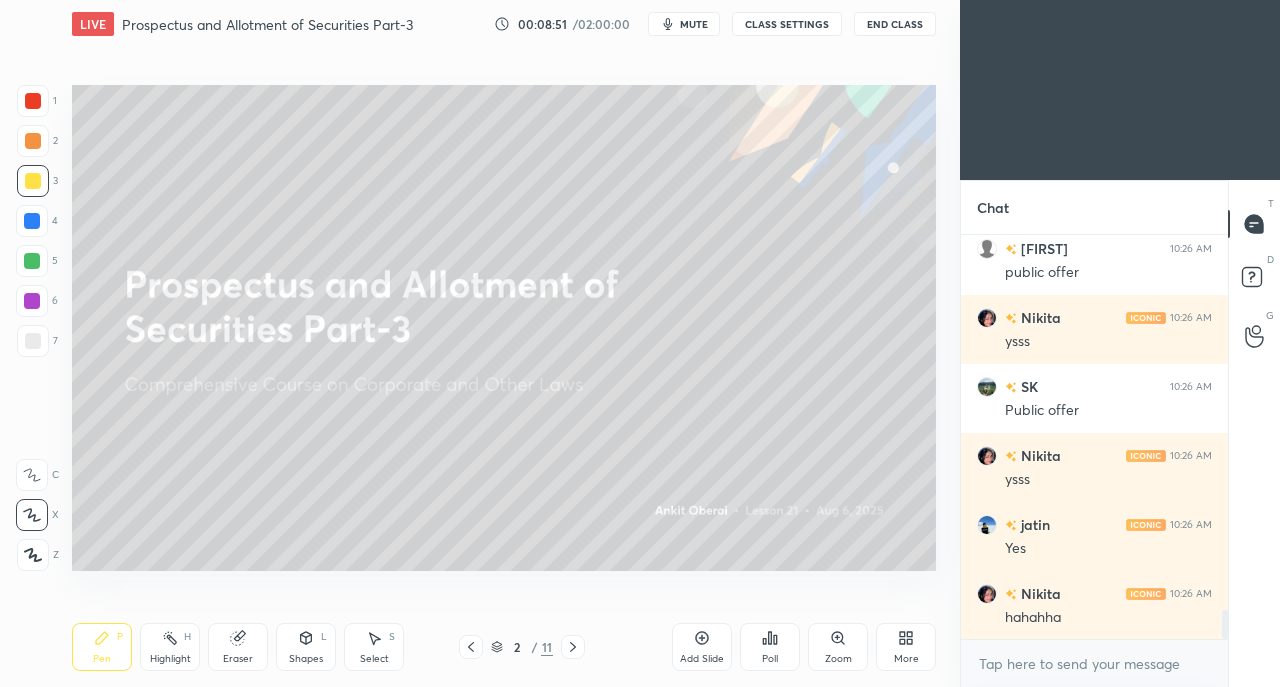 click 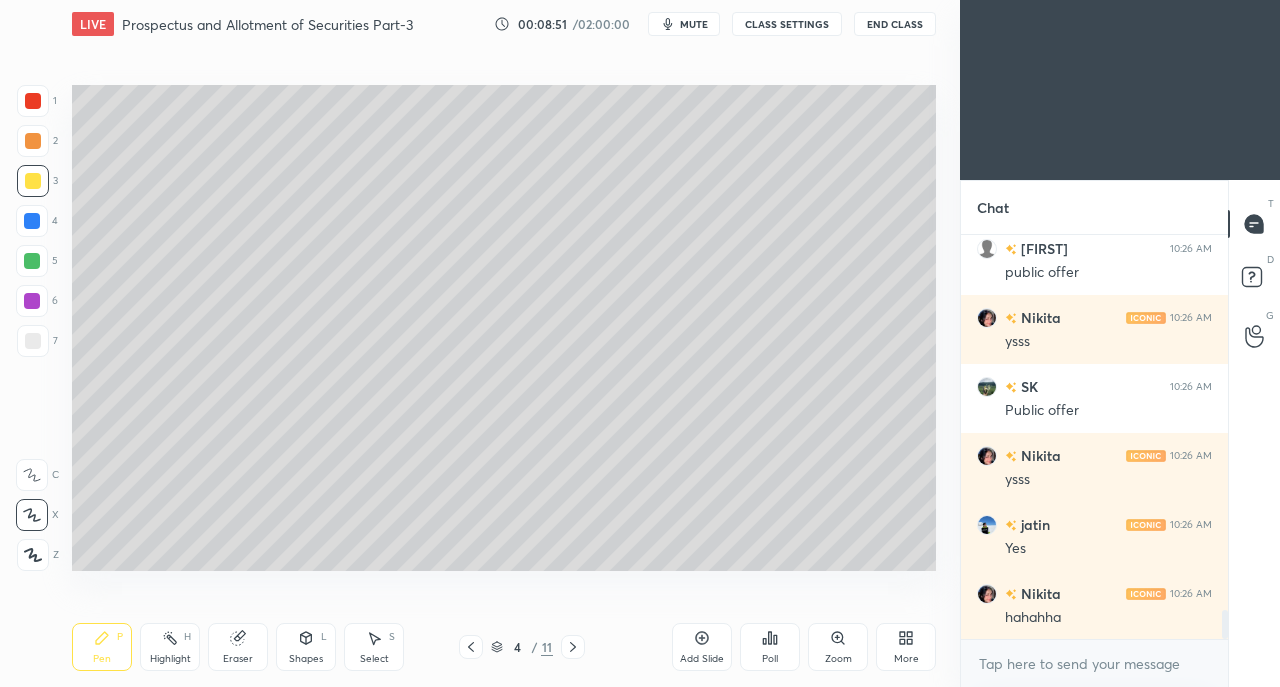 click 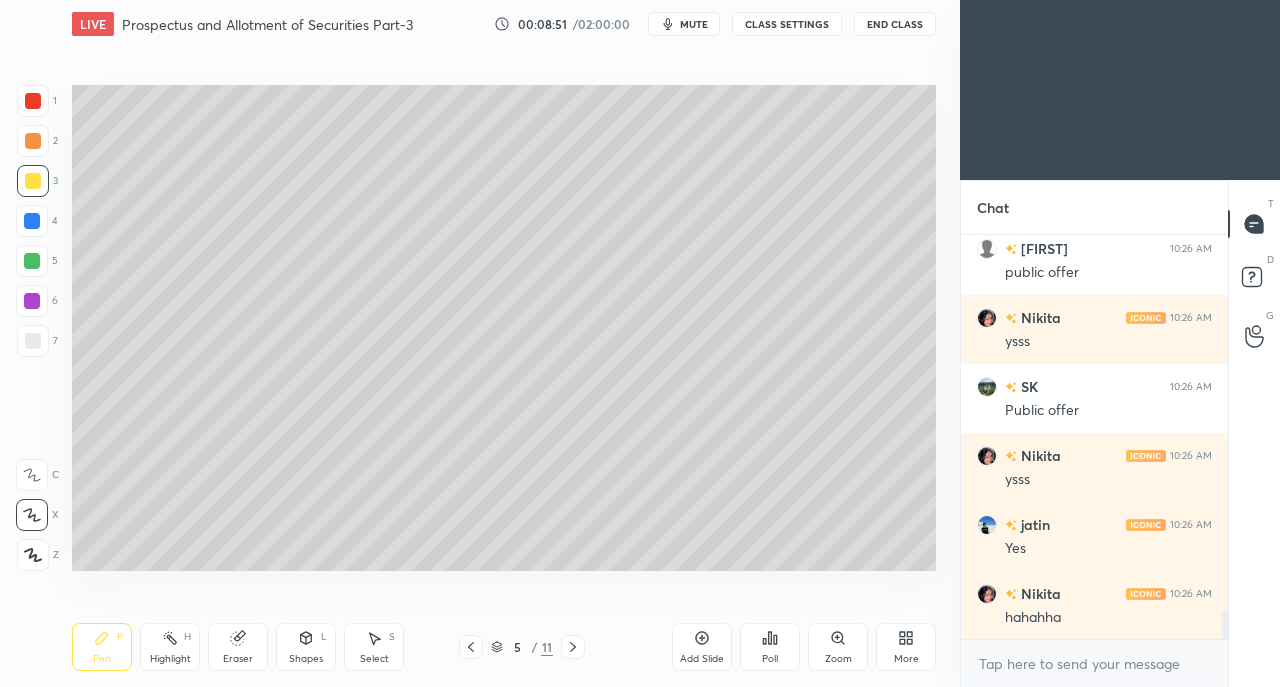 click 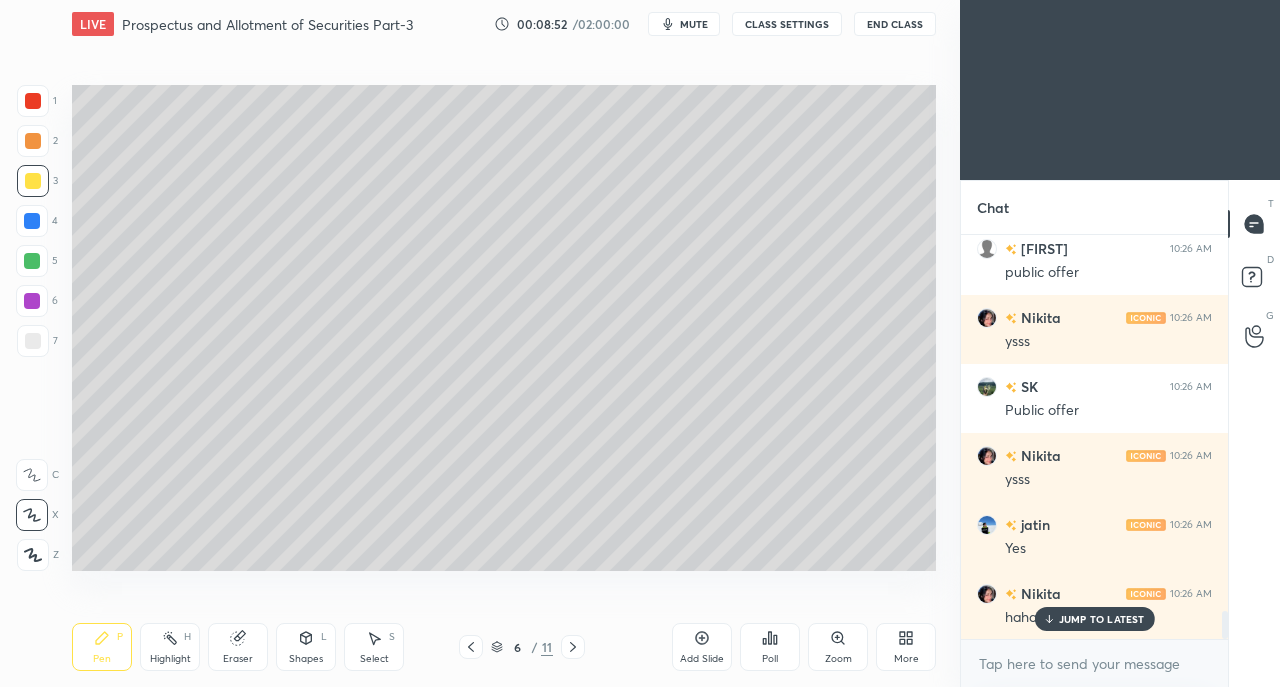 scroll, scrollTop: 5402, scrollLeft: 0, axis: vertical 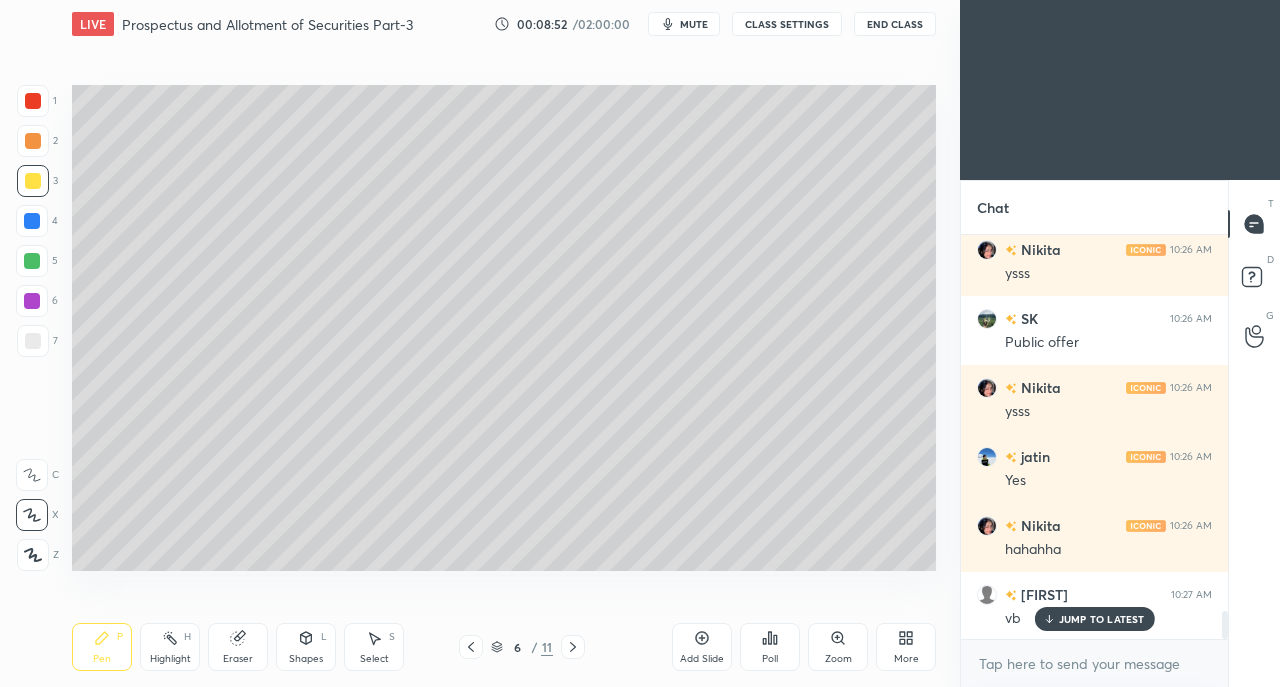 click at bounding box center [573, 647] 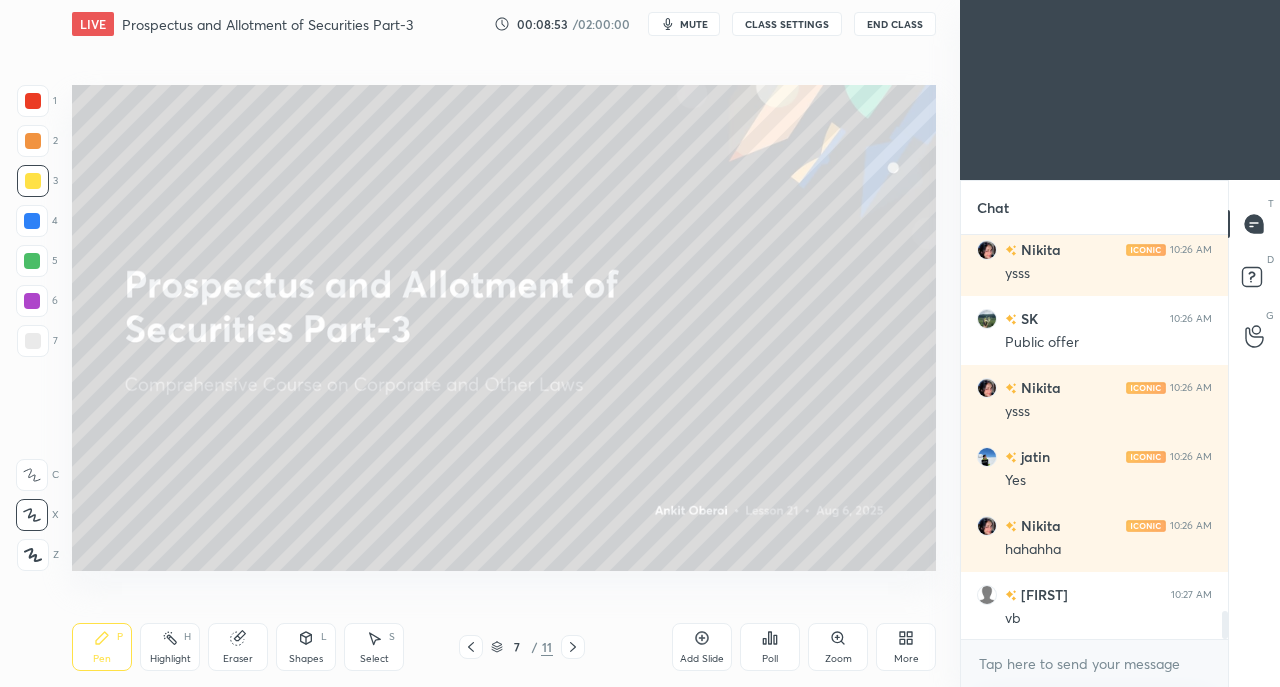 scroll, scrollTop: 5472, scrollLeft: 0, axis: vertical 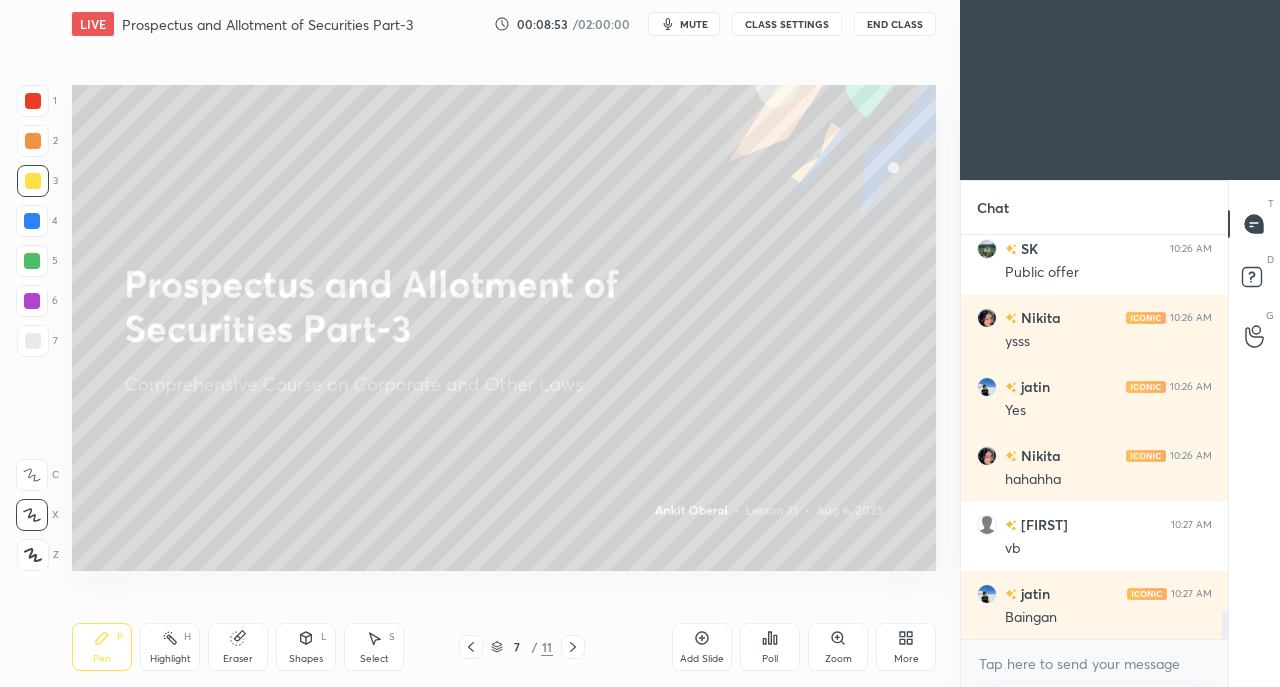 click on "7 / 11" at bounding box center [522, 647] 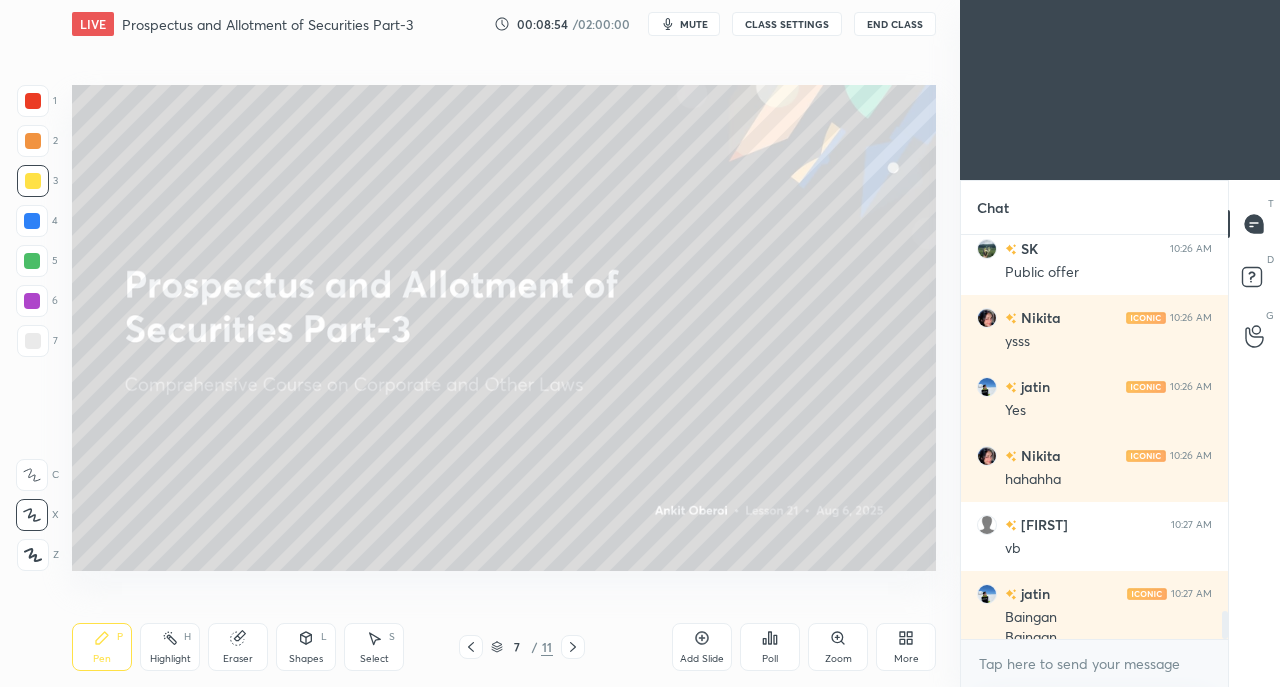 scroll, scrollTop: 5492, scrollLeft: 0, axis: vertical 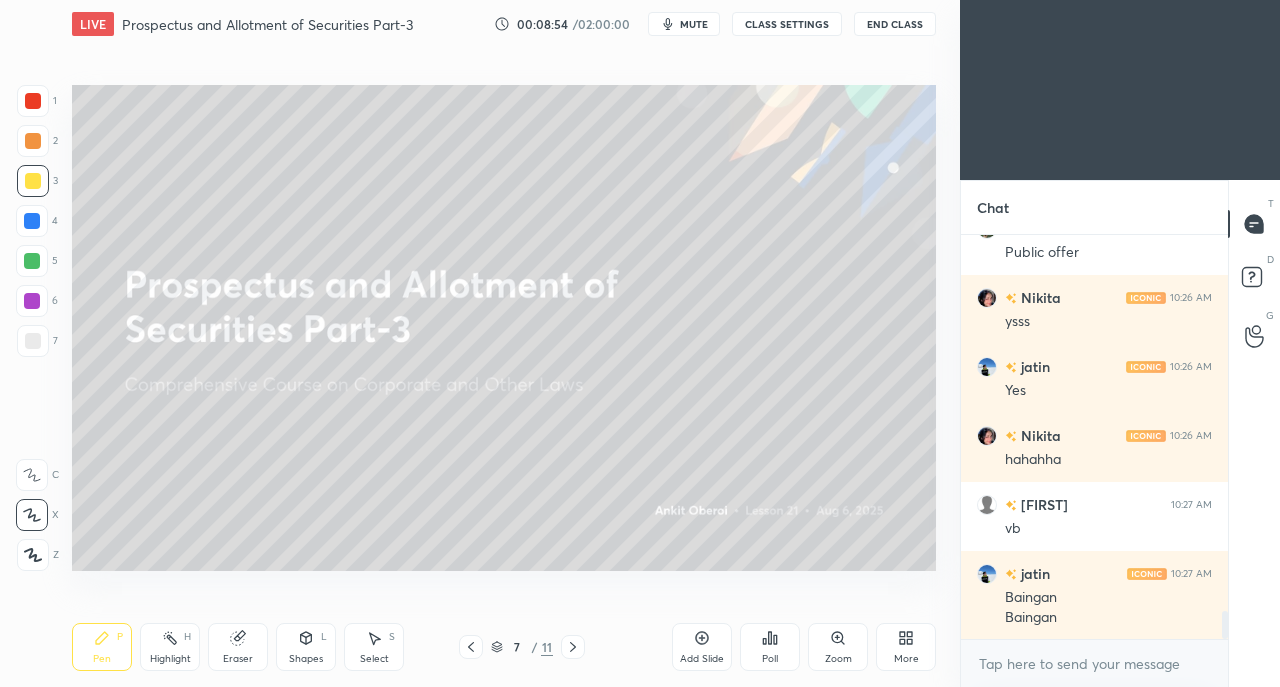 click 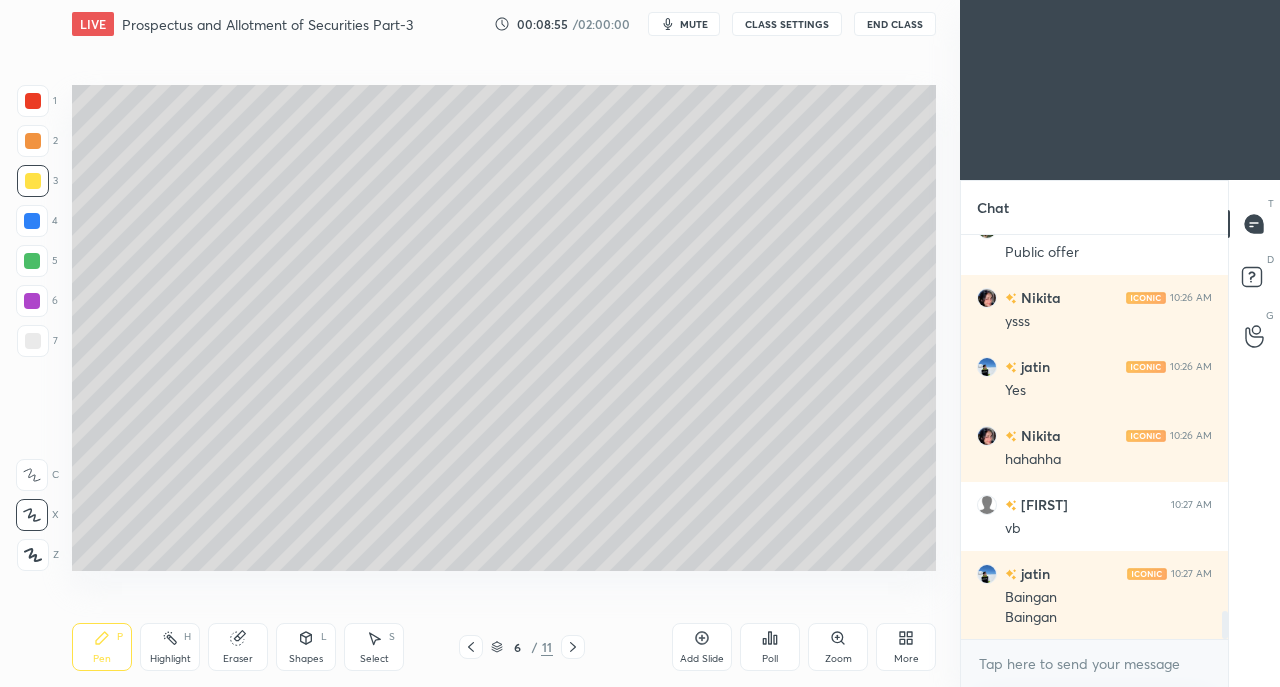 click on "Add Slide" at bounding box center (702, 647) 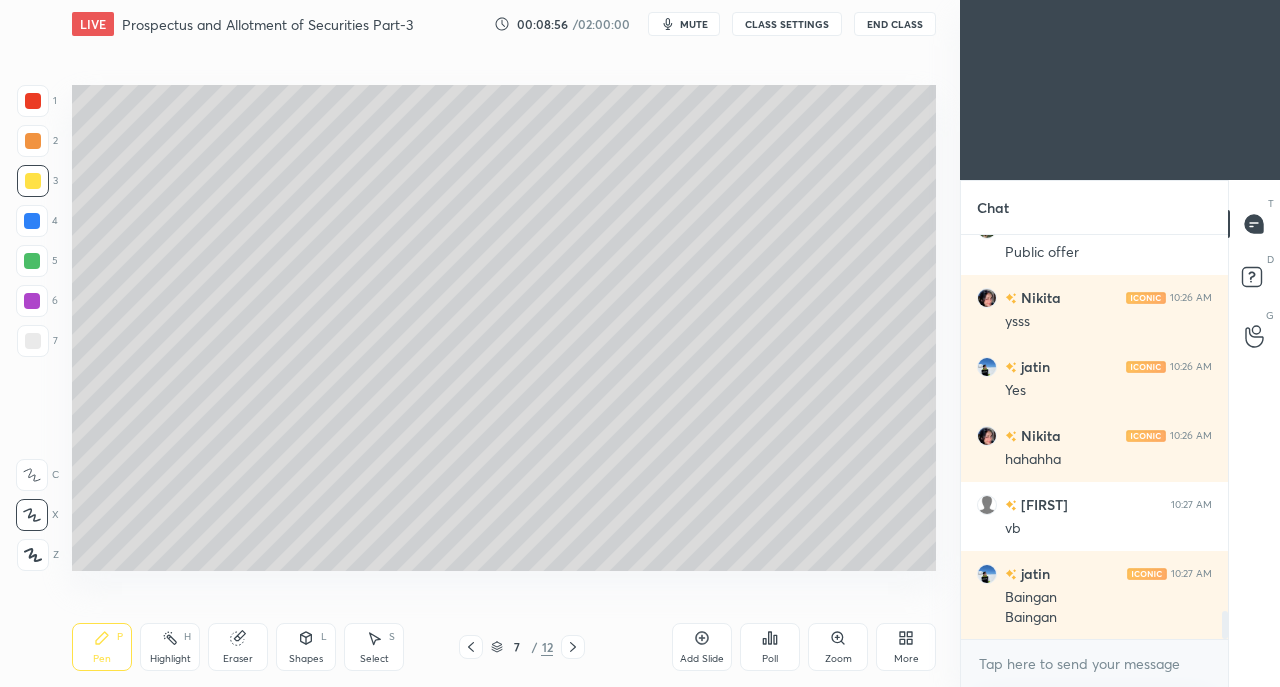 scroll, scrollTop: 5560, scrollLeft: 0, axis: vertical 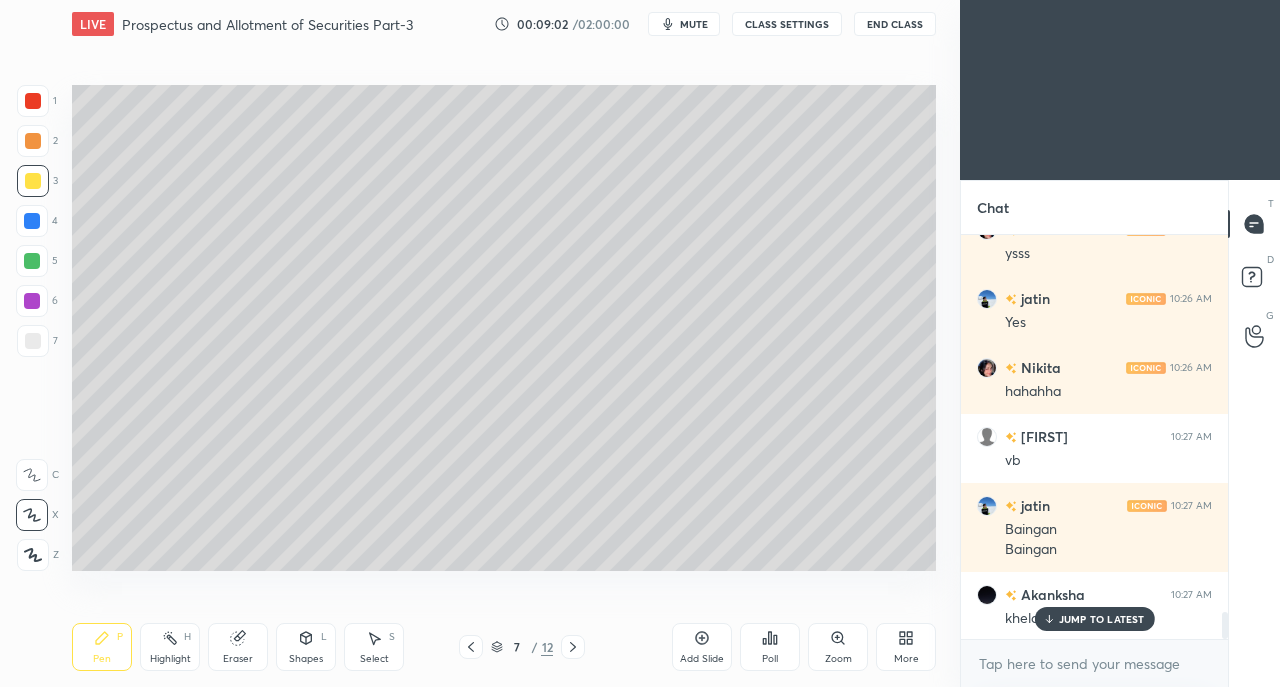 click on "Eraser" at bounding box center [238, 647] 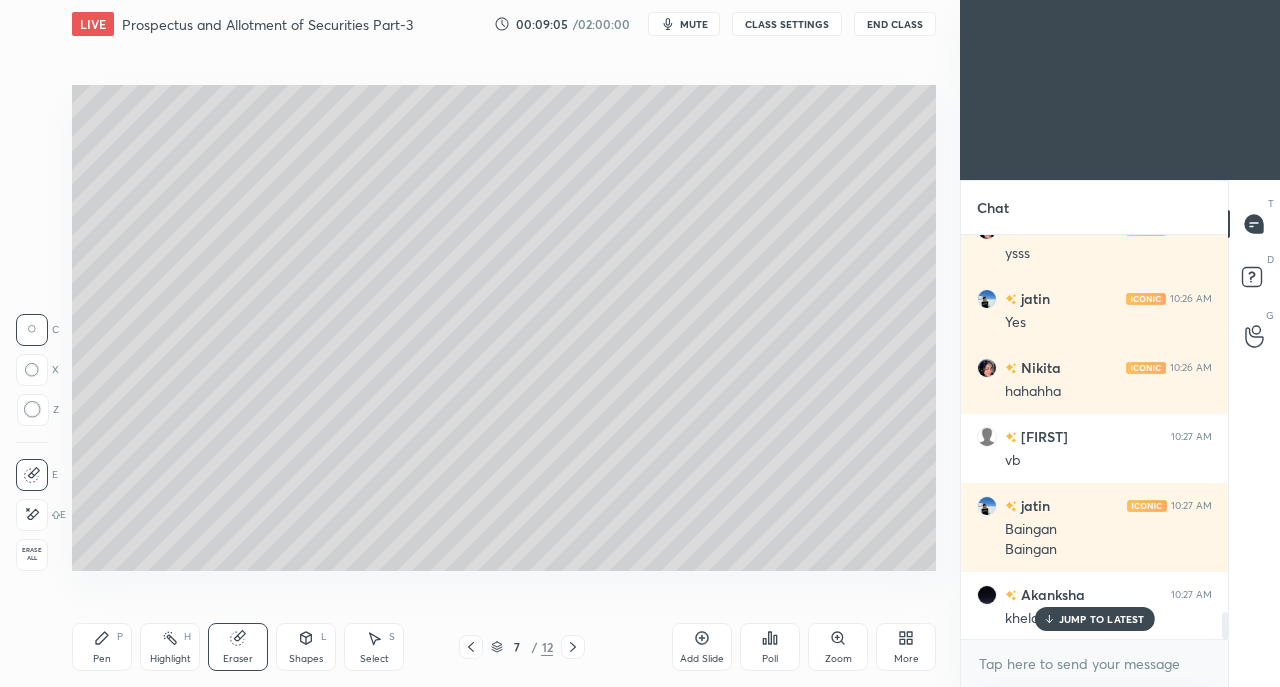 click on "Pen P" at bounding box center [102, 647] 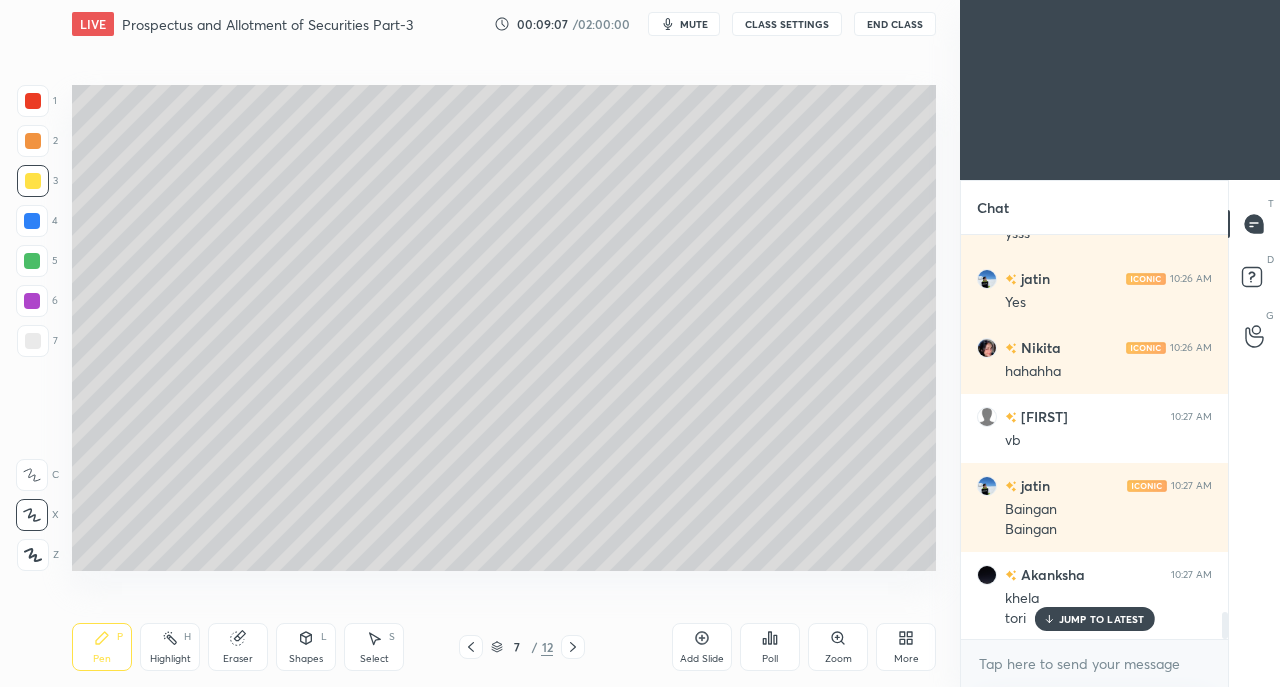 scroll, scrollTop: 5718, scrollLeft: 0, axis: vertical 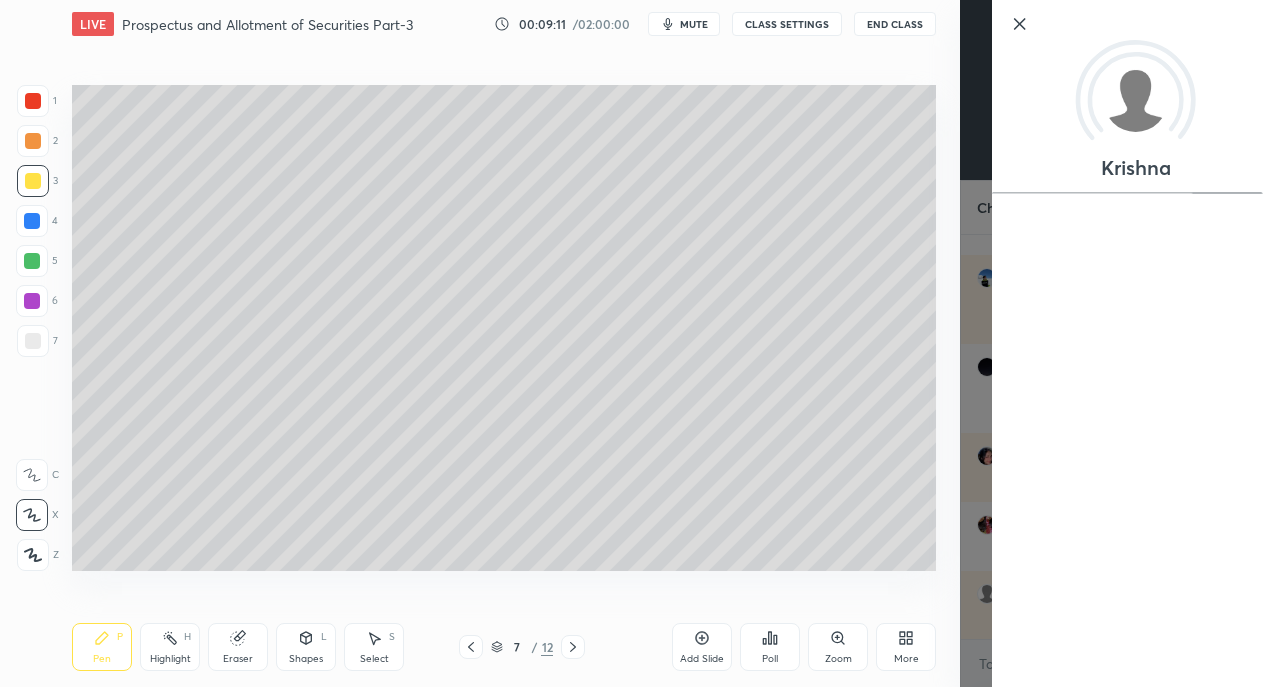 click on "Add Slide Poll Zoom More" at bounding box center [804, 647] 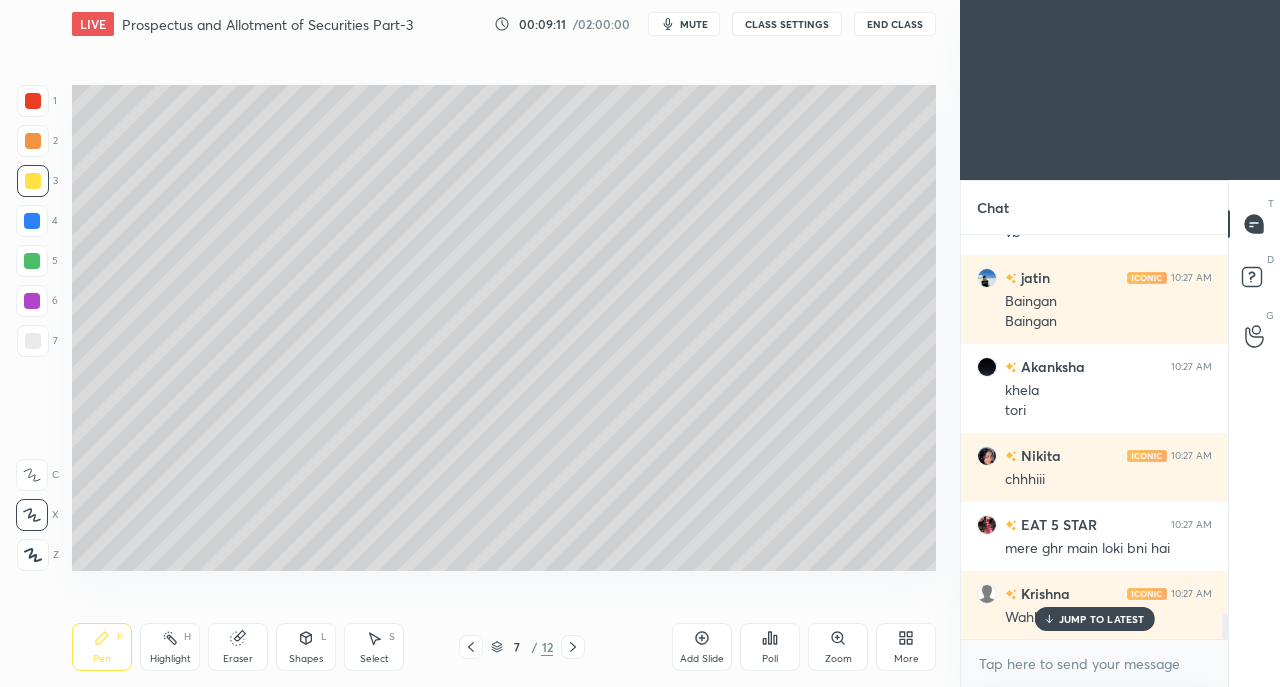 scroll, scrollTop: 5856, scrollLeft: 0, axis: vertical 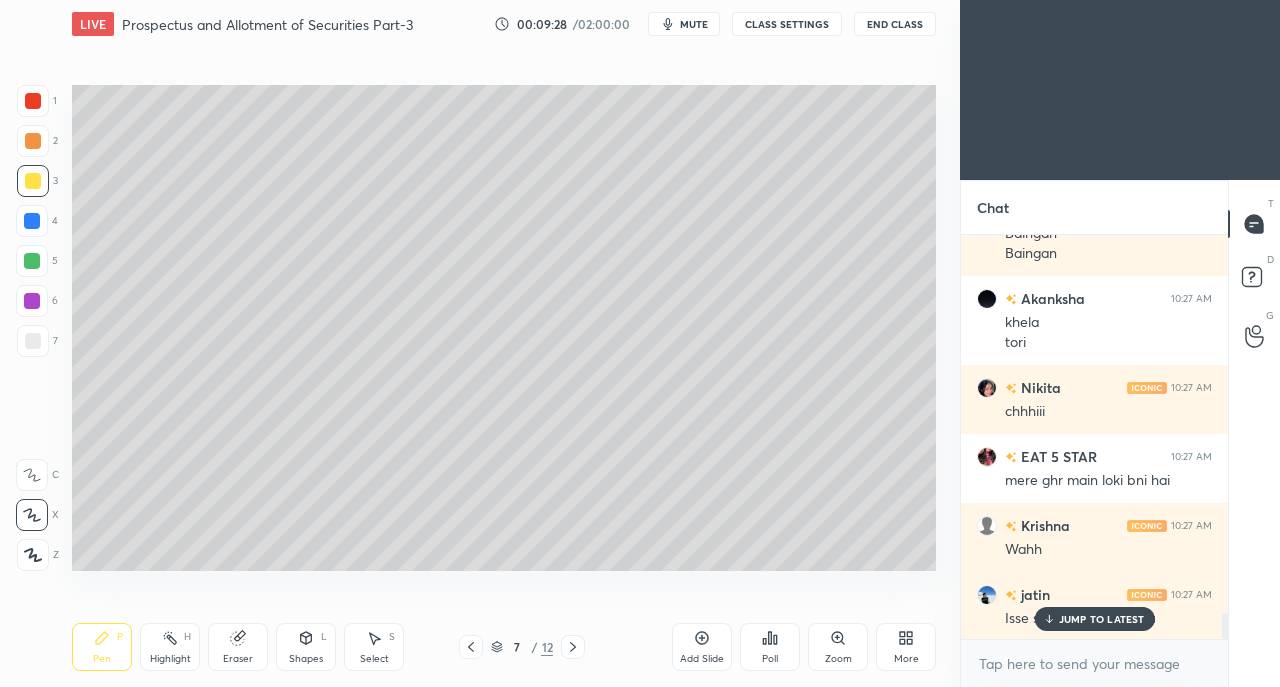 click 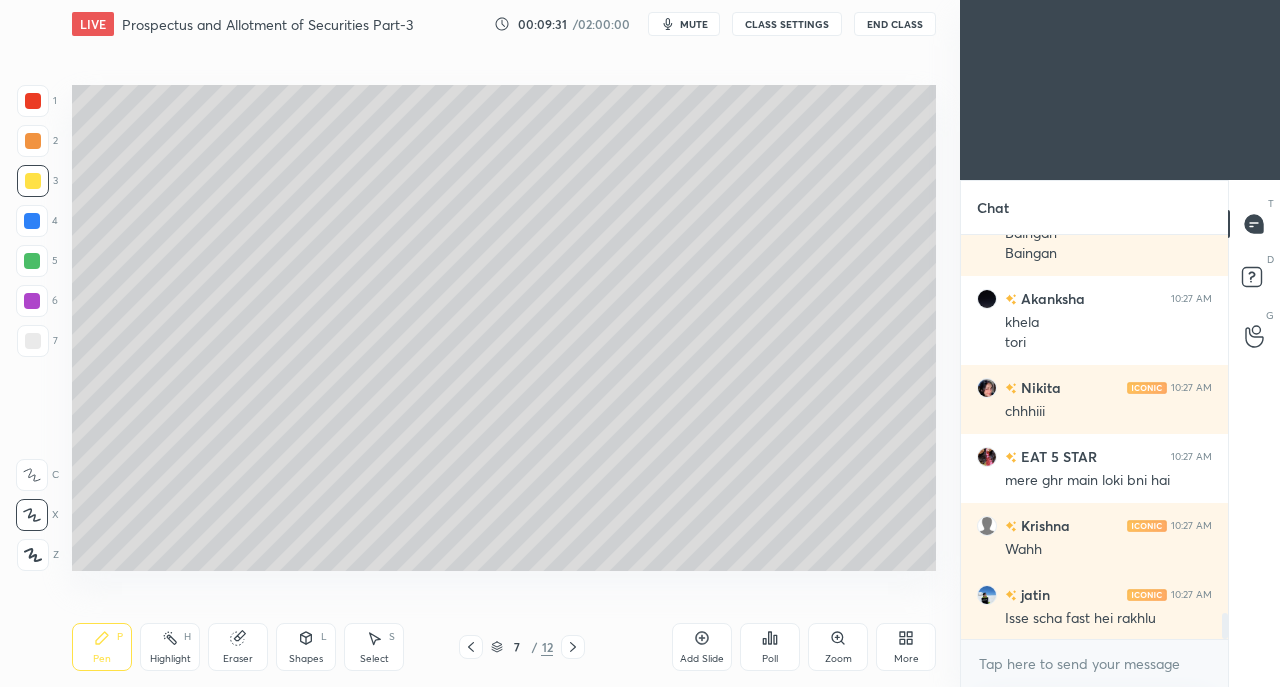 click 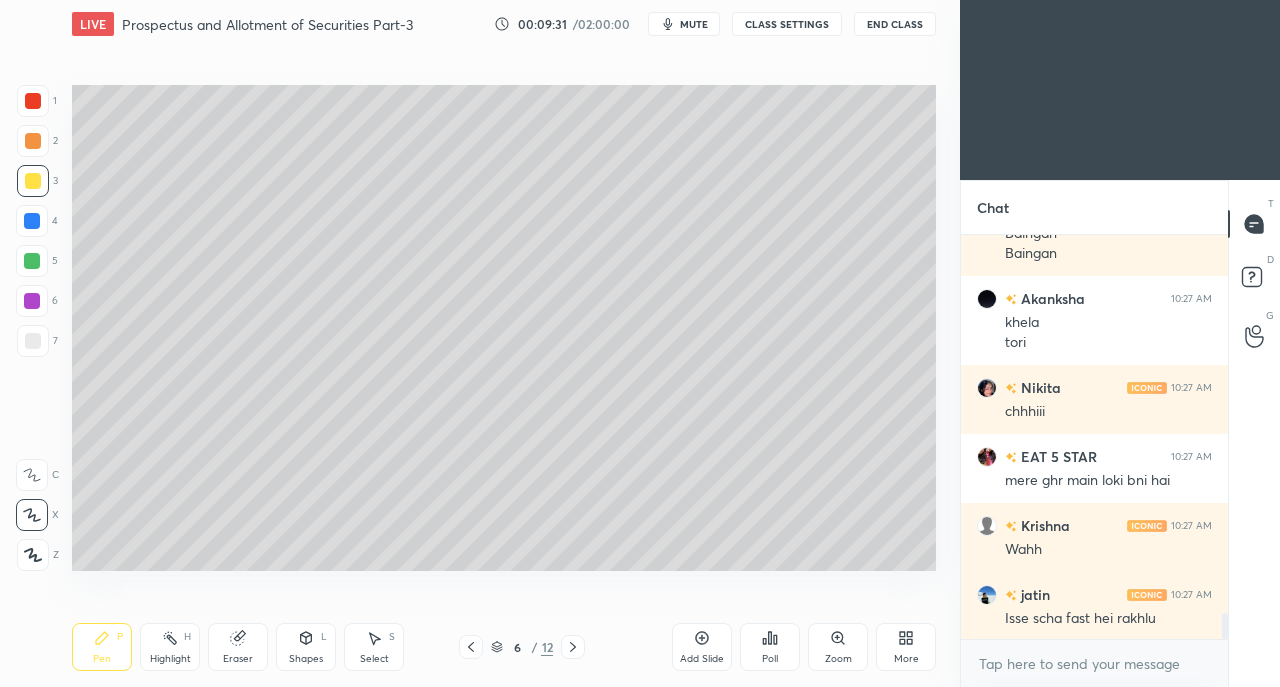 click 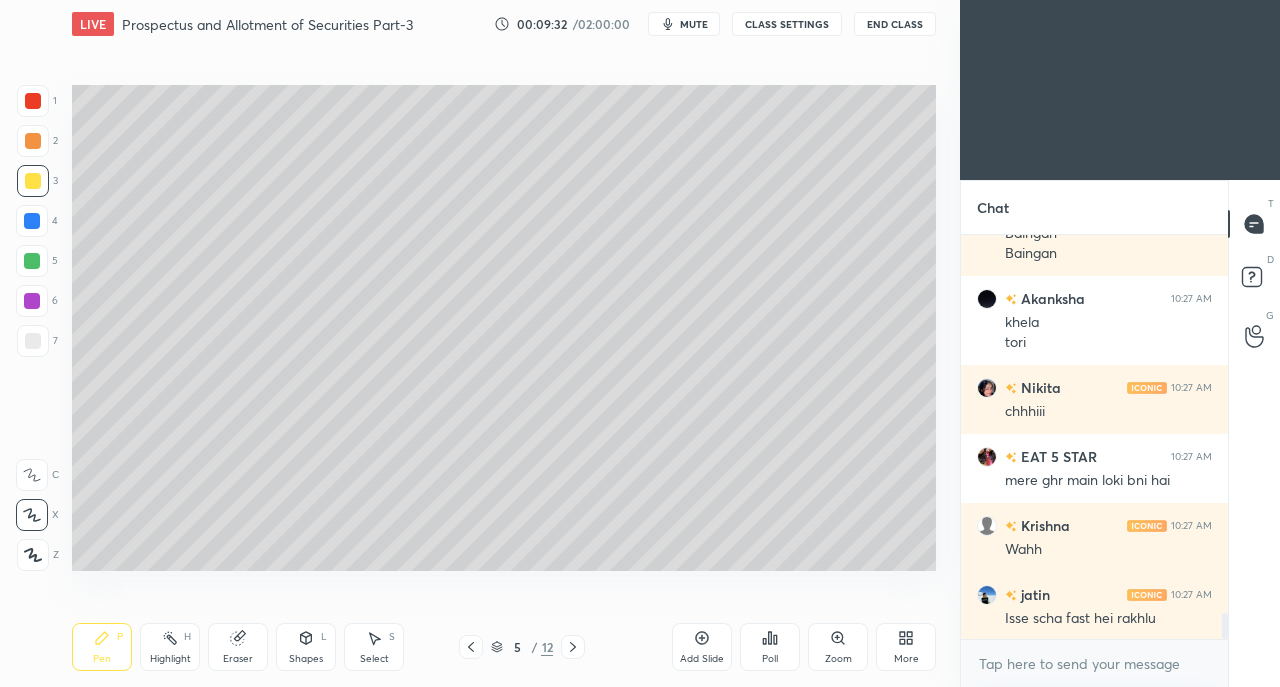scroll, scrollTop: 5926, scrollLeft: 0, axis: vertical 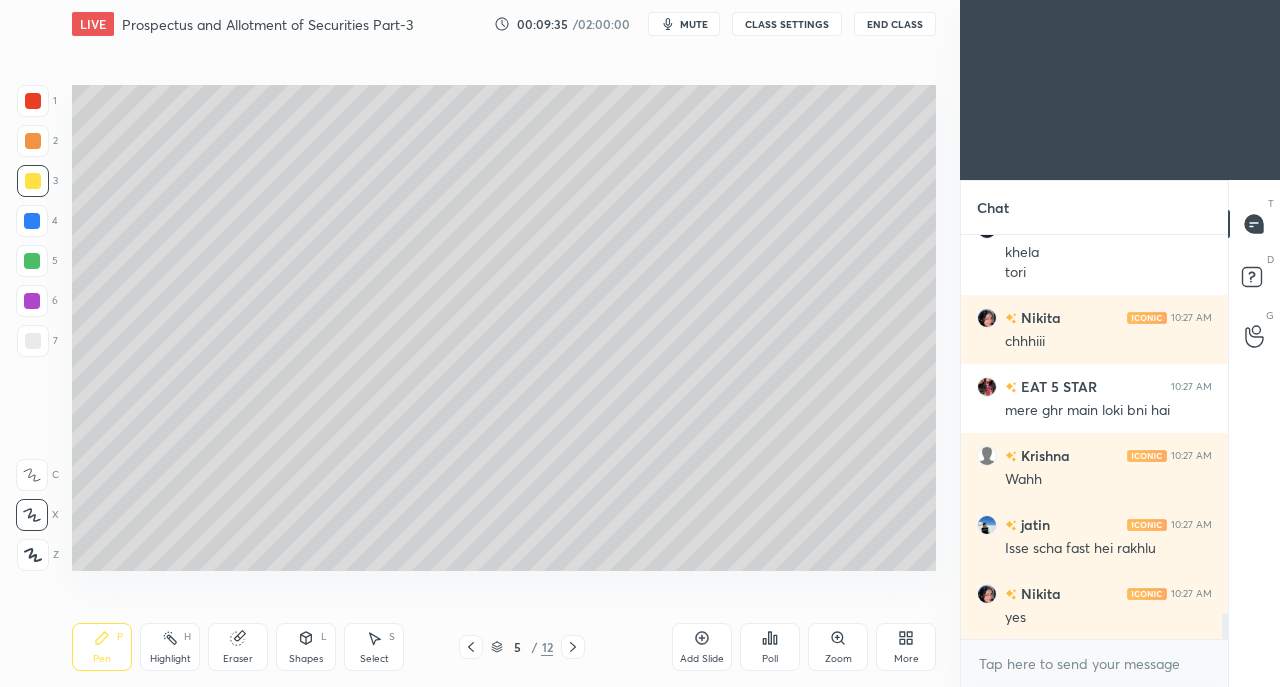 click 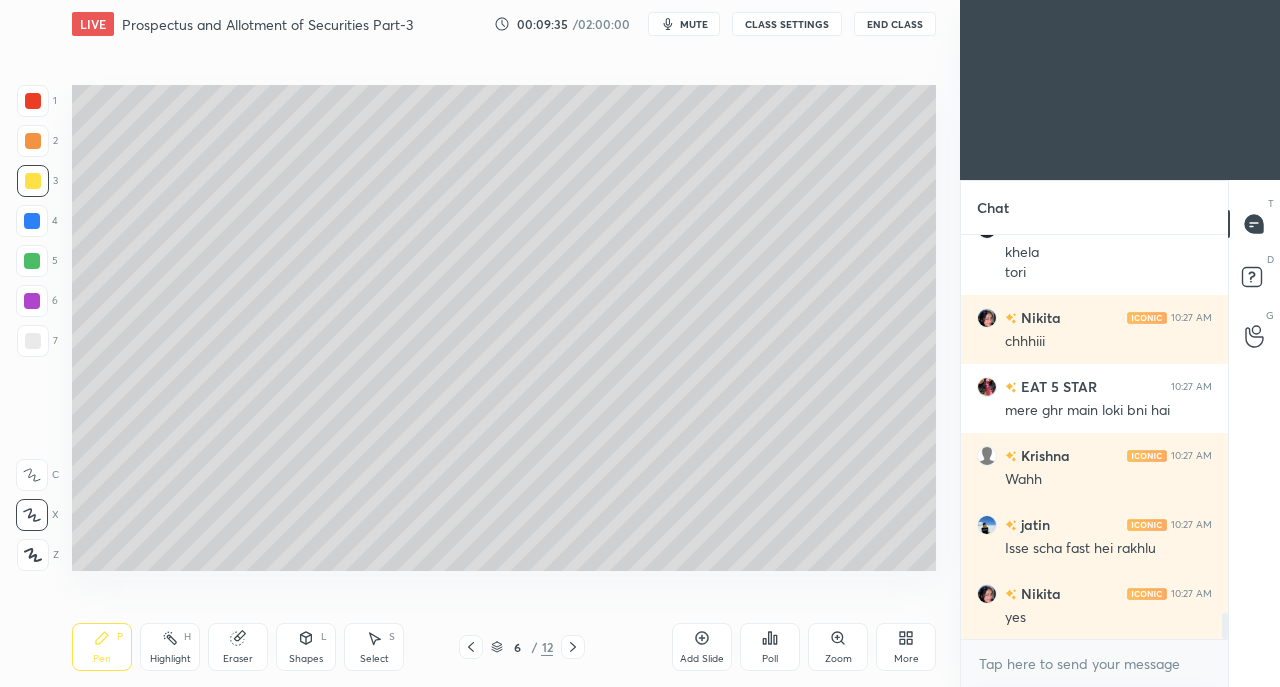 click 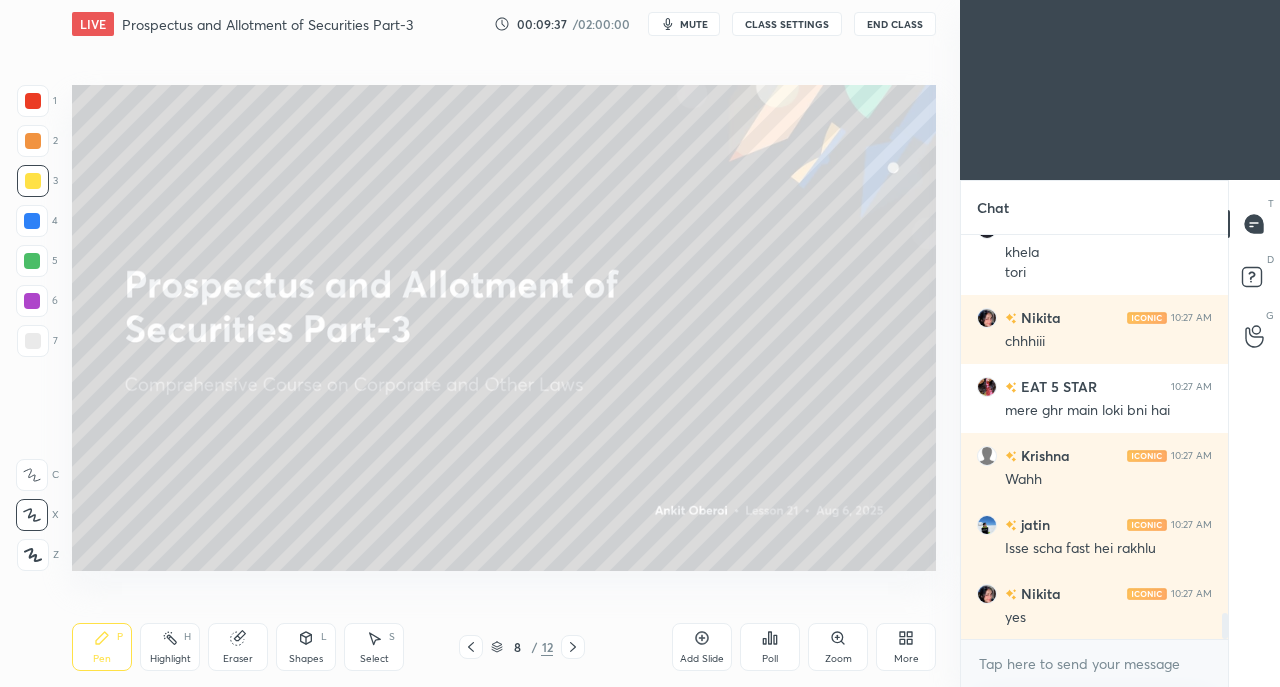 click 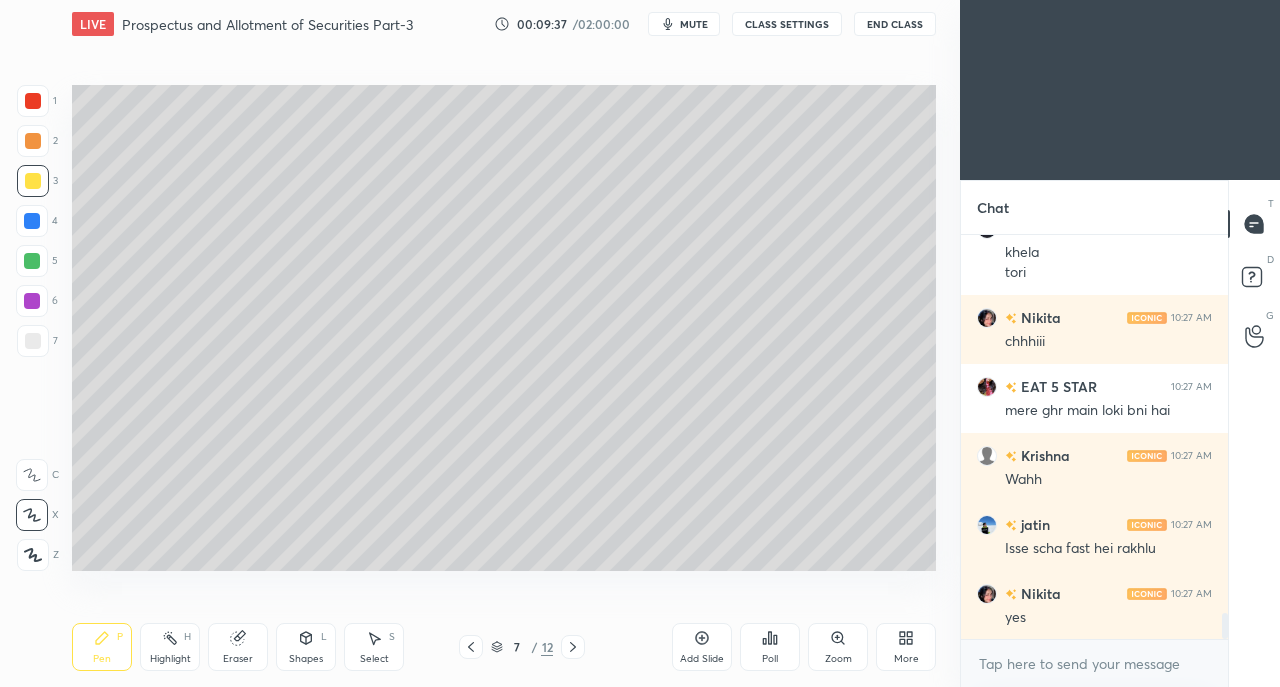 click on "Add Slide" at bounding box center [702, 647] 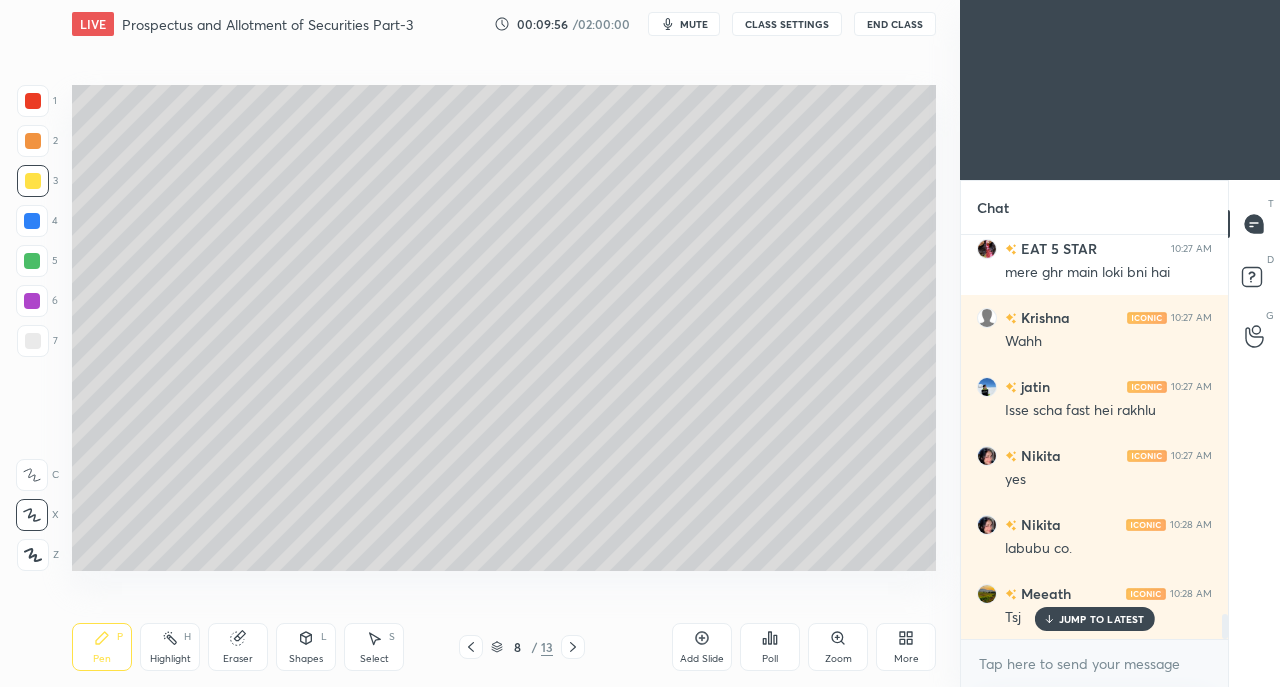 scroll, scrollTop: 6132, scrollLeft: 0, axis: vertical 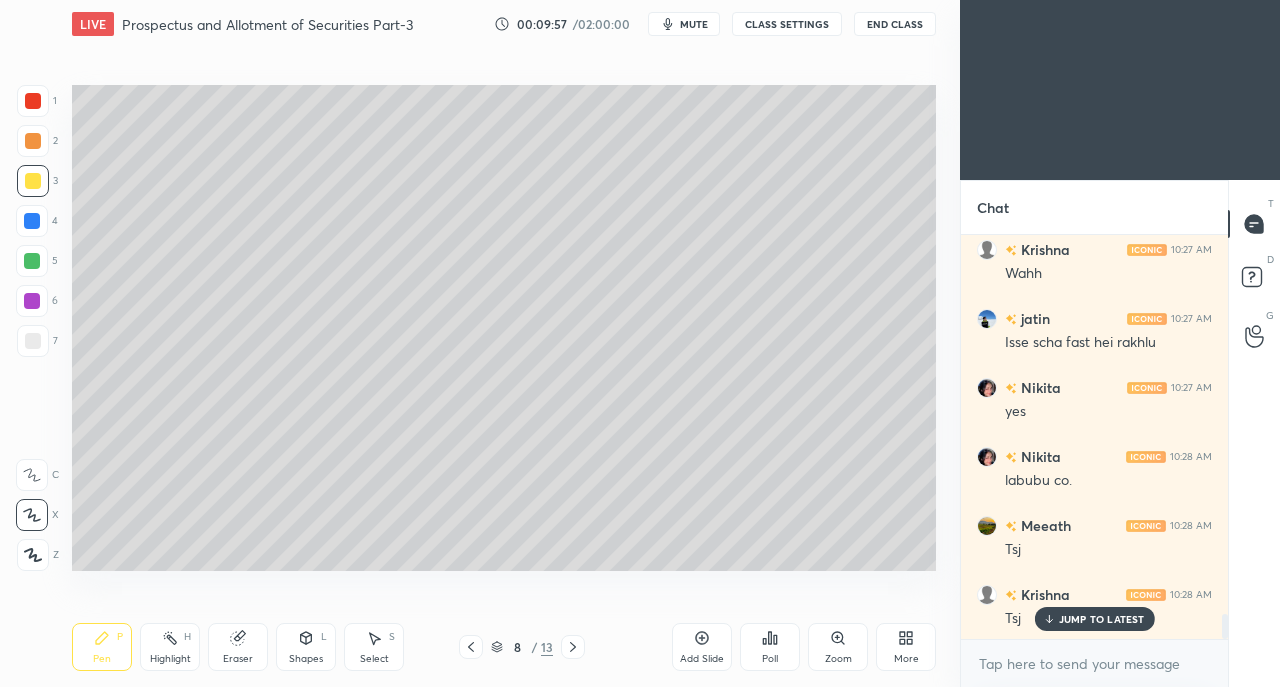 click on "Eraser" at bounding box center (238, 647) 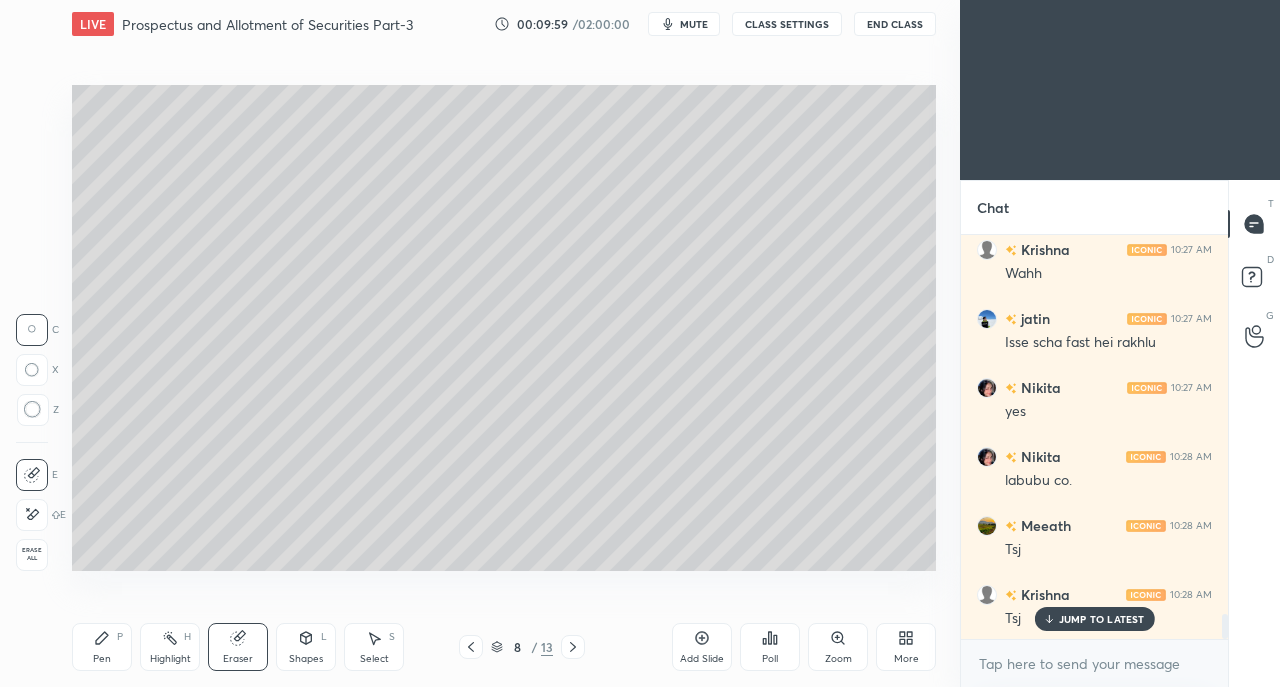 click 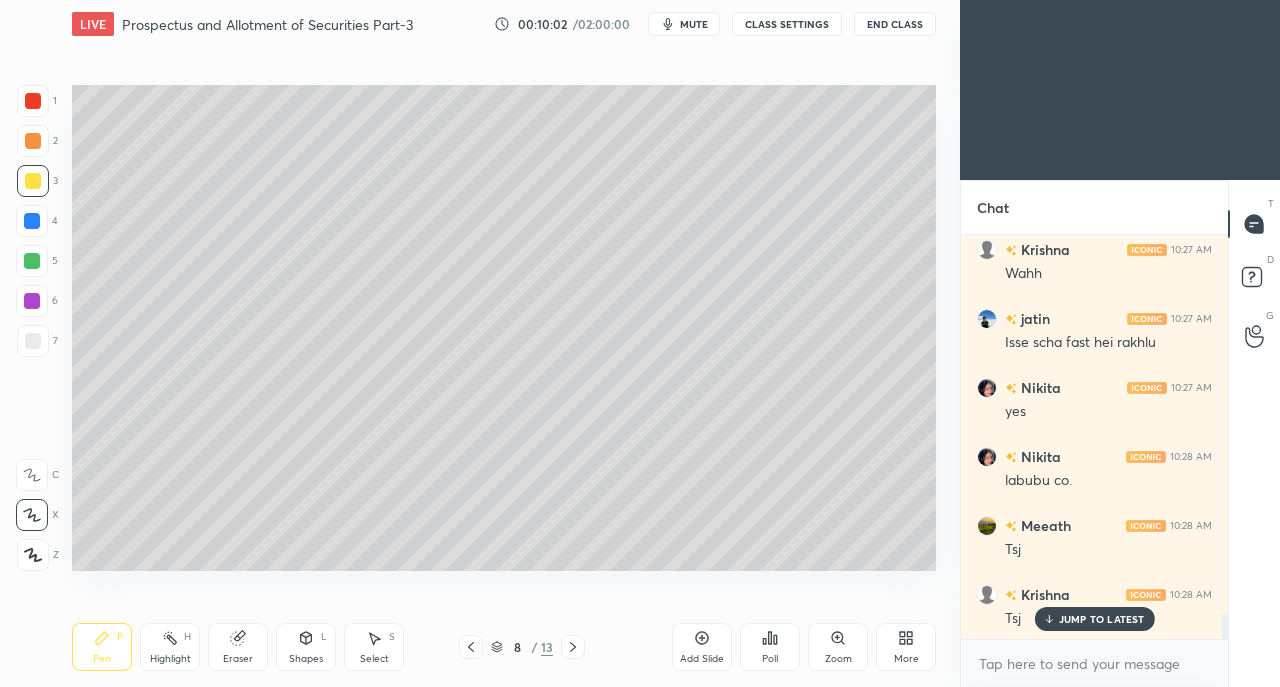 click on "Shapes L" at bounding box center [306, 647] 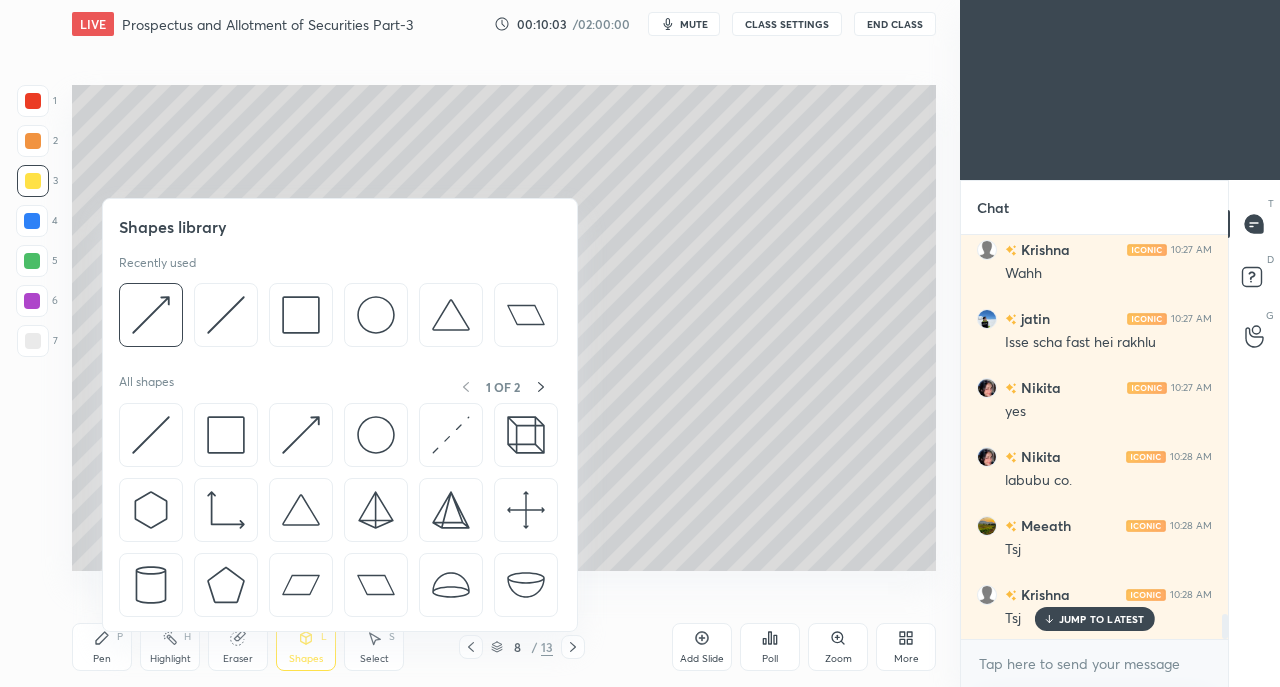 click at bounding box center (301, 435) 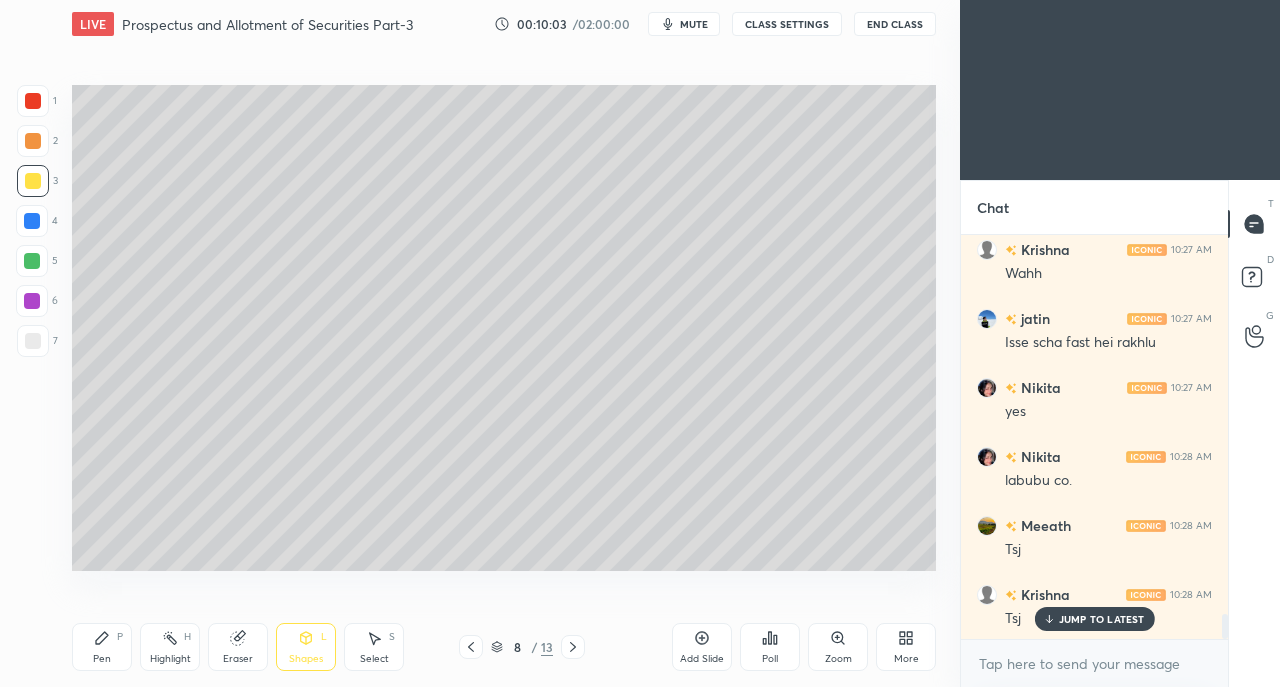 click at bounding box center [33, 341] 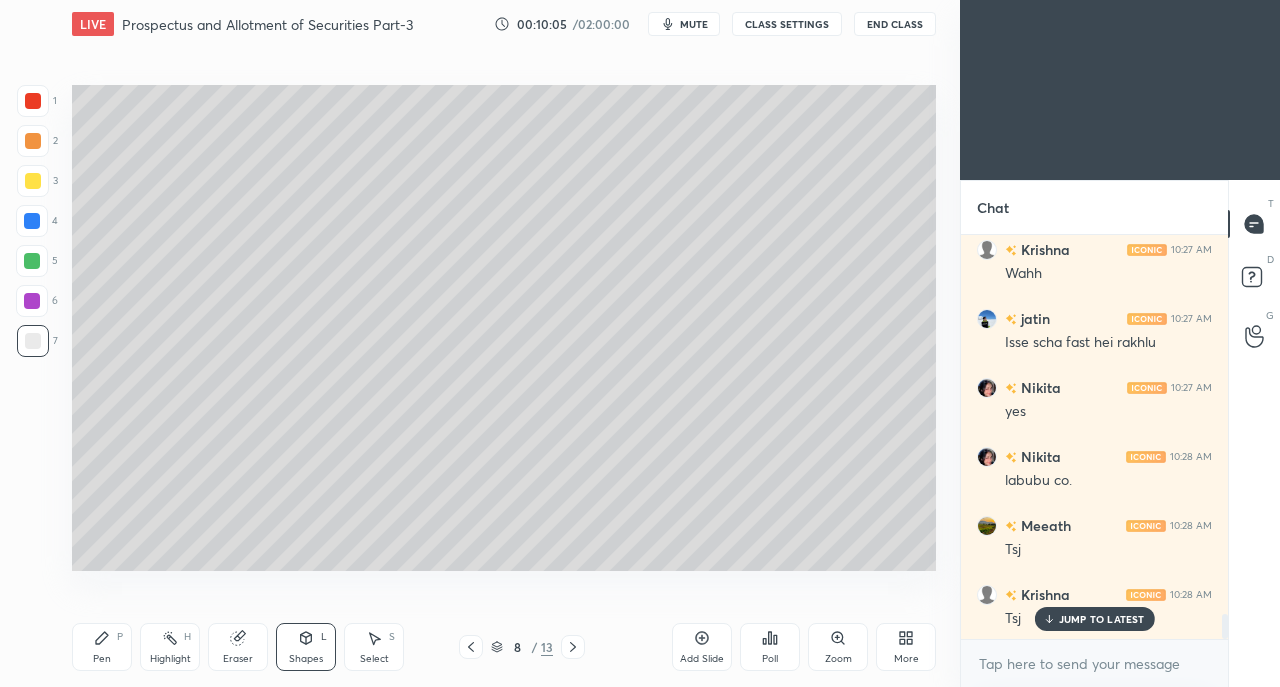 click on "Eraser" at bounding box center (238, 647) 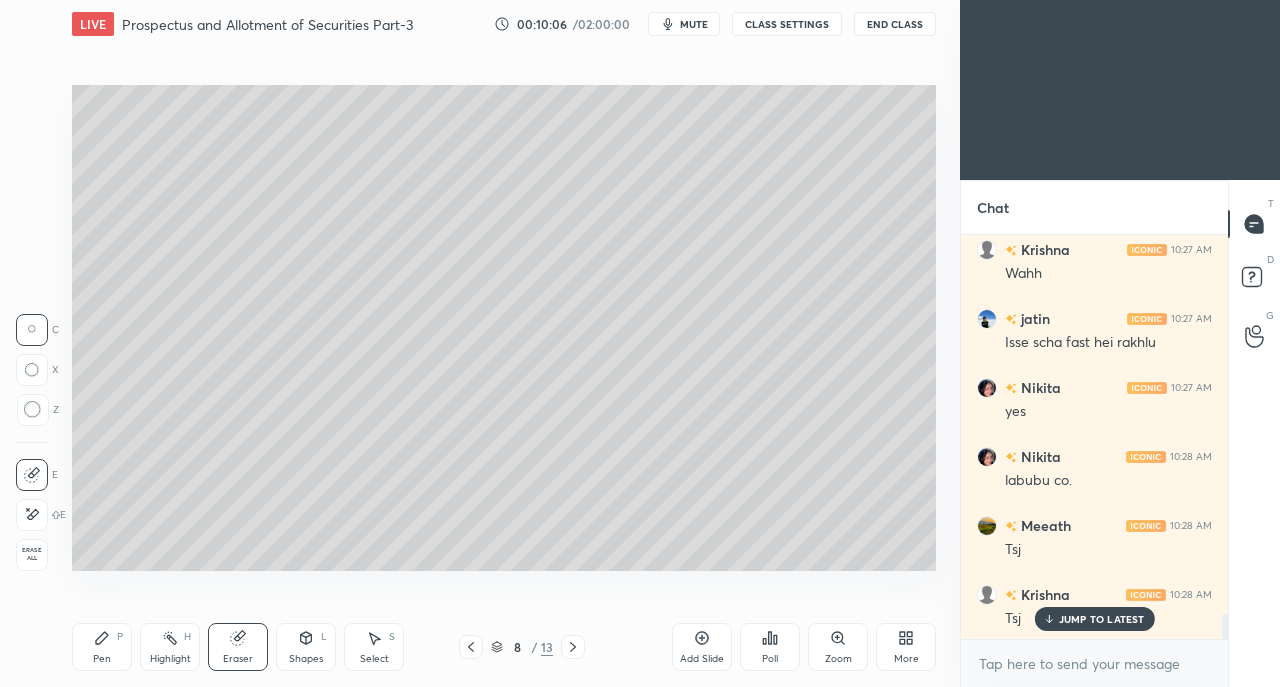 click 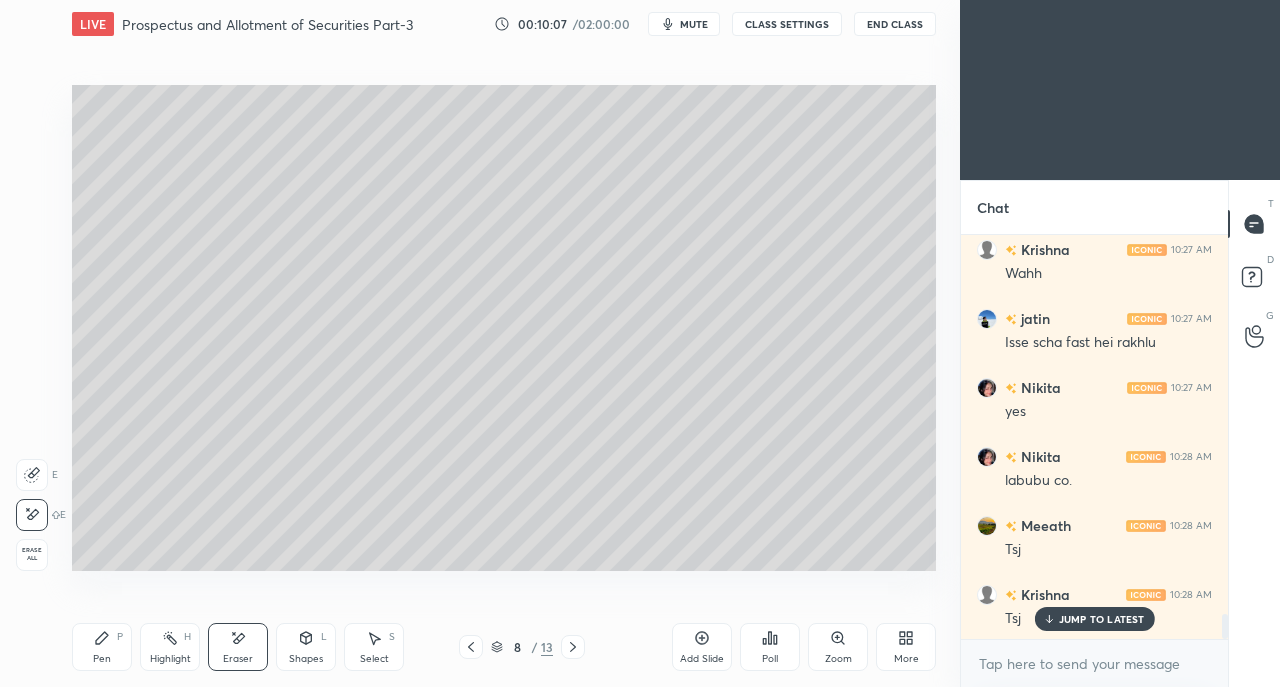 click on "Shapes L" at bounding box center (306, 647) 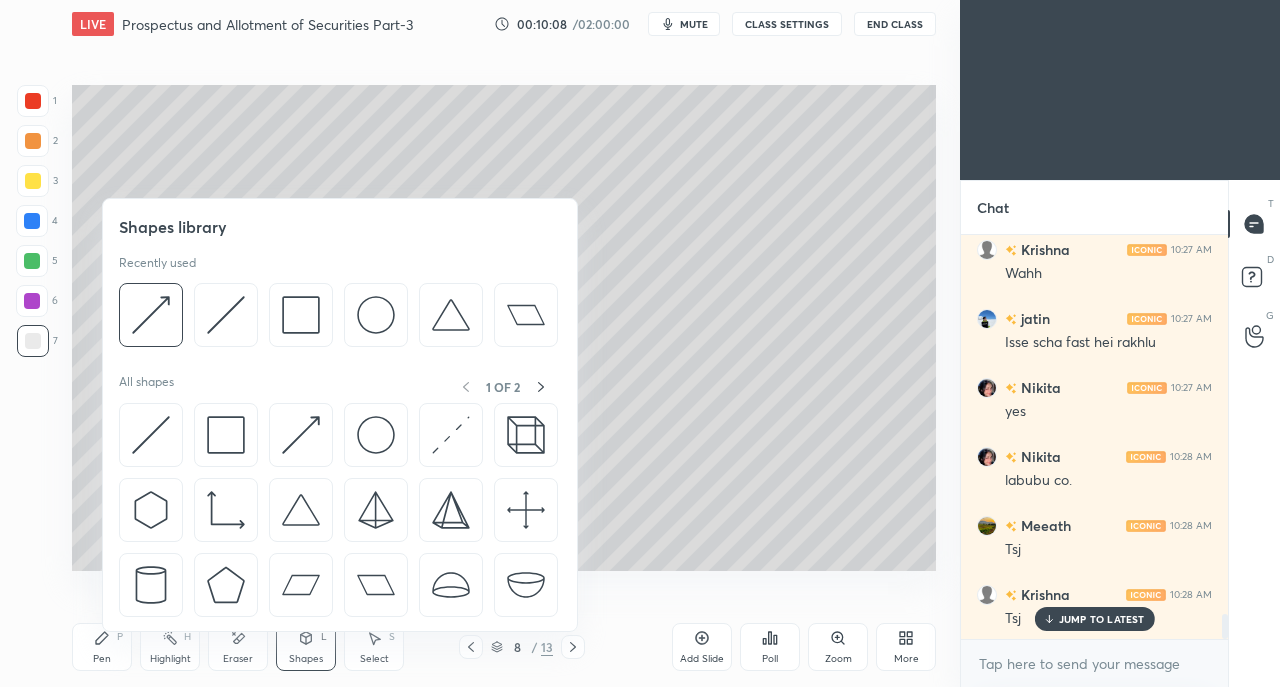 click at bounding box center (301, 435) 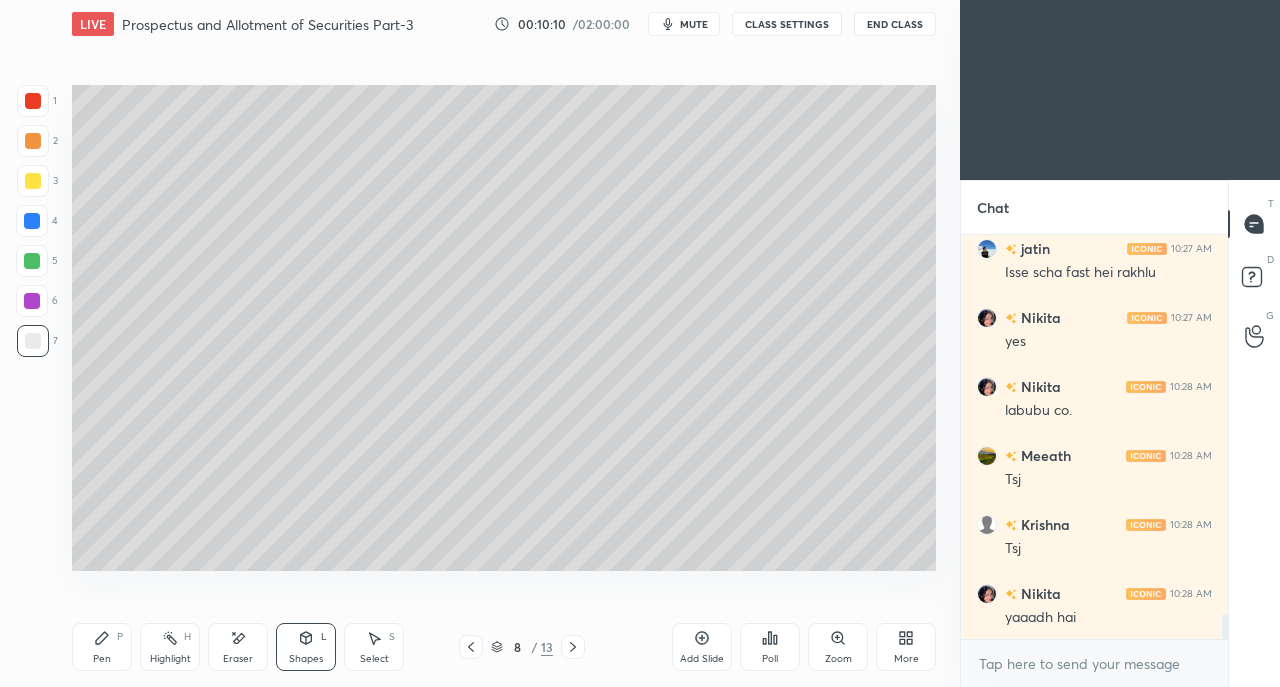 scroll, scrollTop: 6250, scrollLeft: 0, axis: vertical 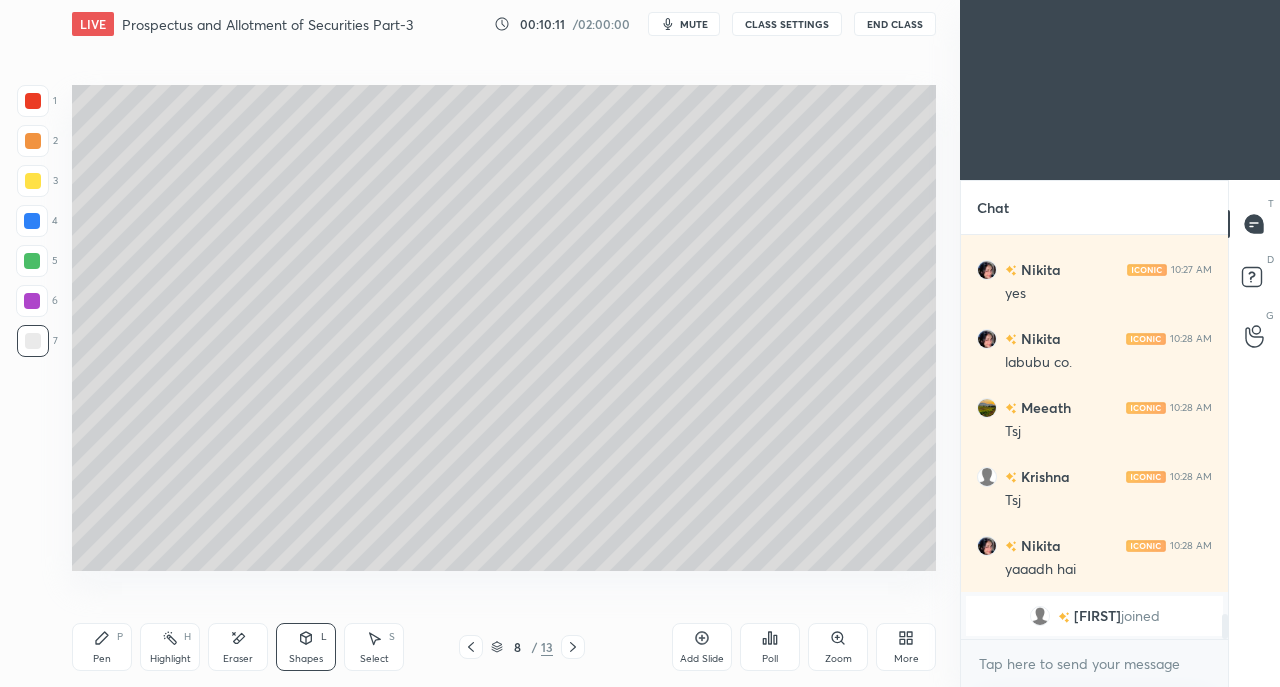 click on "Pen P" at bounding box center (102, 647) 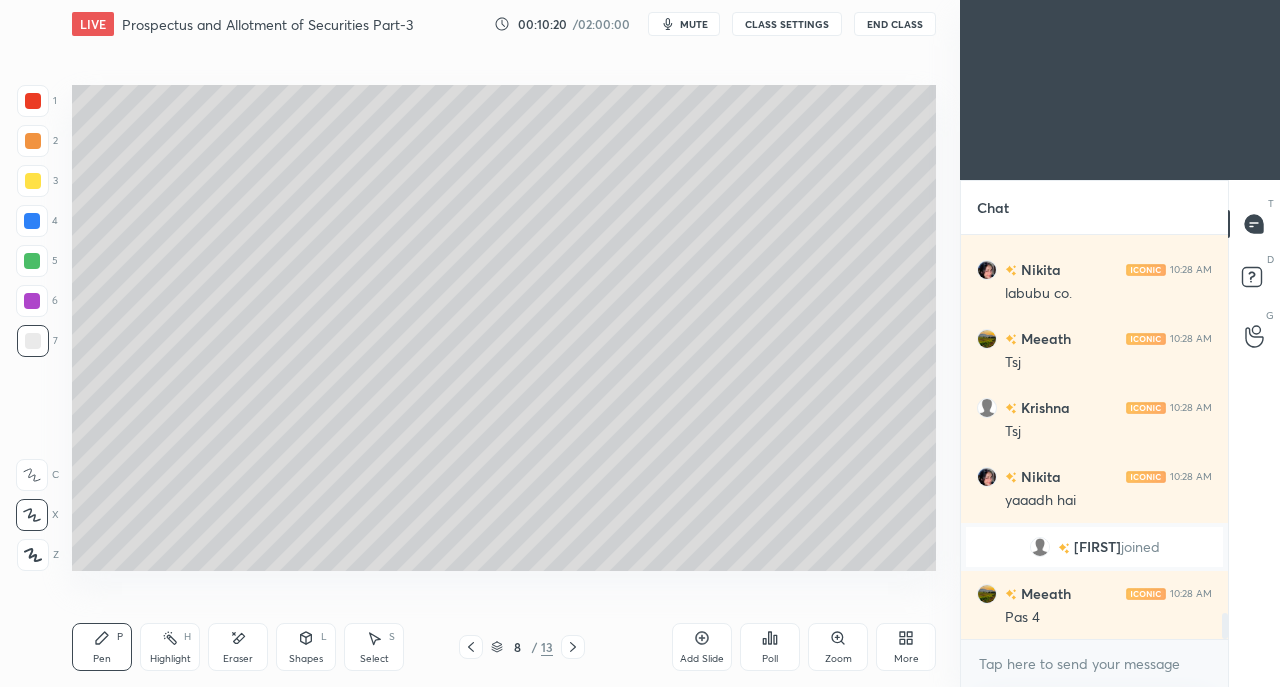 scroll, scrollTop: 5912, scrollLeft: 0, axis: vertical 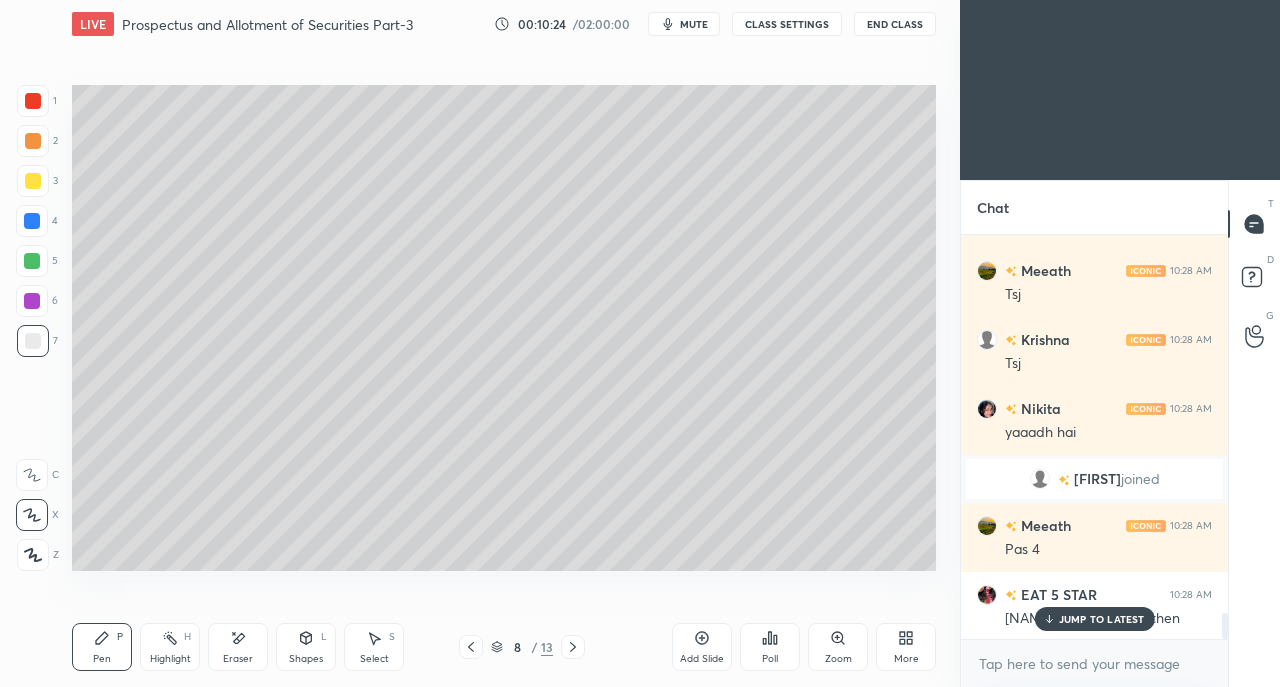 click on "JUMP TO LATEST" at bounding box center [1094, 619] 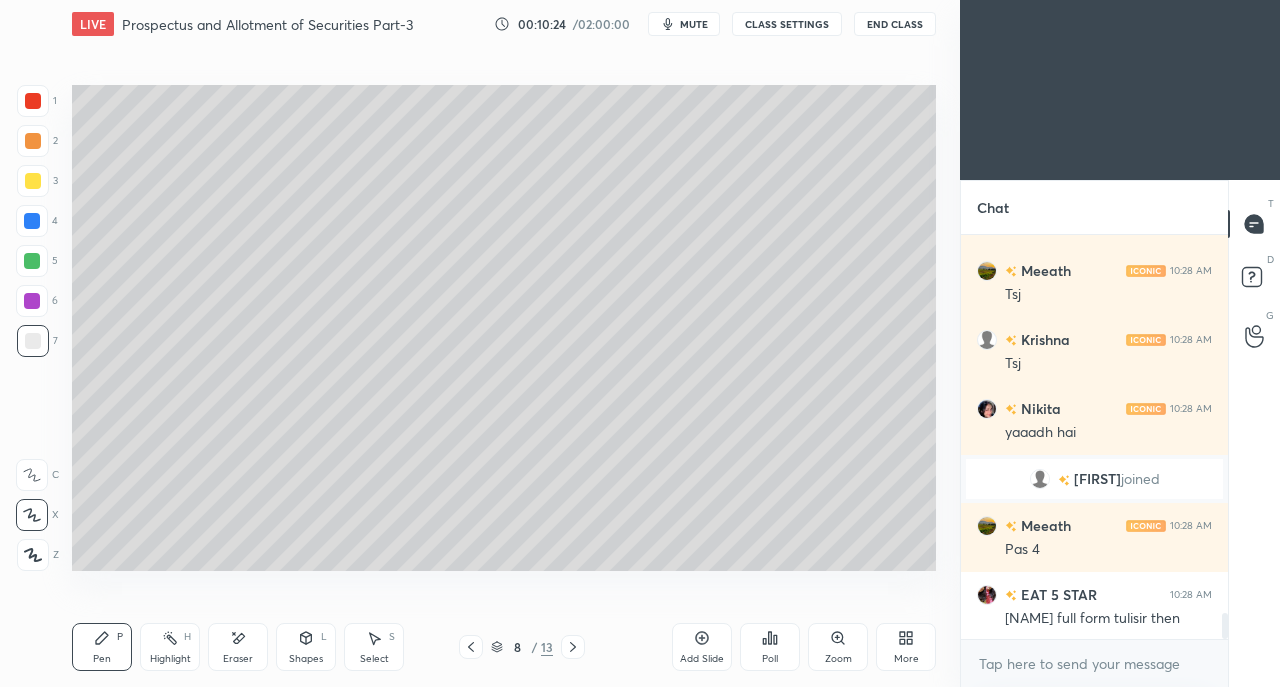 scroll, scrollTop: 5982, scrollLeft: 0, axis: vertical 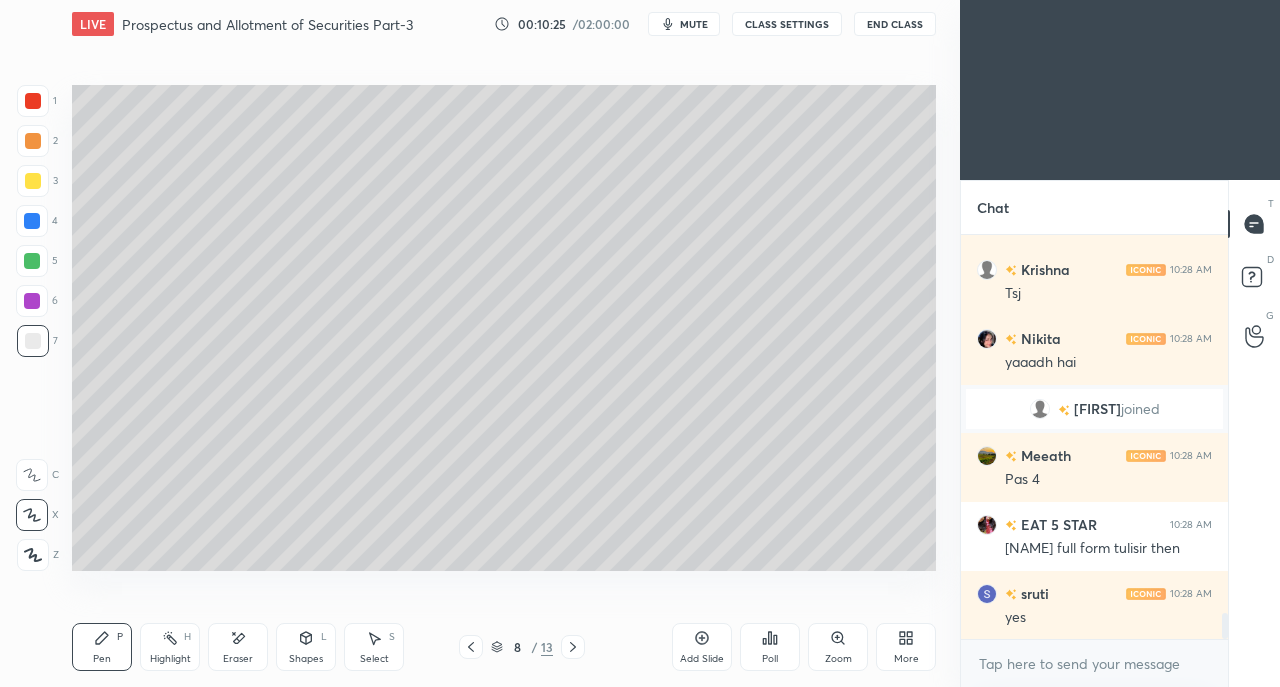 click on "Shapes L" at bounding box center (306, 647) 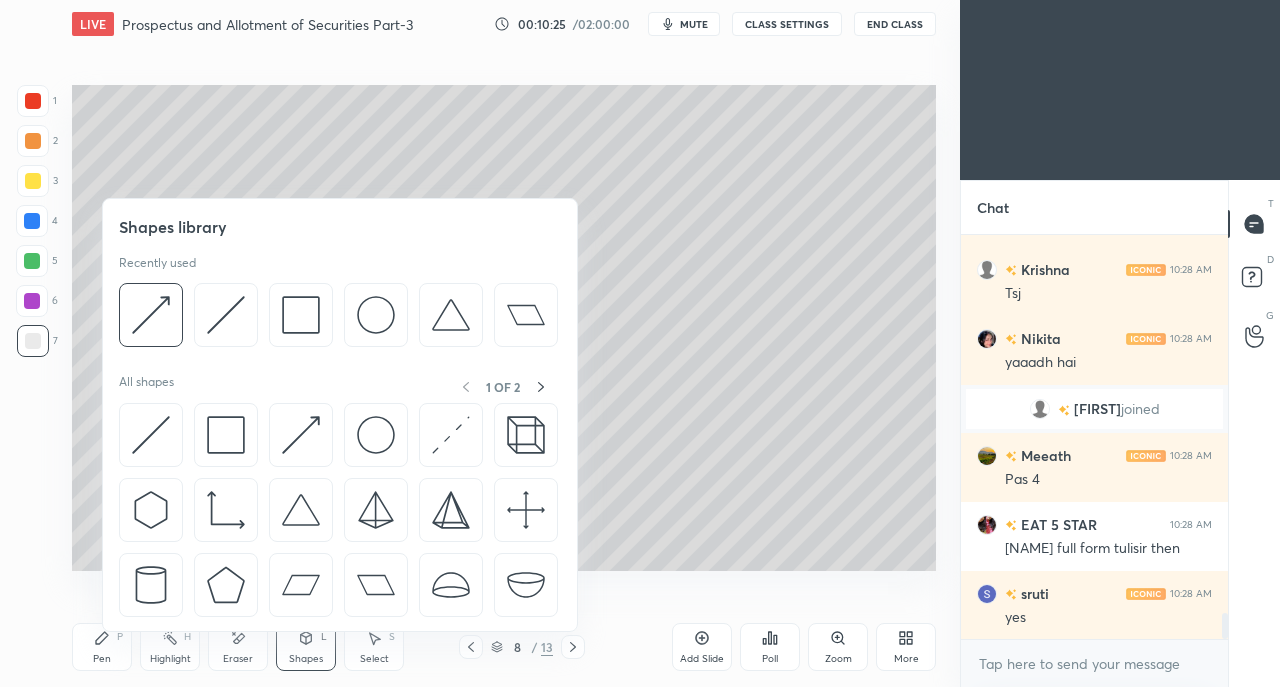 click at bounding box center [151, 435] 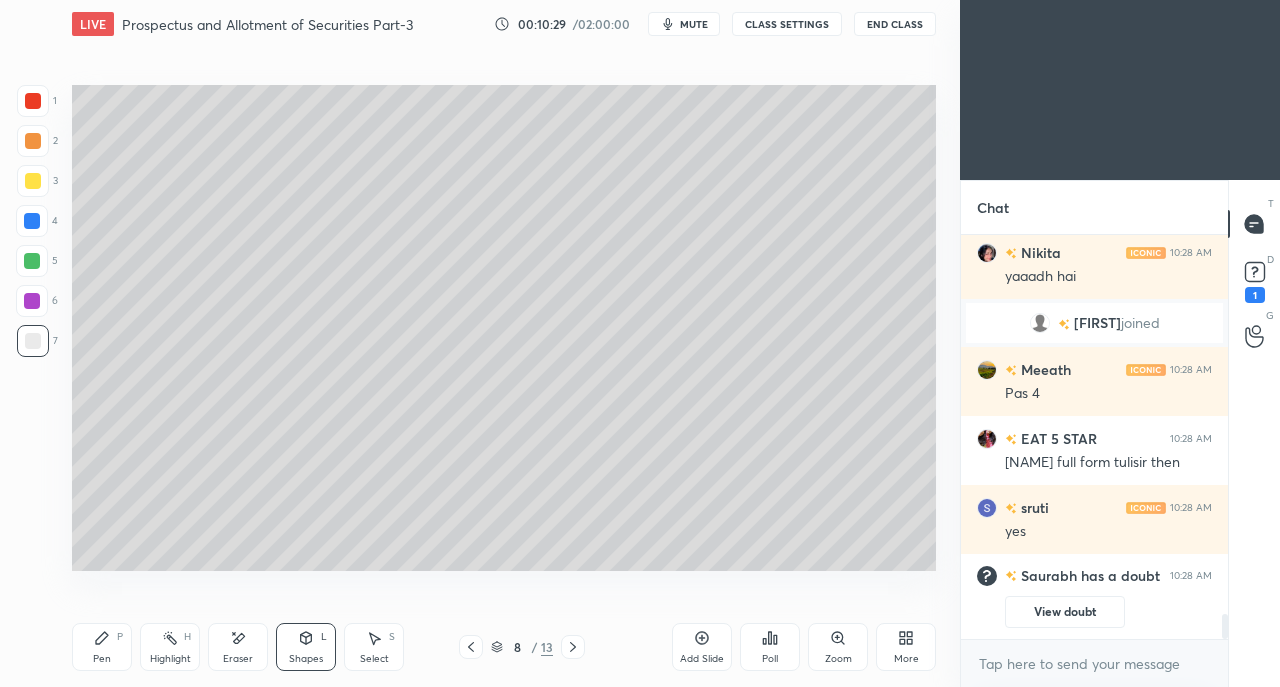 scroll, scrollTop: 6042, scrollLeft: 0, axis: vertical 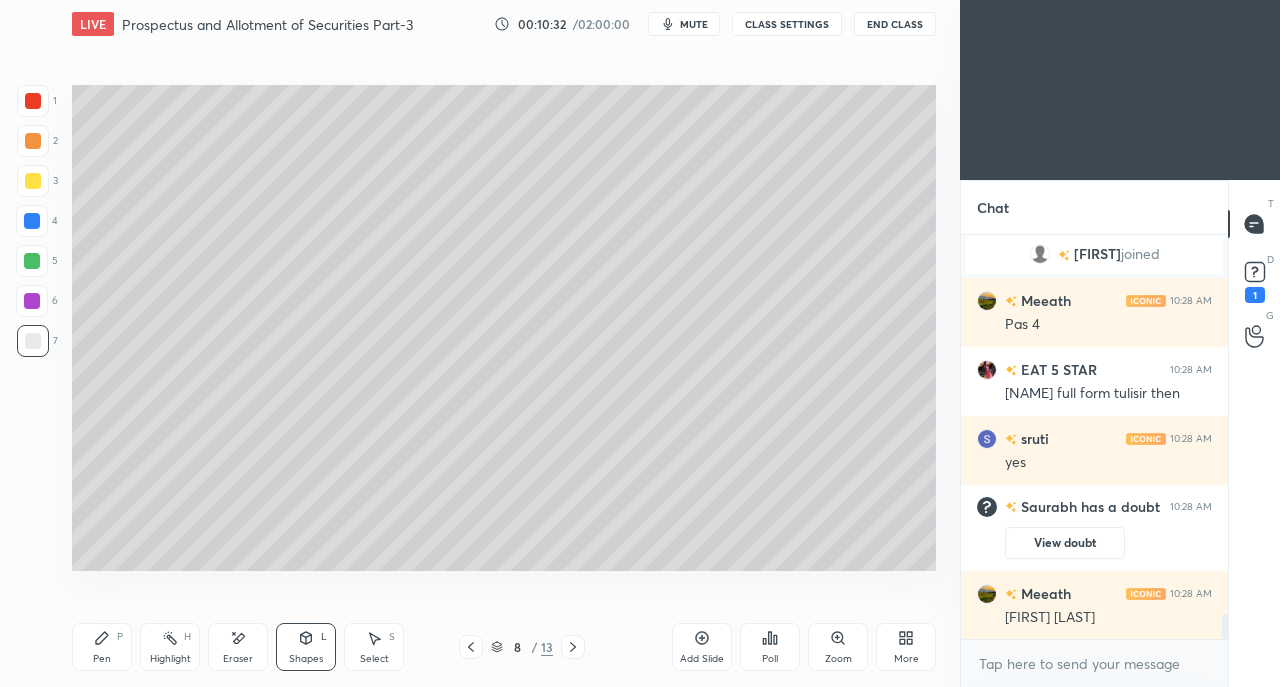 click on "Pen P" at bounding box center [102, 647] 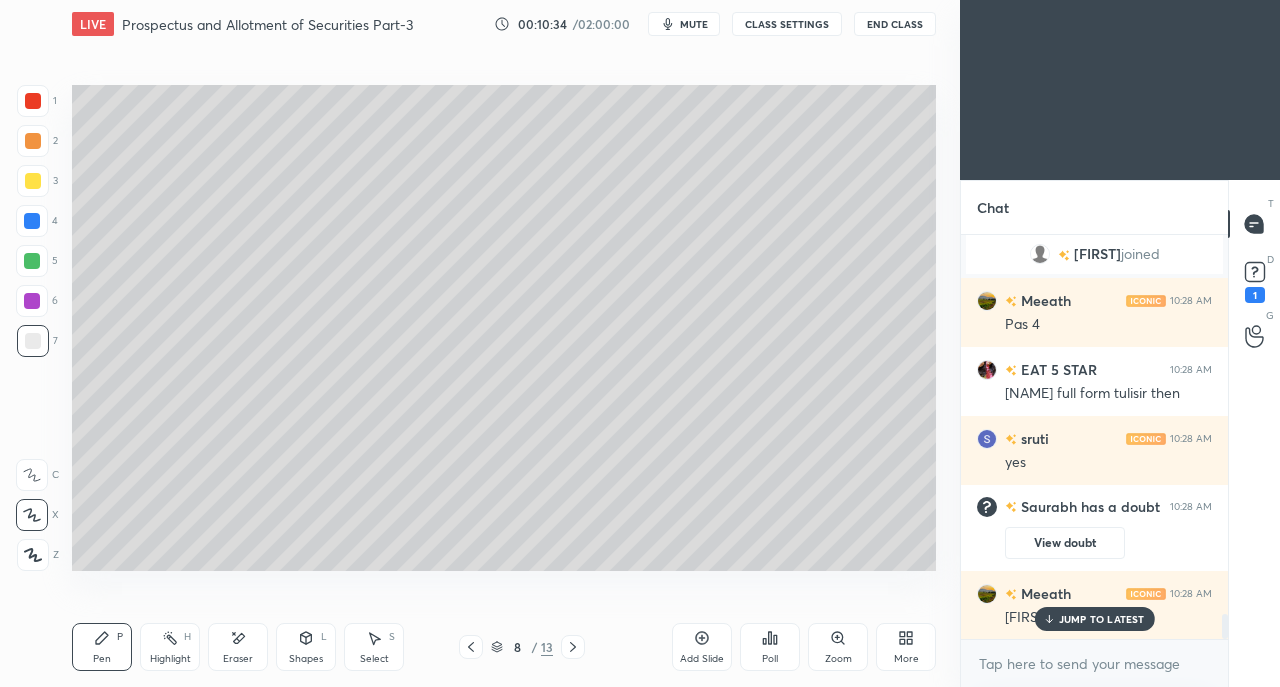 scroll, scrollTop: 6110, scrollLeft: 0, axis: vertical 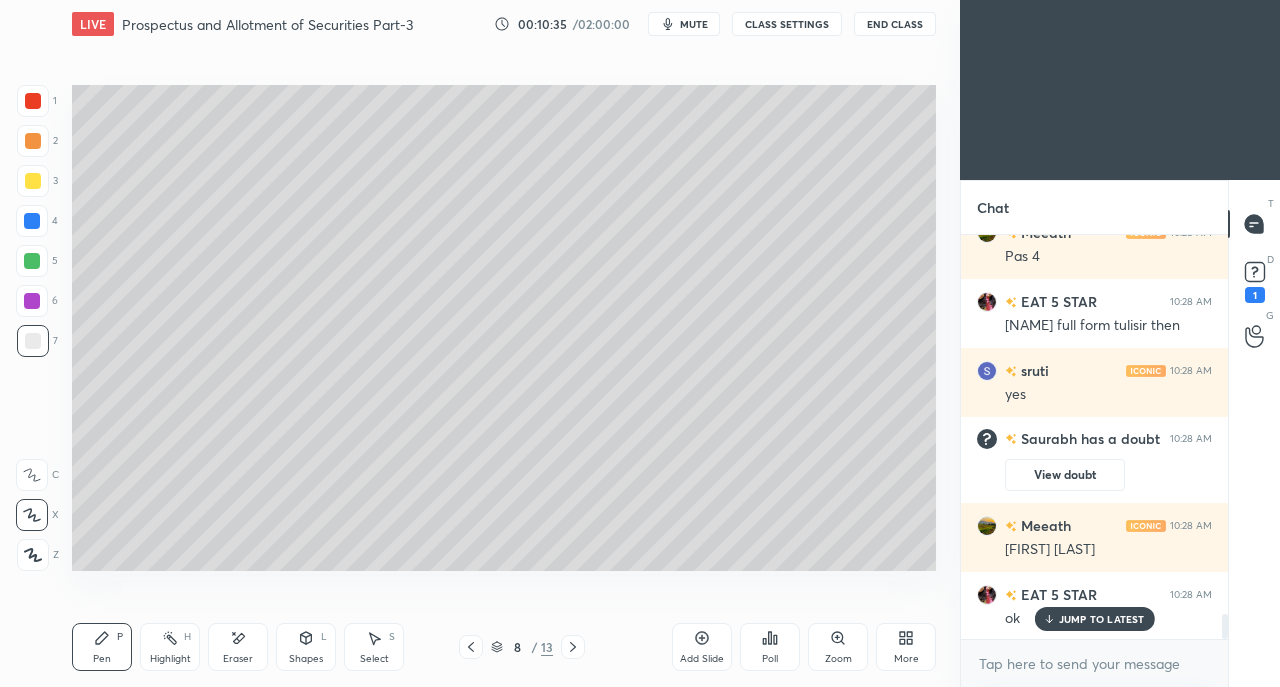 click 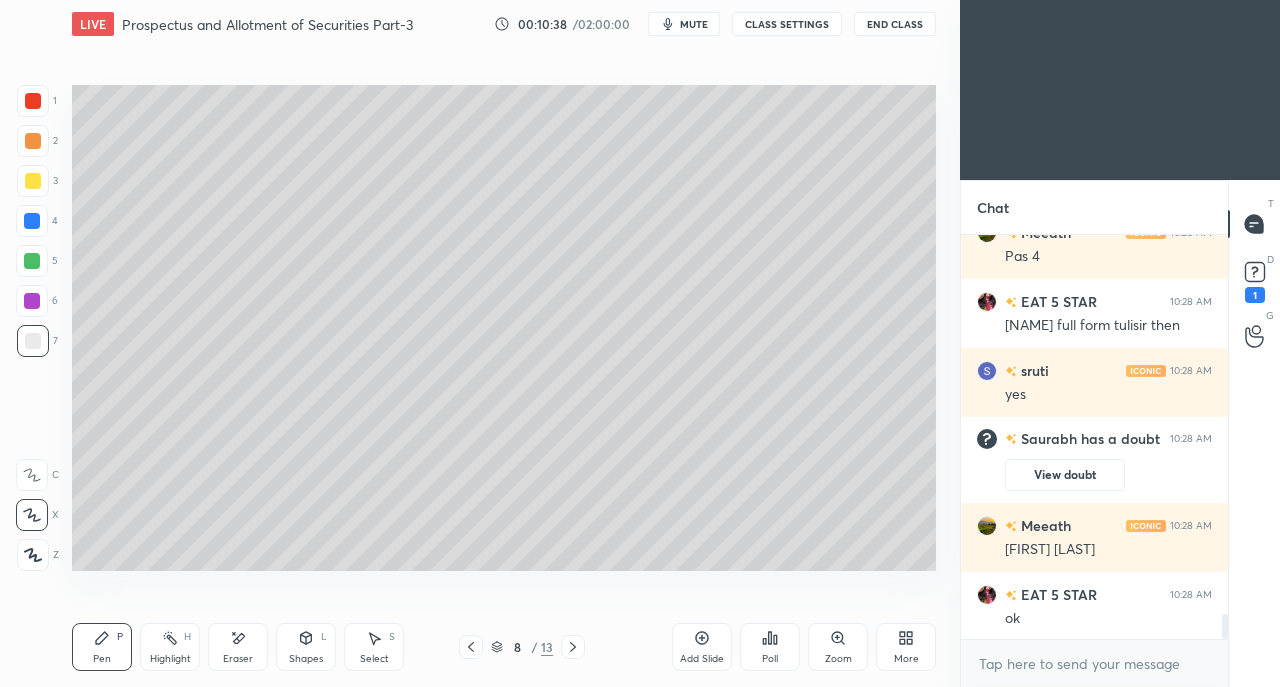 click on "1" at bounding box center (1255, 280) 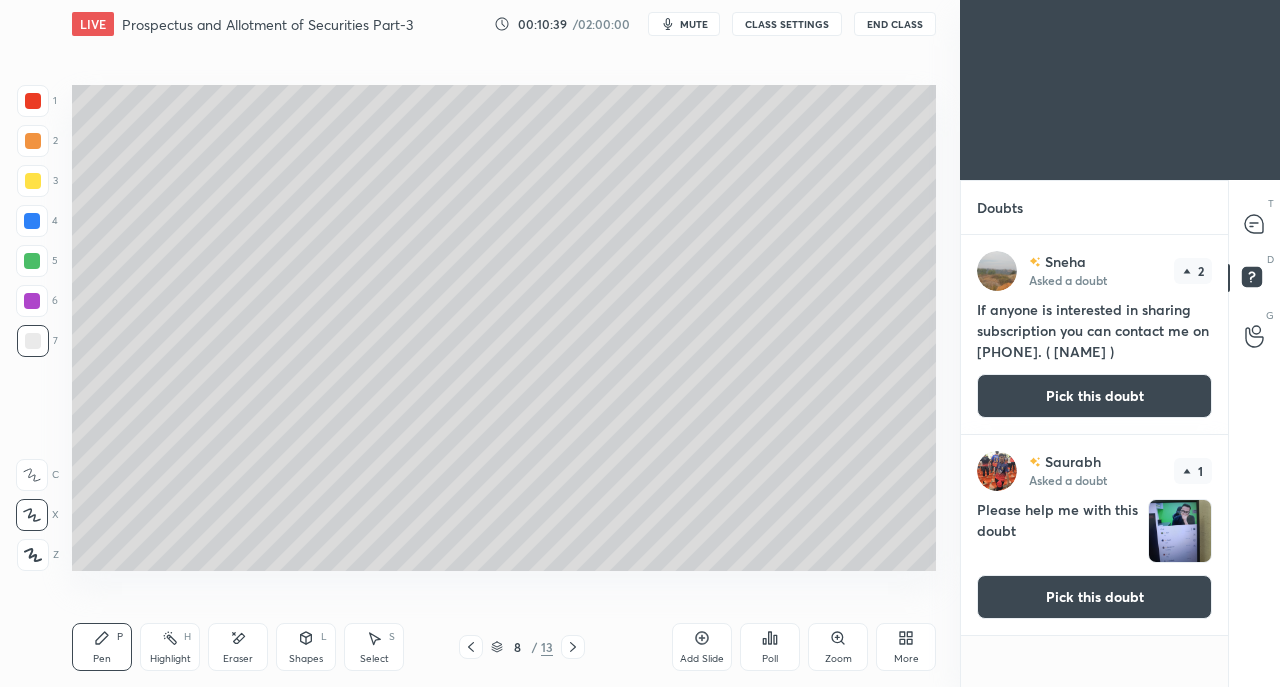click on "Pick this doubt" at bounding box center [1094, 597] 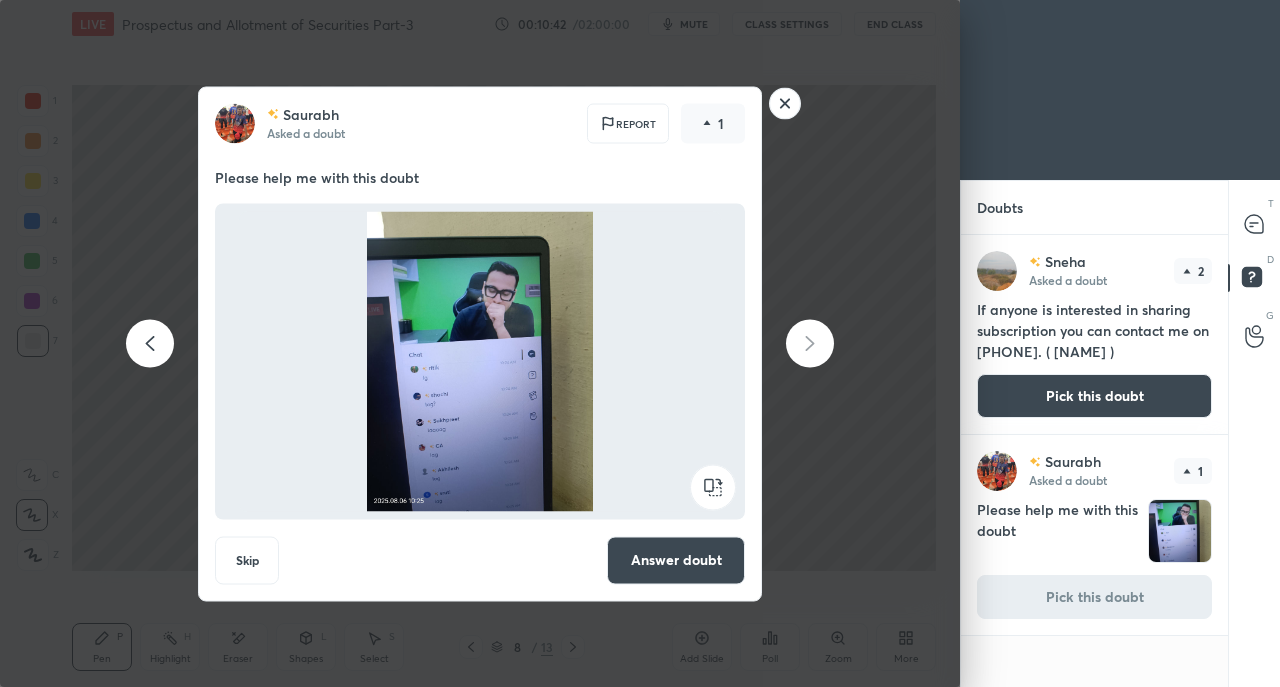 click 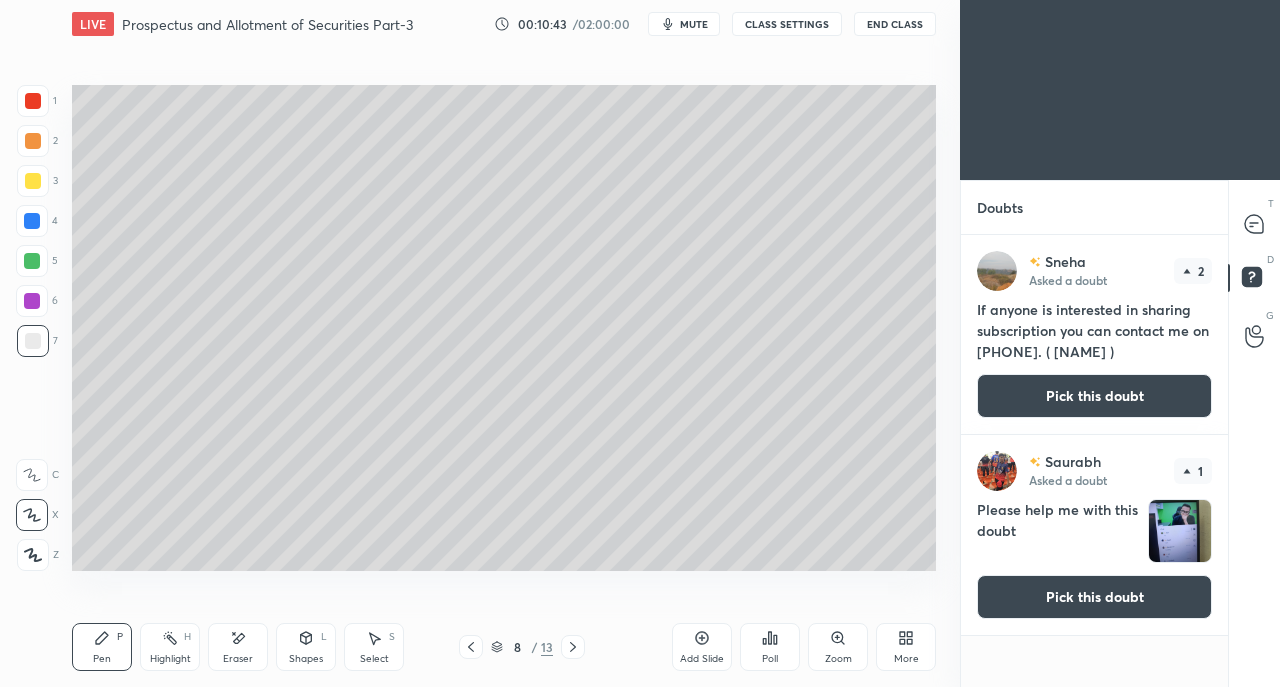 click 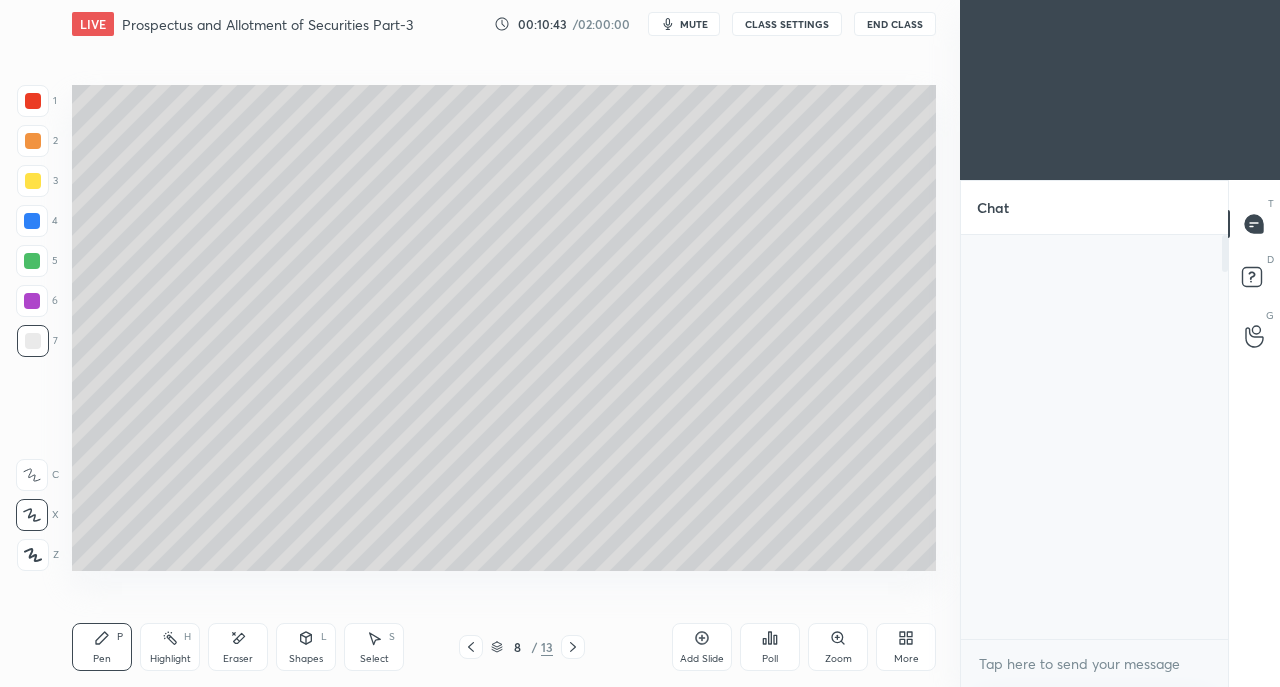 scroll, scrollTop: 6622, scrollLeft: 0, axis: vertical 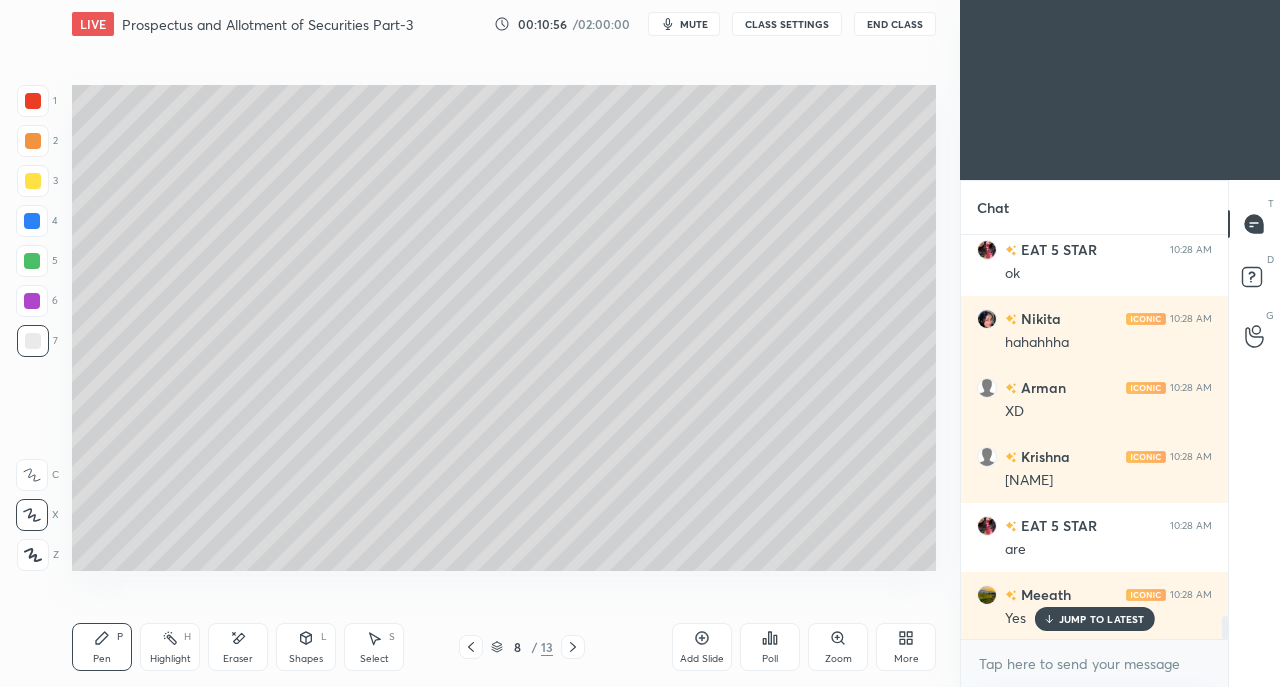 click at bounding box center [33, 181] 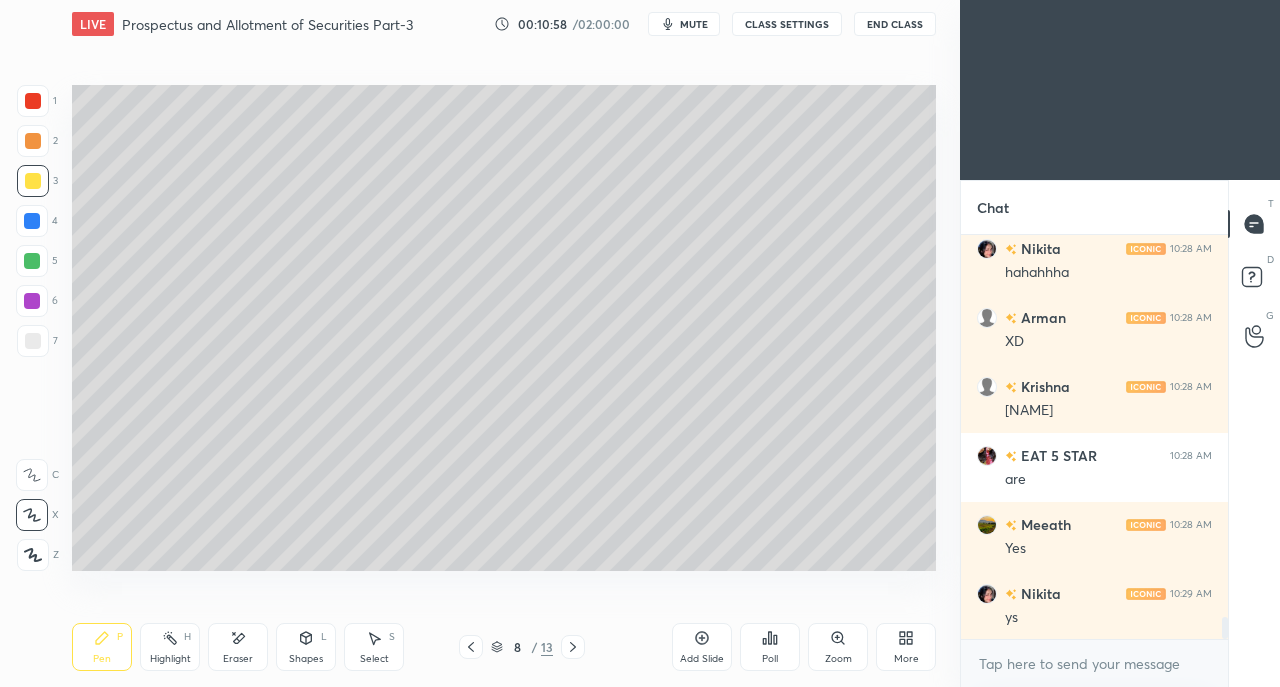 scroll, scrollTop: 6934, scrollLeft: 0, axis: vertical 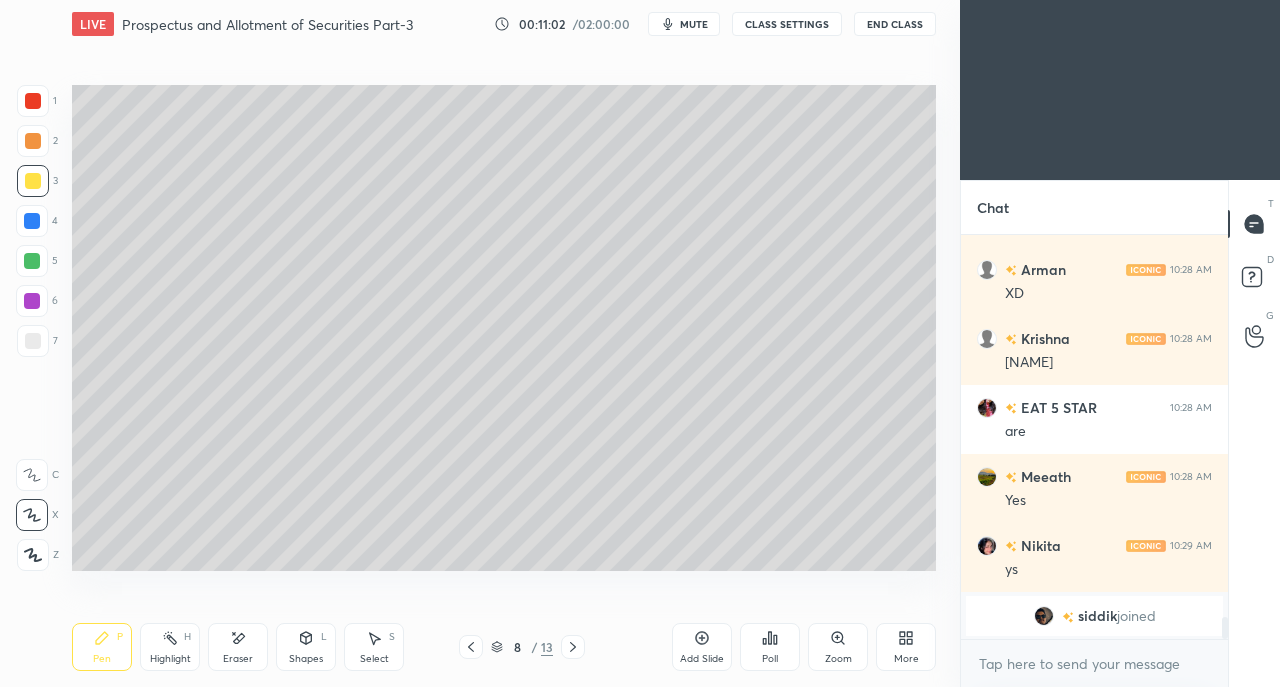 click 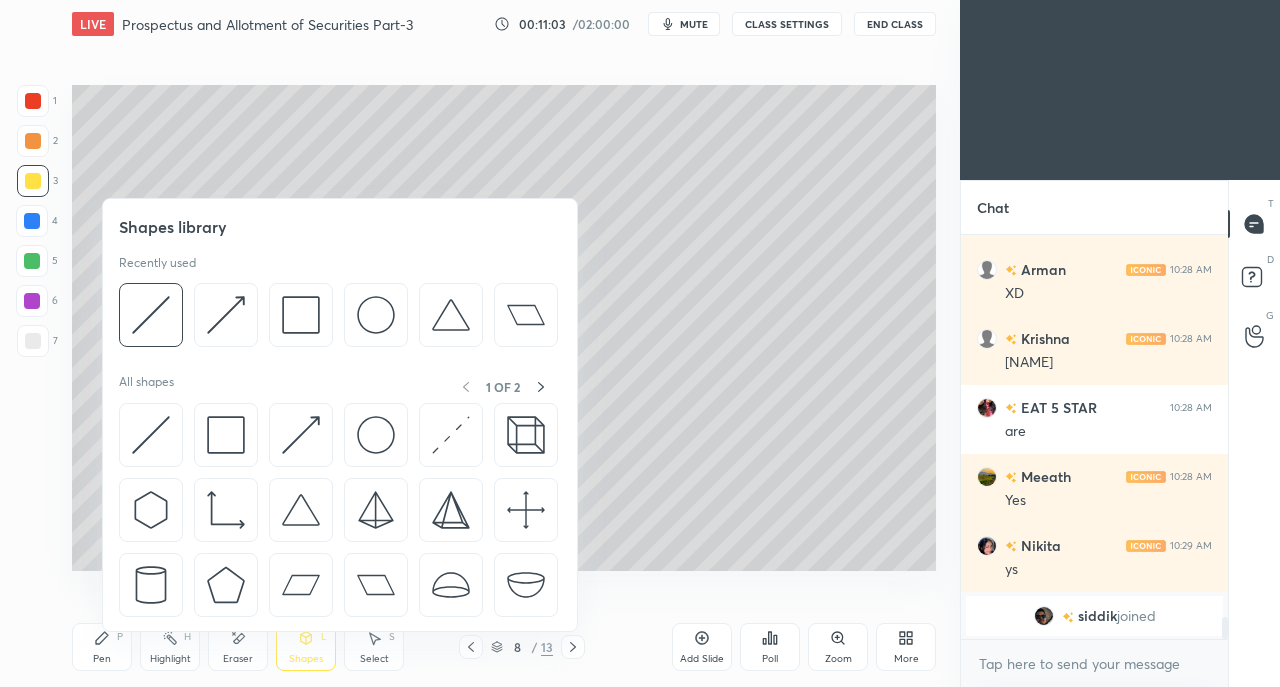 click at bounding box center [151, 435] 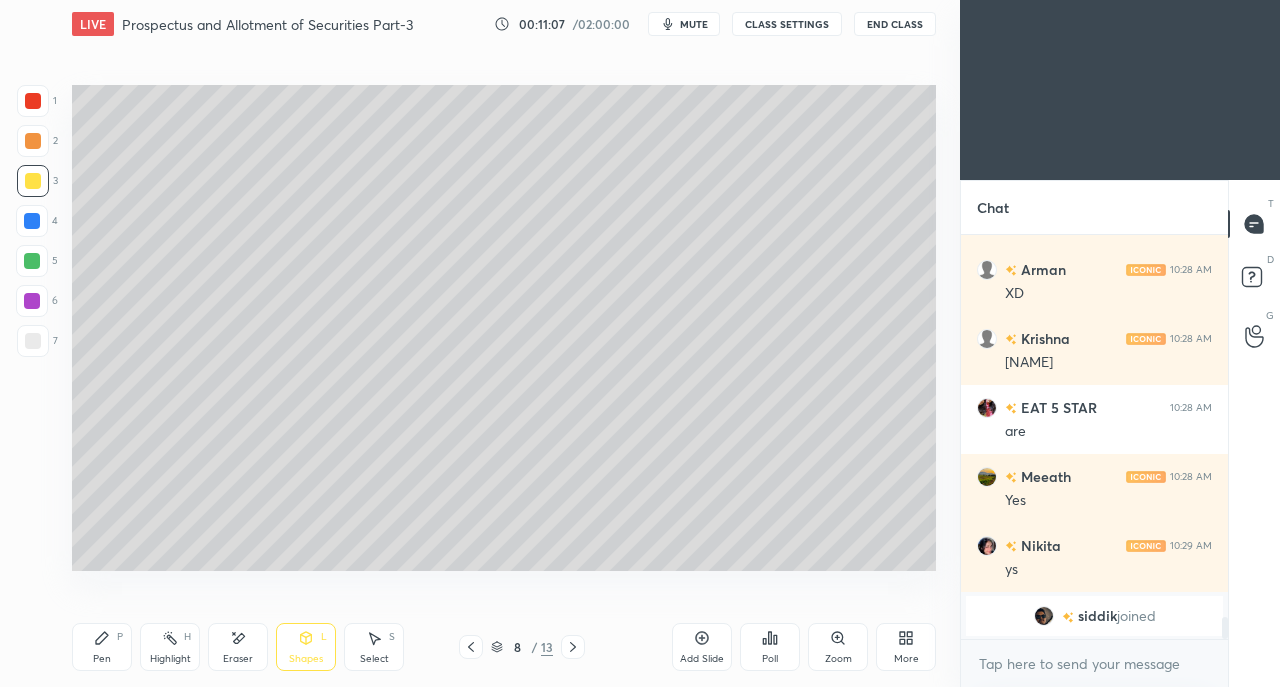 click on "Pen P" at bounding box center [102, 647] 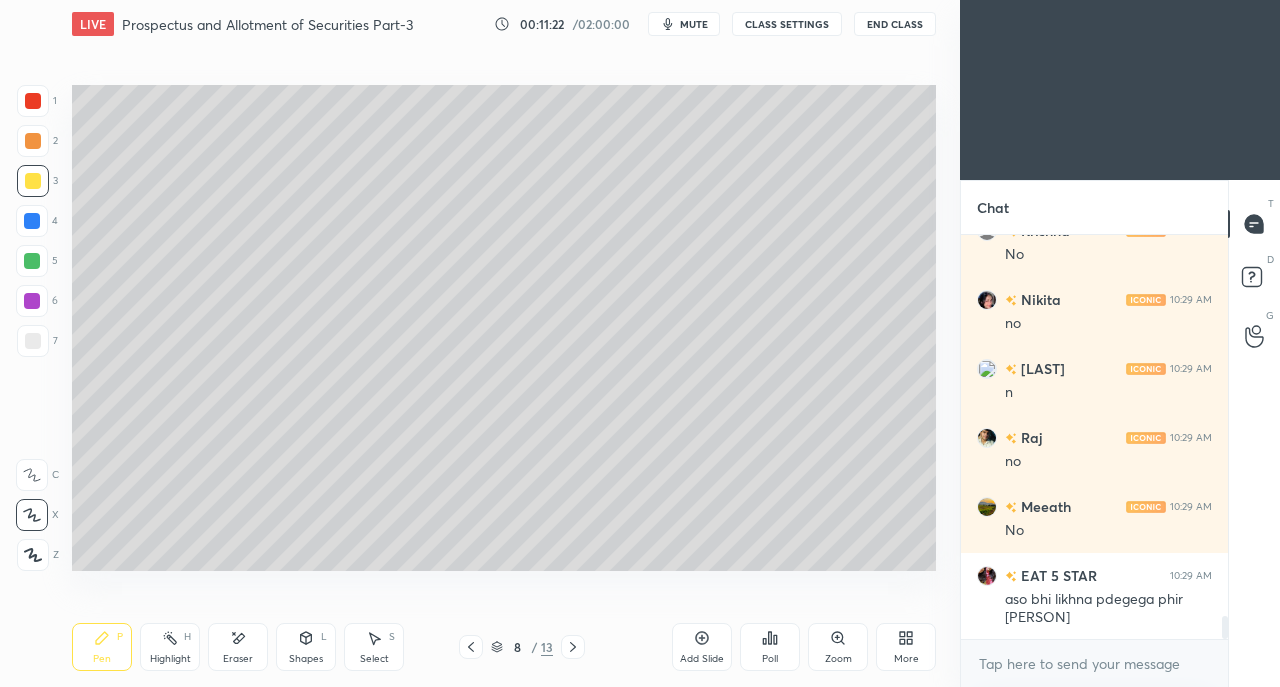 scroll, scrollTop: 6786, scrollLeft: 0, axis: vertical 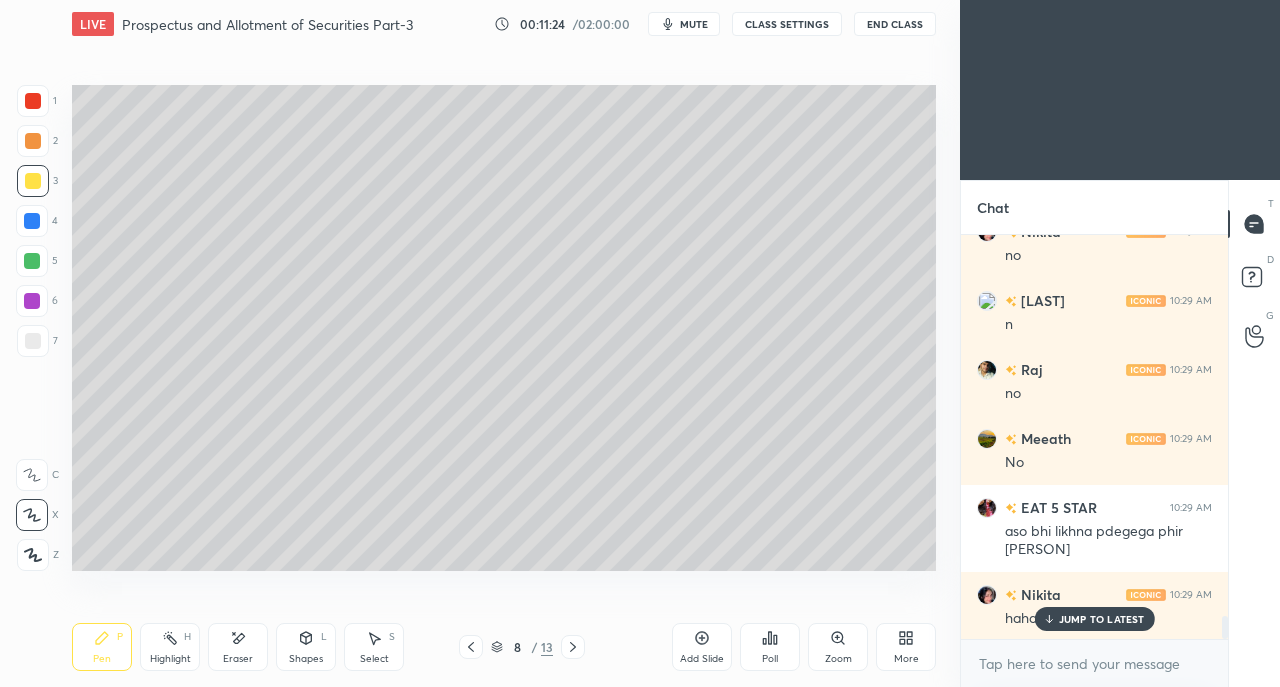 click at bounding box center (33, 341) 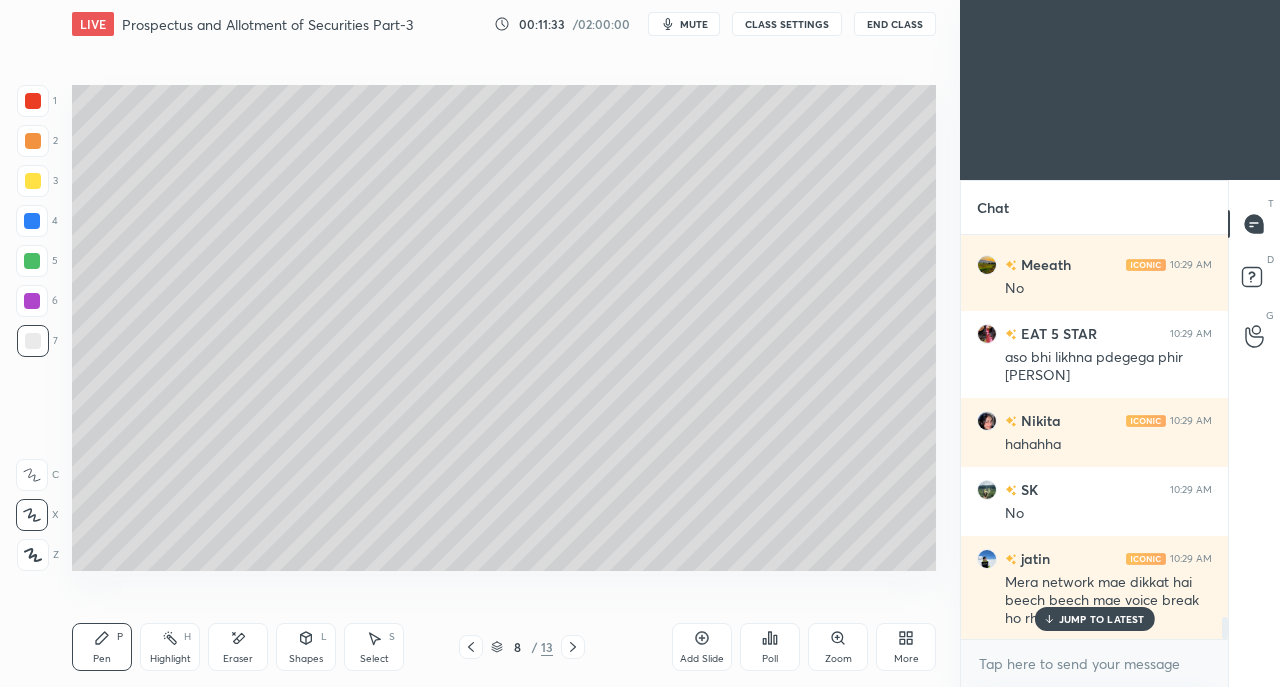 scroll, scrollTop: 7030, scrollLeft: 0, axis: vertical 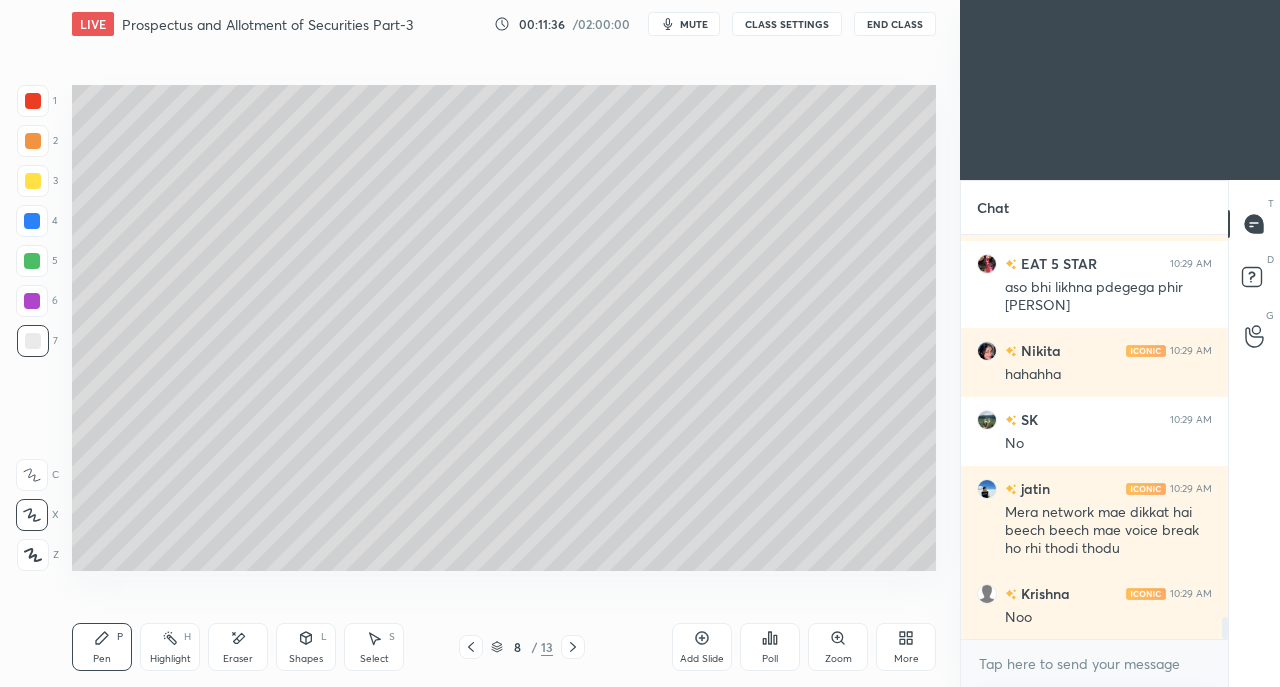 click on "Shapes L" at bounding box center (306, 647) 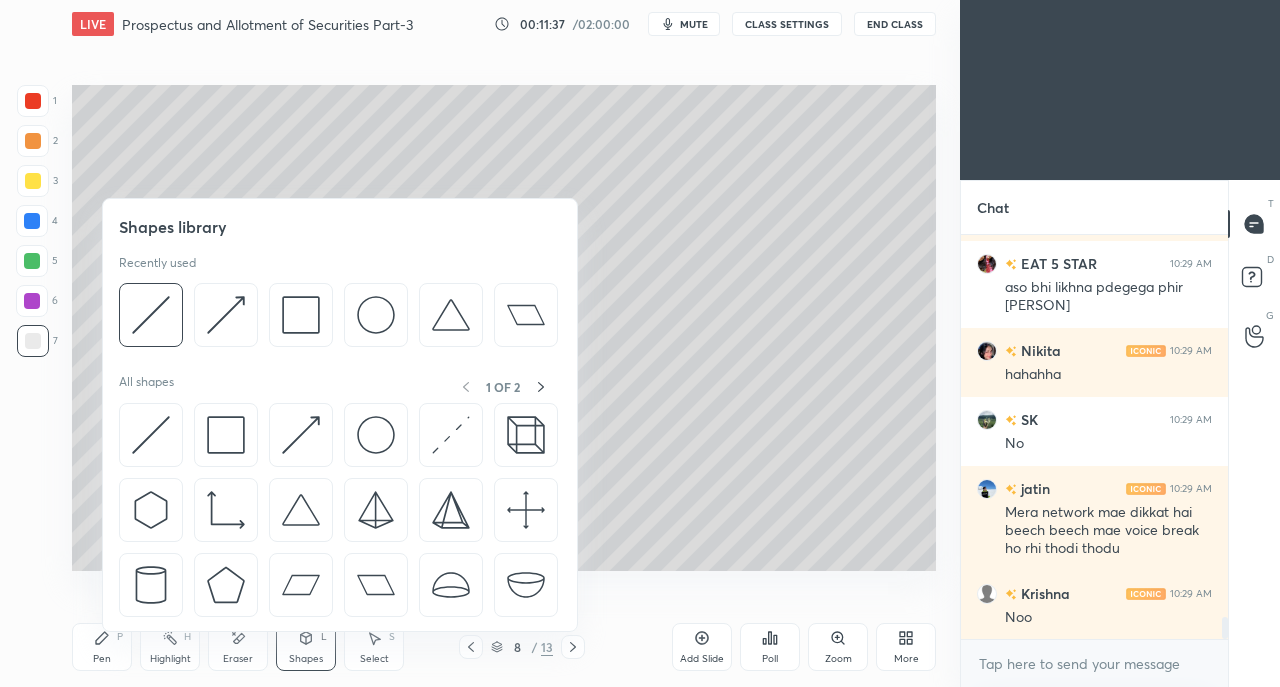 click at bounding box center [151, 435] 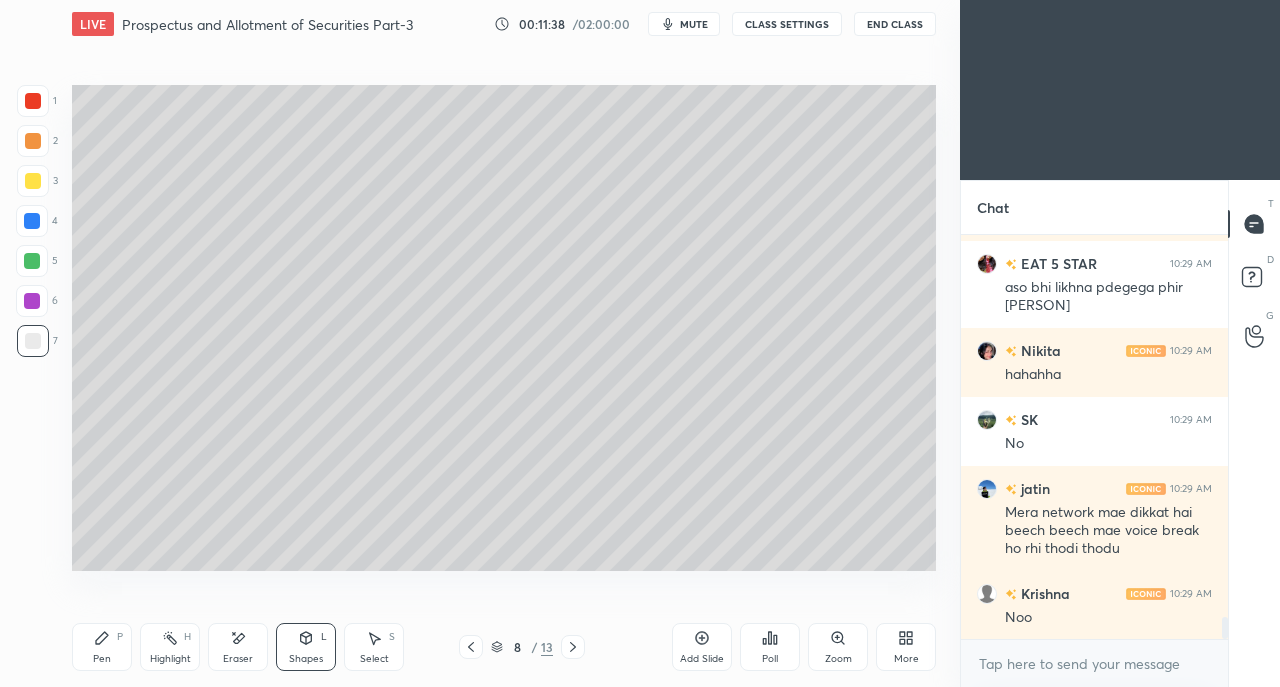 click 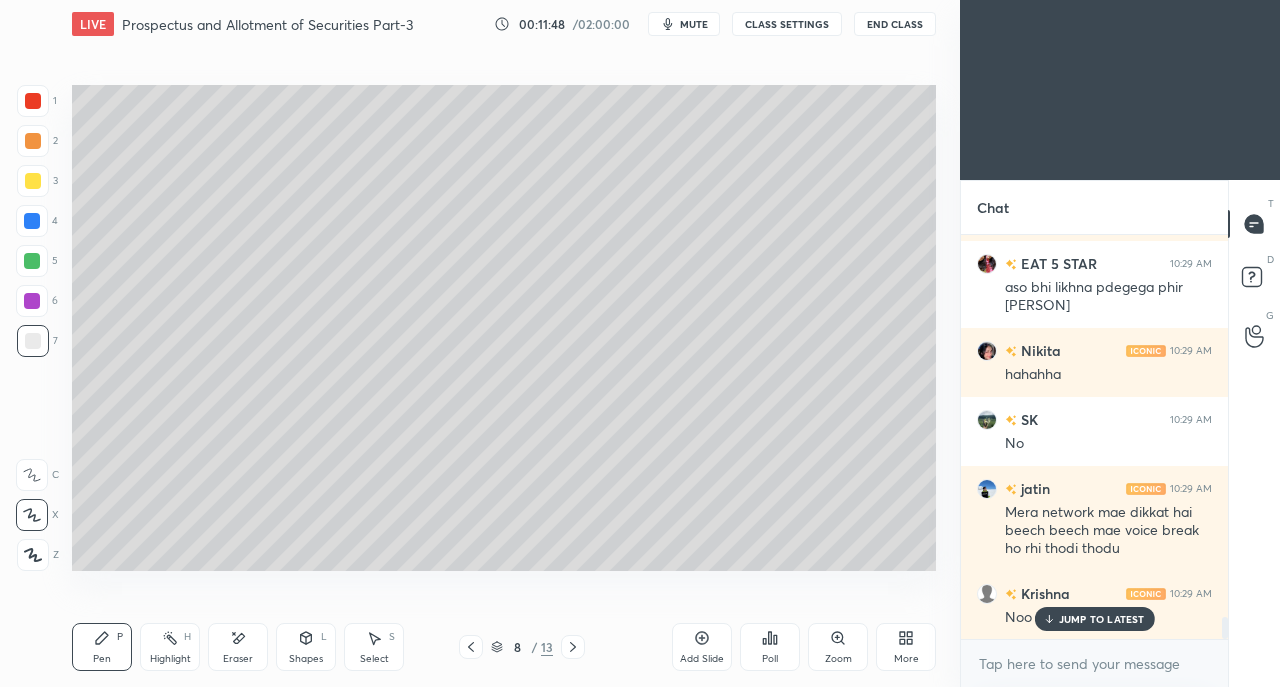 scroll, scrollTop: 7098, scrollLeft: 0, axis: vertical 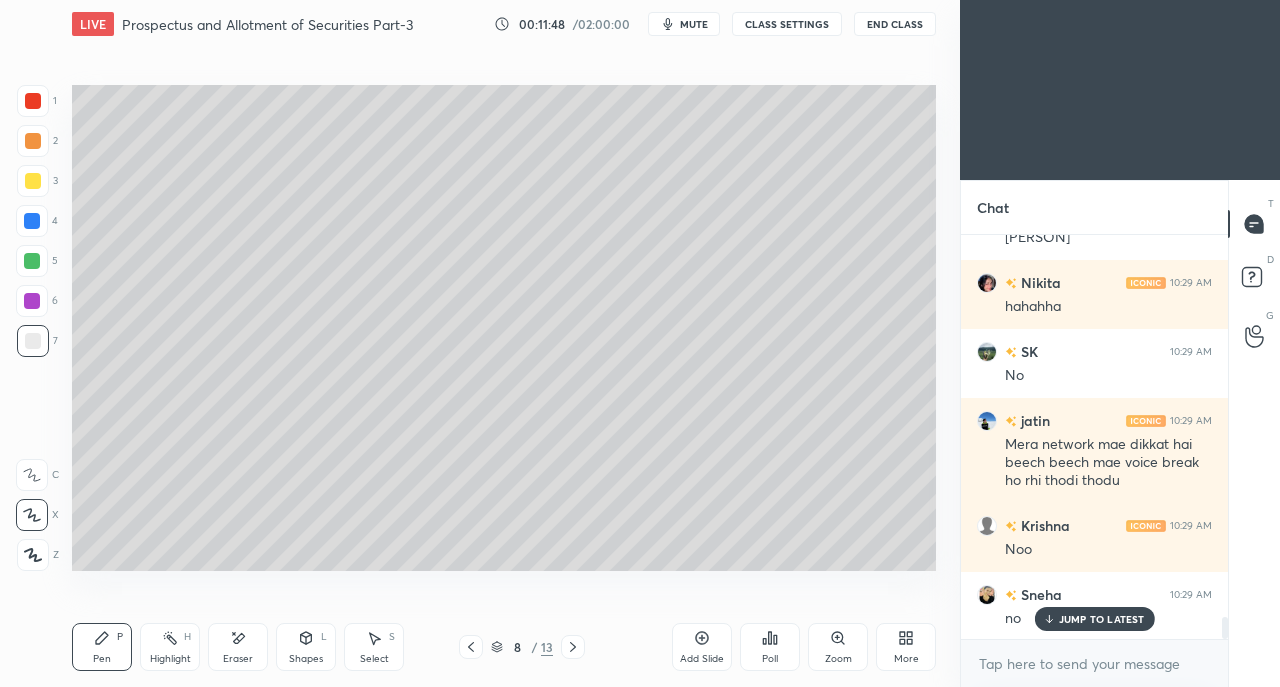 click on "Shapes L" at bounding box center (306, 647) 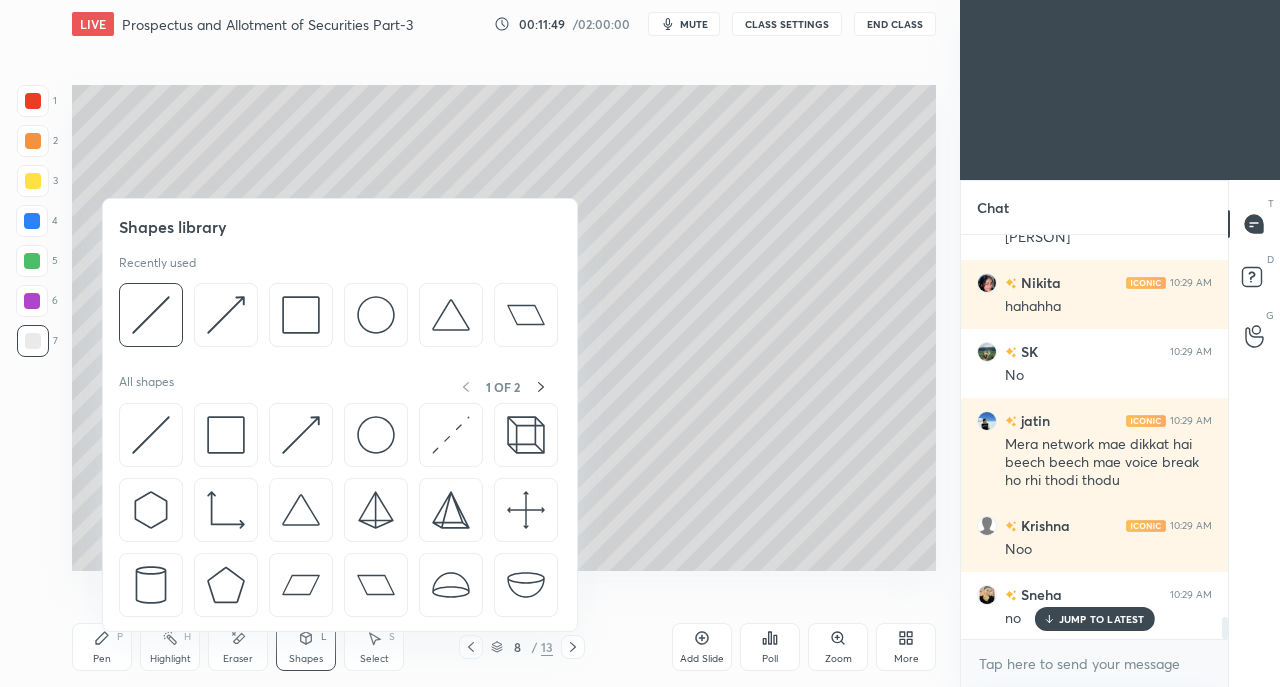 click at bounding box center (151, 435) 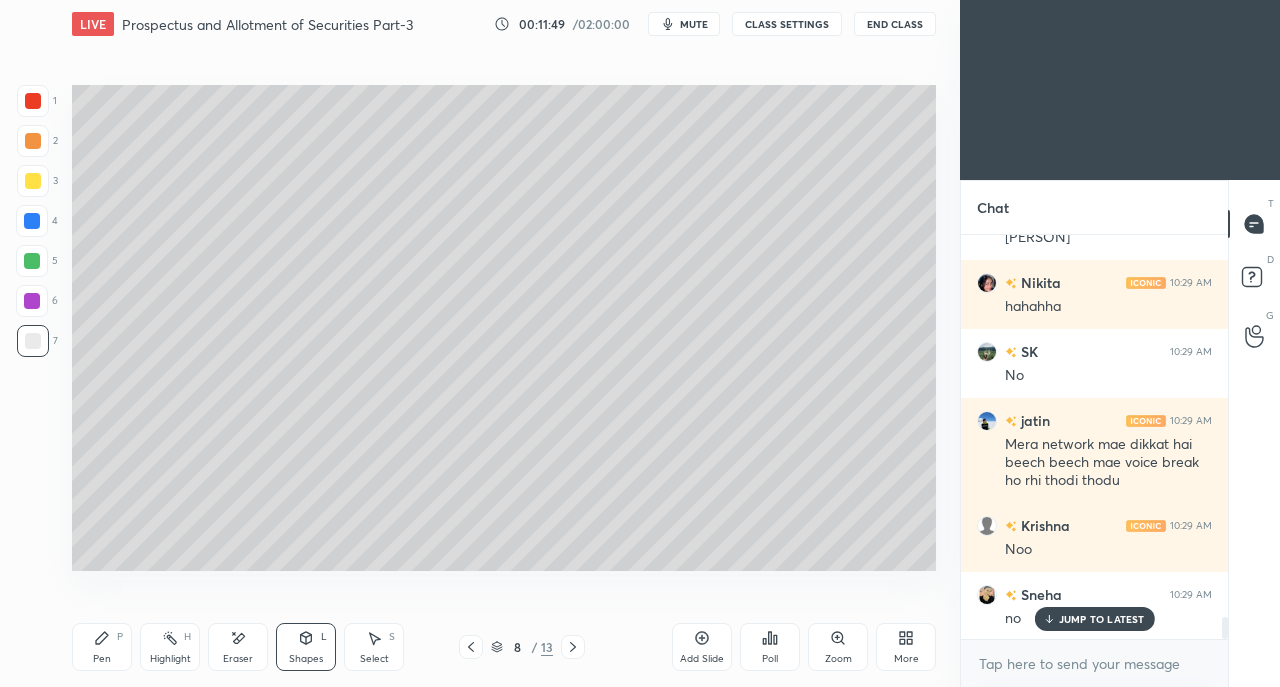 scroll, scrollTop: 7168, scrollLeft: 0, axis: vertical 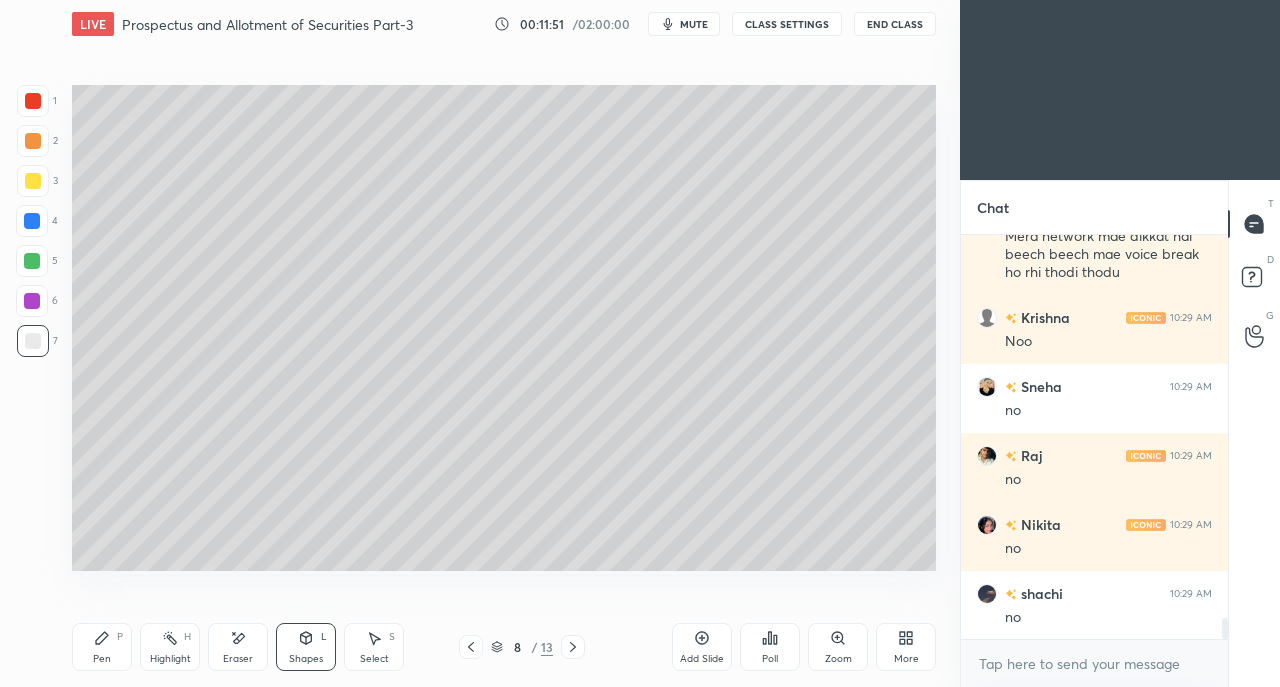 click on "Pen P" at bounding box center [102, 647] 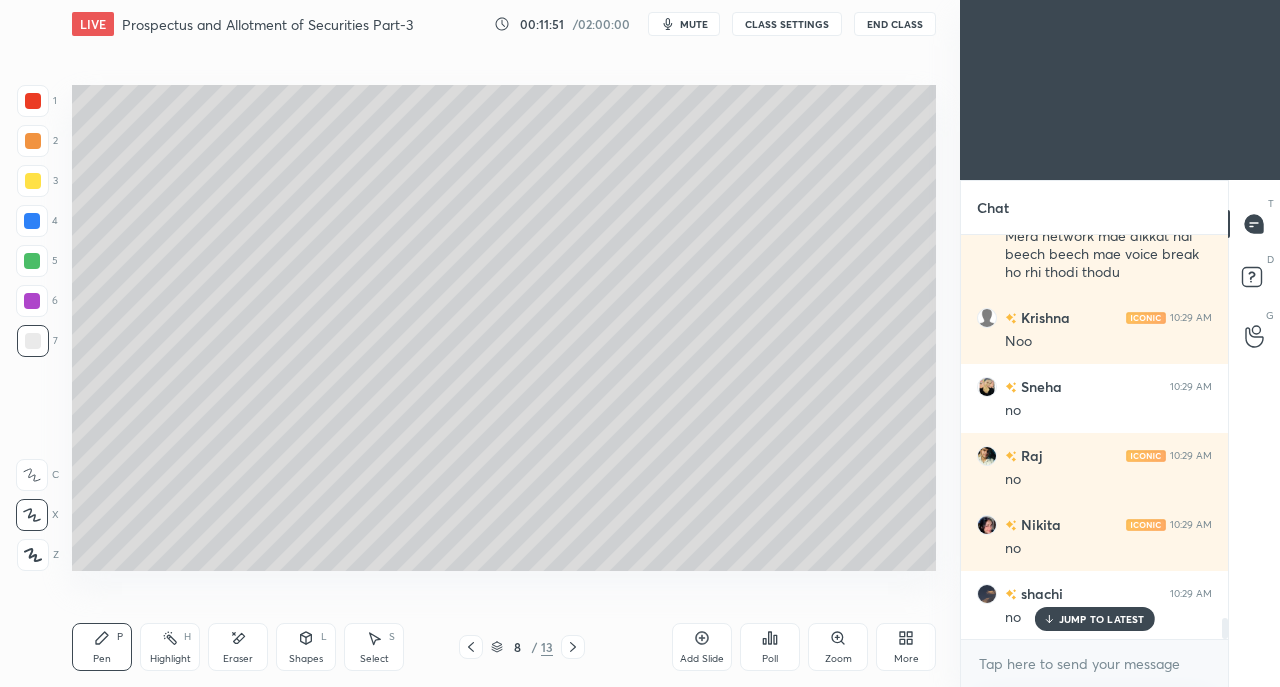 scroll, scrollTop: 7374, scrollLeft: 0, axis: vertical 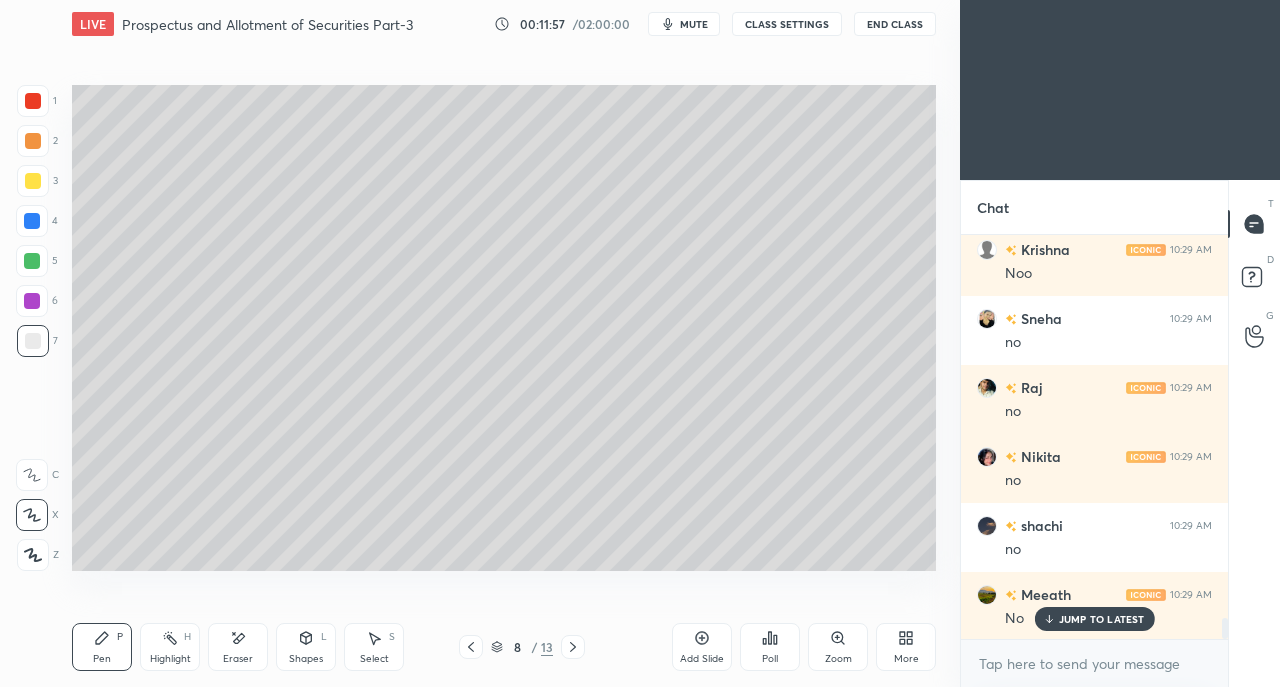 click at bounding box center (33, 181) 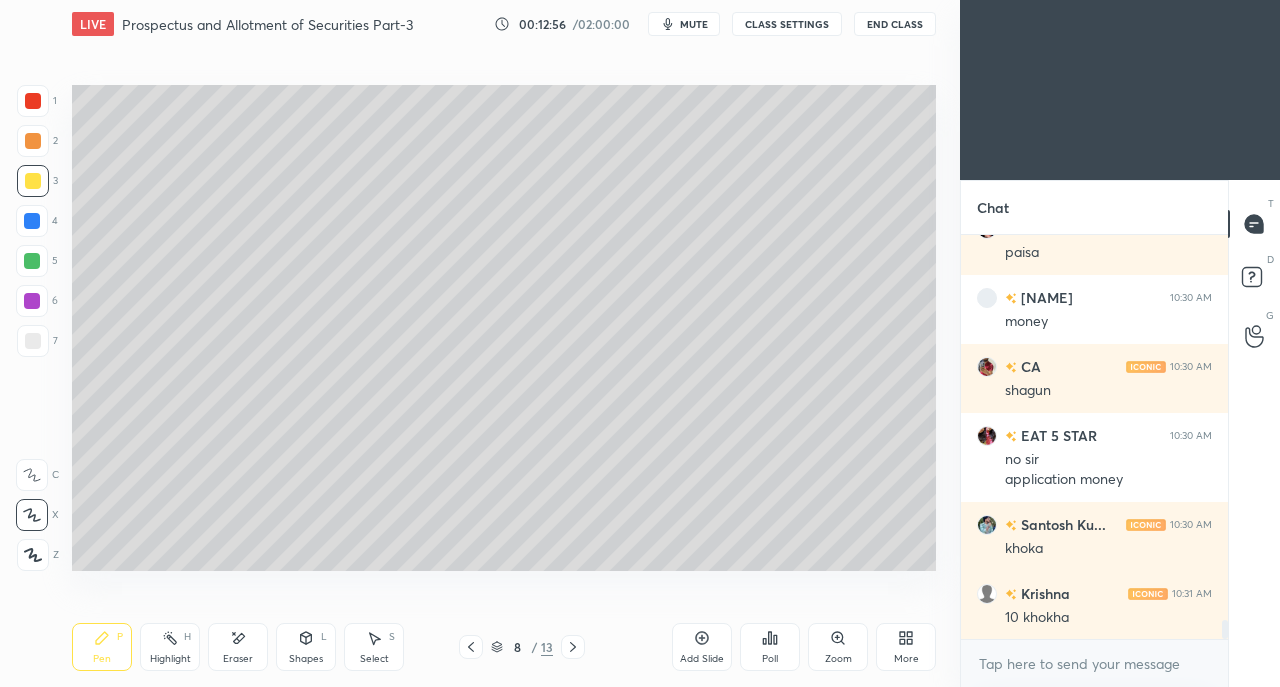 scroll, scrollTop: 8104, scrollLeft: 0, axis: vertical 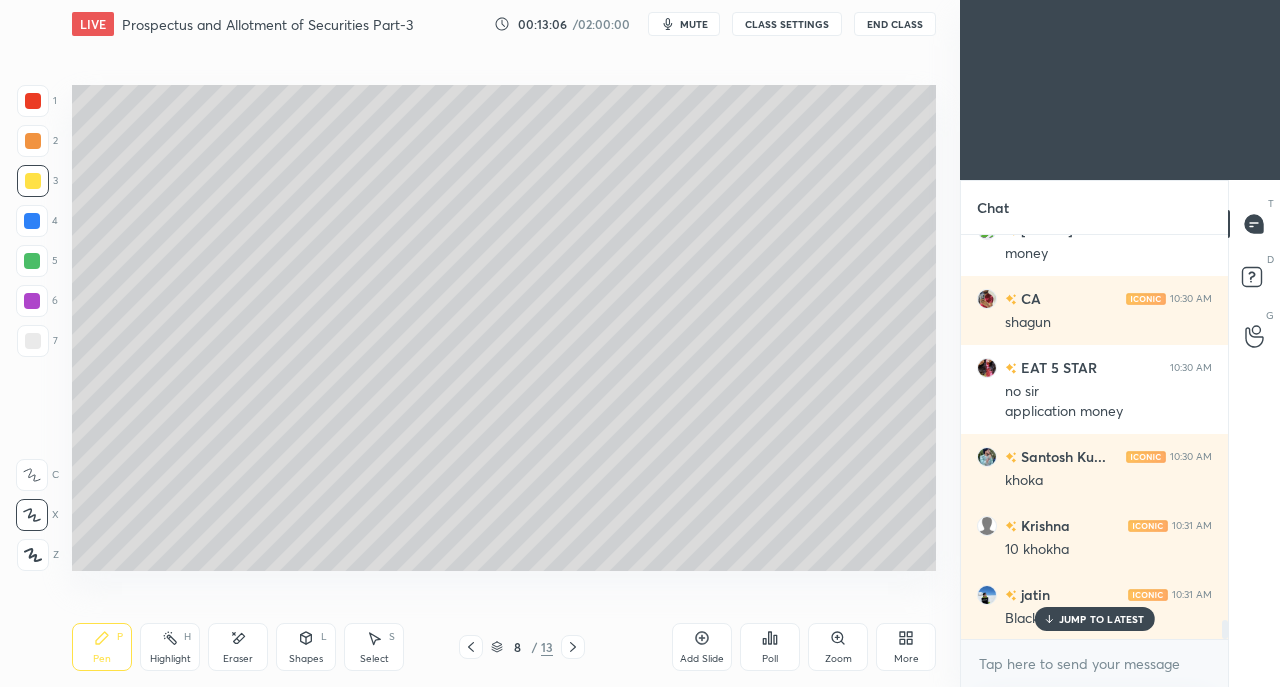click at bounding box center (33, 101) 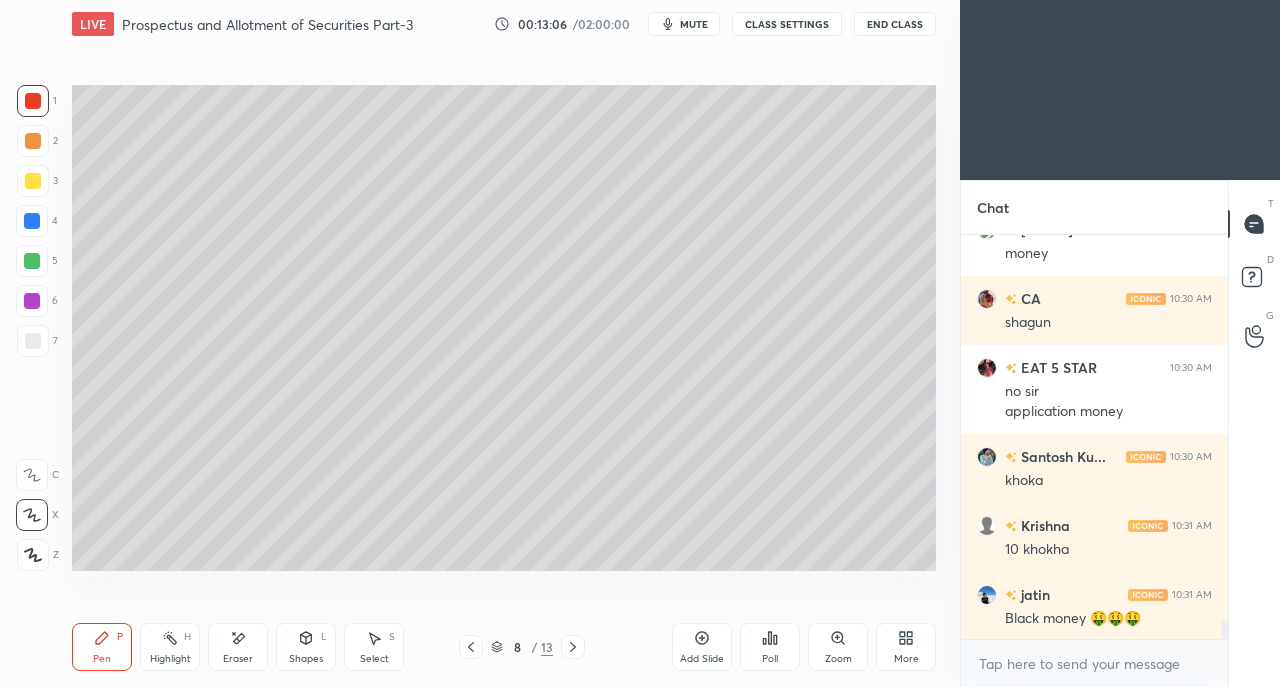 scroll, scrollTop: 8174, scrollLeft: 0, axis: vertical 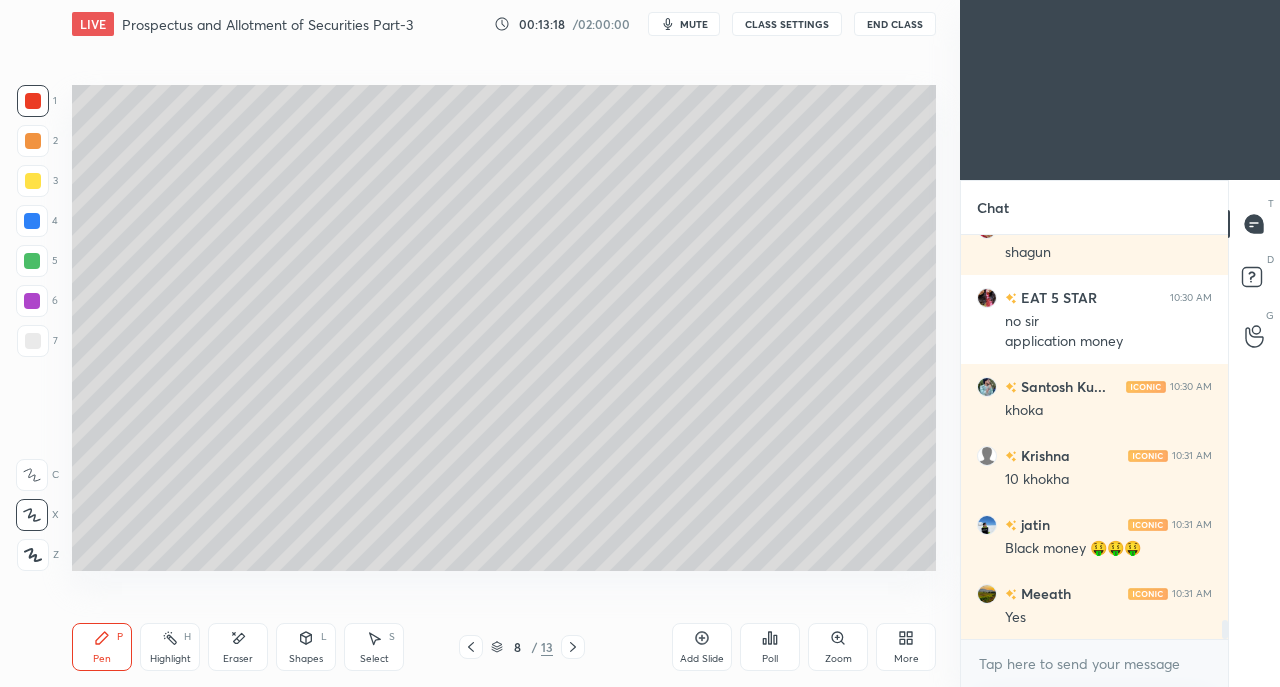 click at bounding box center [32, 221] 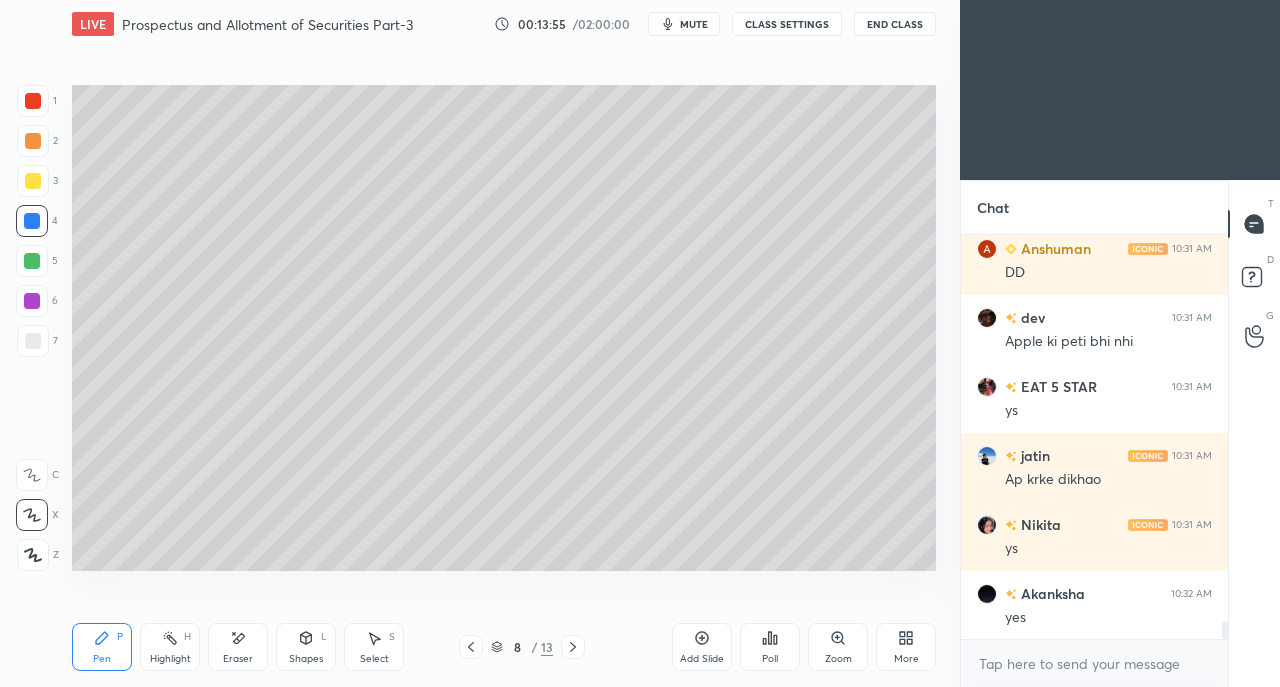 scroll, scrollTop: 8814, scrollLeft: 0, axis: vertical 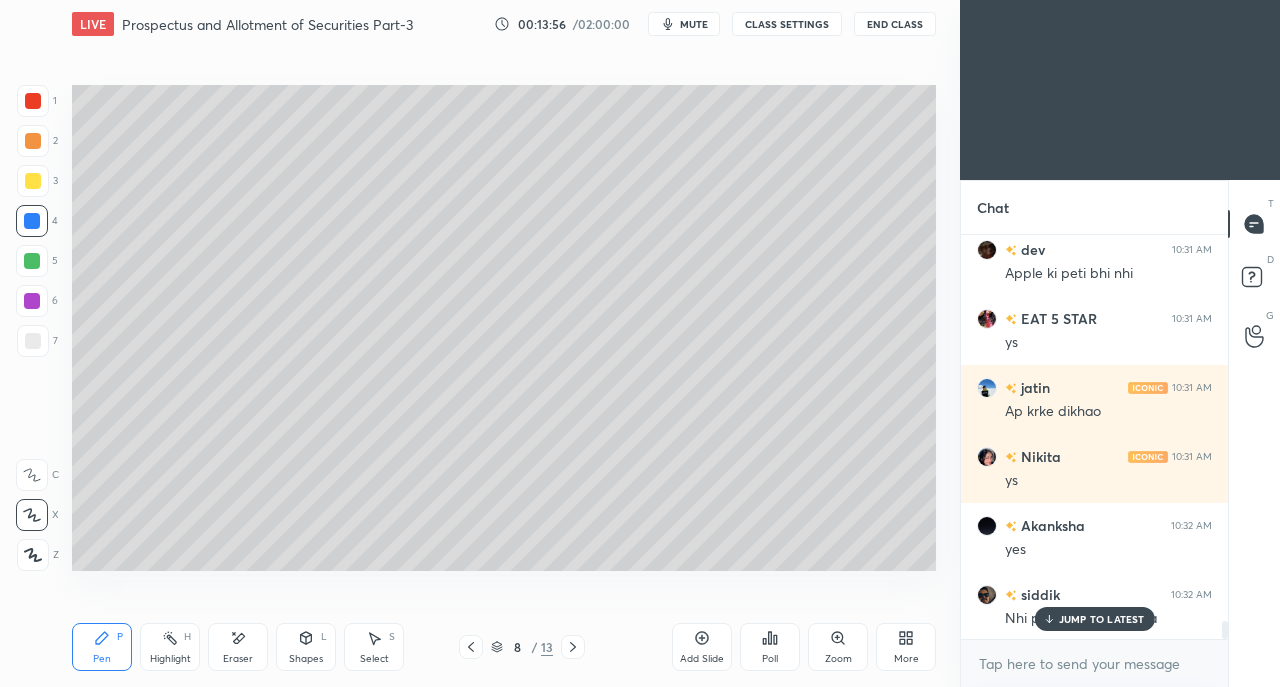 click on "JUMP TO LATEST" at bounding box center (1102, 619) 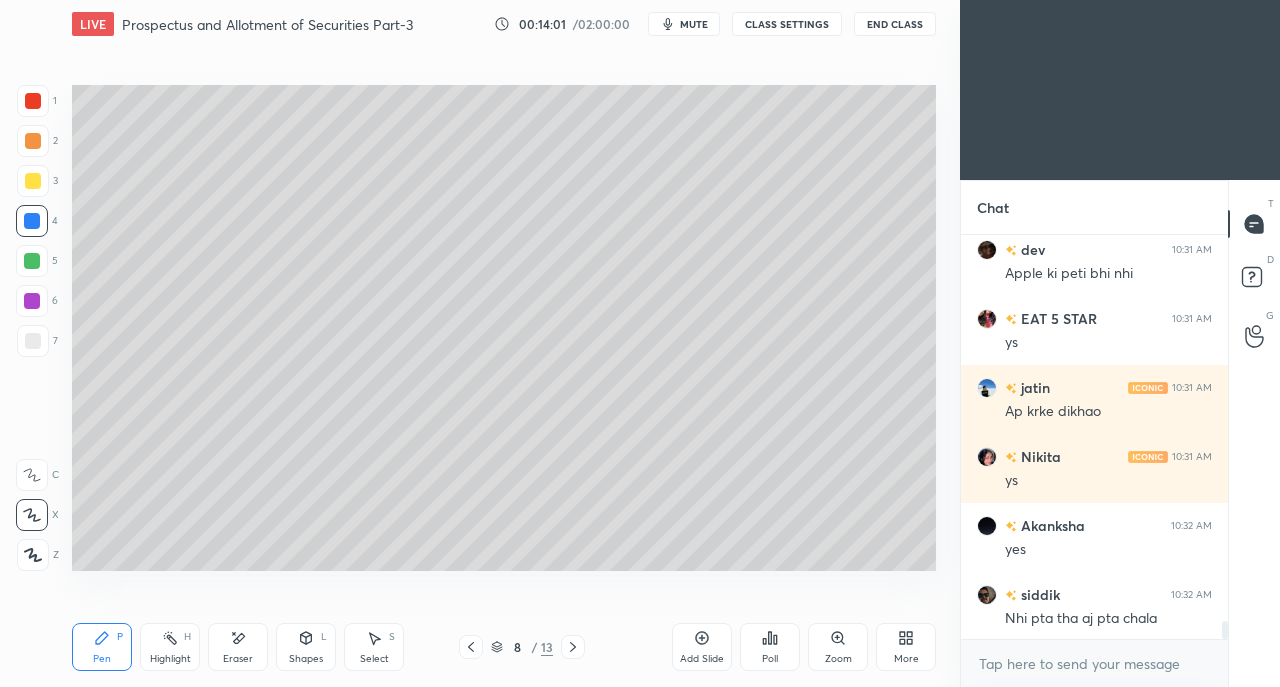 scroll, scrollTop: 8884, scrollLeft: 0, axis: vertical 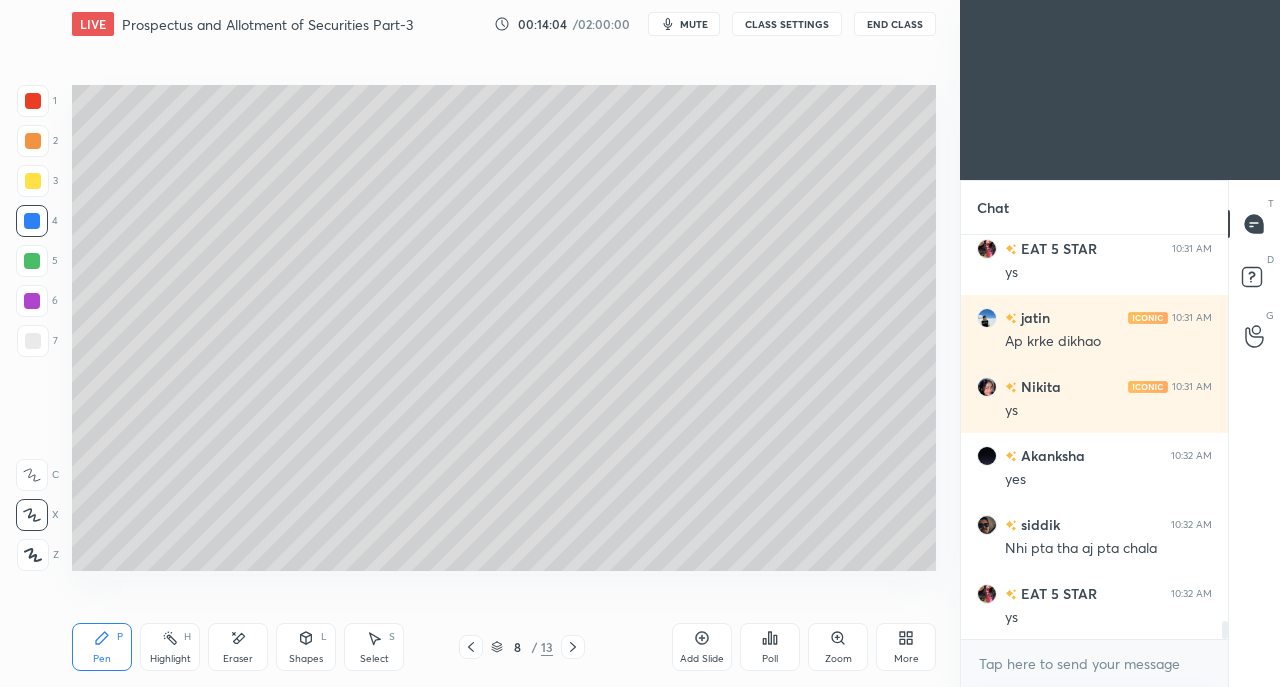 click at bounding box center (33, 181) 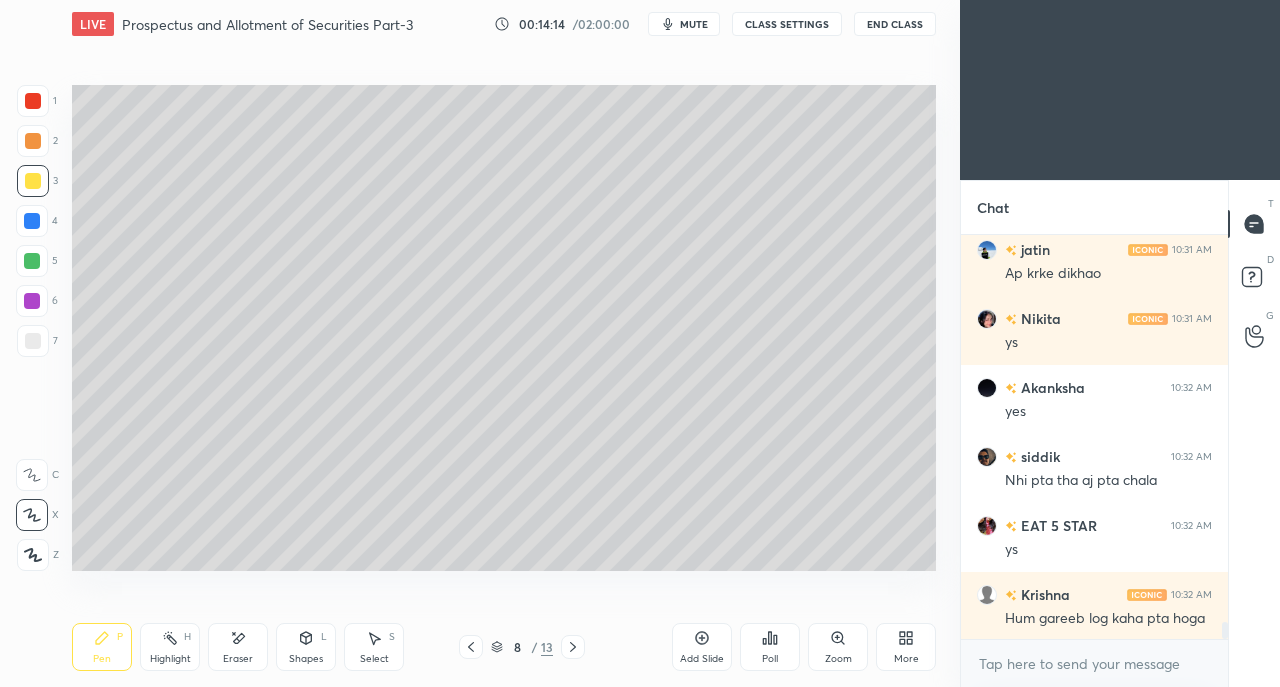 scroll, scrollTop: 9022, scrollLeft: 0, axis: vertical 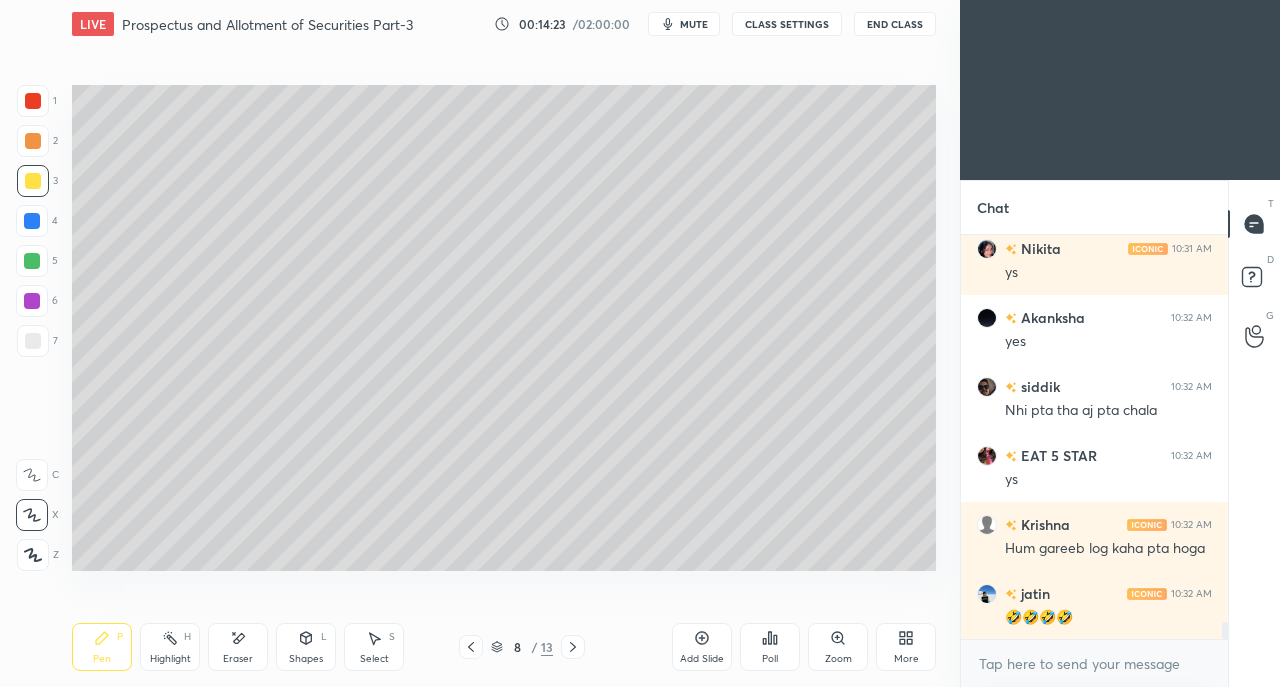 click at bounding box center (32, 221) 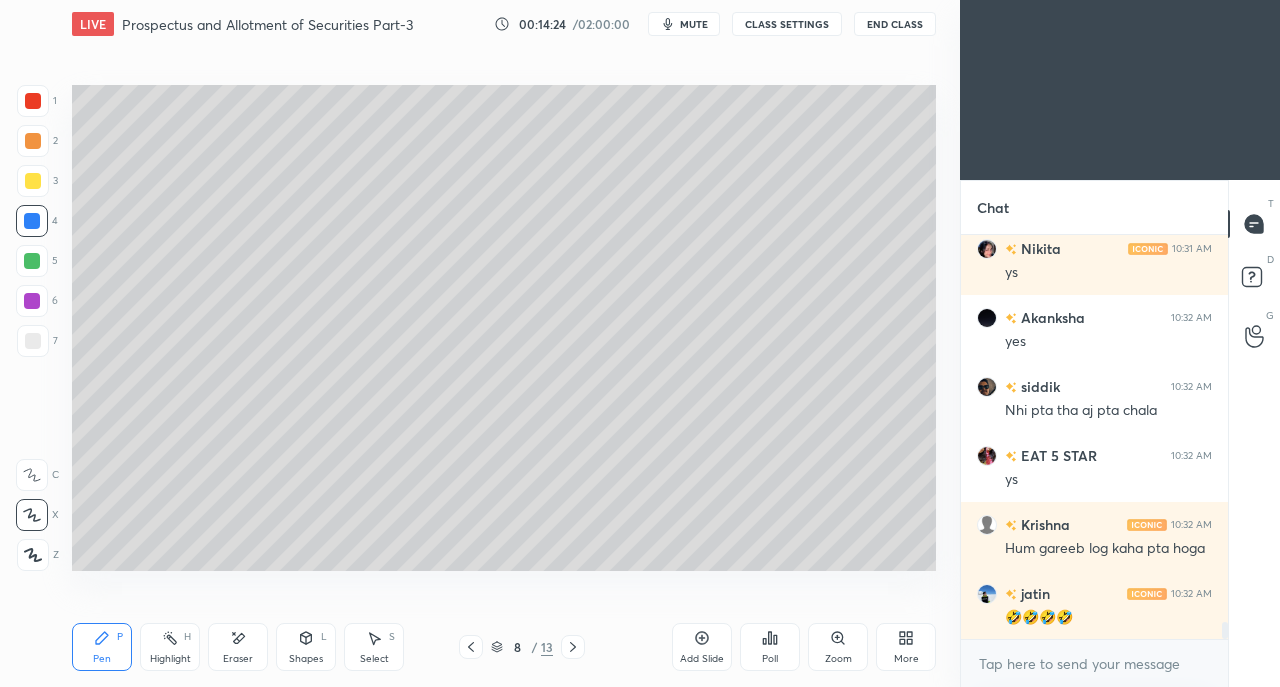 click at bounding box center (33, 181) 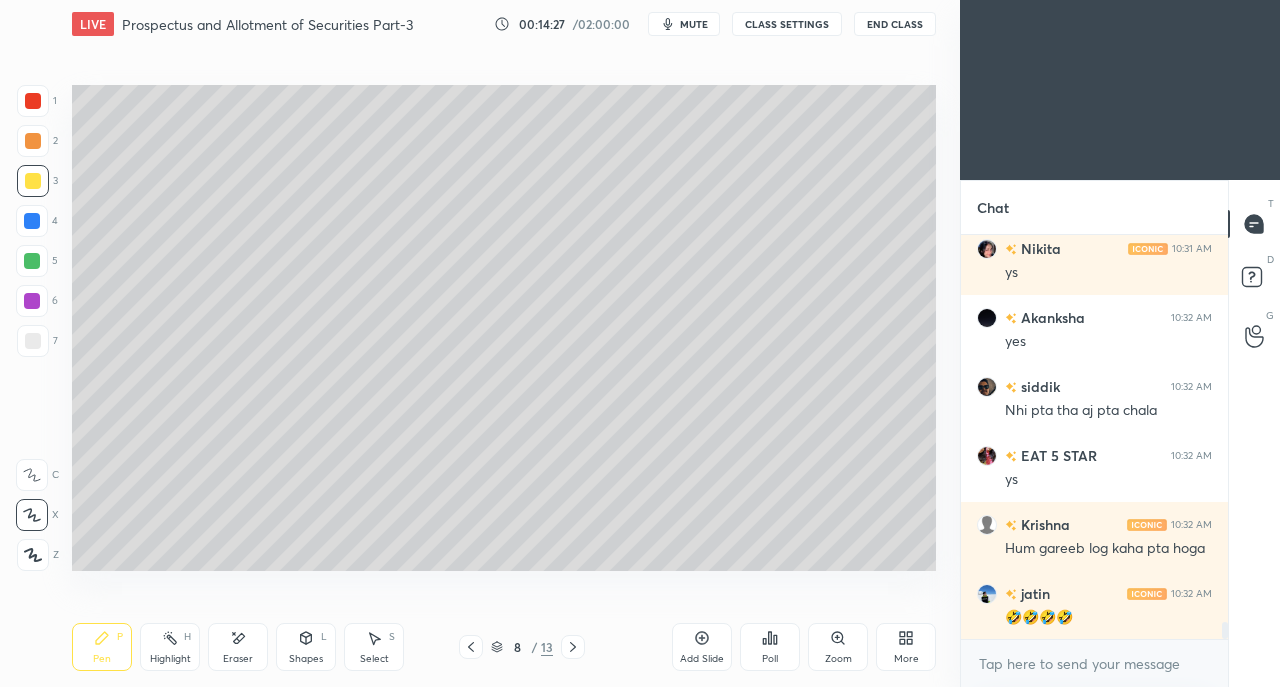 scroll, scrollTop: 9090, scrollLeft: 0, axis: vertical 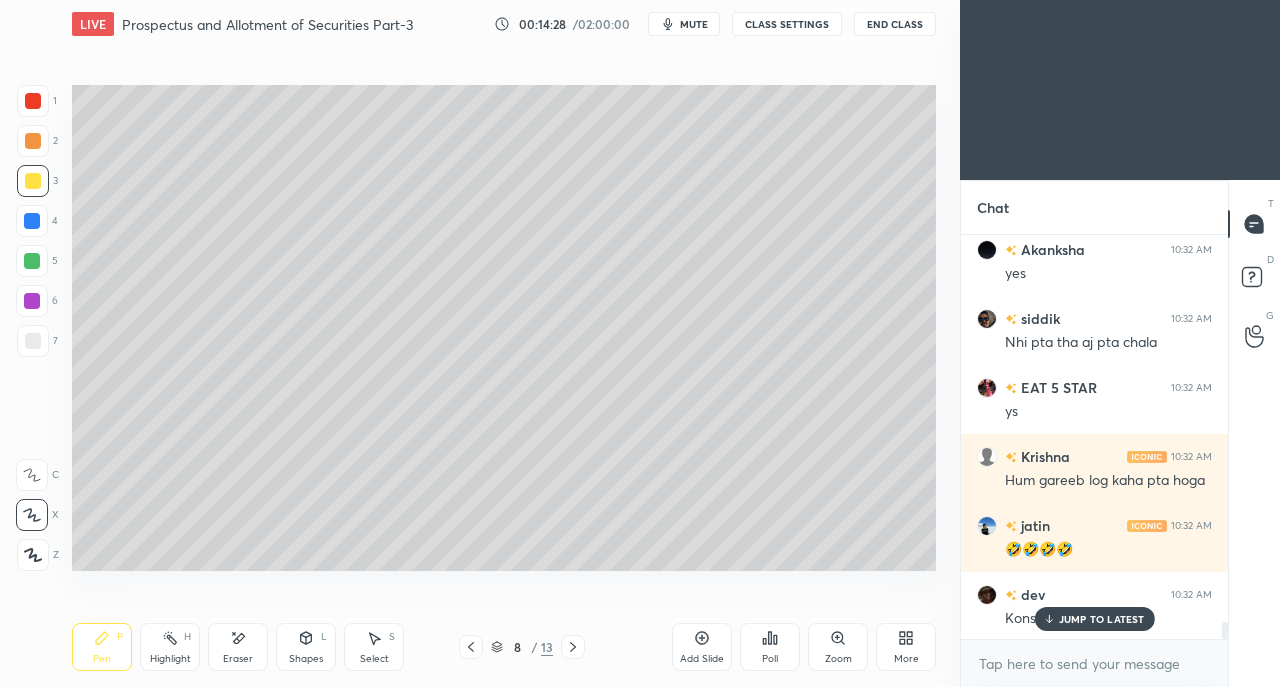 click 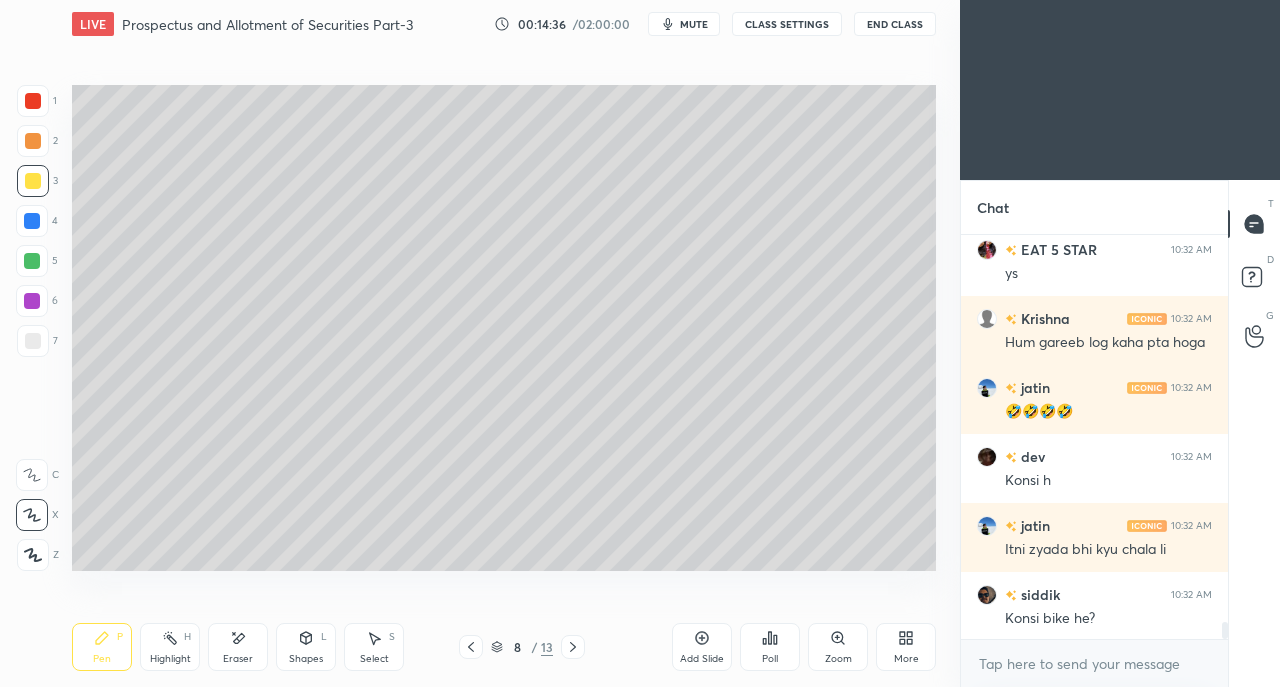 click 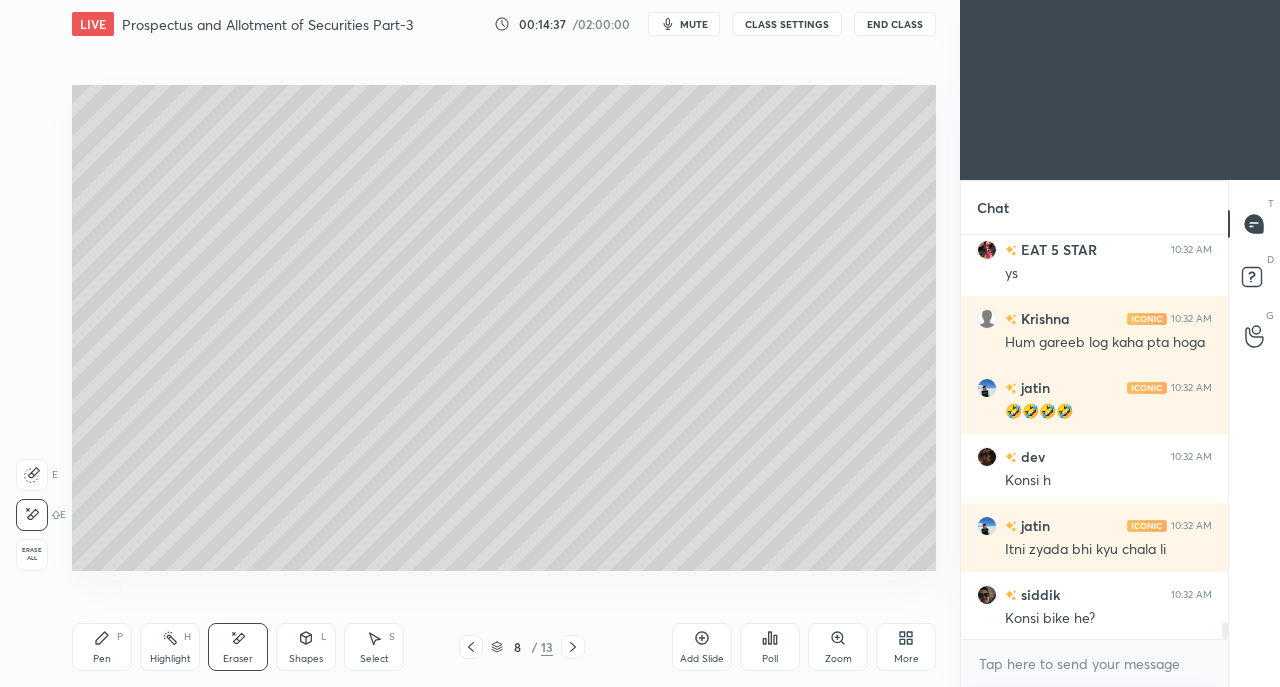 click on "Shapes L" at bounding box center (306, 647) 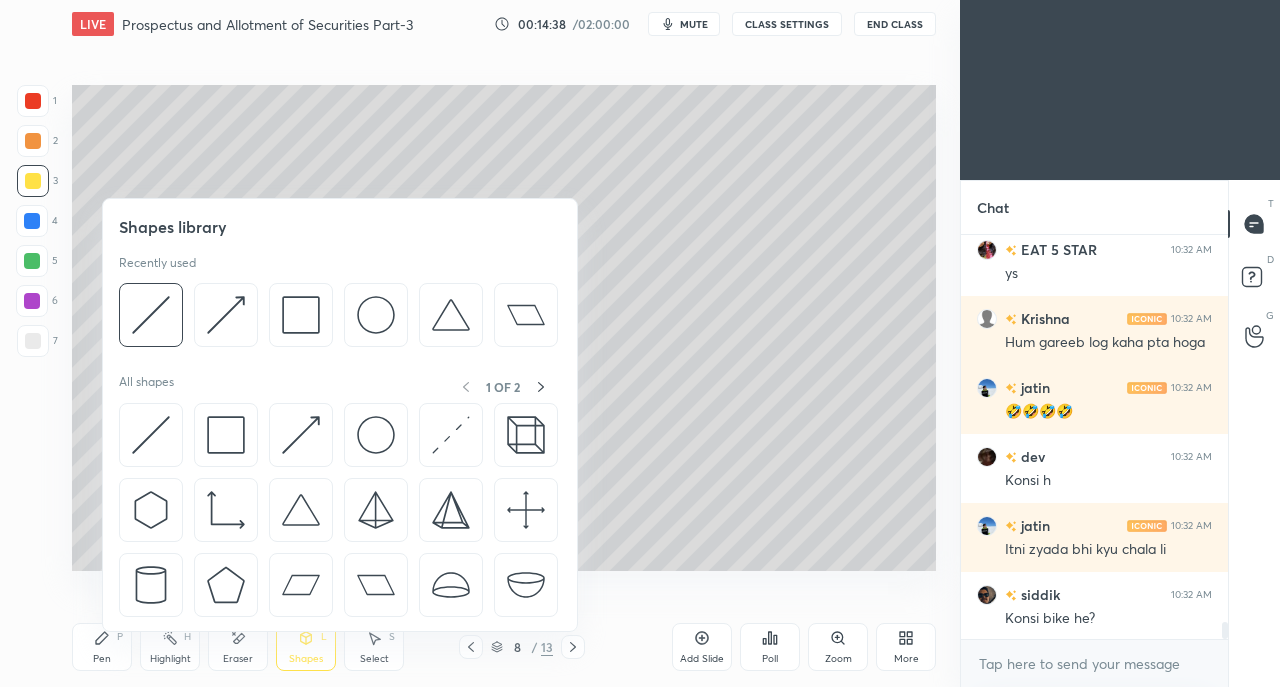 click at bounding box center (151, 435) 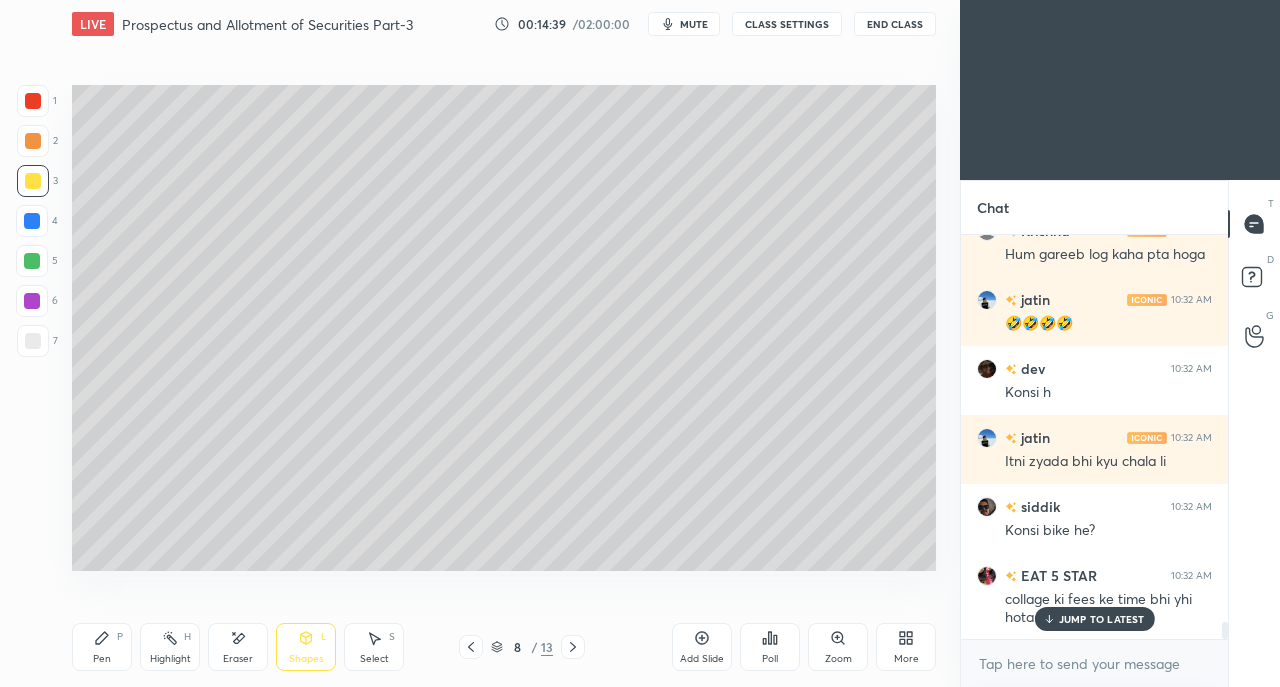 scroll, scrollTop: 9384, scrollLeft: 0, axis: vertical 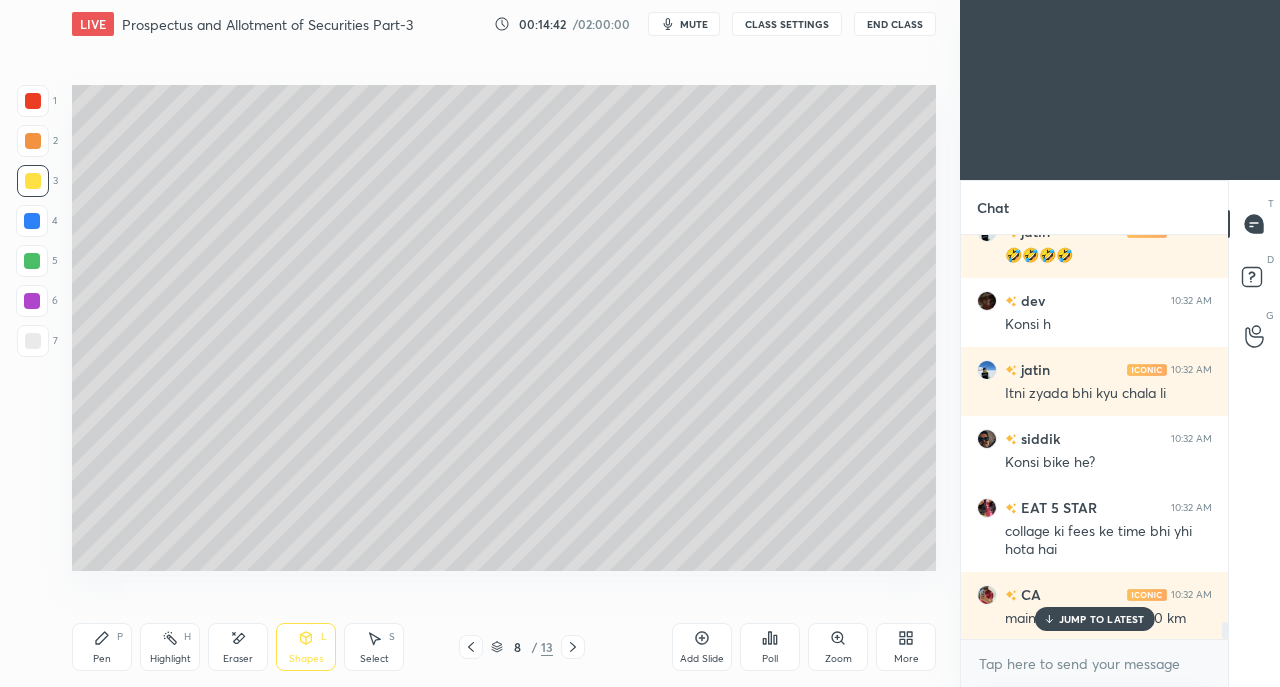 click on "Eraser" at bounding box center (238, 647) 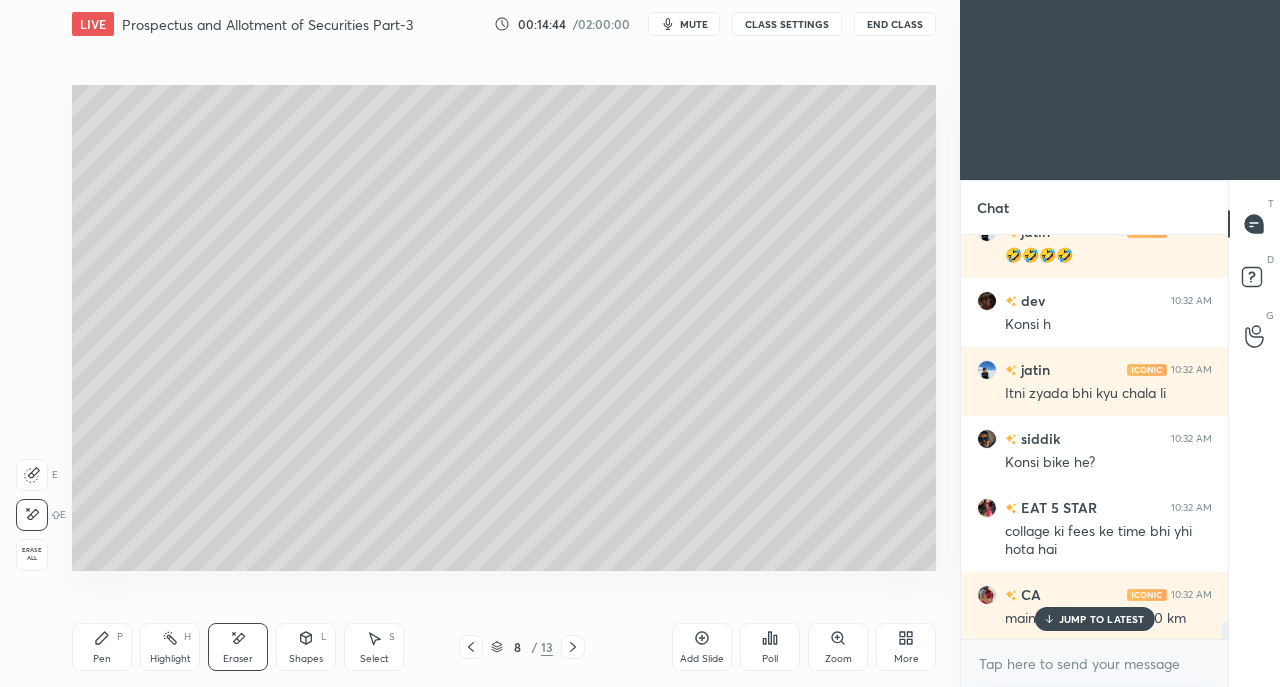 click on "Shapes L" at bounding box center [306, 647] 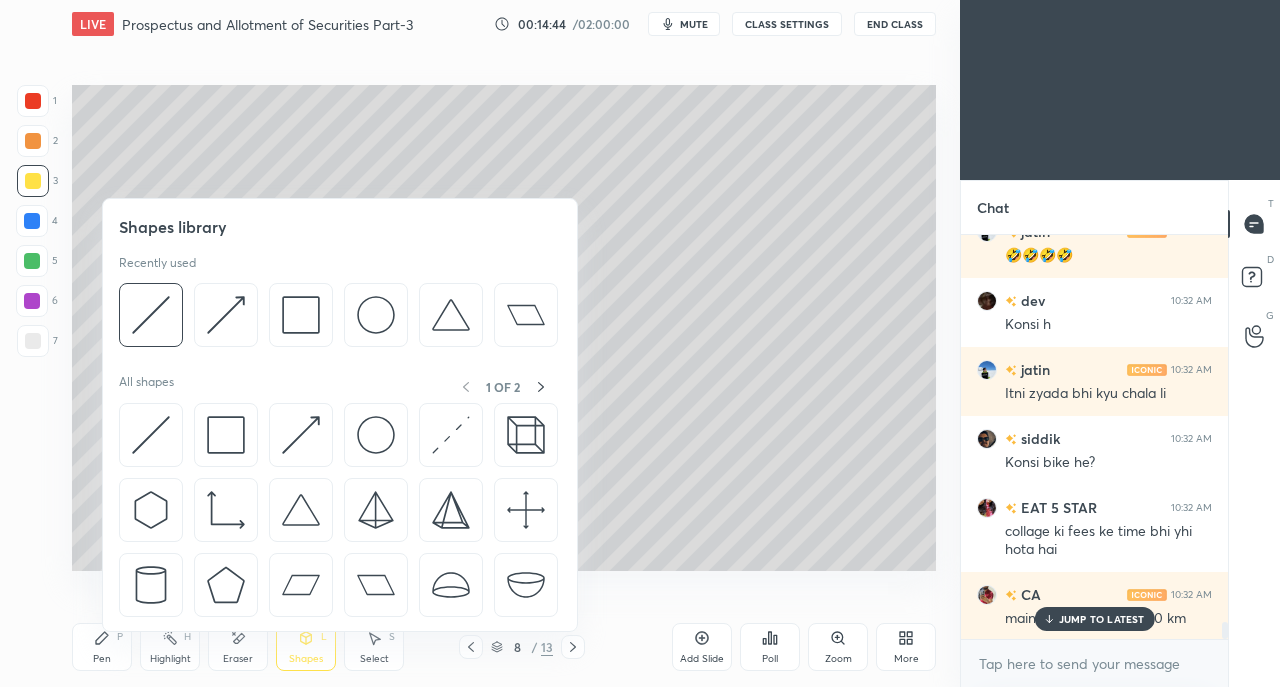 click at bounding box center [151, 435] 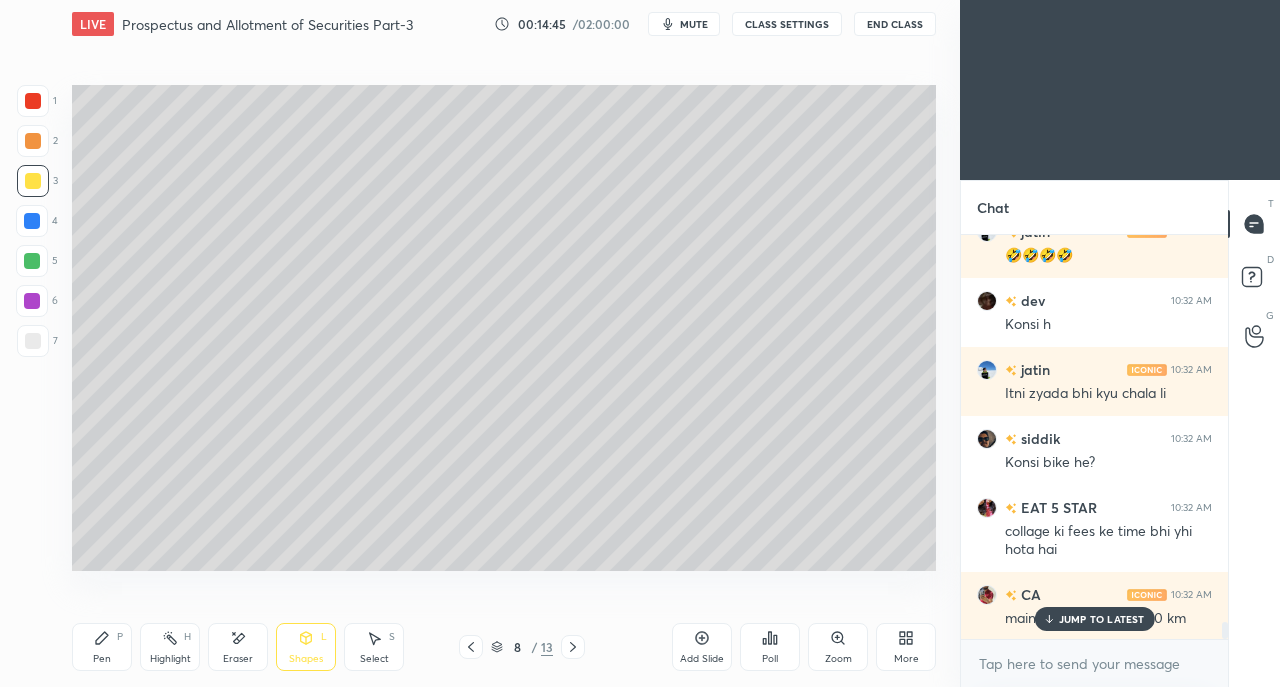 click at bounding box center (33, 341) 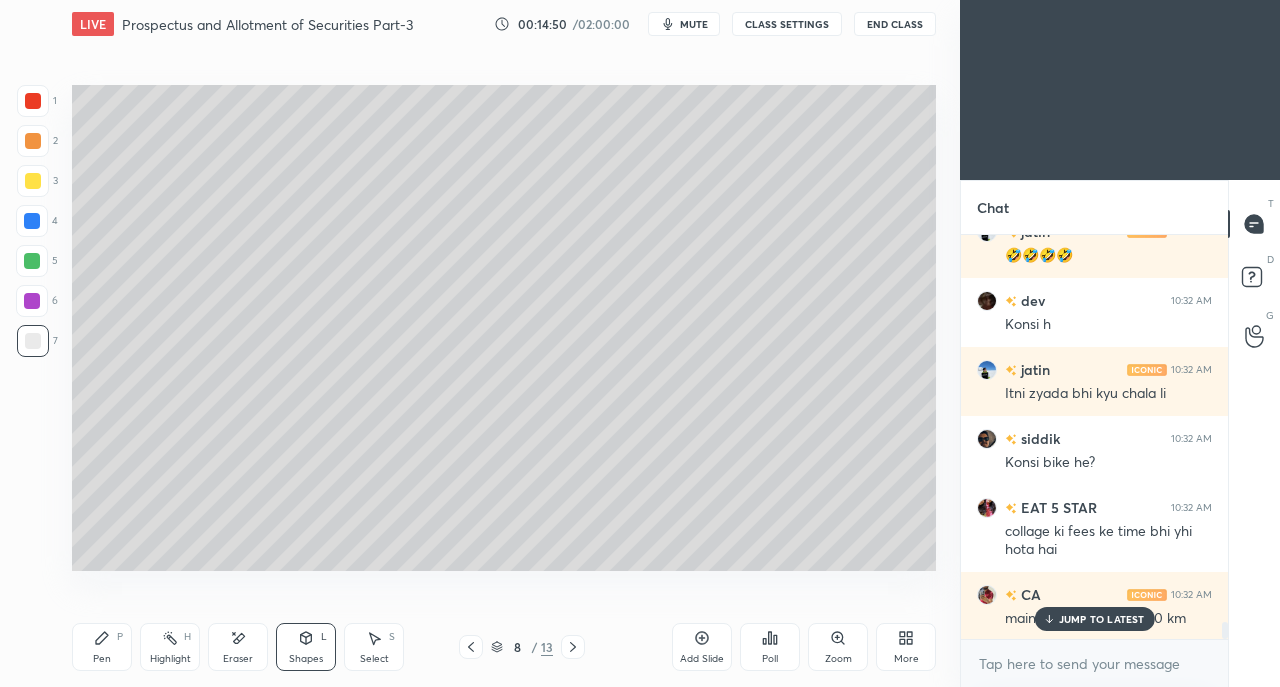click on "JUMP TO LATEST" at bounding box center [1102, 619] 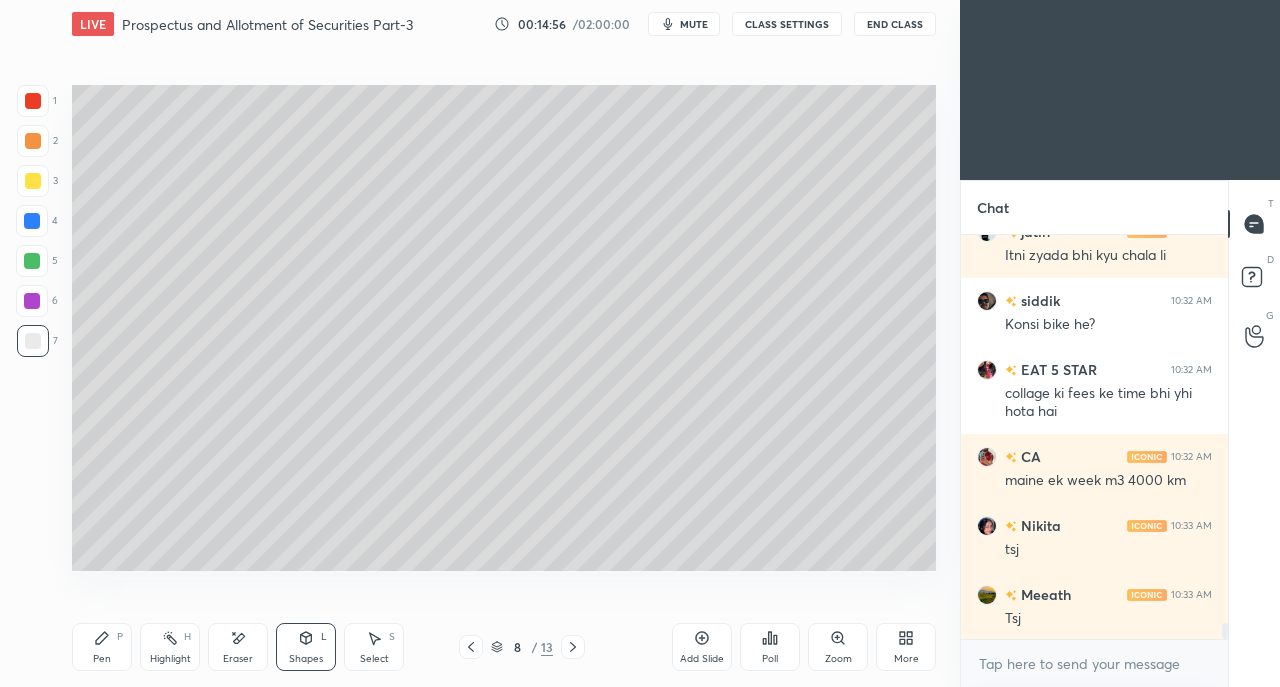 scroll, scrollTop: 9592, scrollLeft: 0, axis: vertical 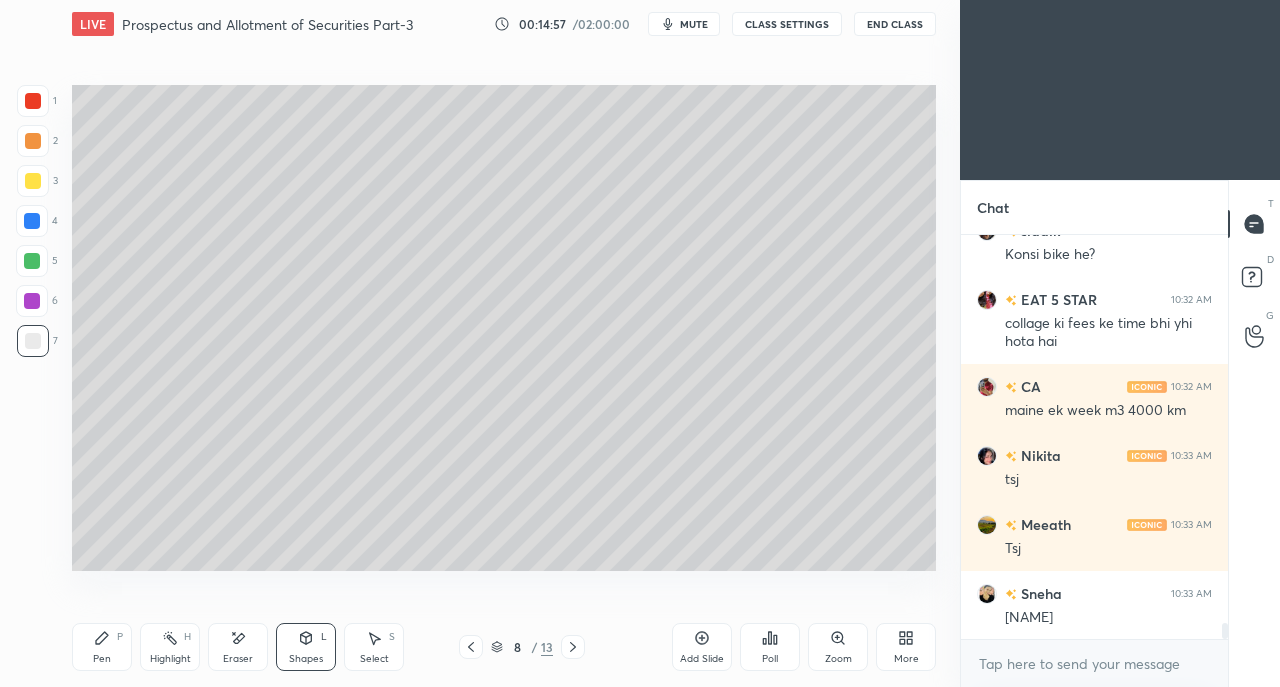 click on "Pen P" at bounding box center [102, 647] 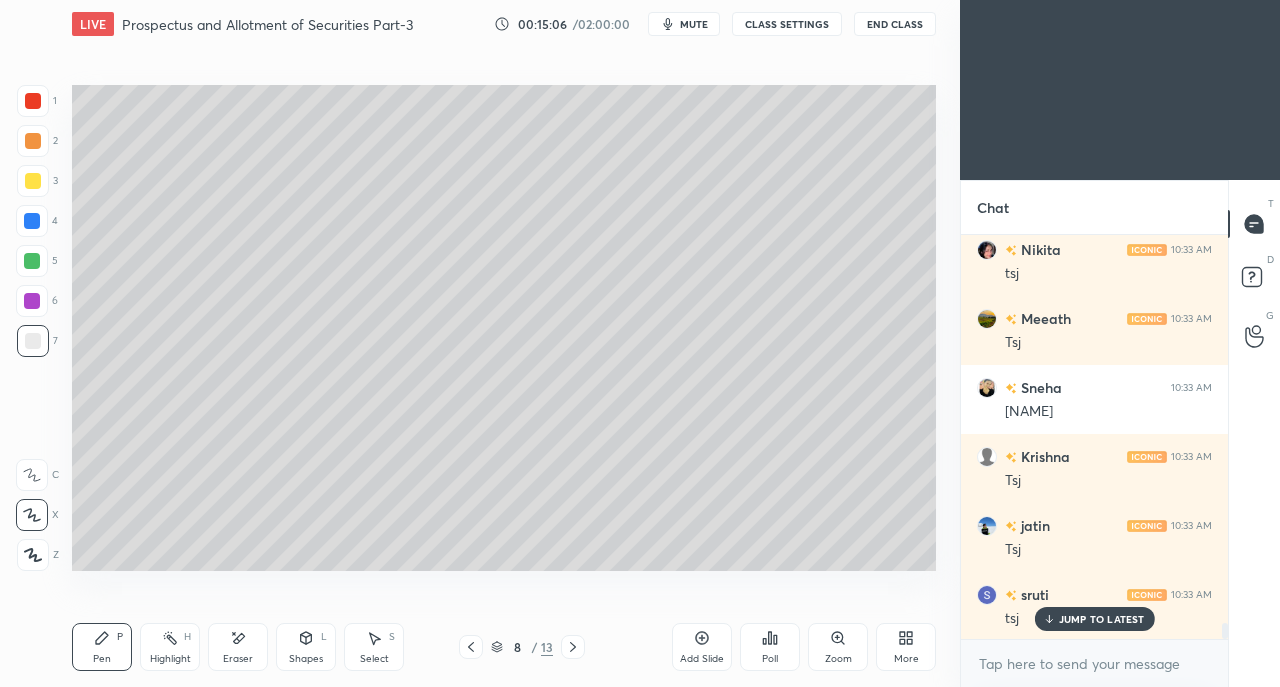 scroll, scrollTop: 9868, scrollLeft: 0, axis: vertical 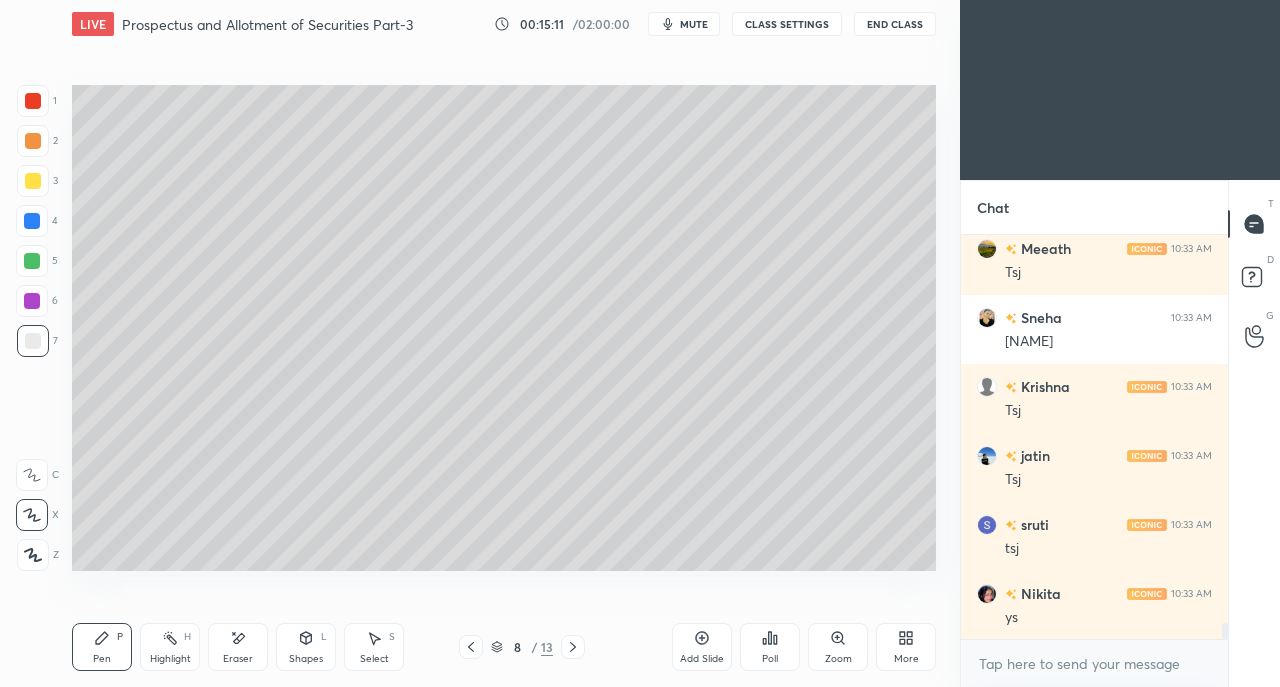 click on "Eraser" at bounding box center [238, 647] 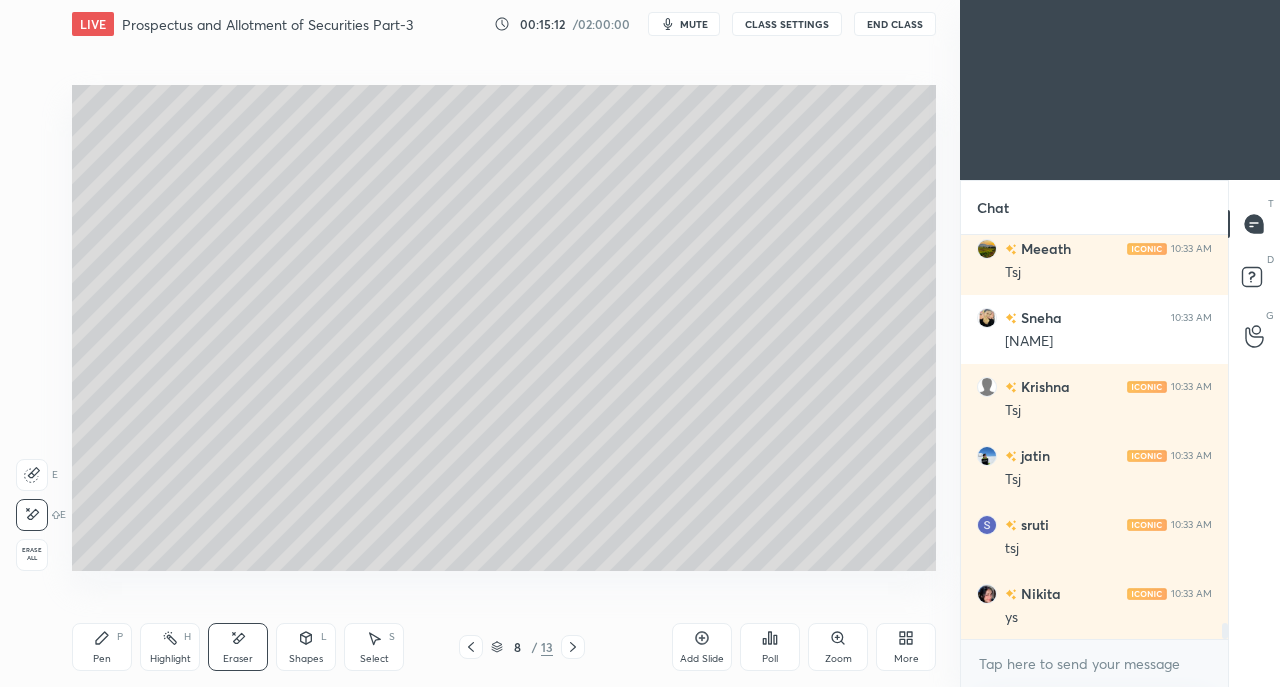 click on "Pen P" at bounding box center [102, 647] 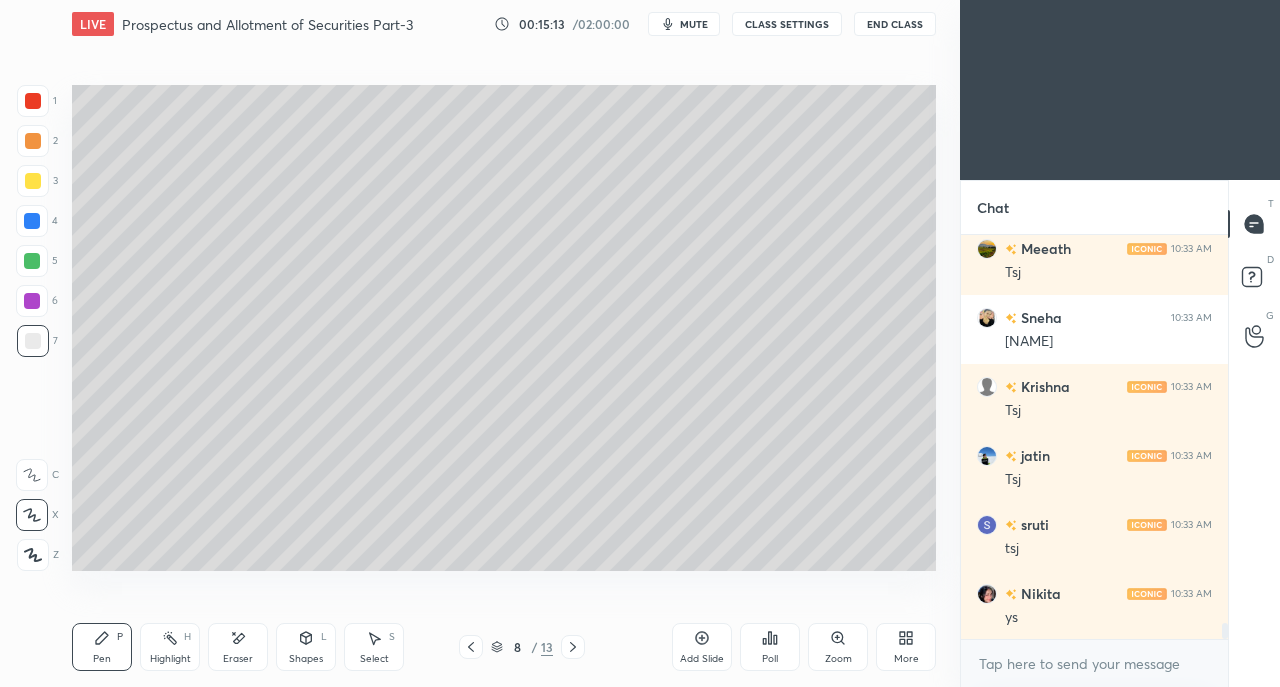 scroll, scrollTop: 9936, scrollLeft: 0, axis: vertical 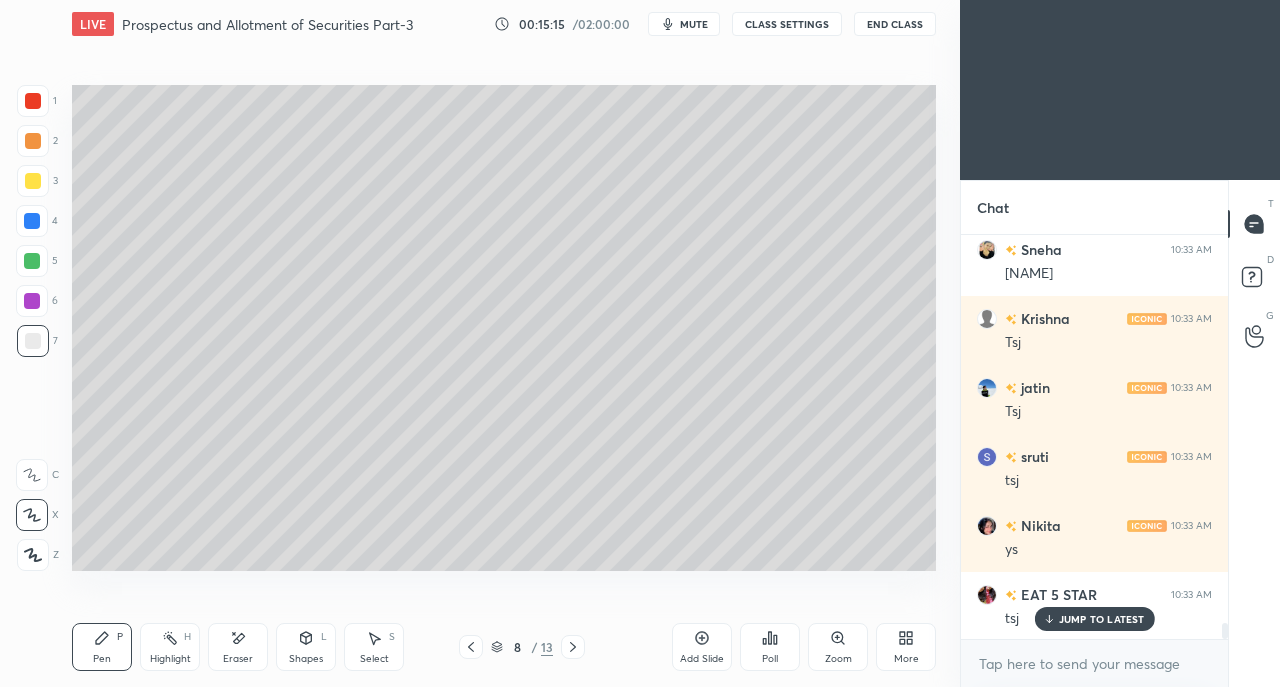 click at bounding box center [33, 181] 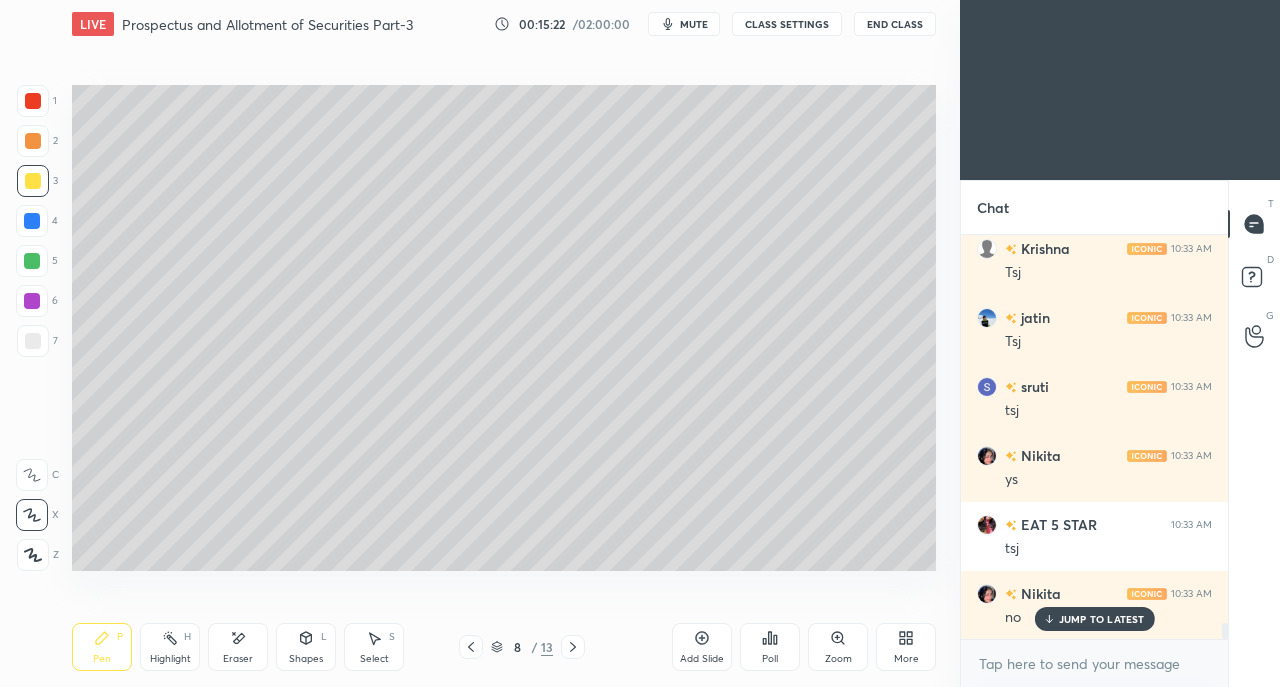scroll, scrollTop: 10074, scrollLeft: 0, axis: vertical 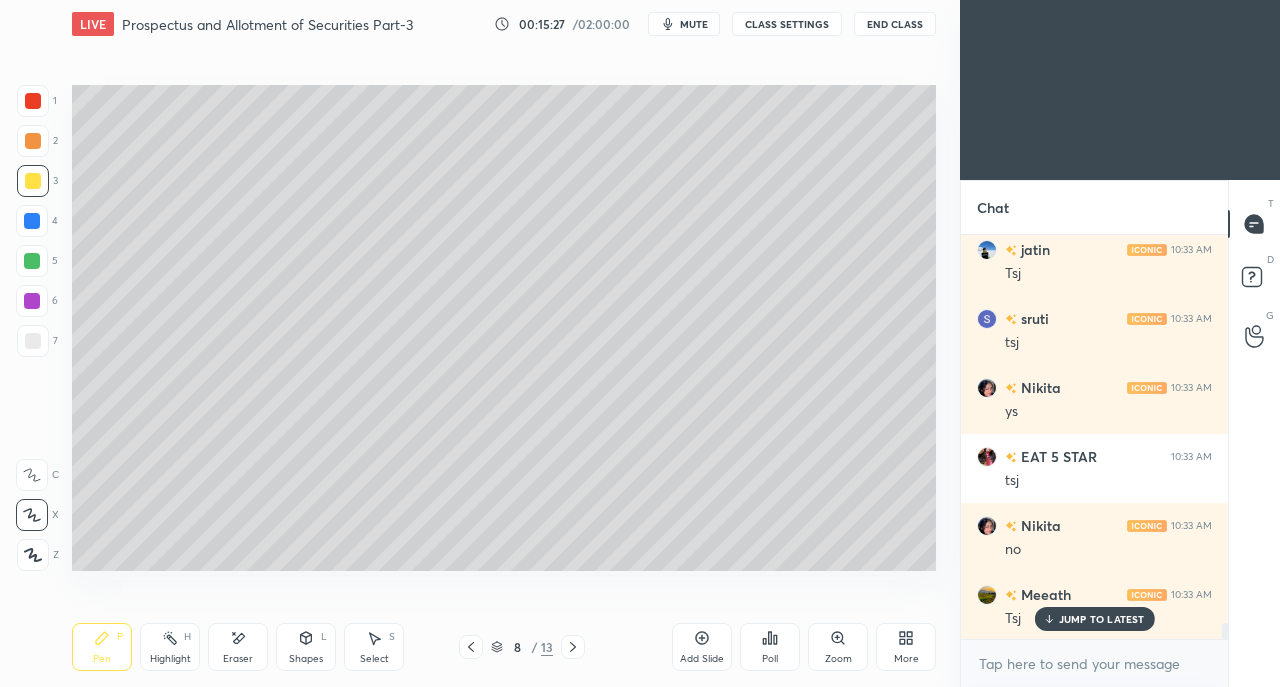 click on "Select S" at bounding box center (374, 647) 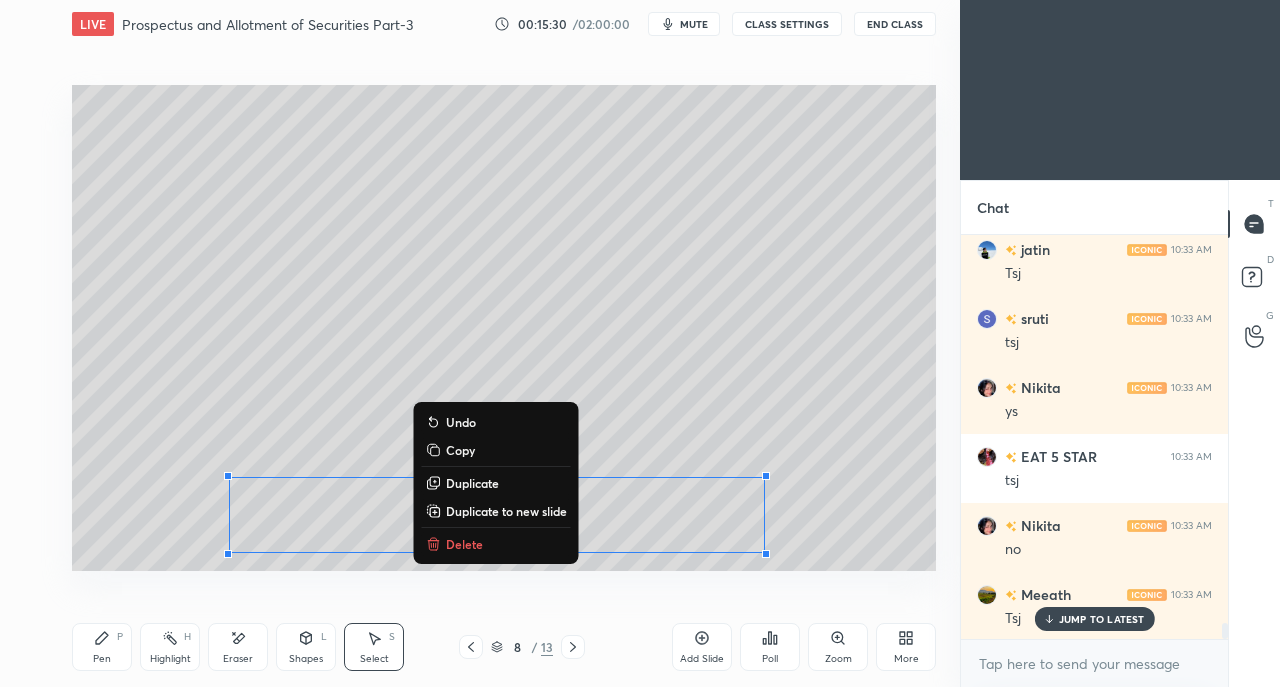 click on "0 ° Undo Copy Duplicate Duplicate to new slide Delete" at bounding box center [504, 328] 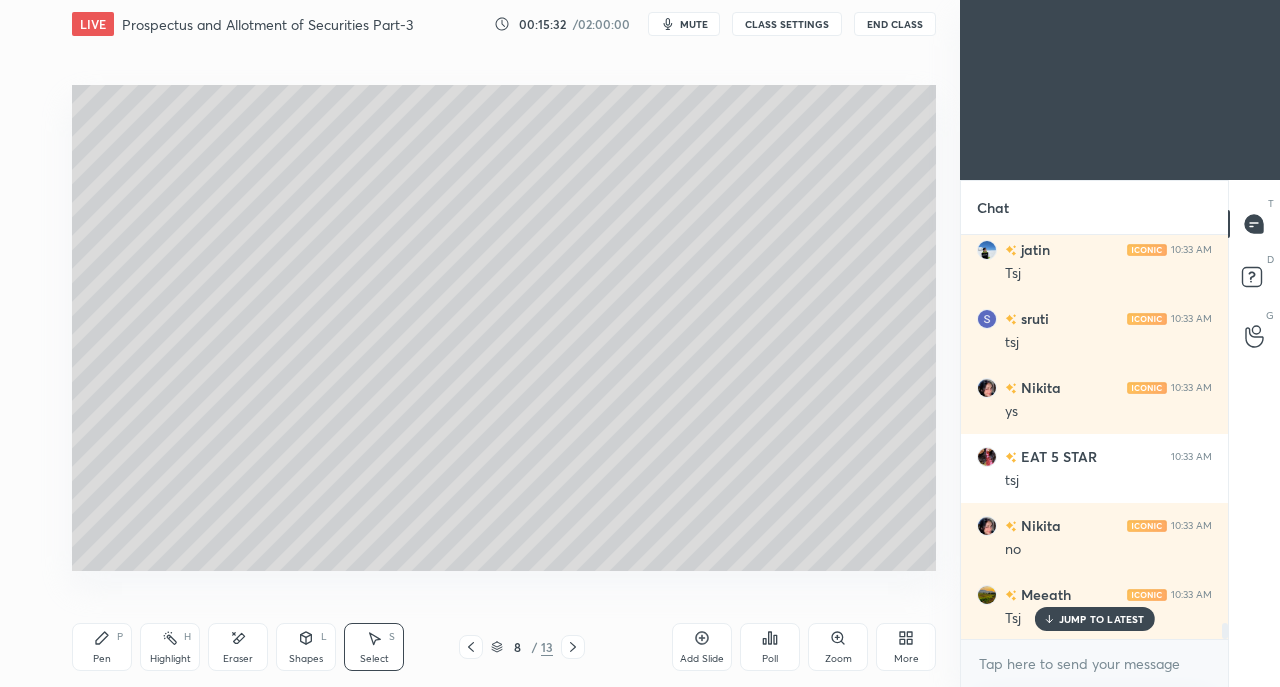click 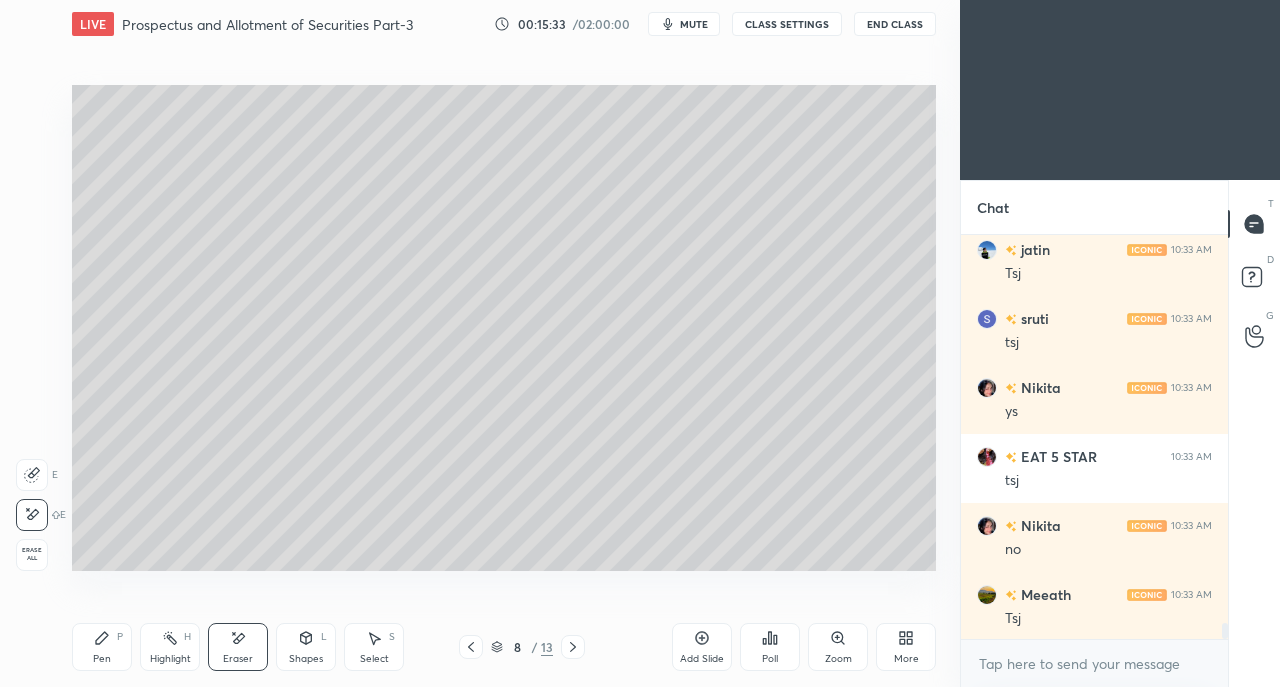 scroll, scrollTop: 10144, scrollLeft: 0, axis: vertical 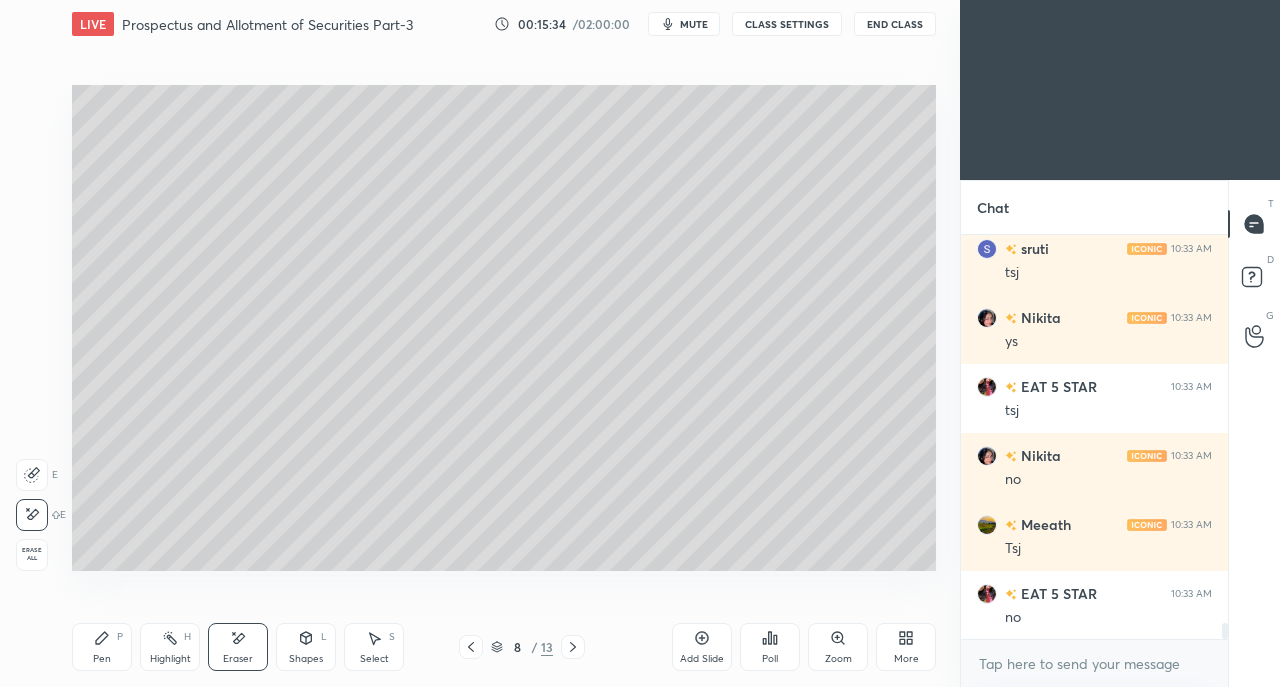 click 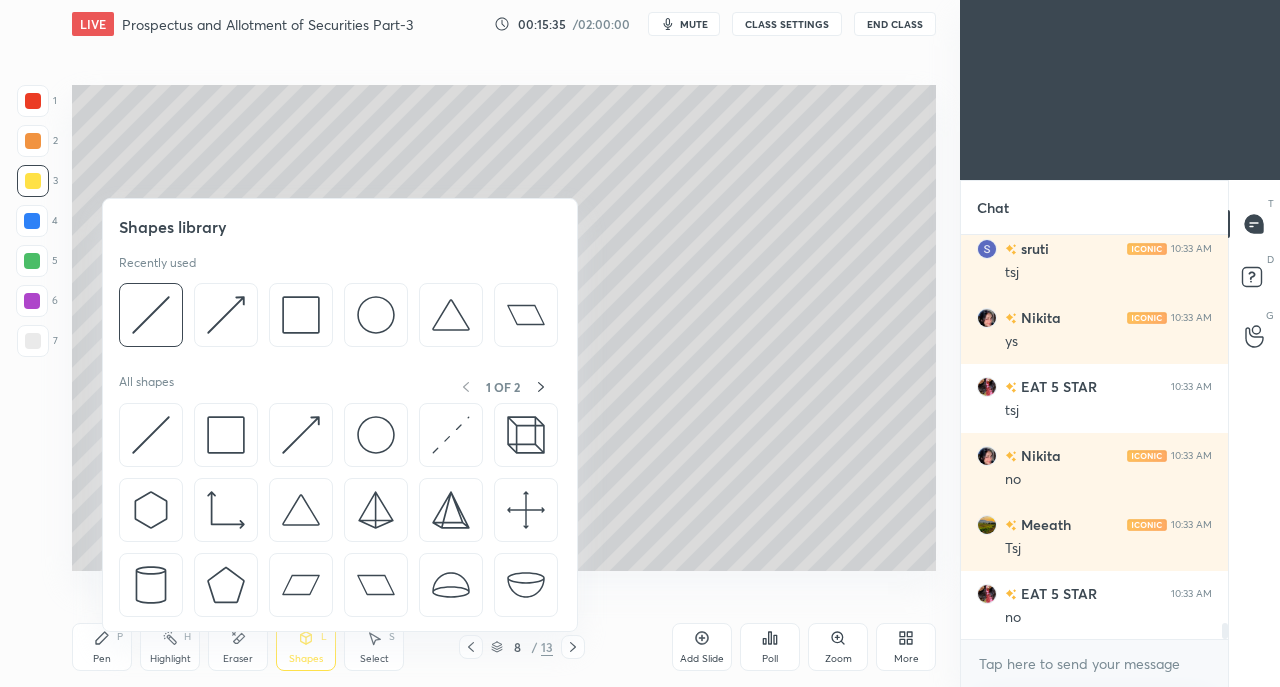 click at bounding box center (151, 435) 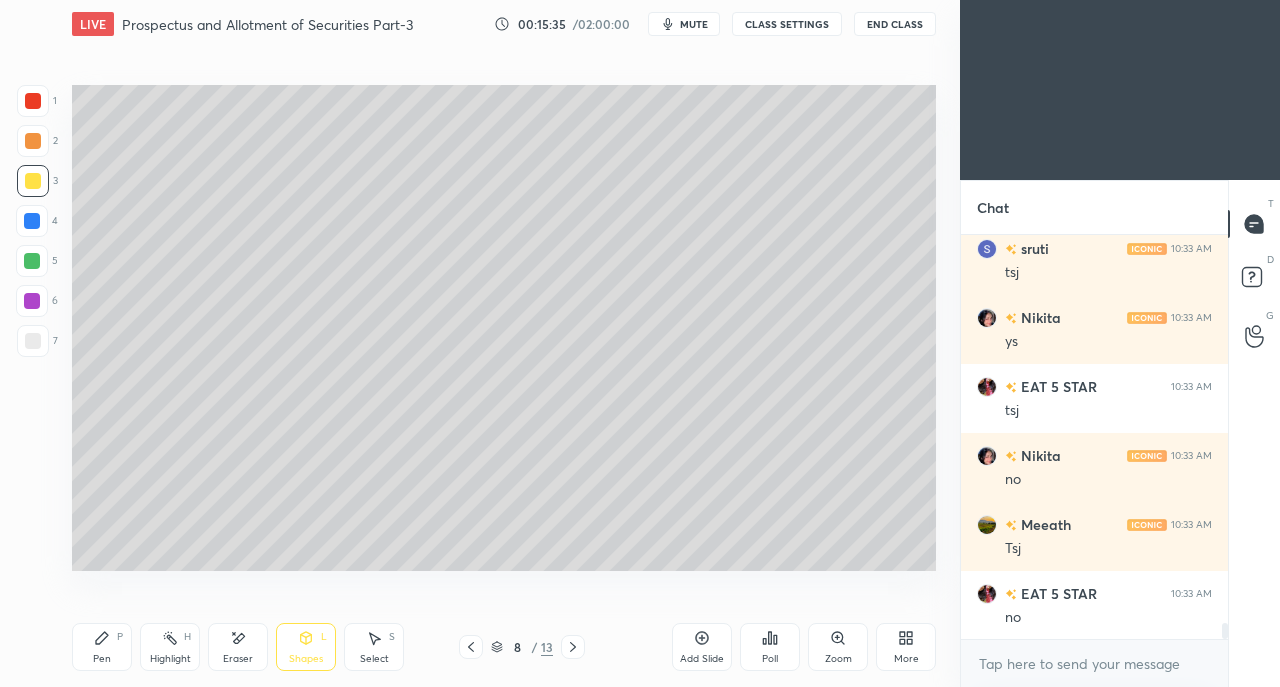 scroll, scrollTop: 10212, scrollLeft: 0, axis: vertical 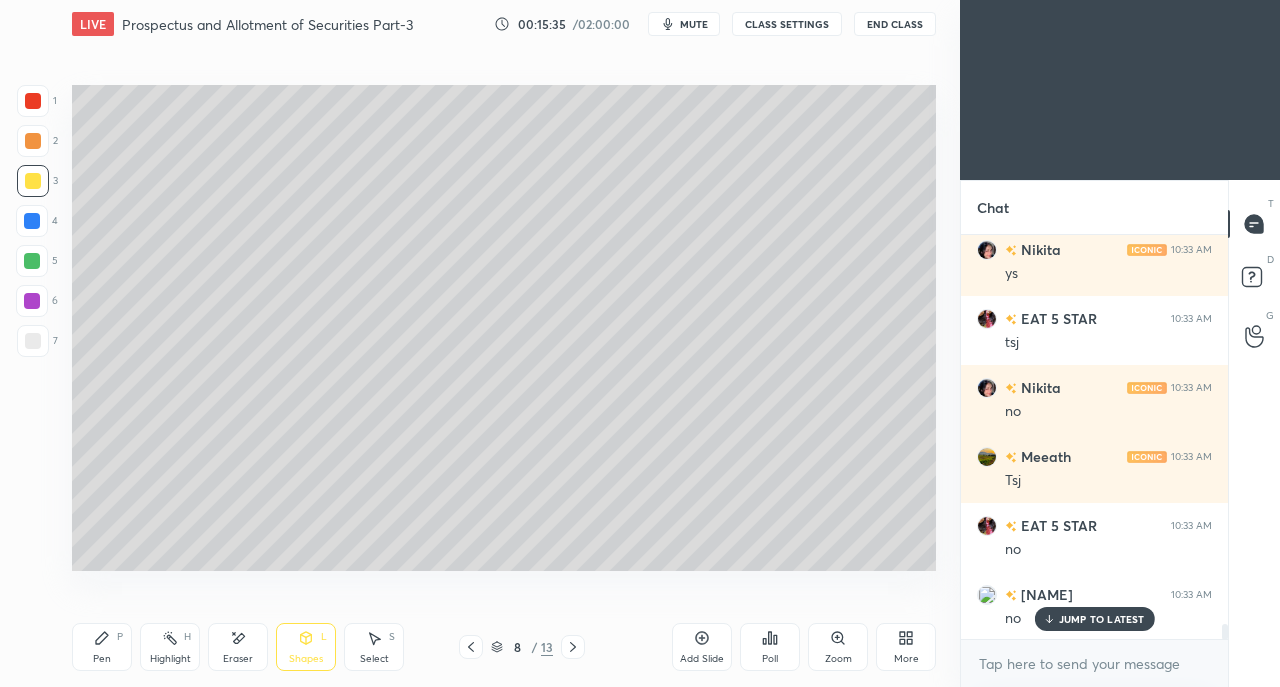 click at bounding box center (33, 341) 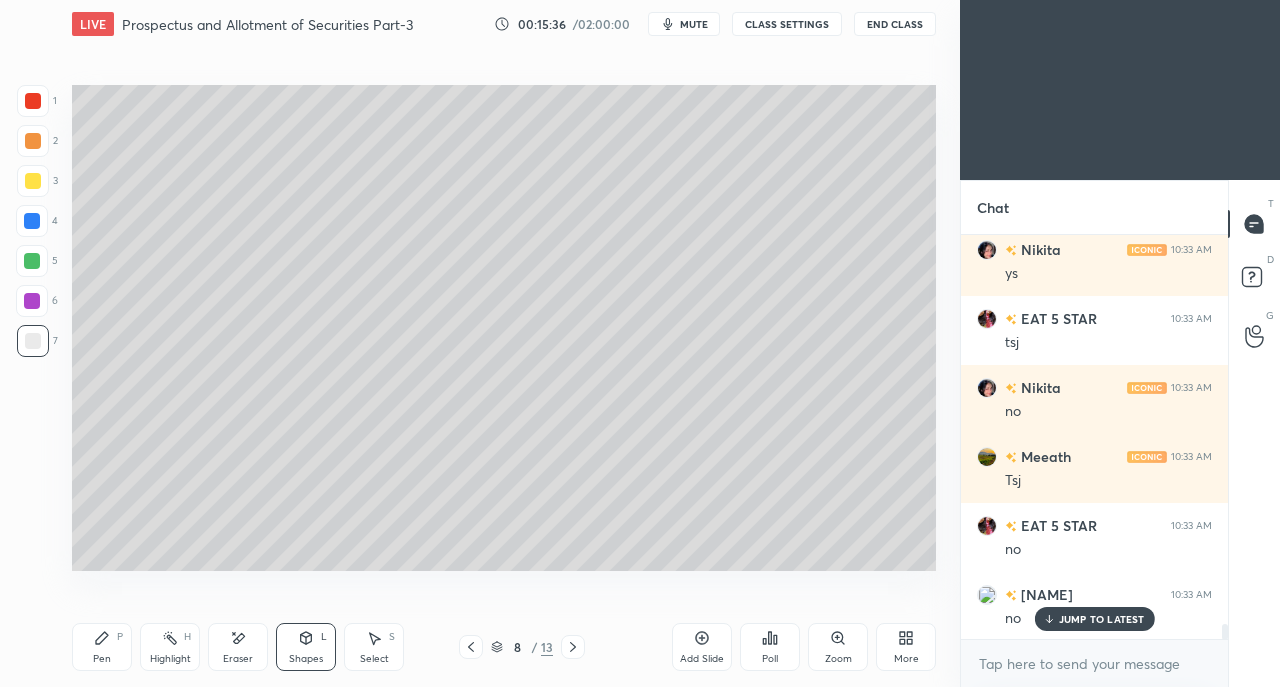 scroll, scrollTop: 10282, scrollLeft: 0, axis: vertical 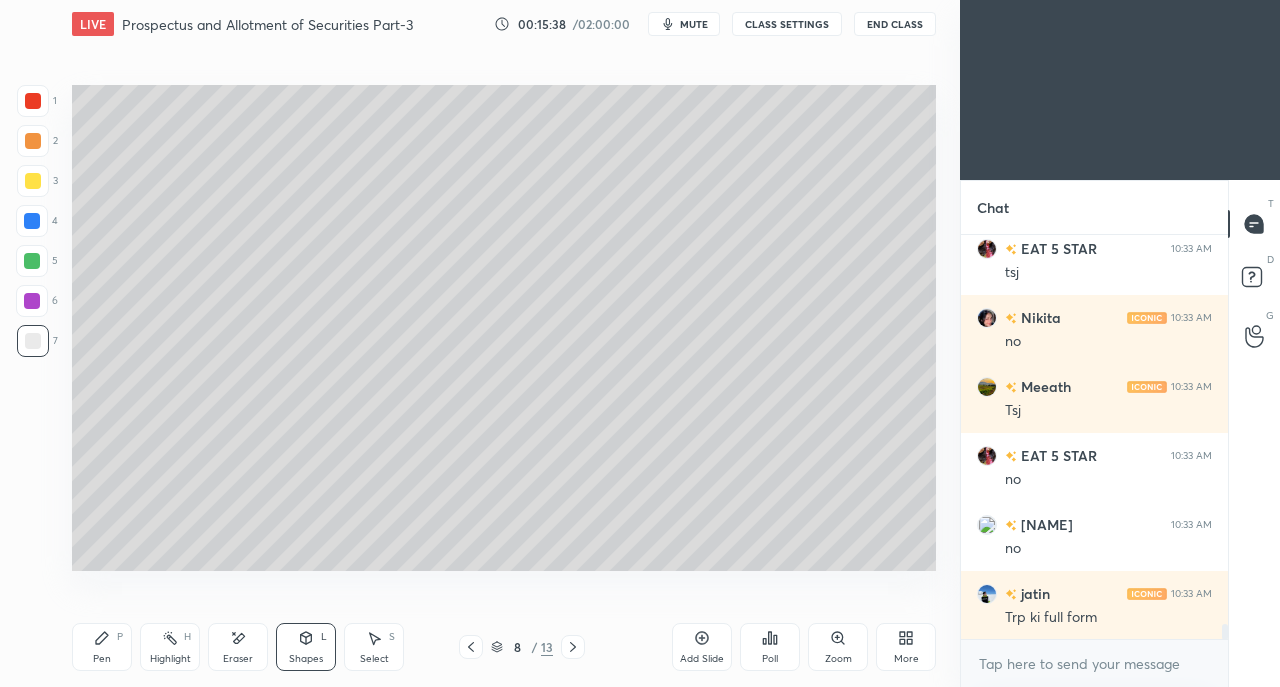 click 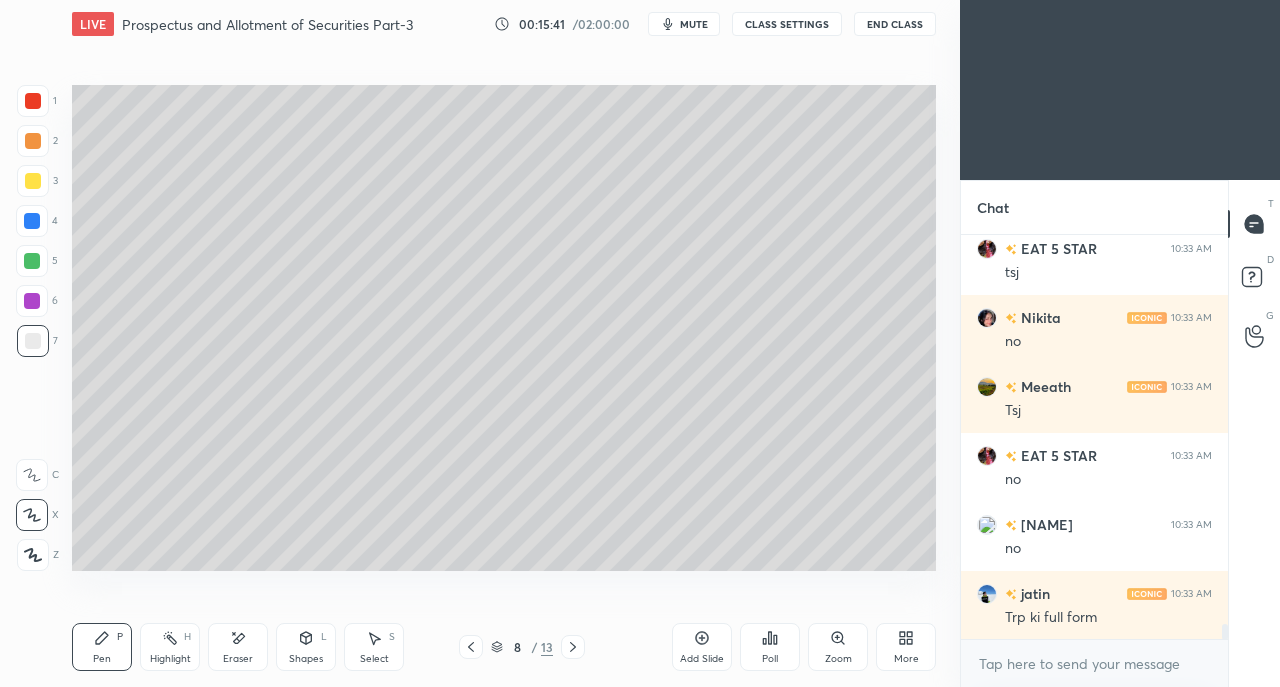 click at bounding box center [33, 181] 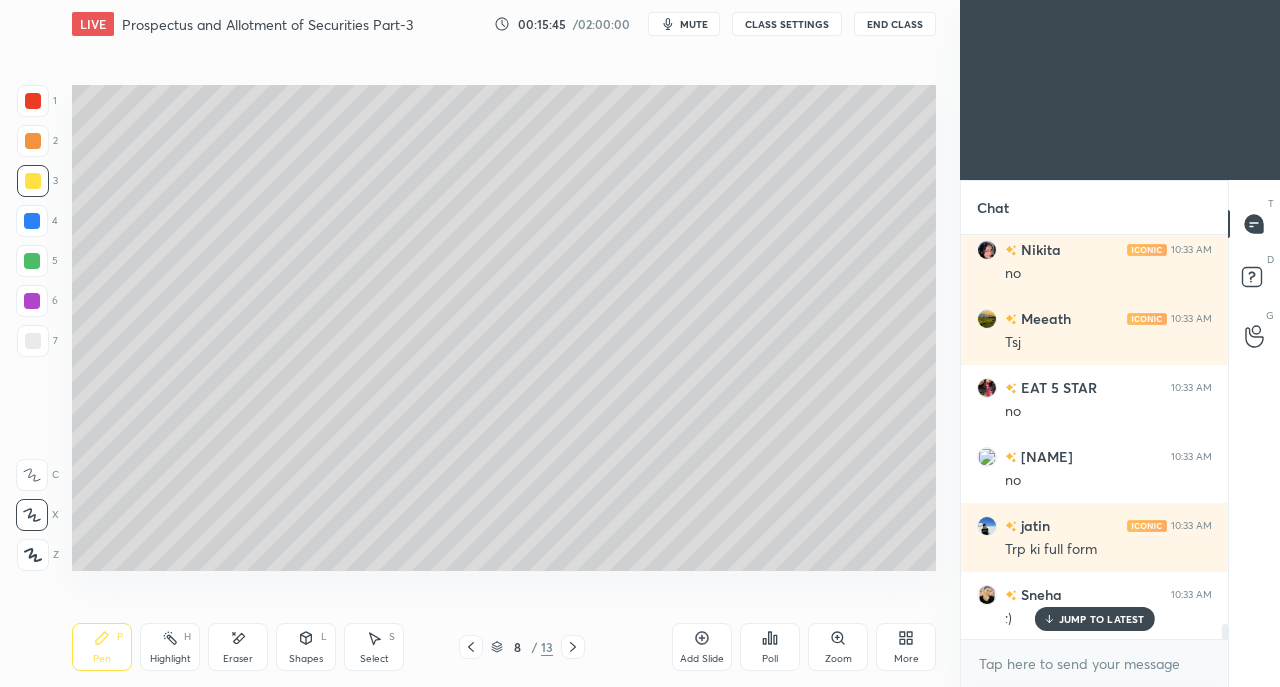 scroll, scrollTop: 10420, scrollLeft: 0, axis: vertical 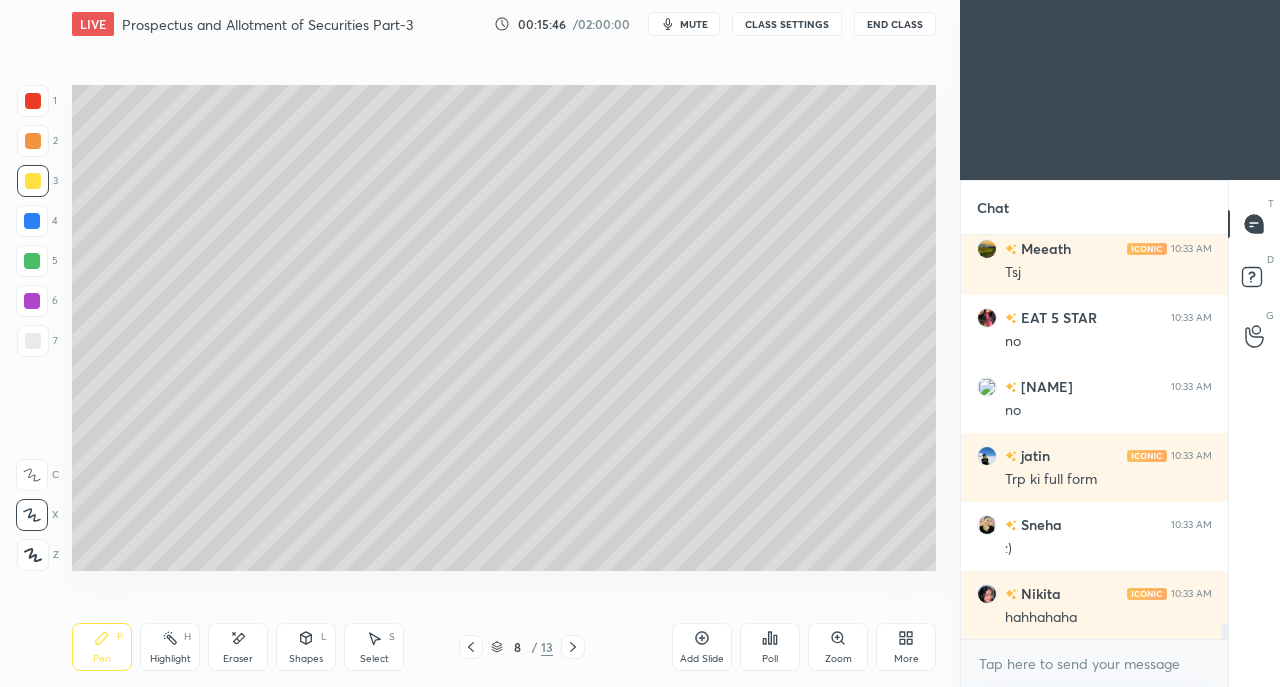click on "Shapes L" at bounding box center [306, 647] 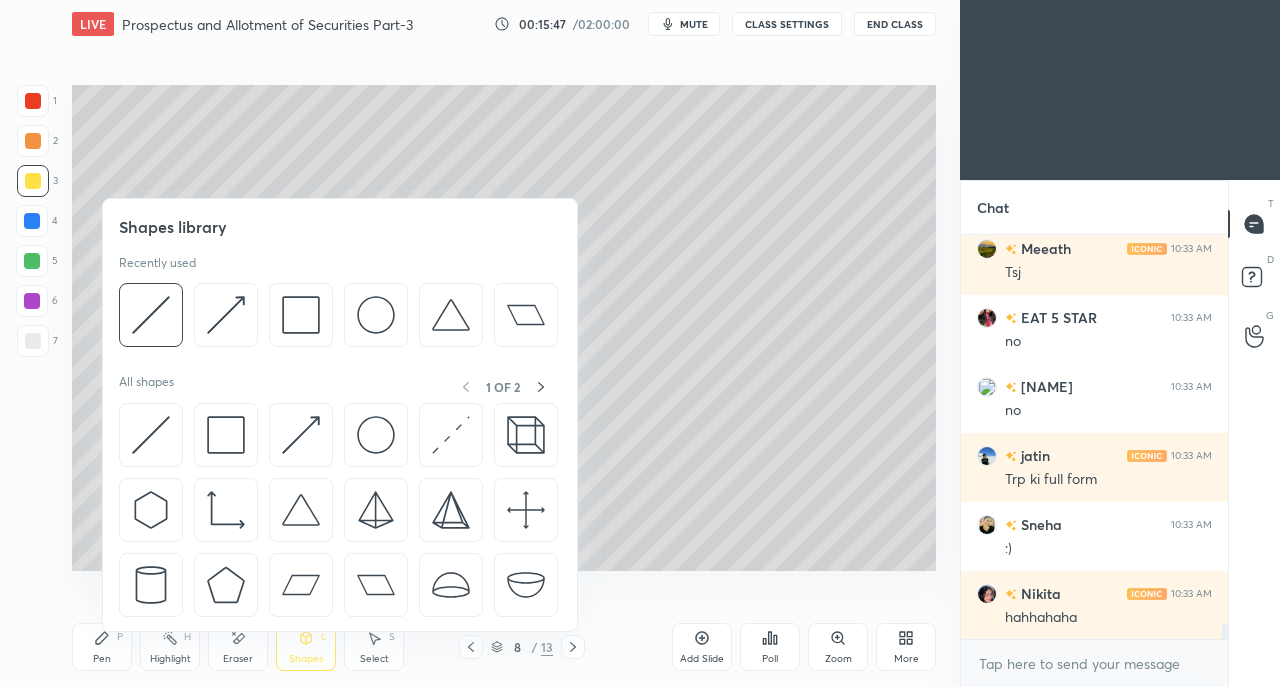 click at bounding box center [301, 435] 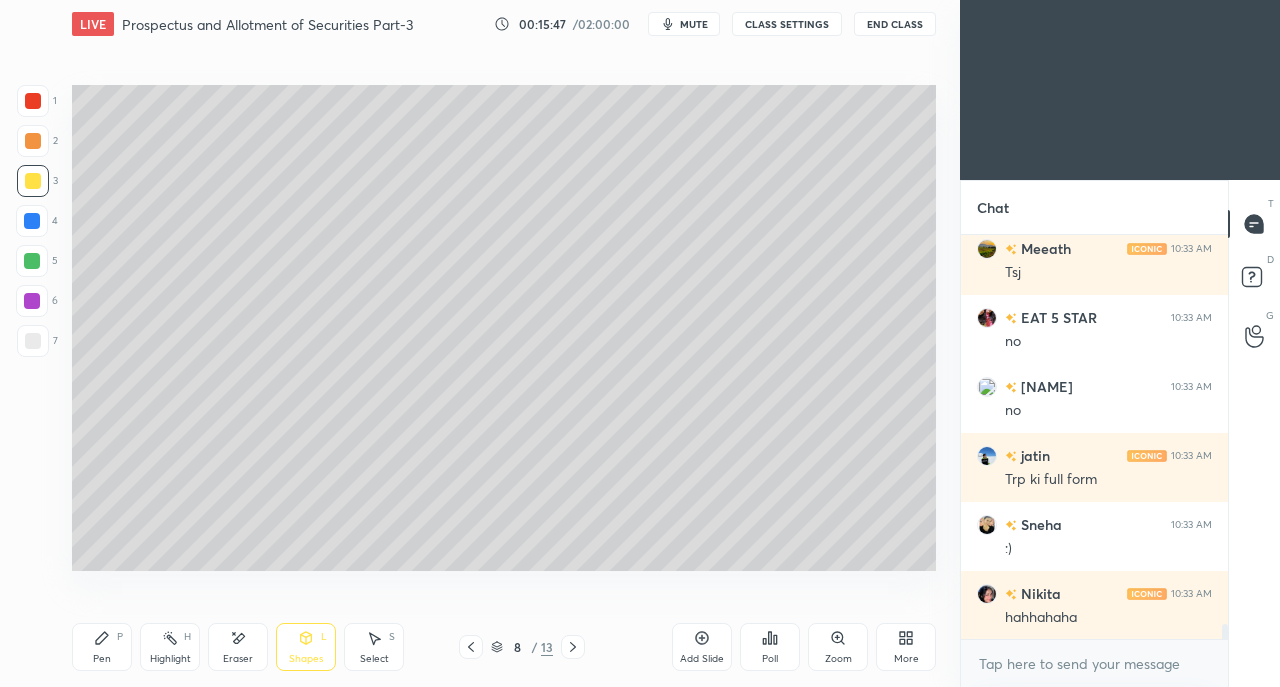 scroll, scrollTop: 10488, scrollLeft: 0, axis: vertical 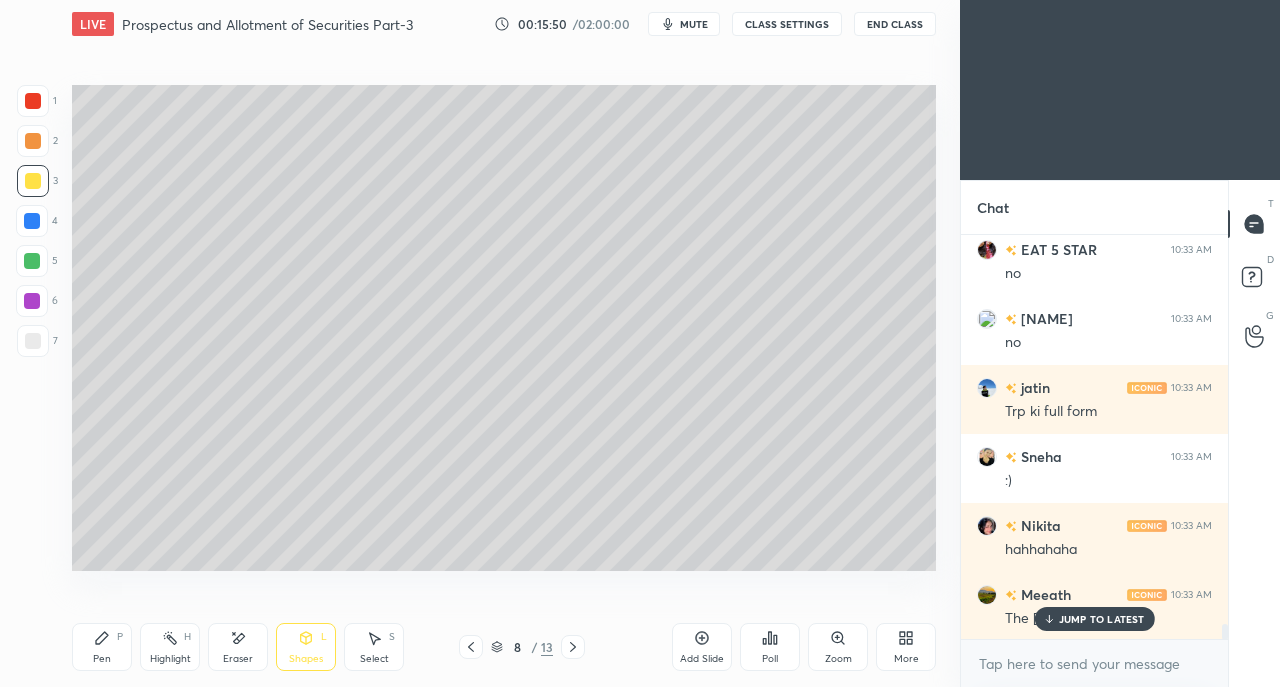 click on "Pen" at bounding box center [102, 659] 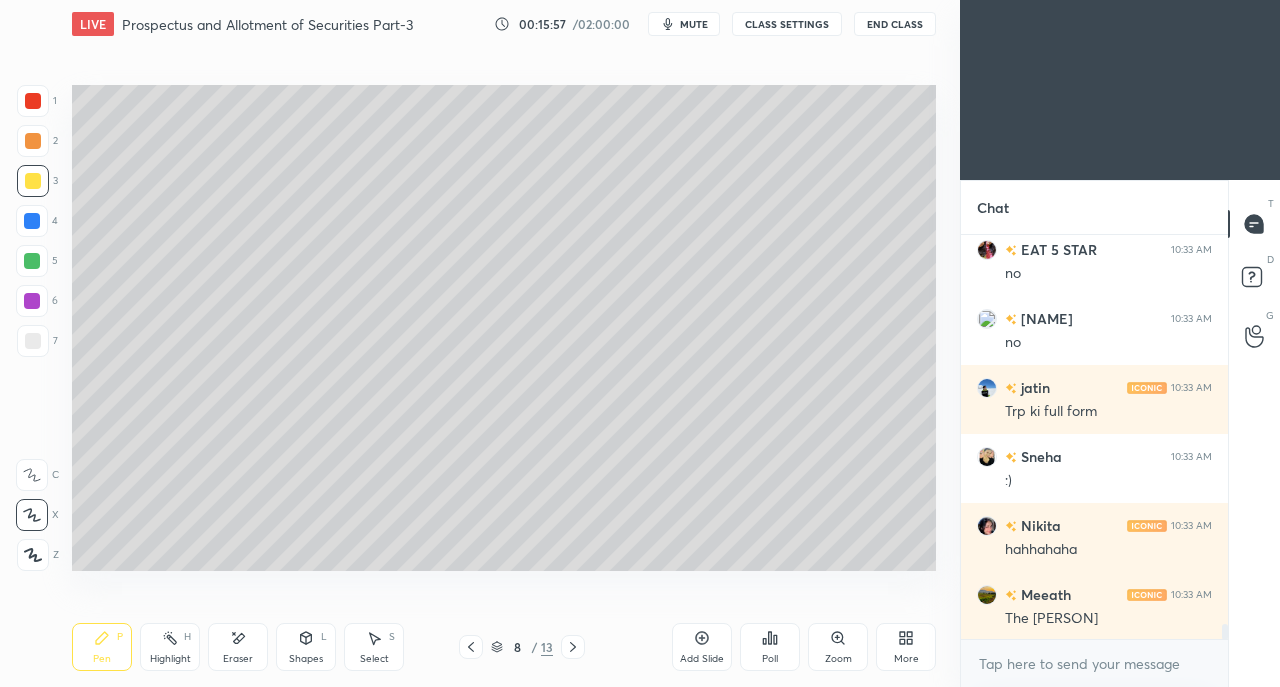 scroll, scrollTop: 10558, scrollLeft: 0, axis: vertical 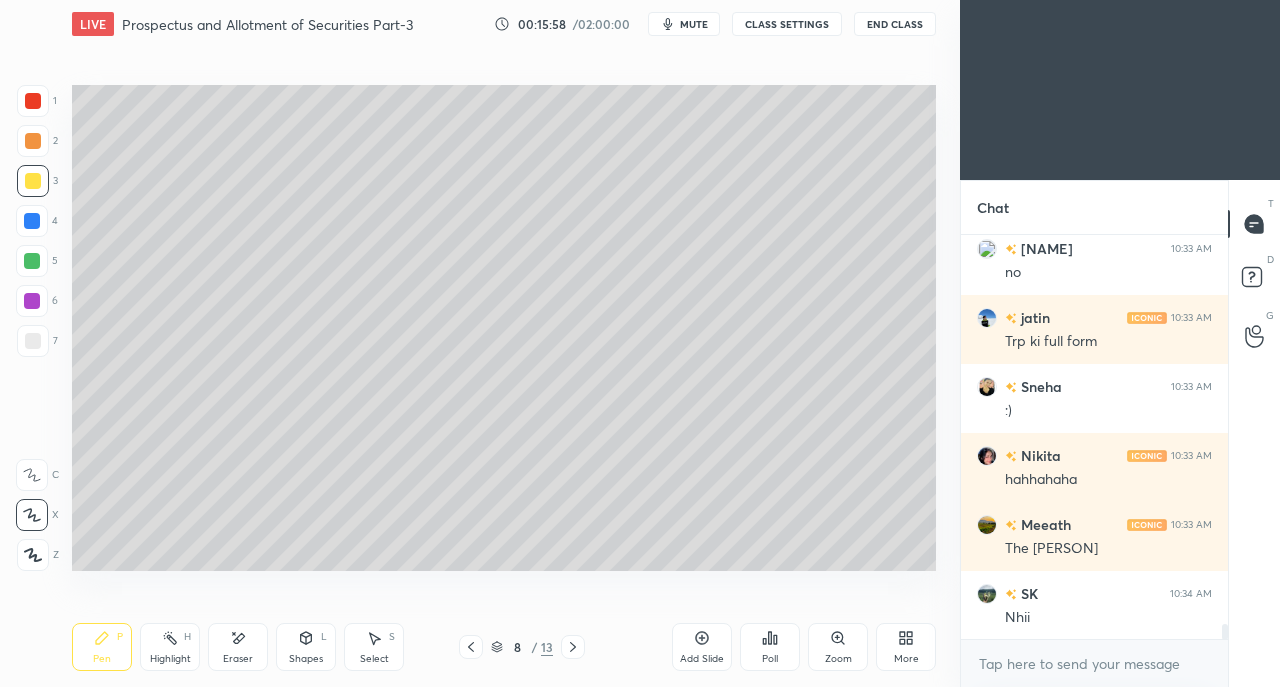 click at bounding box center (33, 341) 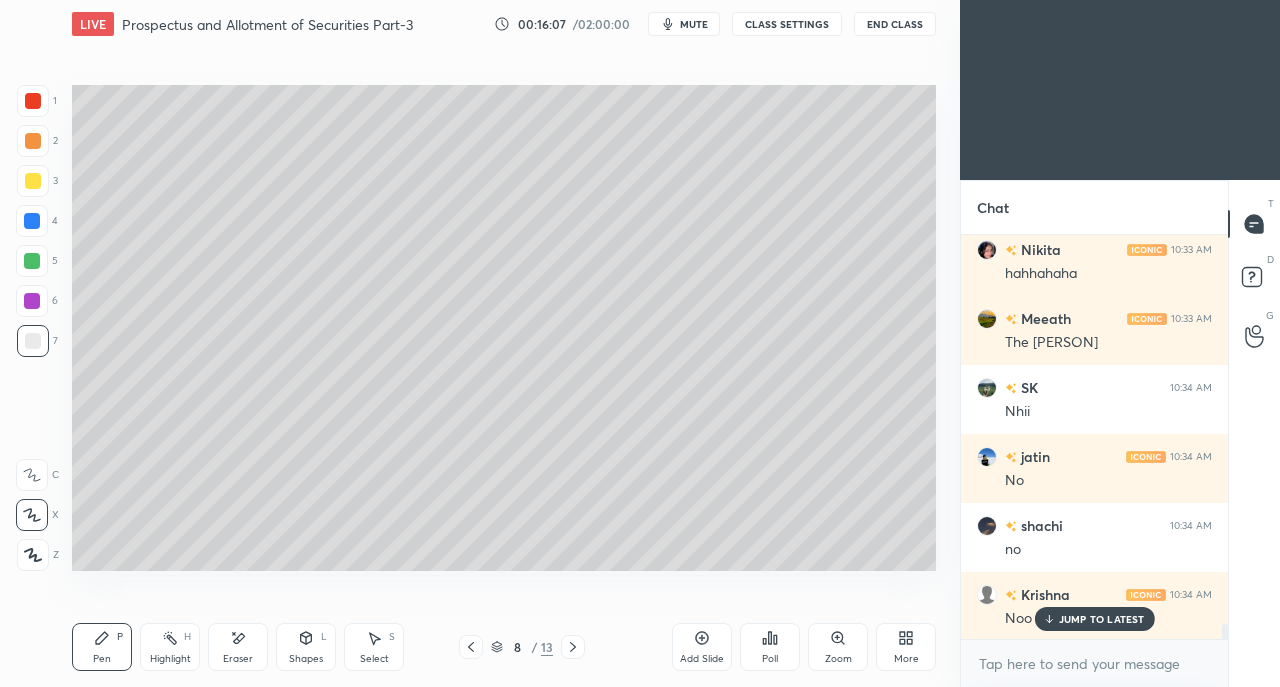 scroll, scrollTop: 10834, scrollLeft: 0, axis: vertical 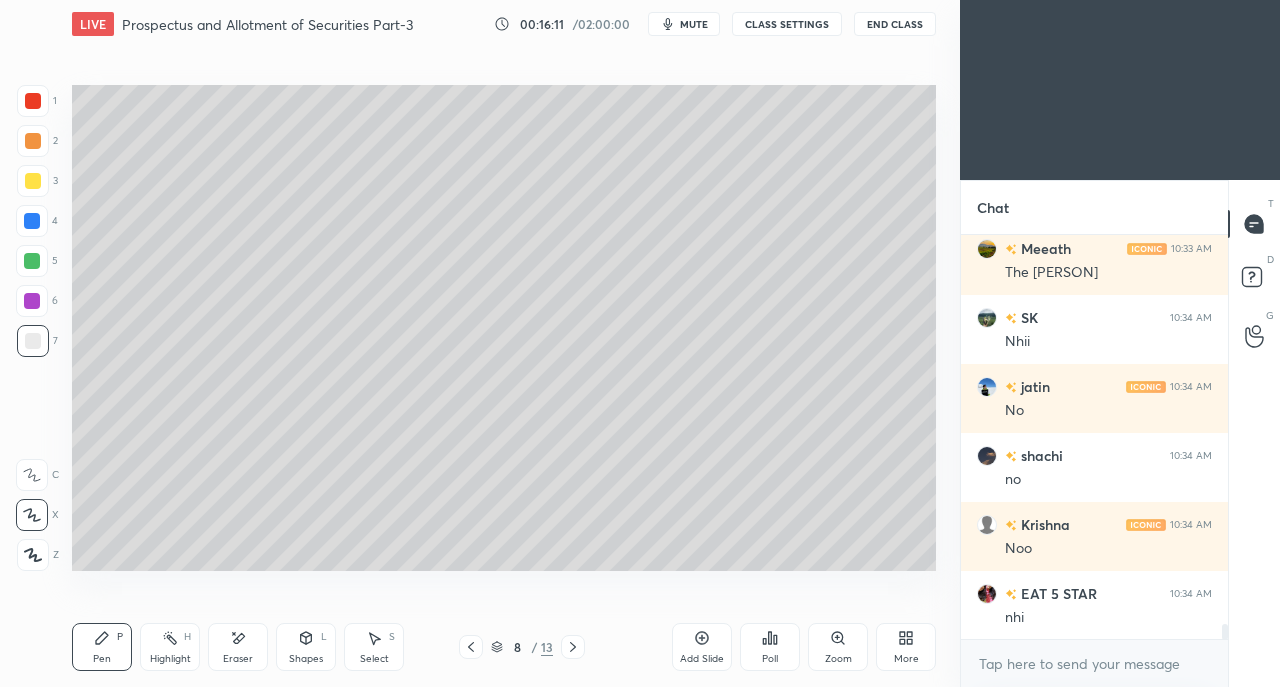 click 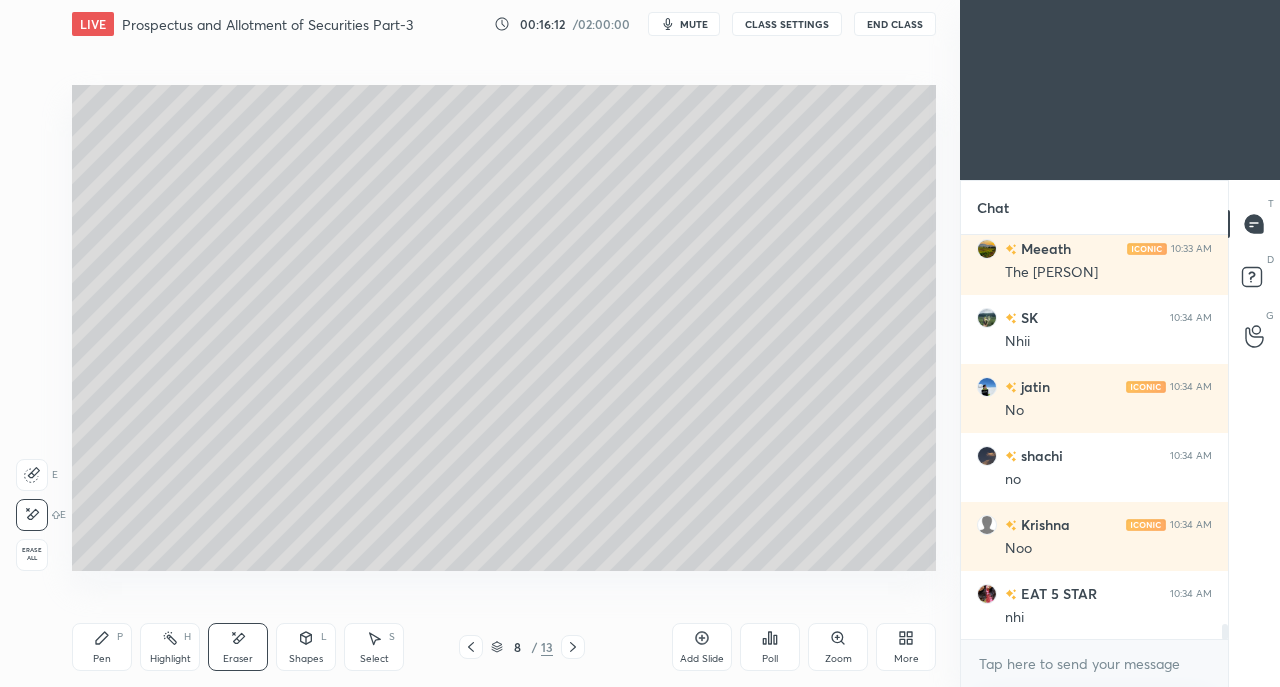 click on "Pen P" at bounding box center (102, 647) 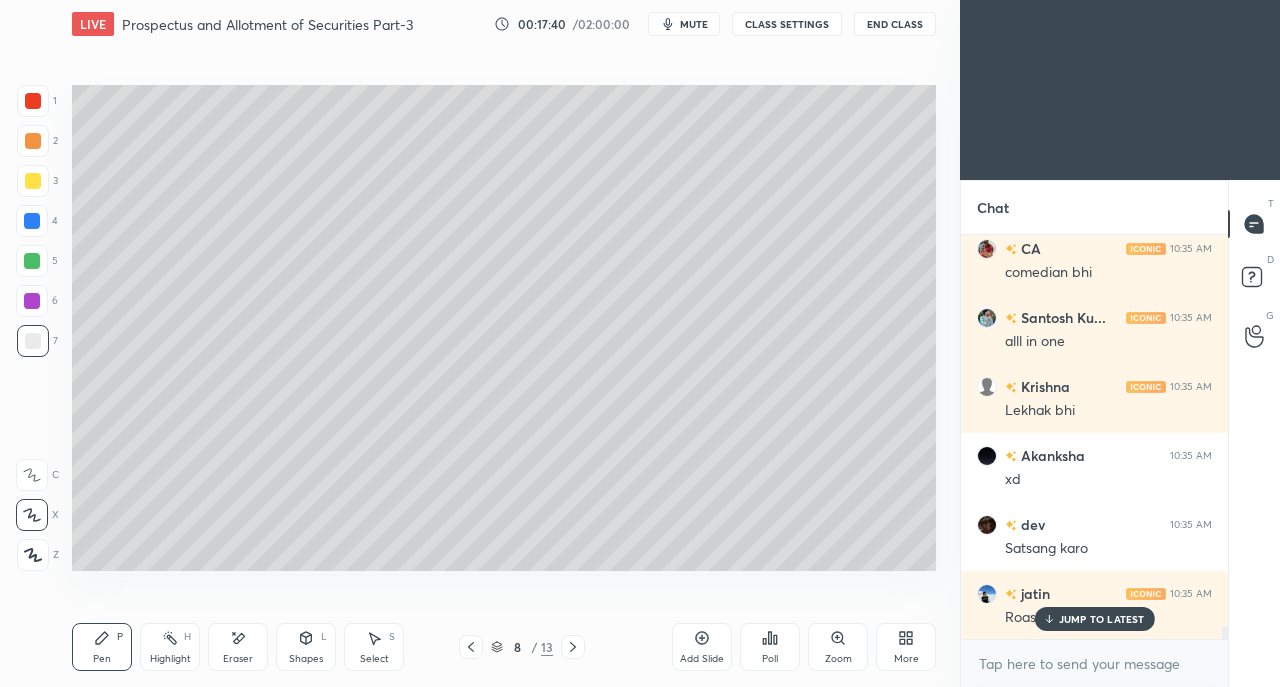 scroll, scrollTop: 11868, scrollLeft: 0, axis: vertical 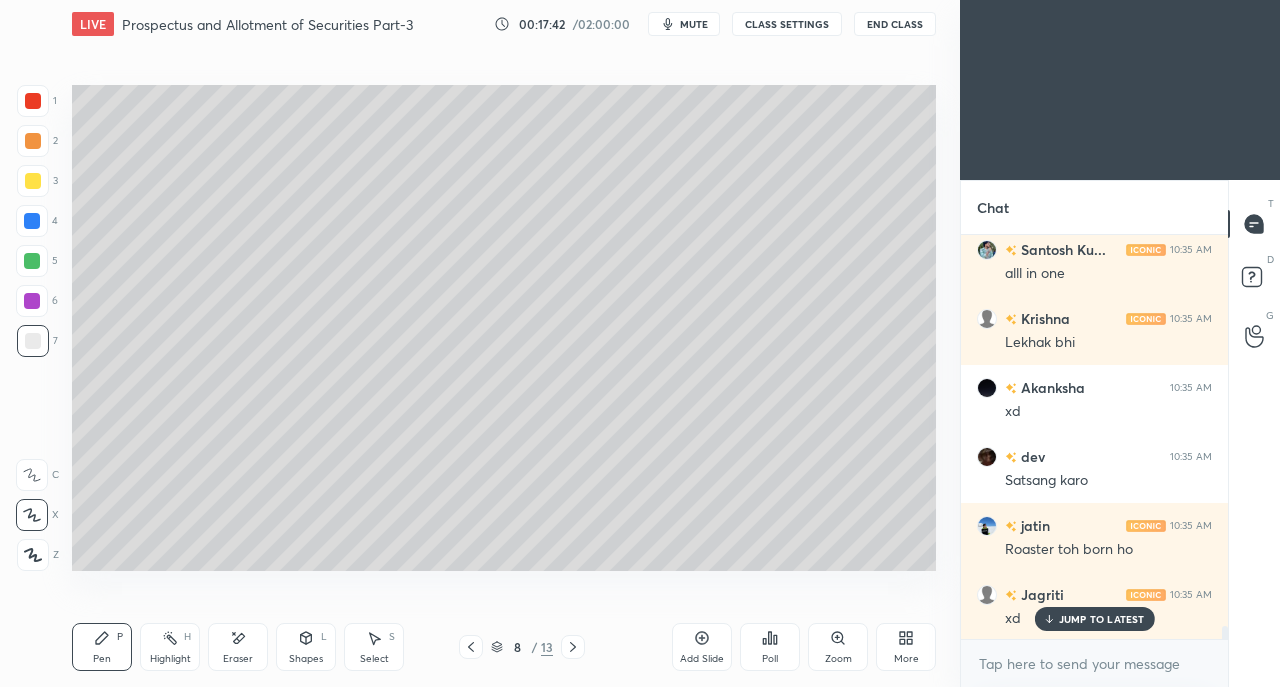 click 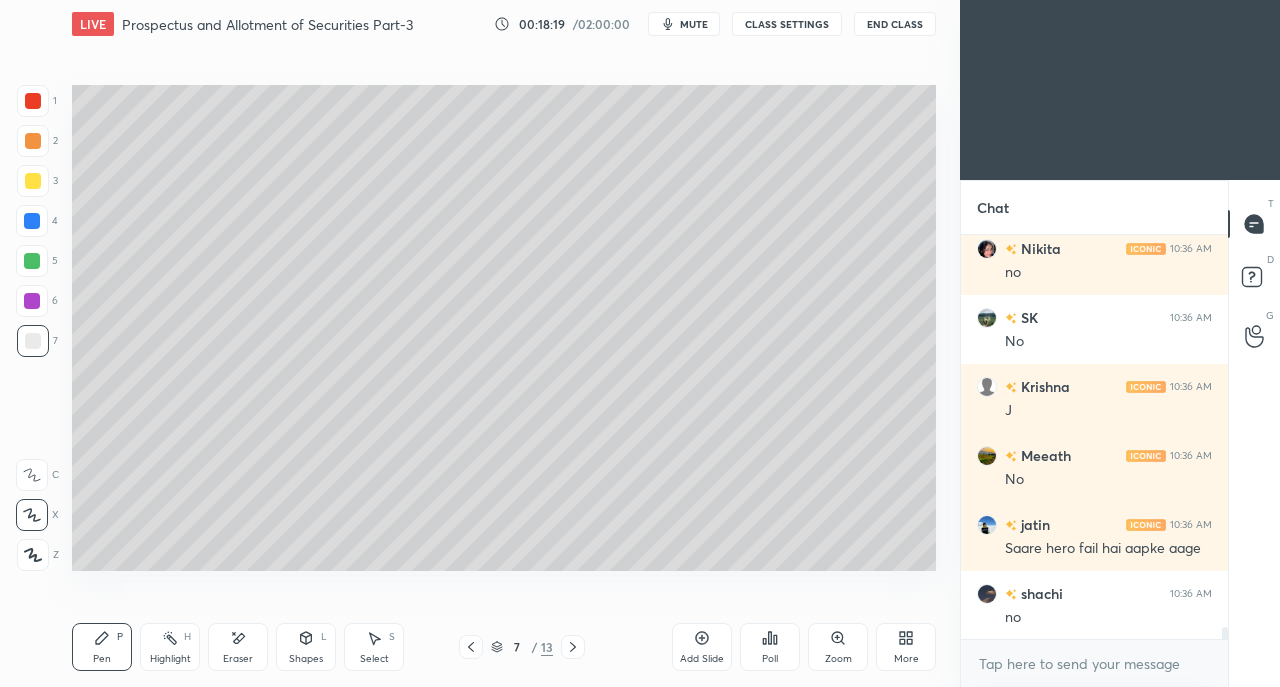 scroll, scrollTop: 13146, scrollLeft: 0, axis: vertical 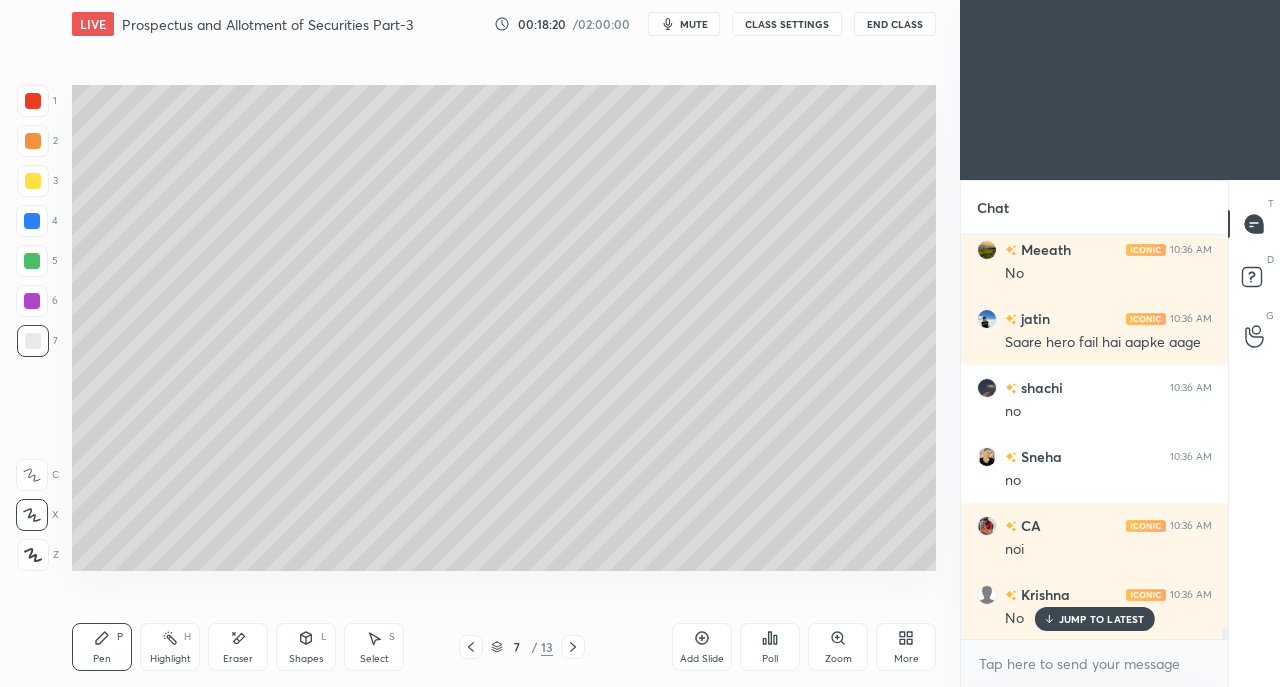 click at bounding box center [33, 181] 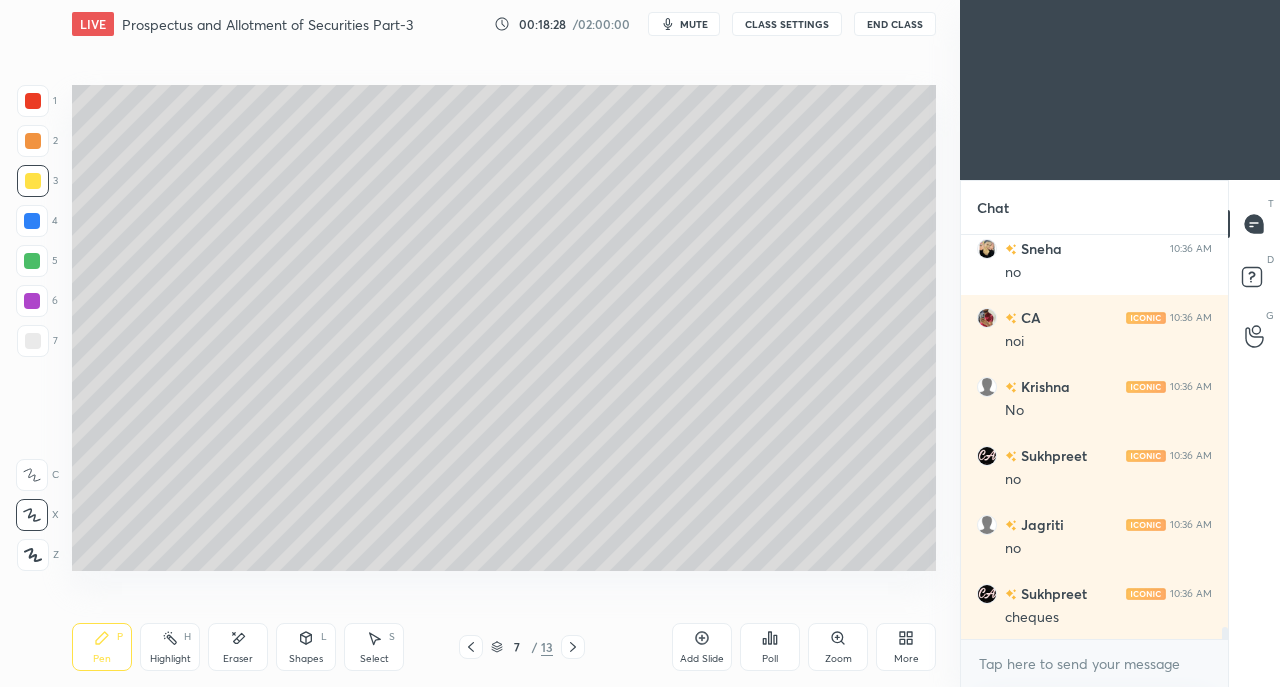 scroll, scrollTop: 13422, scrollLeft: 0, axis: vertical 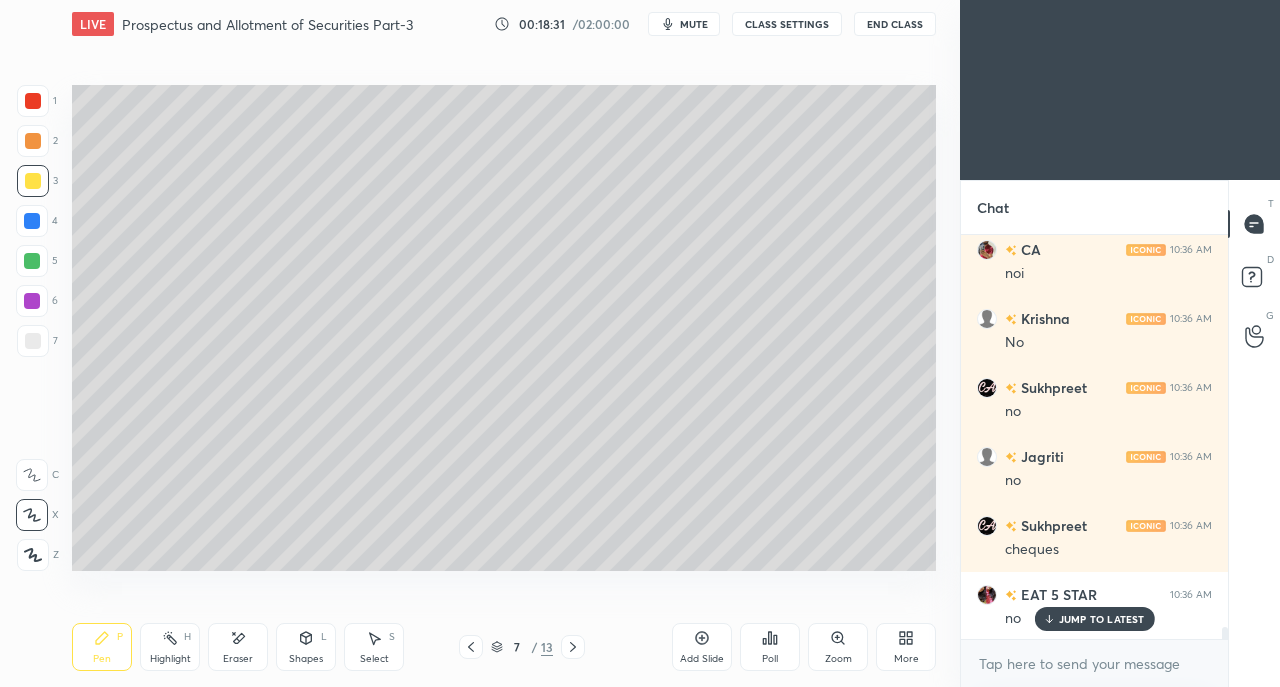 click at bounding box center (33, 341) 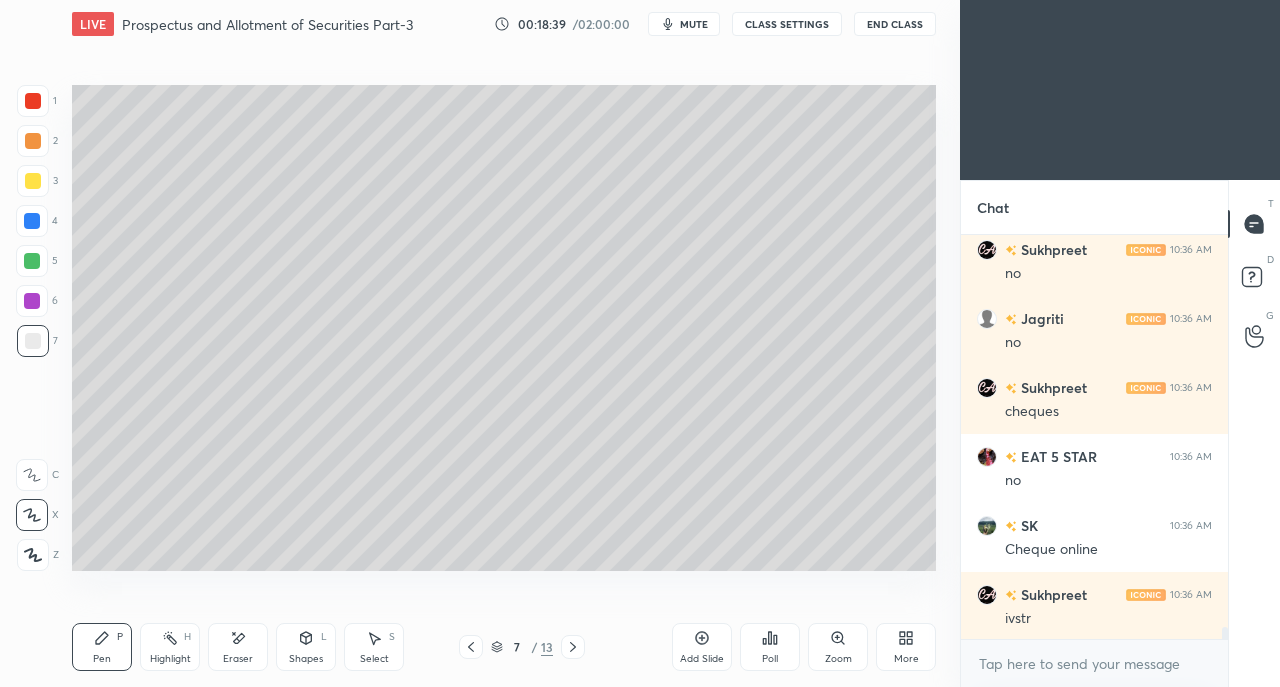 scroll, scrollTop: 13630, scrollLeft: 0, axis: vertical 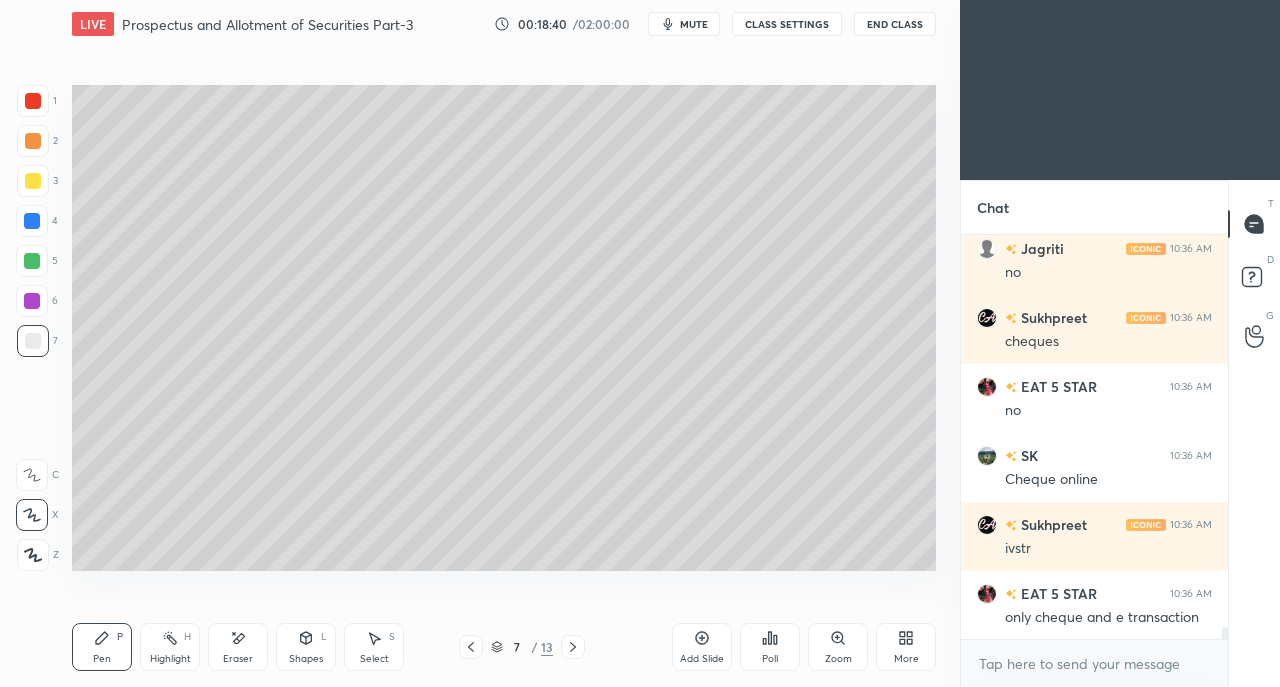 click at bounding box center [33, 181] 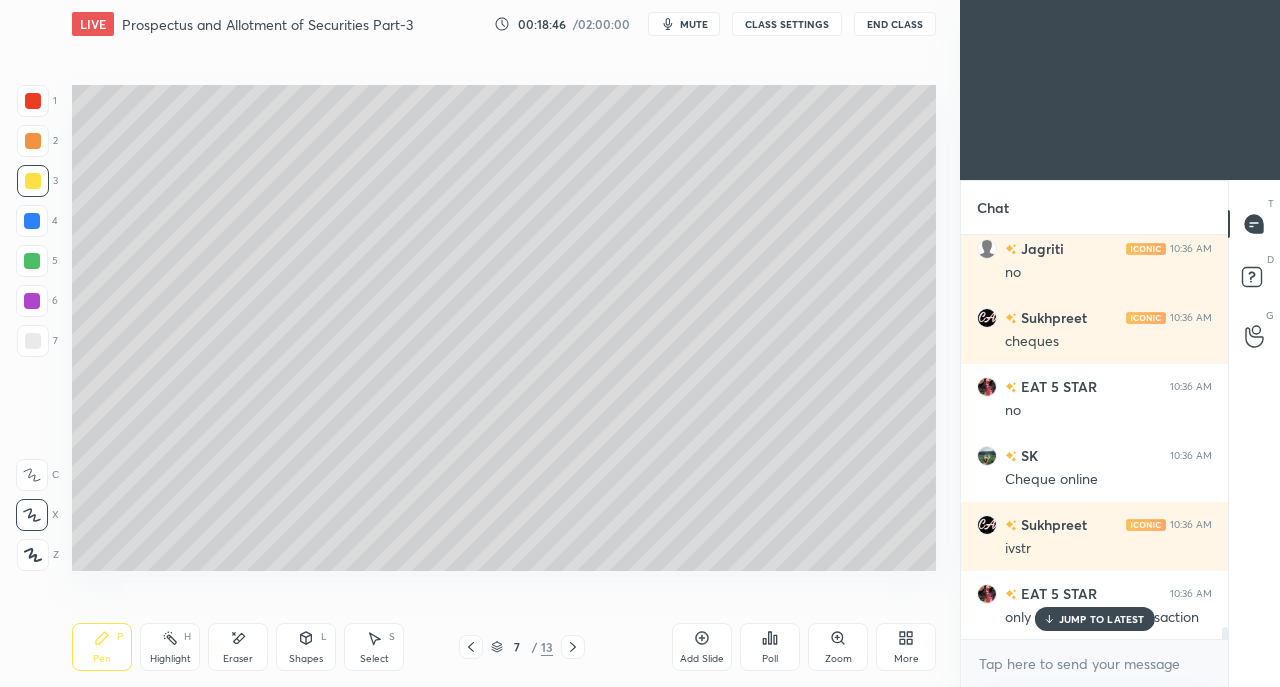 scroll, scrollTop: 13698, scrollLeft: 0, axis: vertical 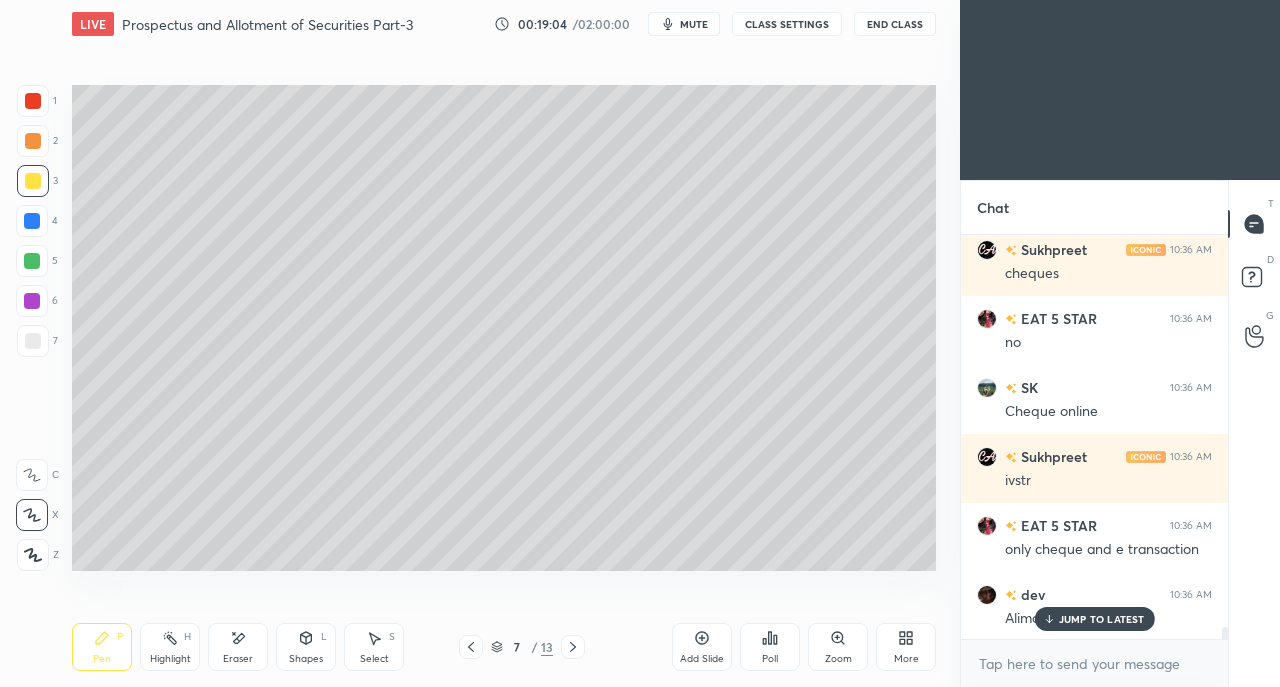 click at bounding box center [33, 341] 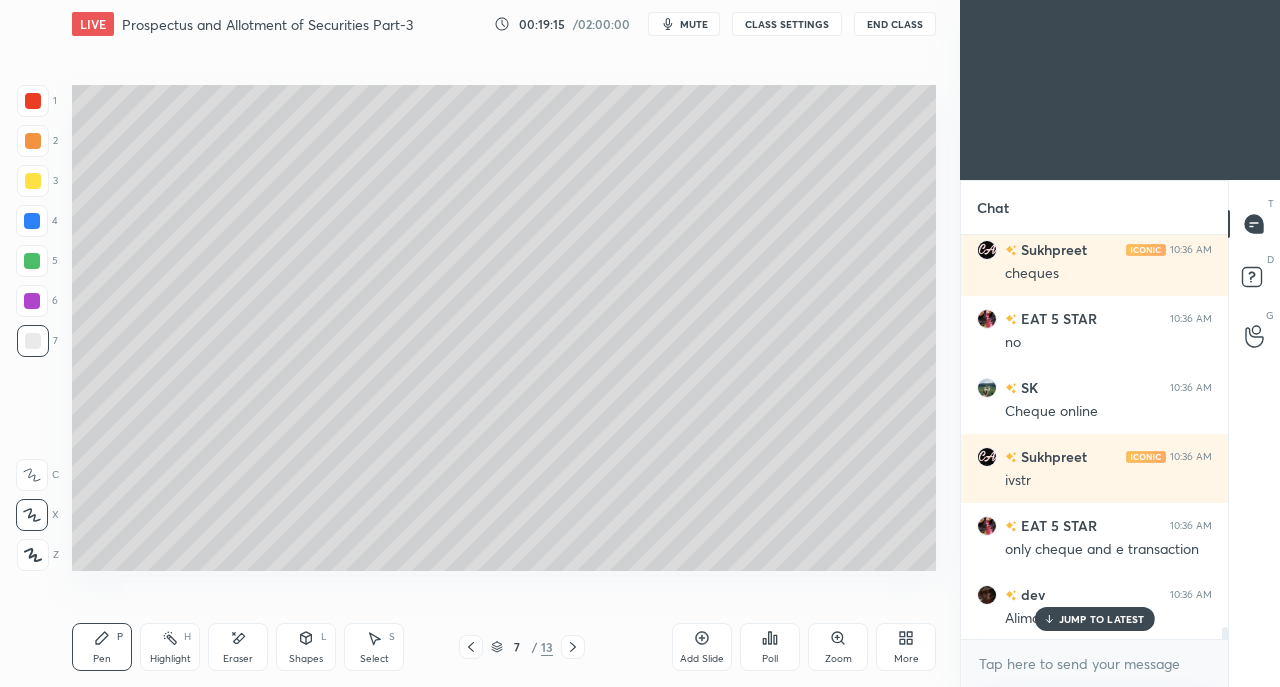 click at bounding box center (33, 181) 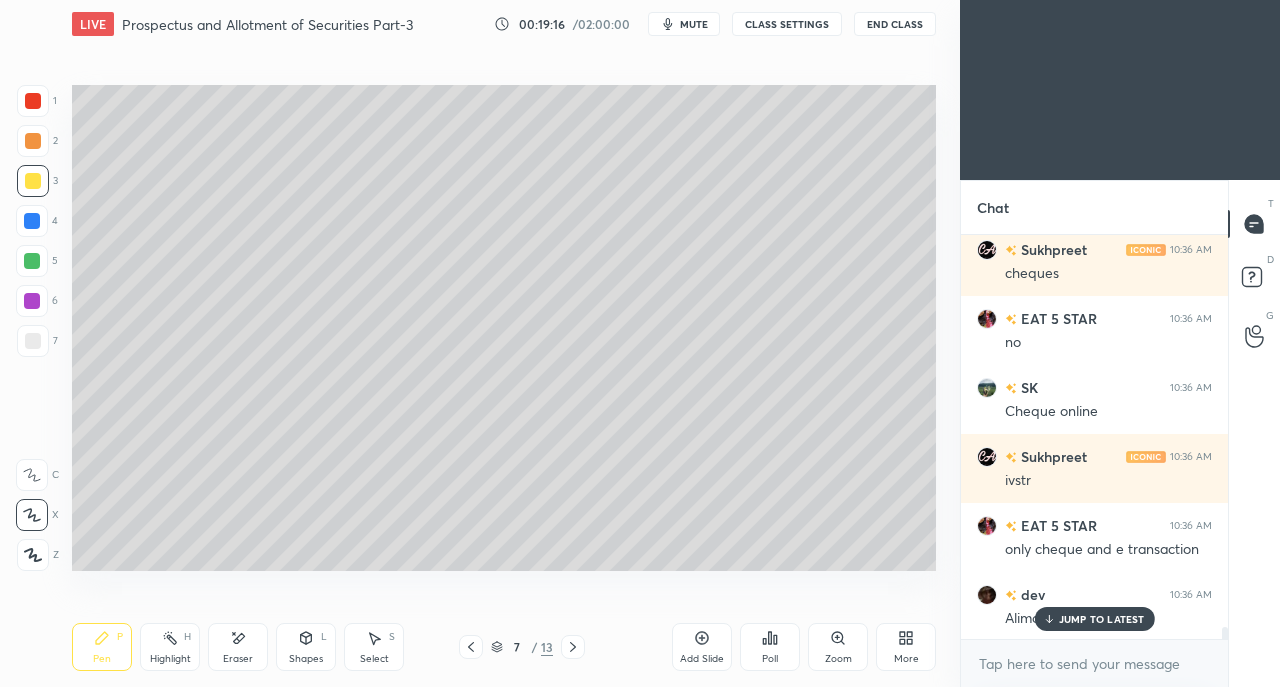 click at bounding box center (33, 341) 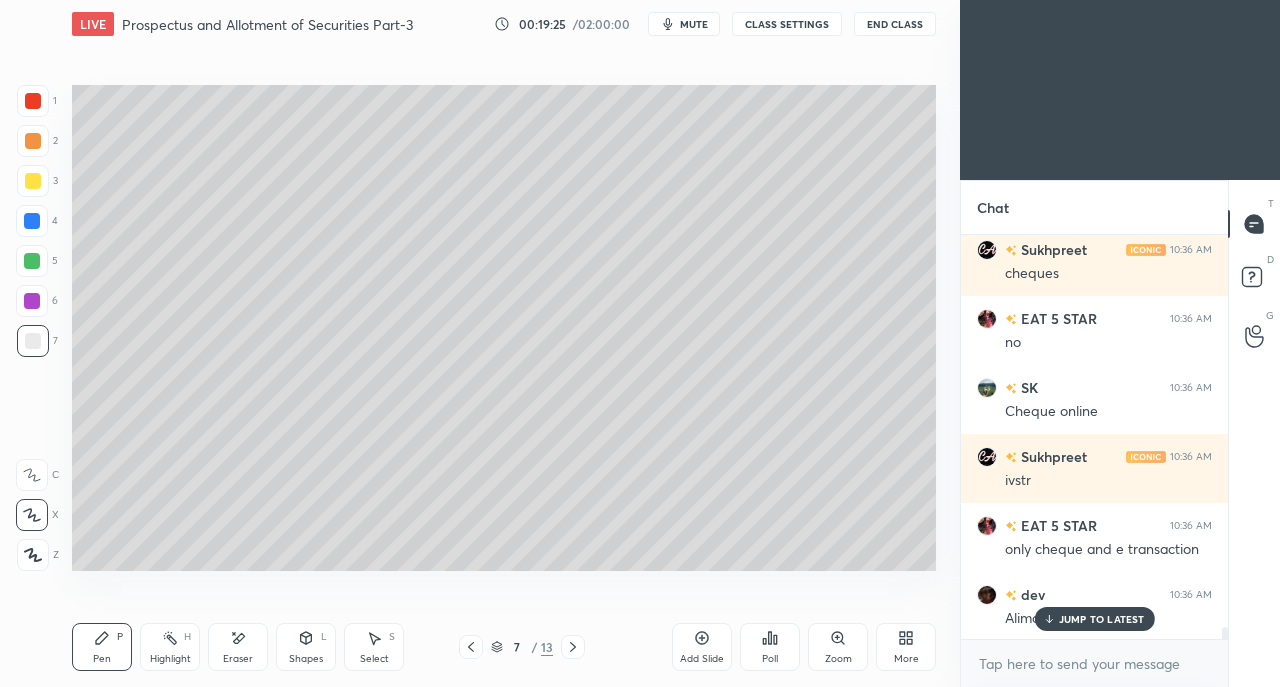 scroll, scrollTop: 13768, scrollLeft: 0, axis: vertical 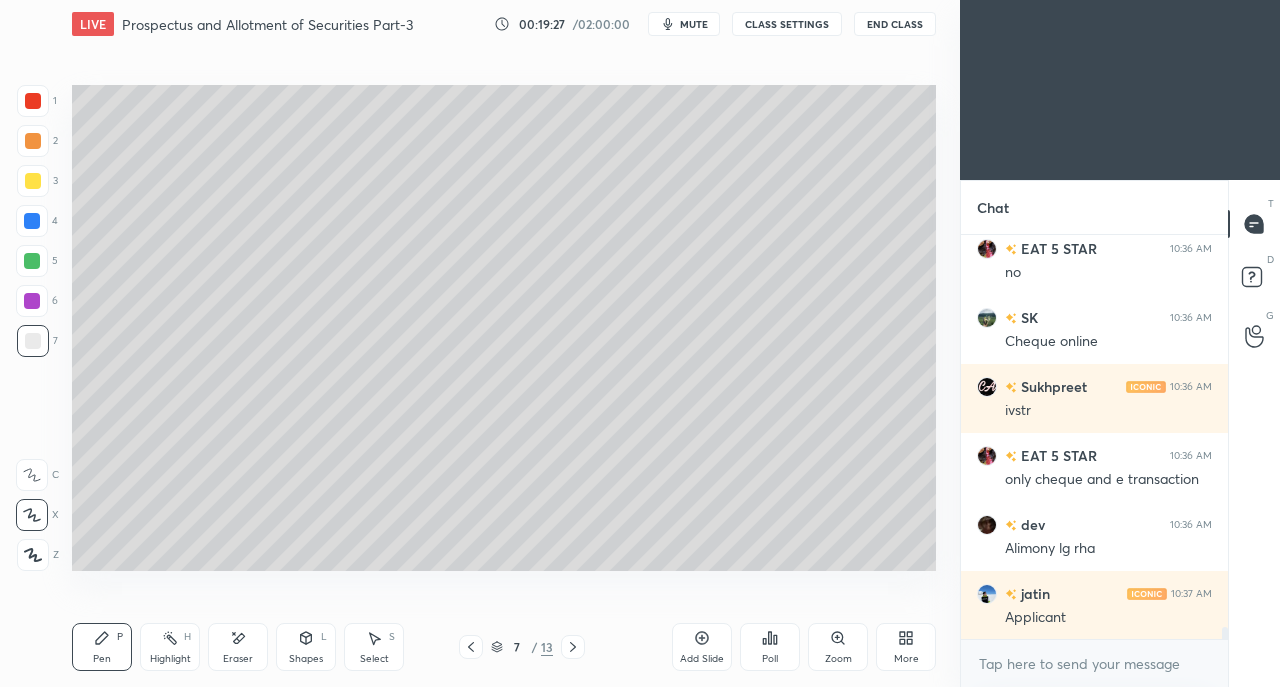 click at bounding box center (33, 181) 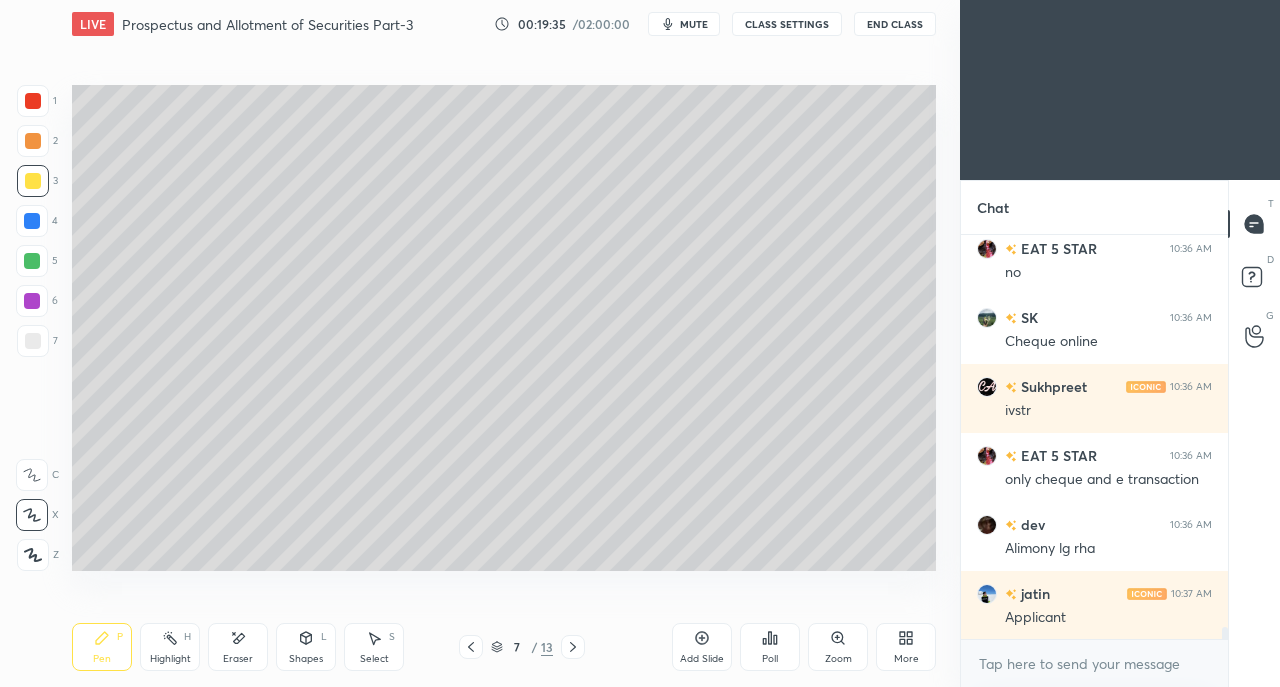 click at bounding box center (33, 341) 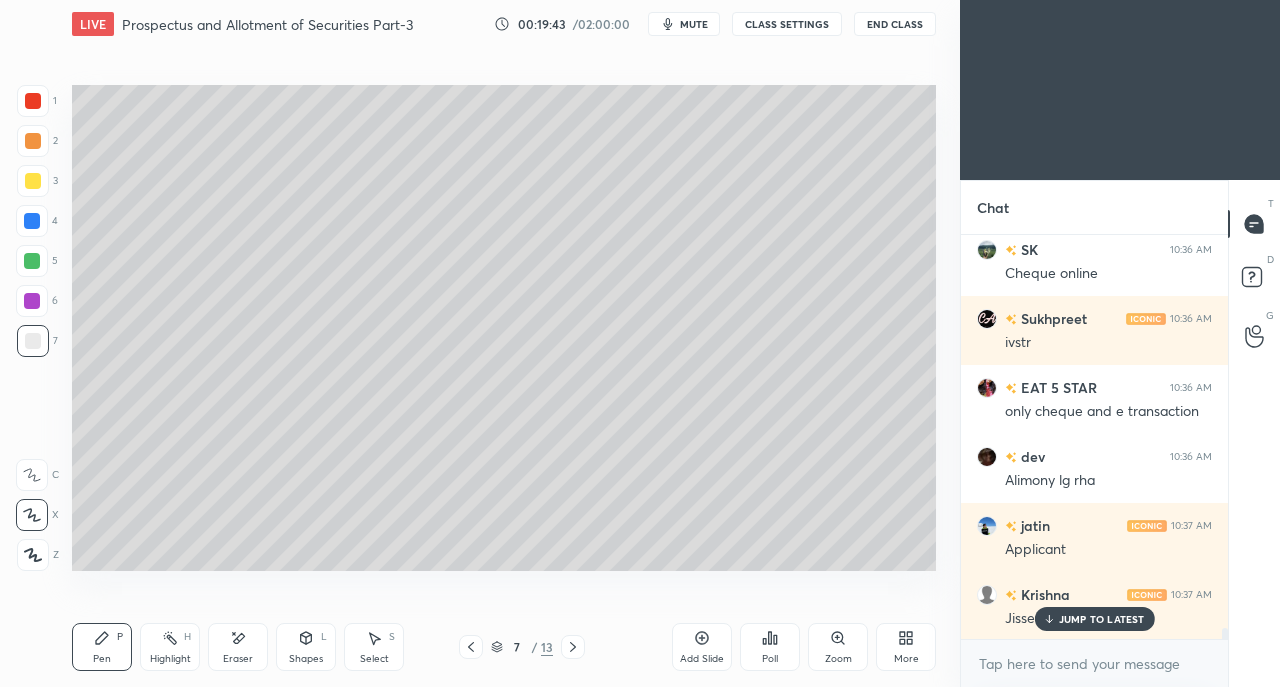 scroll, scrollTop: 13906, scrollLeft: 0, axis: vertical 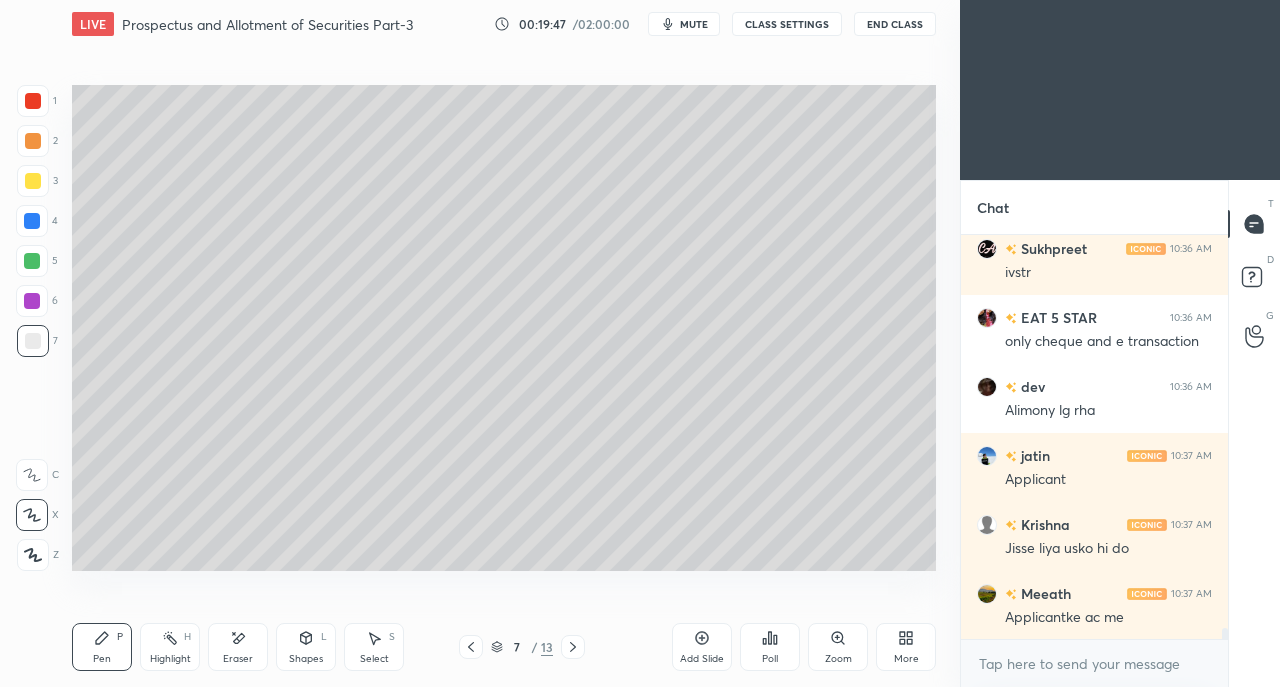 click at bounding box center [33, 181] 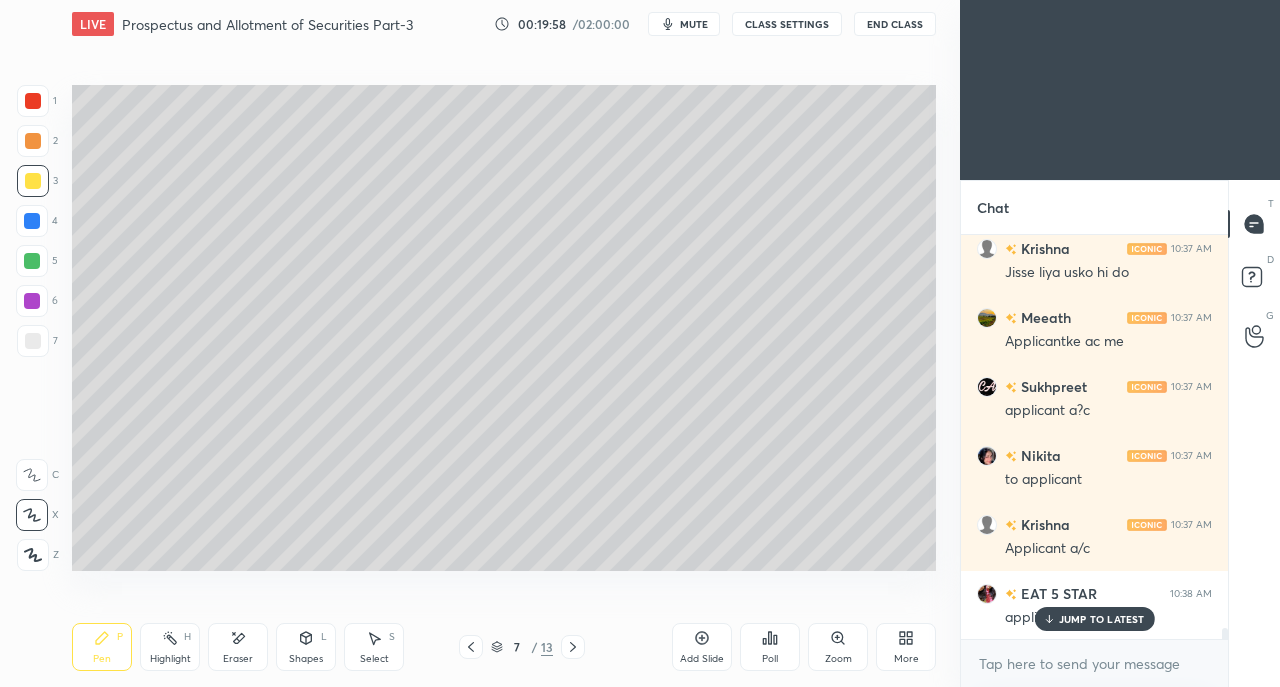 scroll, scrollTop: 14250, scrollLeft: 0, axis: vertical 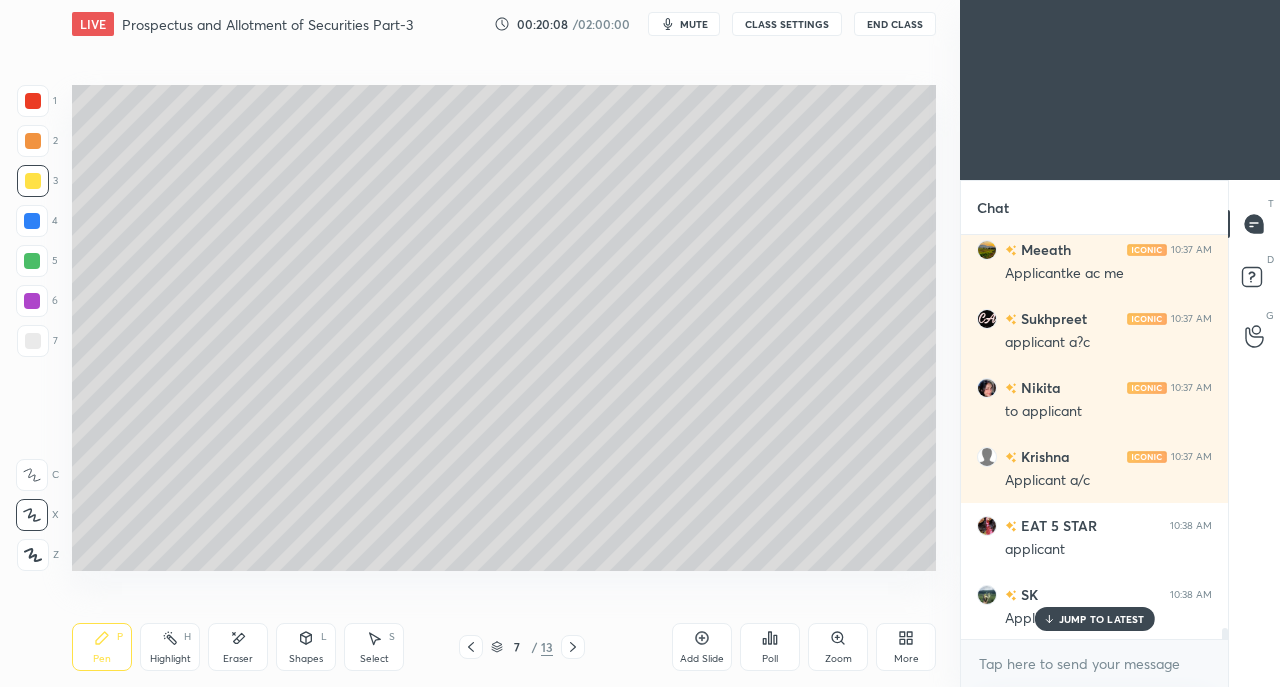 click at bounding box center (33, 341) 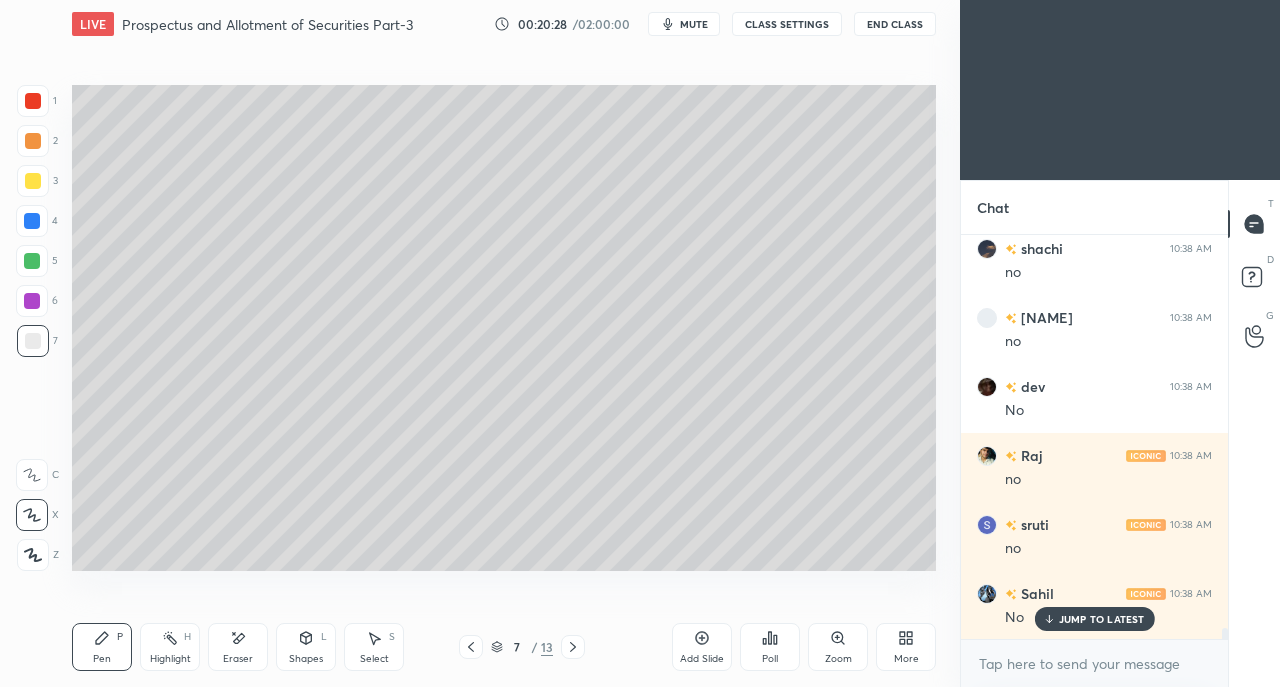 scroll, scrollTop: 14940, scrollLeft: 0, axis: vertical 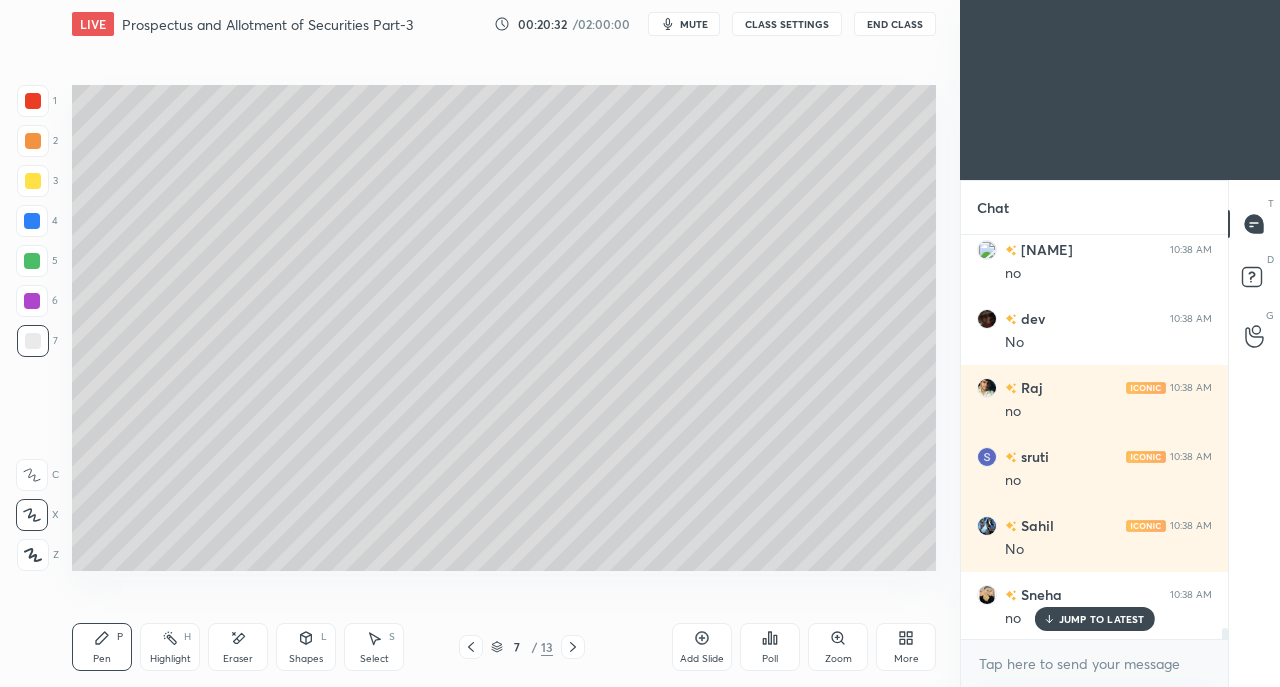 click at bounding box center (33, 101) 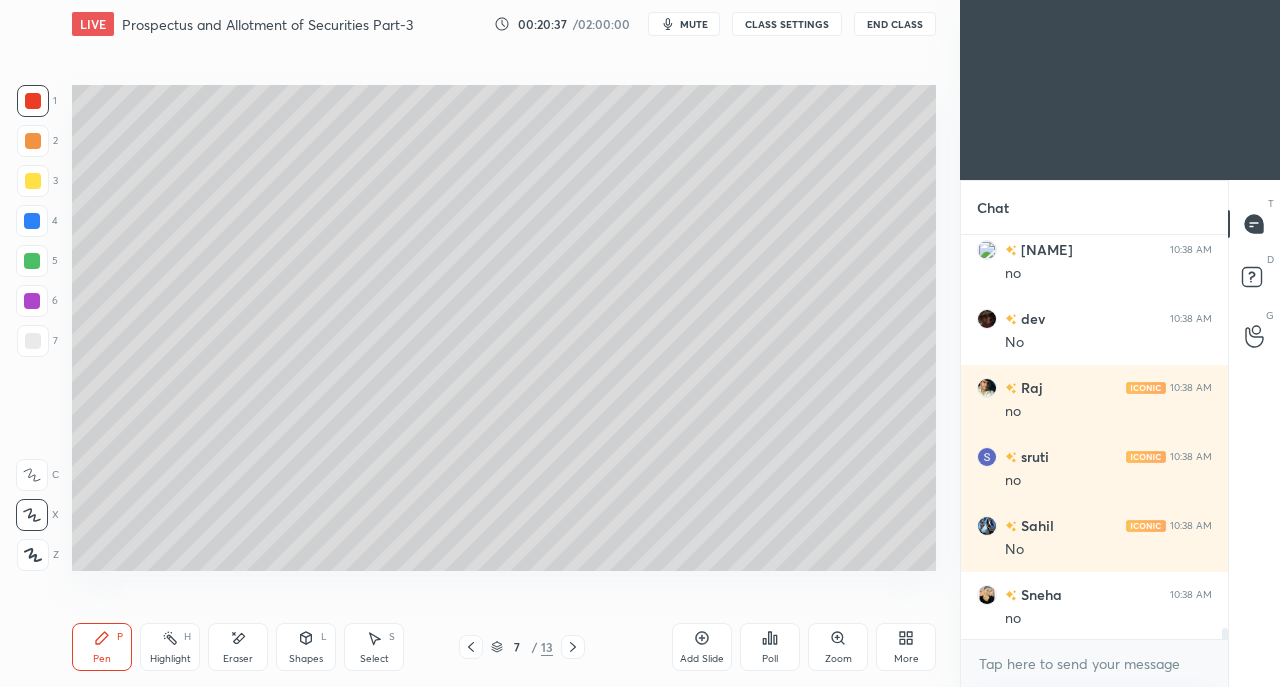 scroll, scrollTop: 15010, scrollLeft: 0, axis: vertical 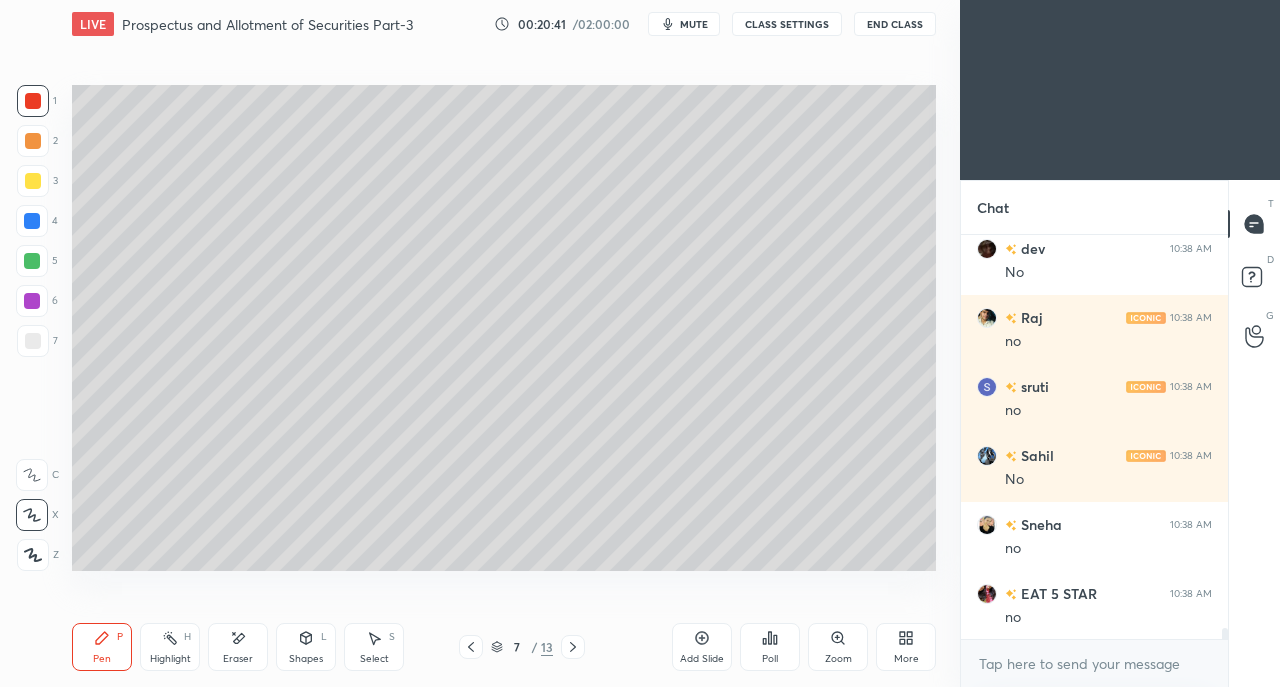 click at bounding box center (33, 341) 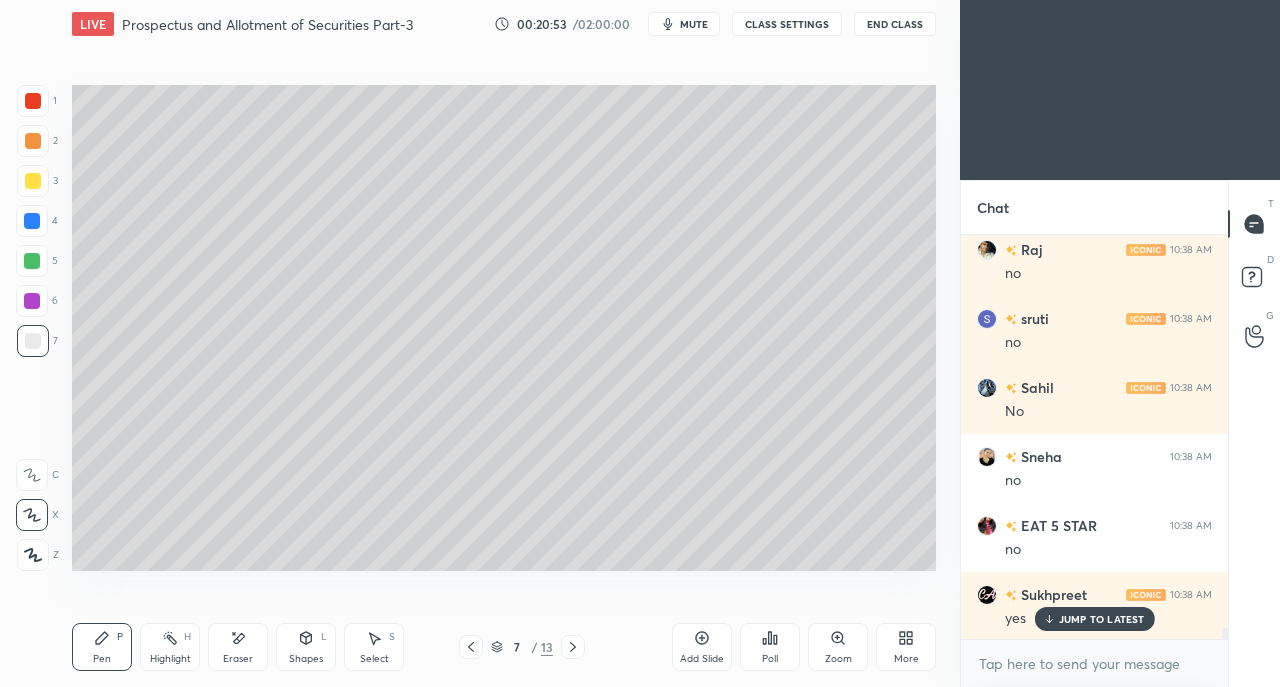 scroll, scrollTop: 15148, scrollLeft: 0, axis: vertical 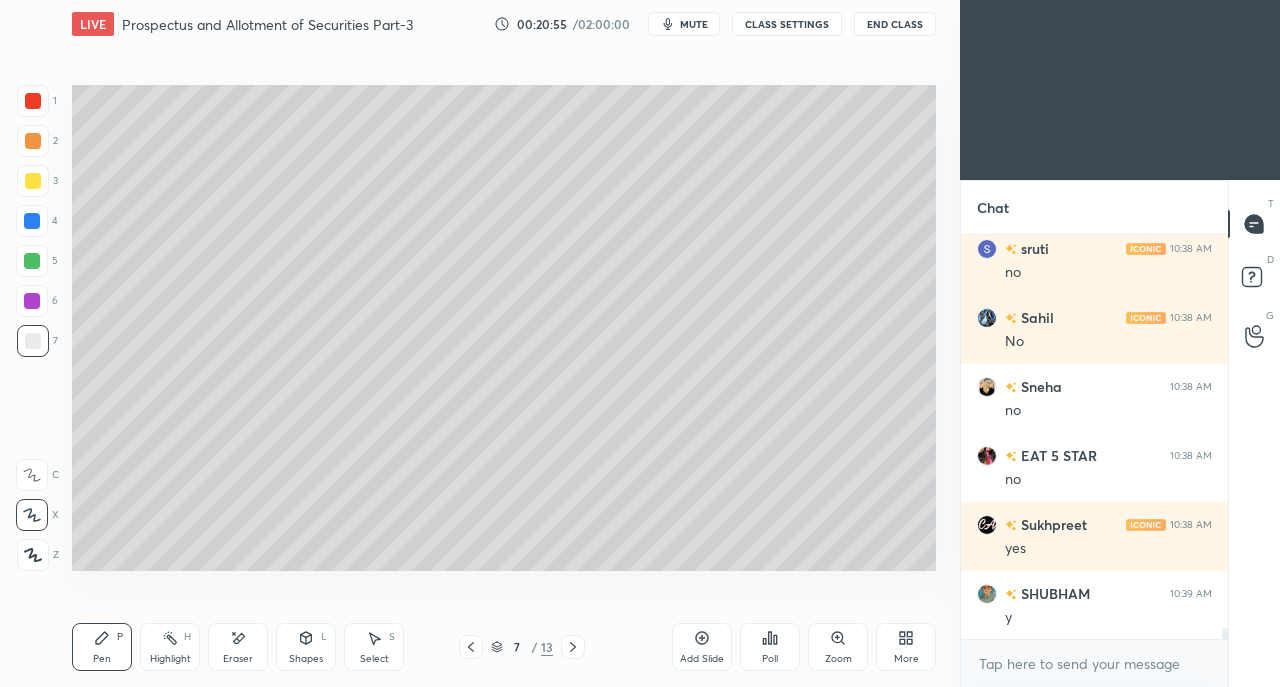 click on "Add Slide" at bounding box center (702, 647) 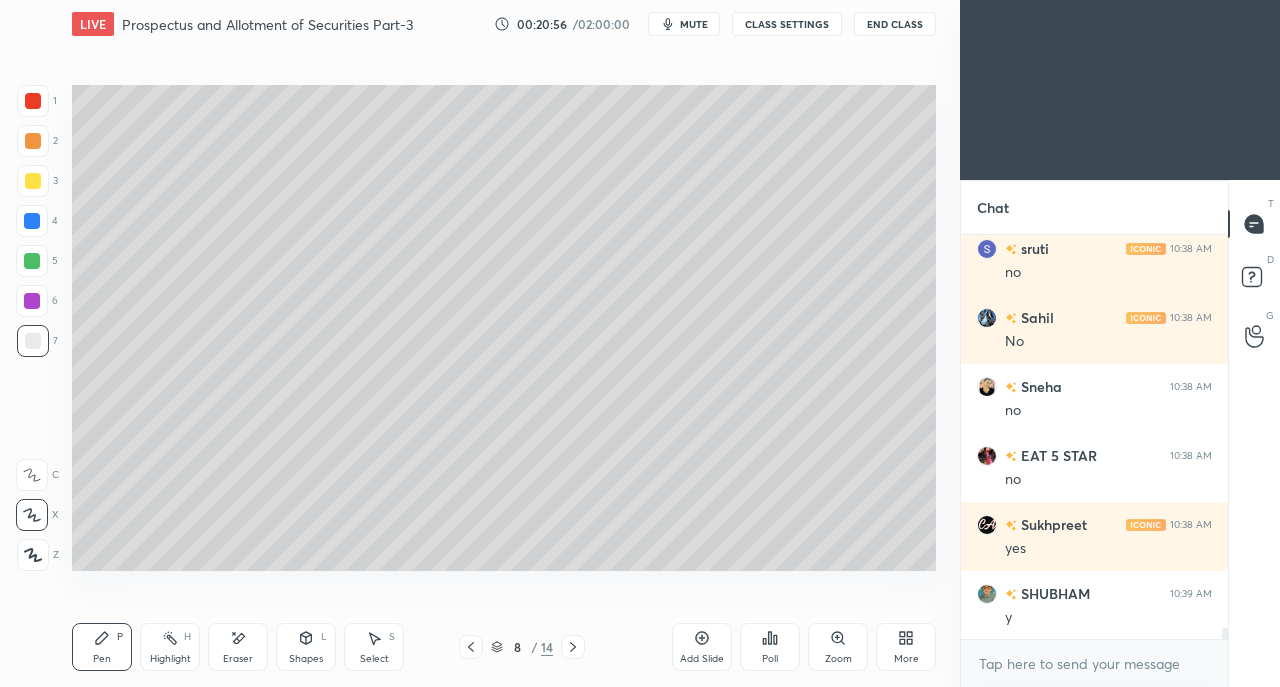 click at bounding box center (33, 181) 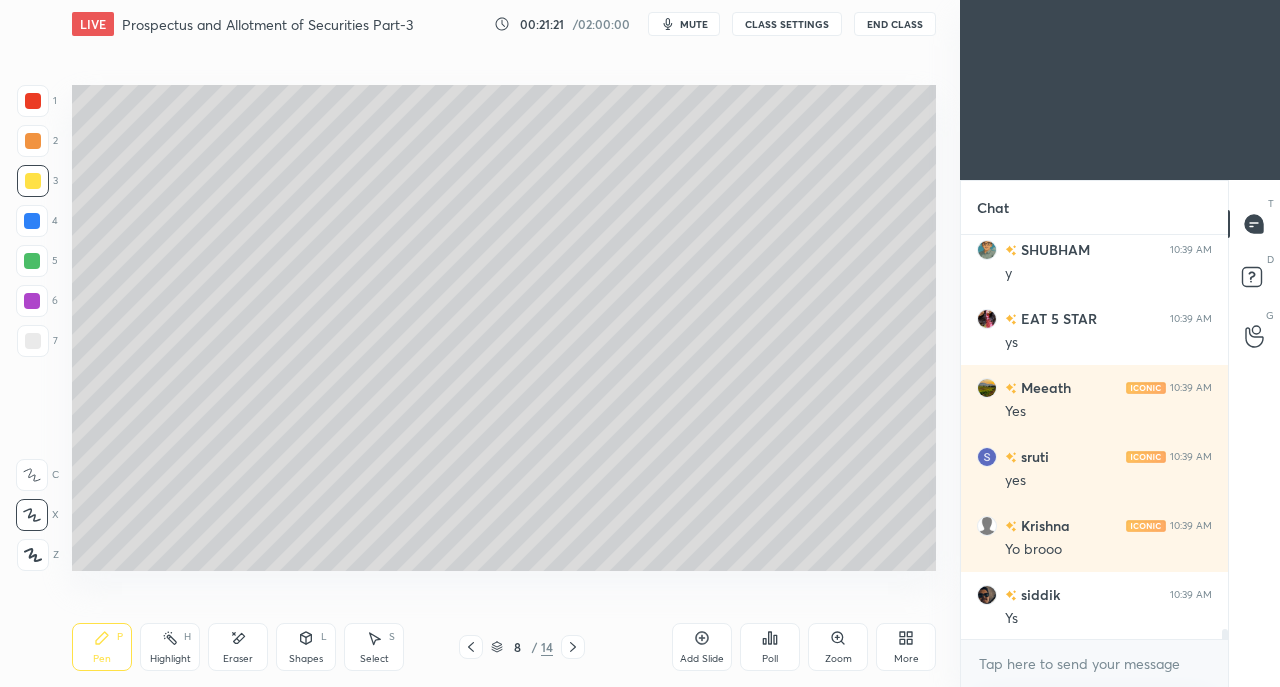 scroll, scrollTop: 15562, scrollLeft: 0, axis: vertical 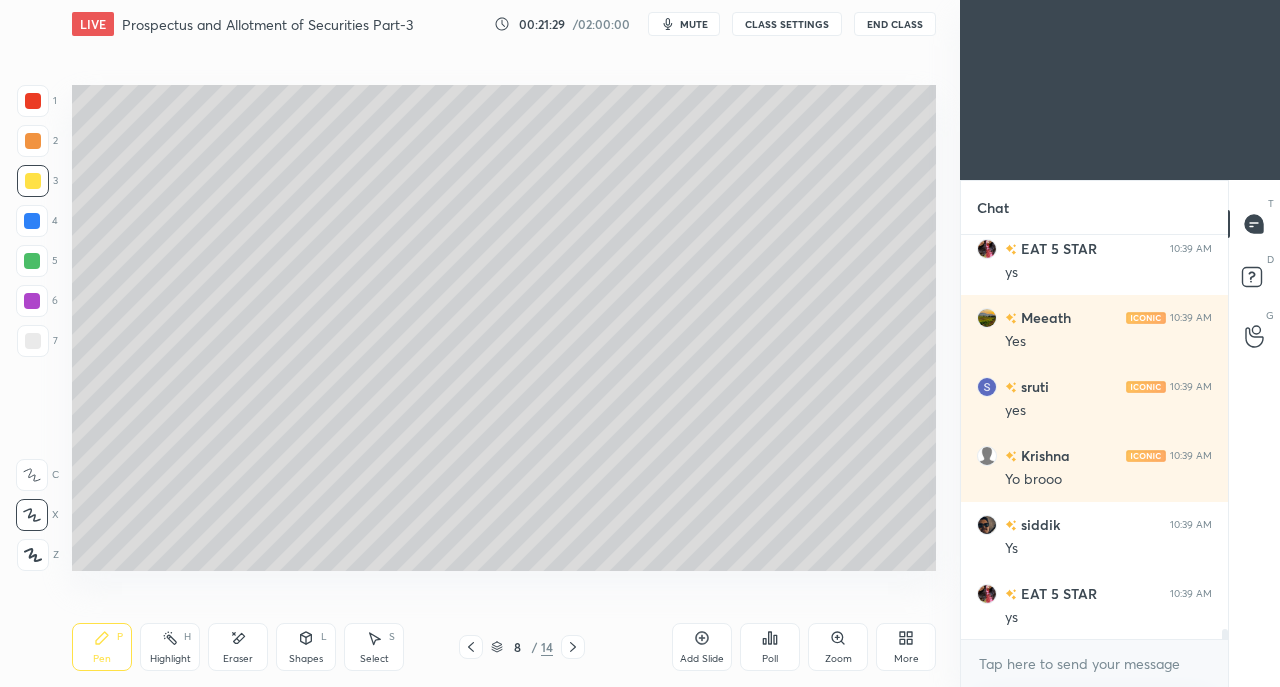 click 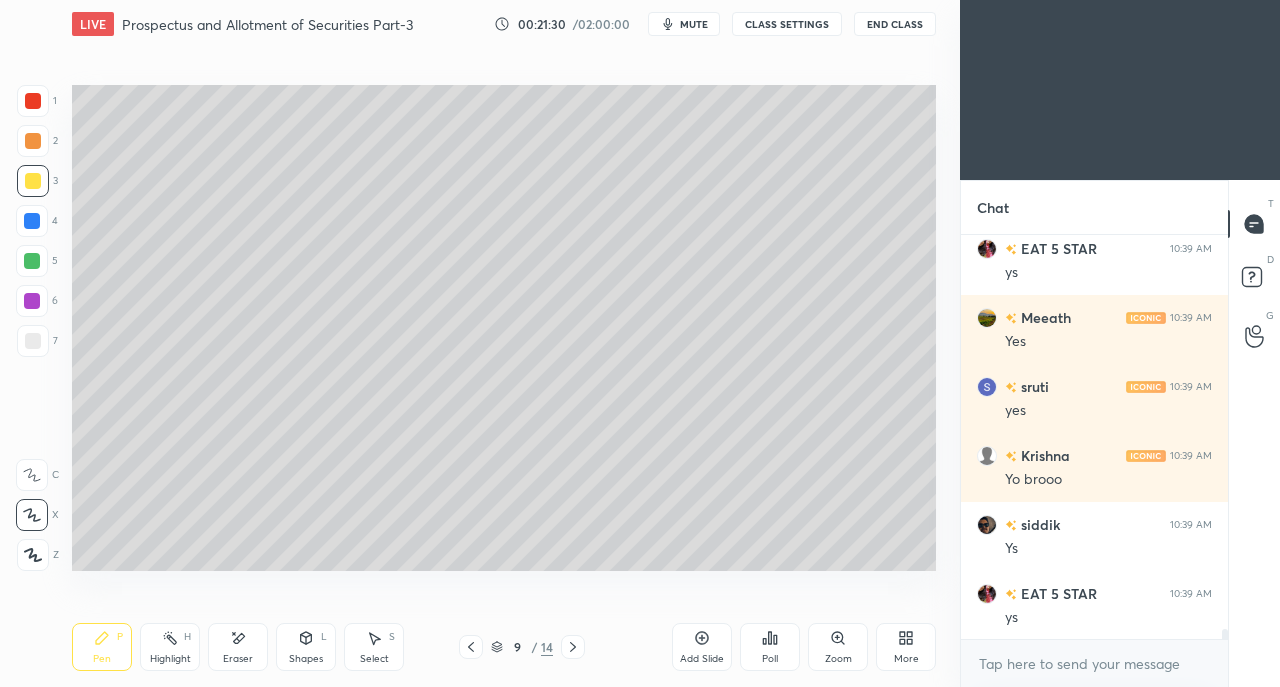click 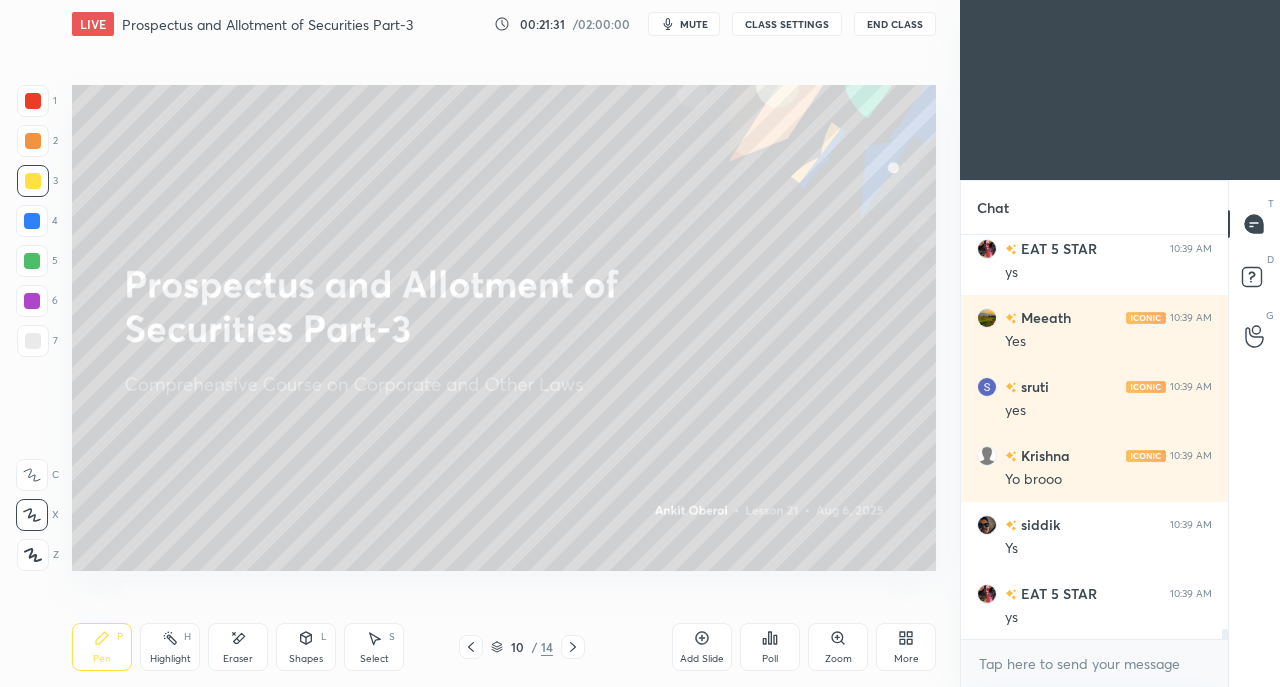 click 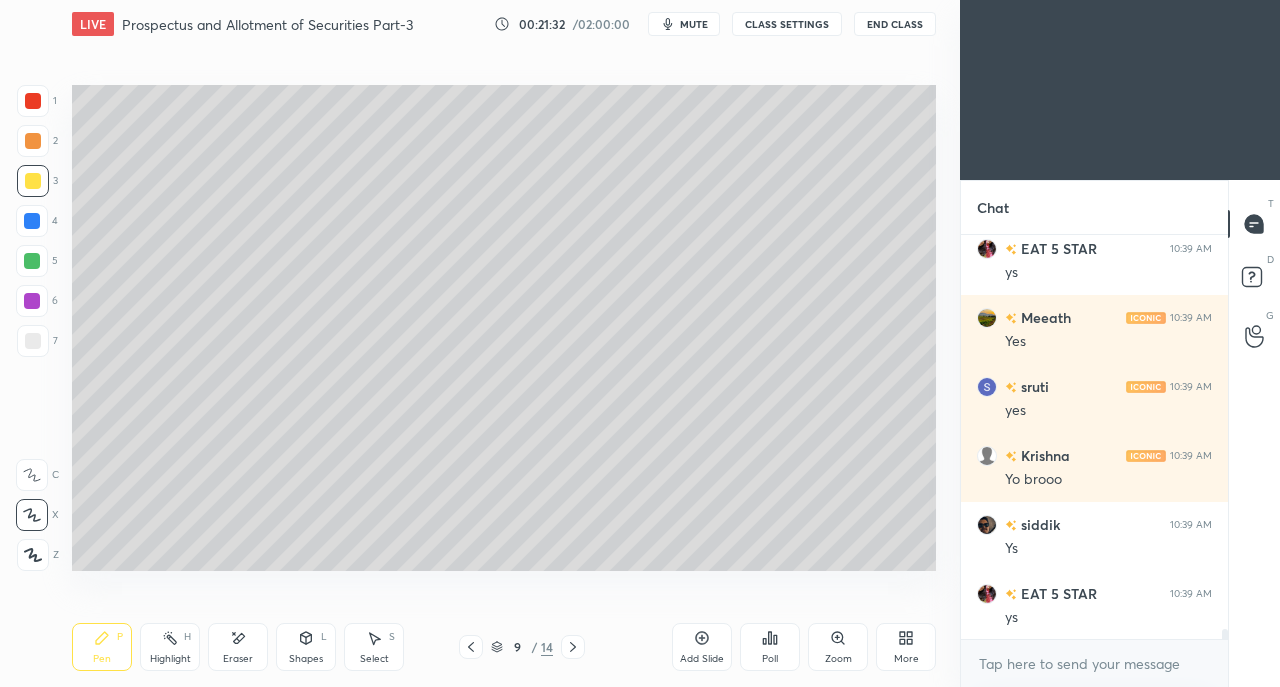 click on "Add Slide" at bounding box center (702, 647) 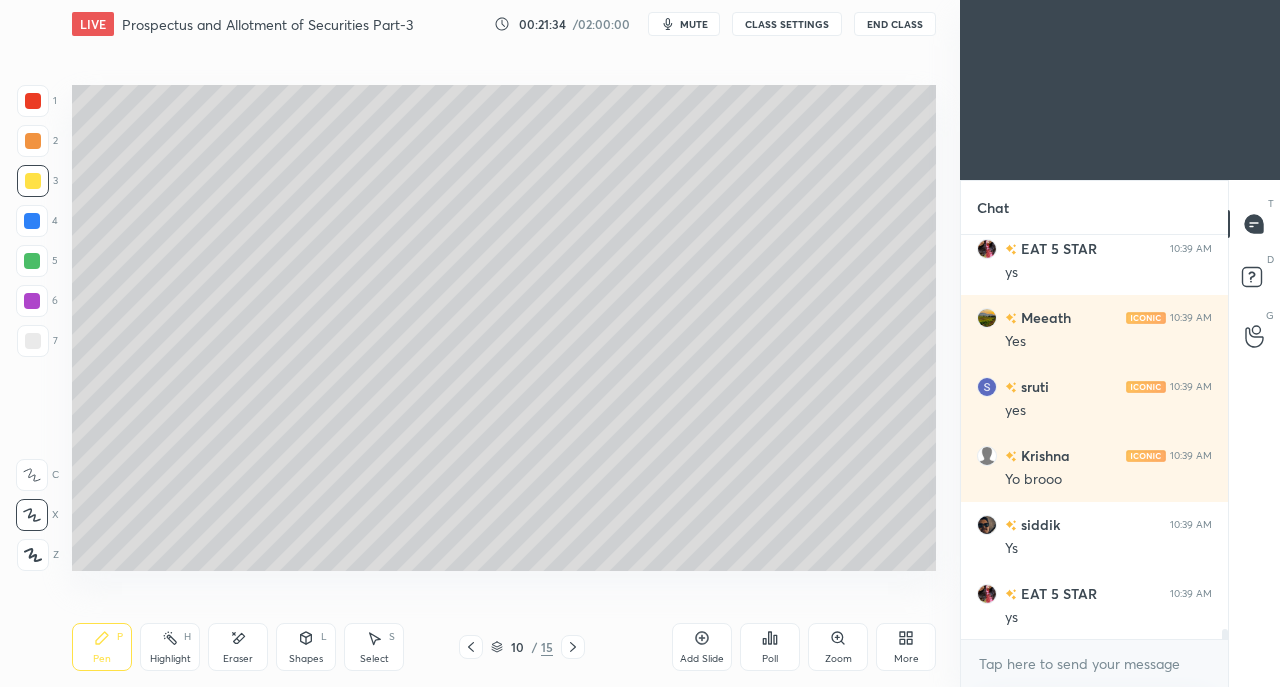 click at bounding box center [33, 341] 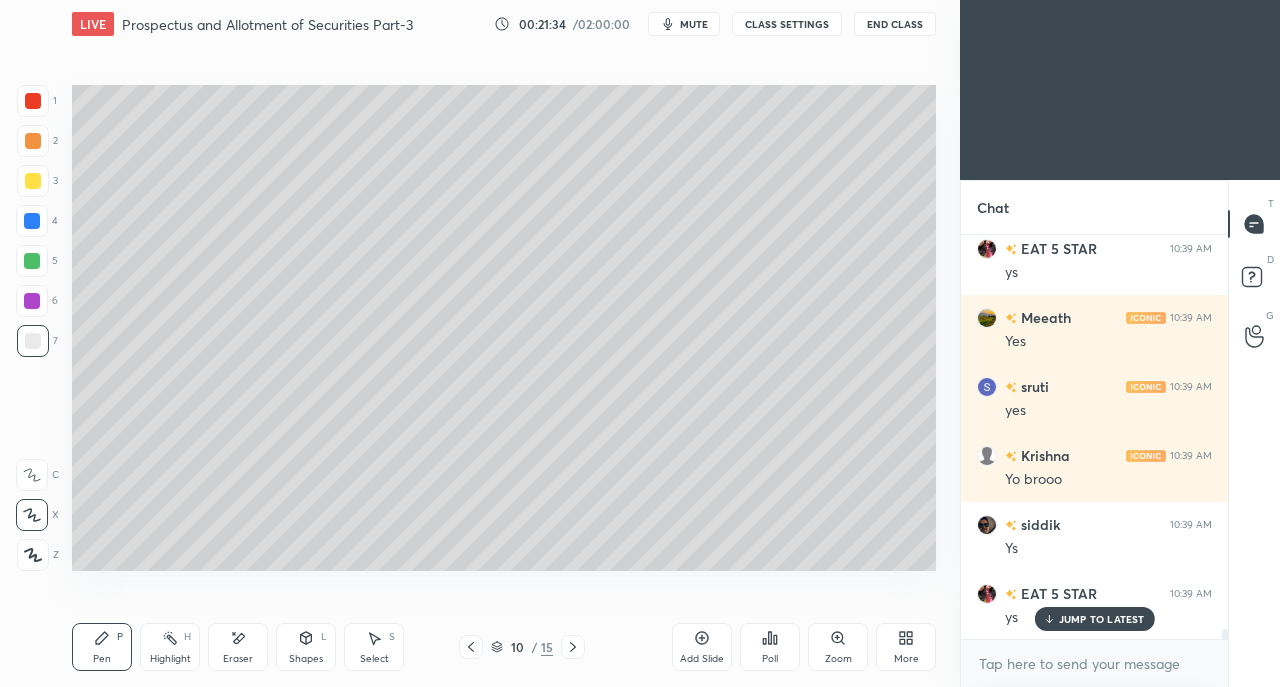 scroll, scrollTop: 15630, scrollLeft: 0, axis: vertical 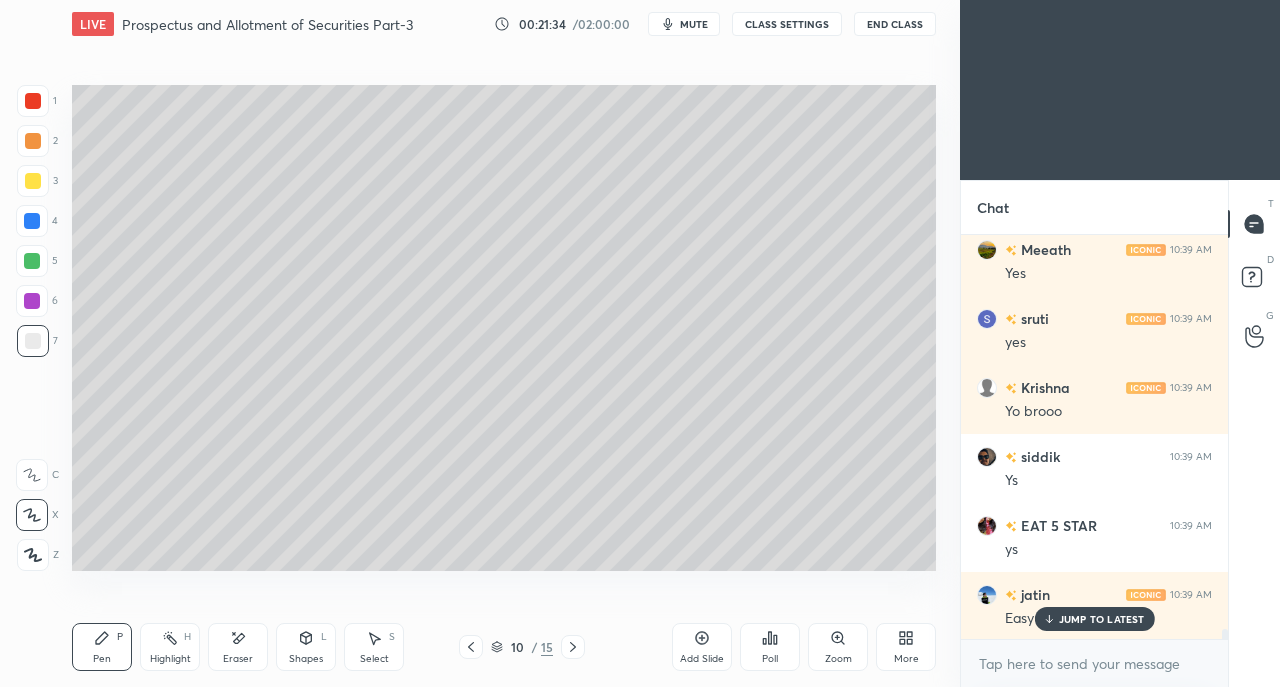 click on "Shapes" at bounding box center (306, 659) 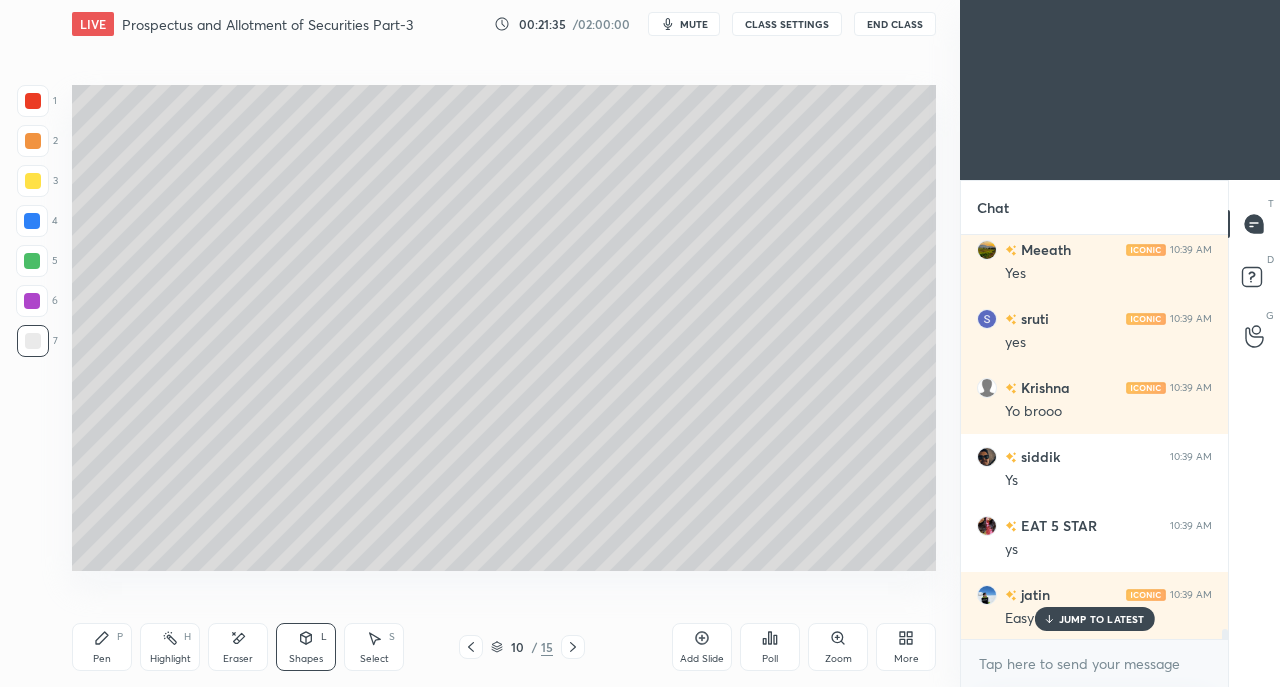 click 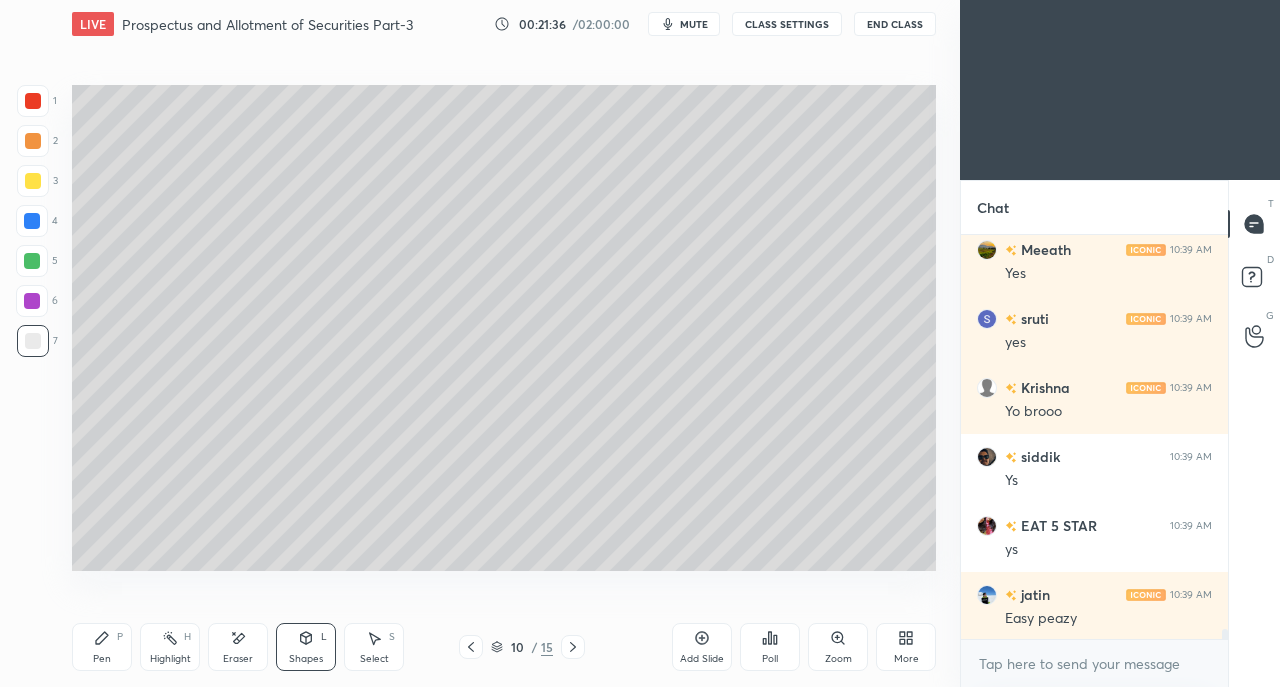 click on "Shapes L" at bounding box center (306, 647) 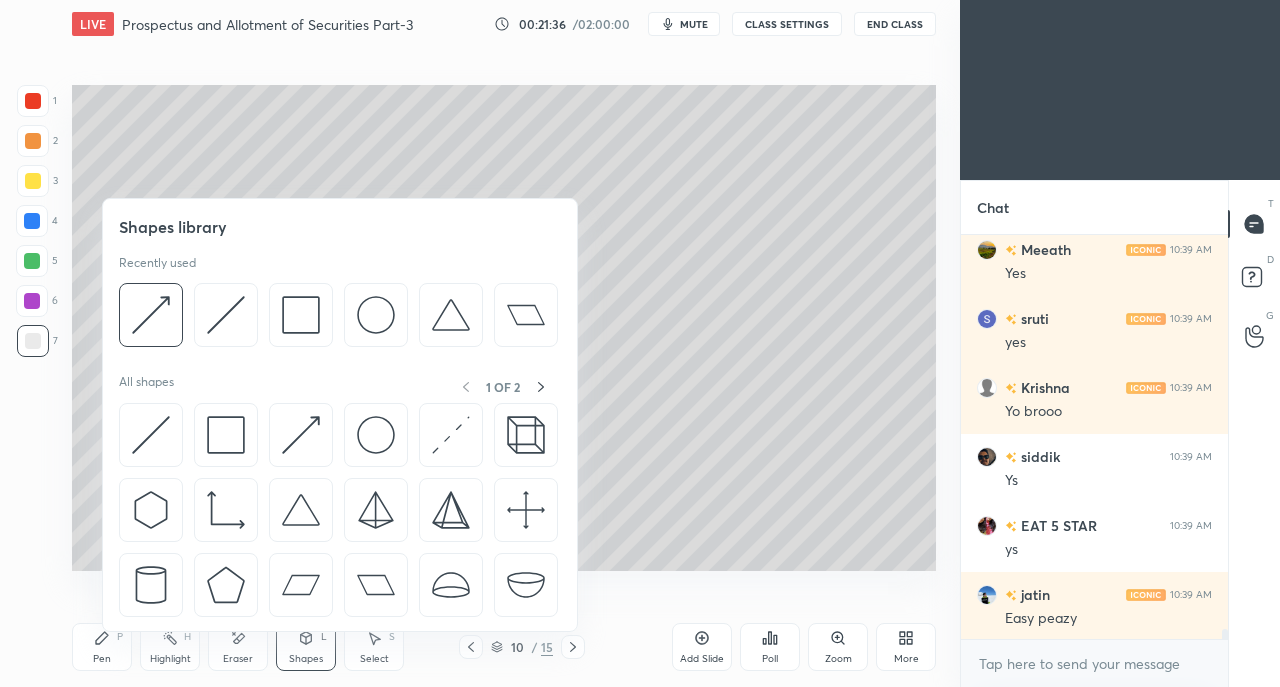 click at bounding box center (151, 435) 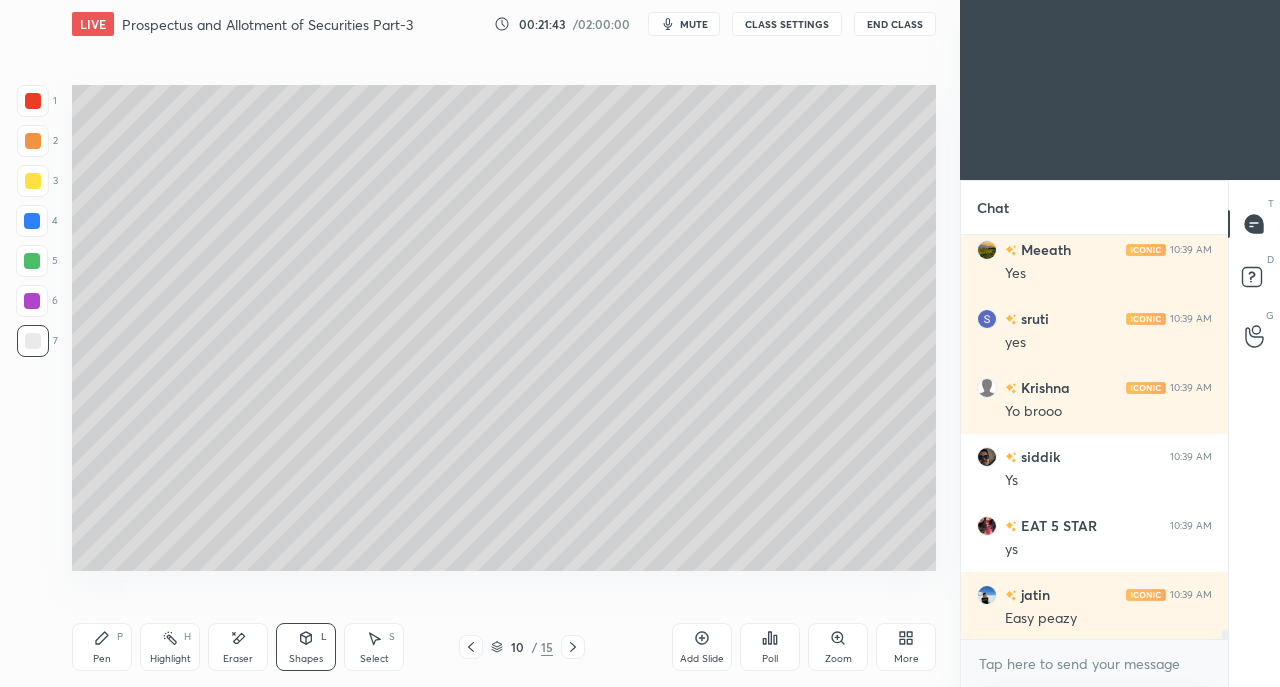 click 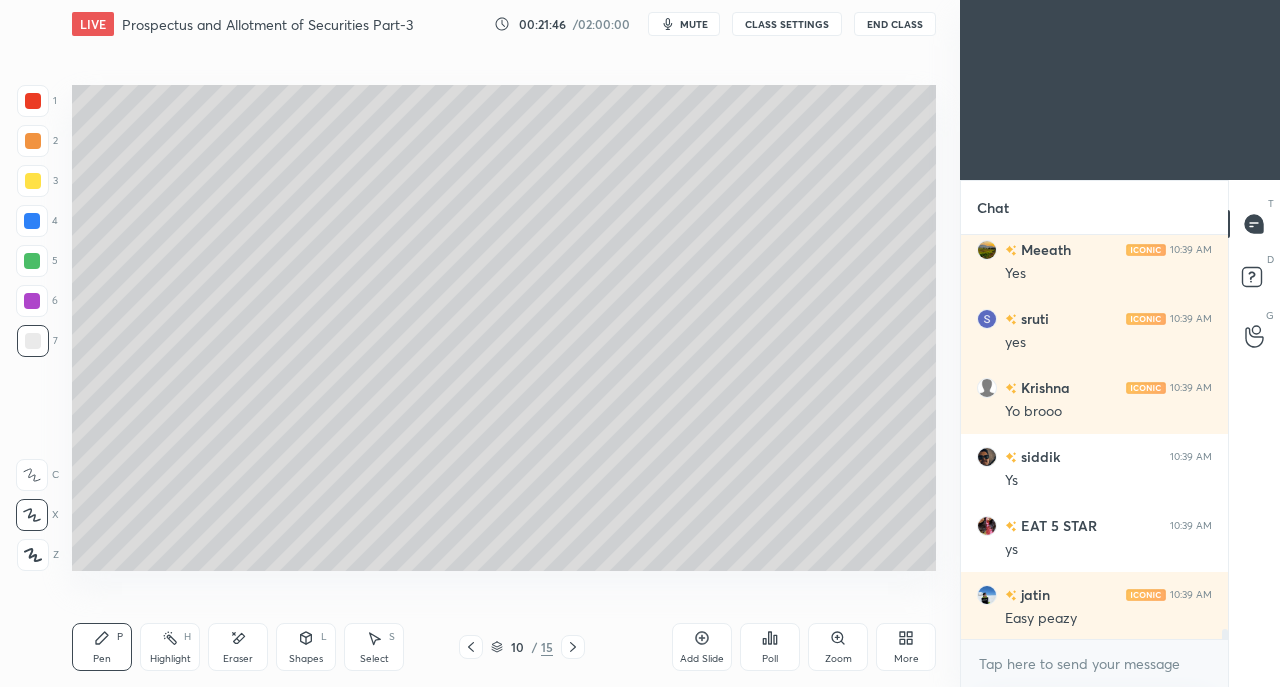 scroll, scrollTop: 15700, scrollLeft: 0, axis: vertical 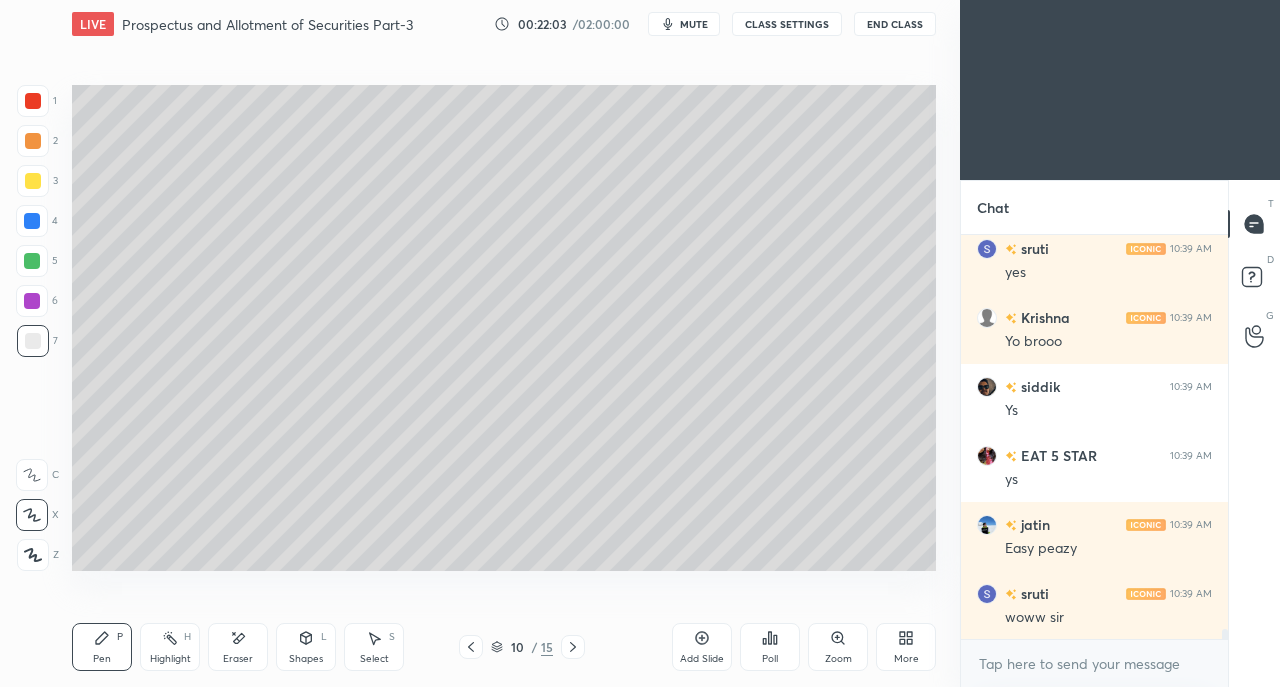 click at bounding box center [33, 181] 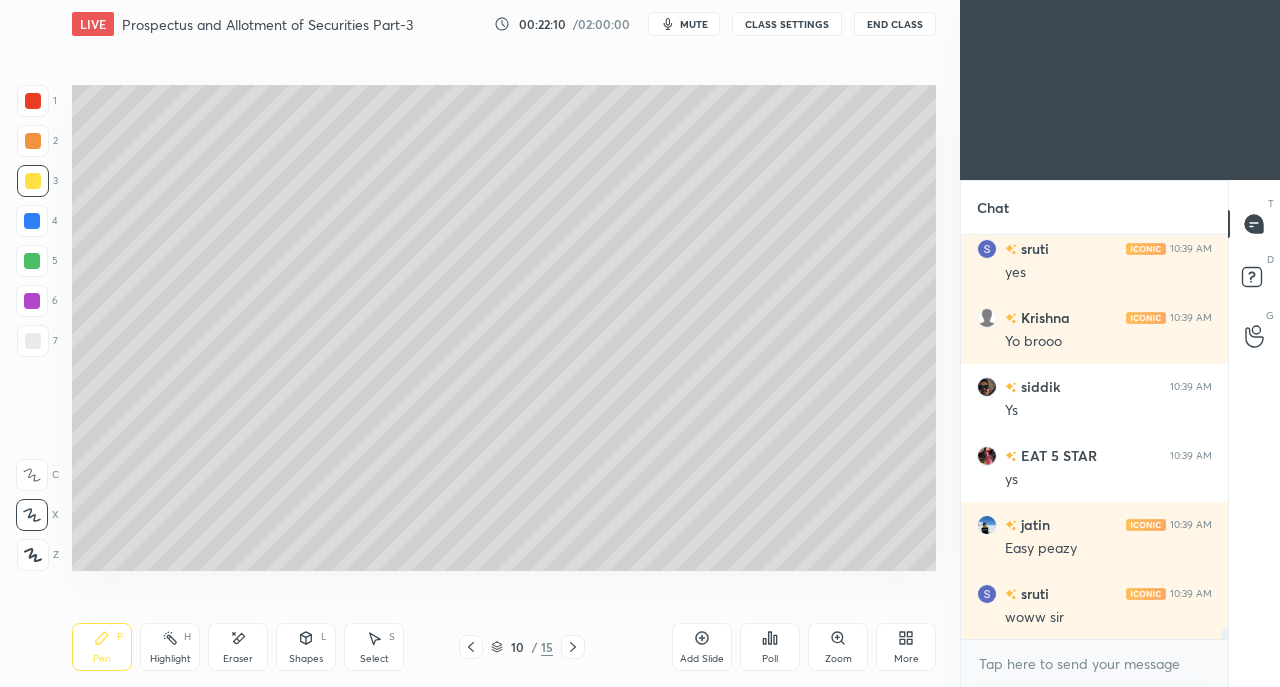 click 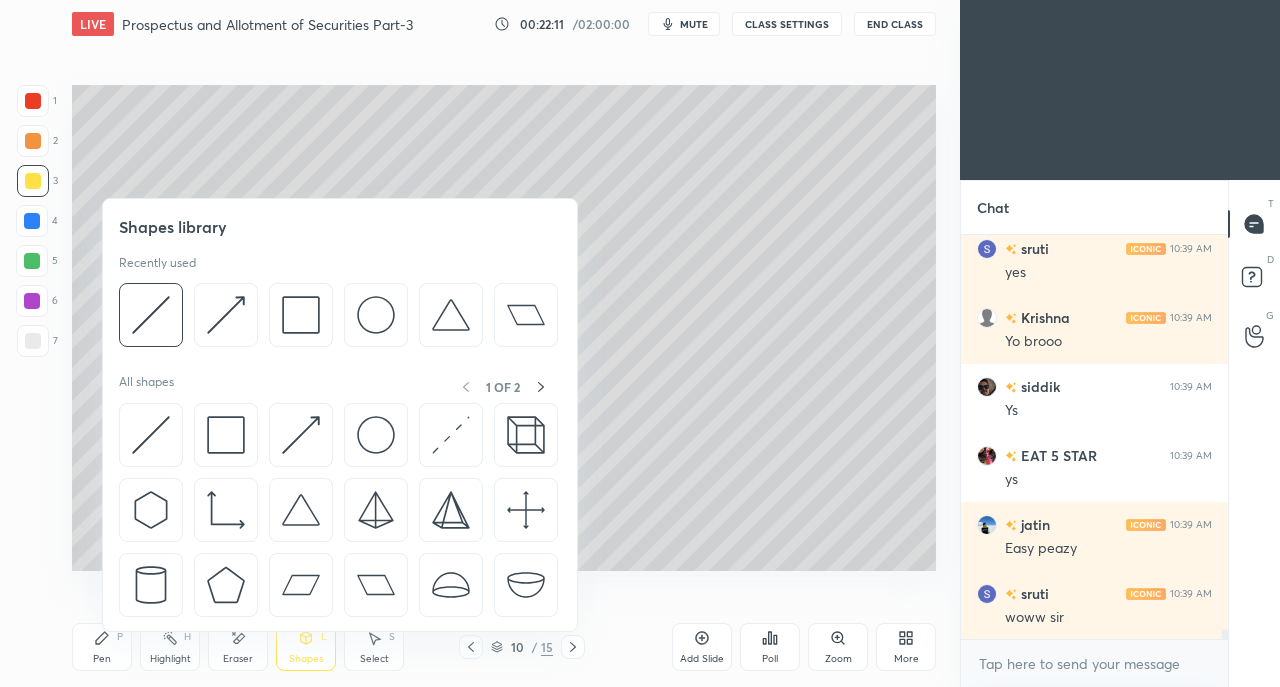 click at bounding box center (301, 435) 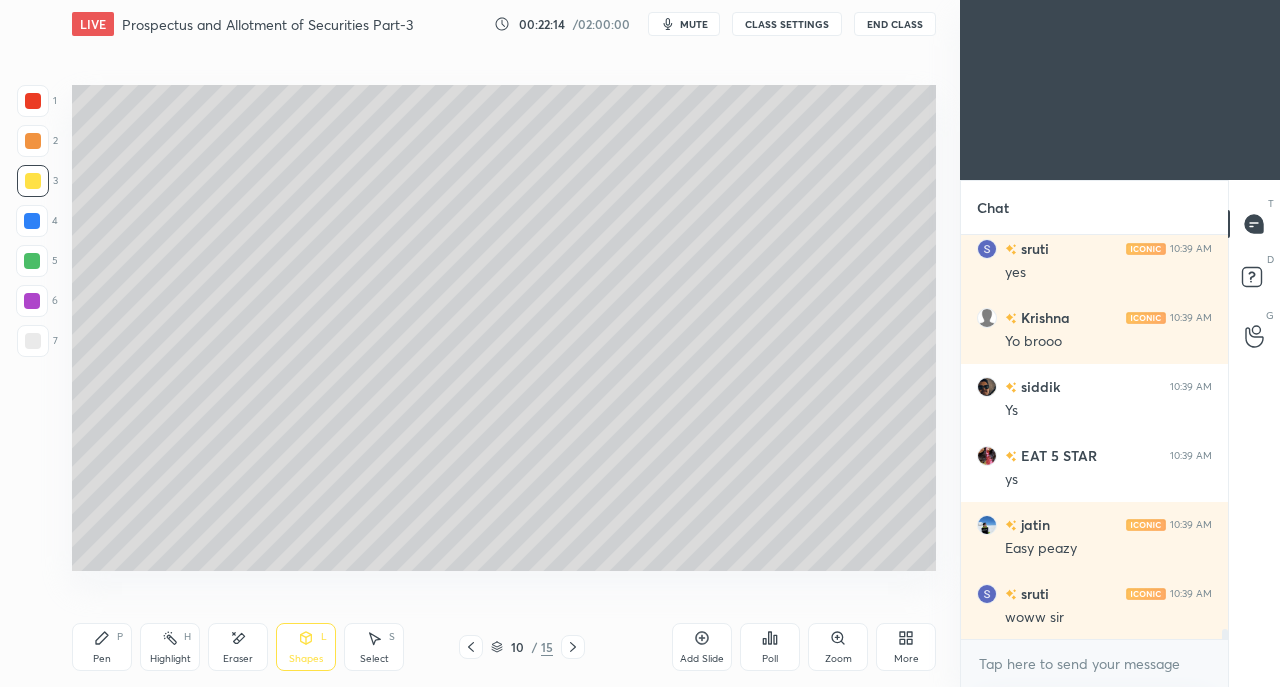 click on "Shapes L" at bounding box center [306, 647] 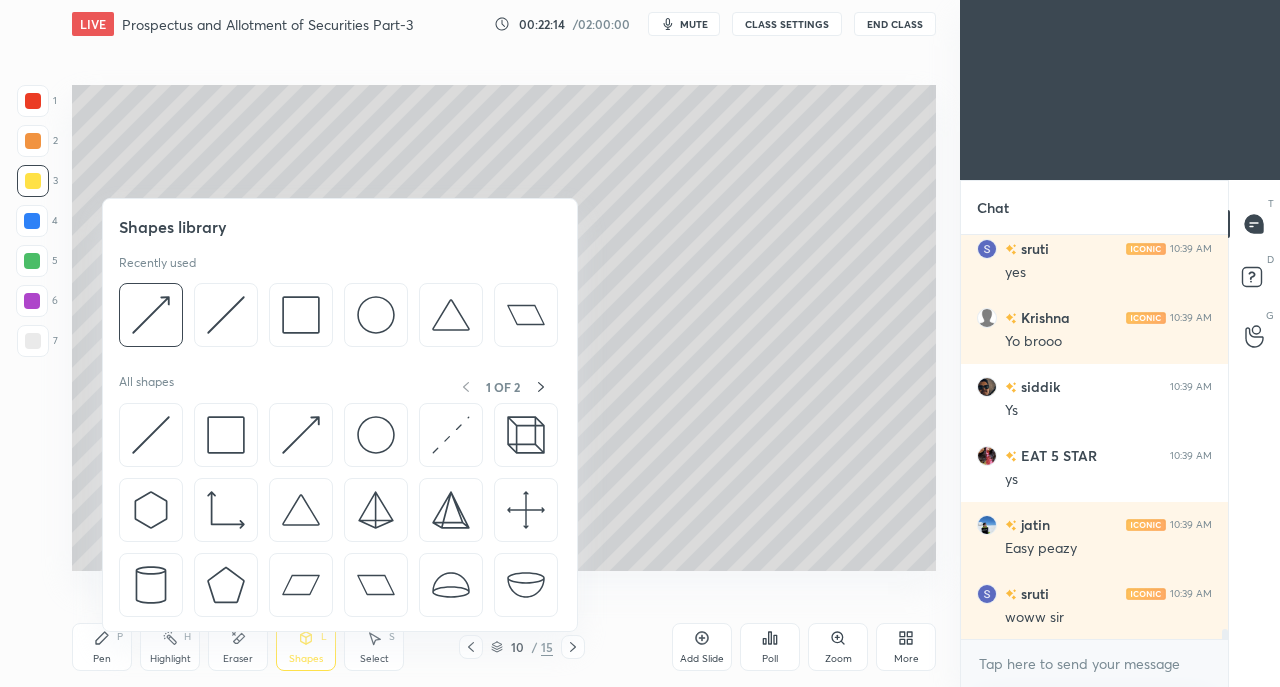 click at bounding box center (151, 435) 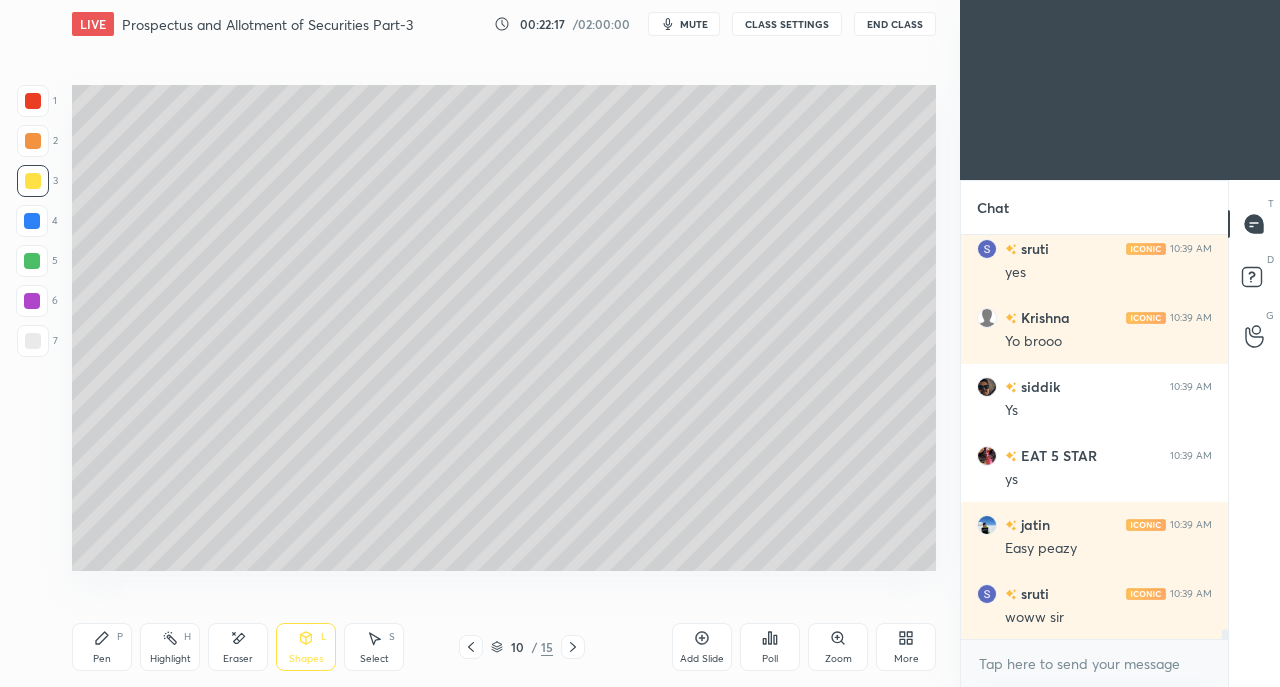 click on "Pen" at bounding box center [102, 659] 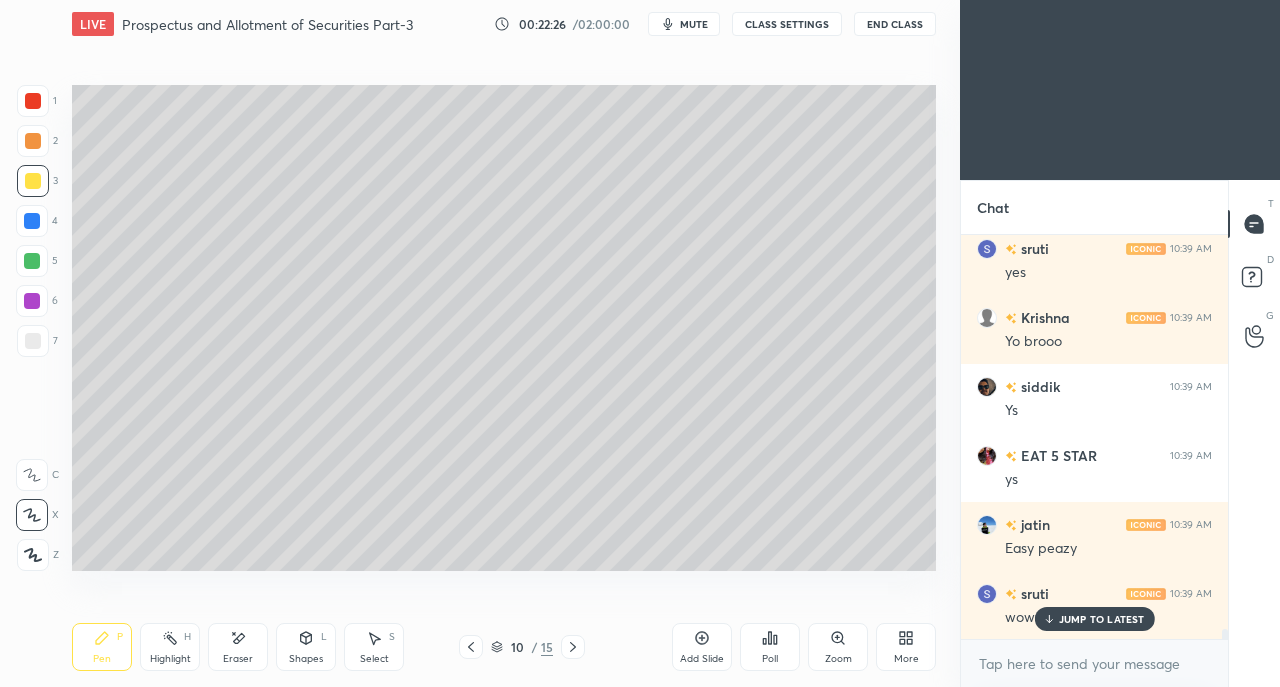 scroll, scrollTop: 15768, scrollLeft: 0, axis: vertical 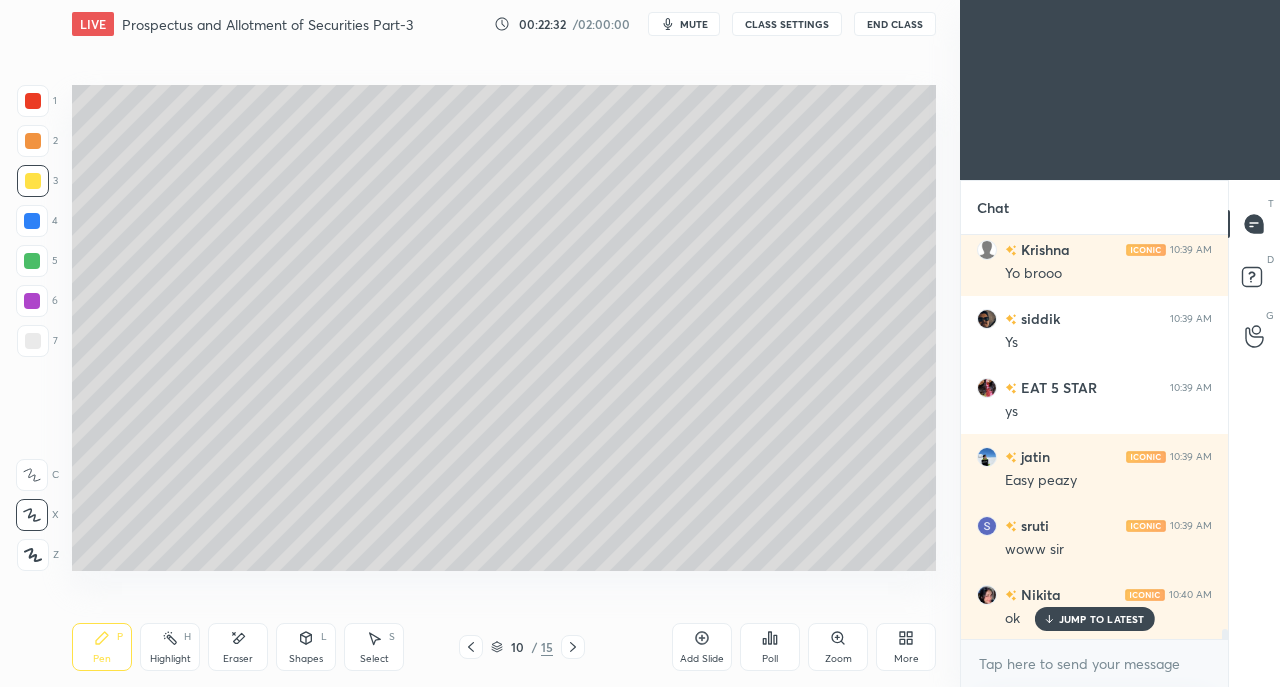 click at bounding box center (33, 341) 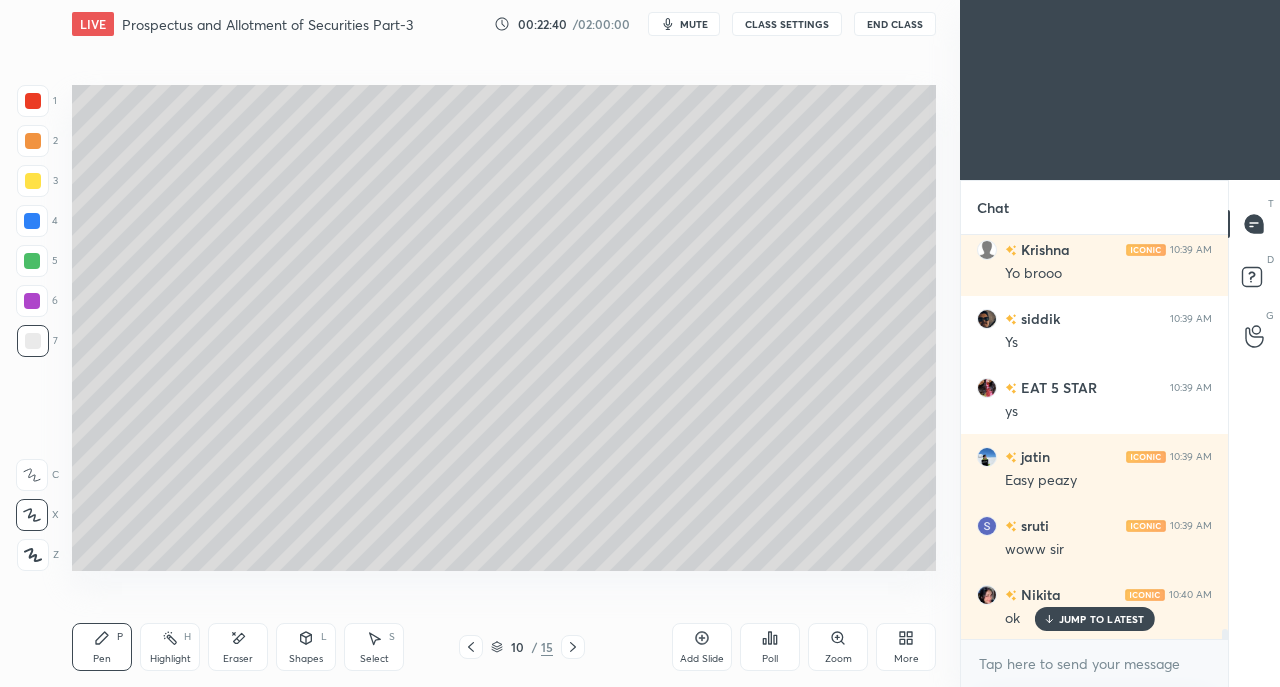click at bounding box center [33, 181] 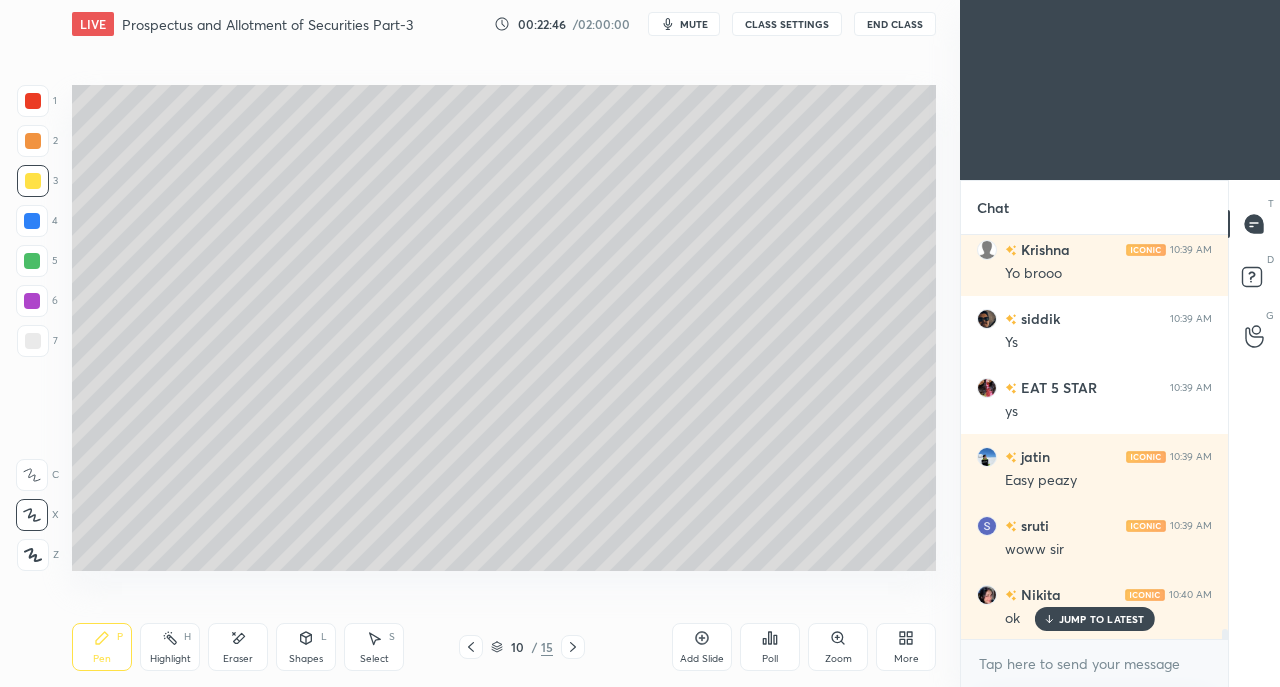 scroll, scrollTop: 15838, scrollLeft: 0, axis: vertical 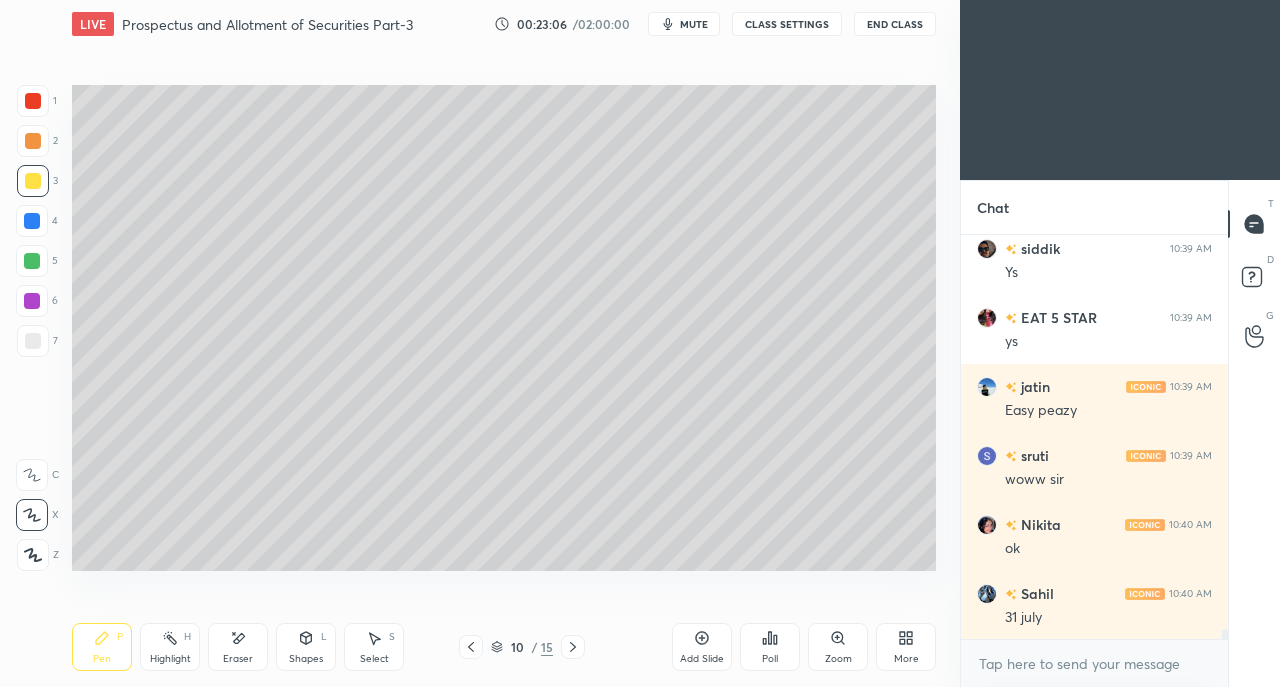 click at bounding box center [33, 341] 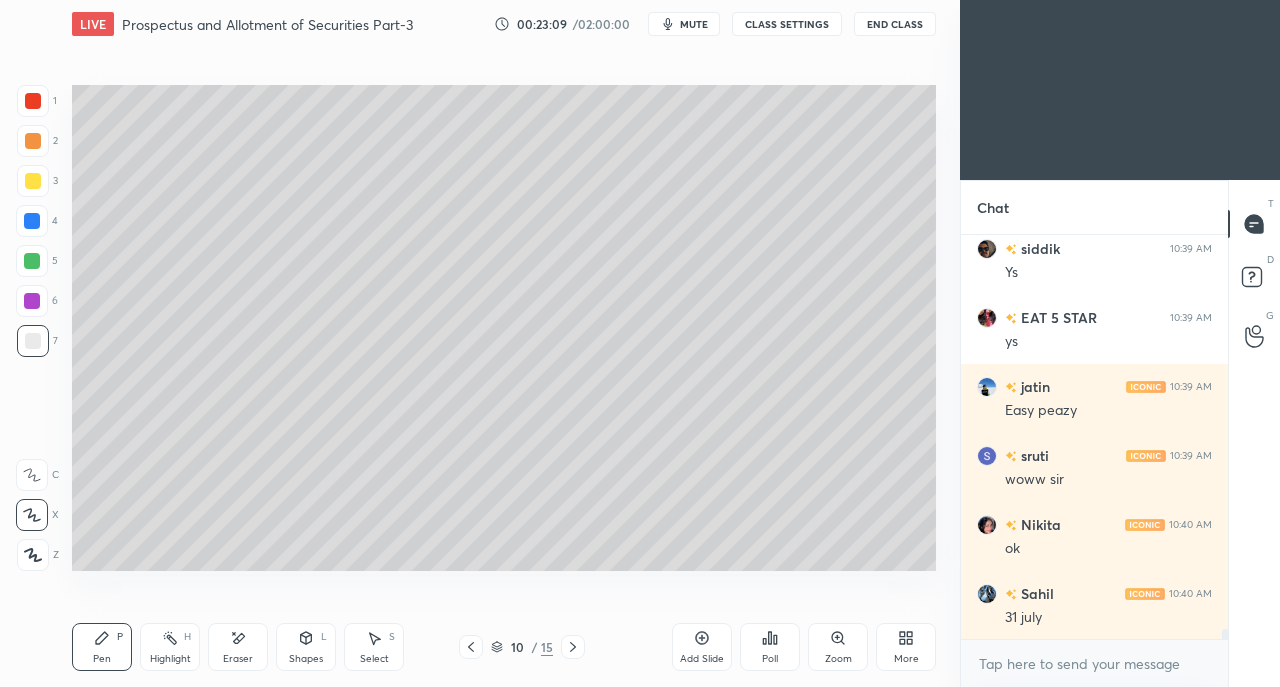 click 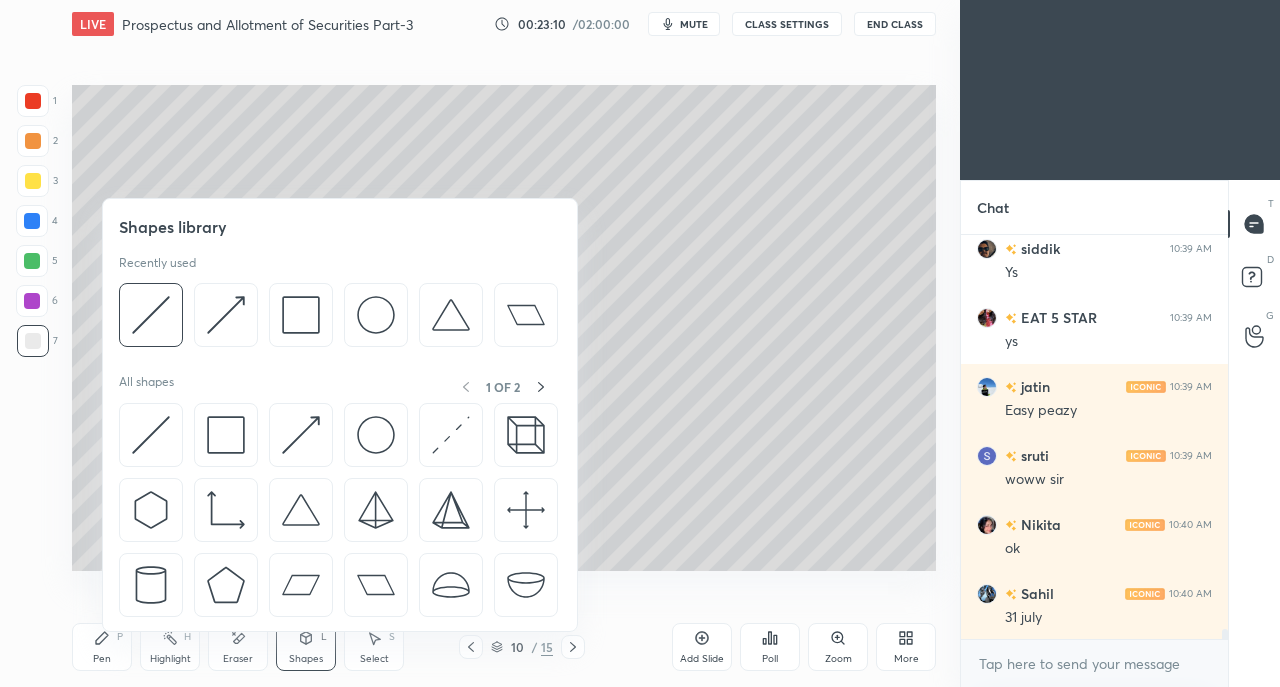 click at bounding box center (301, 435) 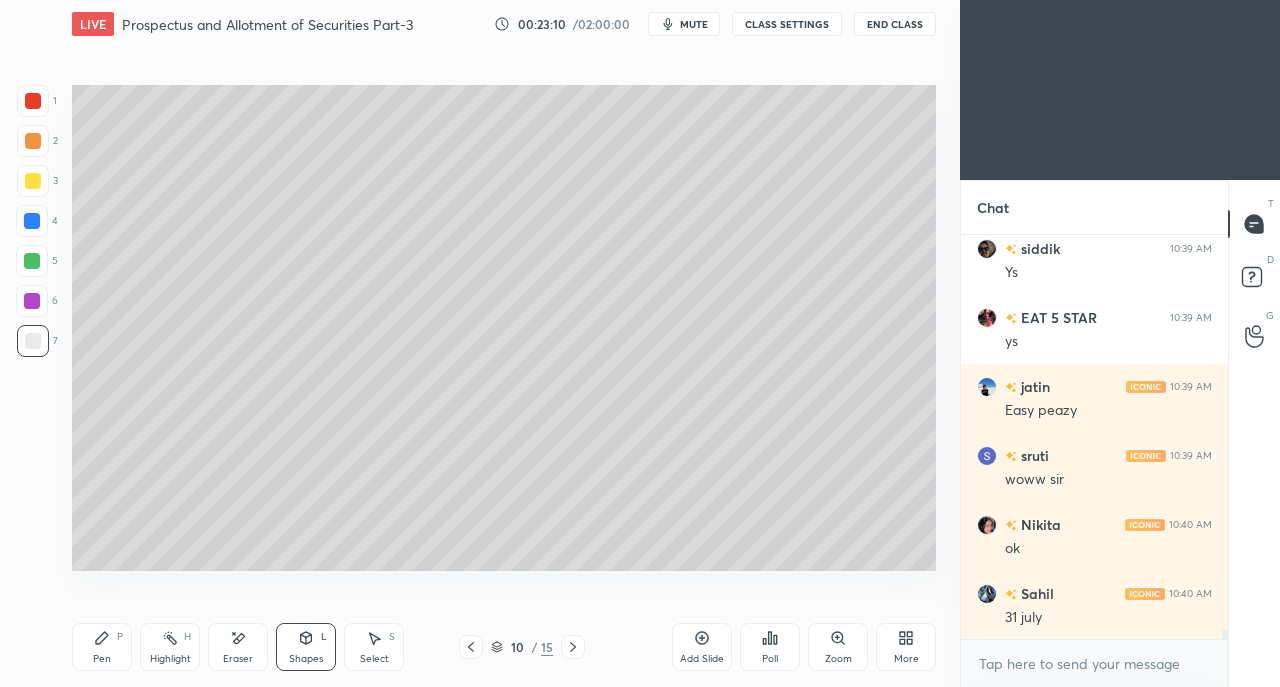 click at bounding box center [32, 221] 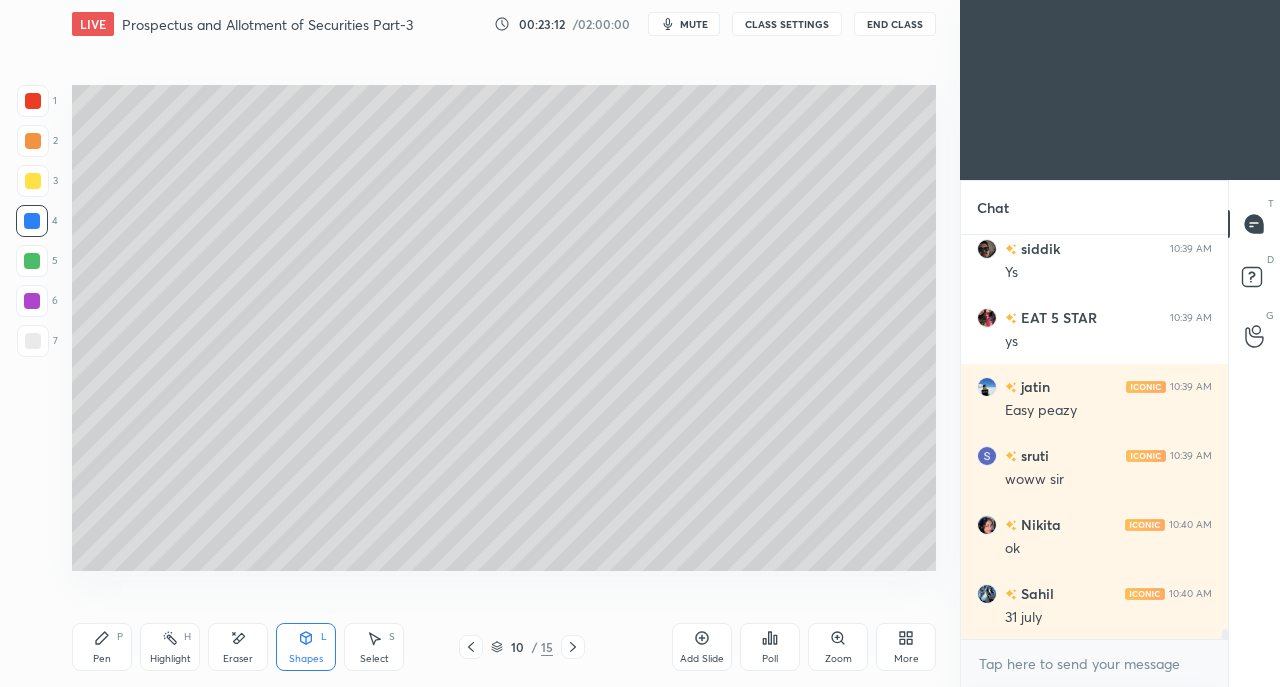 click at bounding box center (33, 101) 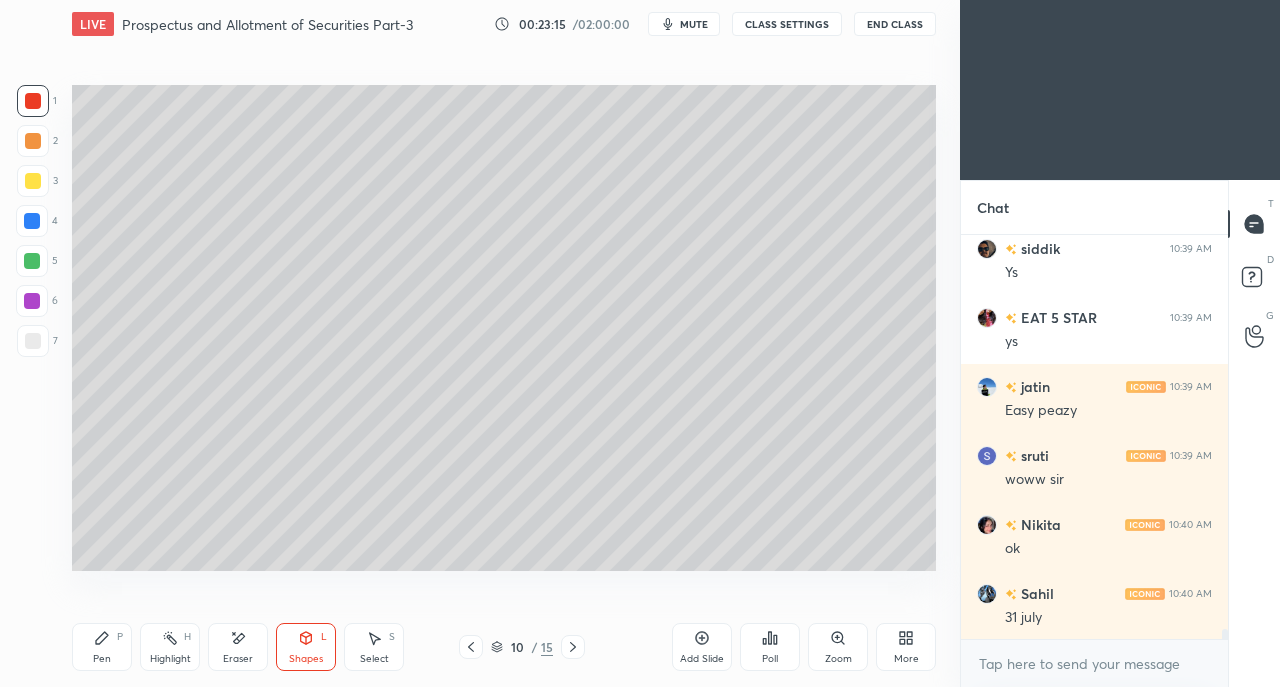 click 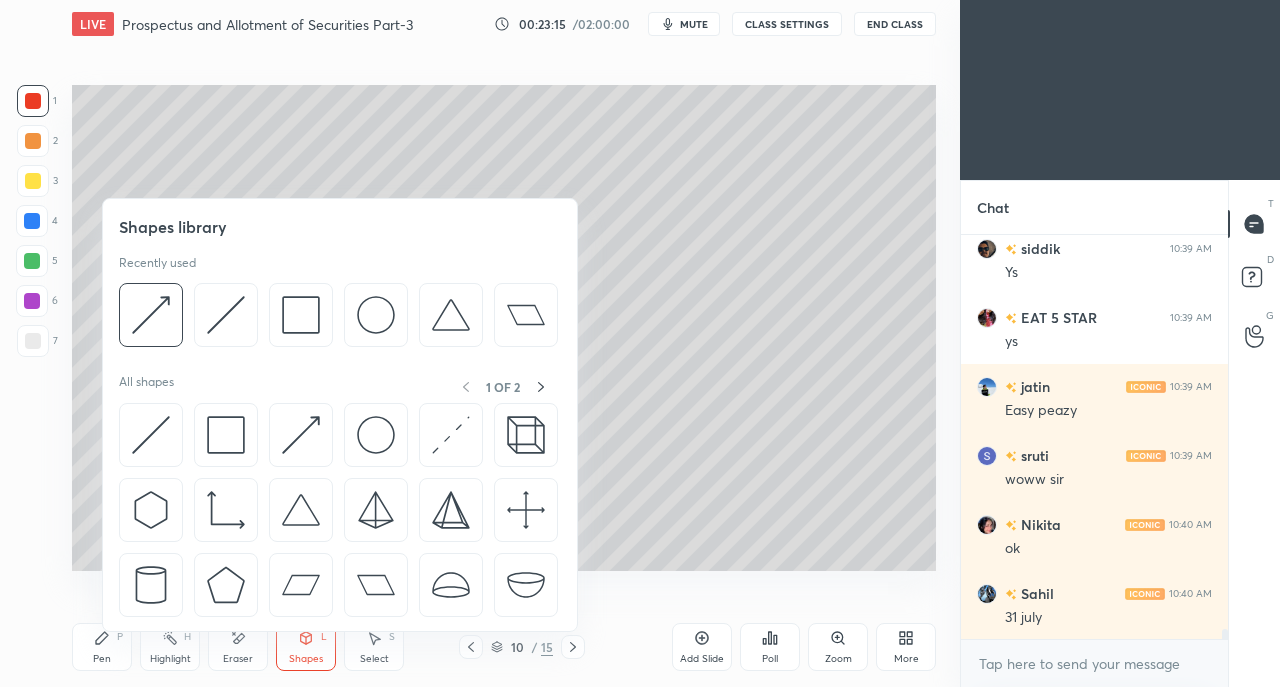 click at bounding box center (151, 435) 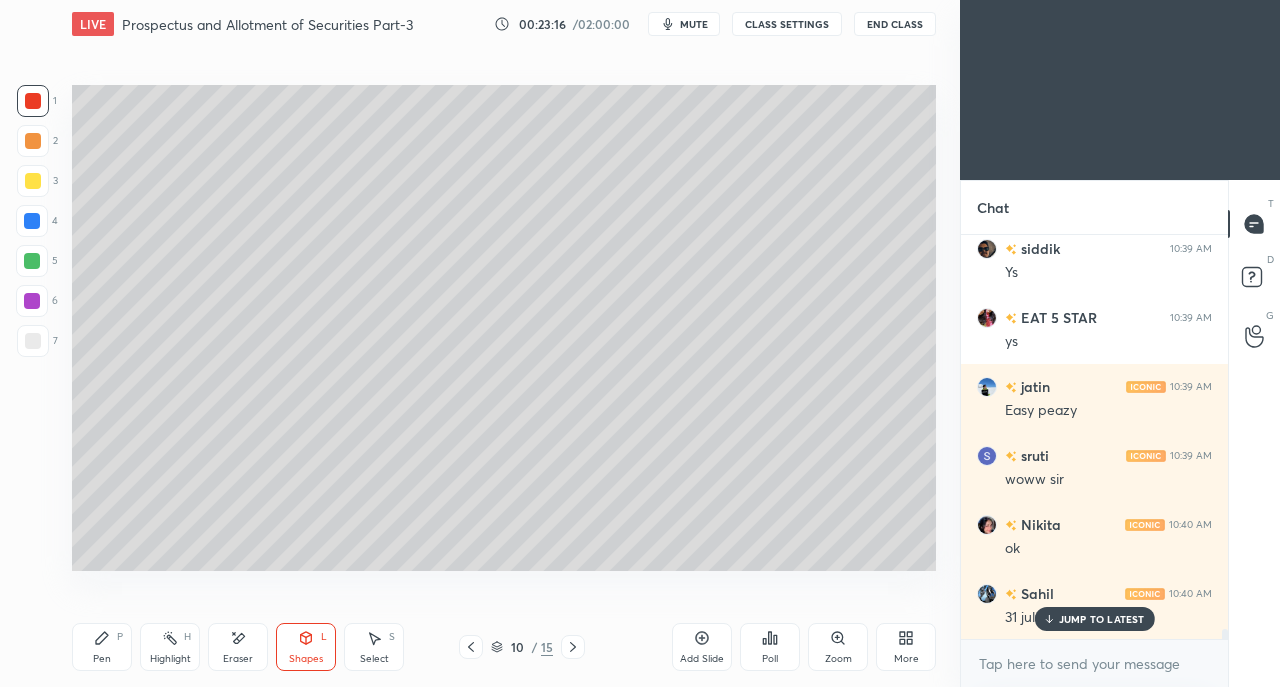 scroll, scrollTop: 15906, scrollLeft: 0, axis: vertical 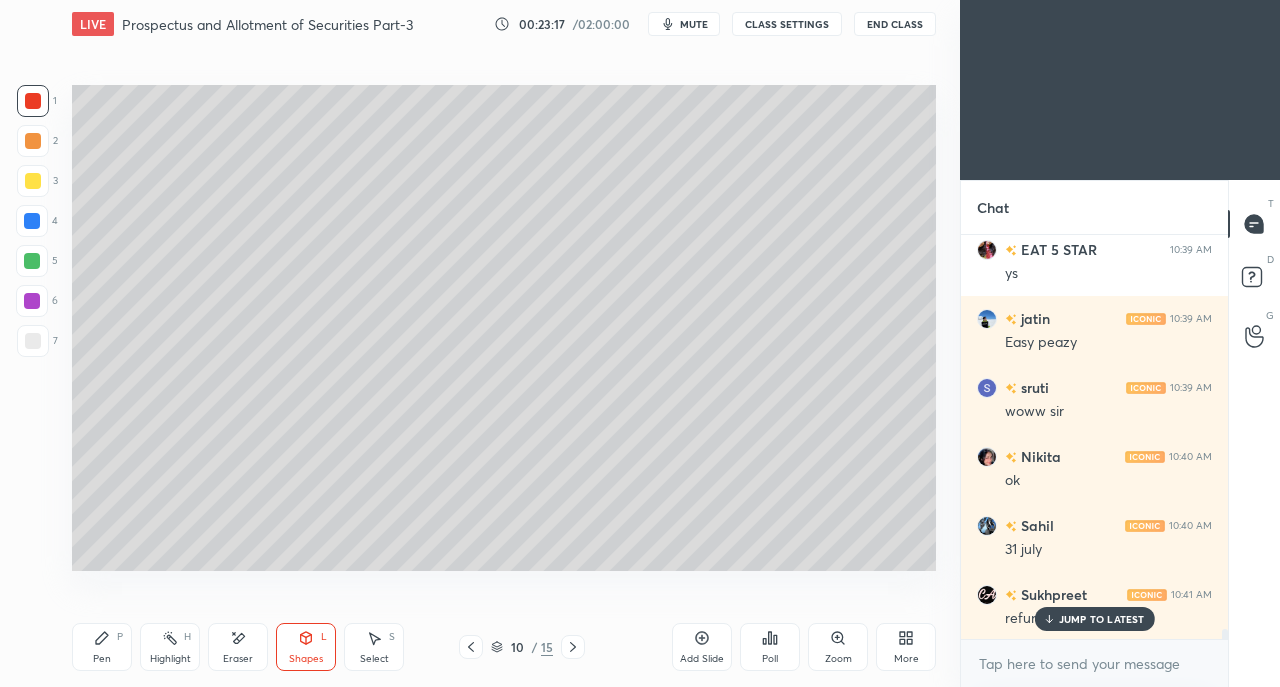 click 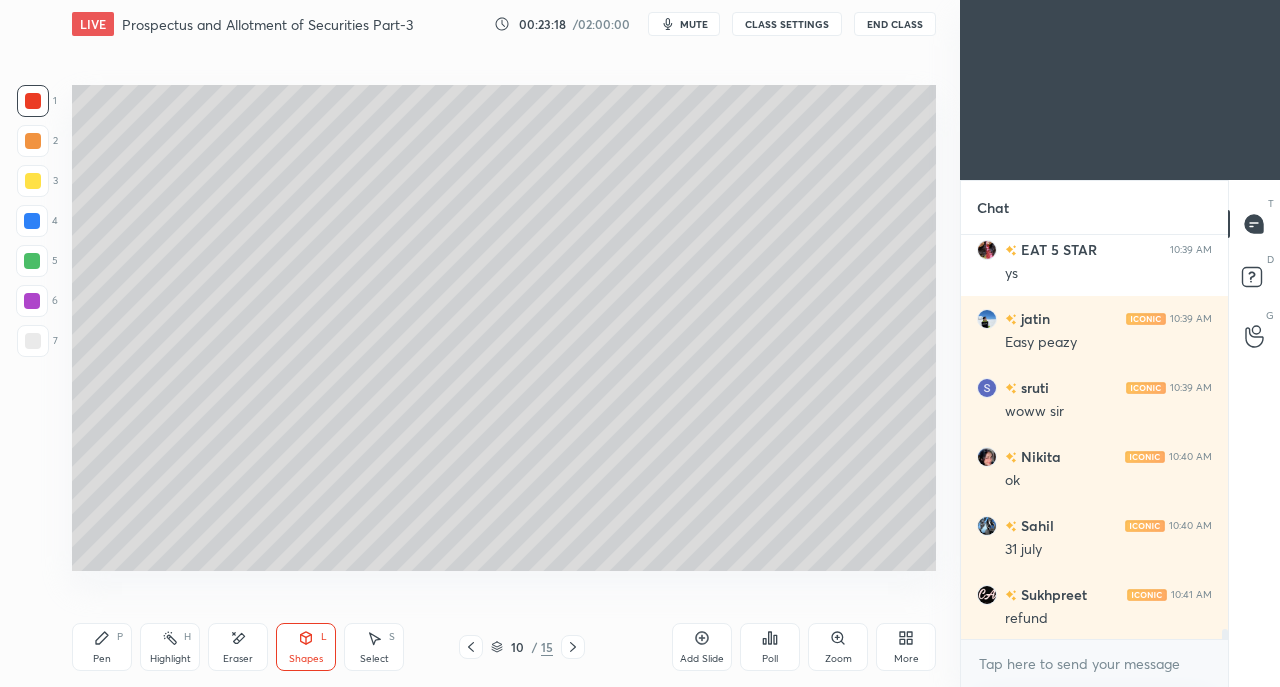 click on "Pen P" at bounding box center [102, 647] 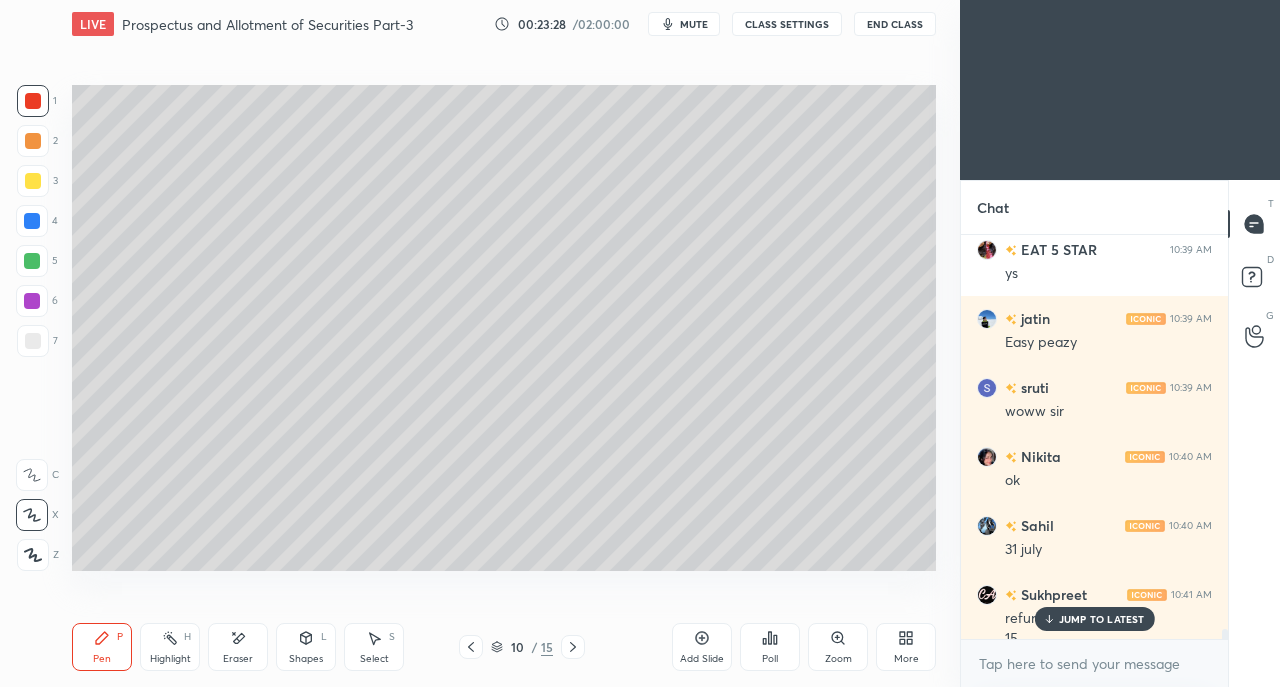 scroll, scrollTop: 15926, scrollLeft: 0, axis: vertical 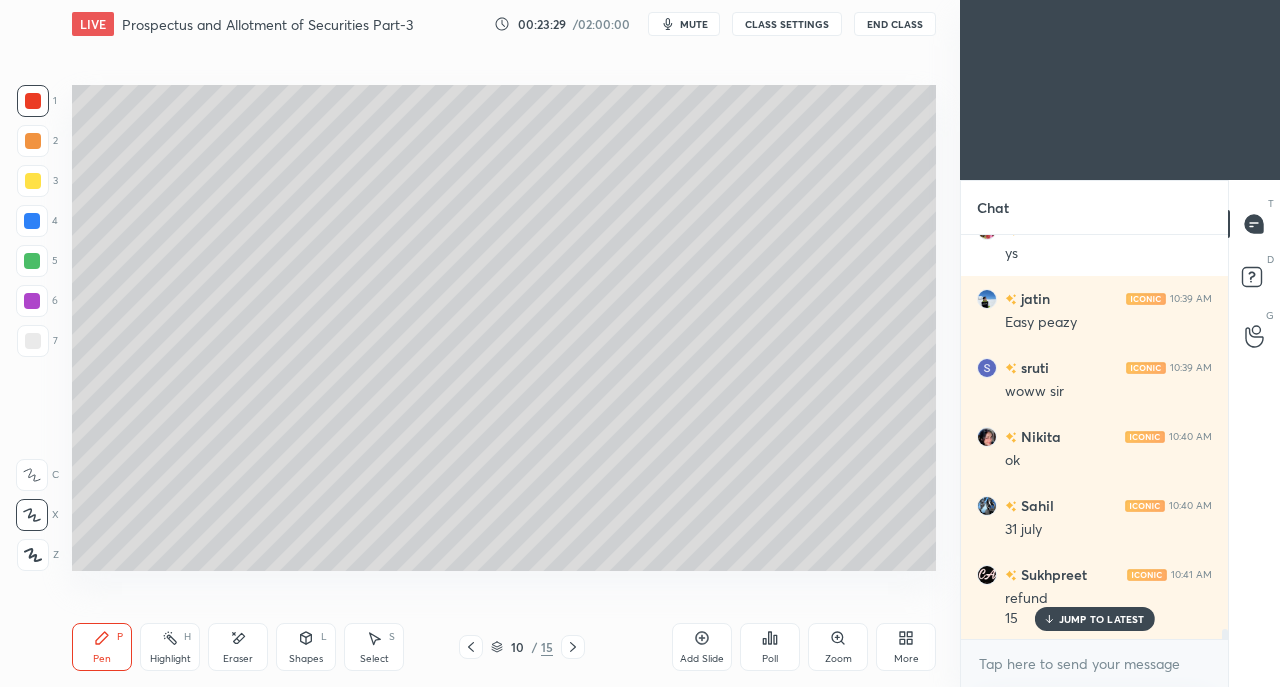 click 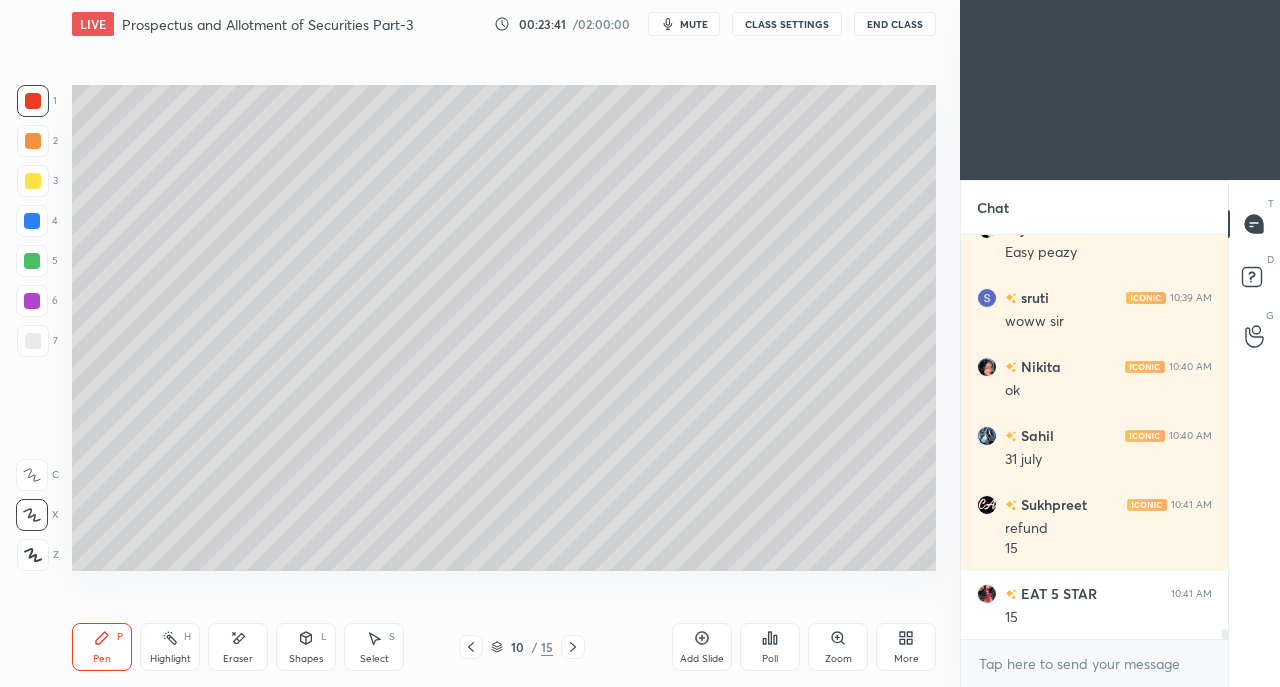 scroll, scrollTop: 16064, scrollLeft: 0, axis: vertical 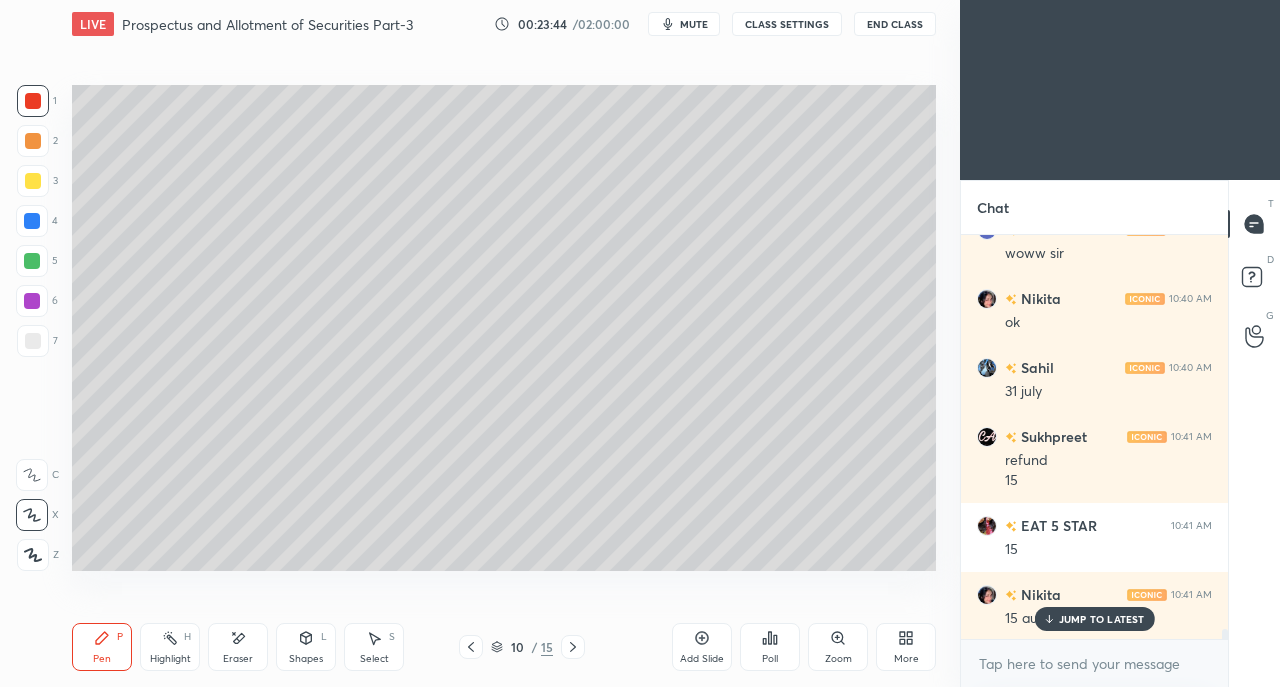 click on "Eraser" at bounding box center [238, 647] 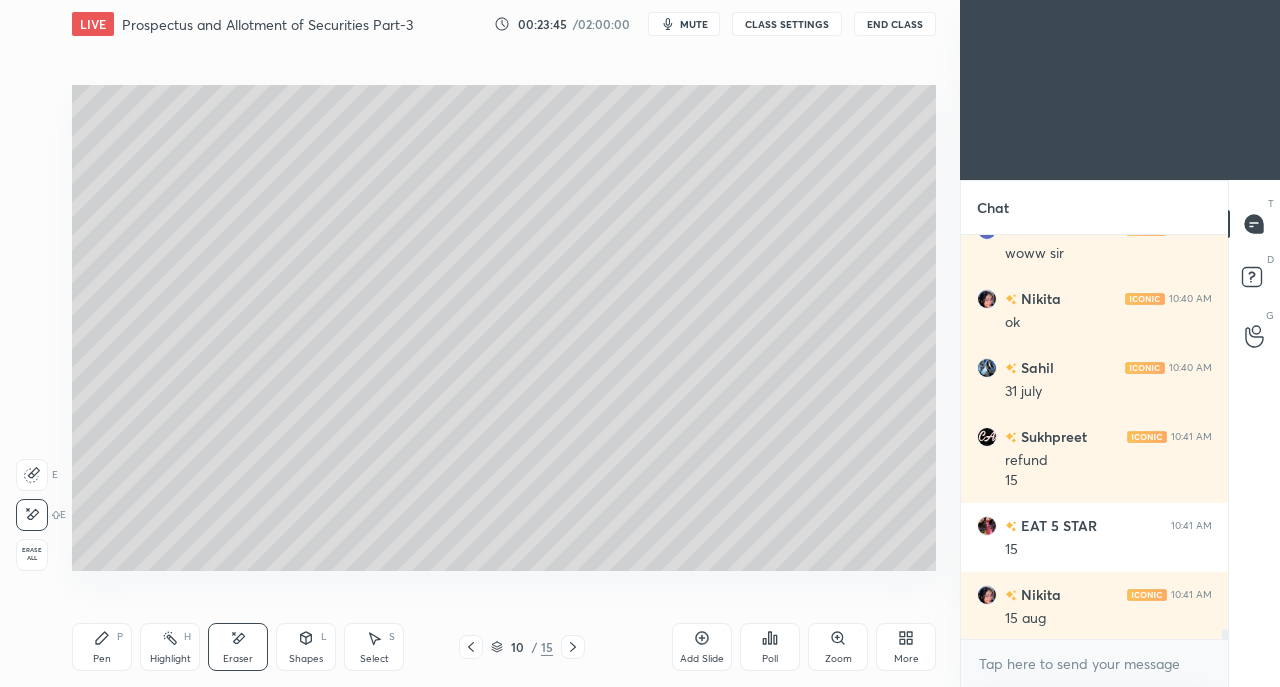 scroll, scrollTop: 16134, scrollLeft: 0, axis: vertical 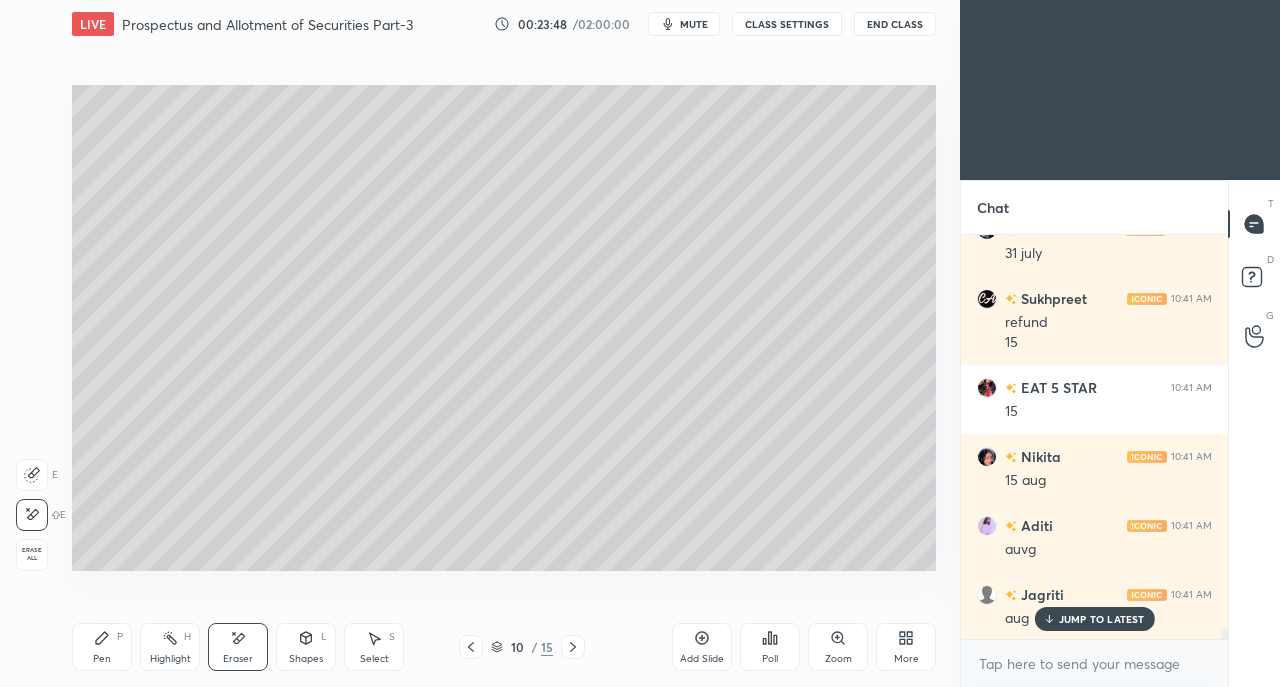 click 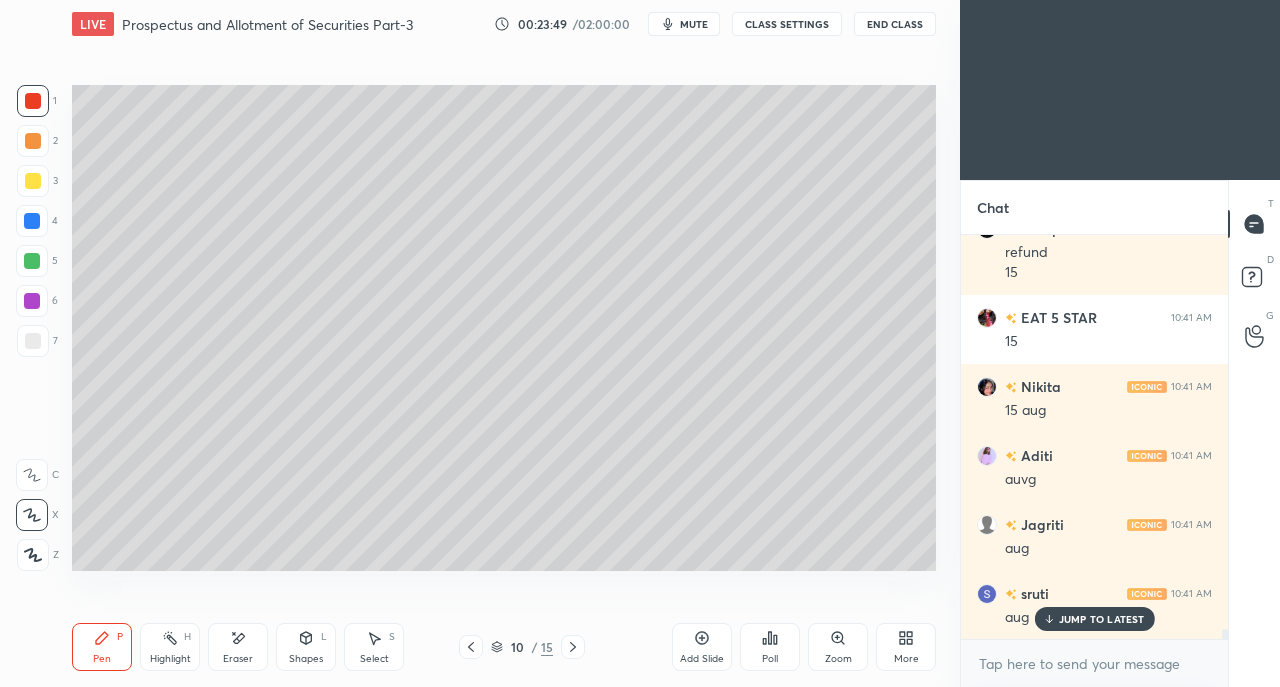 scroll, scrollTop: 16340, scrollLeft: 0, axis: vertical 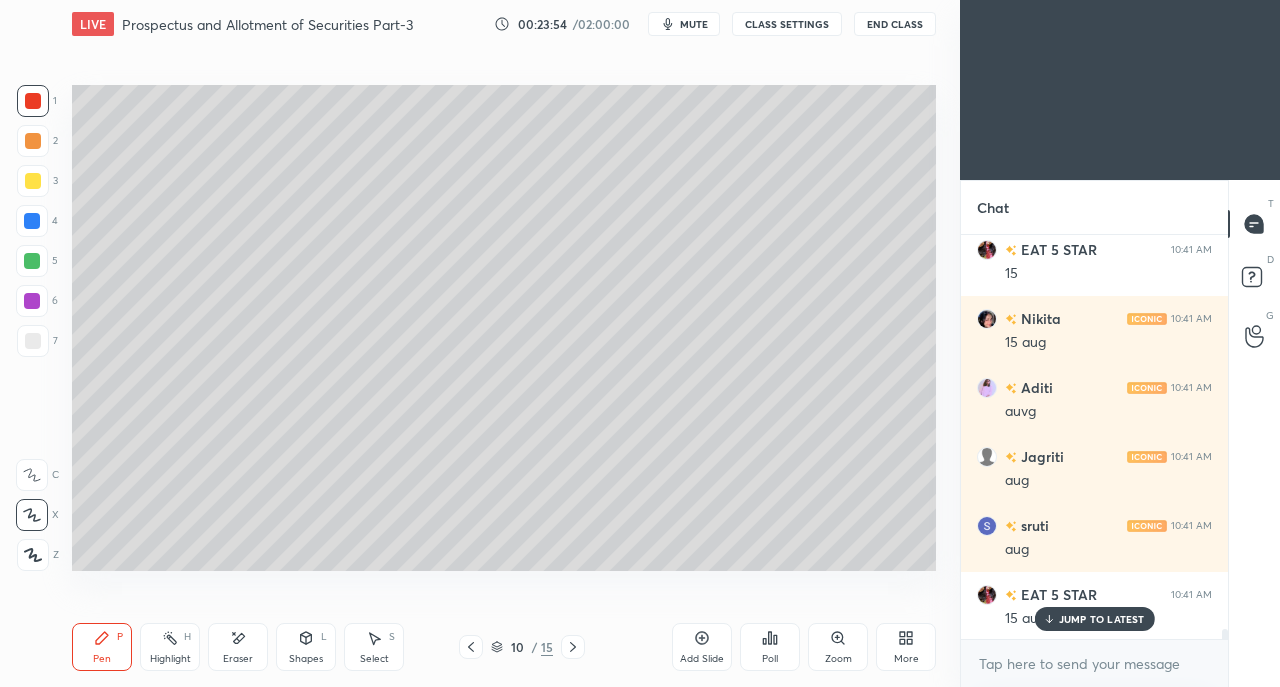 click on "JUMP TO LATEST" at bounding box center [1102, 619] 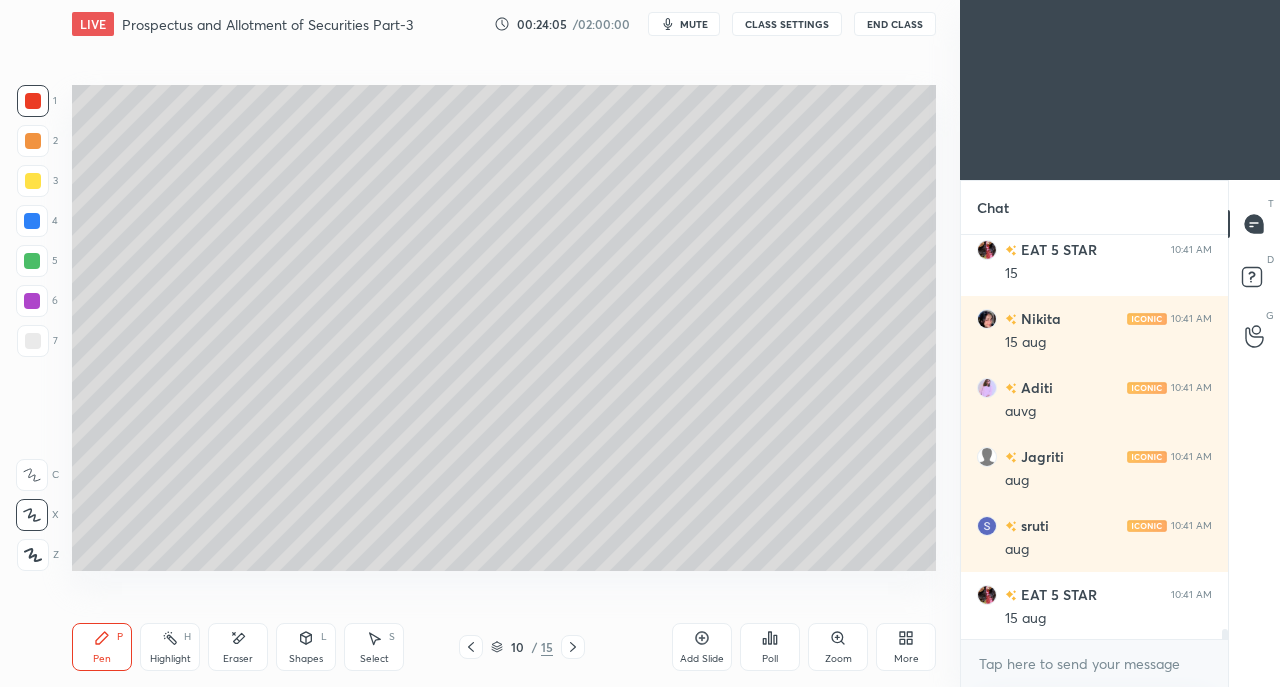 click 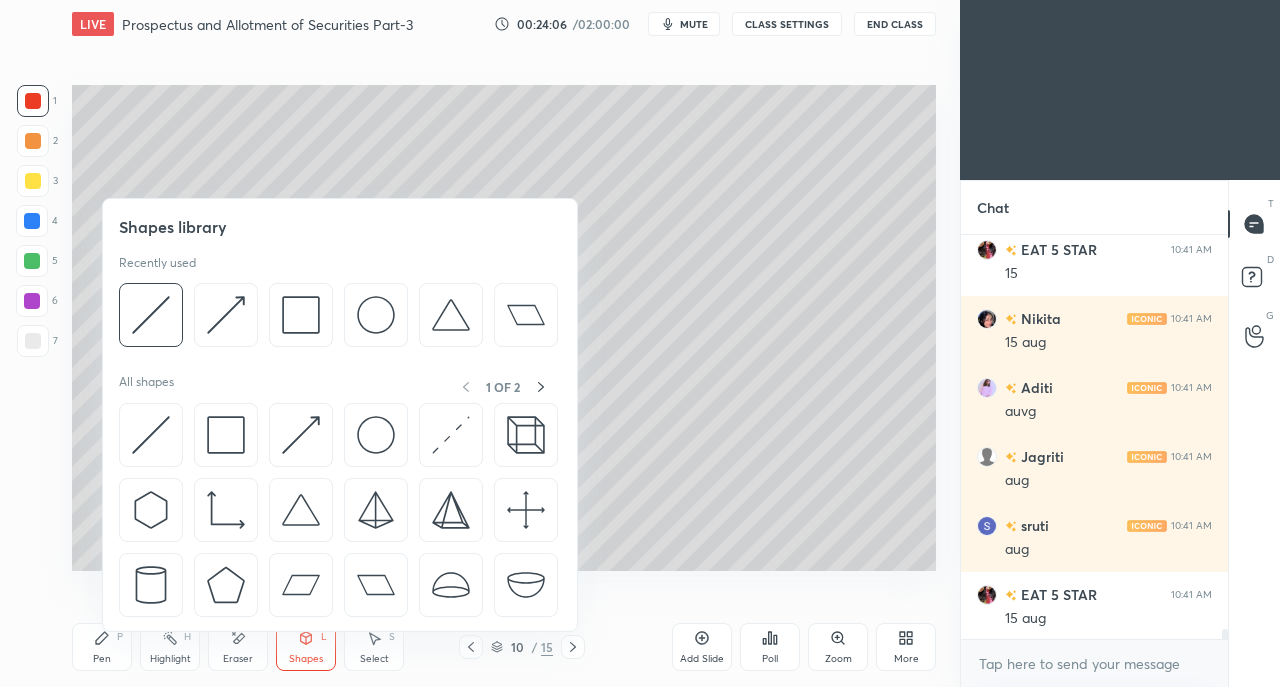 click at bounding box center (151, 315) 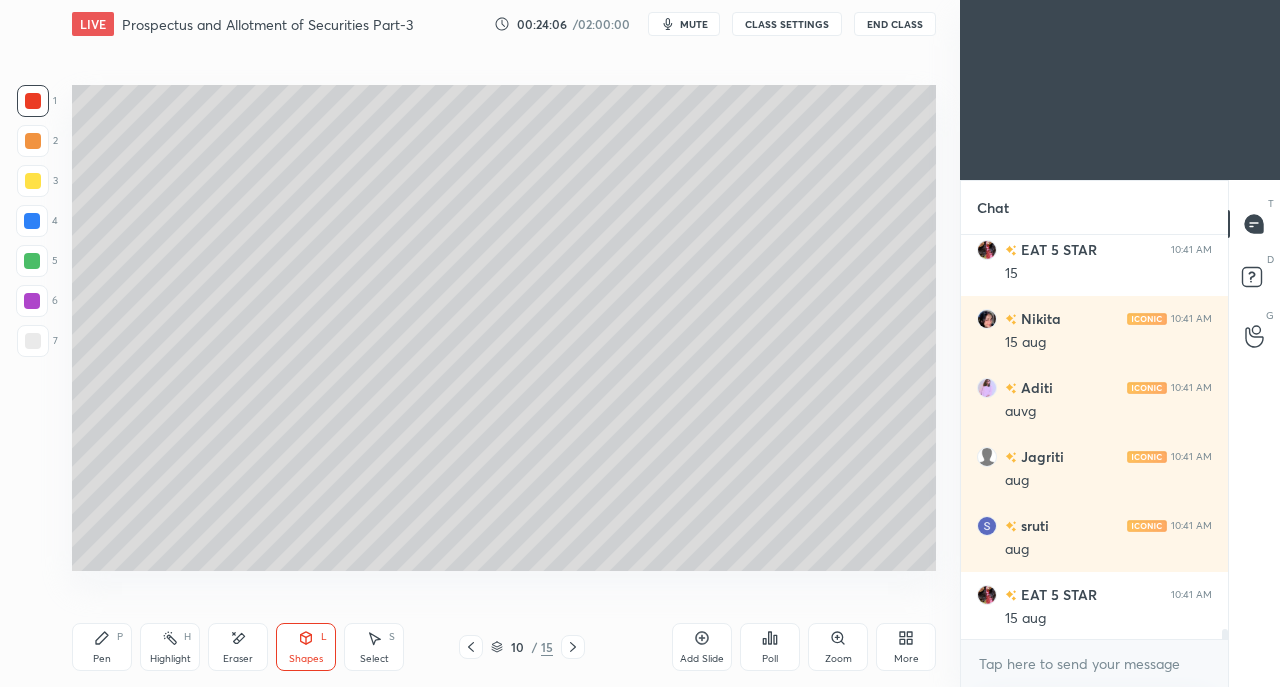 click at bounding box center (33, 341) 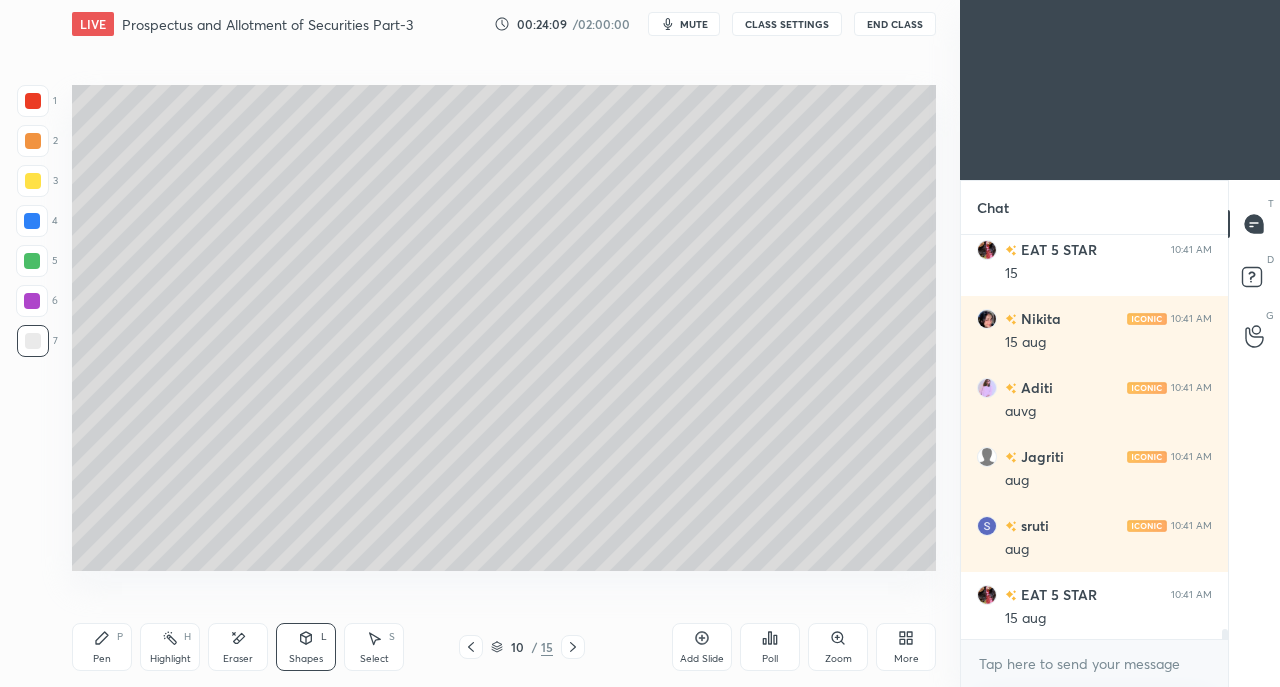 click on "Pen P" at bounding box center (102, 647) 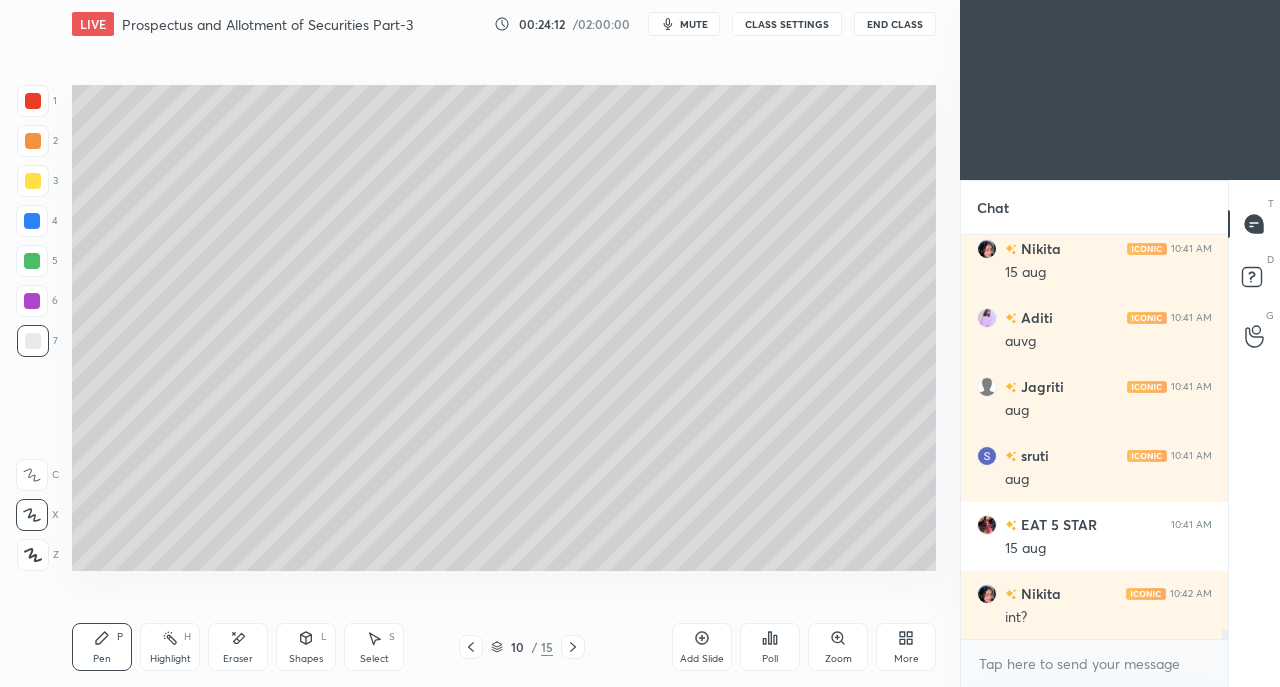scroll, scrollTop: 16478, scrollLeft: 0, axis: vertical 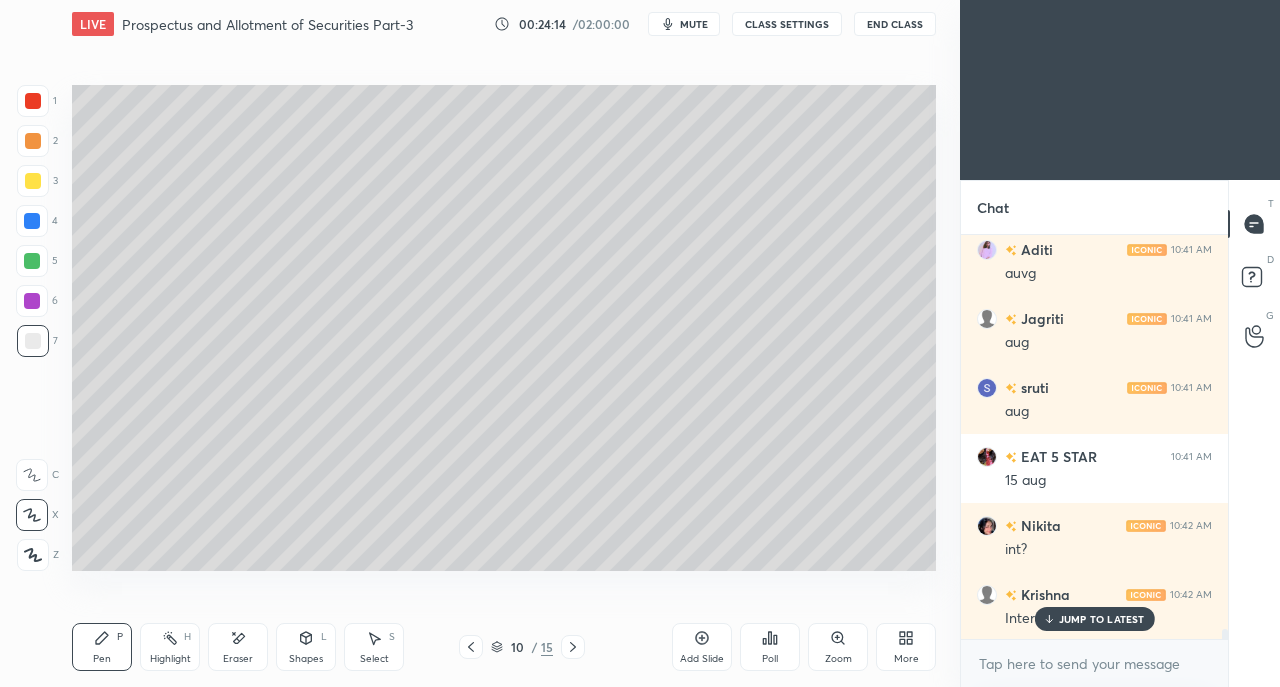 click on "JUMP TO LATEST" at bounding box center [1102, 619] 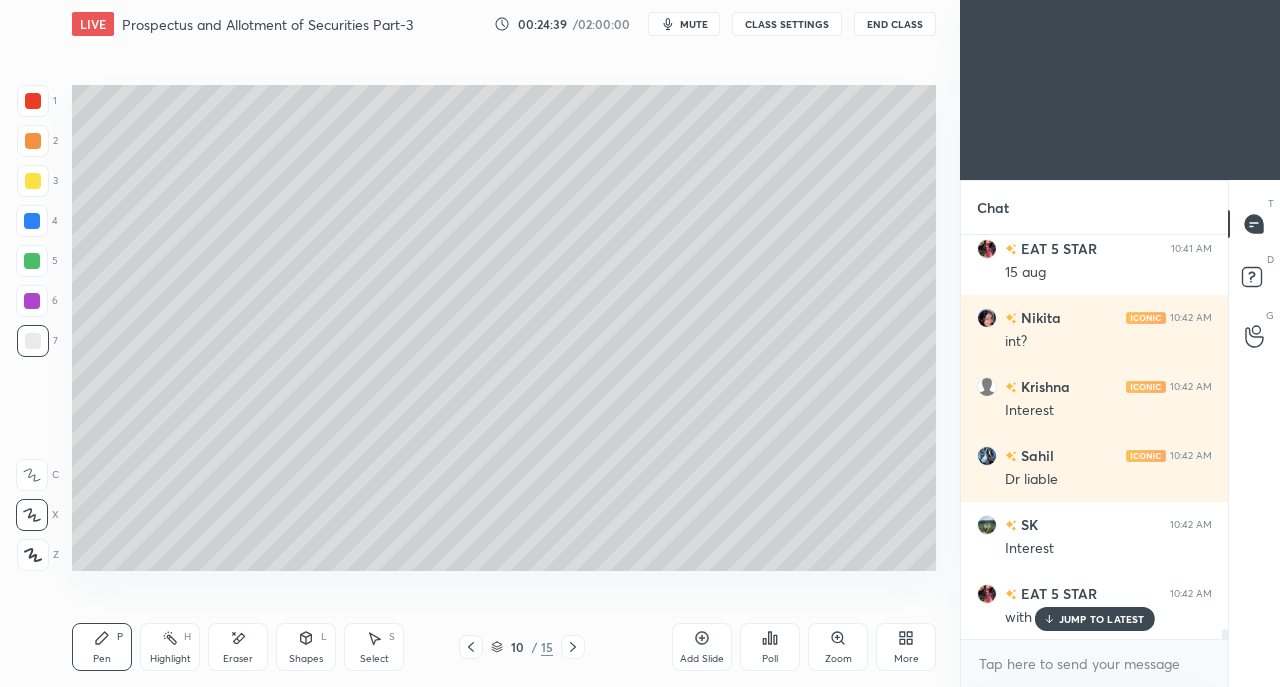 scroll, scrollTop: 16754, scrollLeft: 0, axis: vertical 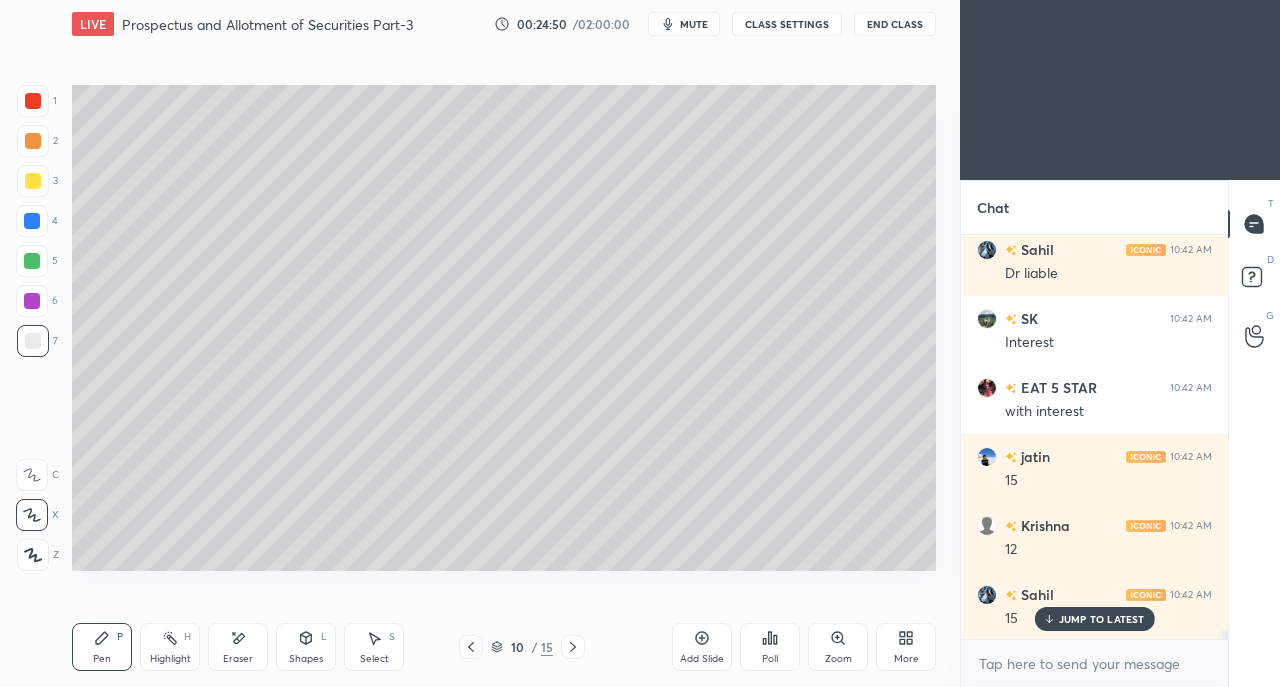 click at bounding box center [33, 181] 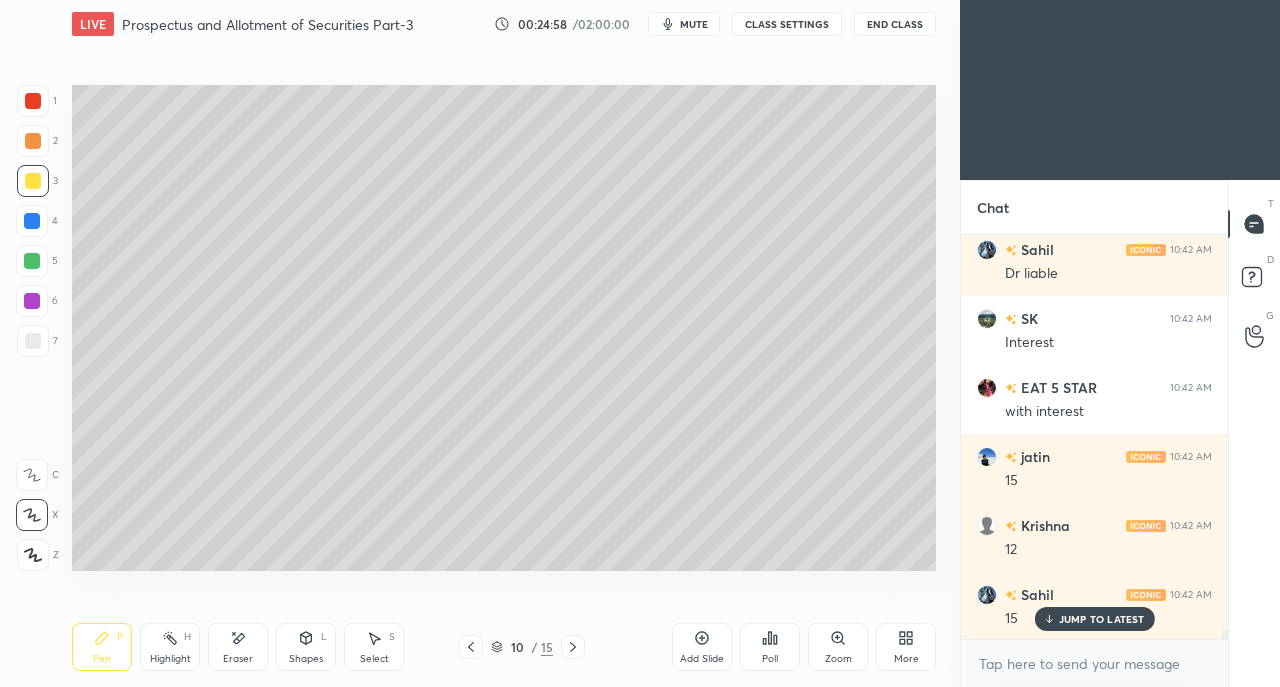 click 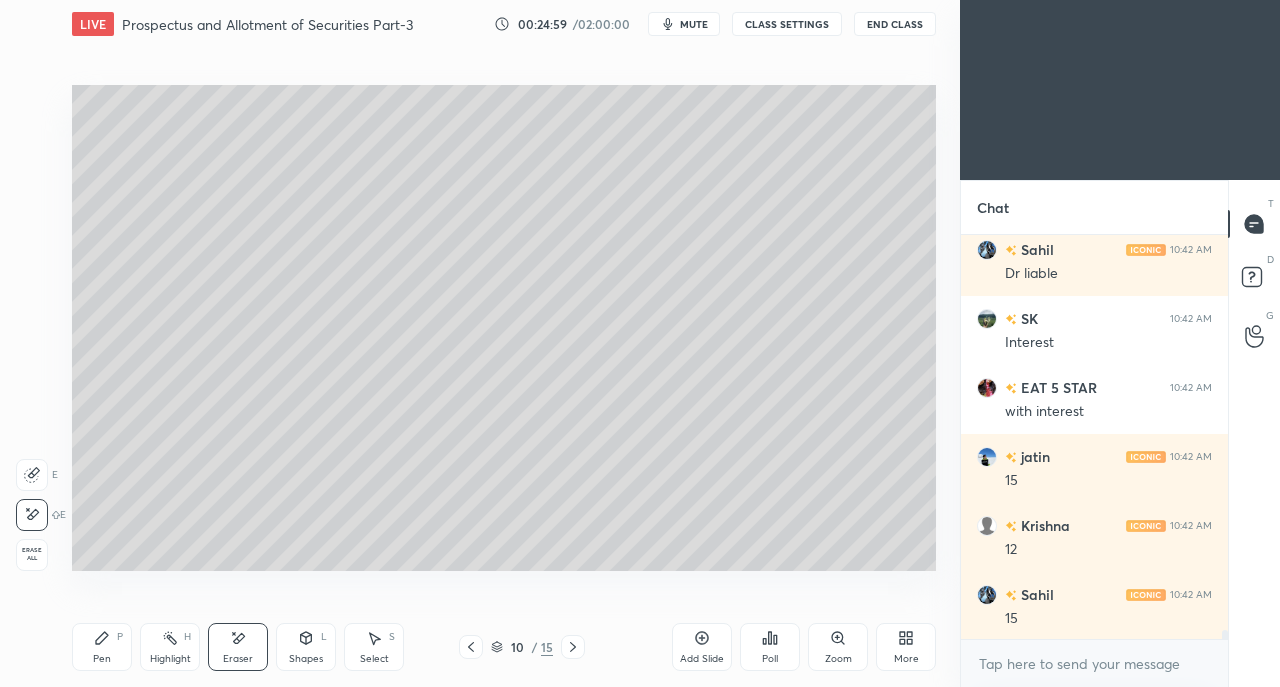 scroll, scrollTop: 16962, scrollLeft: 0, axis: vertical 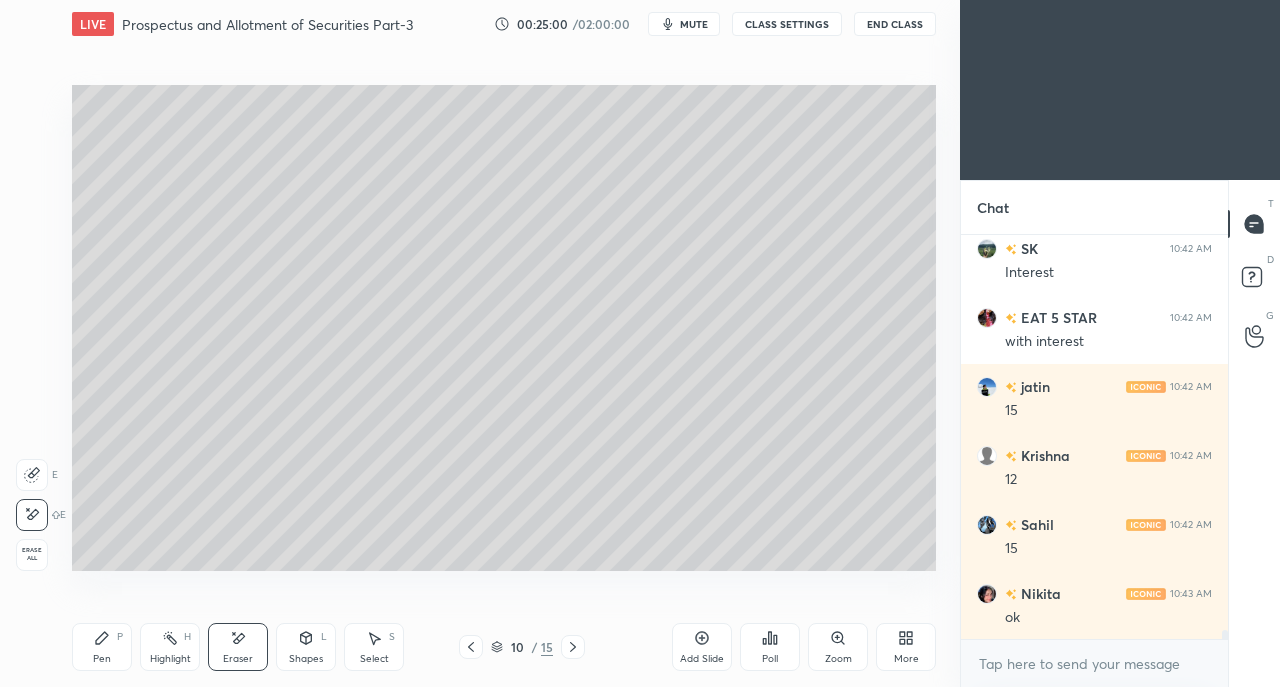 click on "Pen" at bounding box center (102, 659) 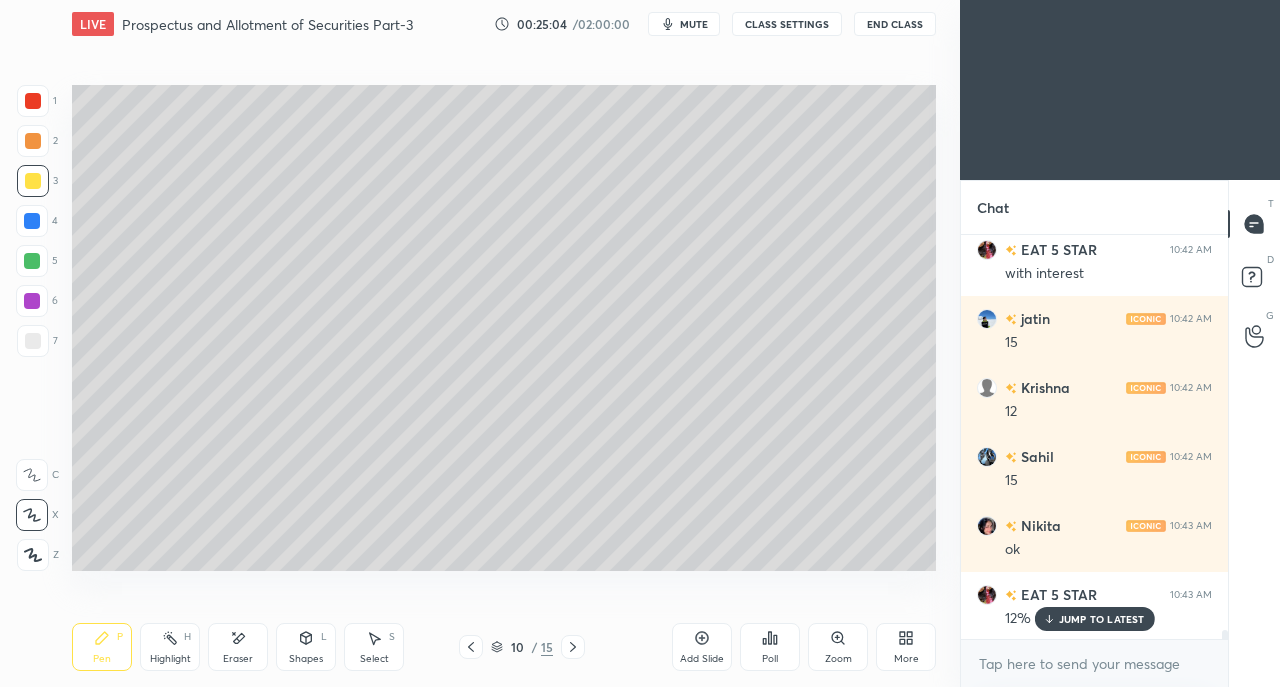 scroll, scrollTop: 17100, scrollLeft: 0, axis: vertical 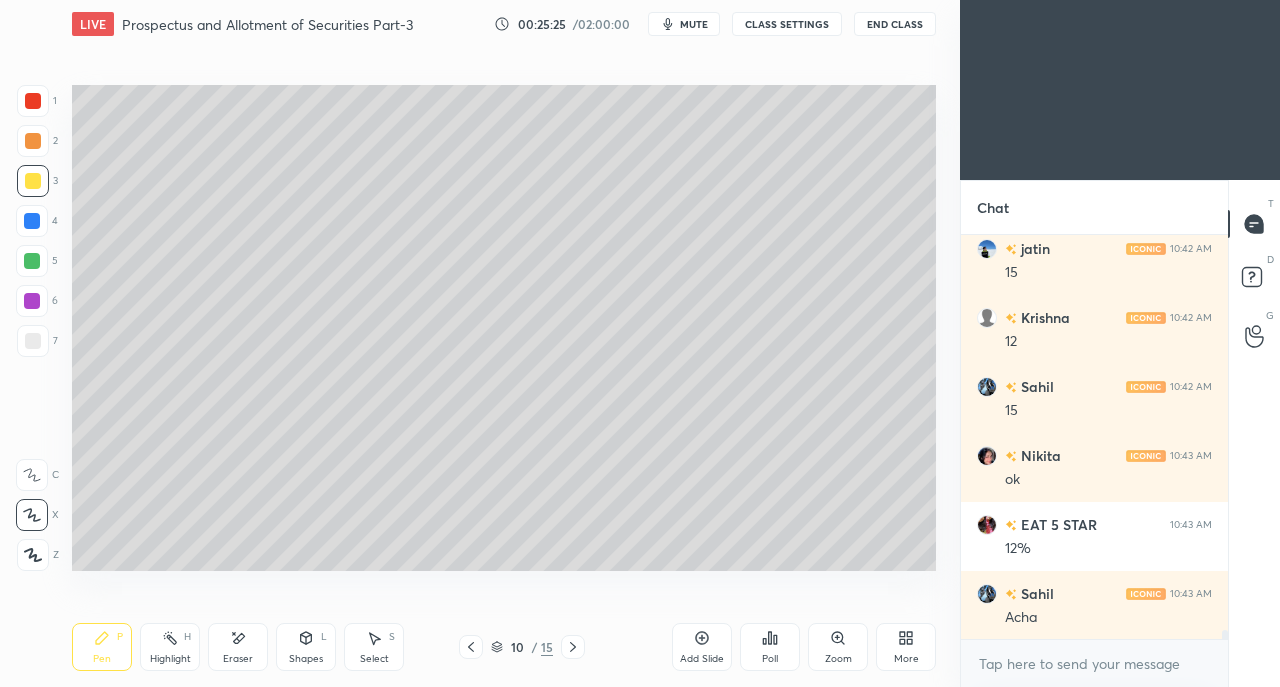 click on "Pen P Highlight H Eraser Shapes L Select S 10 / 15 Add Slide Poll Zoom More" at bounding box center (504, 647) 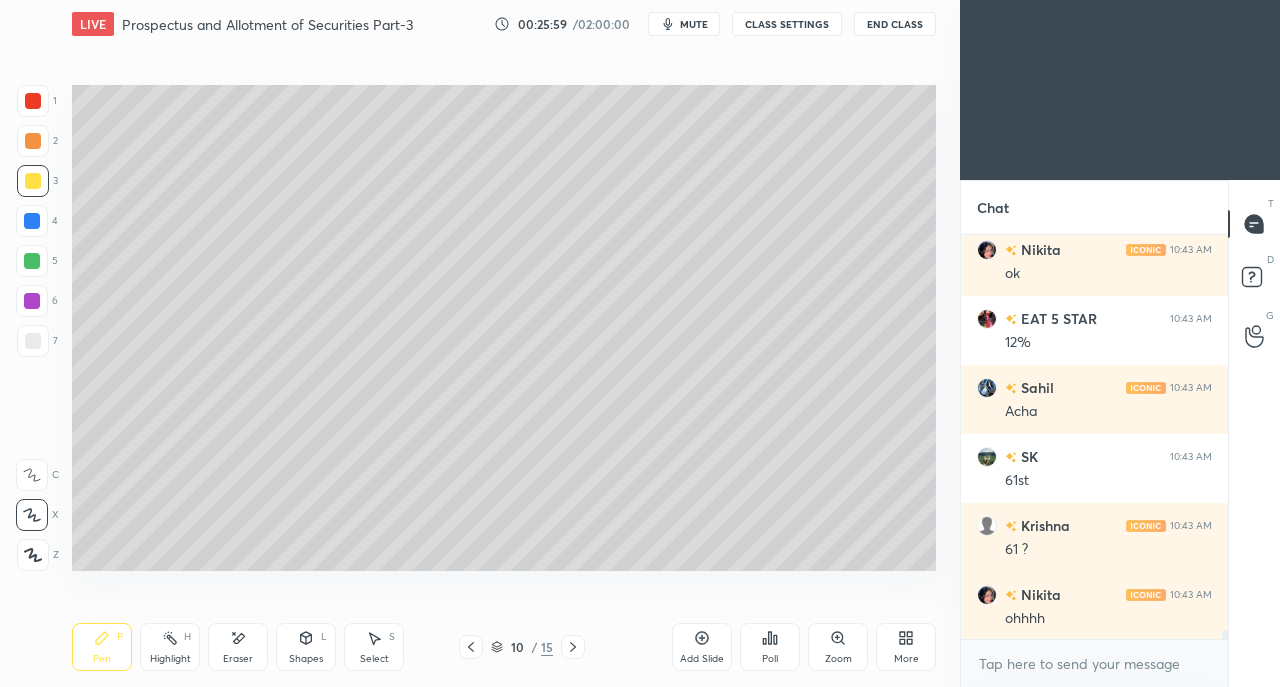 scroll, scrollTop: 17376, scrollLeft: 0, axis: vertical 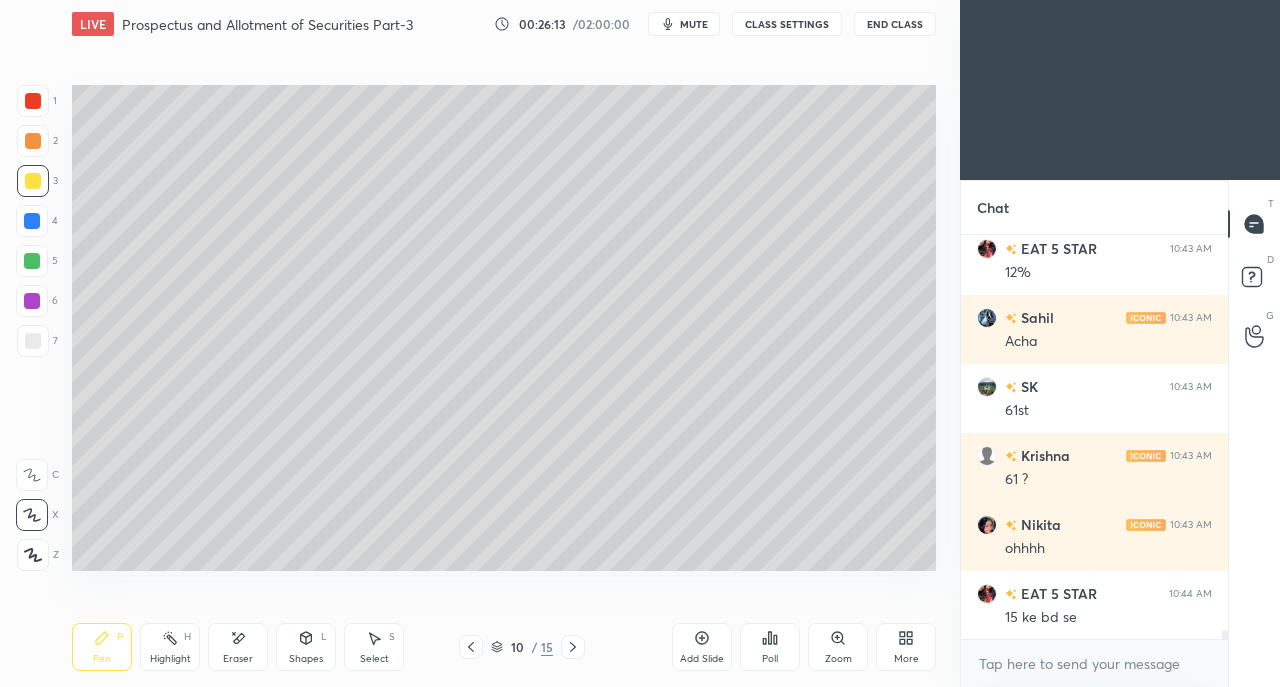 click on "Add Slide" at bounding box center [702, 647] 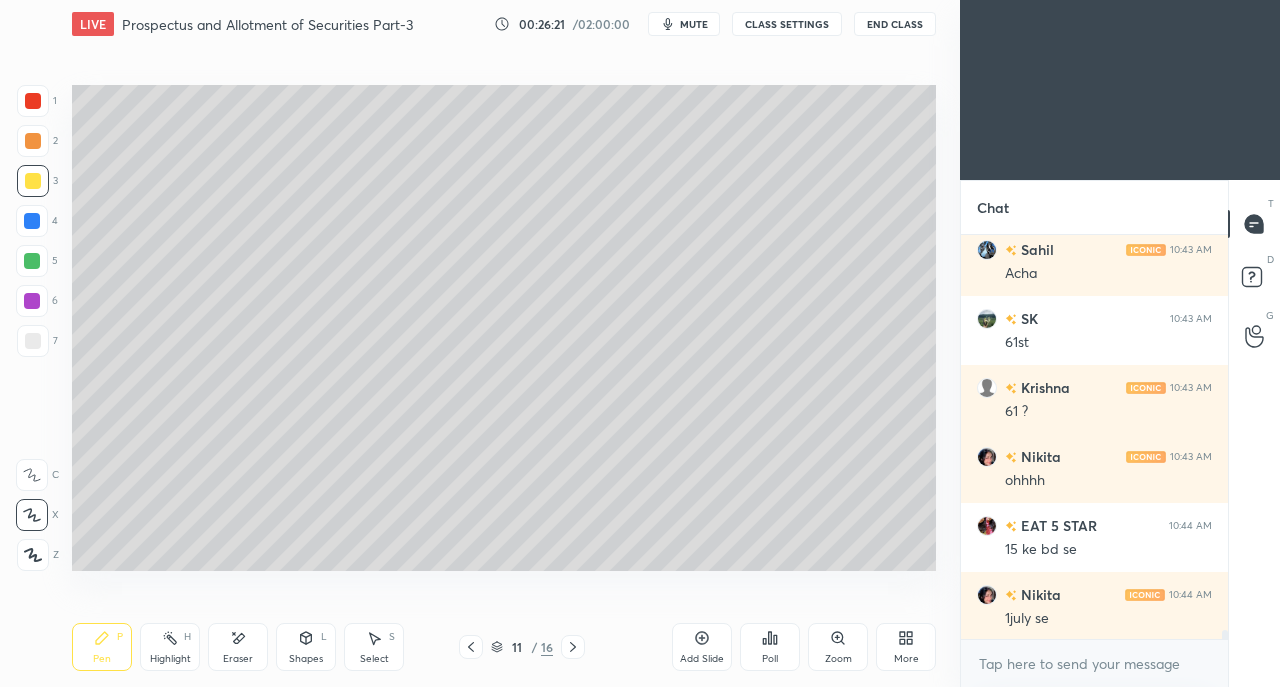 scroll, scrollTop: 17514, scrollLeft: 0, axis: vertical 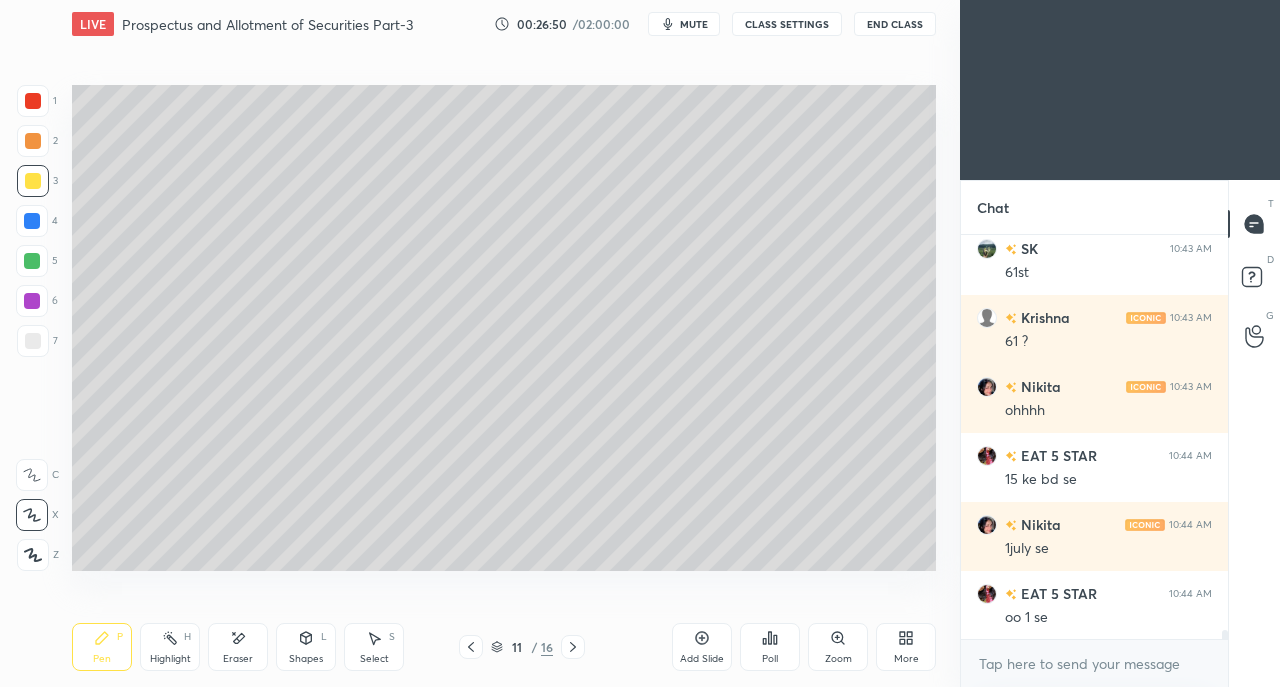 click on "Shapes L" at bounding box center (306, 647) 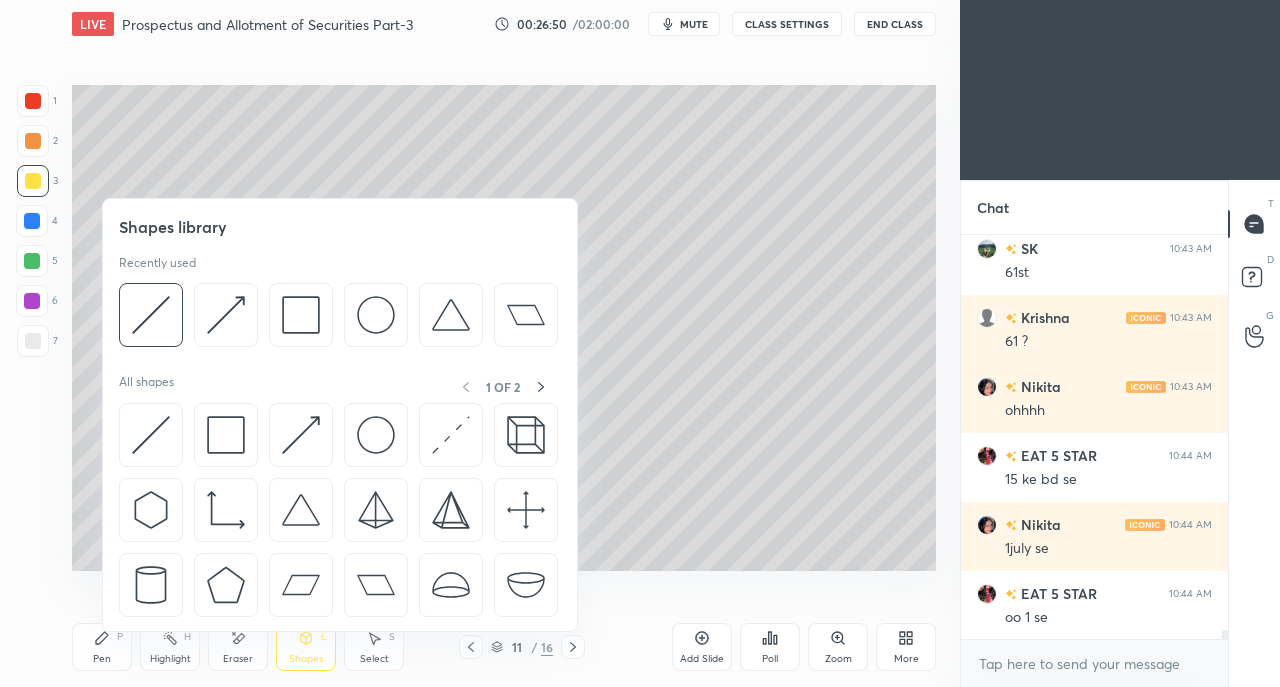 click at bounding box center [151, 435] 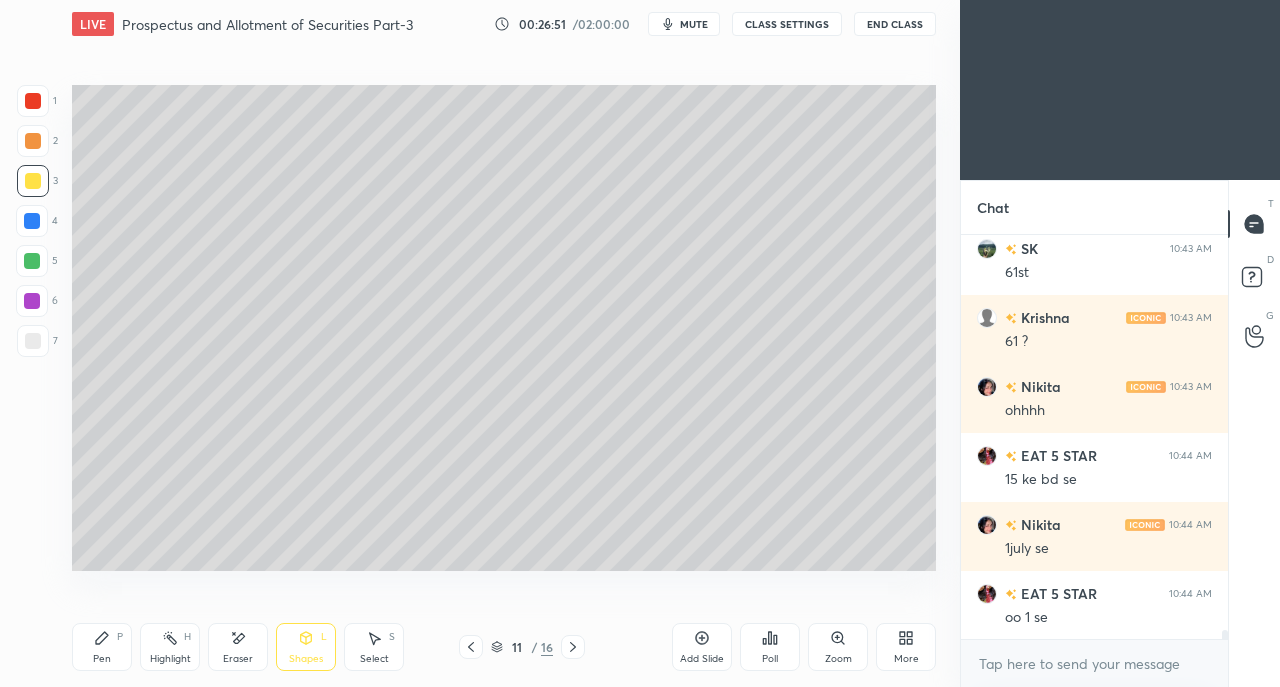 click at bounding box center (33, 341) 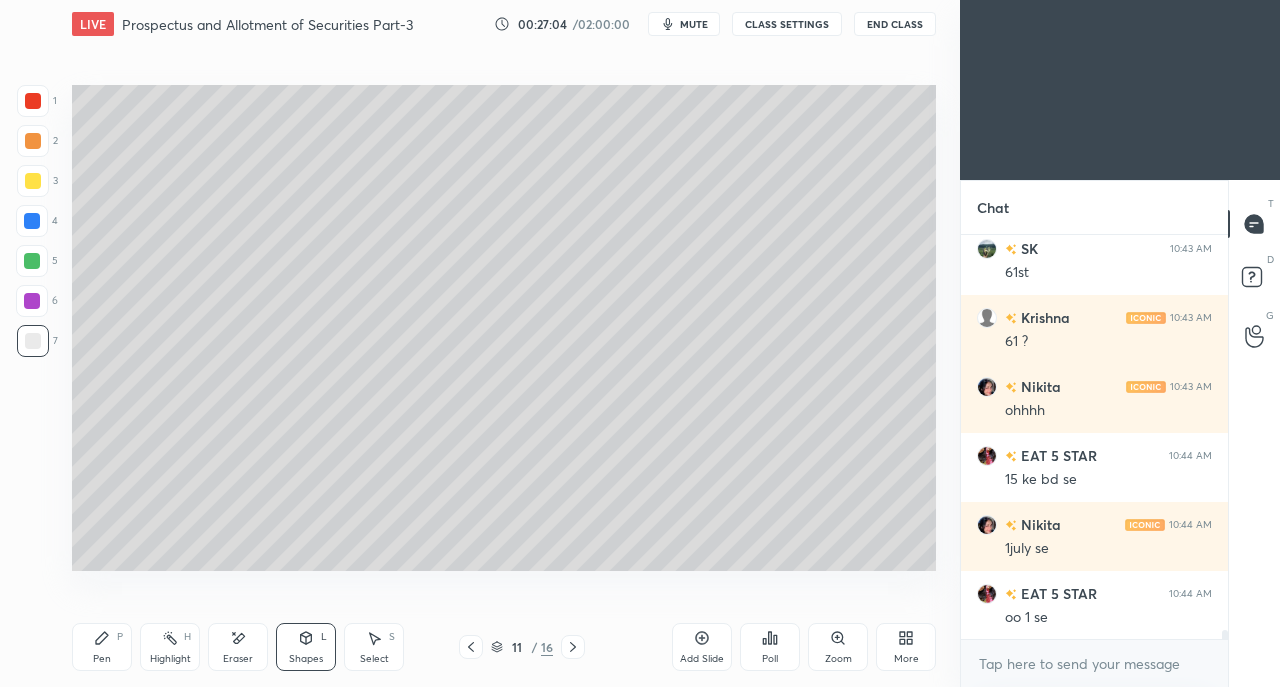 click 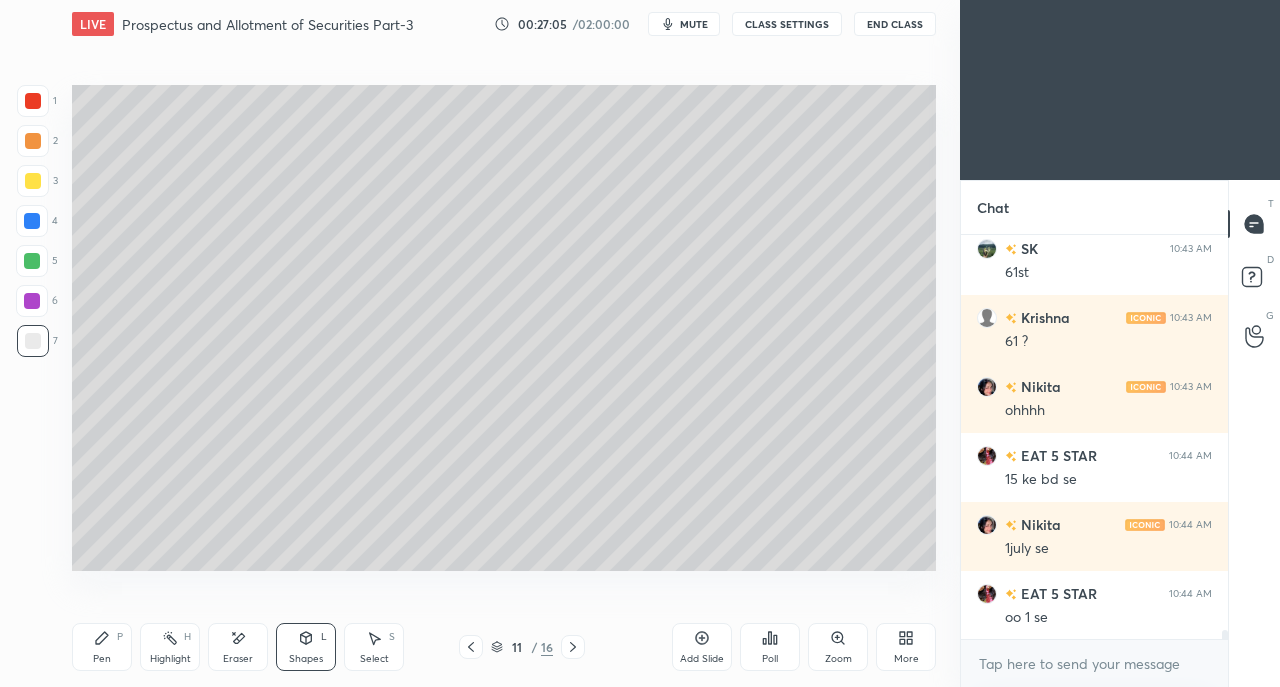 click at bounding box center [33, 181] 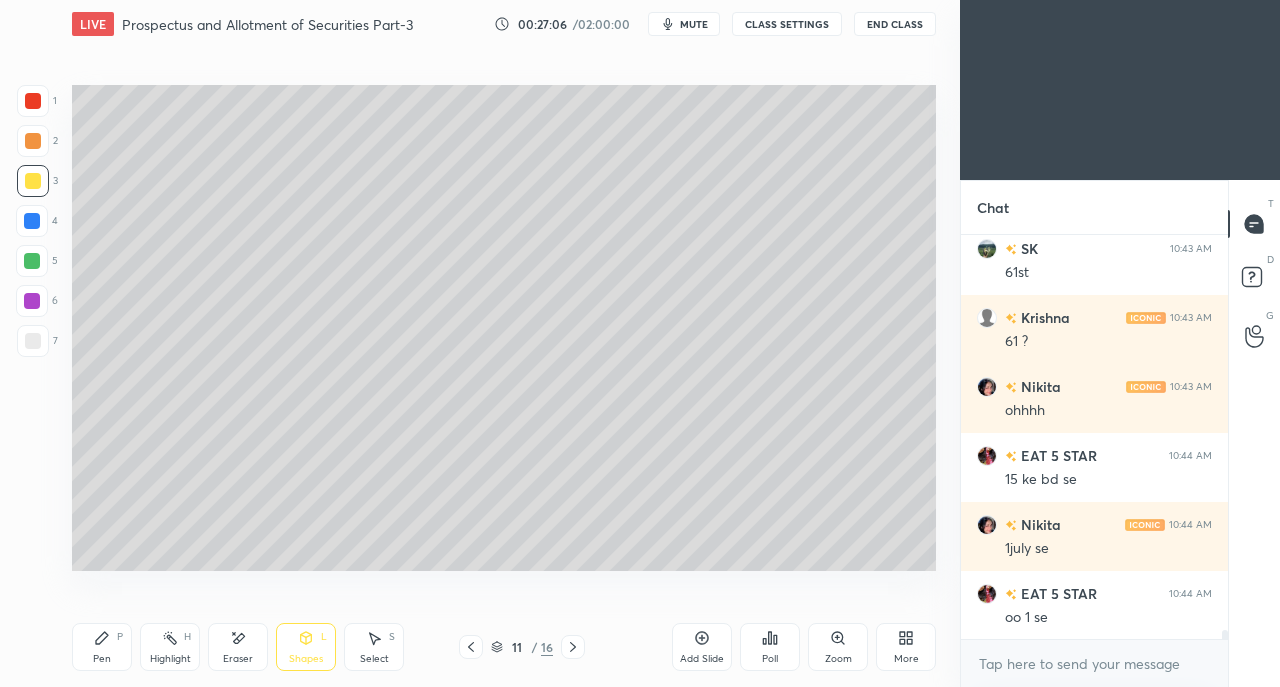 click 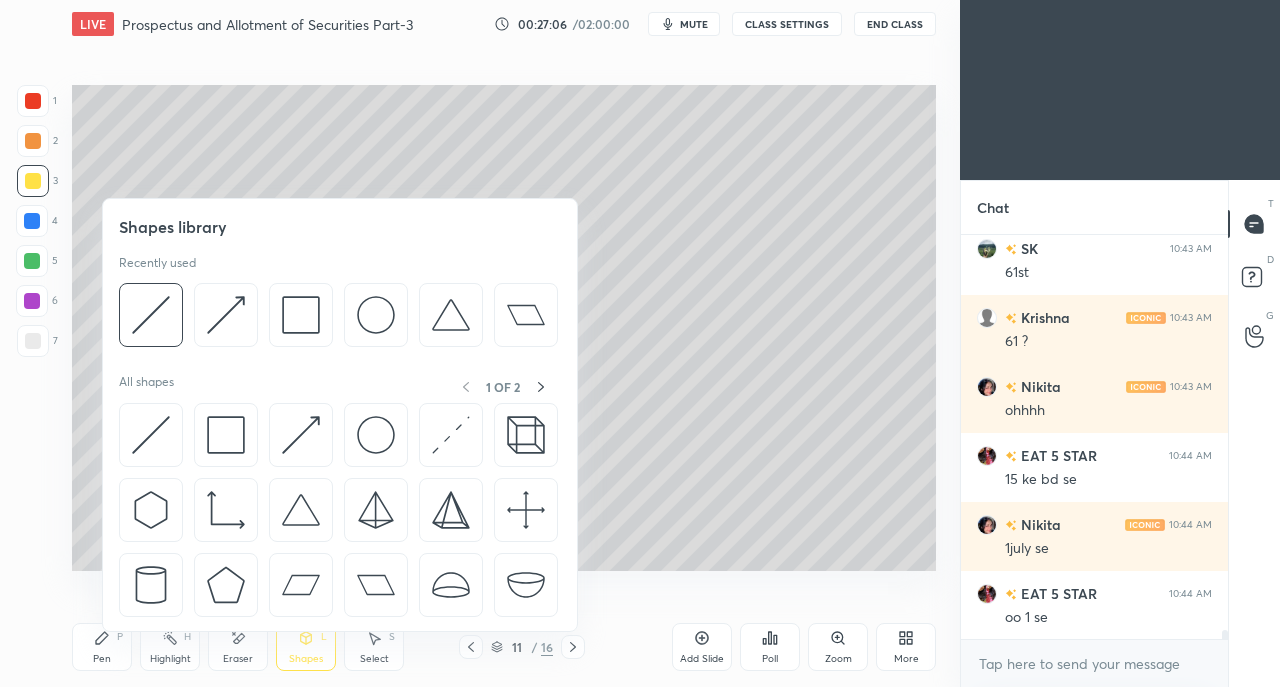 click at bounding box center (301, 435) 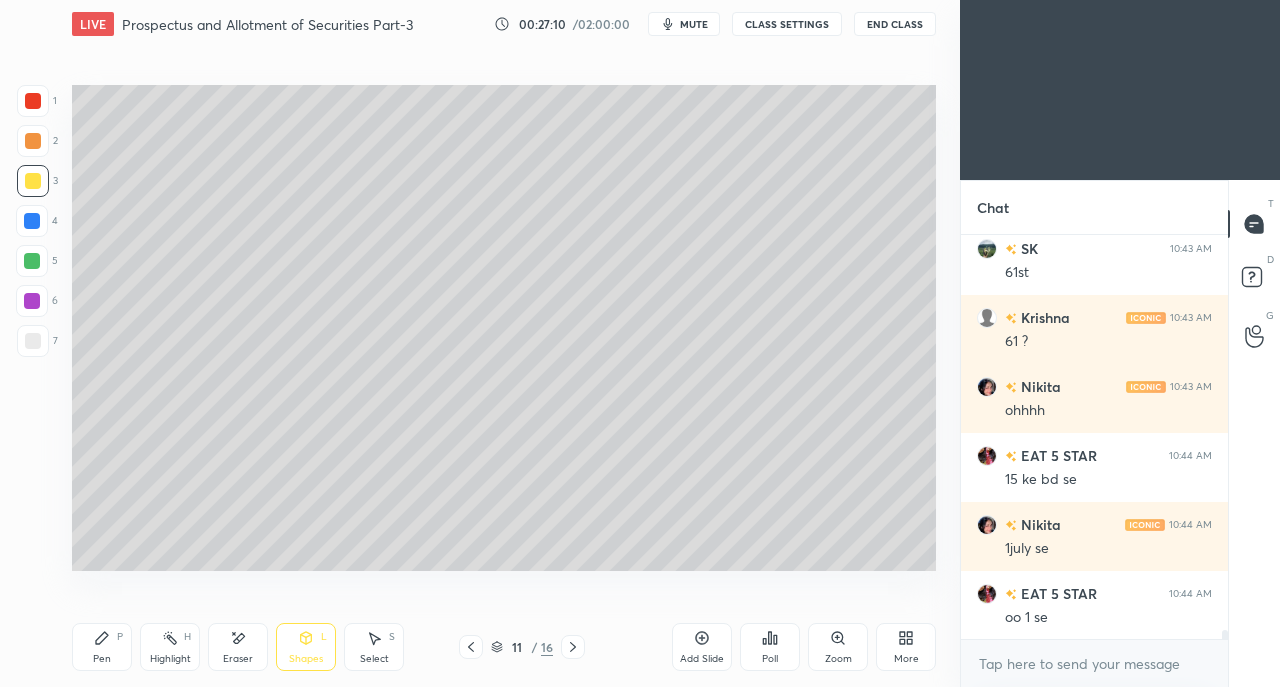 click 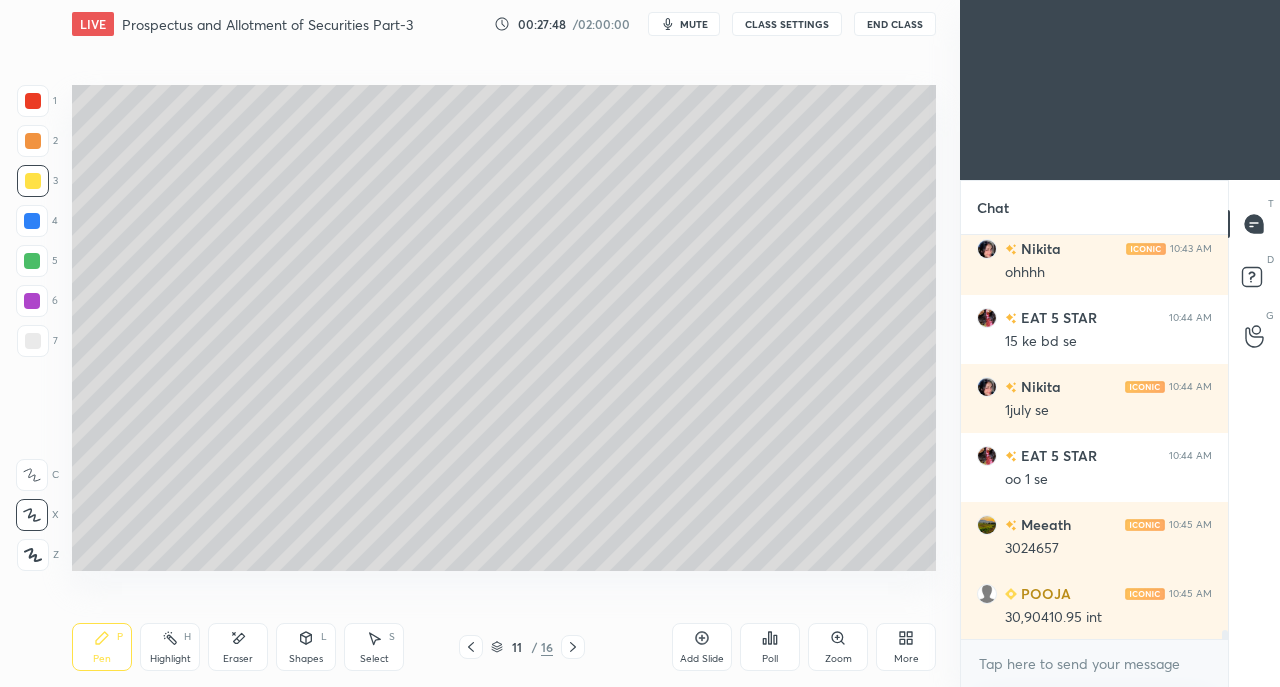 scroll, scrollTop: 17720, scrollLeft: 0, axis: vertical 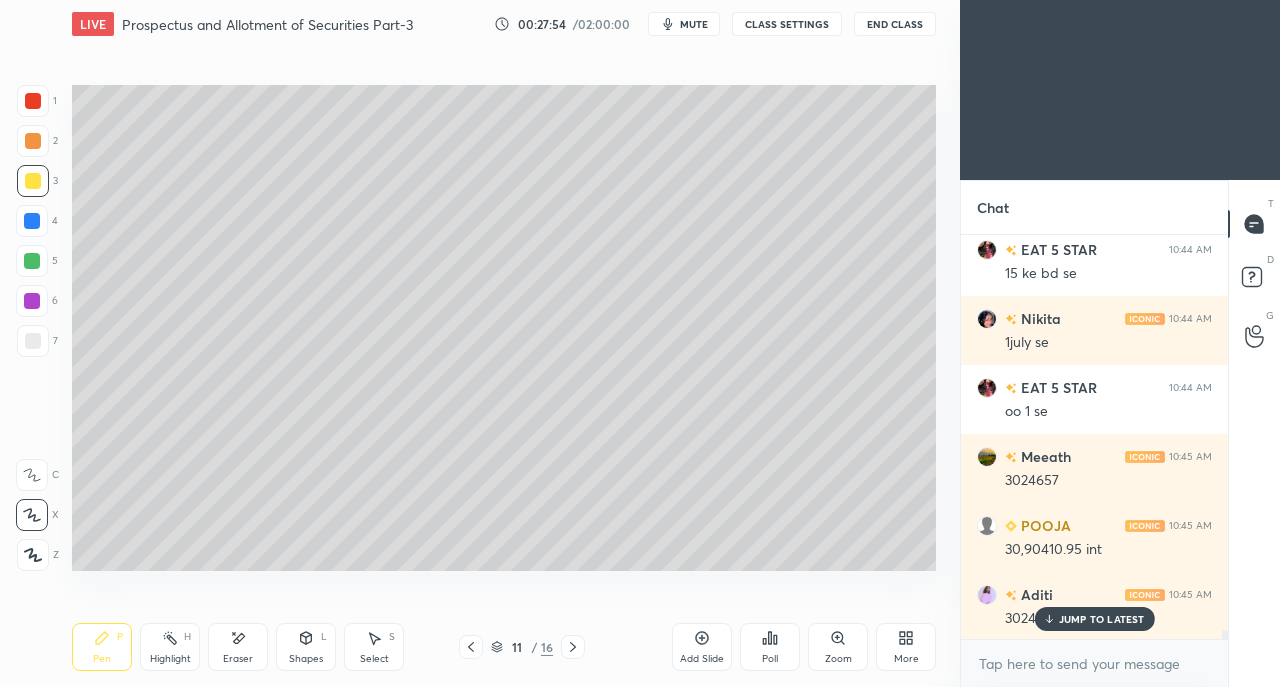 click on "JUMP TO LATEST" at bounding box center [1102, 619] 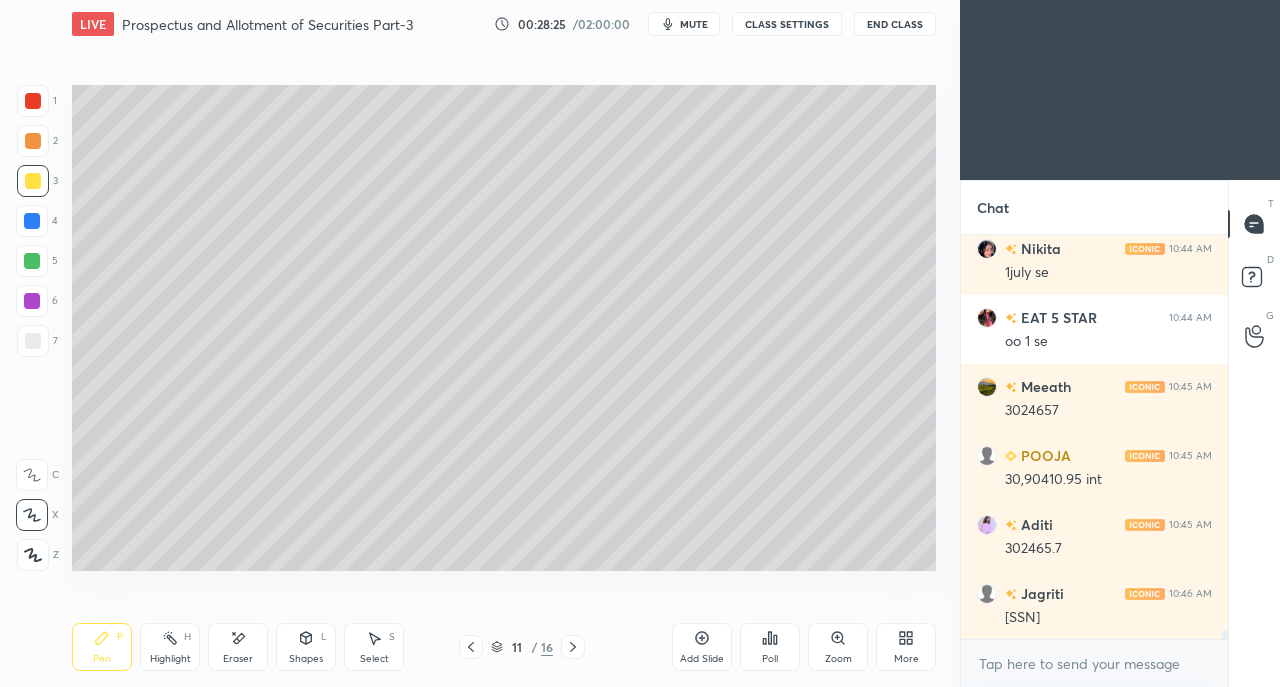 scroll, scrollTop: 17858, scrollLeft: 0, axis: vertical 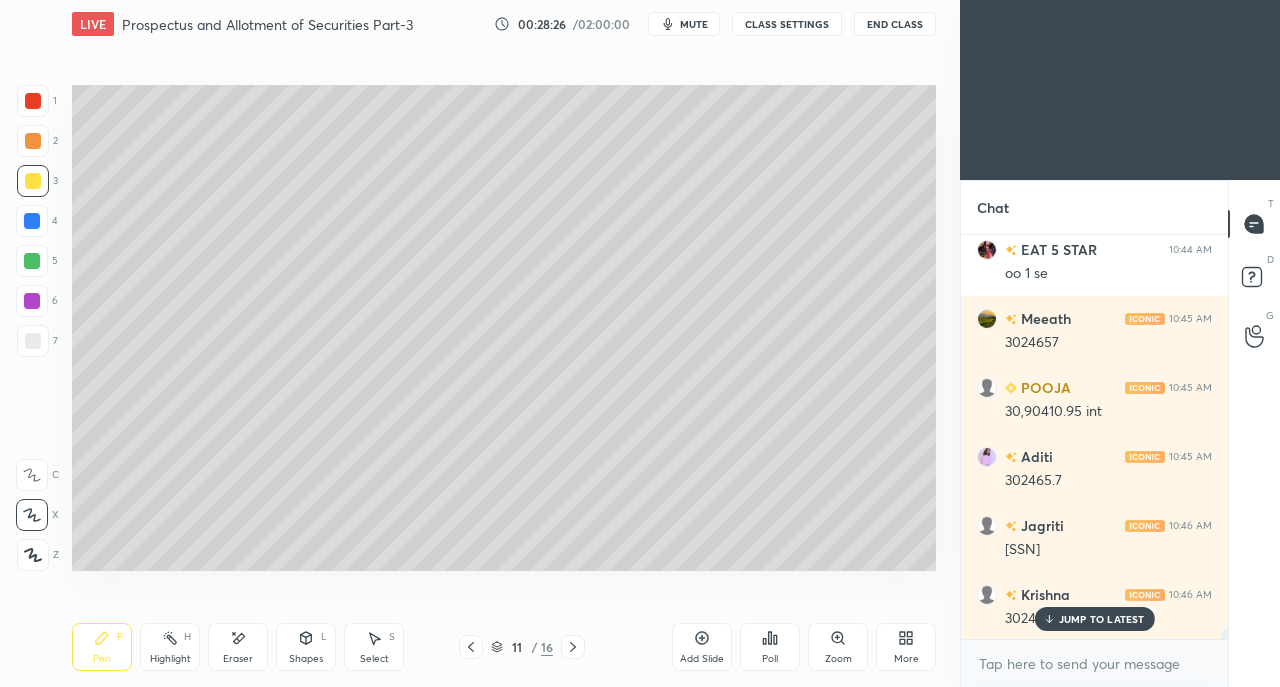 click on "JUMP TO LATEST" at bounding box center (1102, 619) 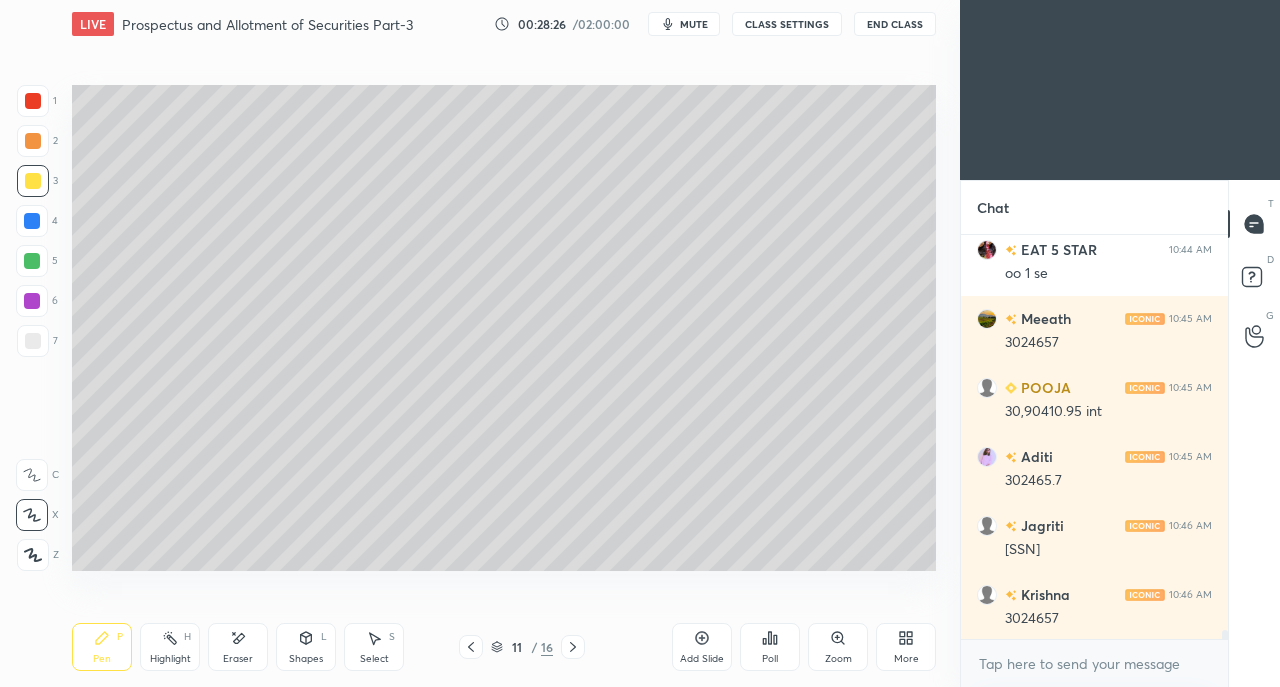 scroll, scrollTop: 17928, scrollLeft: 0, axis: vertical 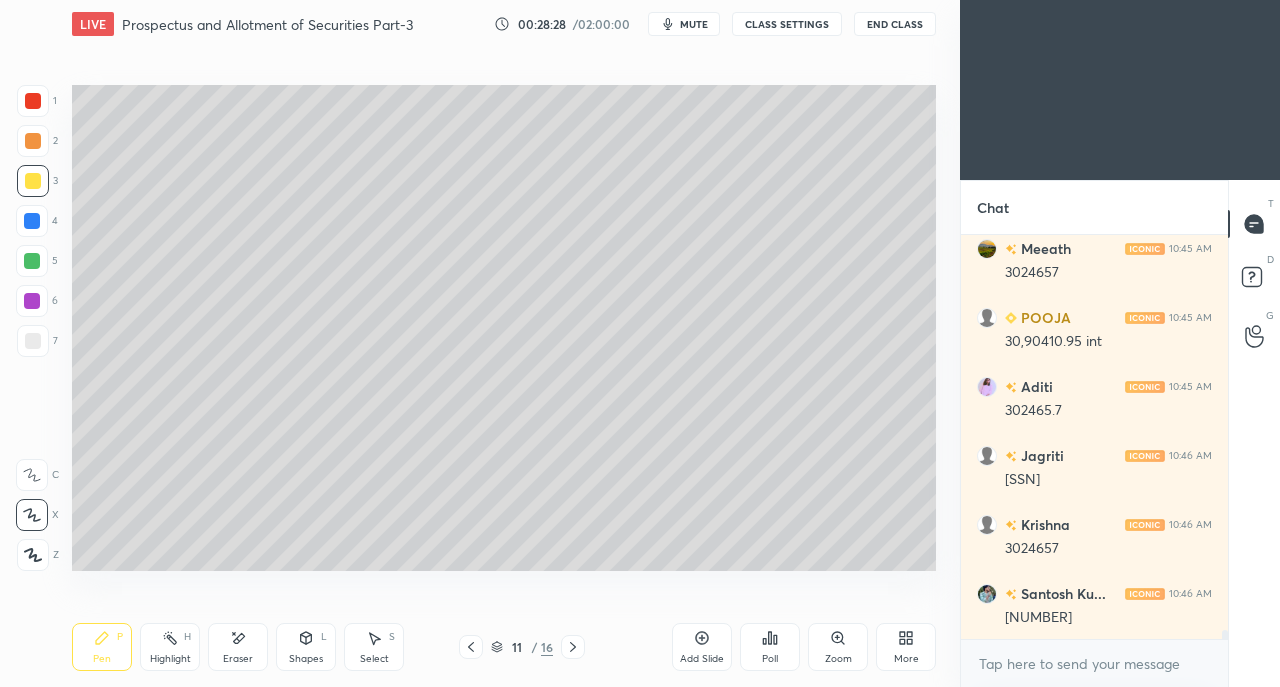 click at bounding box center [33, 341] 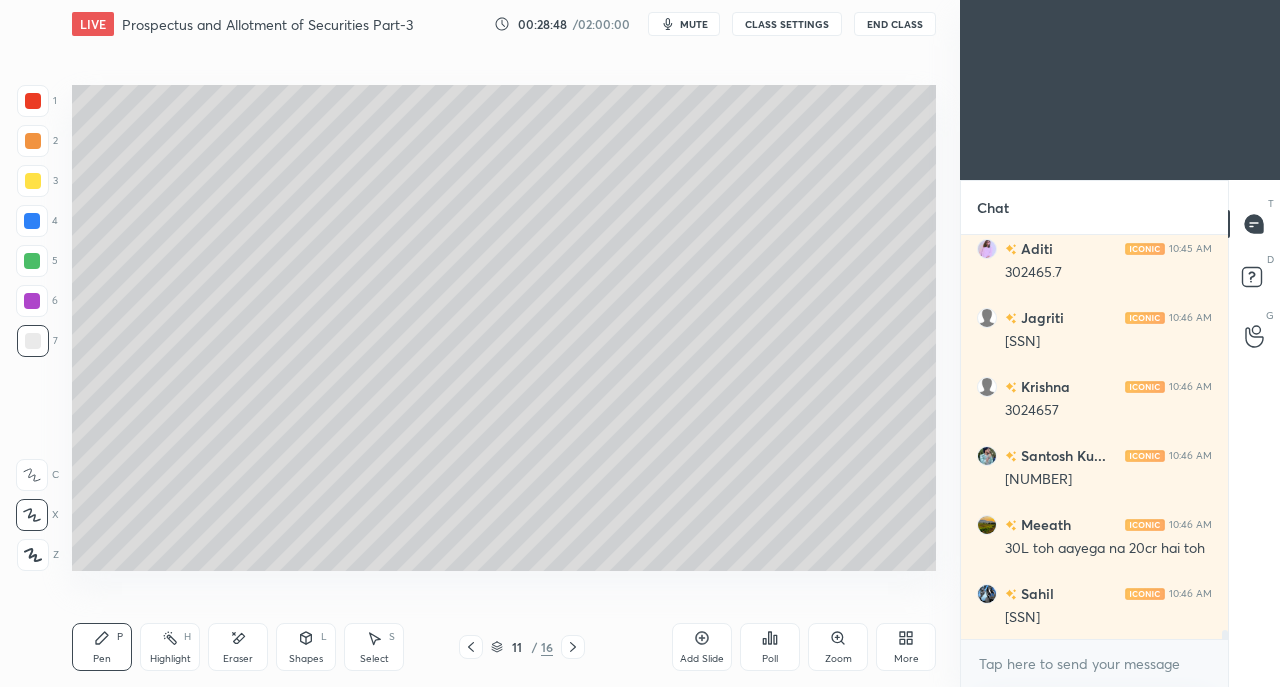 scroll, scrollTop: 18134, scrollLeft: 0, axis: vertical 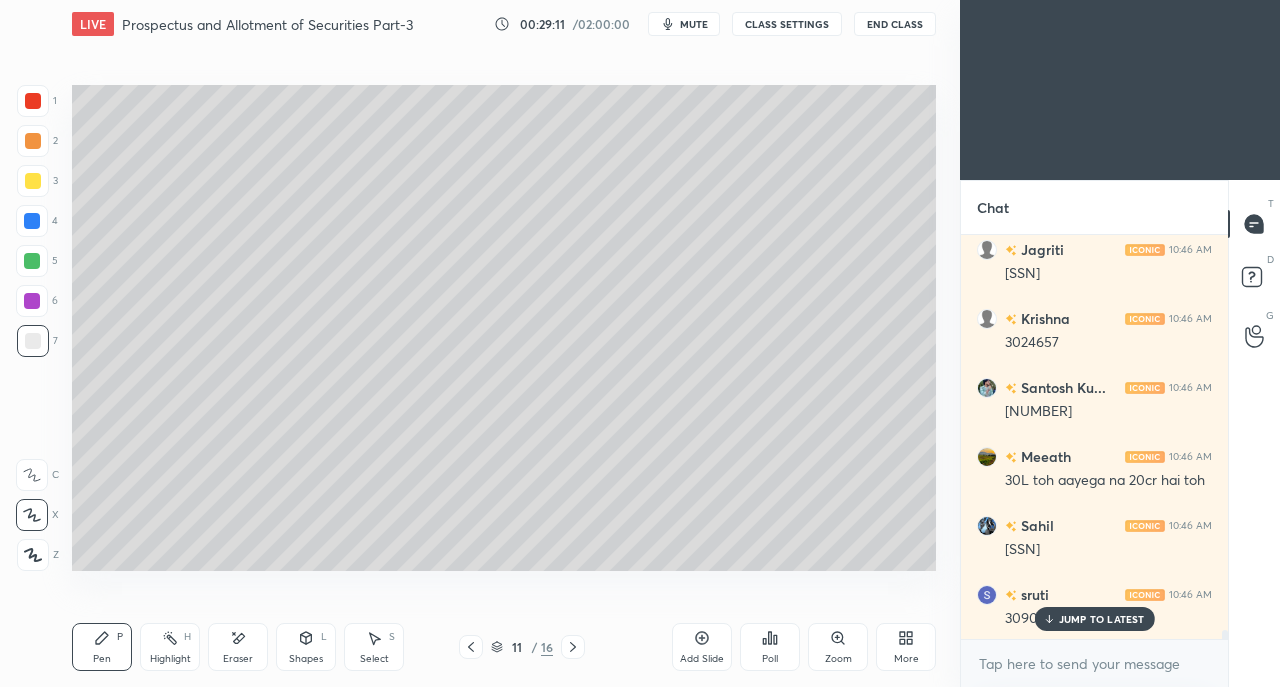 click 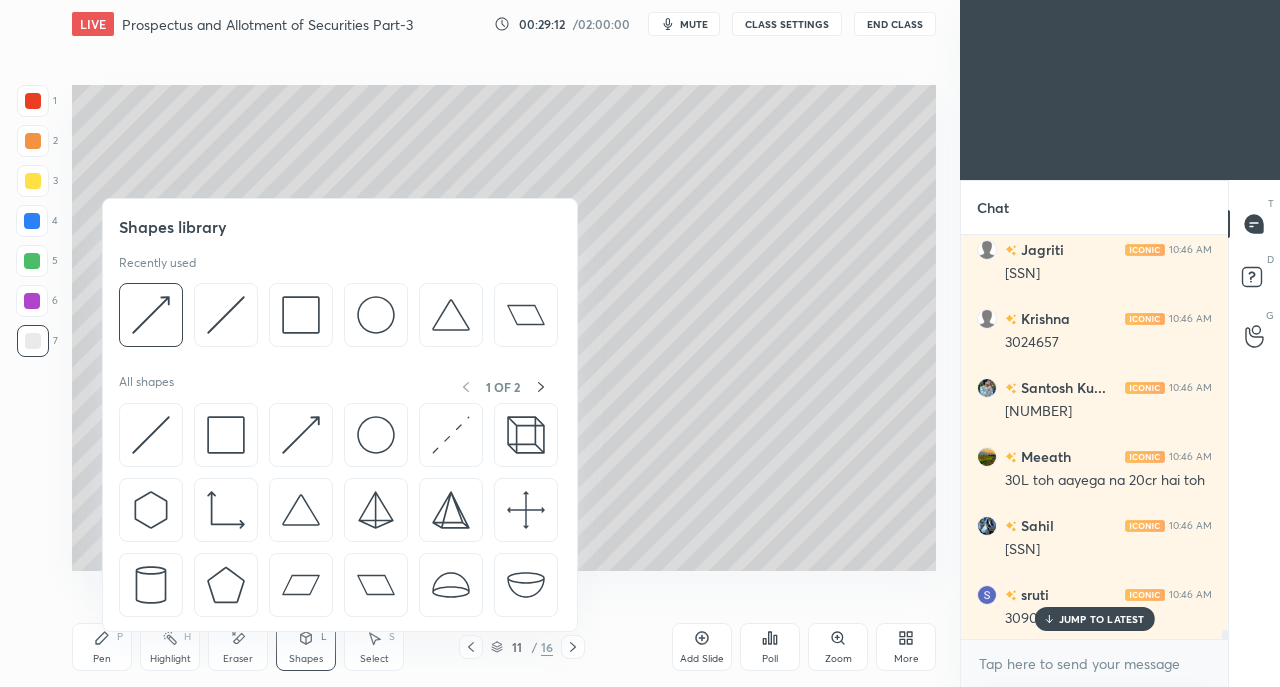 click at bounding box center [151, 435] 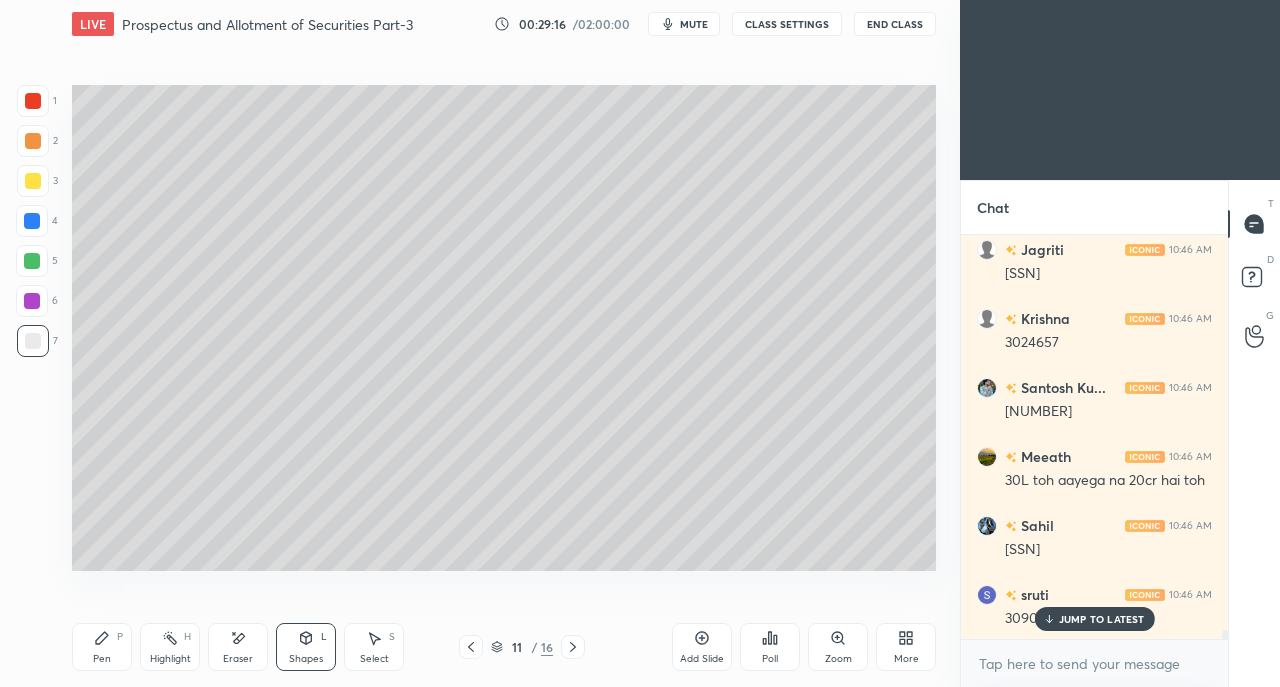 click on "Pen" at bounding box center (102, 659) 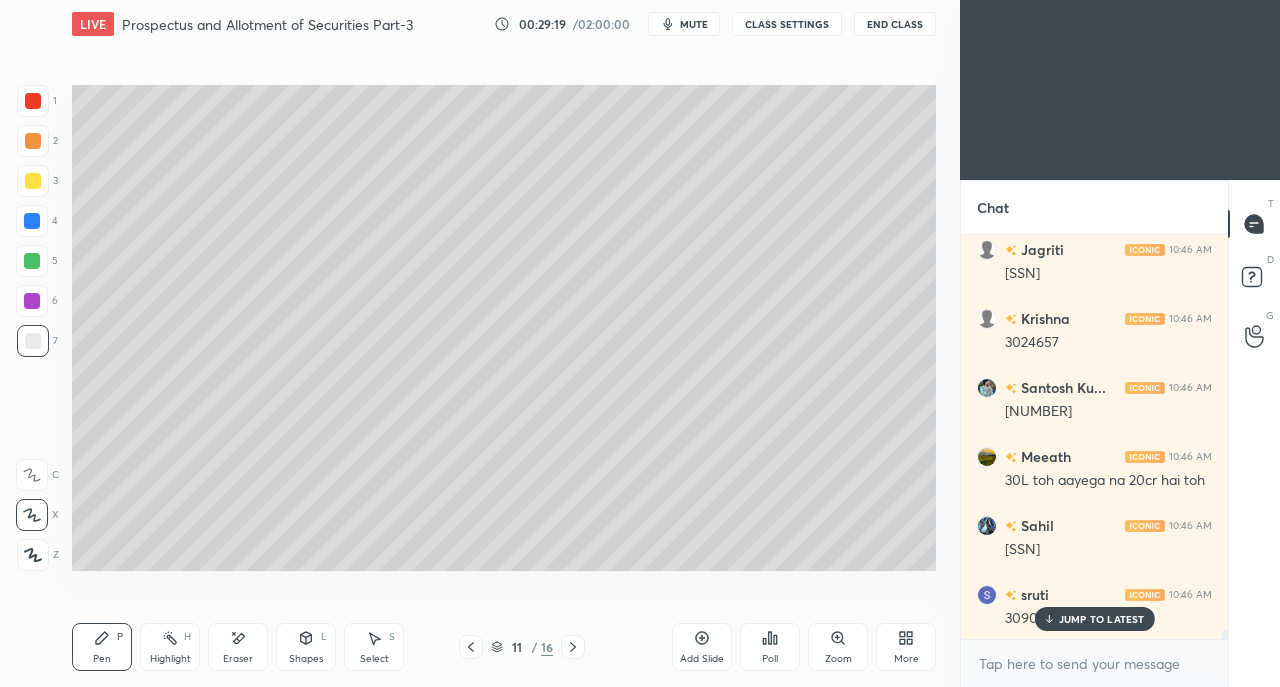 click at bounding box center (33, 181) 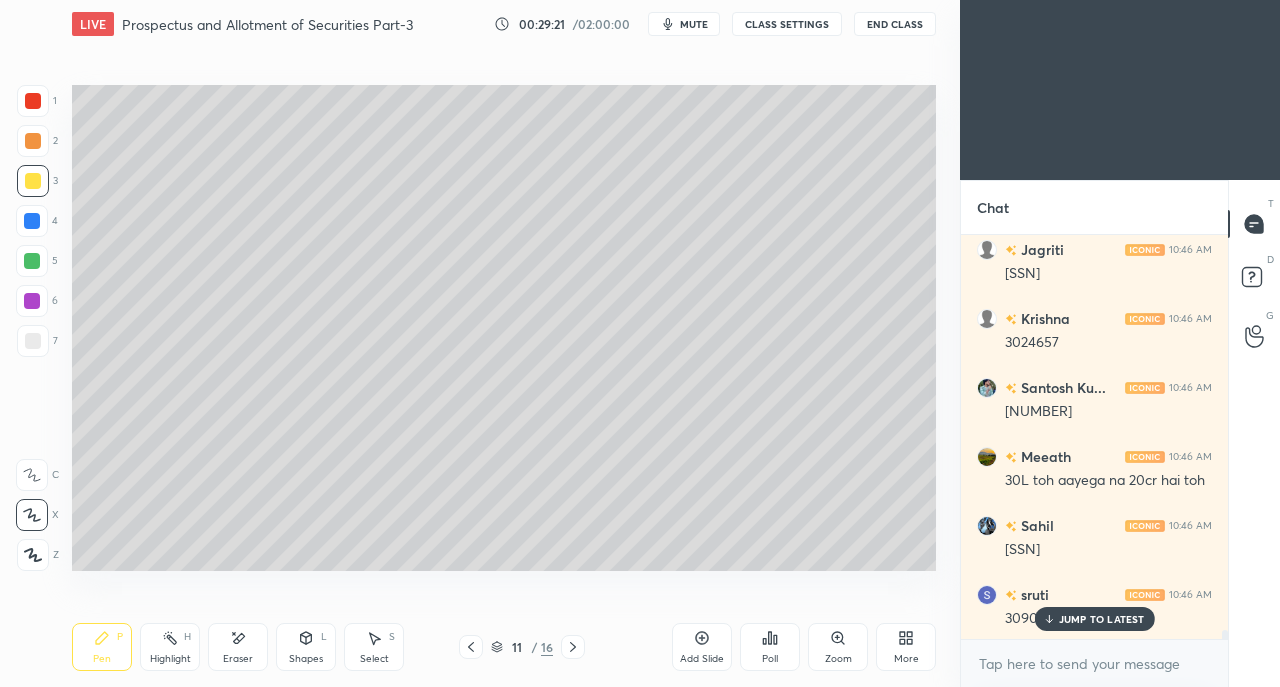 click 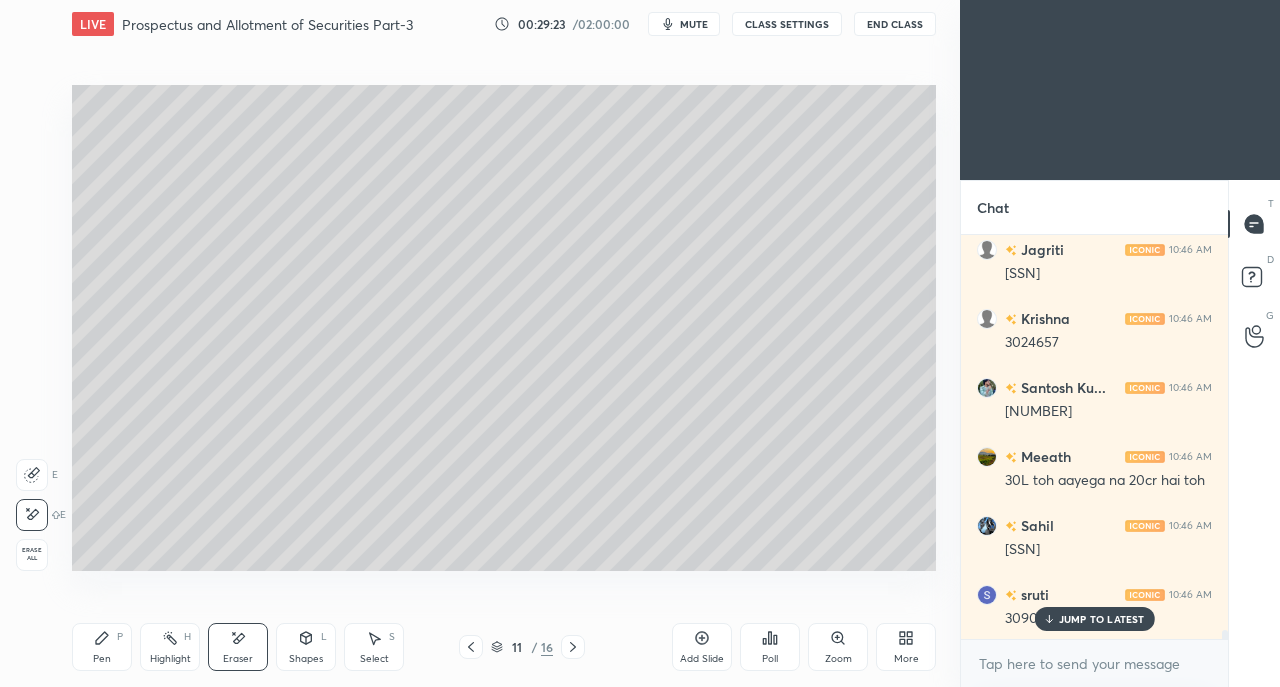 click on "Shapes L" at bounding box center (306, 647) 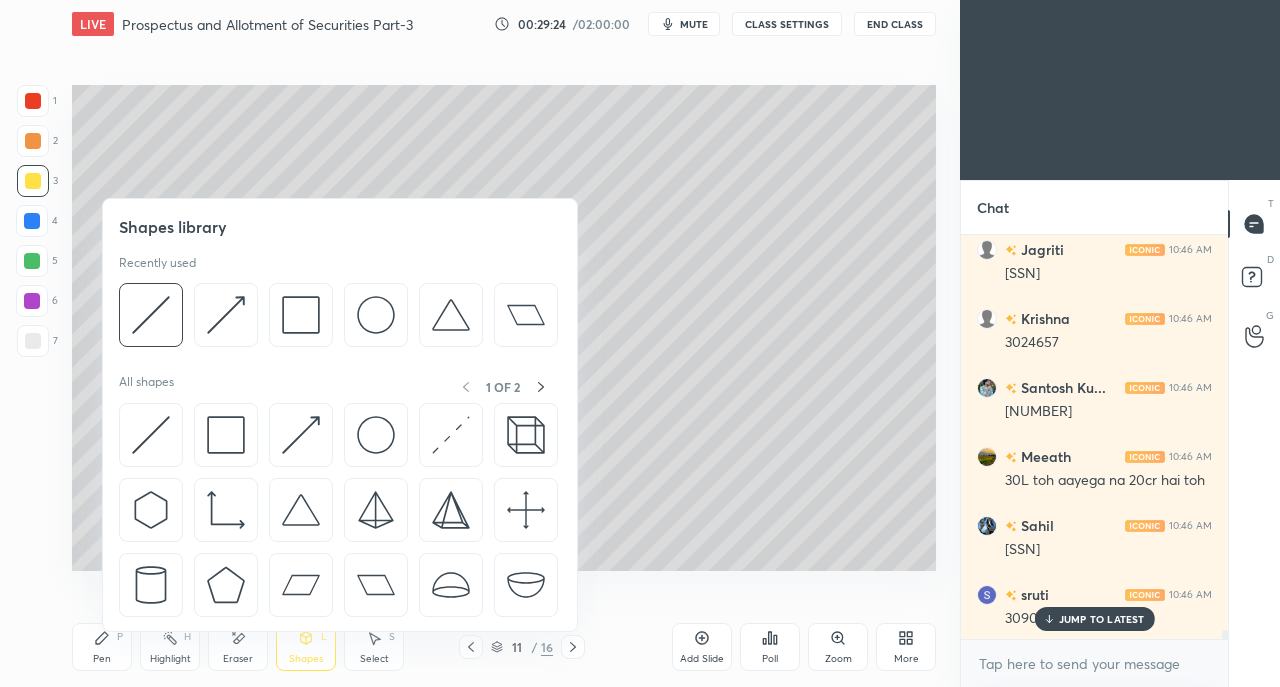 click at bounding box center (151, 435) 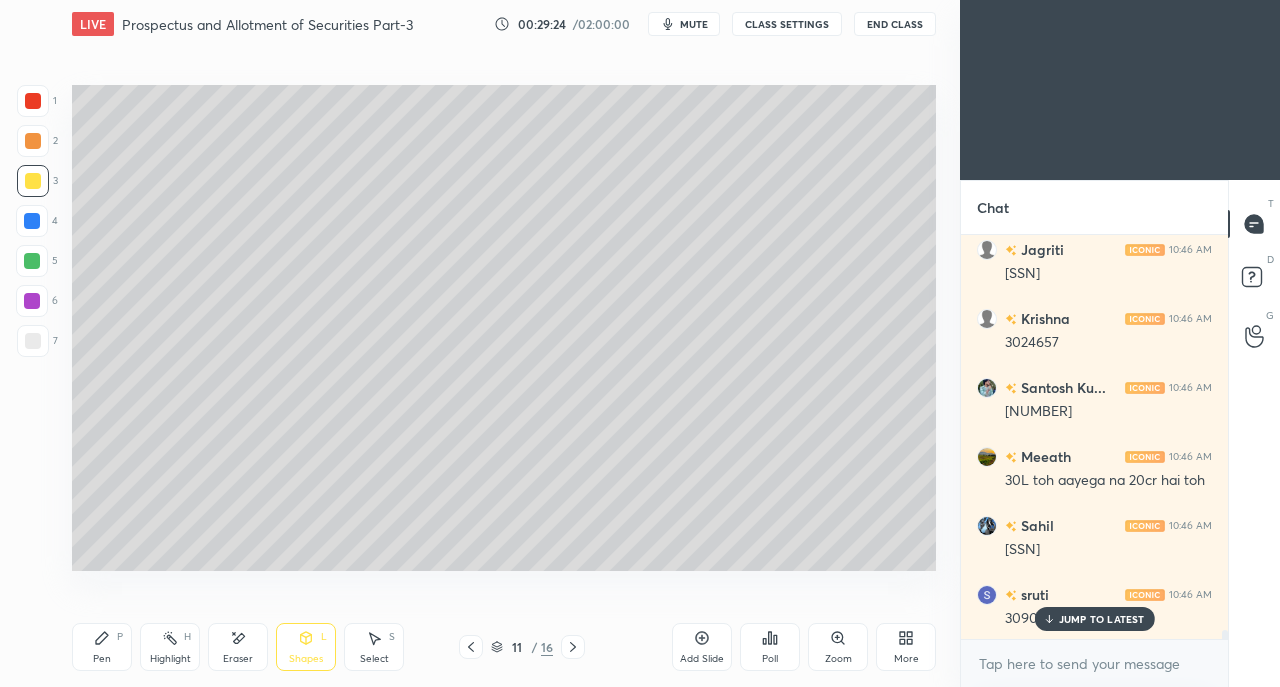 click at bounding box center (33, 341) 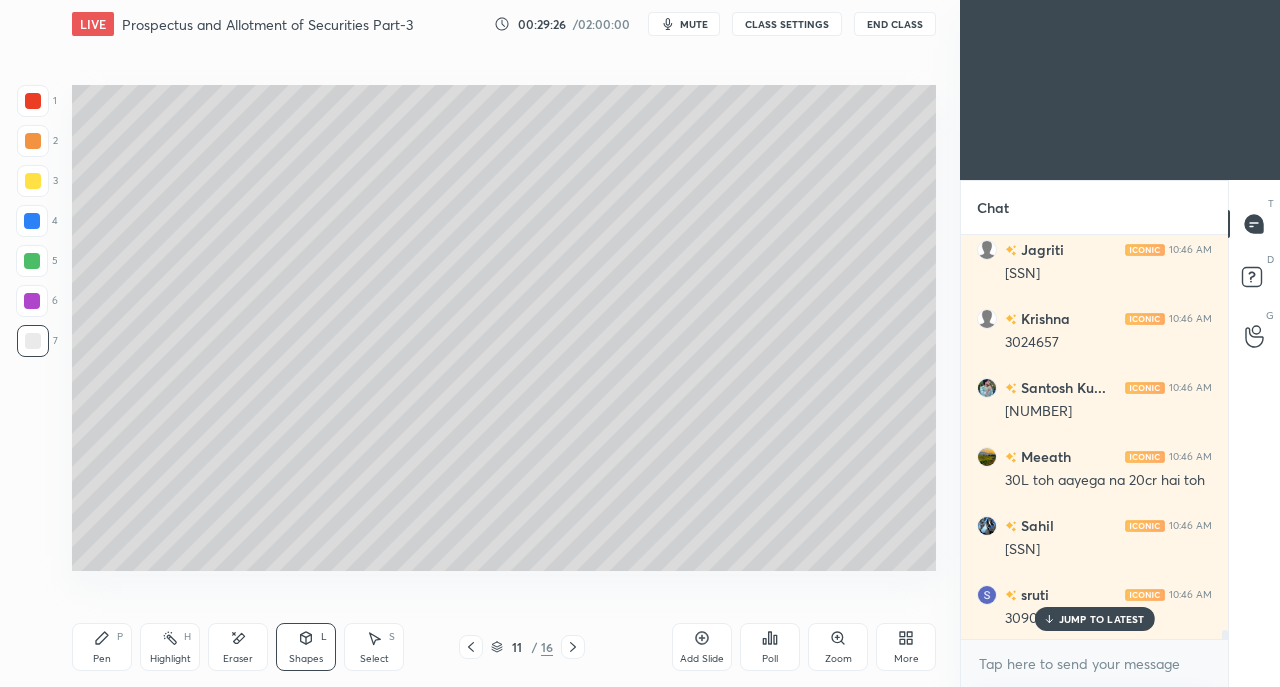 click on "Pen" at bounding box center [102, 659] 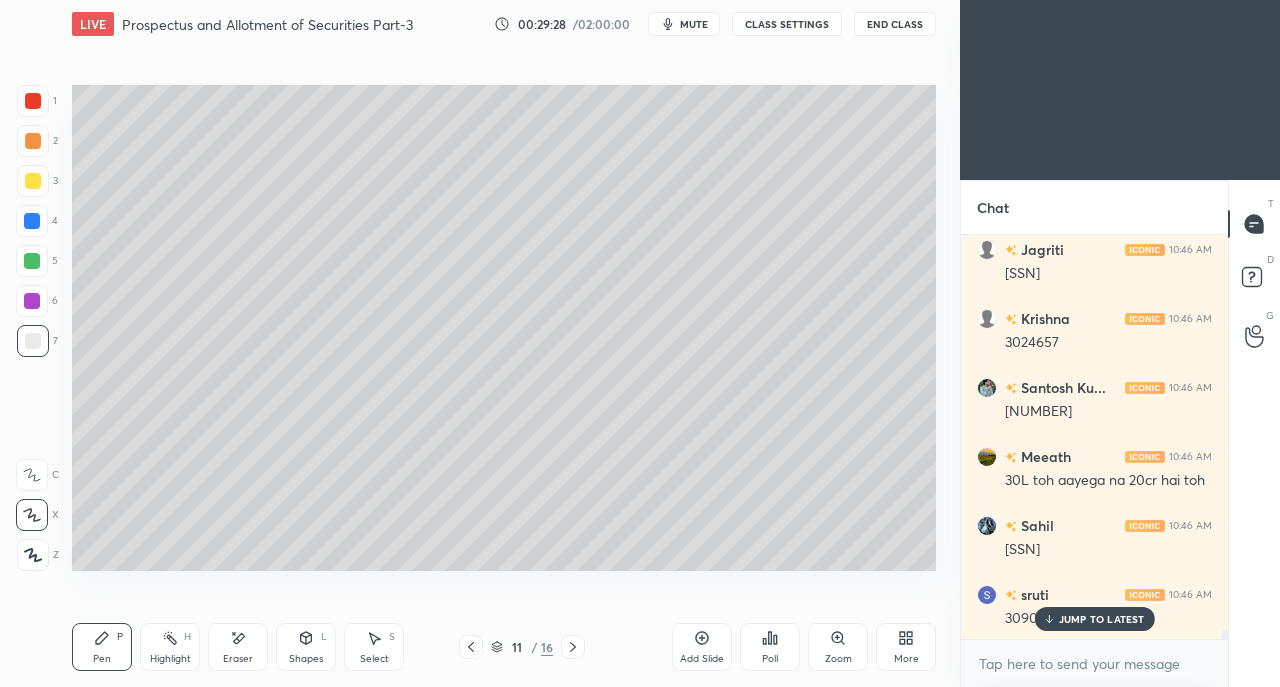 click at bounding box center [33, 181] 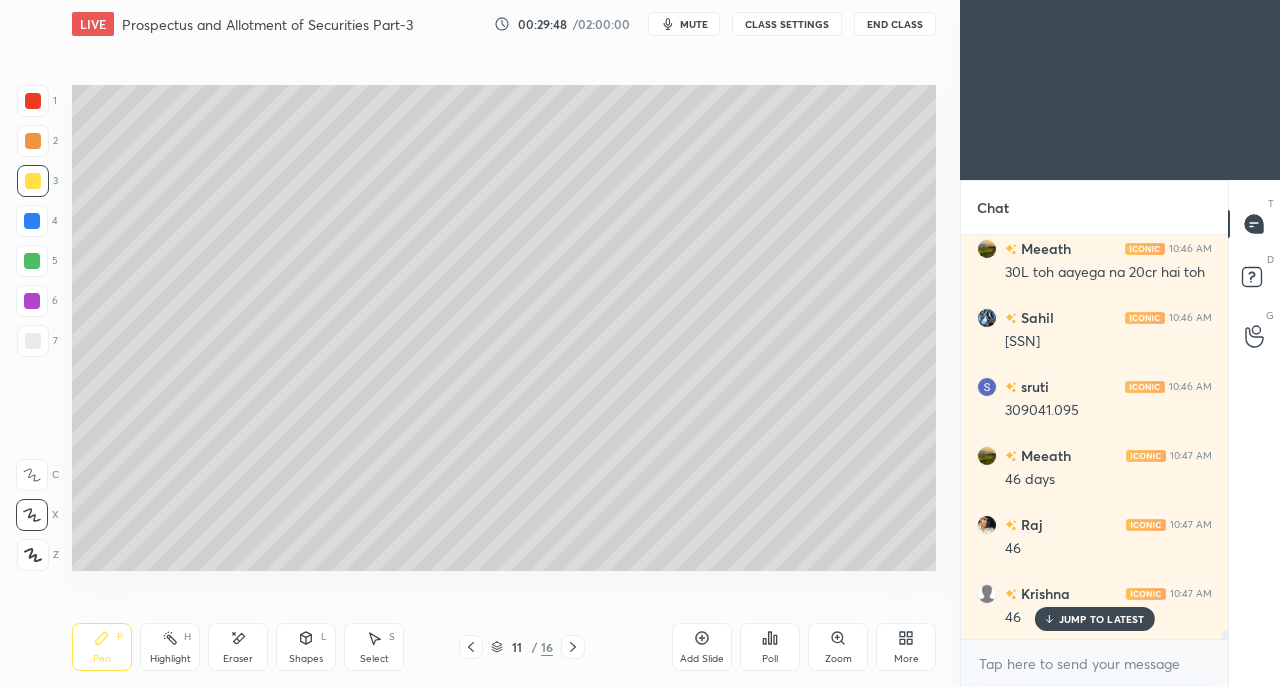 scroll, scrollTop: 18410, scrollLeft: 0, axis: vertical 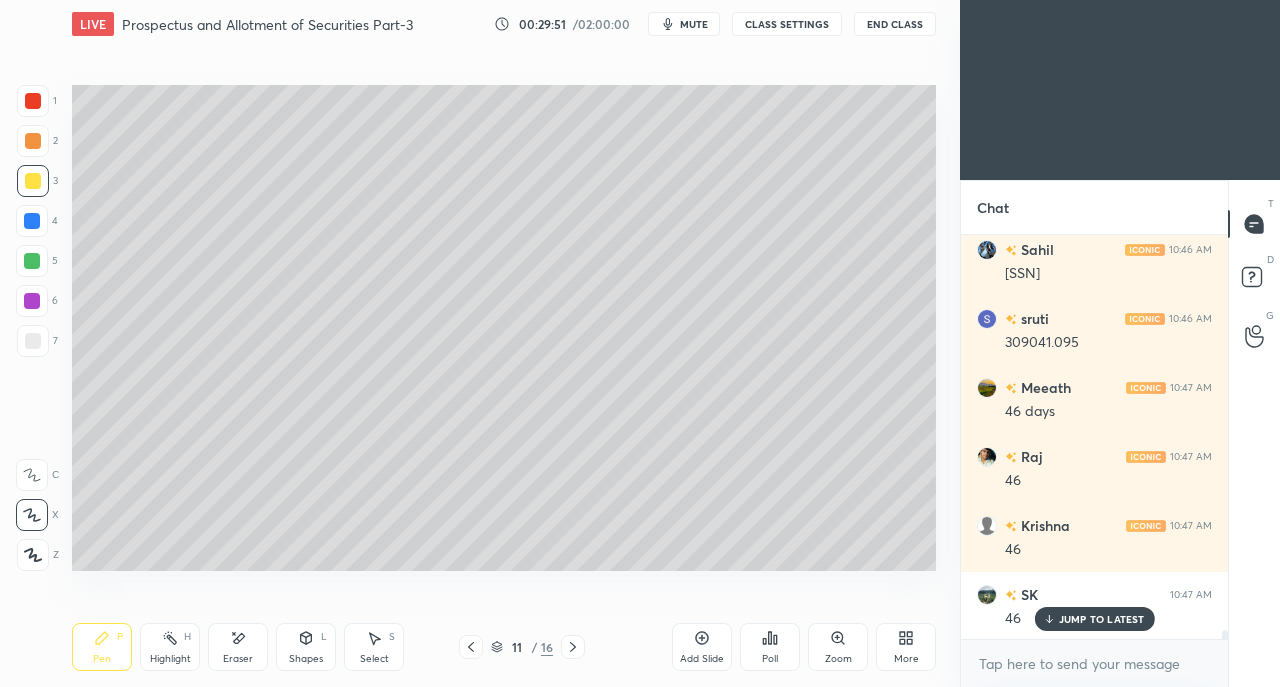 click at bounding box center (33, 341) 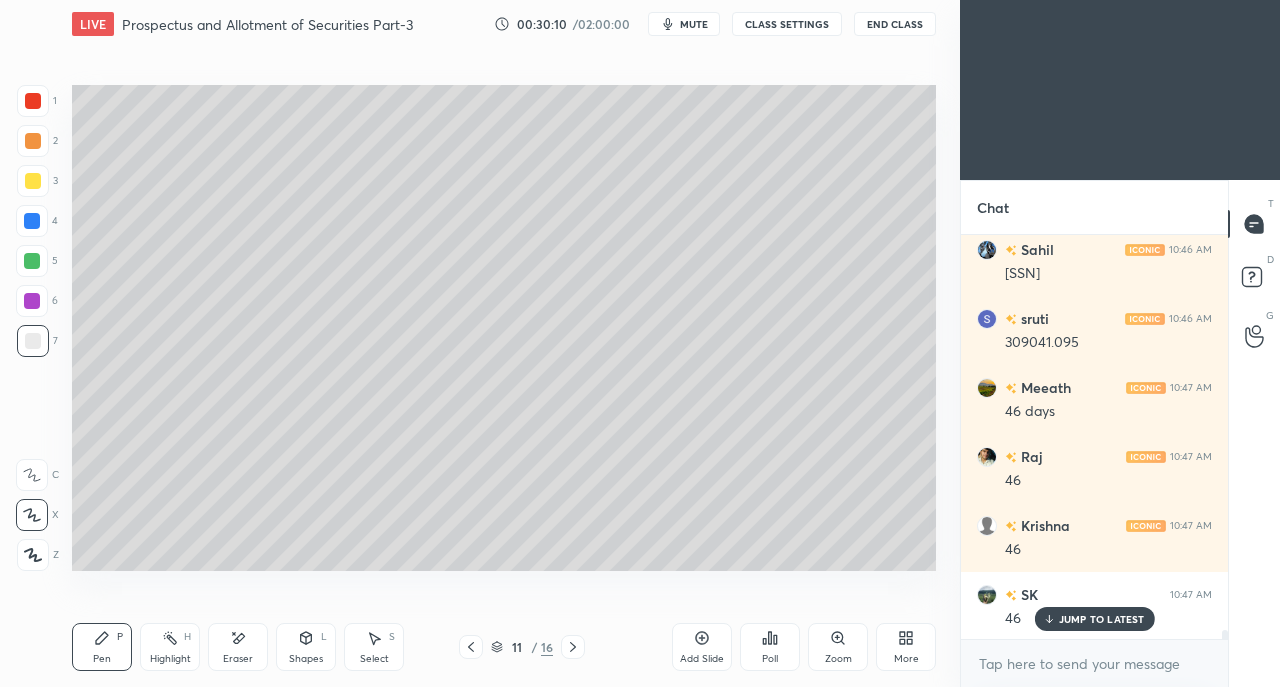 click on "Shapes L" at bounding box center [306, 647] 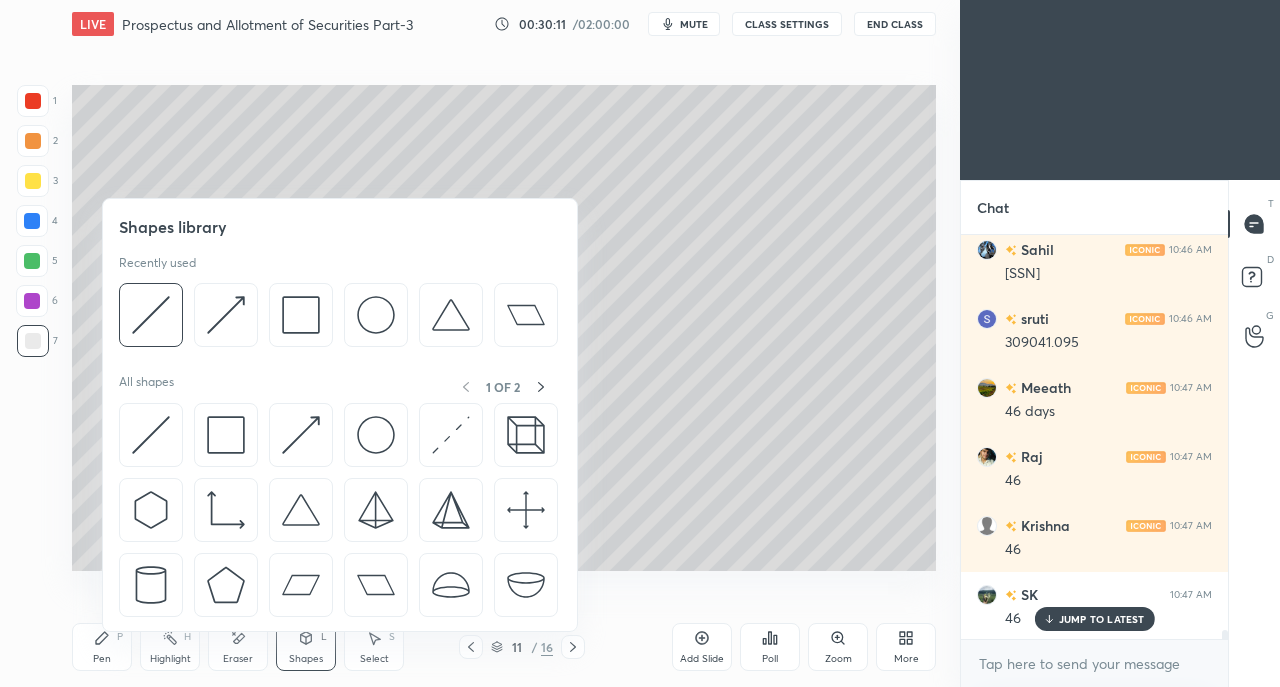 click at bounding box center [151, 435] 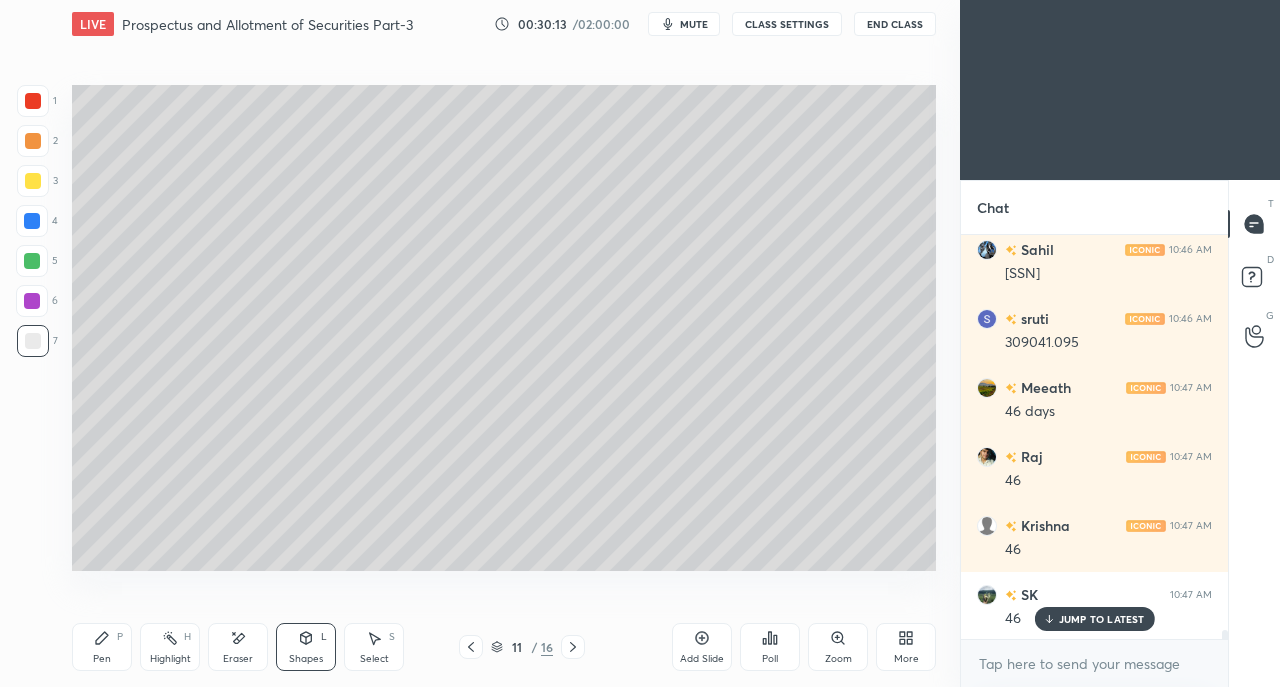 click on "Pen P" at bounding box center [102, 647] 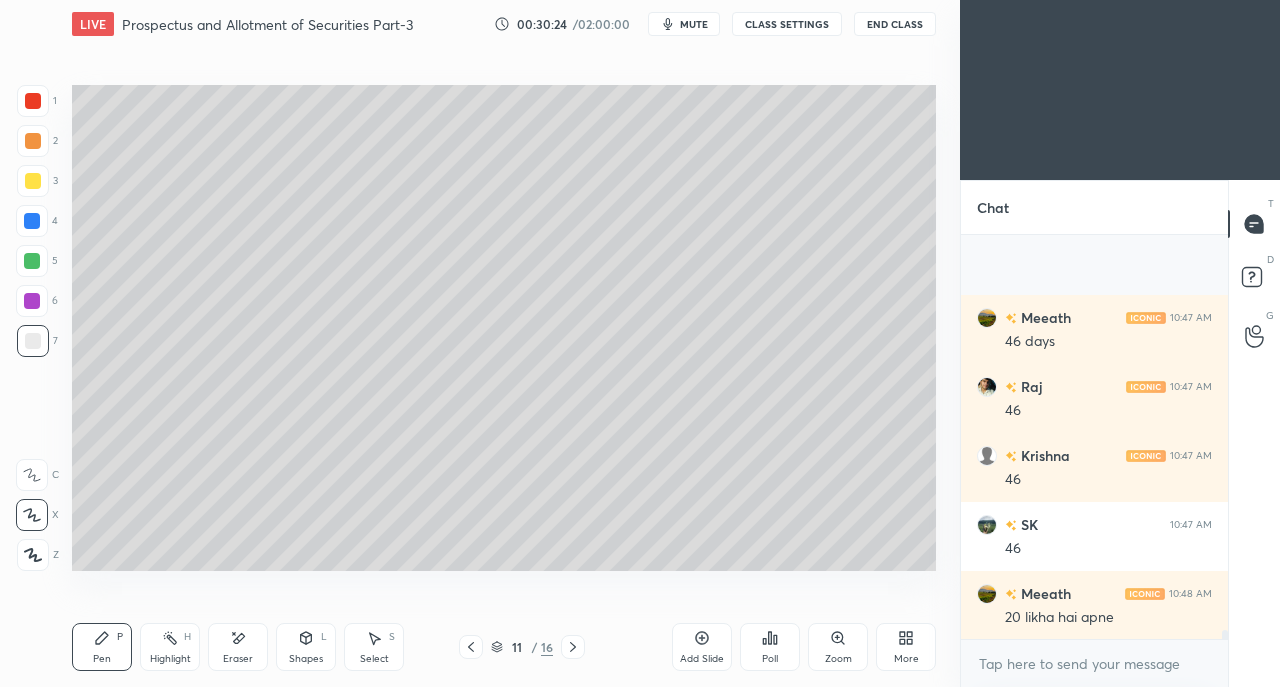 scroll, scrollTop: 18618, scrollLeft: 0, axis: vertical 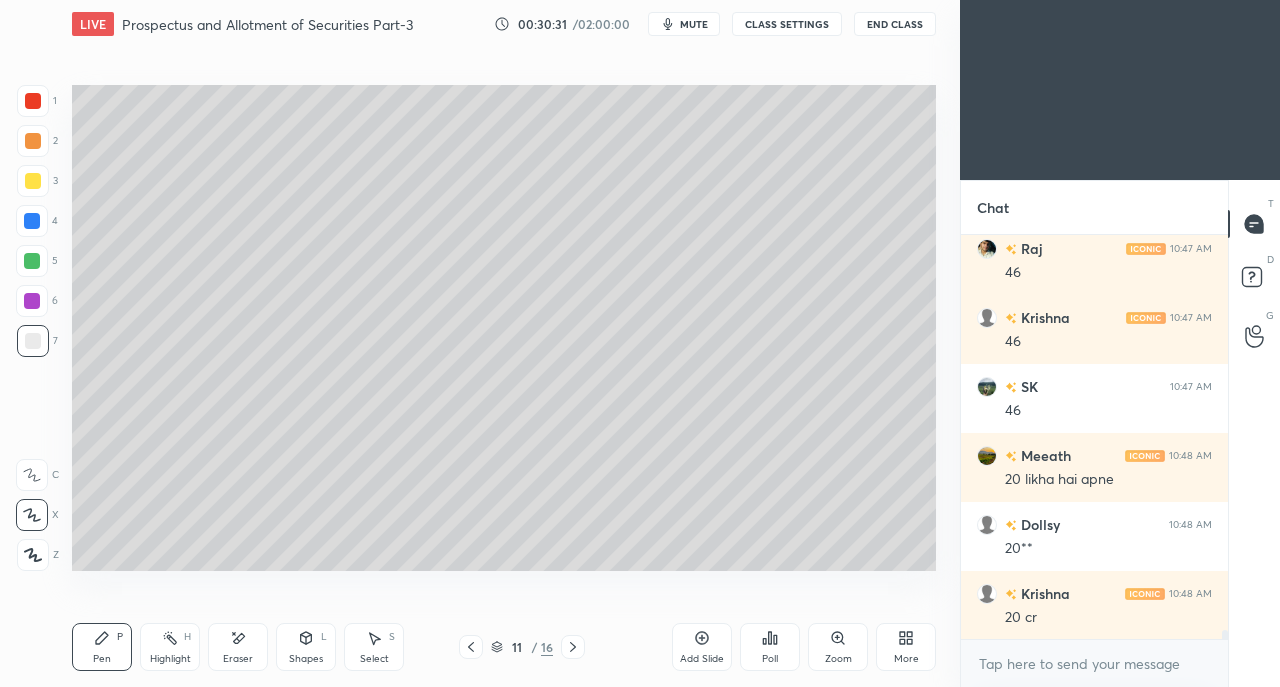 click 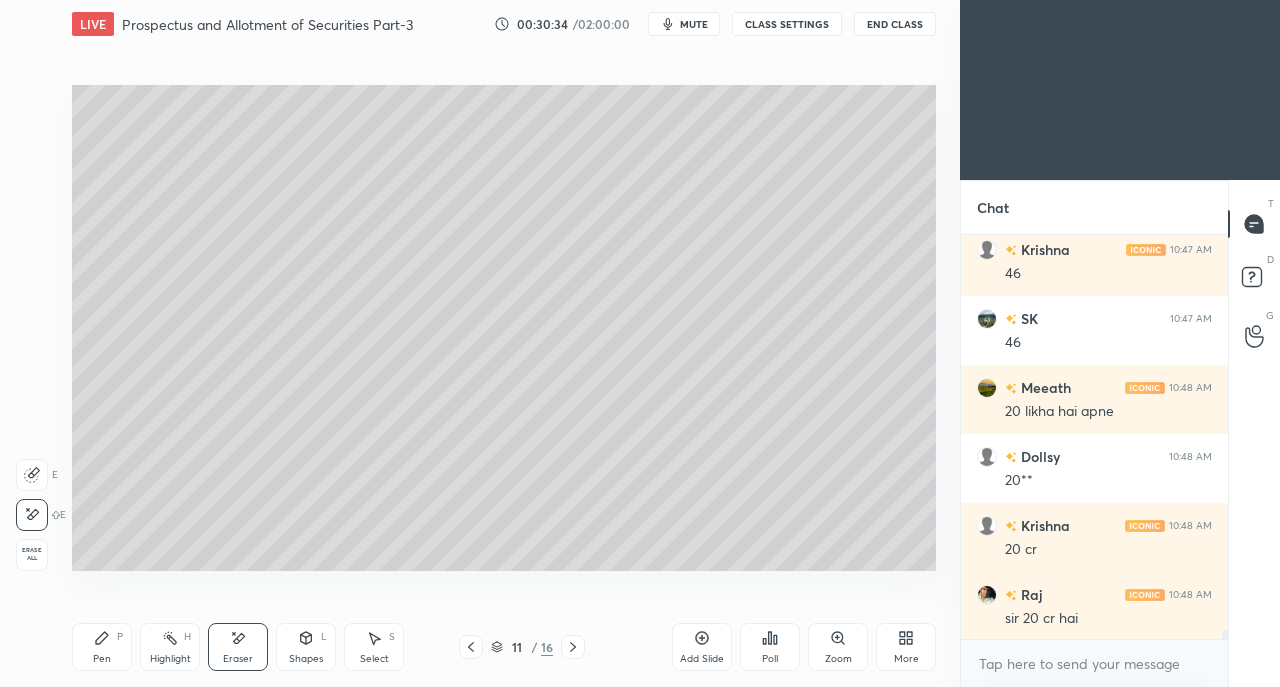 click 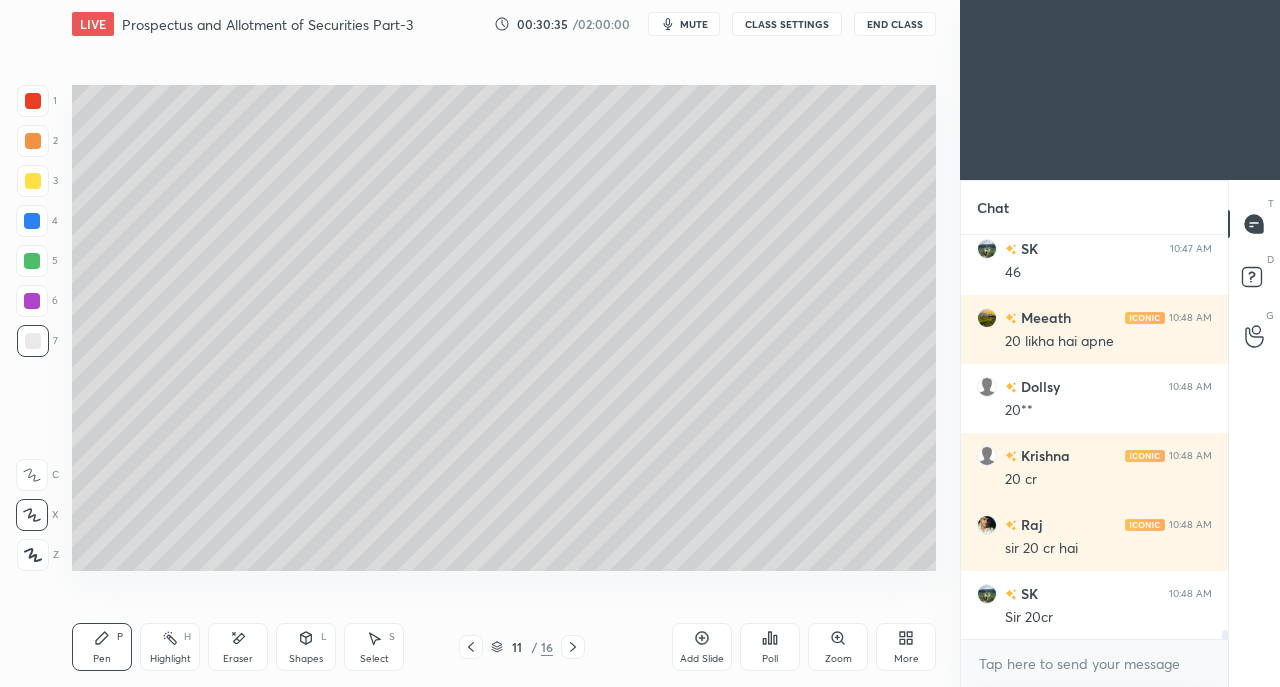 scroll, scrollTop: 18824, scrollLeft: 0, axis: vertical 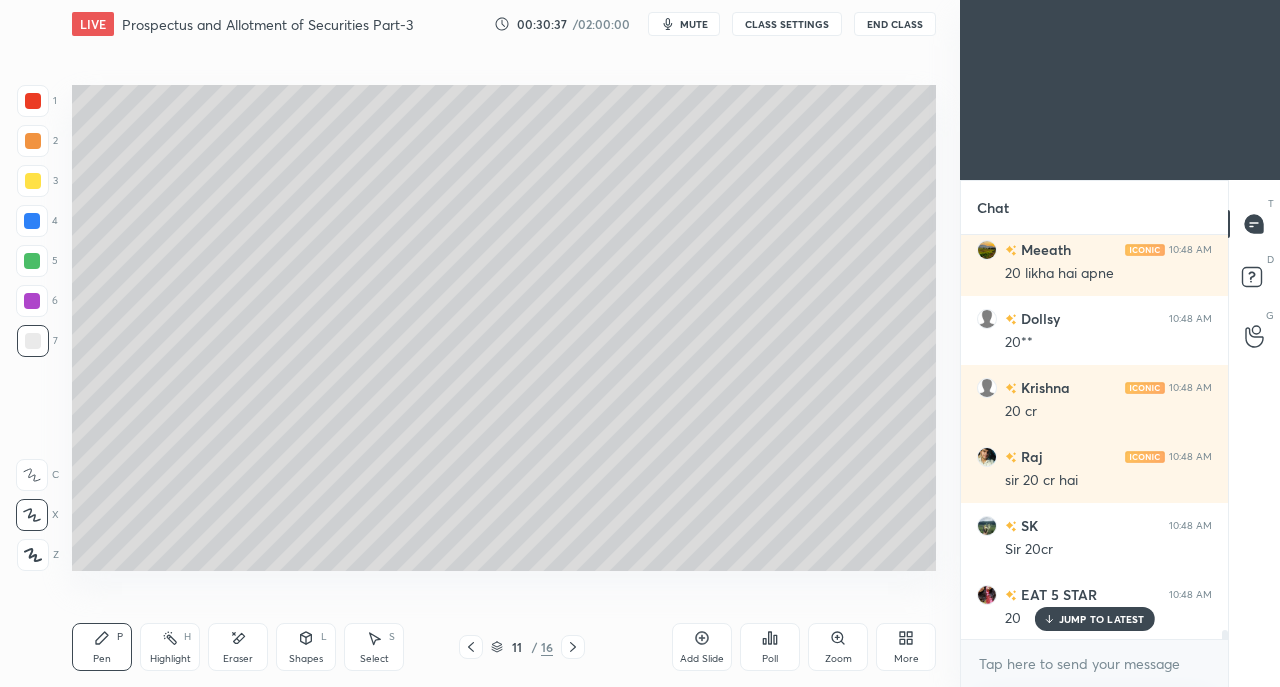 click 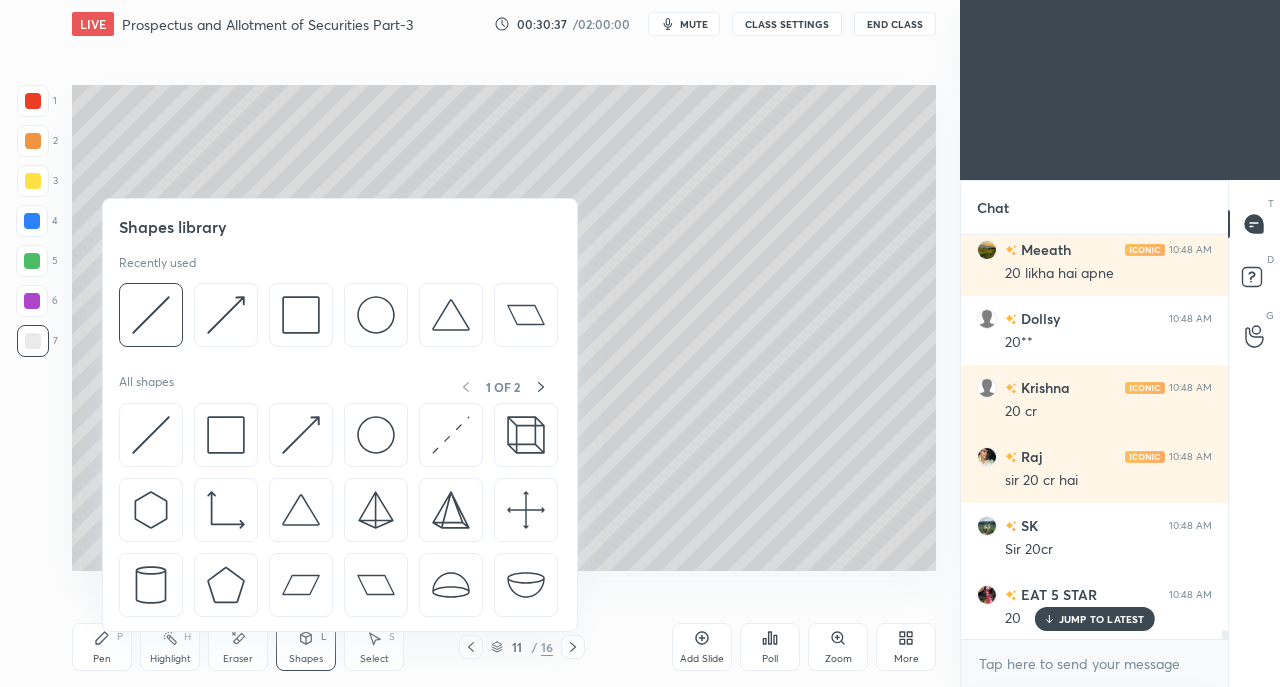 click at bounding box center [151, 435] 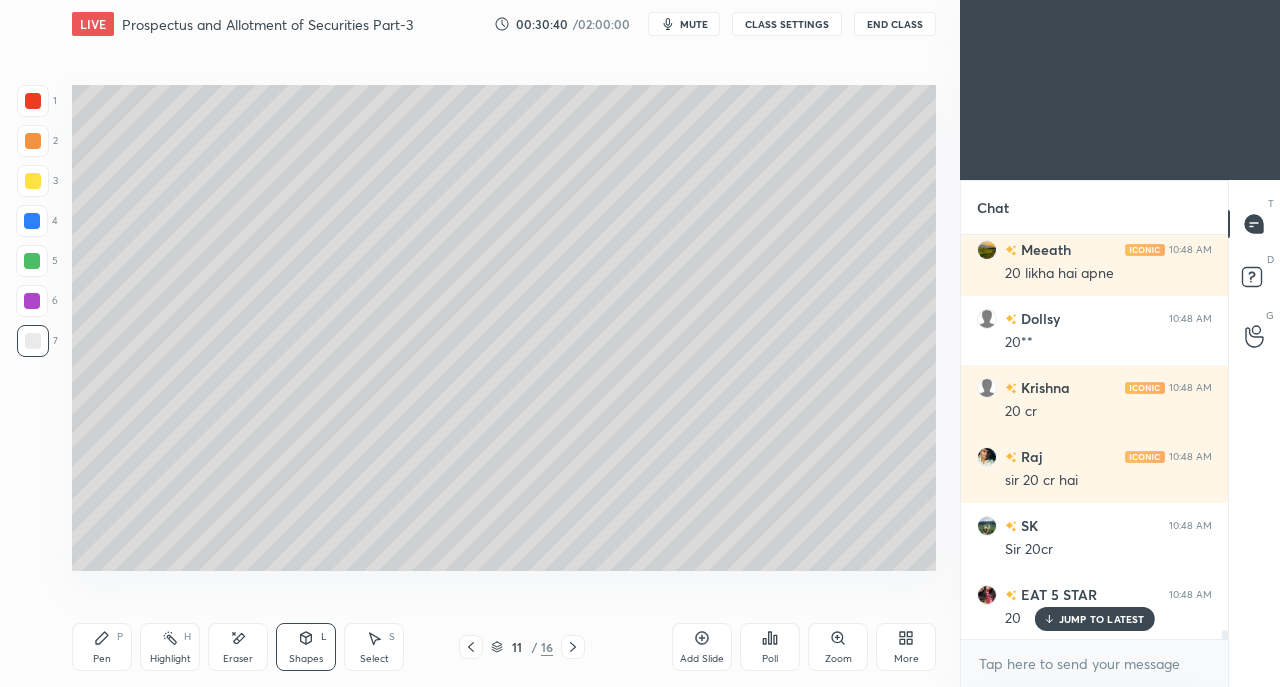 click 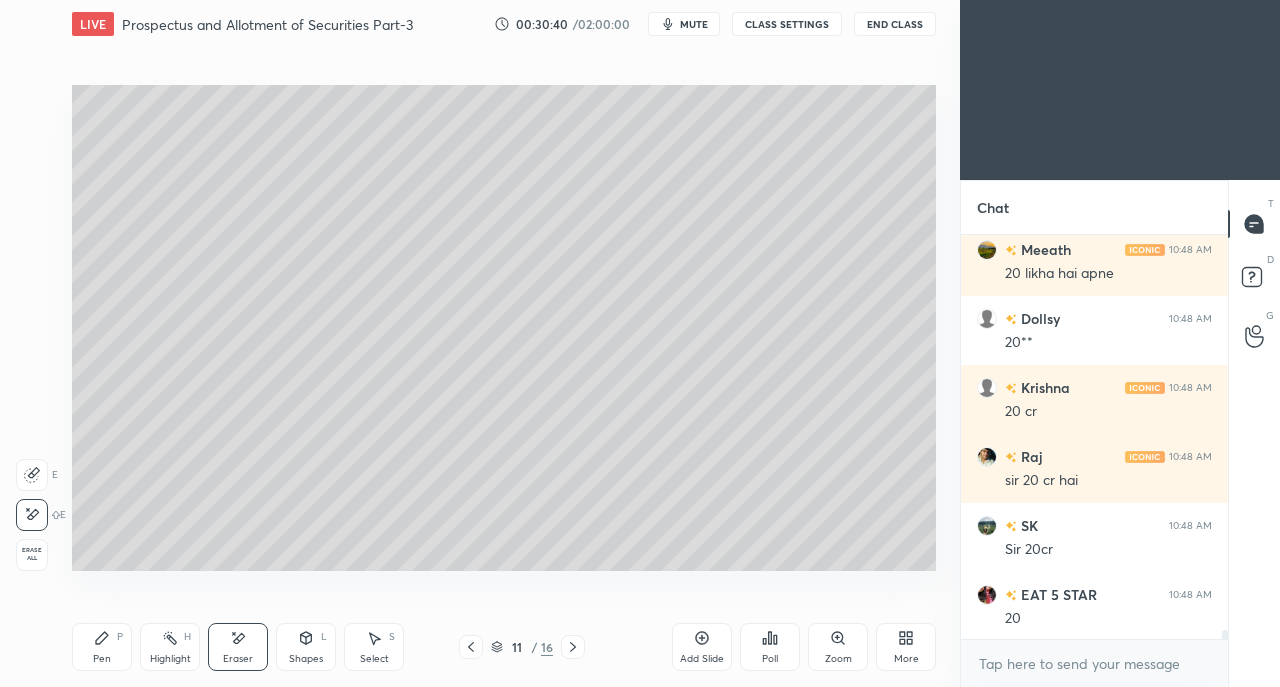 scroll, scrollTop: 18894, scrollLeft: 0, axis: vertical 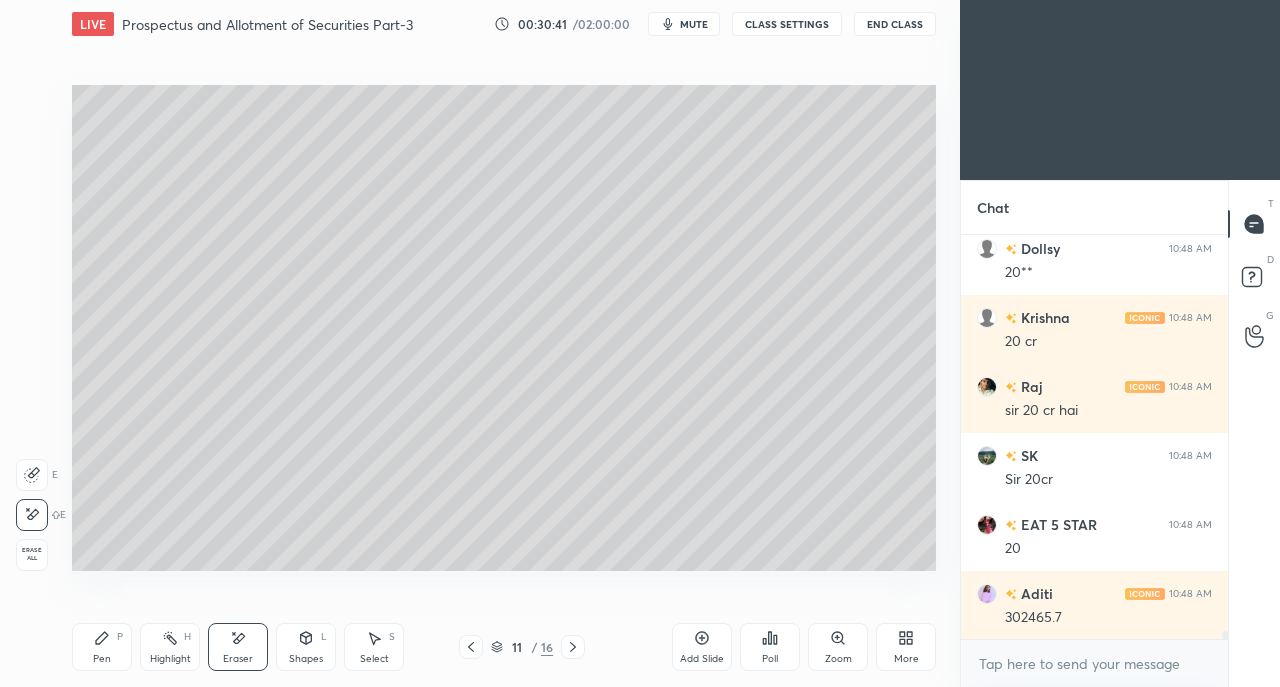 click on "Shapes" at bounding box center (306, 659) 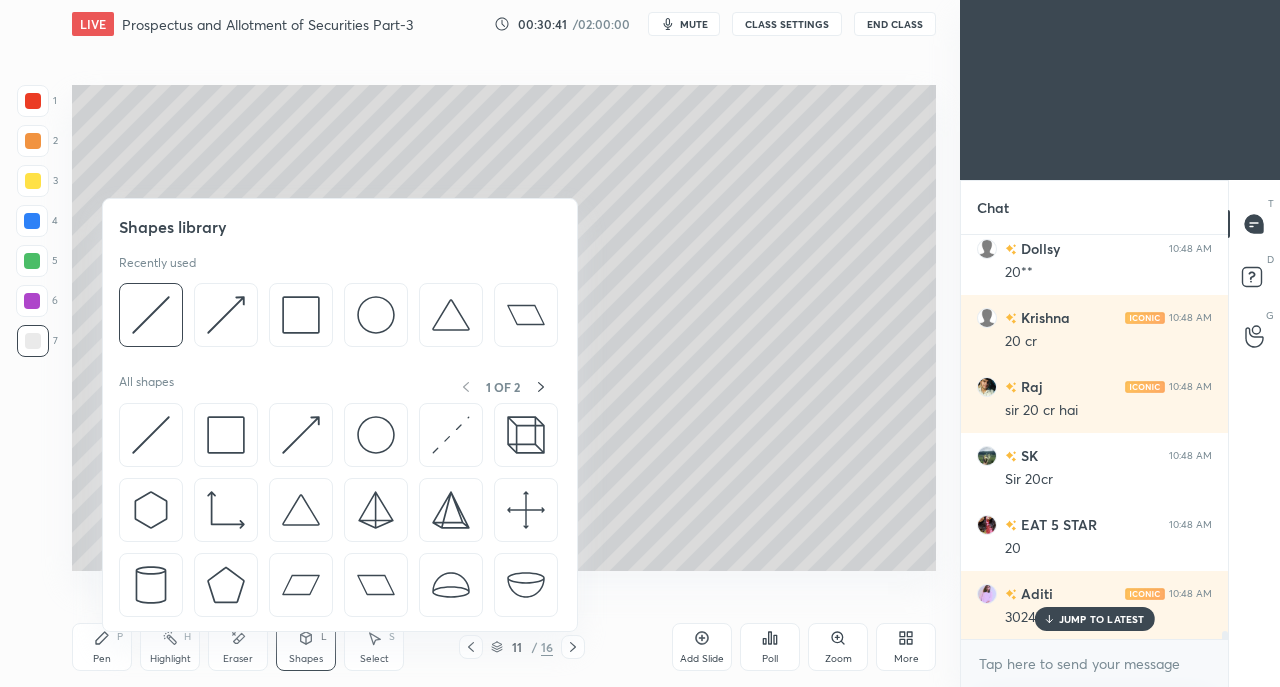 scroll, scrollTop: 18962, scrollLeft: 0, axis: vertical 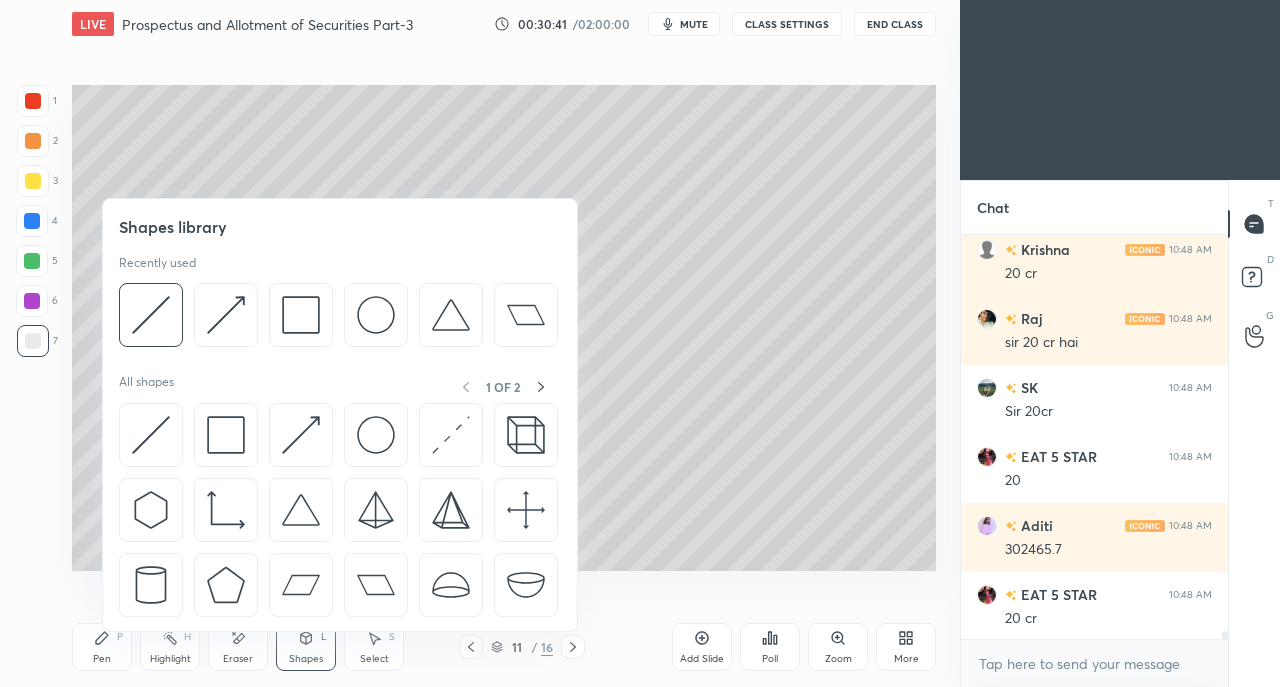 click at bounding box center (151, 435) 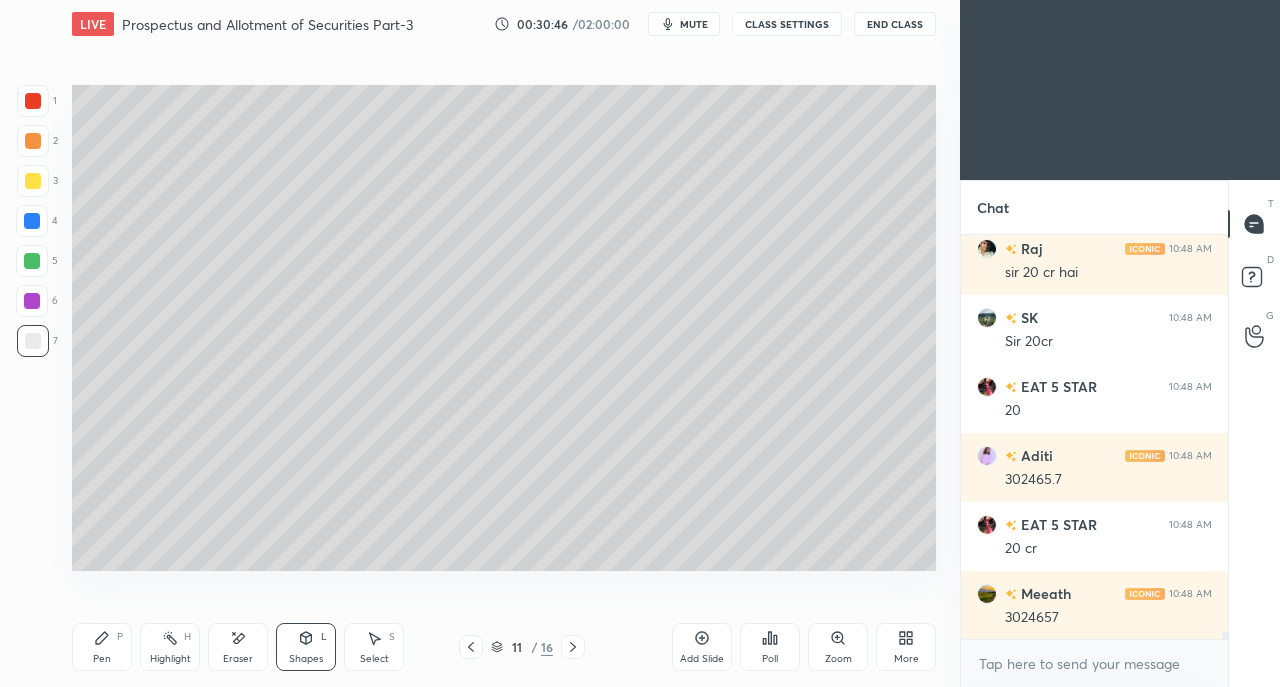 scroll, scrollTop: 19100, scrollLeft: 0, axis: vertical 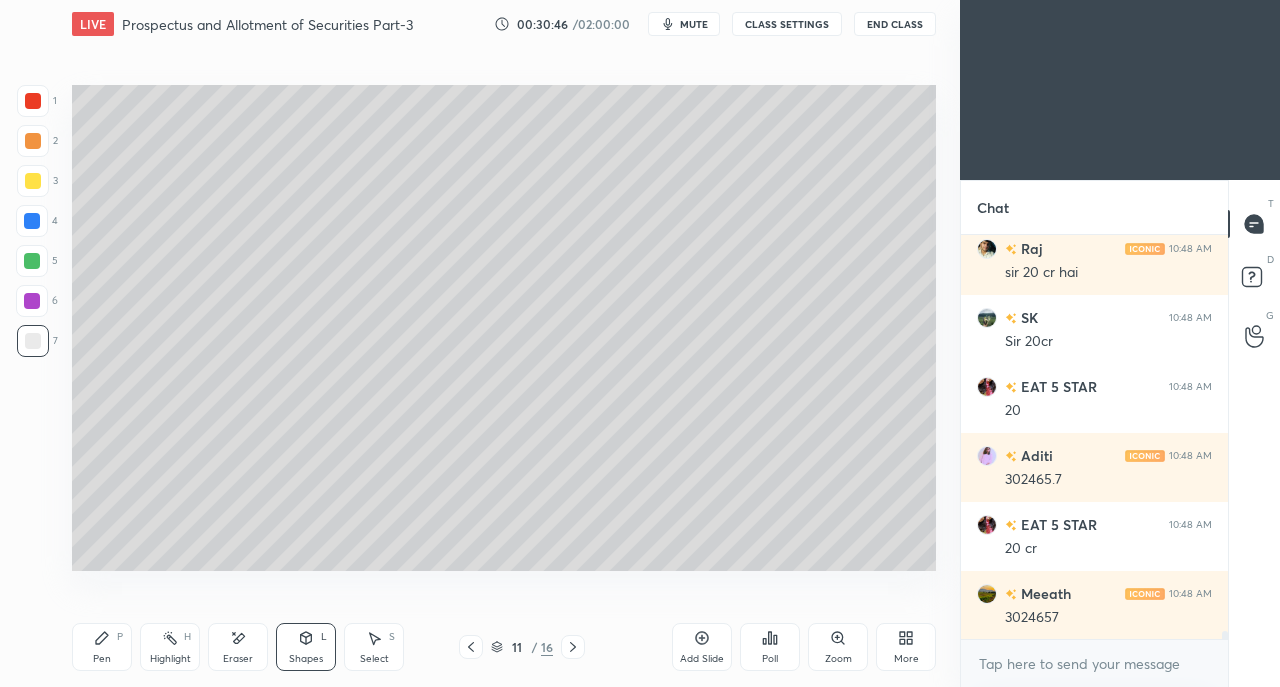 click 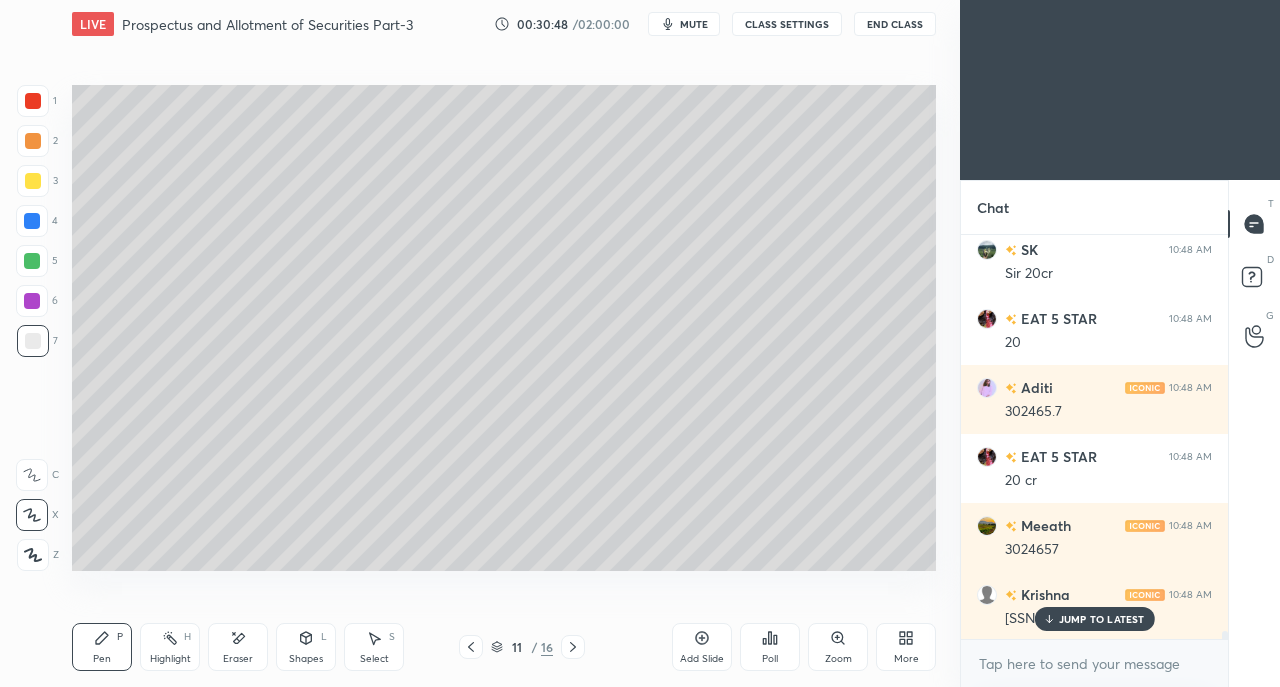 click on "JUMP TO LATEST" at bounding box center [1102, 619] 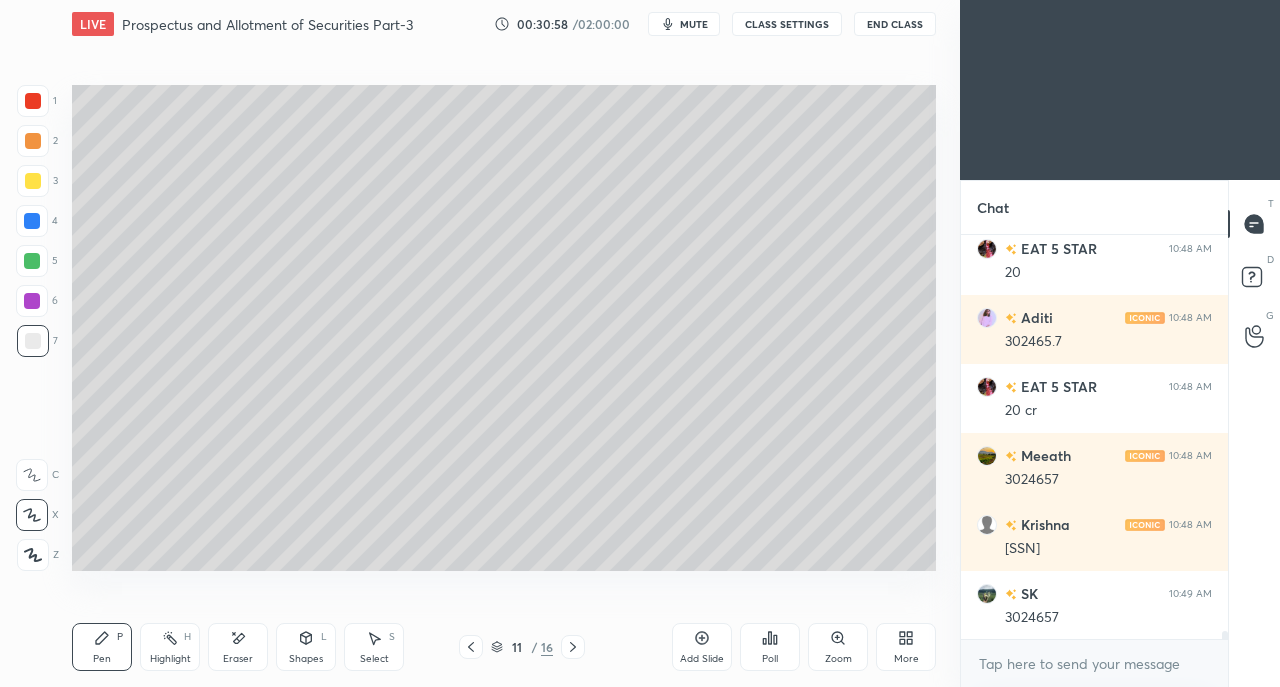 scroll, scrollTop: 19238, scrollLeft: 0, axis: vertical 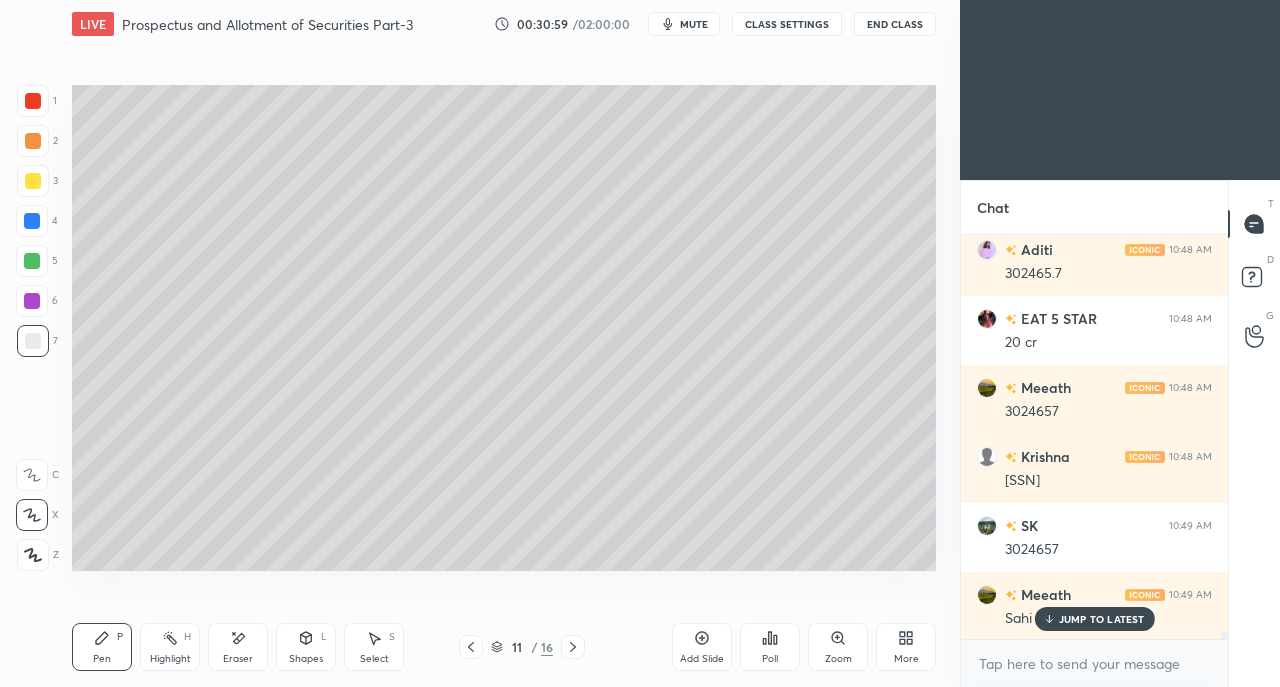 click on "Eraser" at bounding box center [238, 647] 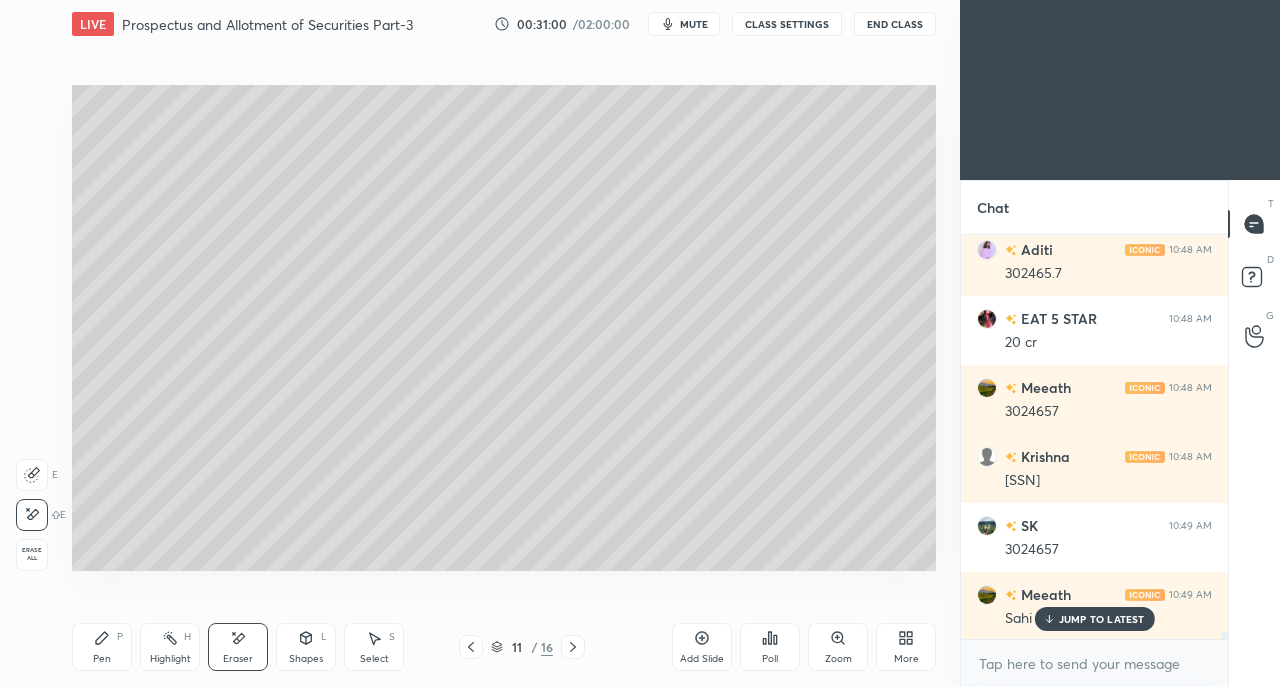 scroll, scrollTop: 19308, scrollLeft: 0, axis: vertical 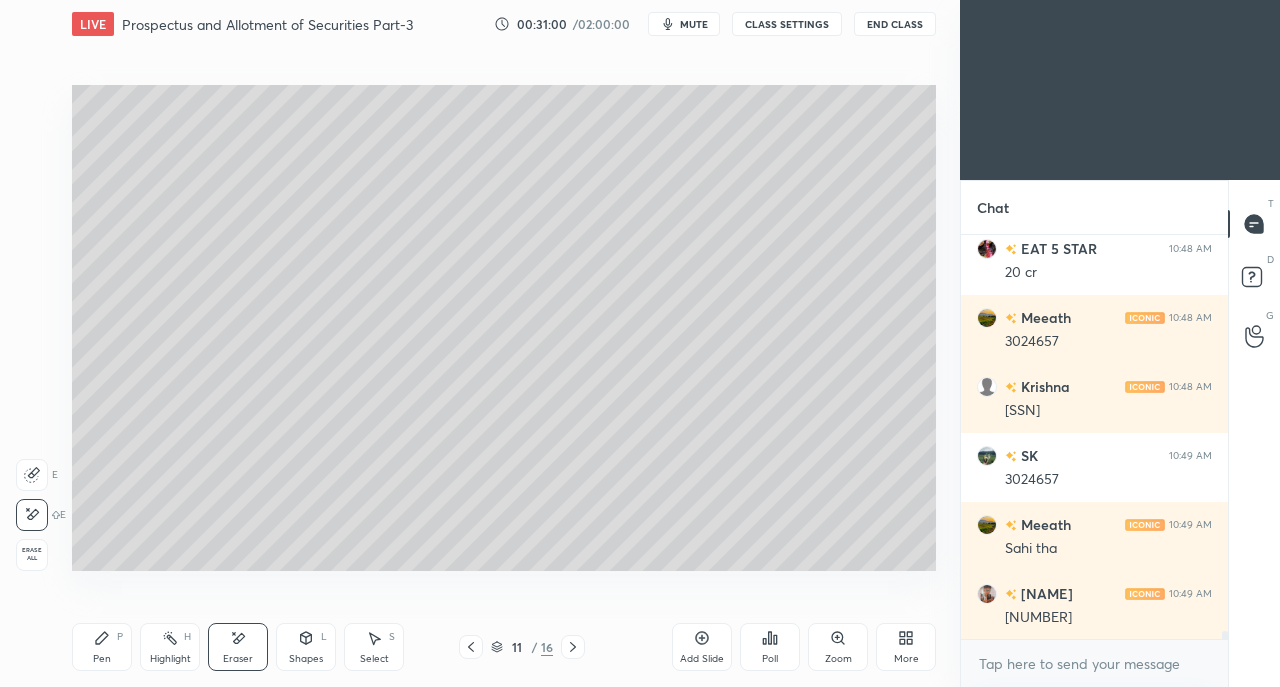 click on "[NUMBER]" at bounding box center (1108, 618) 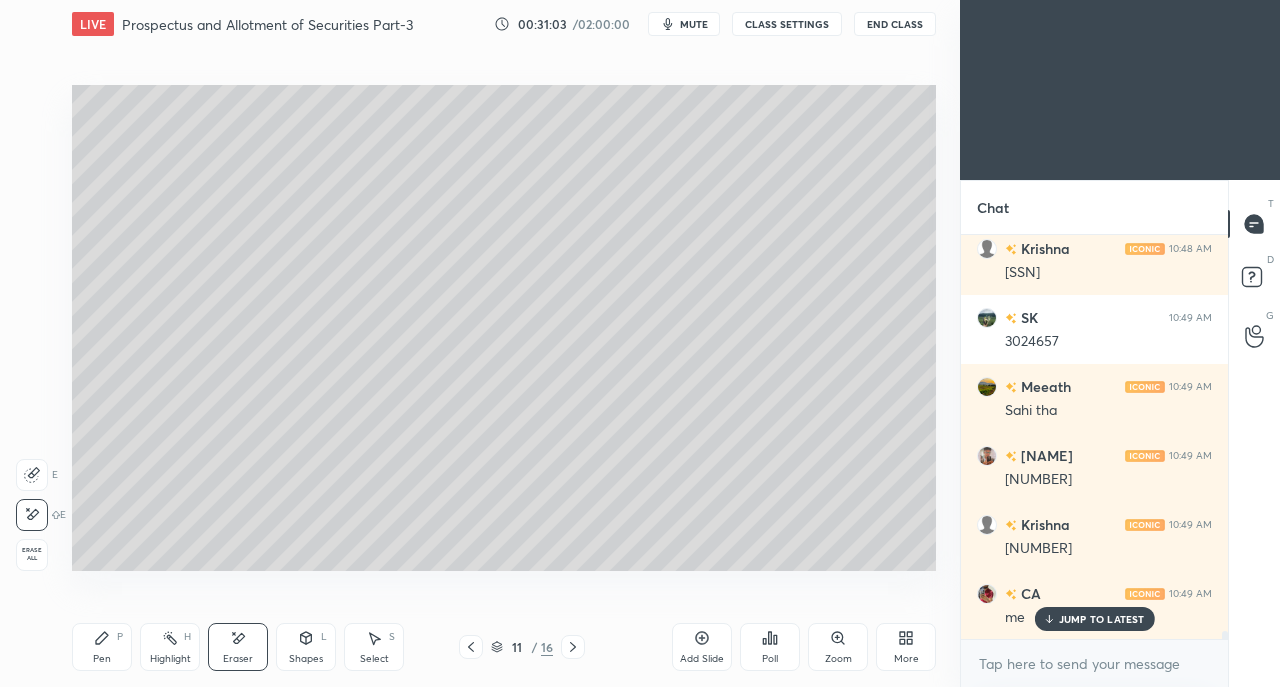 scroll, scrollTop: 19514, scrollLeft: 0, axis: vertical 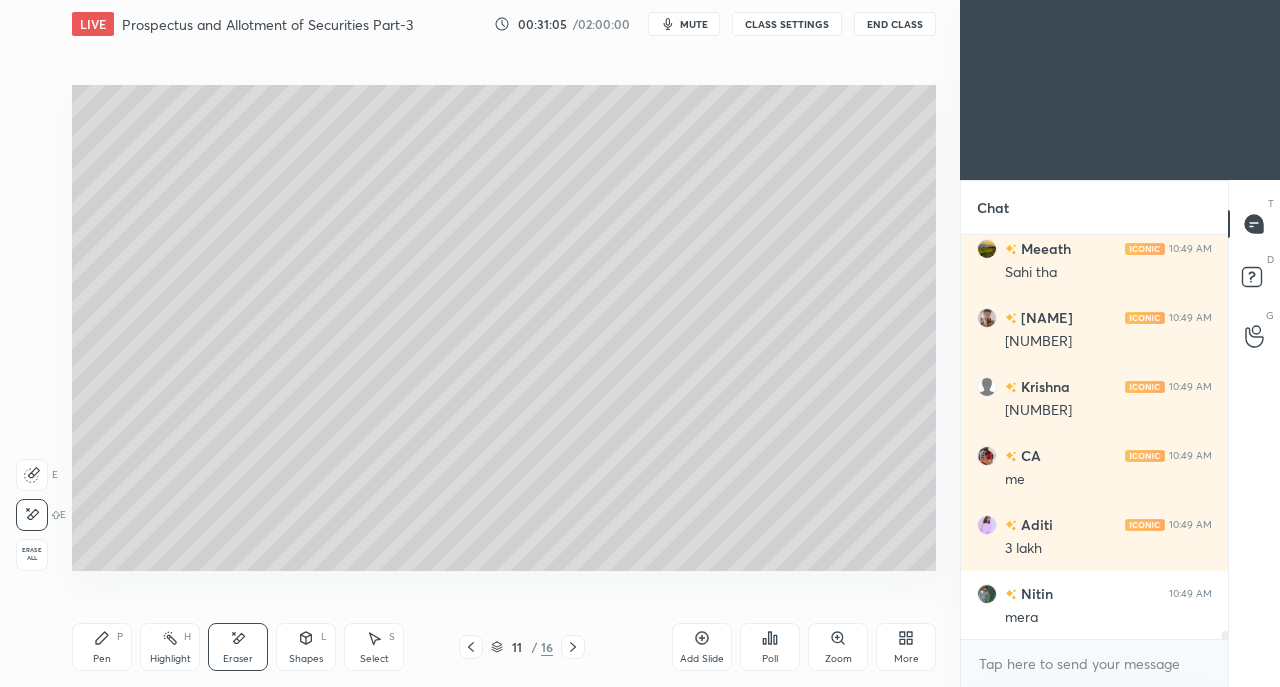 click on "Pen P" at bounding box center (102, 647) 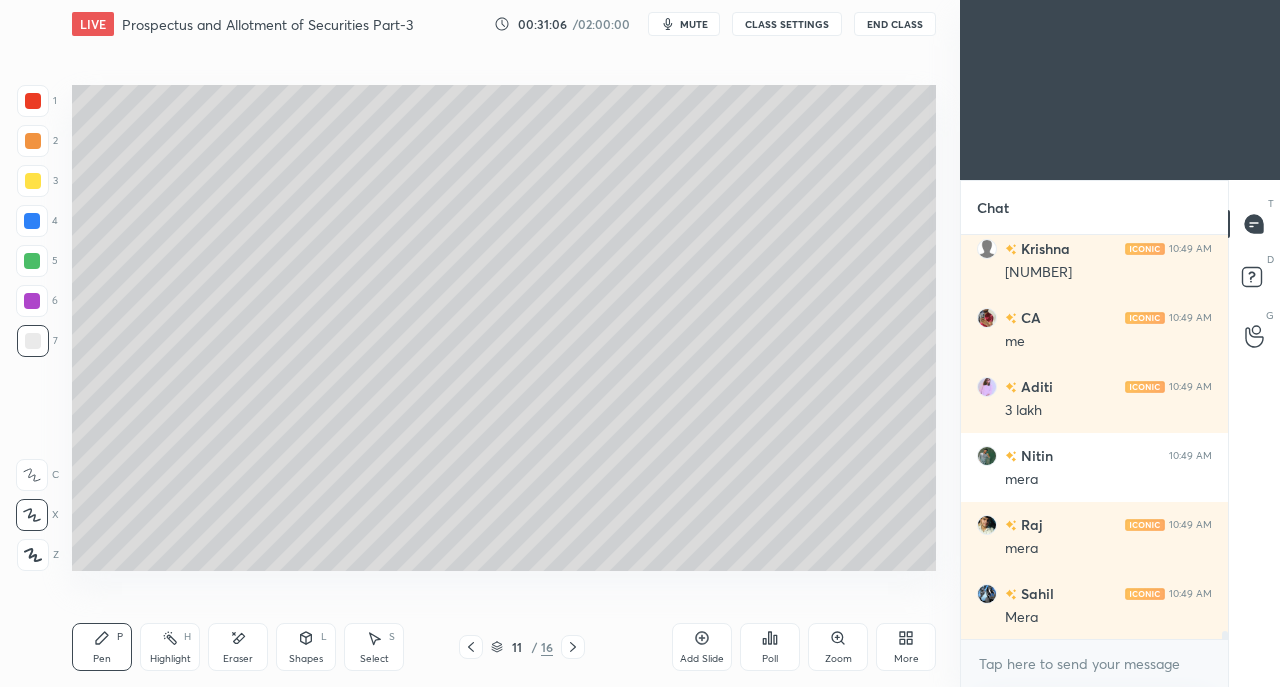 click on "Mera" at bounding box center [1108, 618] 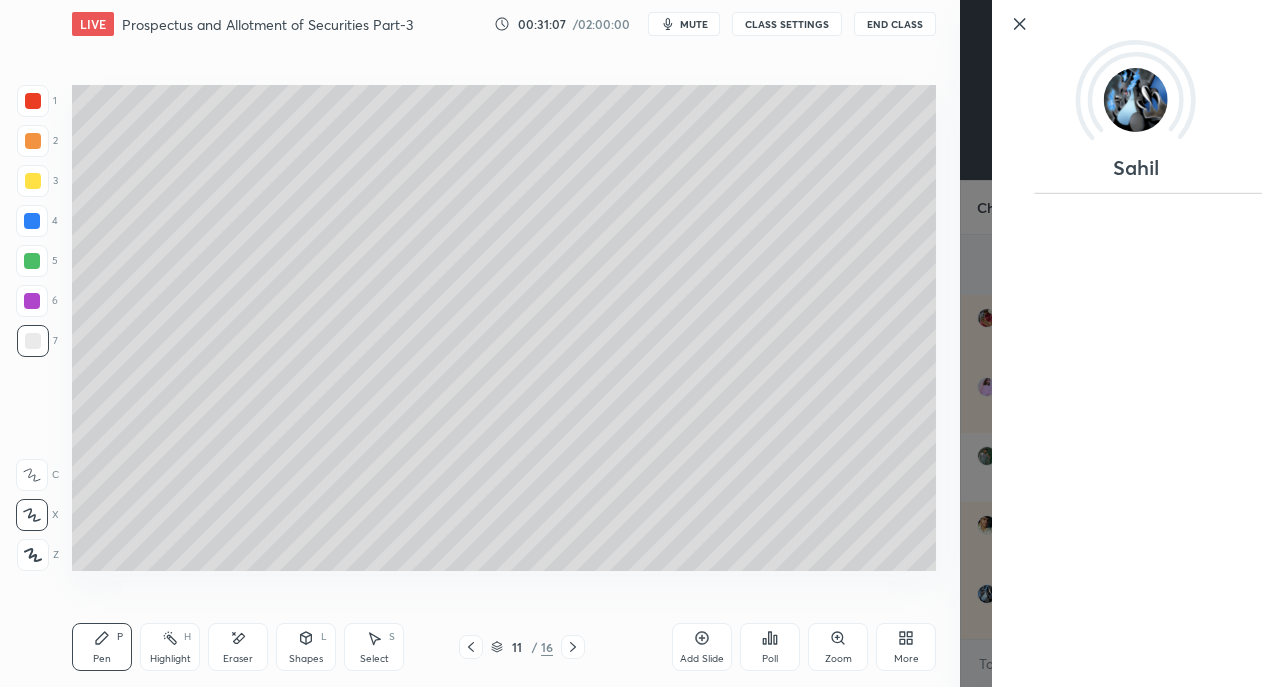 scroll, scrollTop: 19860, scrollLeft: 0, axis: vertical 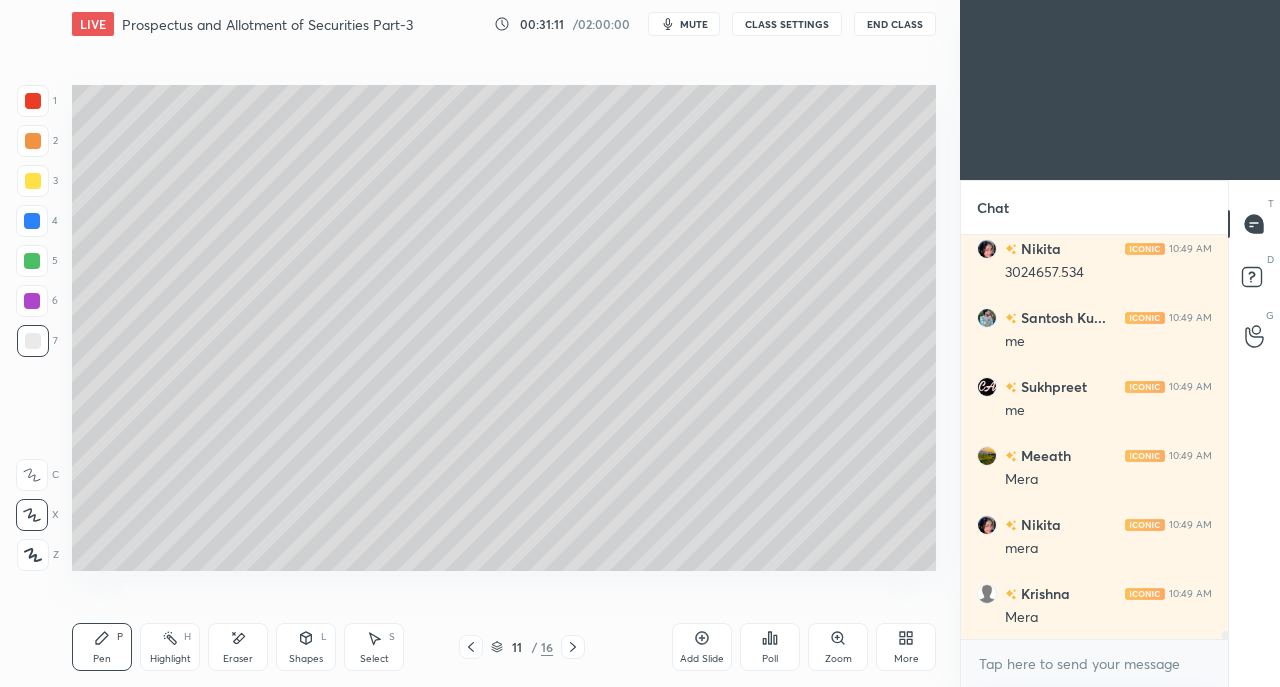 click on "Mera" at bounding box center (1108, 618) 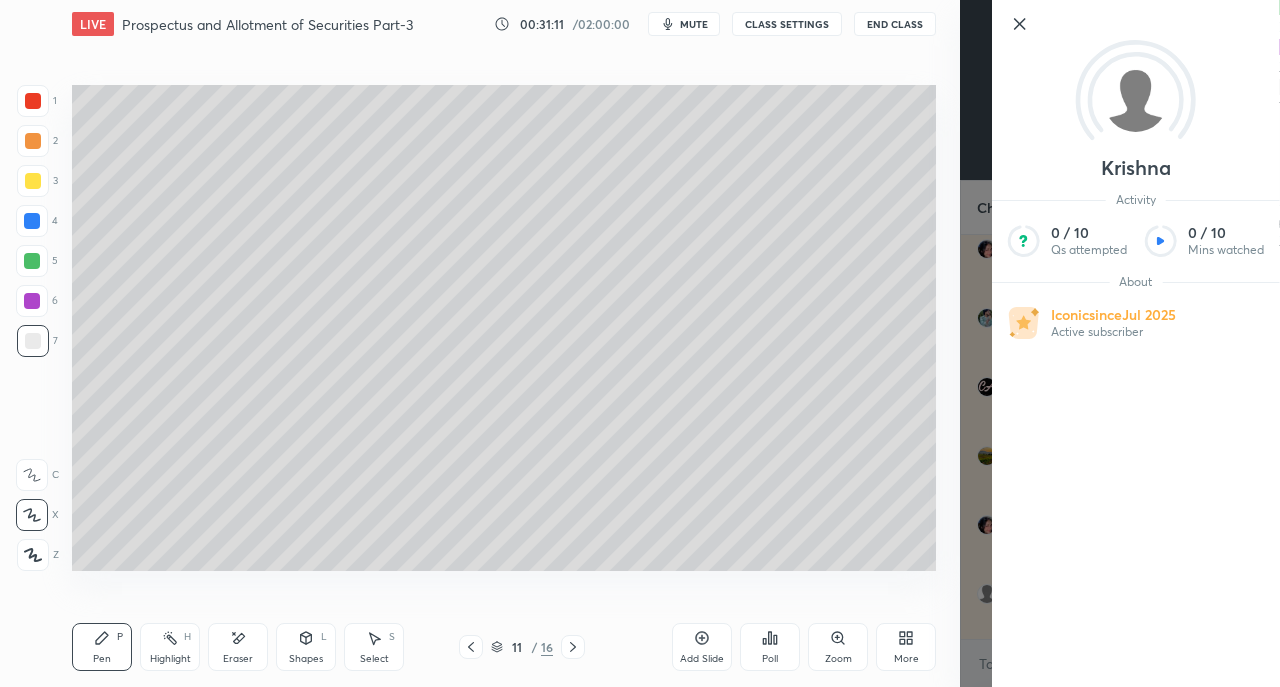 click on "Setting up your live class Poll for   secs No correct answer Start poll" at bounding box center (504, 327) 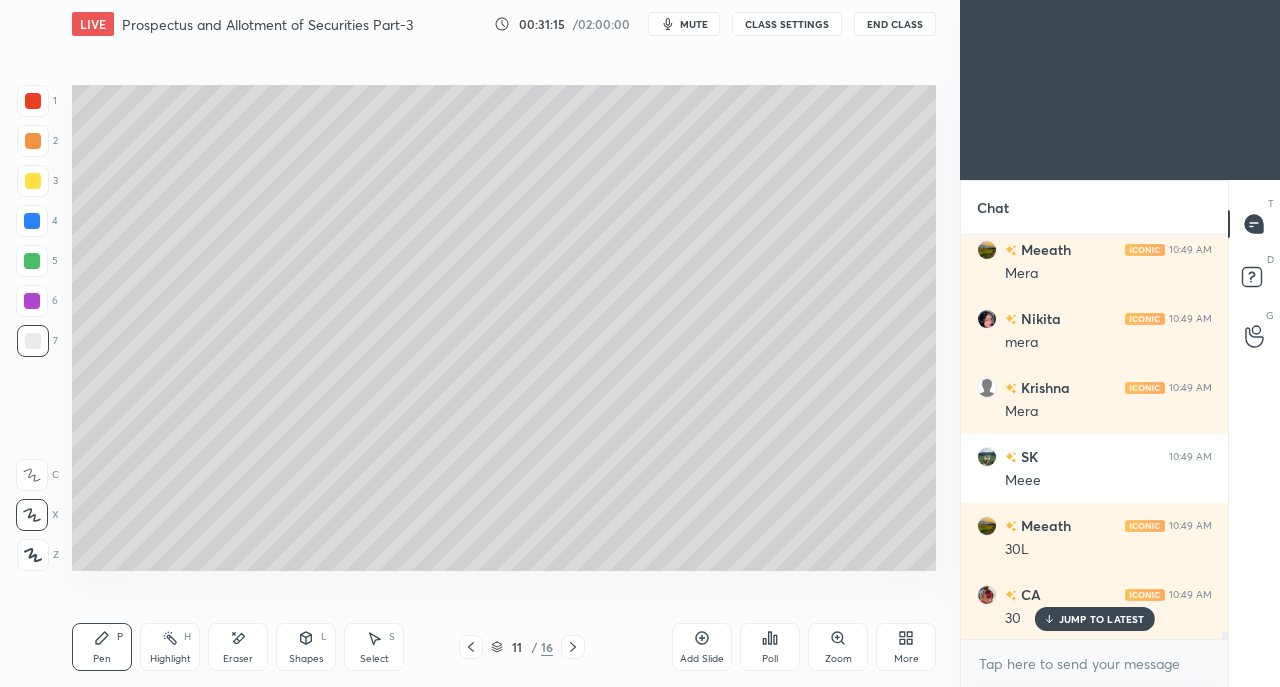 scroll, scrollTop: 20480, scrollLeft: 0, axis: vertical 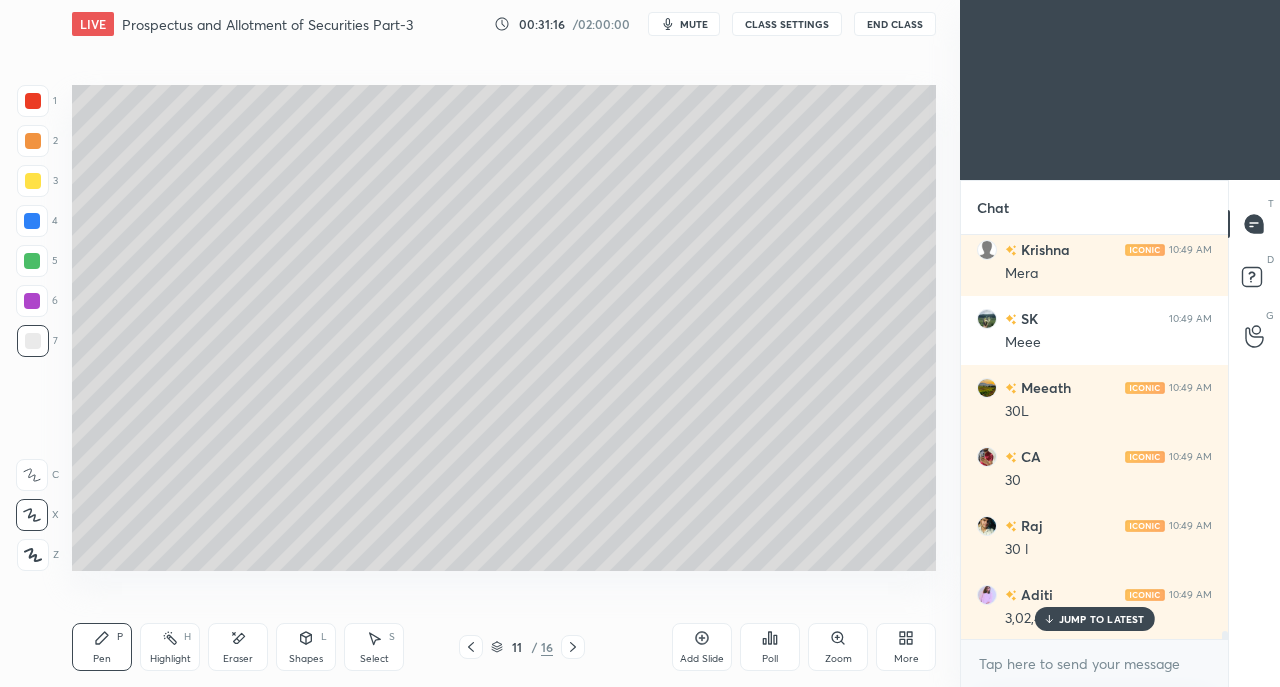 click on "JUMP TO LATEST" at bounding box center [1102, 619] 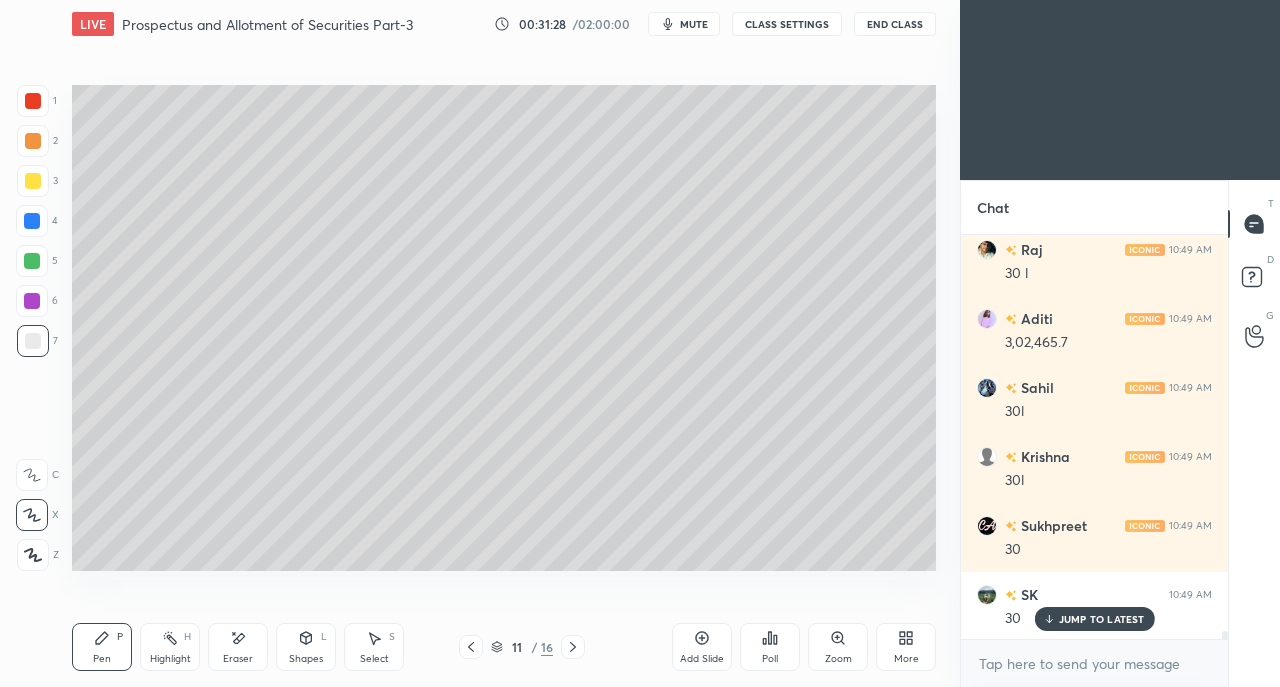 scroll, scrollTop: 20826, scrollLeft: 0, axis: vertical 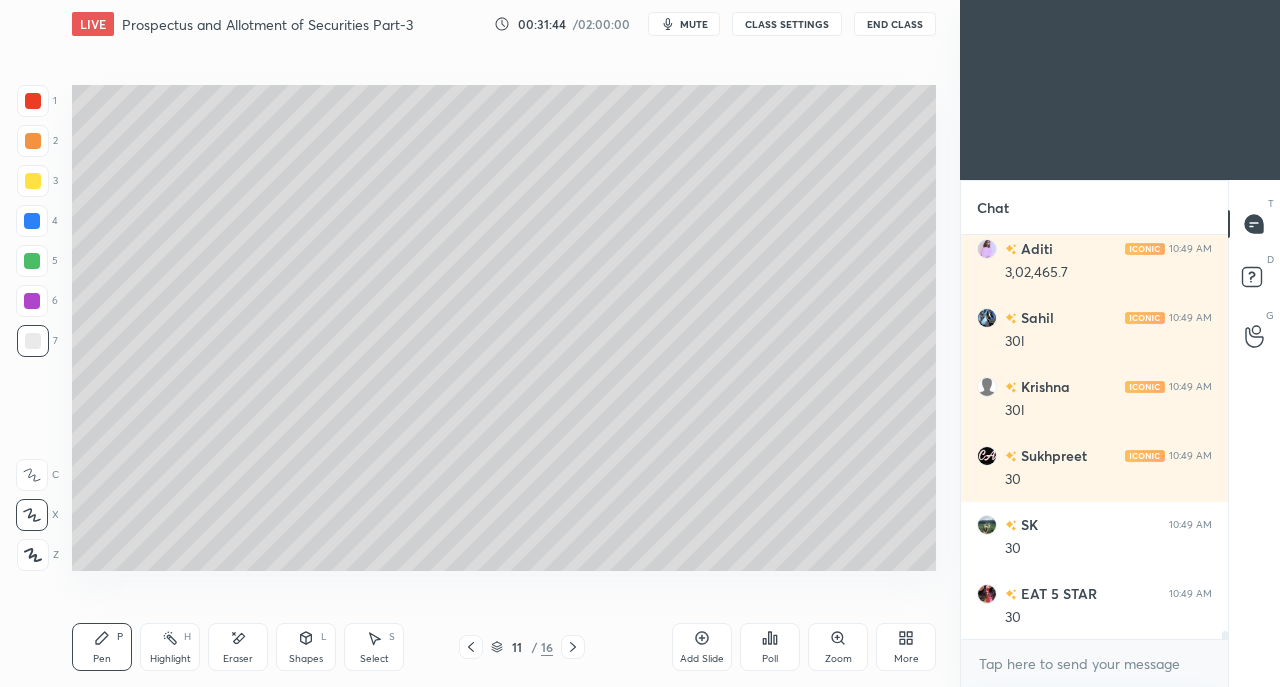 click 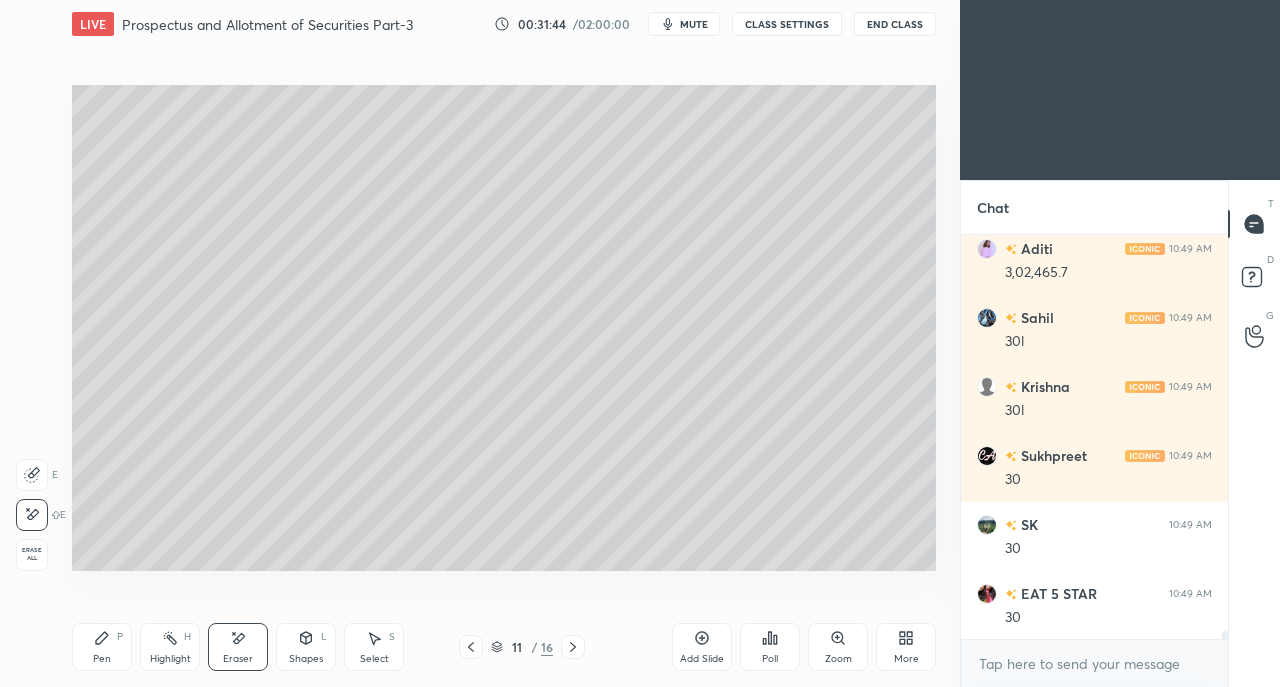 scroll, scrollTop: 20894, scrollLeft: 0, axis: vertical 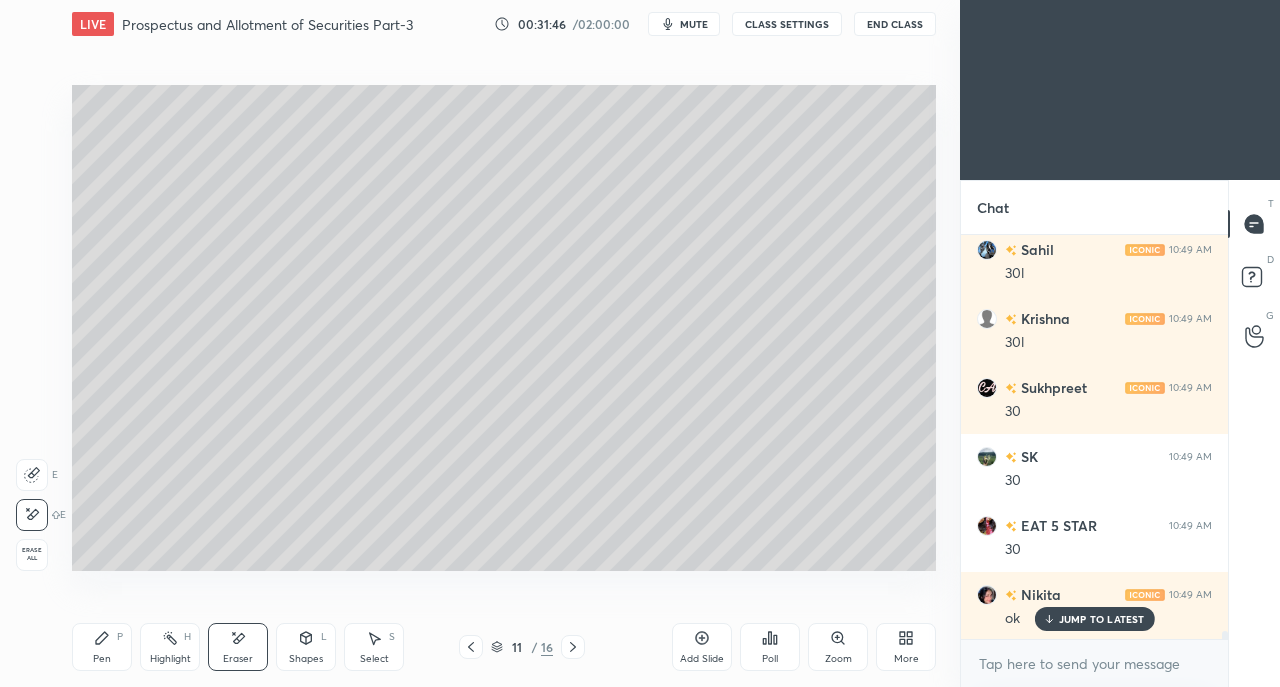 click 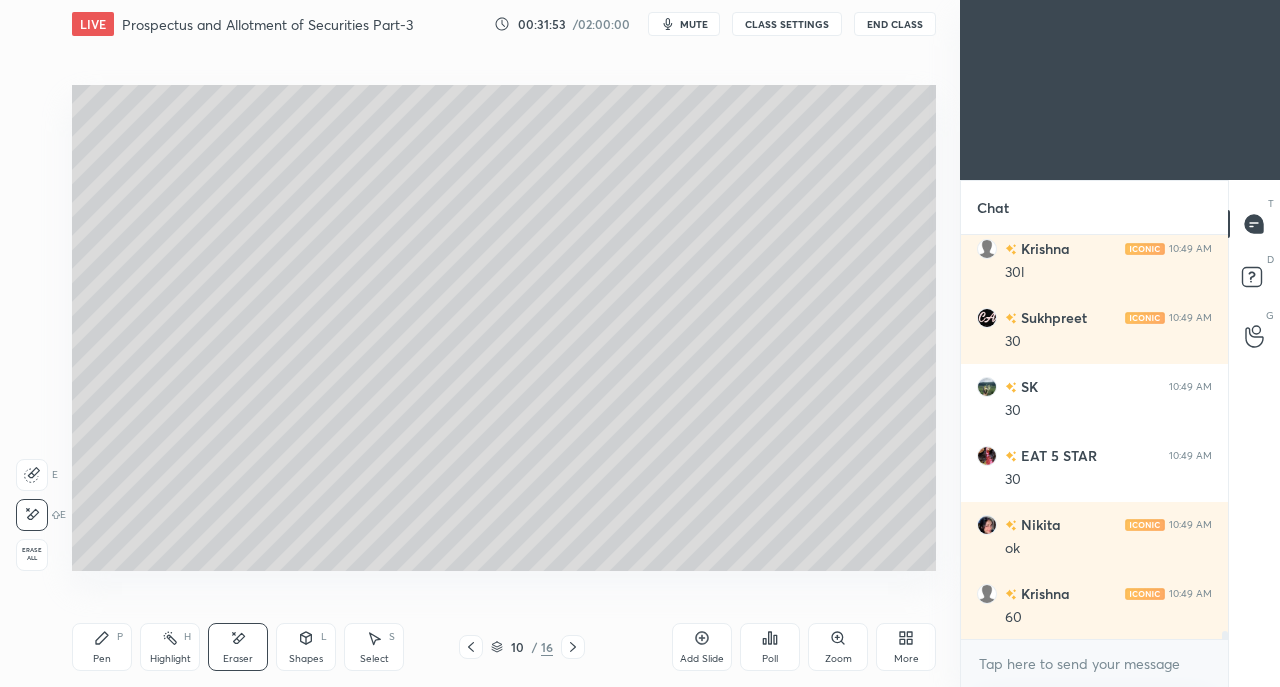 scroll, scrollTop: 21032, scrollLeft: 0, axis: vertical 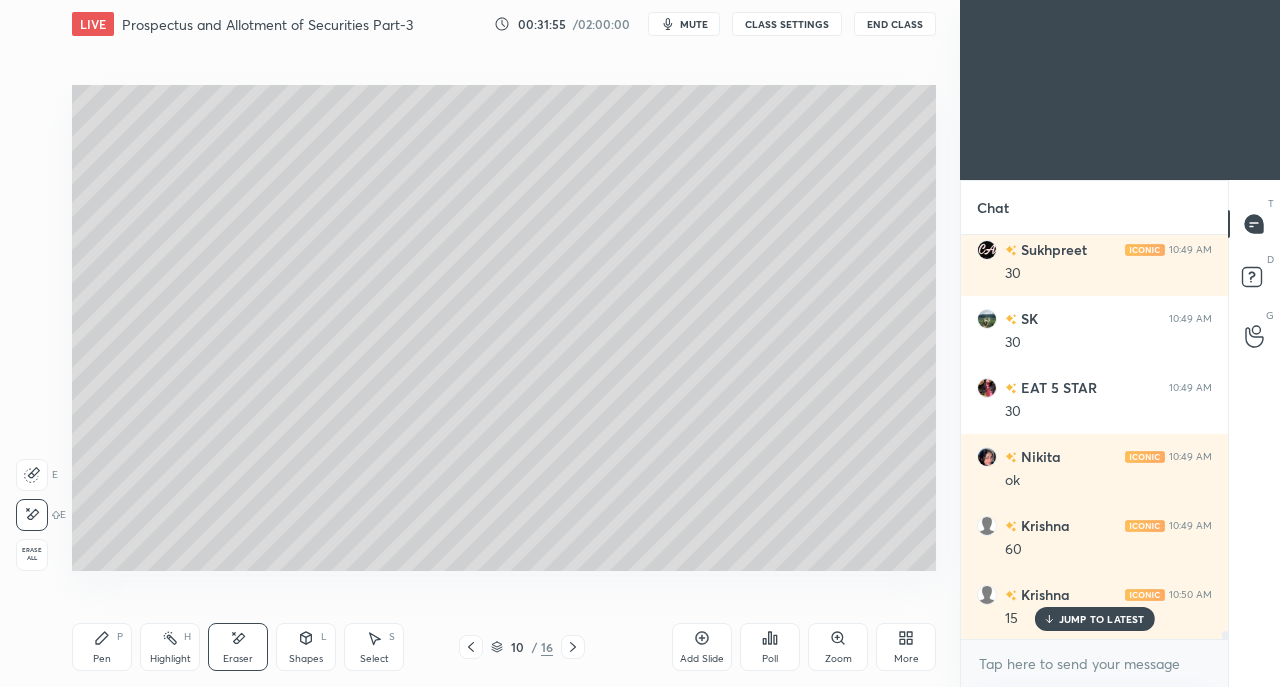 click on "Pen P" at bounding box center [102, 647] 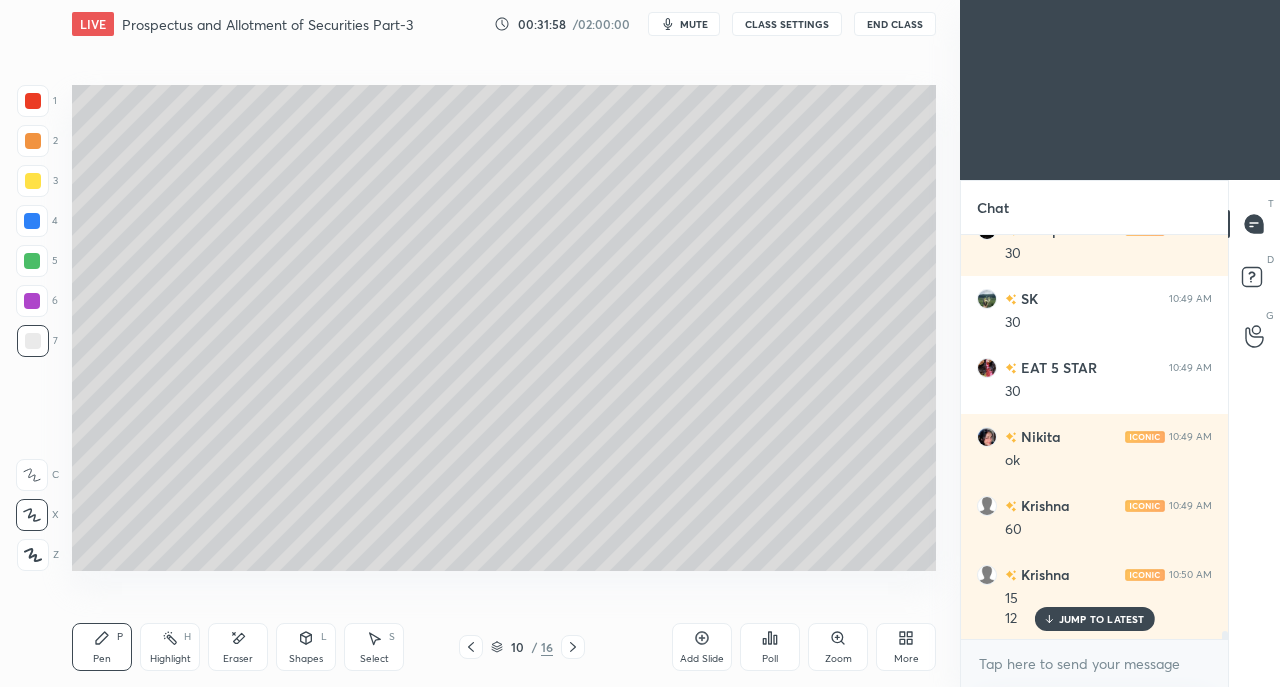 scroll, scrollTop: 21122, scrollLeft: 0, axis: vertical 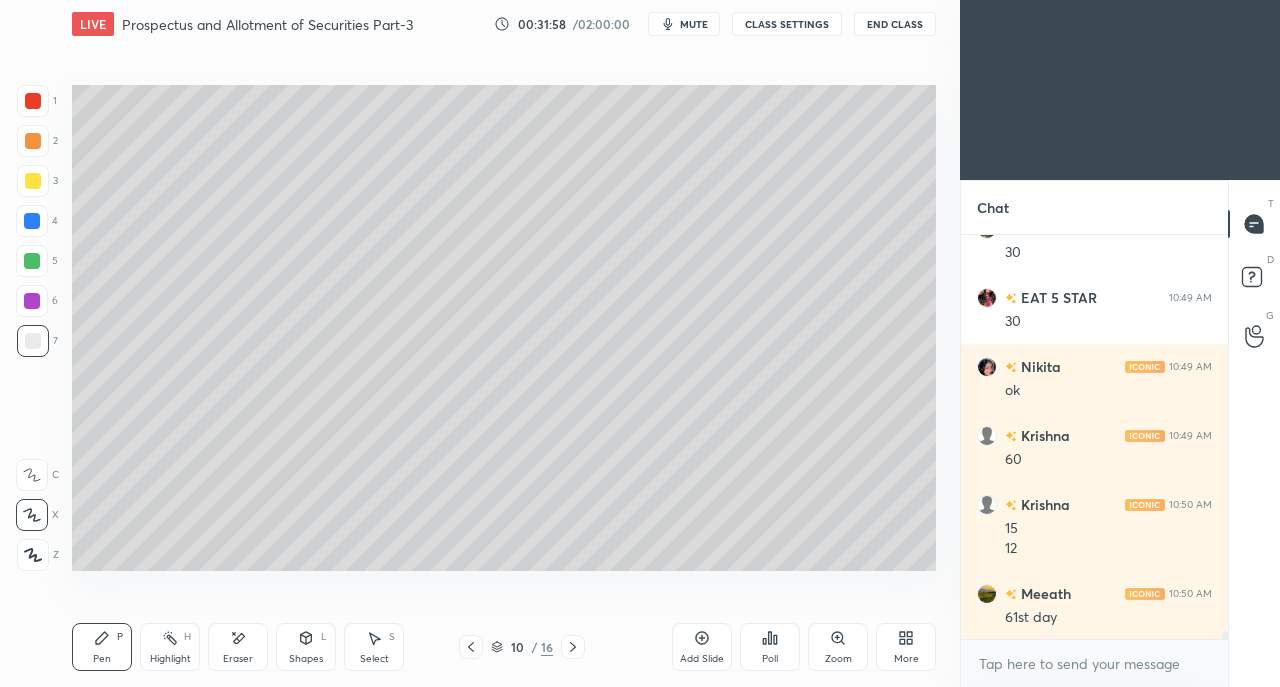 click on "Shapes L" at bounding box center [306, 647] 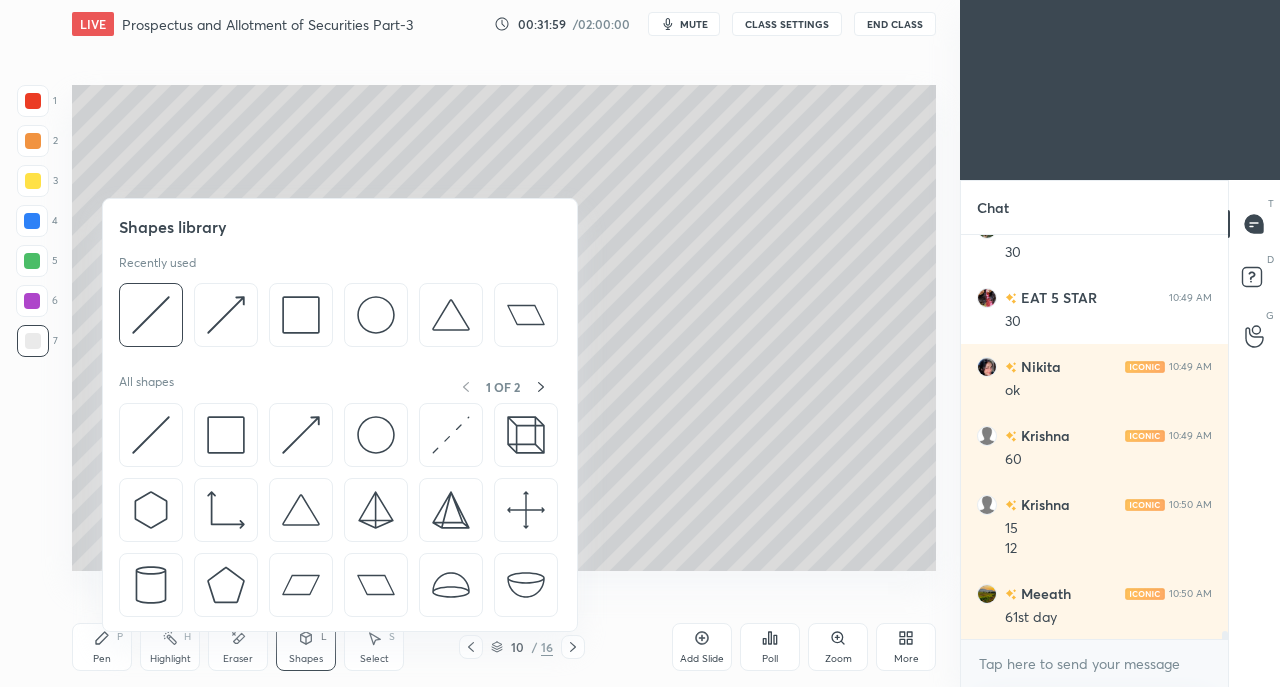 click at bounding box center [151, 435] 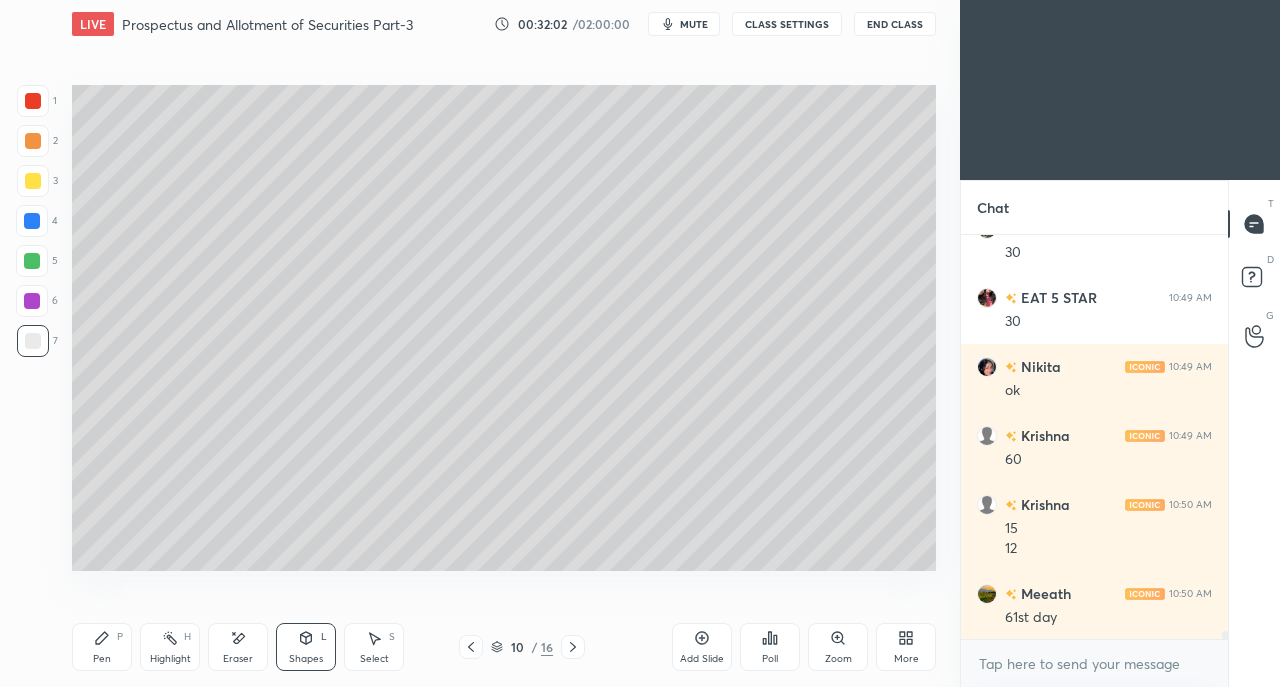 scroll, scrollTop: 21190, scrollLeft: 0, axis: vertical 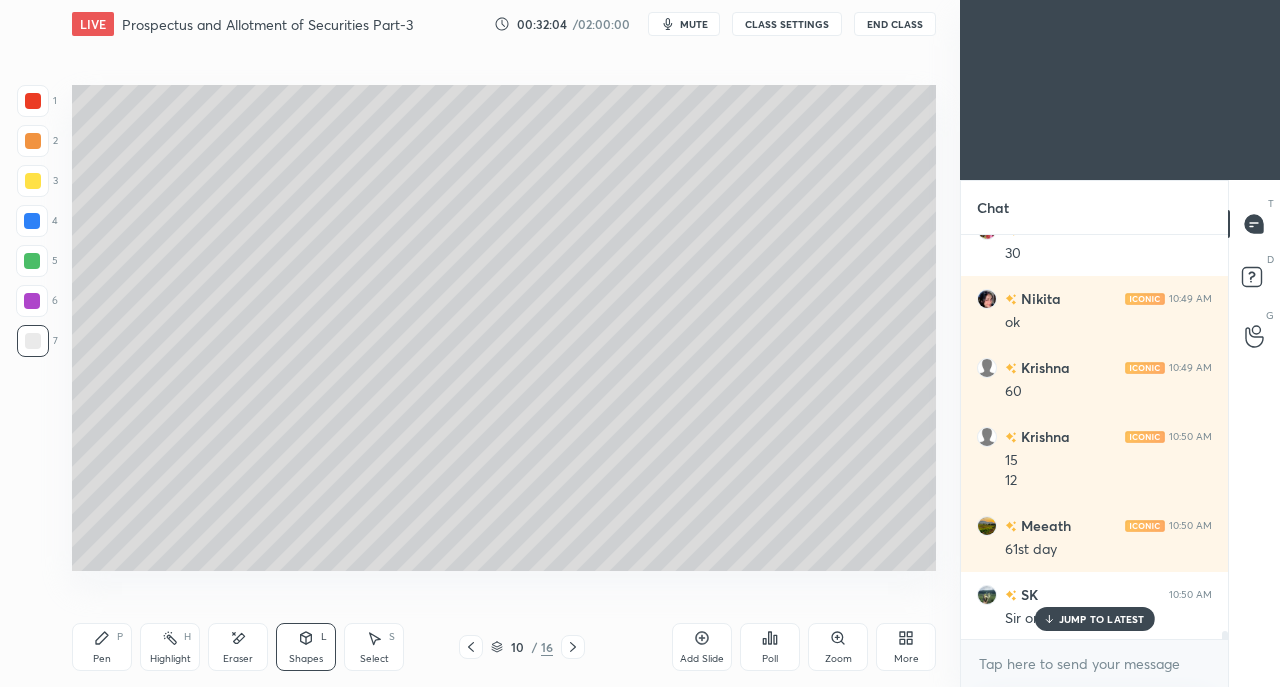 click on "Pen P" at bounding box center (102, 647) 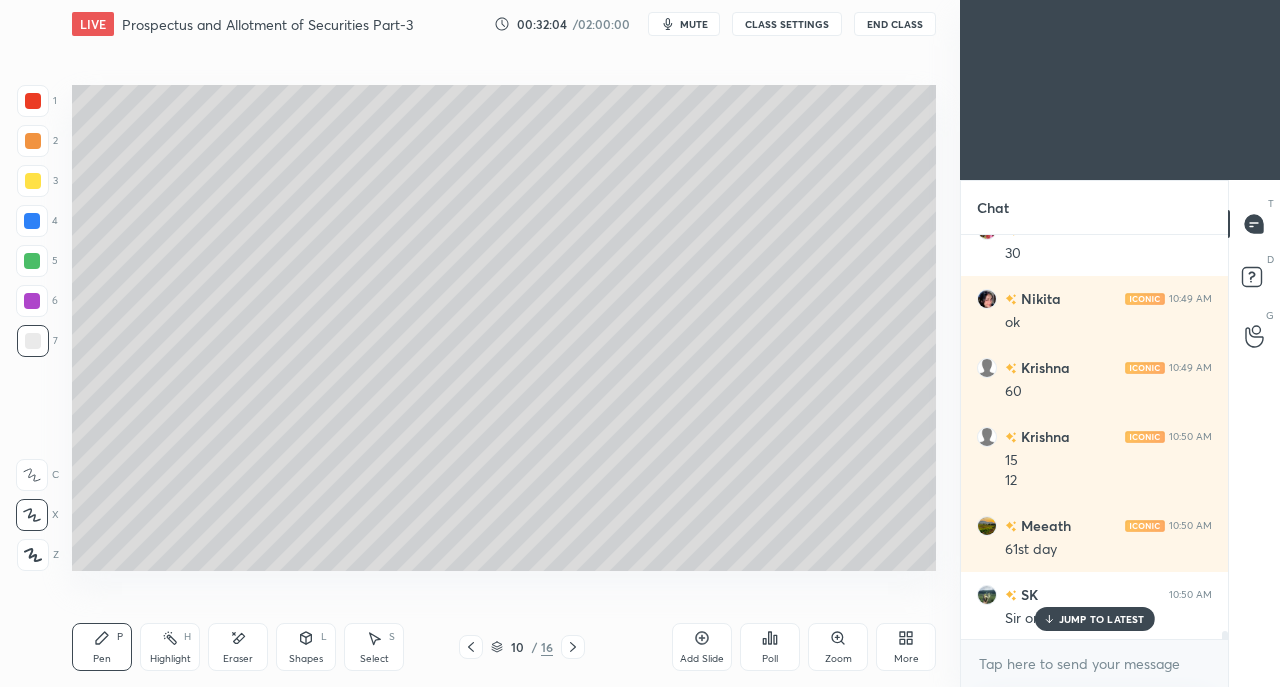 click 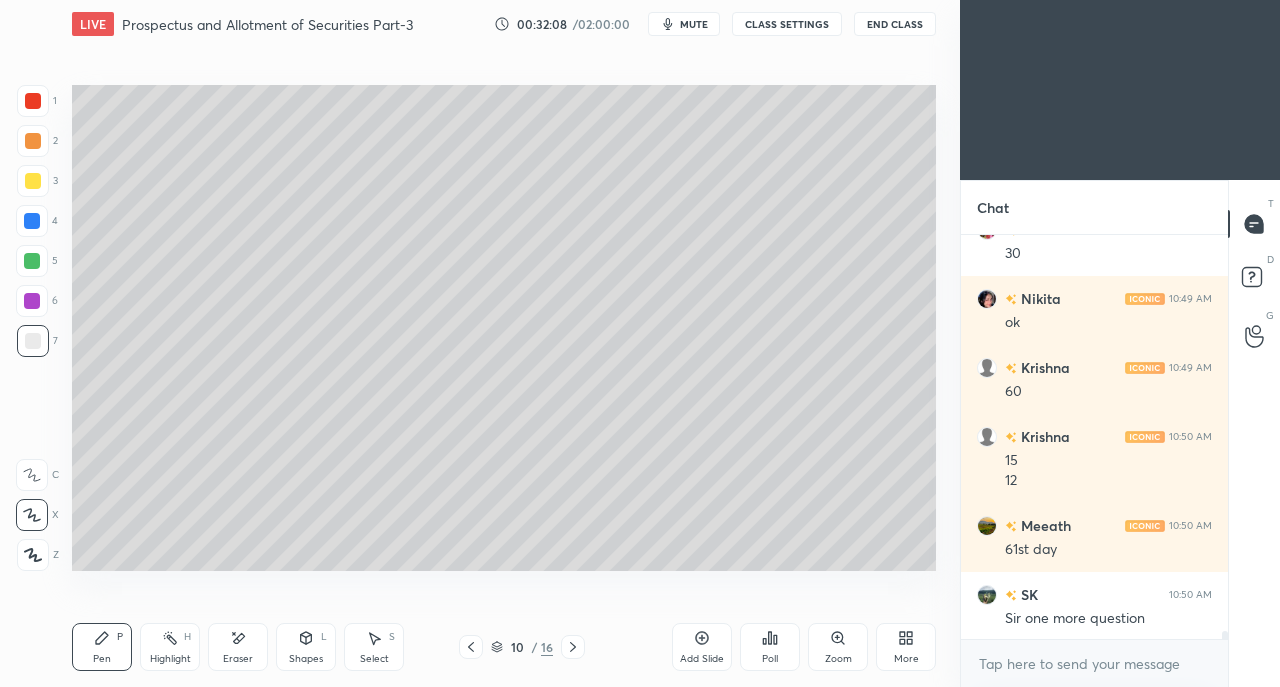 click 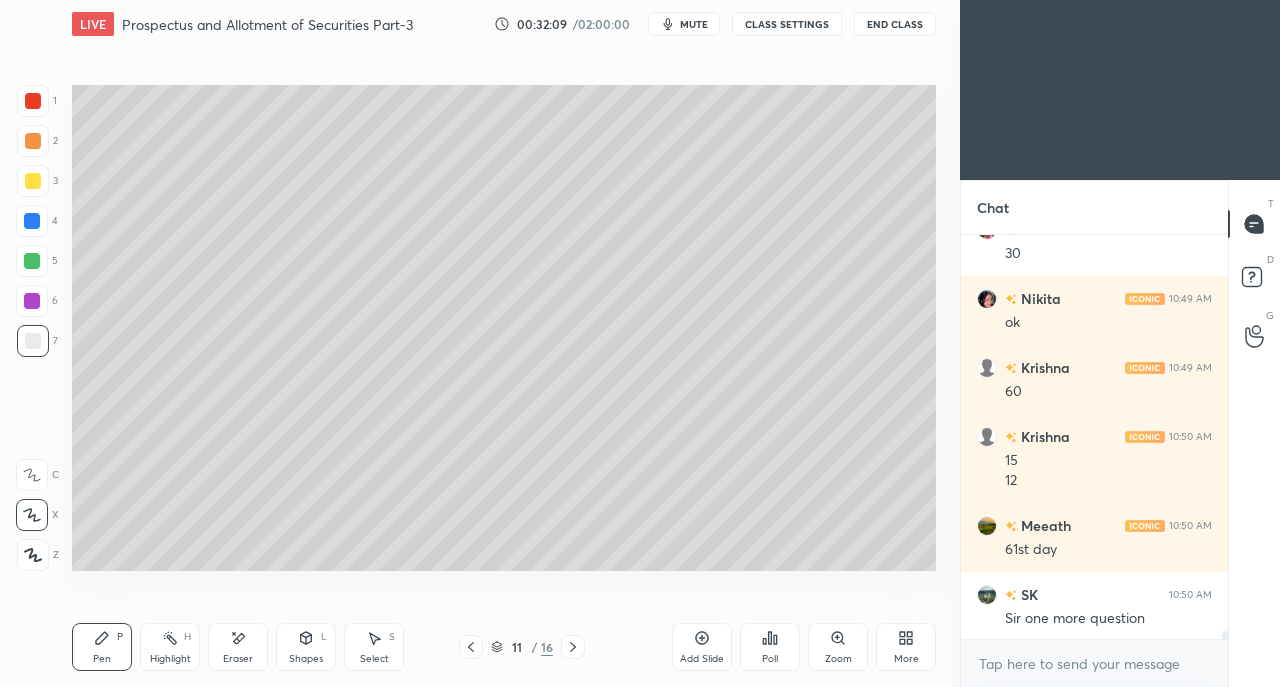 click 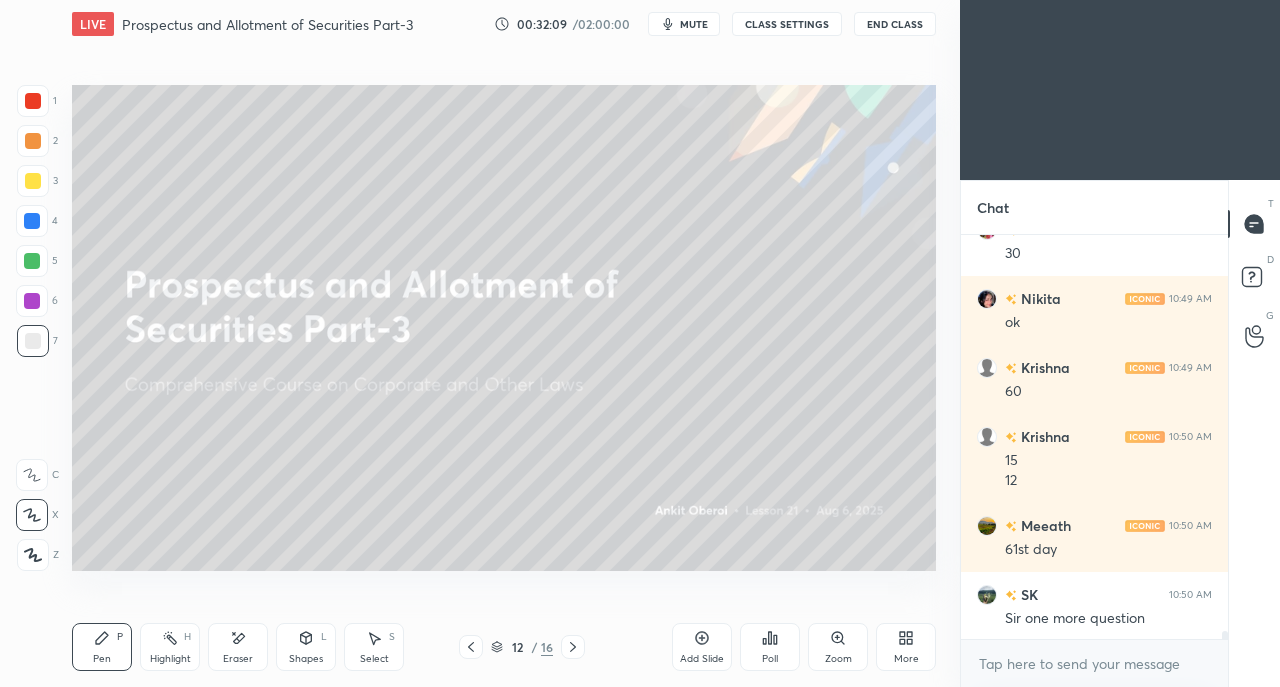click 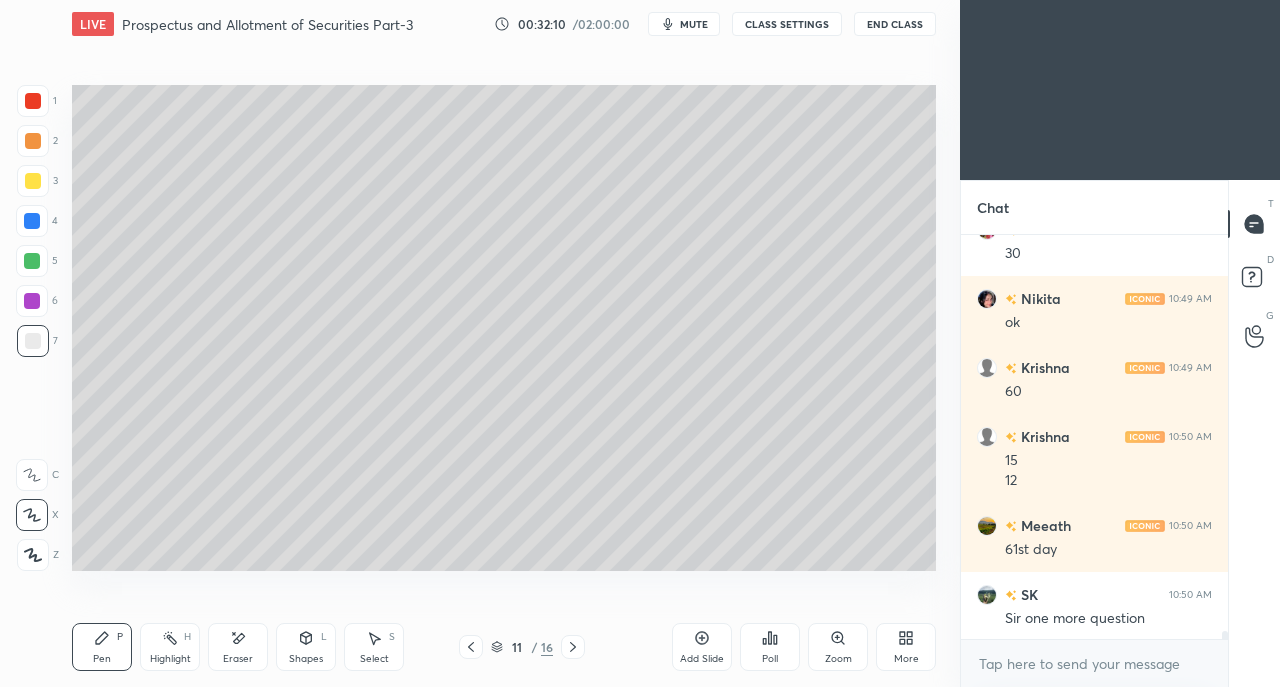 click 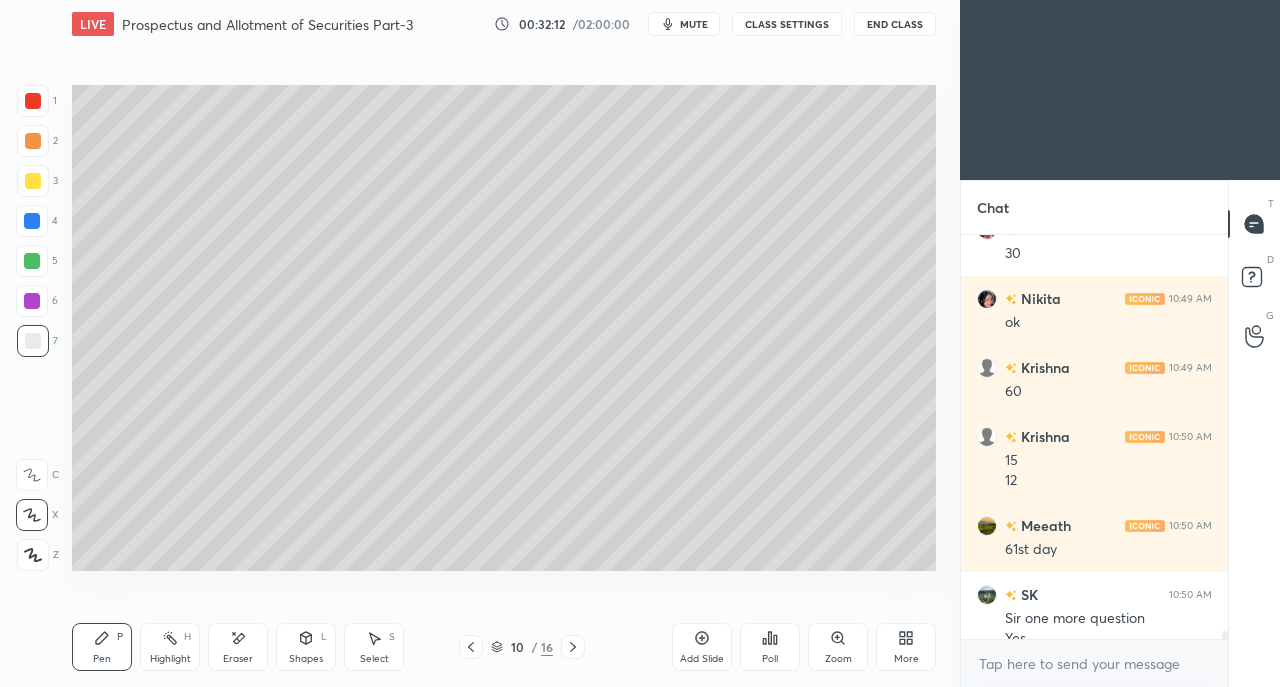 scroll, scrollTop: 21210, scrollLeft: 0, axis: vertical 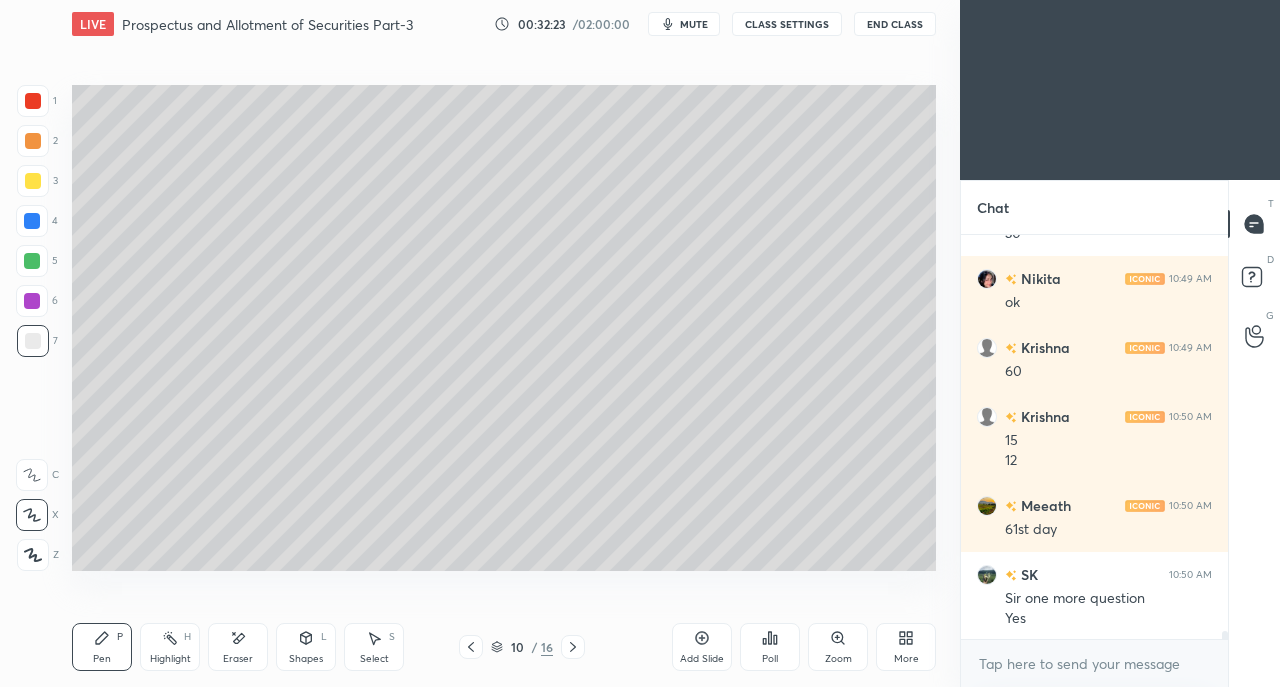 click at bounding box center [33, 181] 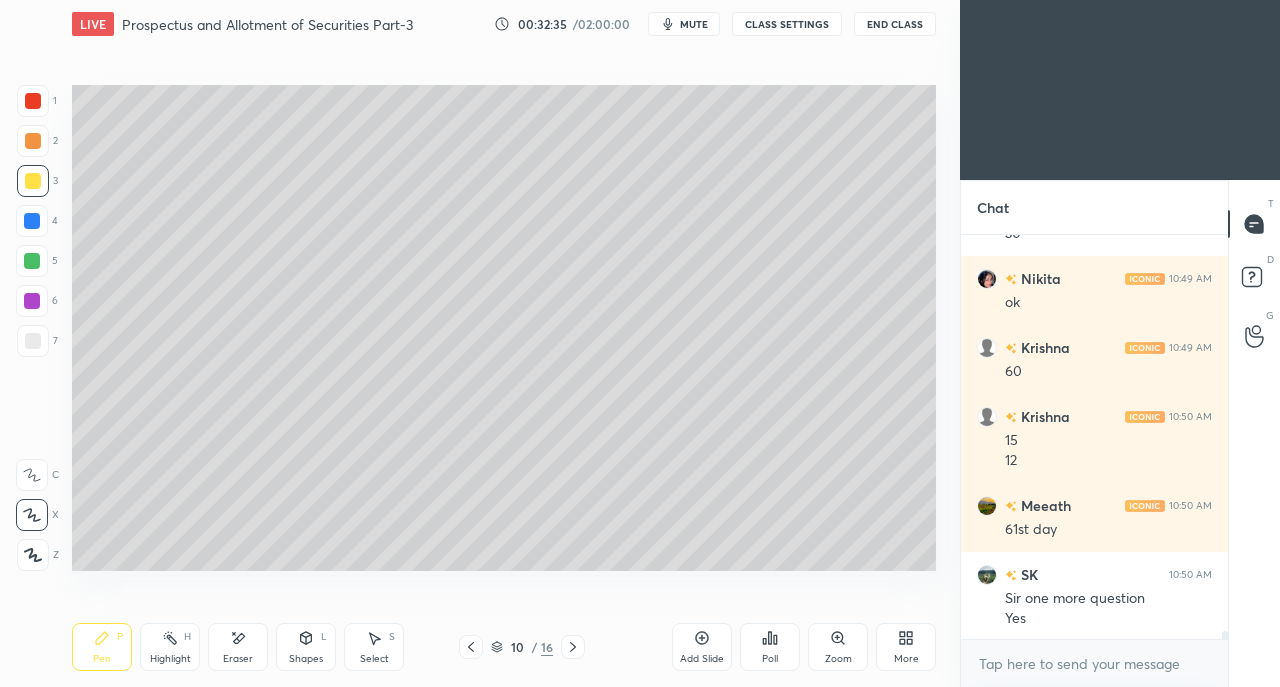 click at bounding box center [32, 221] 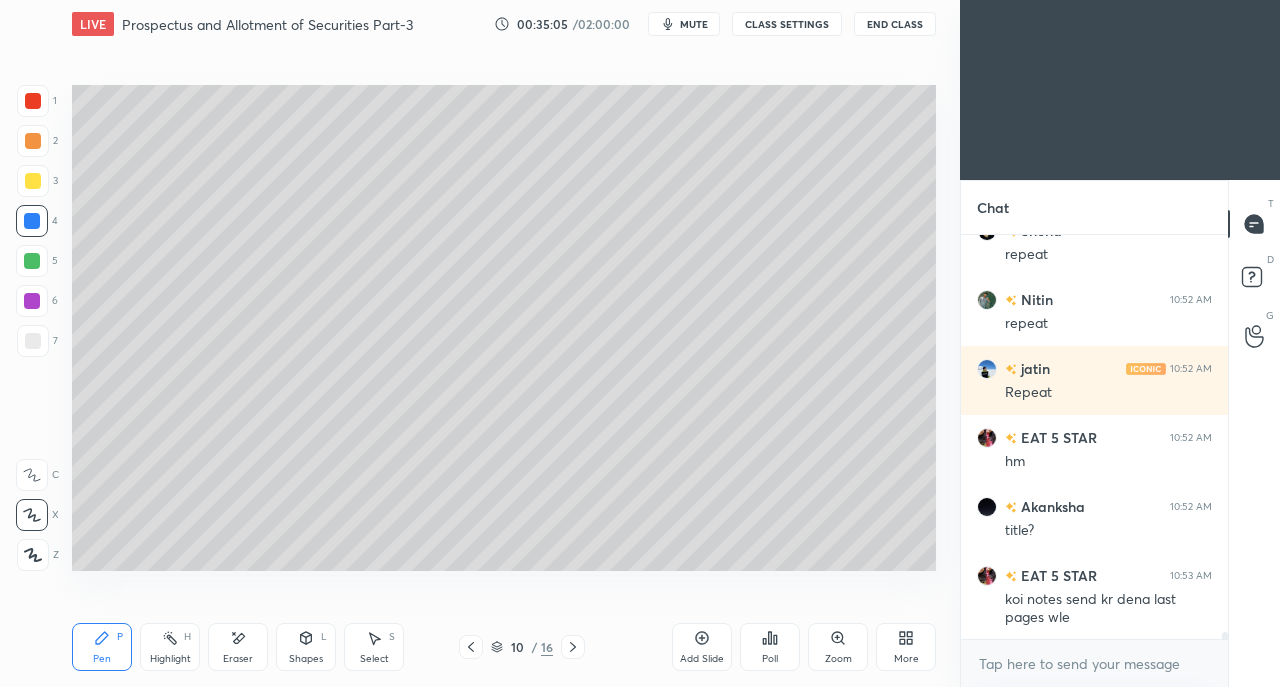 scroll, scrollTop: 22212, scrollLeft: 0, axis: vertical 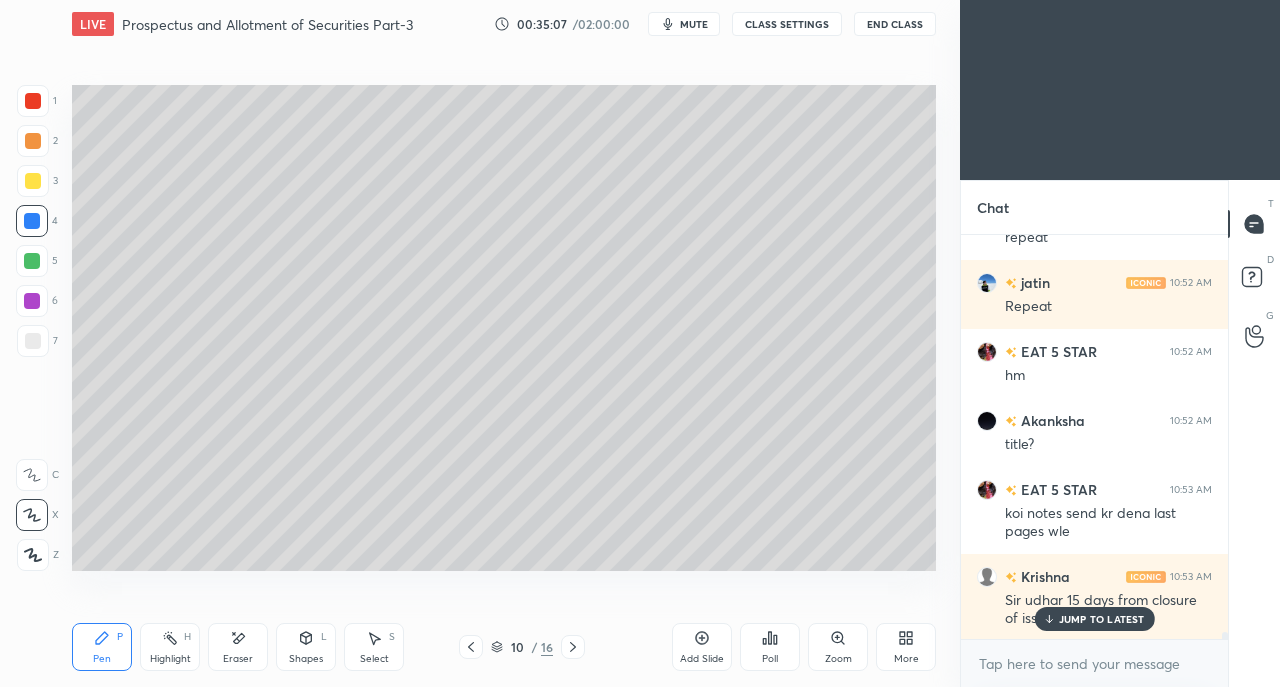 click on "JUMP TO LATEST" at bounding box center [1102, 619] 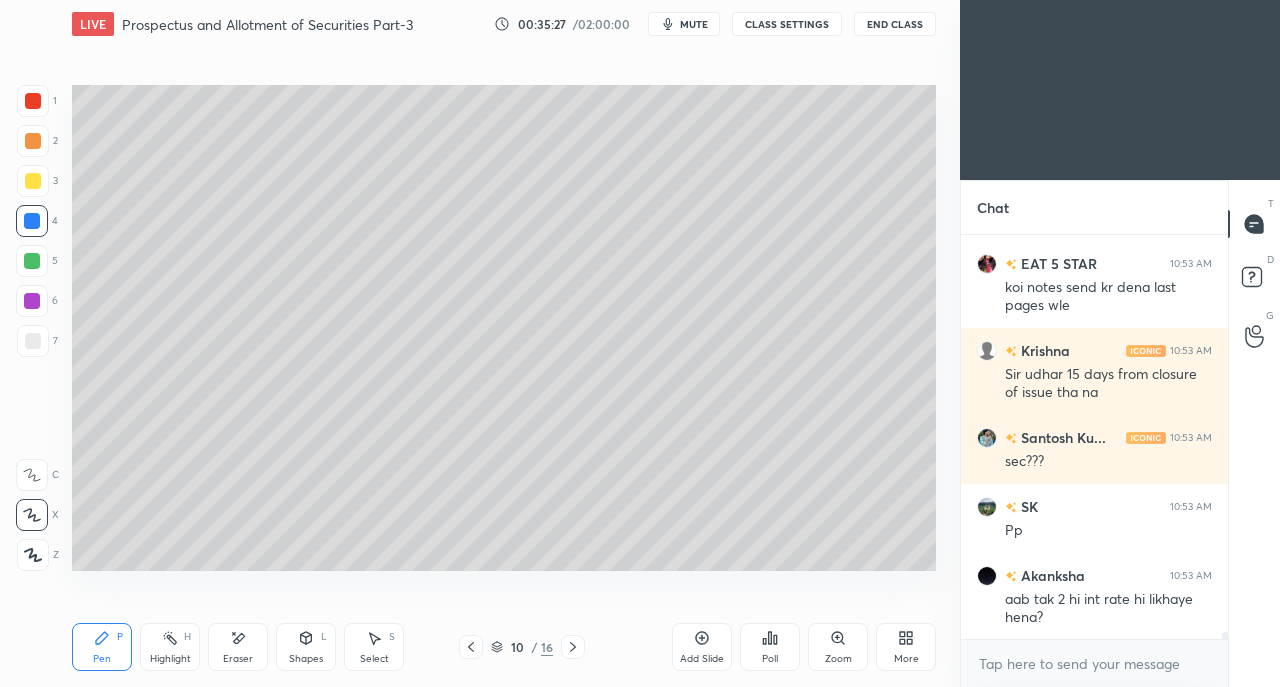 scroll, scrollTop: 22506, scrollLeft: 0, axis: vertical 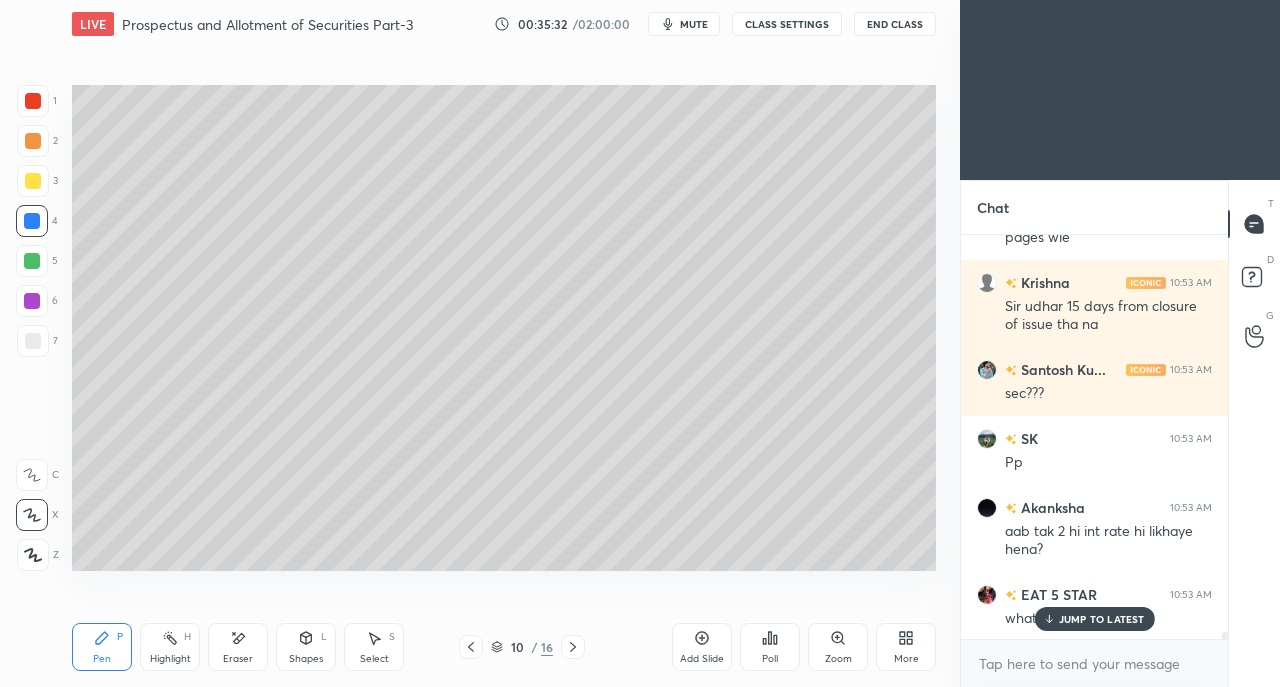 click on "JUMP TO LATEST" at bounding box center (1102, 619) 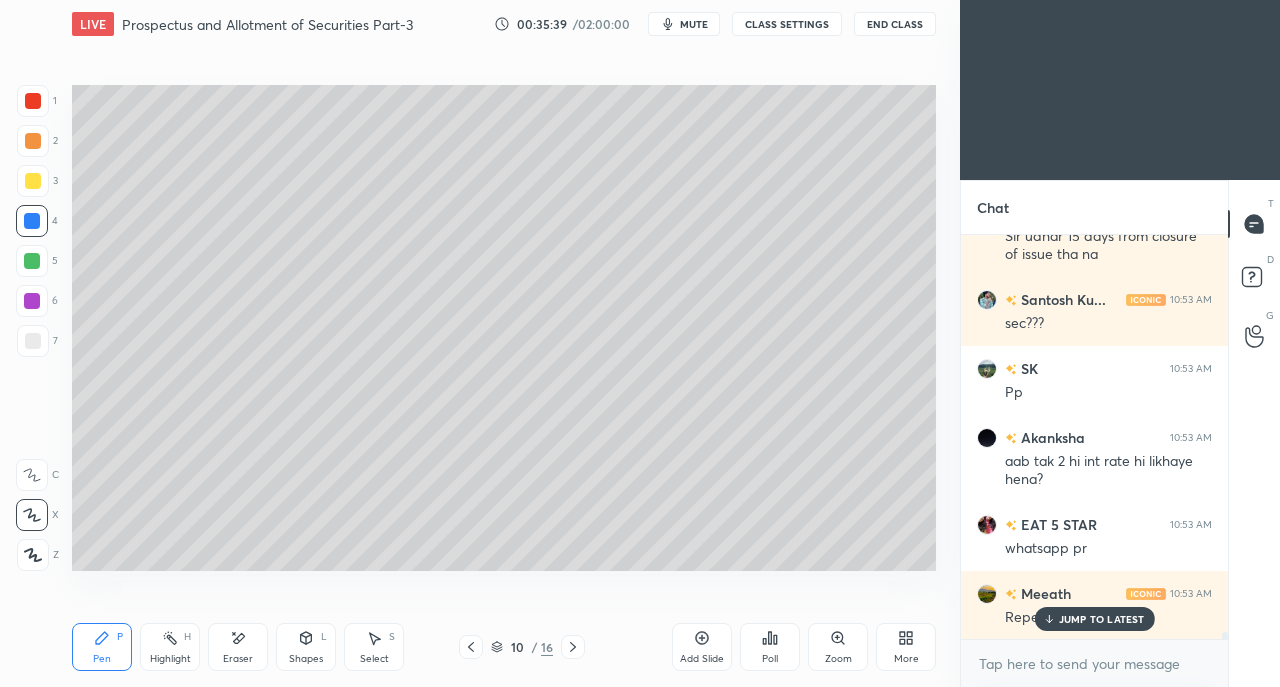 scroll, scrollTop: 22644, scrollLeft: 0, axis: vertical 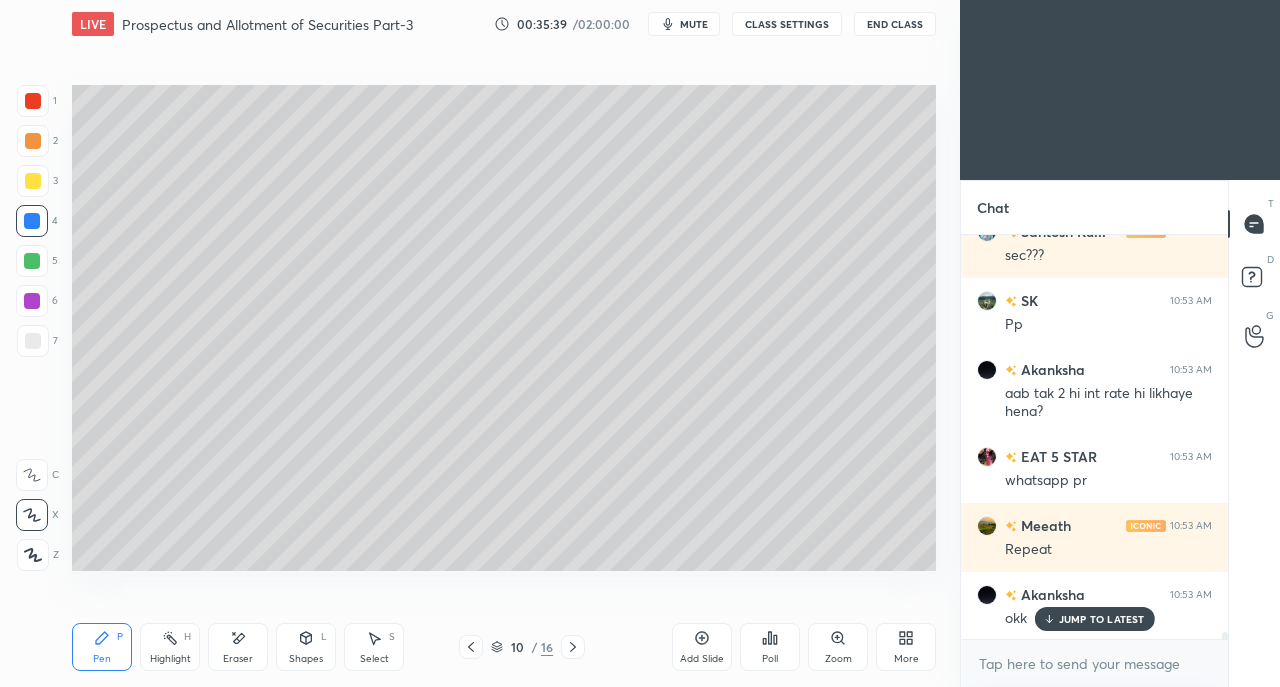 click 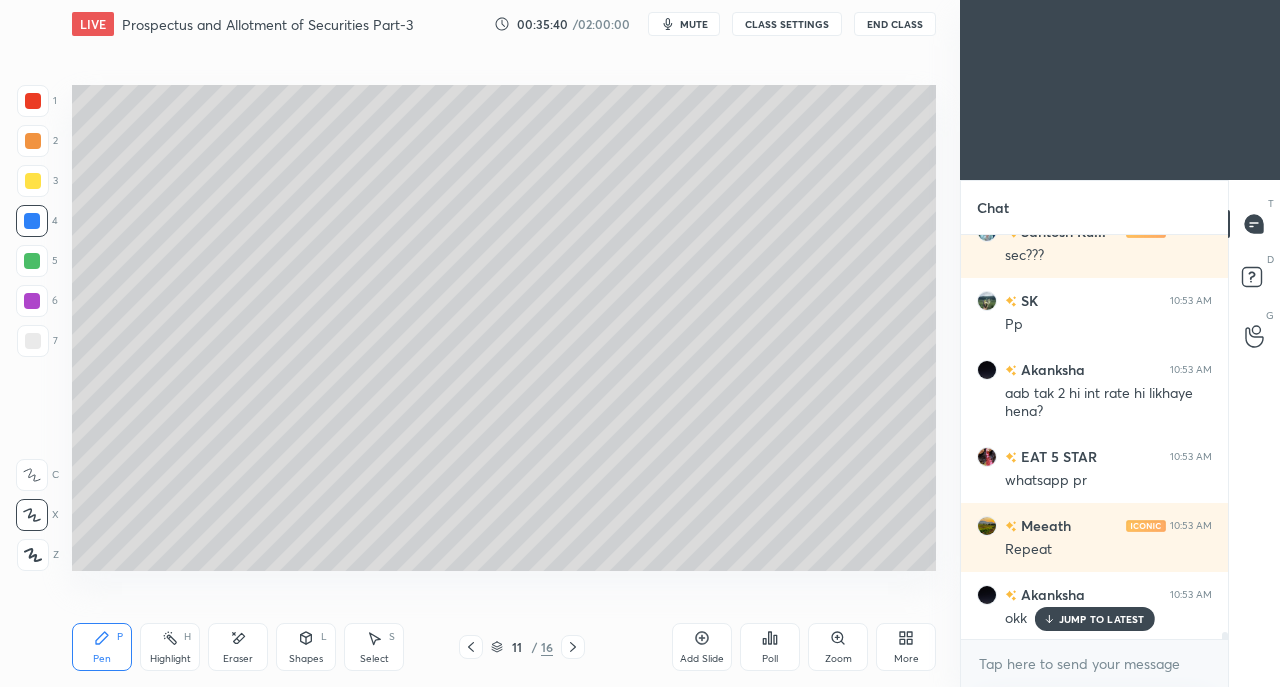 click 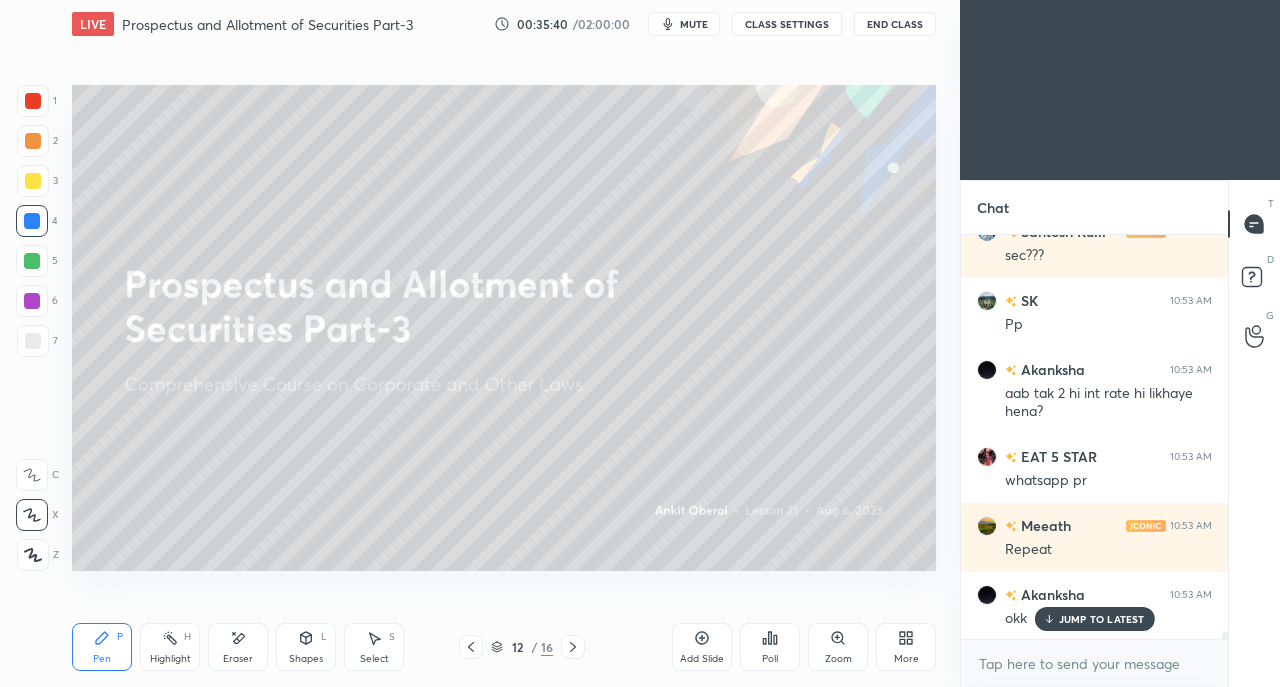 click at bounding box center [573, 647] 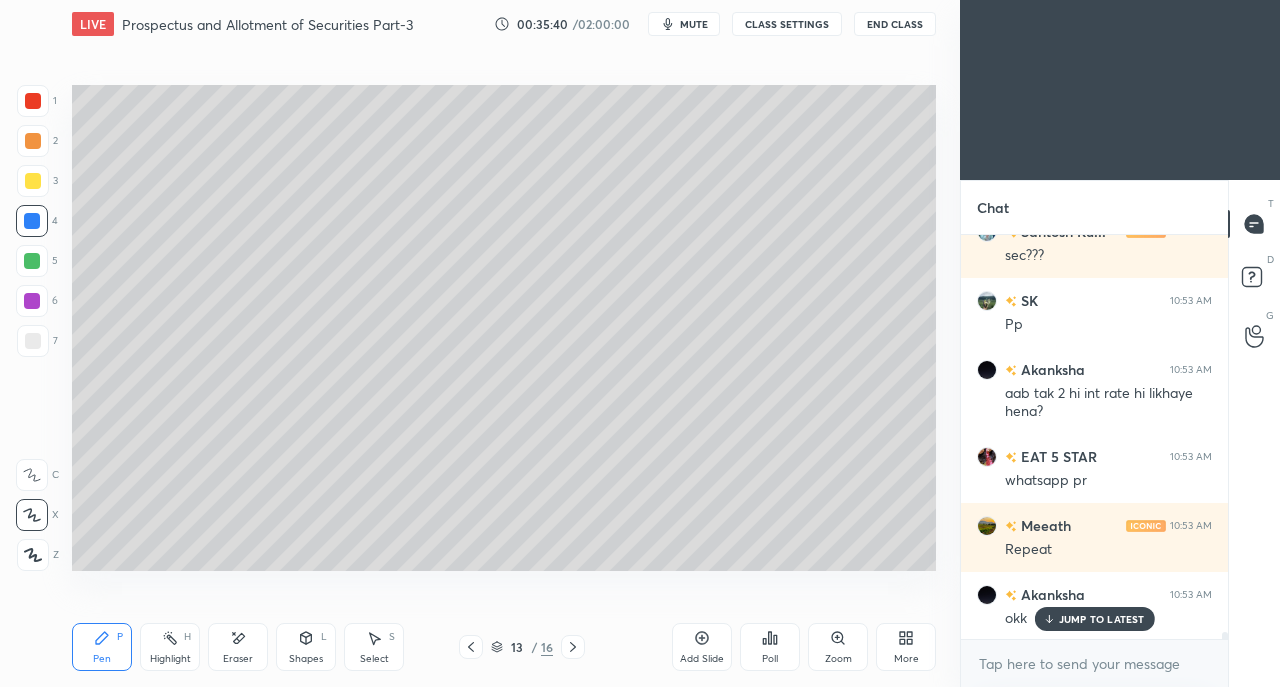 click at bounding box center [573, 647] 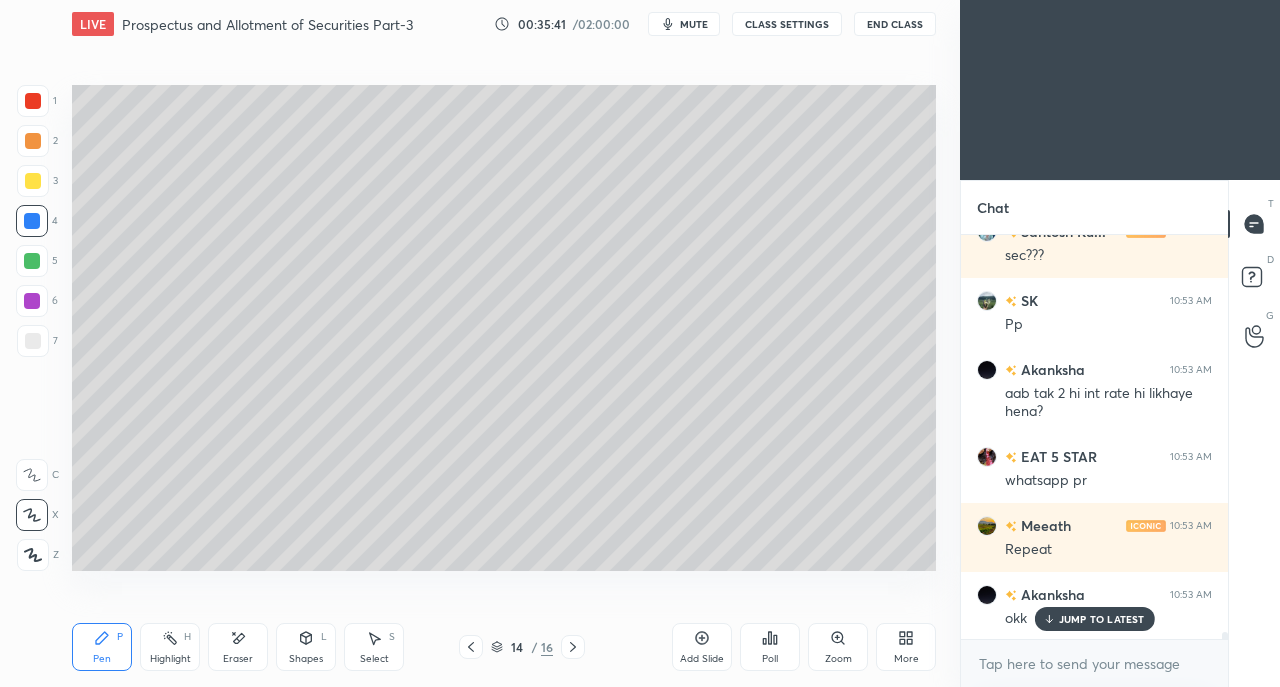 click 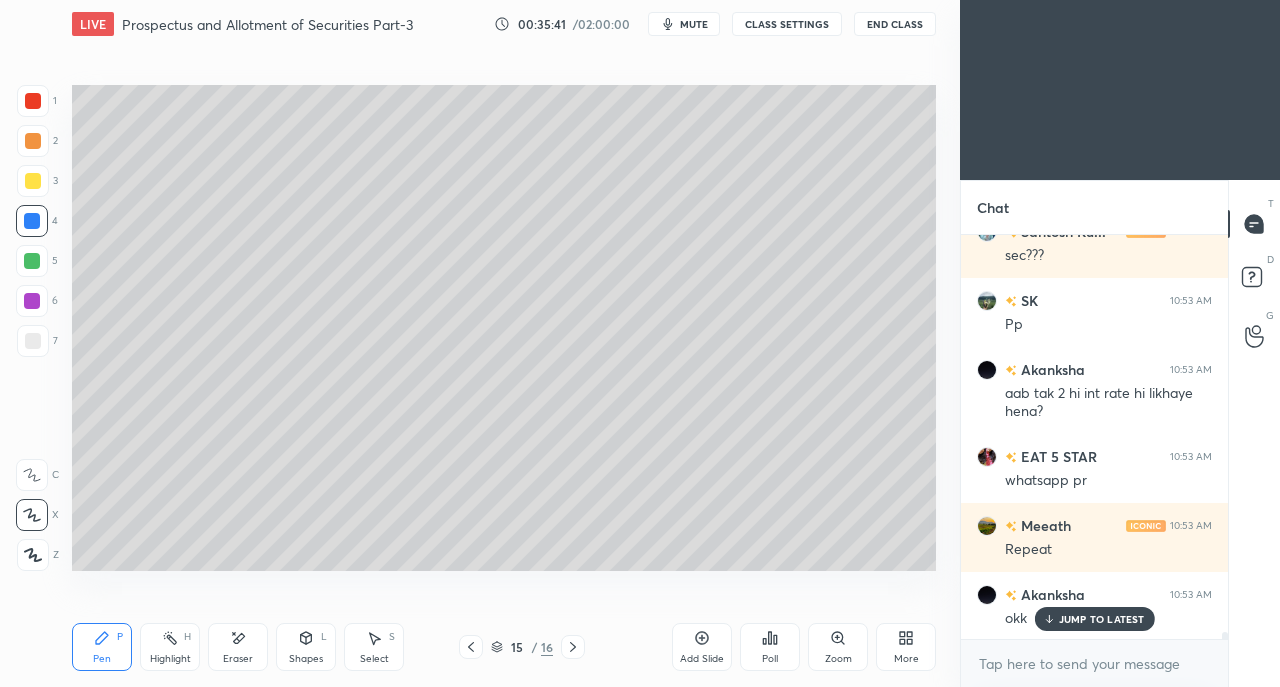 click 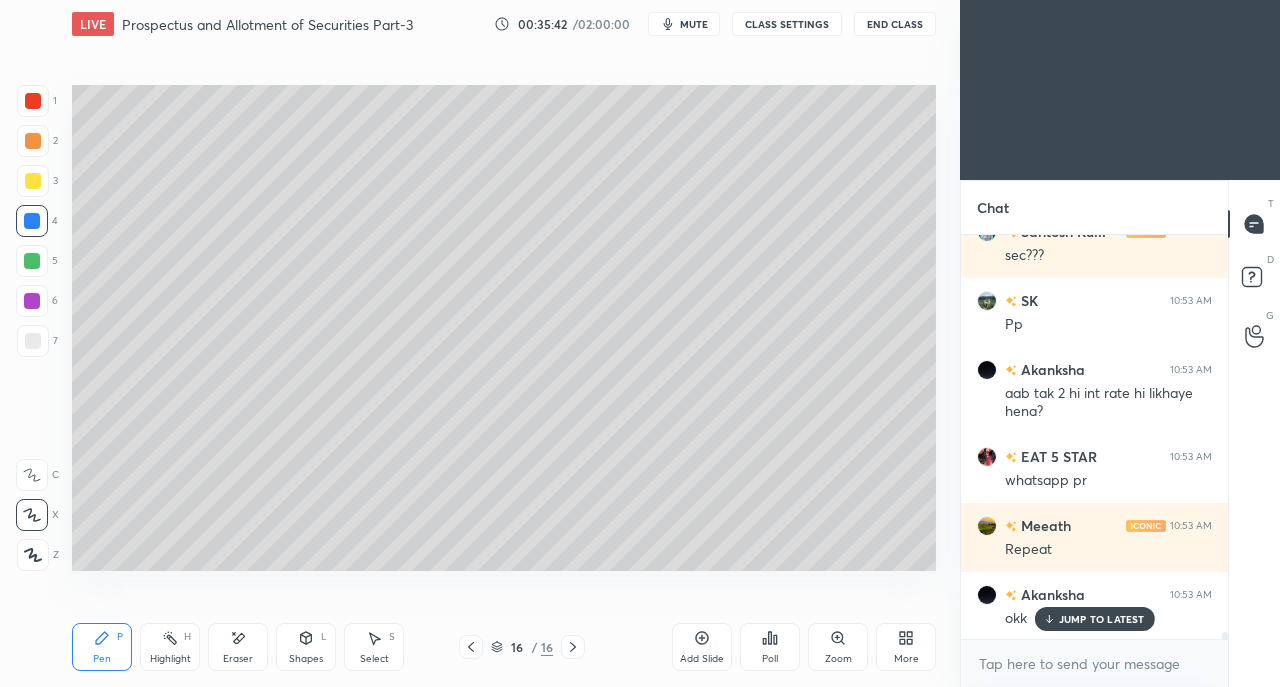 click 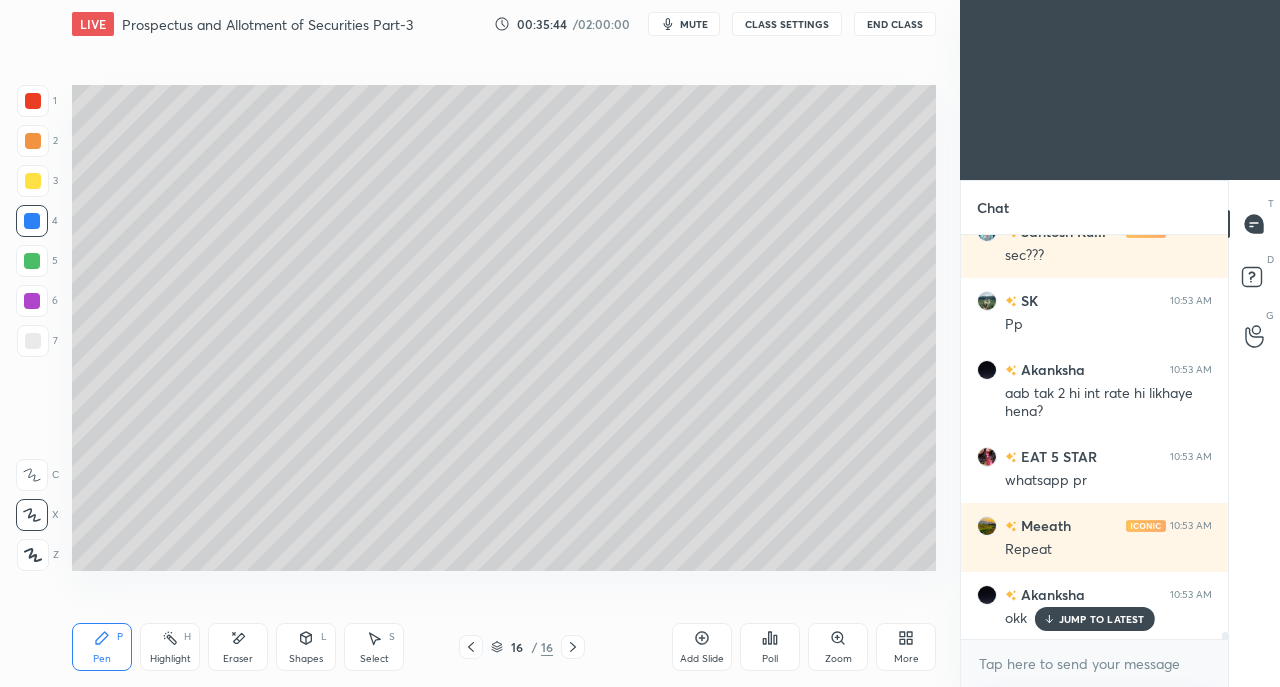 click on "Add Slide" at bounding box center (702, 659) 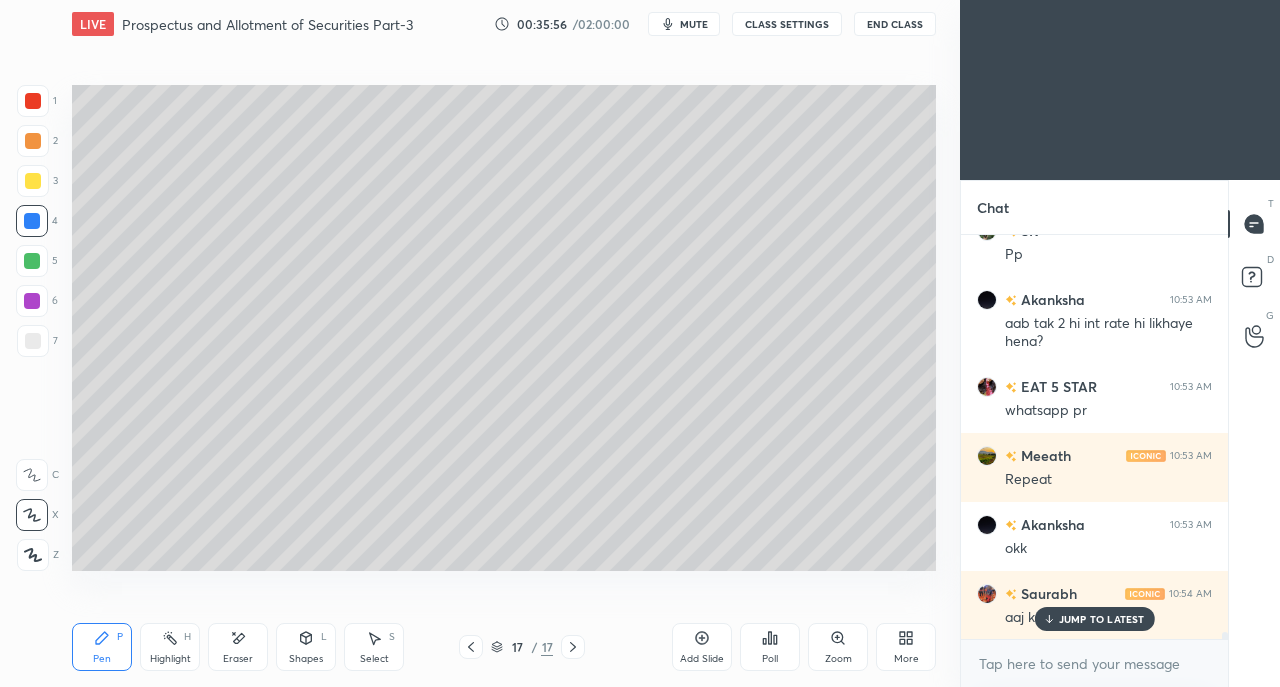 scroll, scrollTop: 22782, scrollLeft: 0, axis: vertical 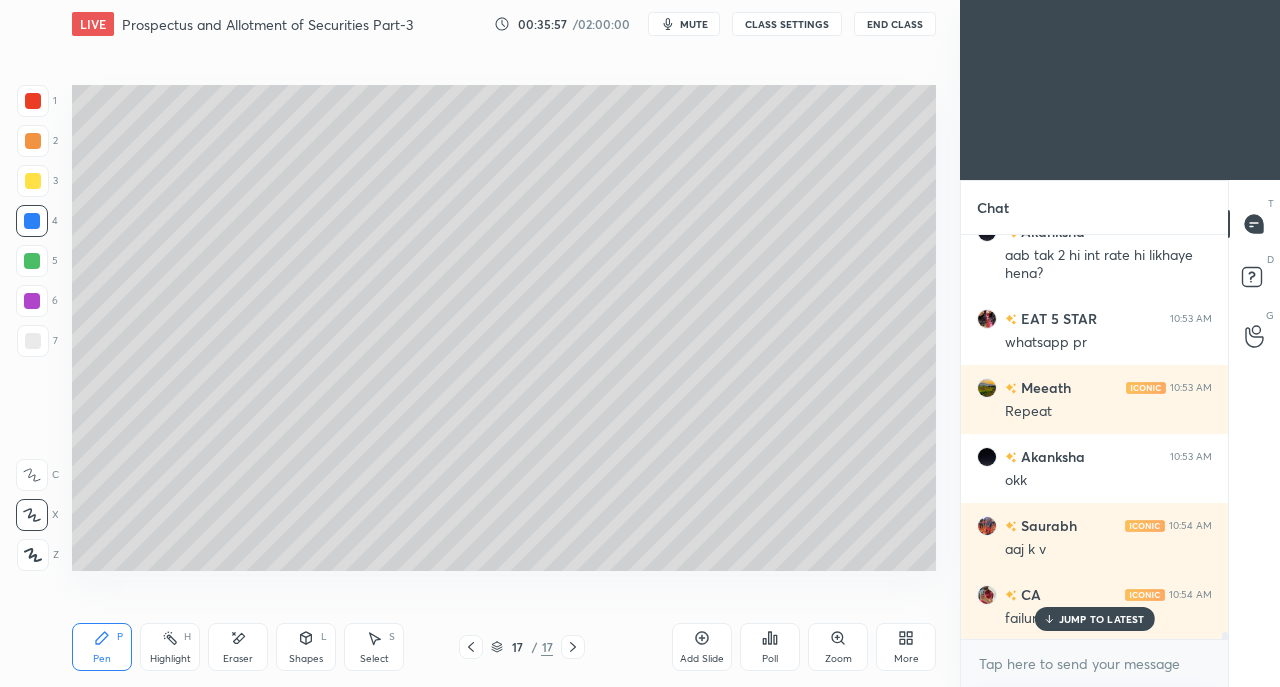 click on "JUMP TO LATEST" at bounding box center [1102, 619] 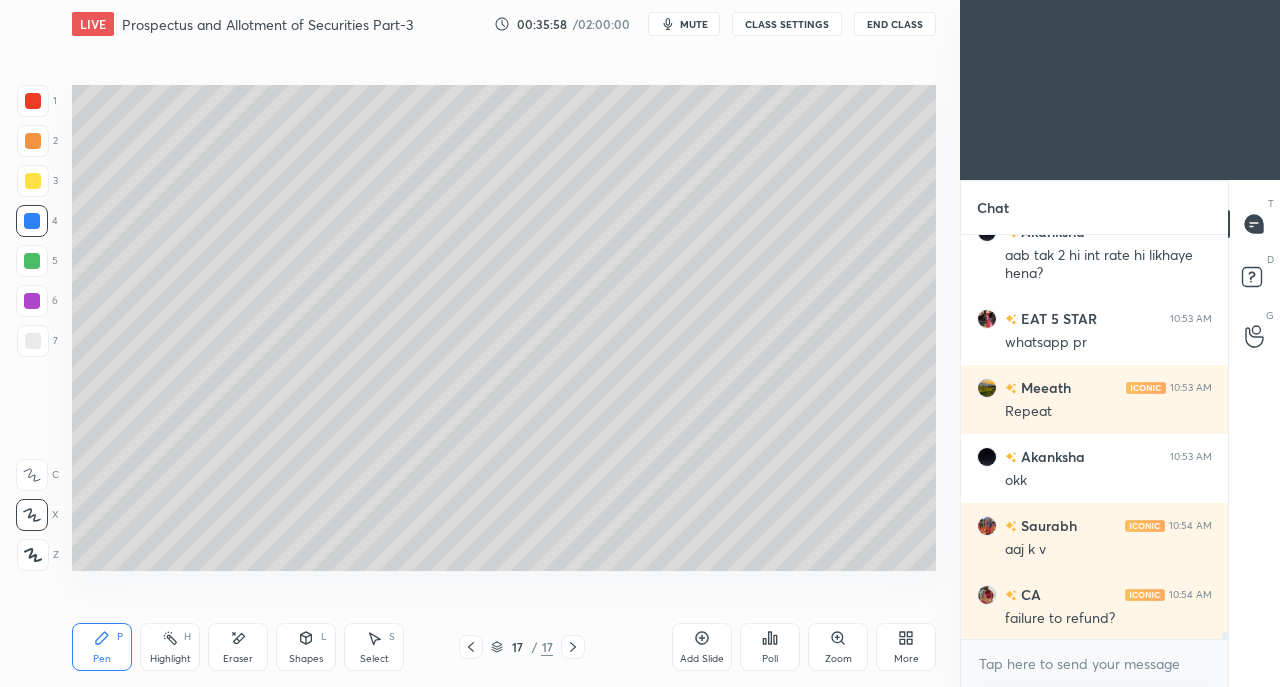 scroll, scrollTop: 22868, scrollLeft: 0, axis: vertical 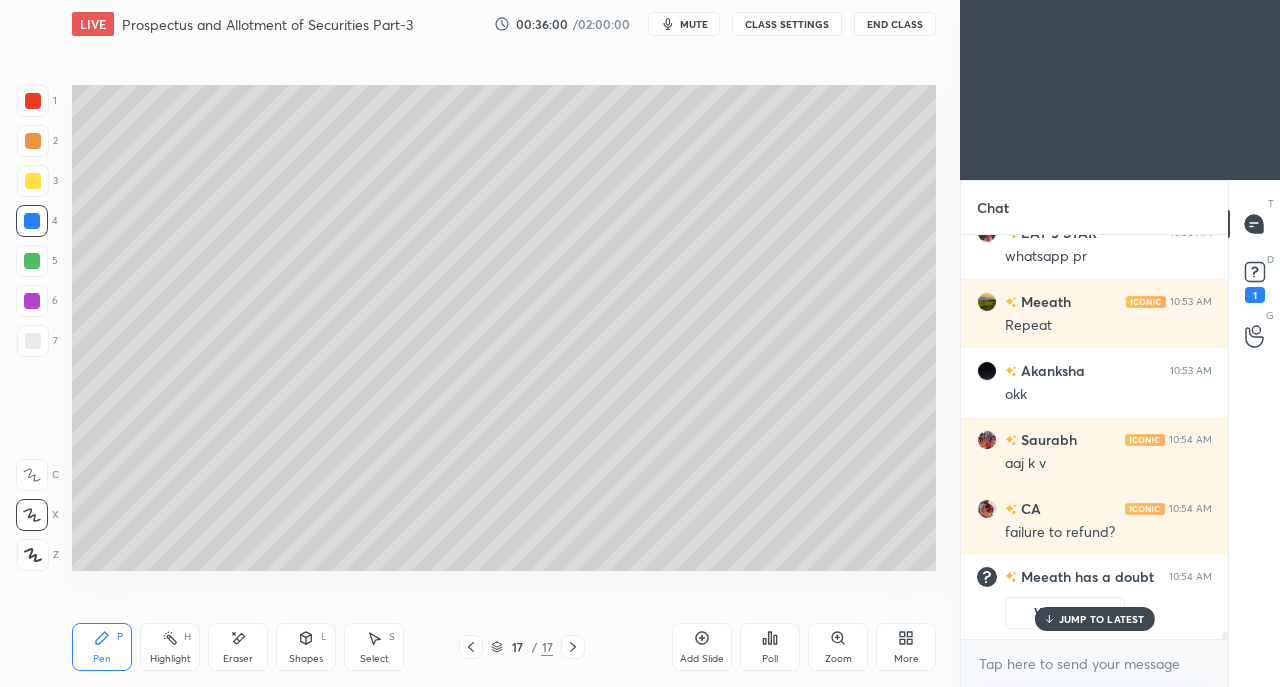 click 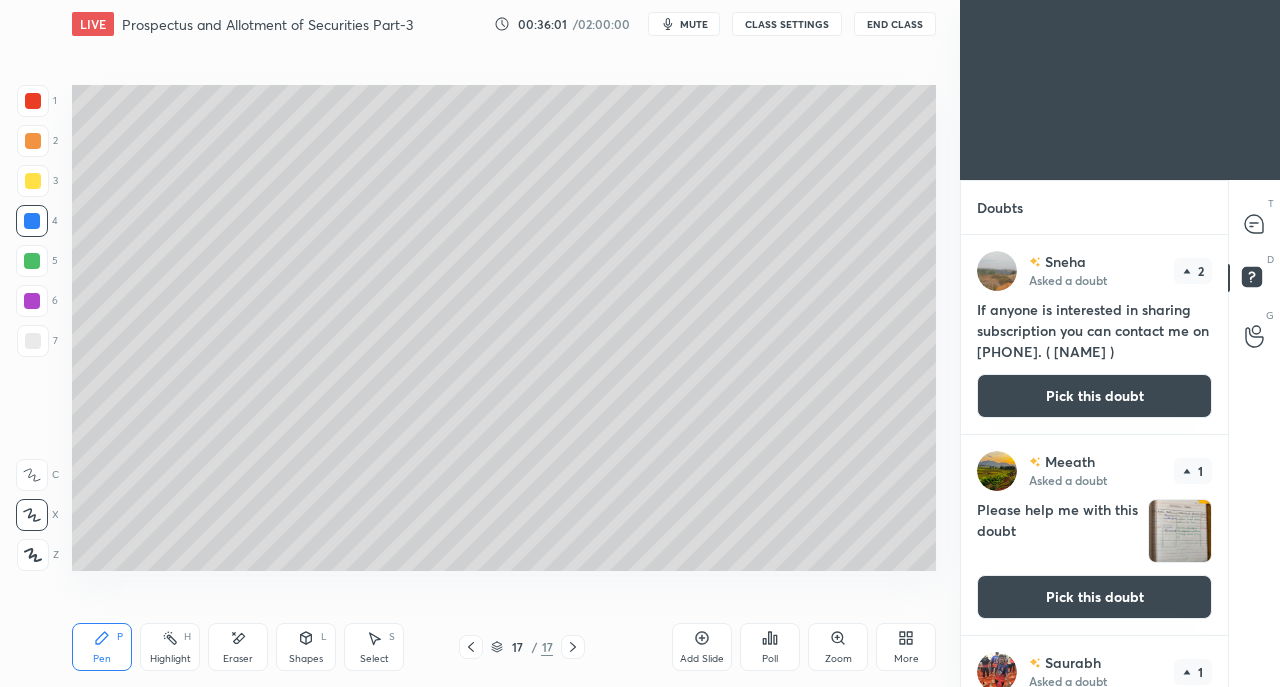 click on "Pick this doubt" at bounding box center (1094, 597) 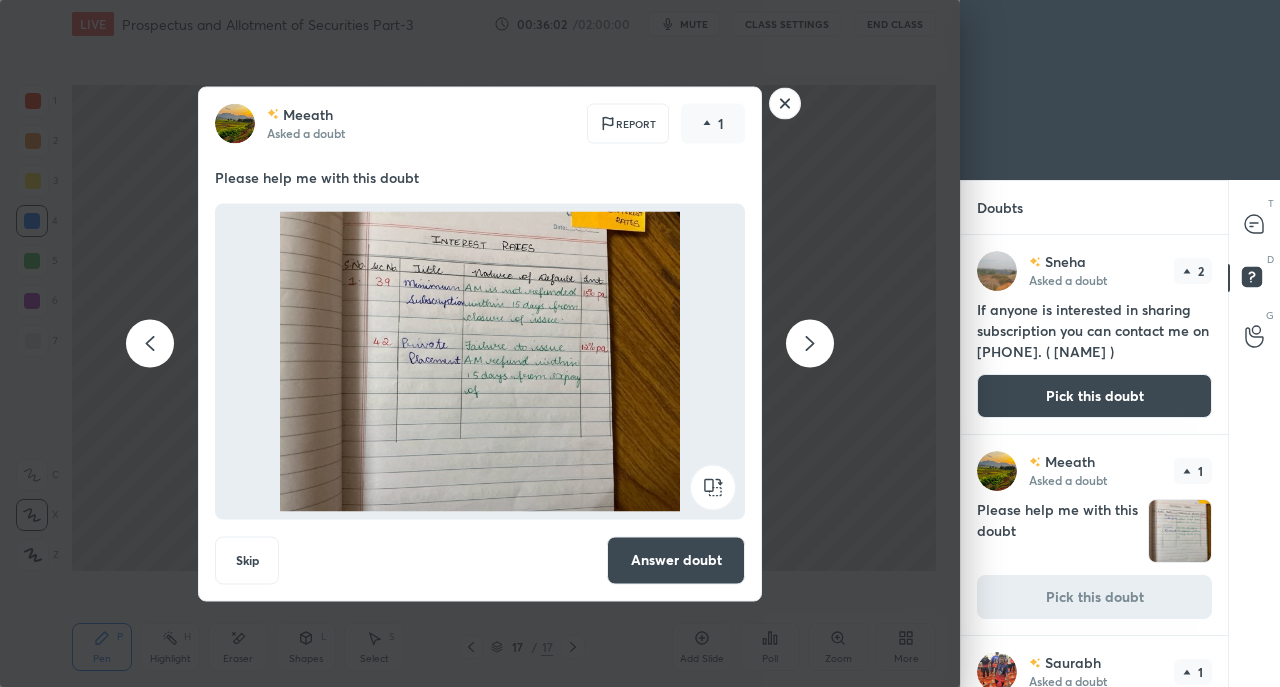 click on "Answer doubt" at bounding box center [676, 560] 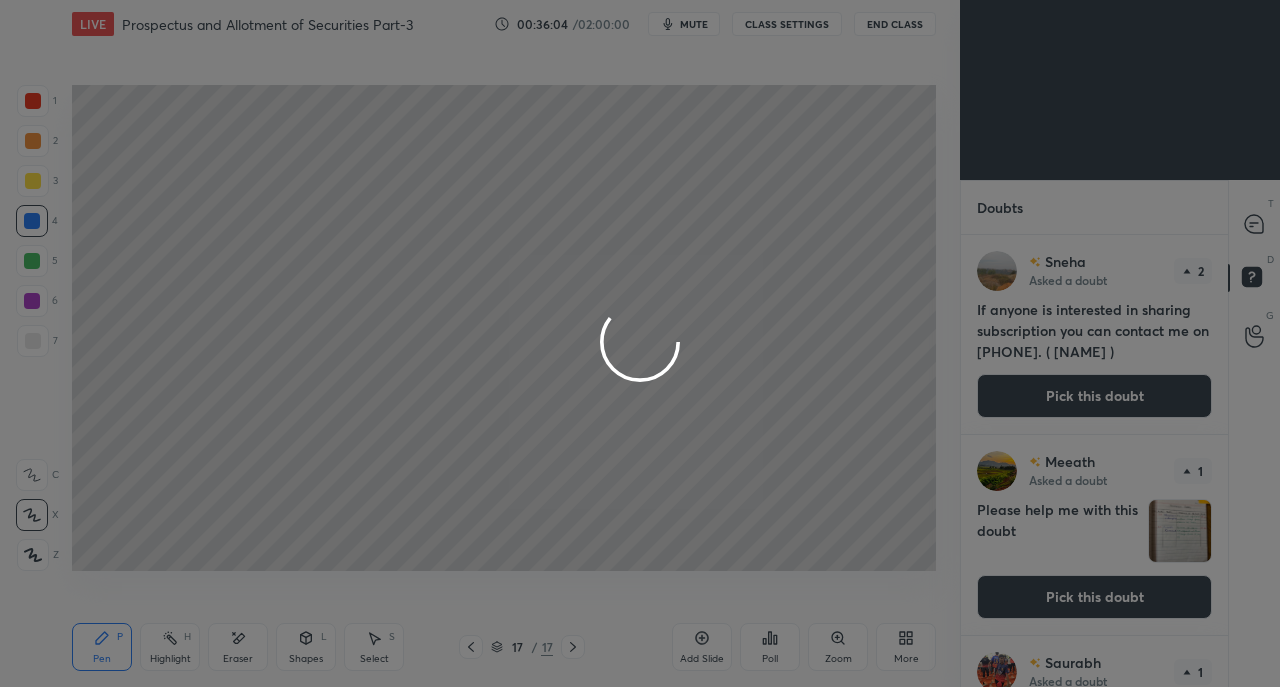 click at bounding box center [640, 343] 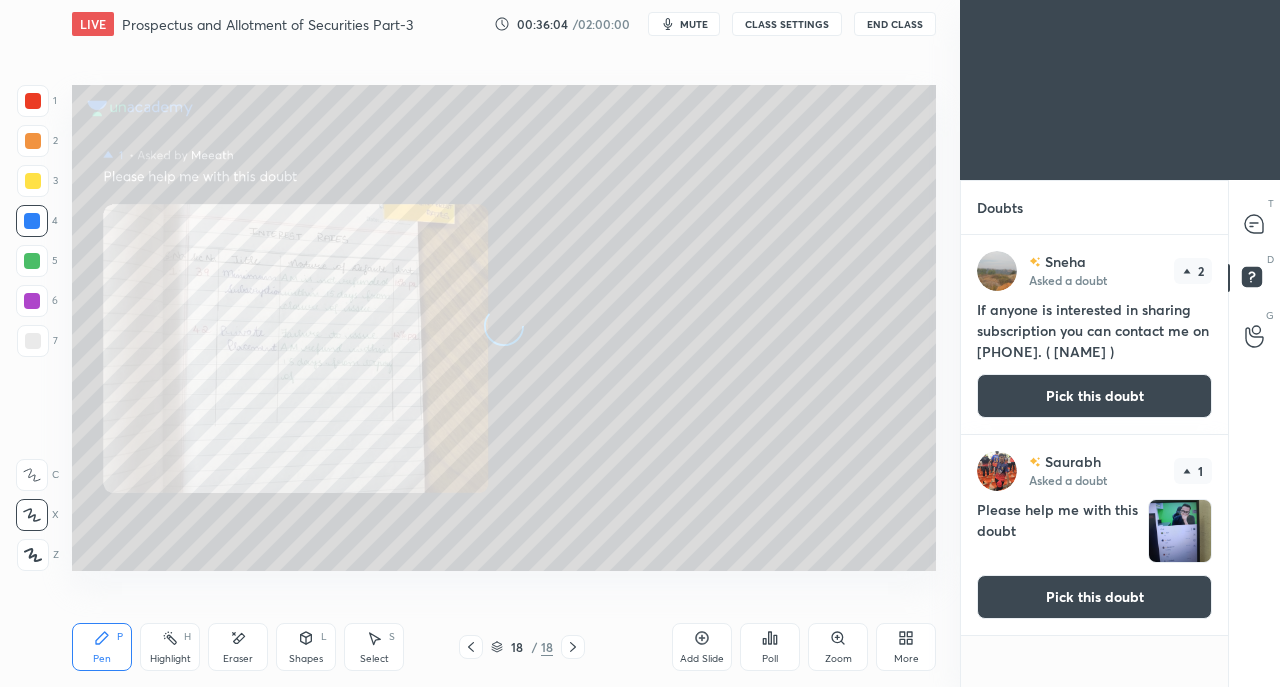 click 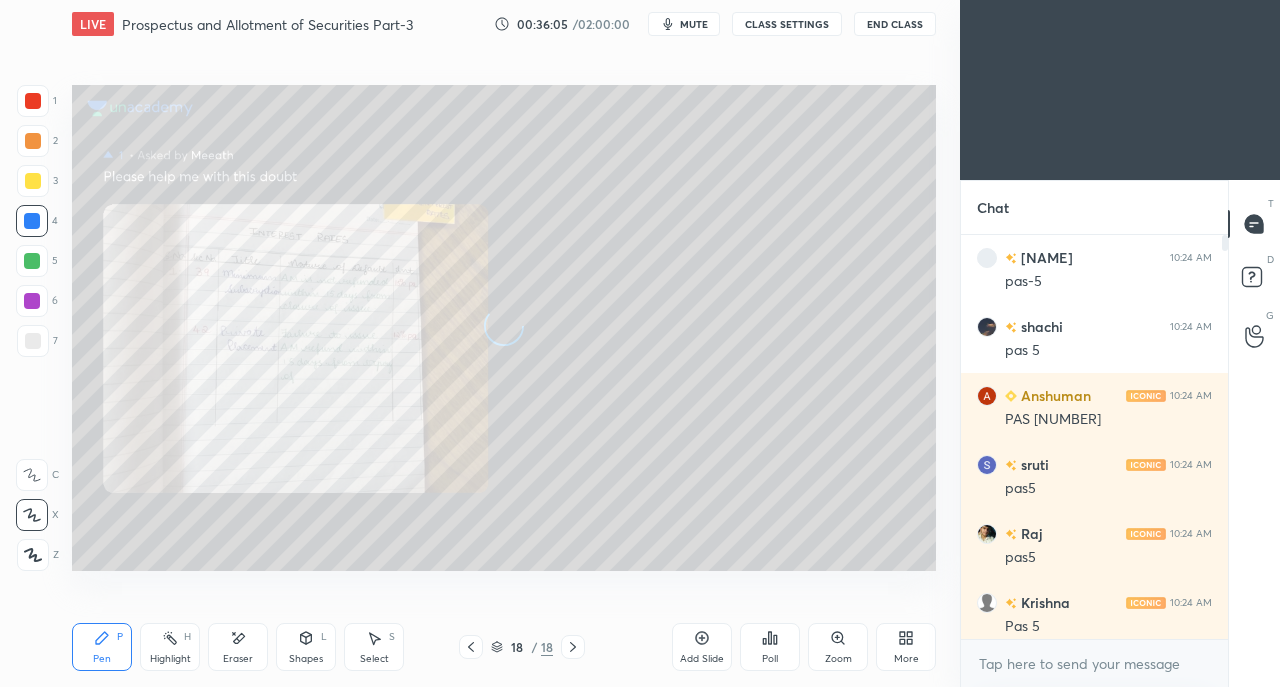 scroll, scrollTop: 18545, scrollLeft: 0, axis: vertical 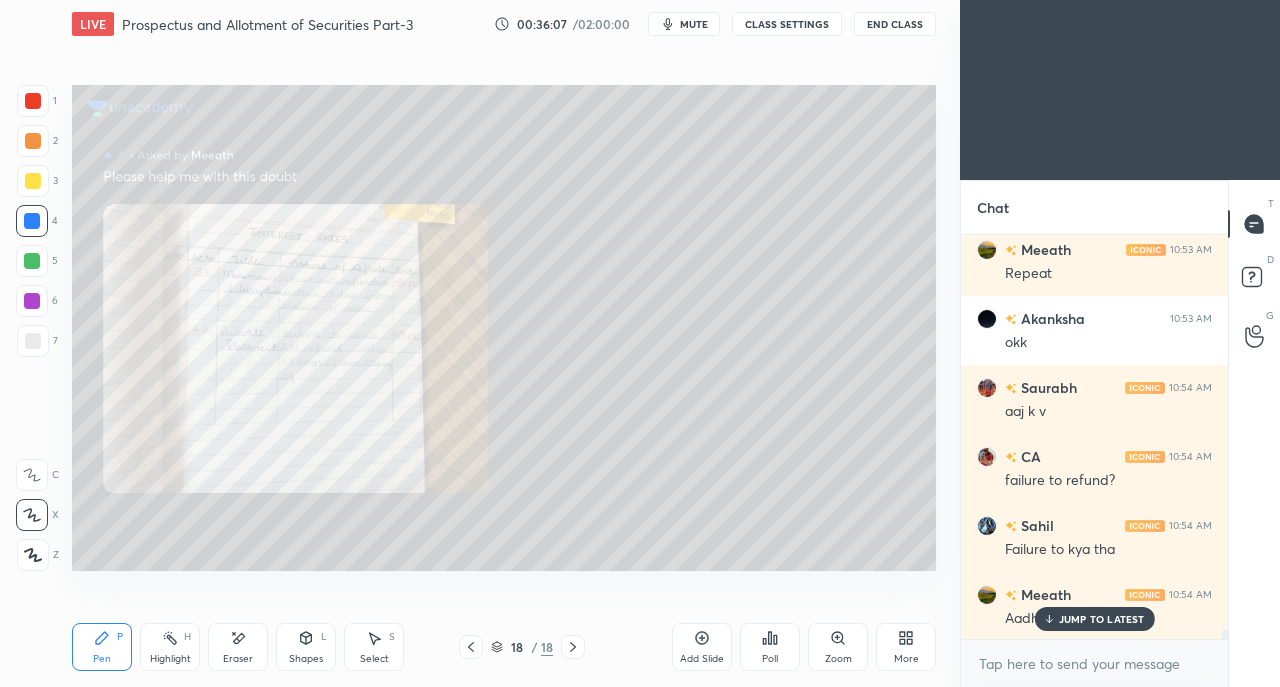click on "Zoom" at bounding box center [838, 659] 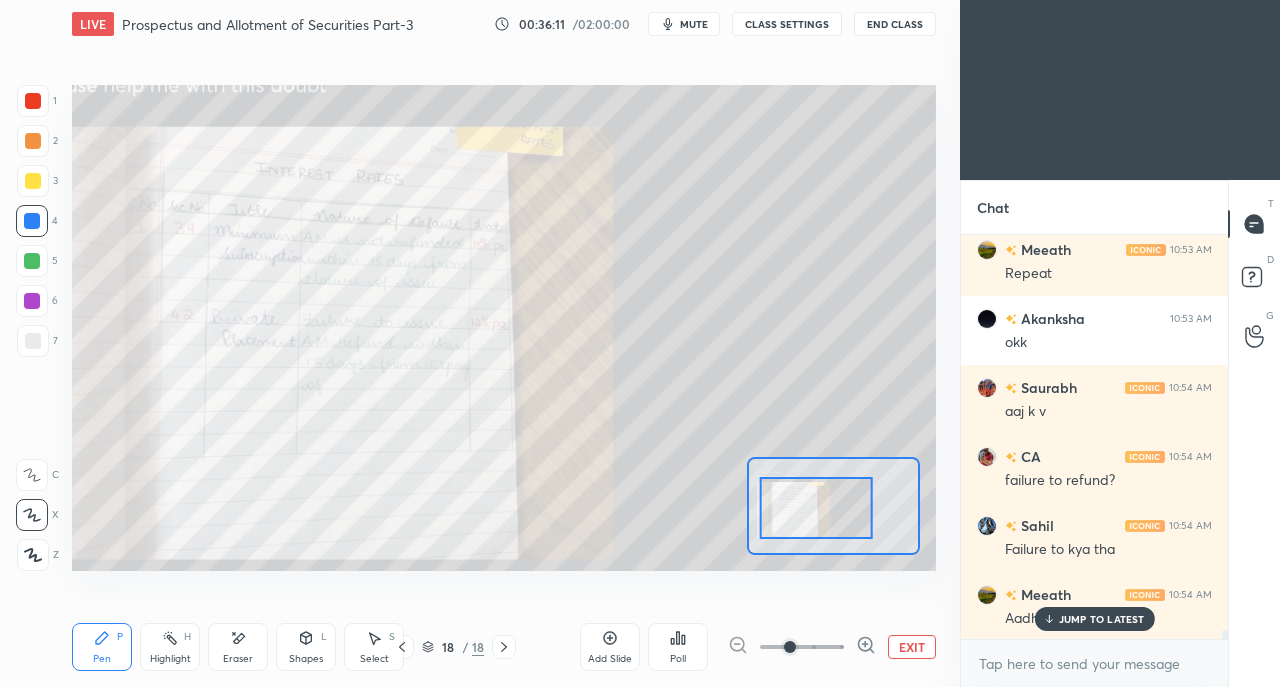 click on "JUMP TO LATEST" at bounding box center [1102, 619] 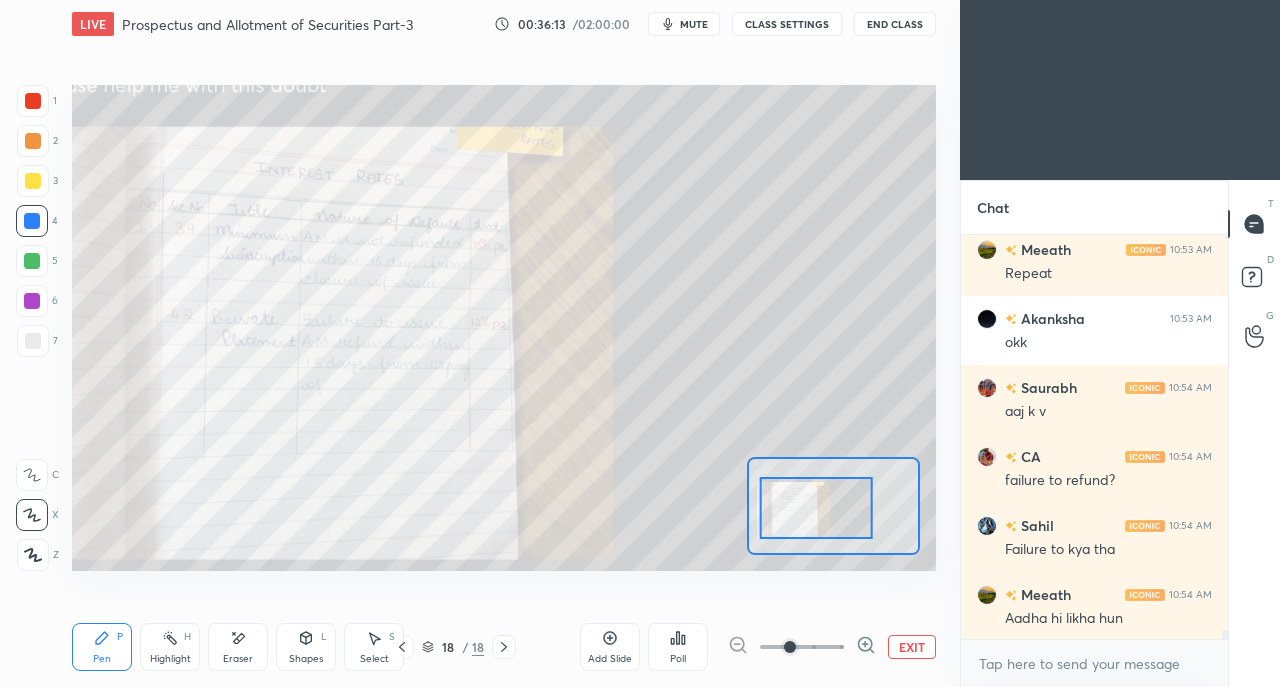 click at bounding box center (33, 101) 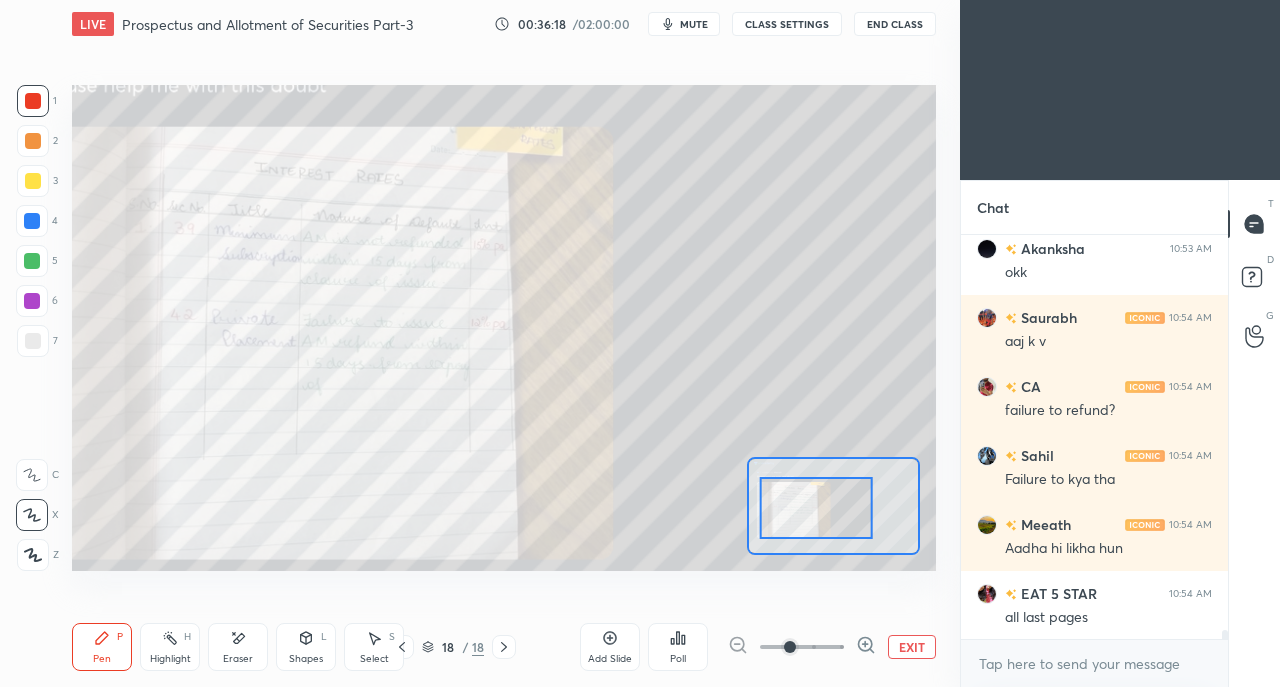 scroll, scrollTop: 18770, scrollLeft: 0, axis: vertical 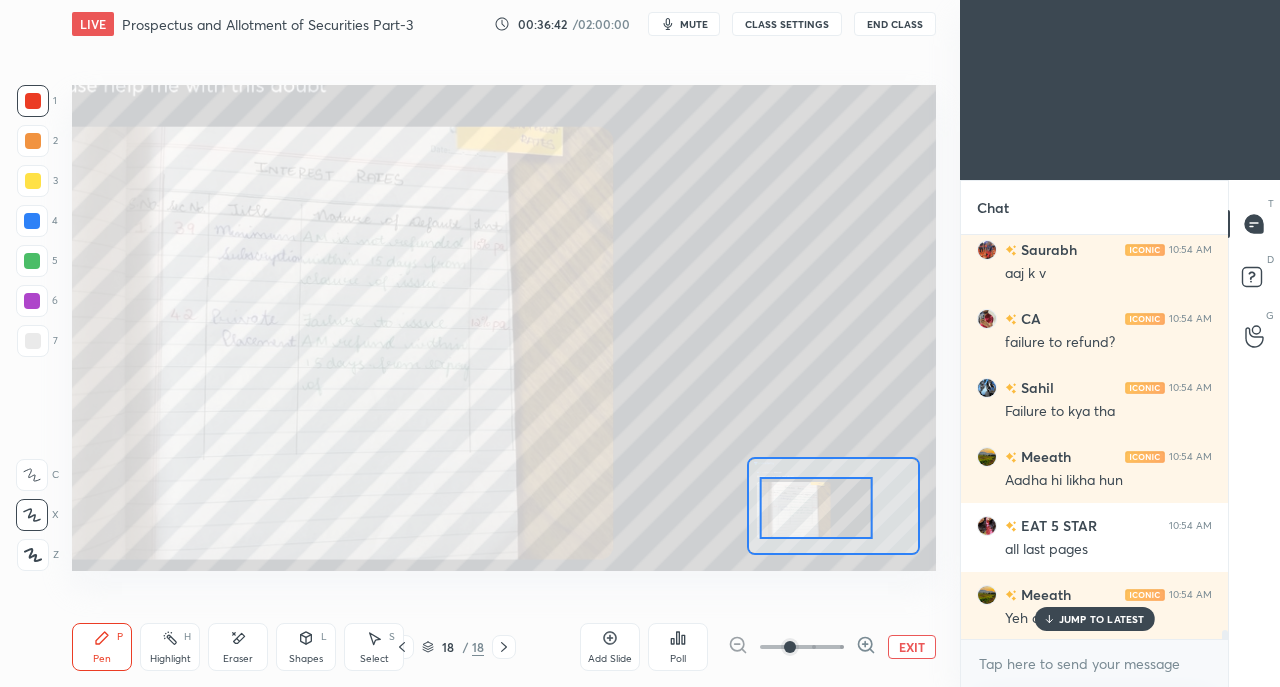 click on "JUMP TO LATEST" at bounding box center [1102, 619] 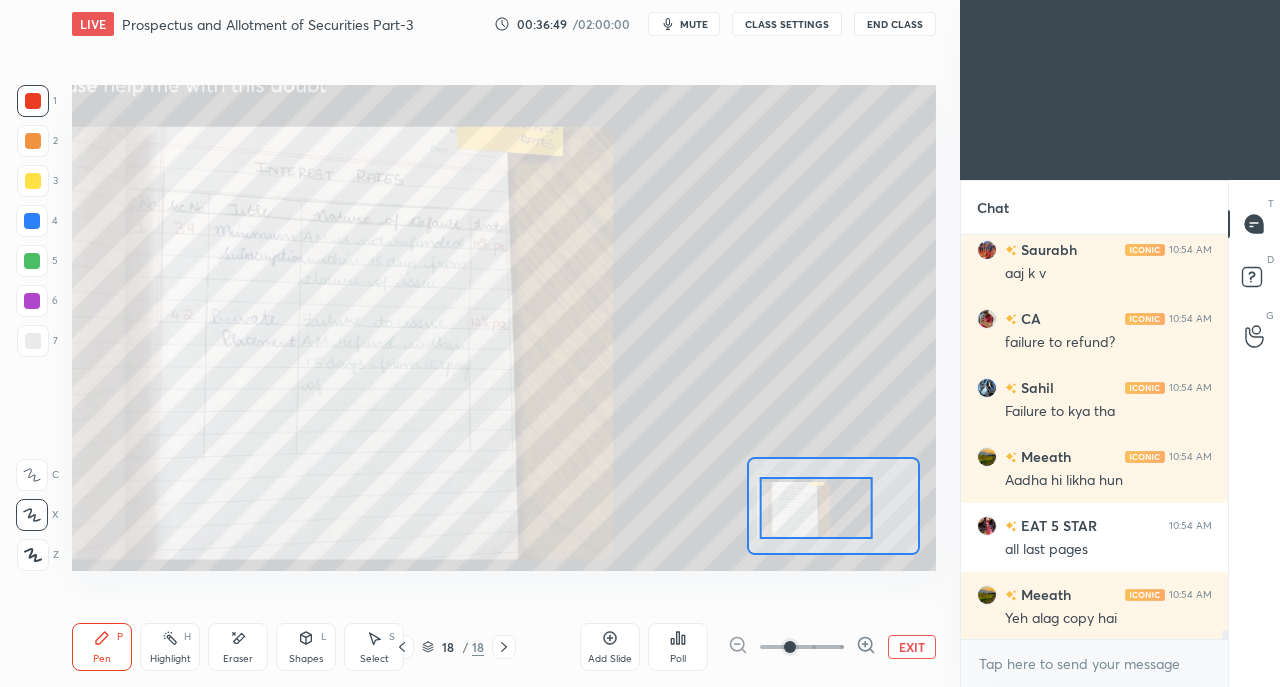 scroll, scrollTop: 18840, scrollLeft: 0, axis: vertical 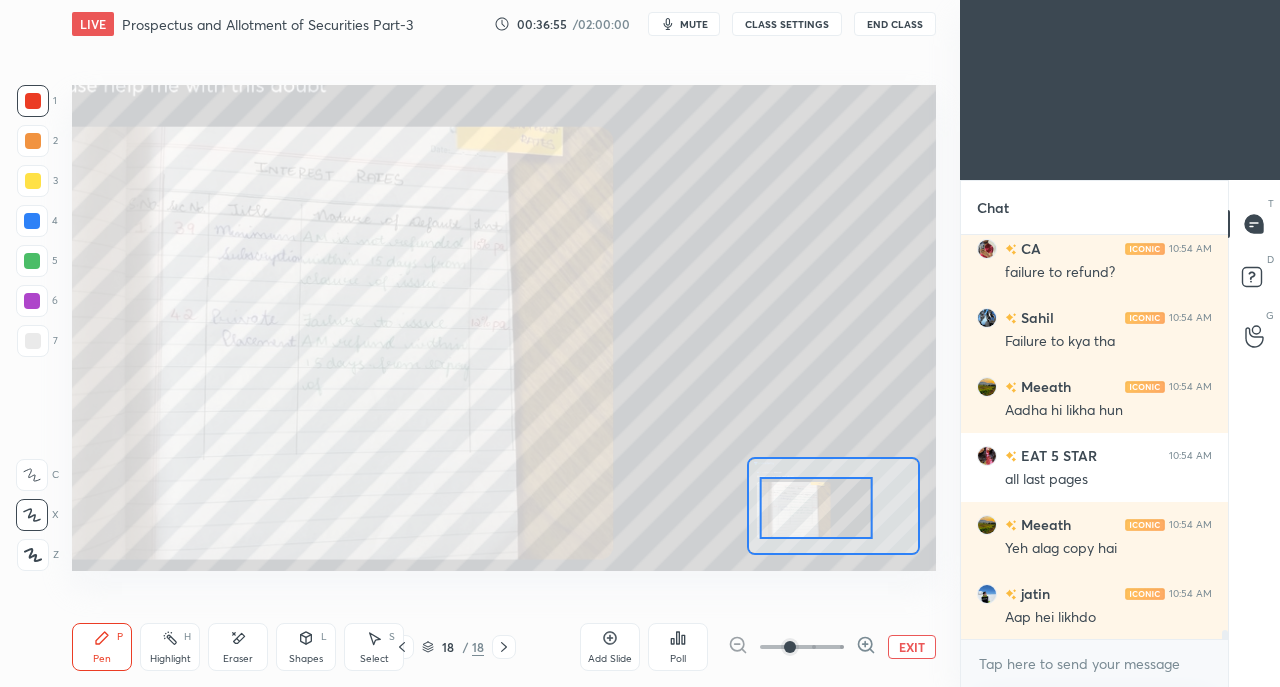click at bounding box center [32, 221] 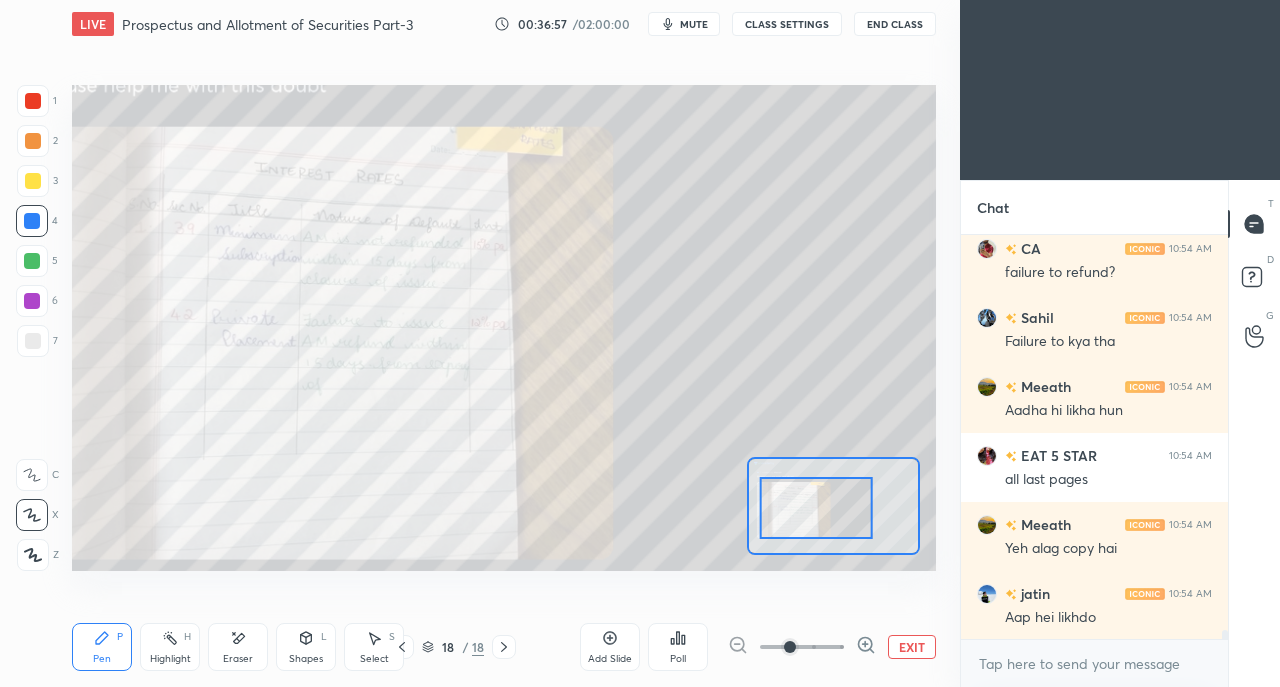 click 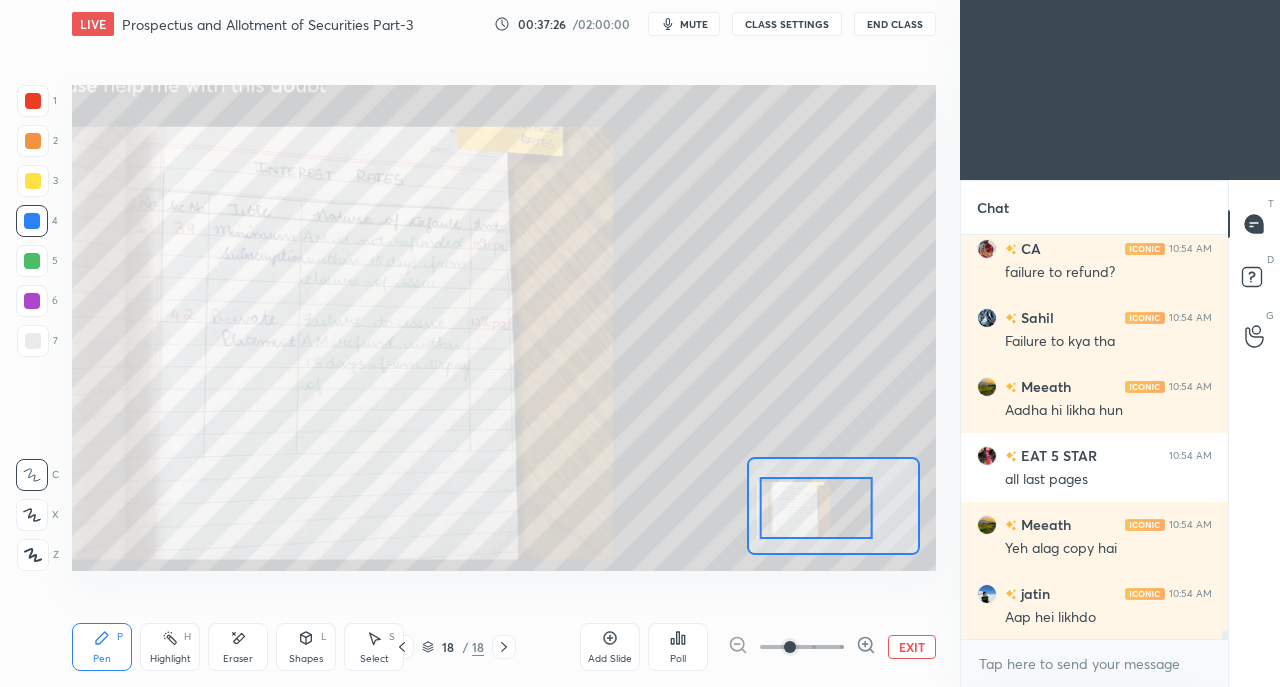 scroll, scrollTop: 18908, scrollLeft: 0, axis: vertical 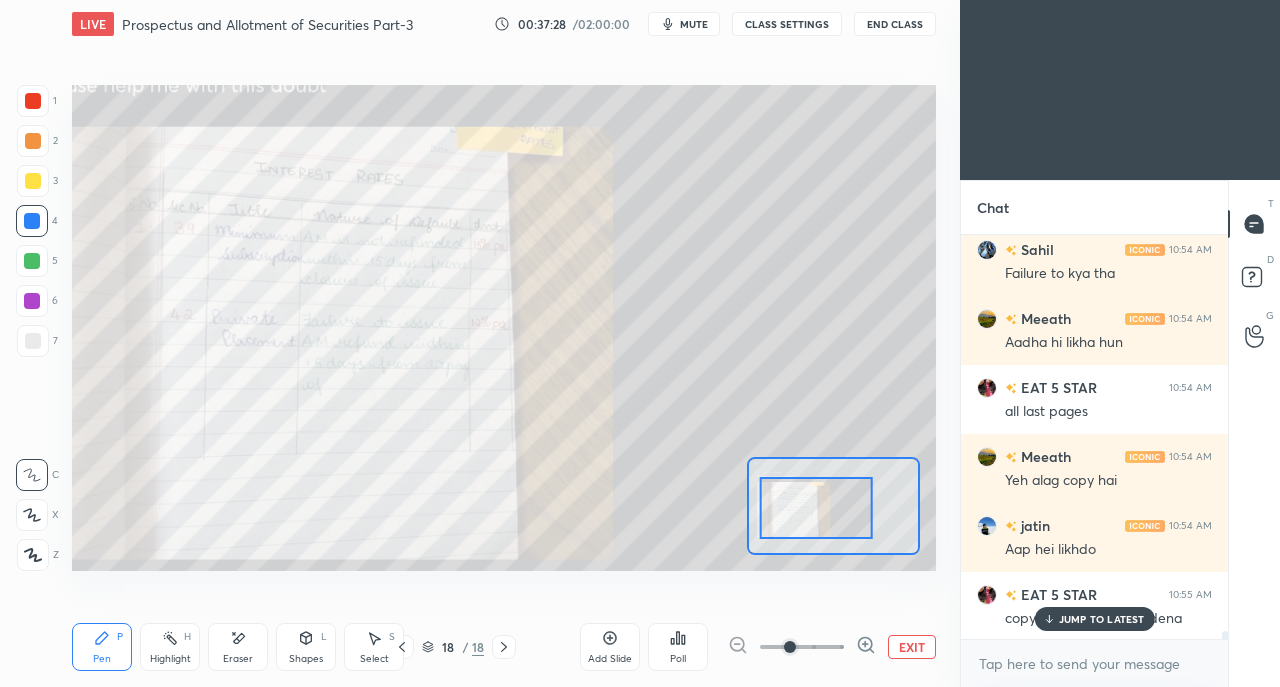 click on "JUMP TO LATEST" at bounding box center (1094, 619) 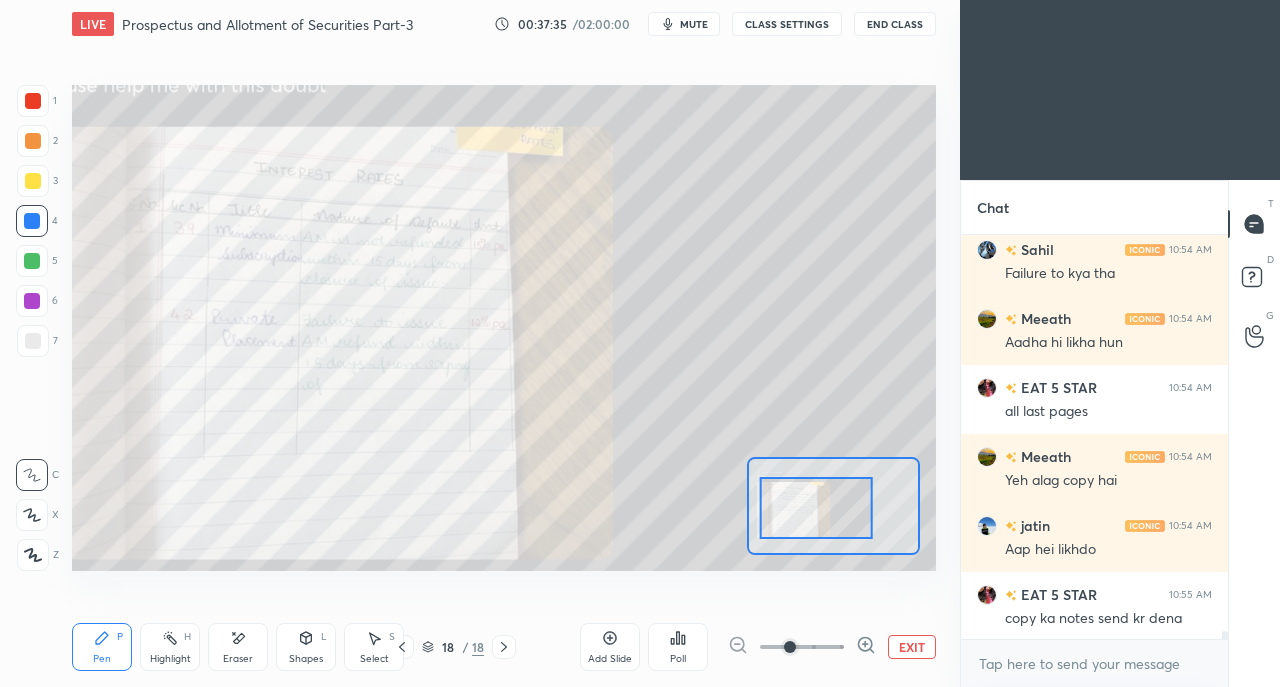 click at bounding box center [33, 101] 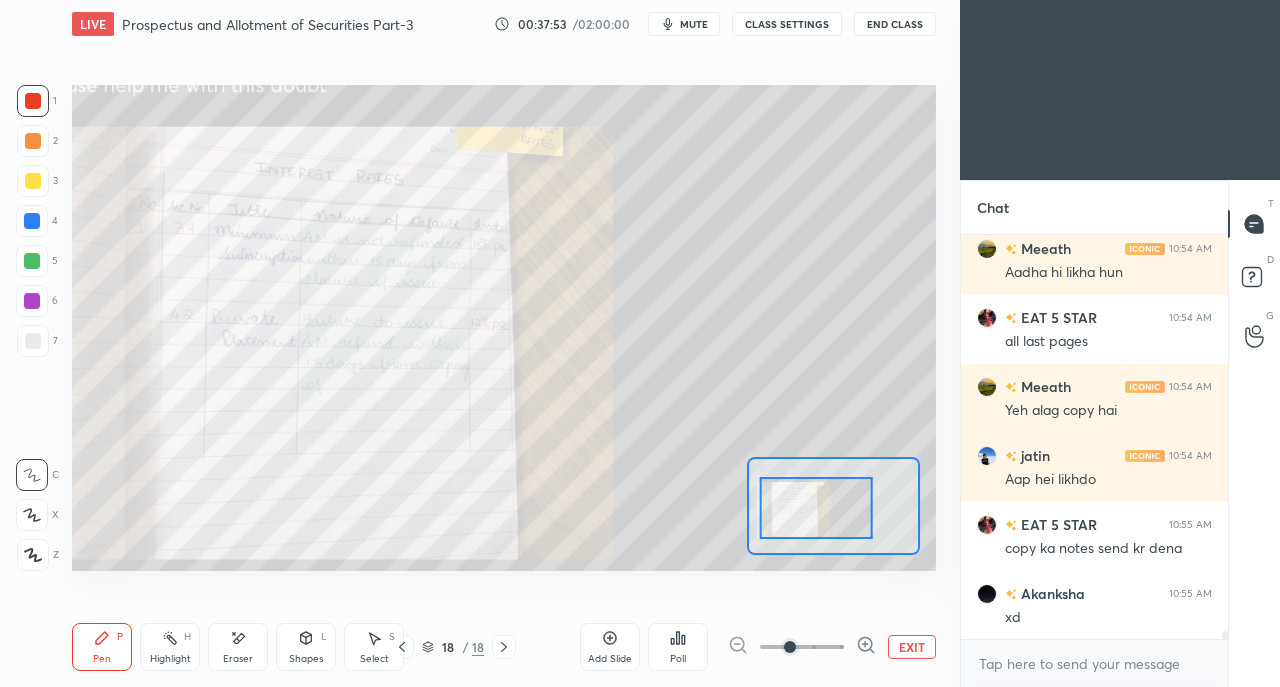 scroll, scrollTop: 19046, scrollLeft: 0, axis: vertical 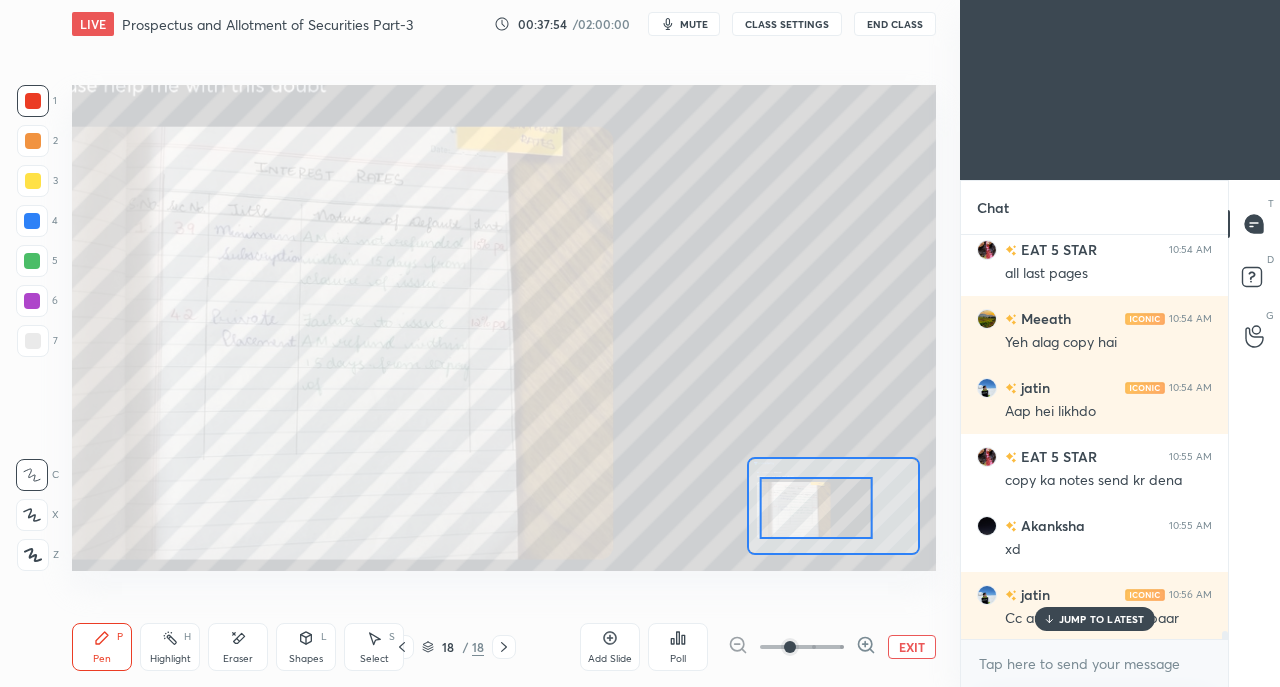 click on "JUMP TO LATEST" at bounding box center [1102, 619] 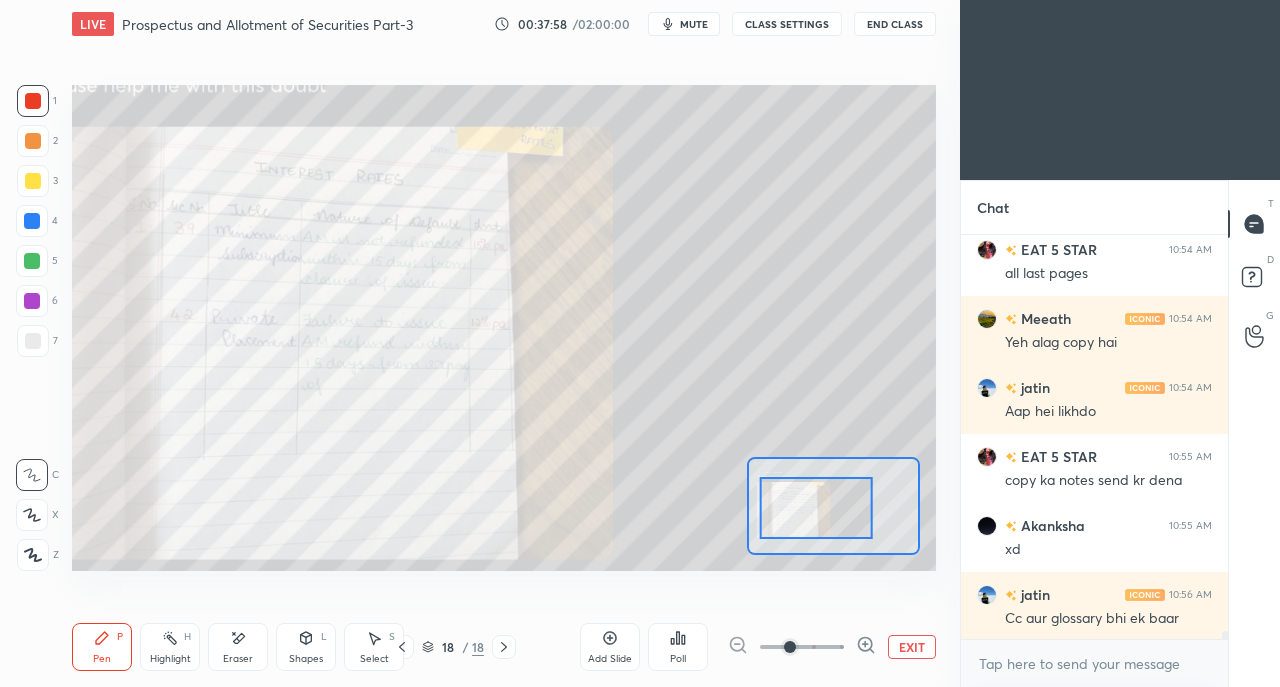 scroll, scrollTop: 18696, scrollLeft: 0, axis: vertical 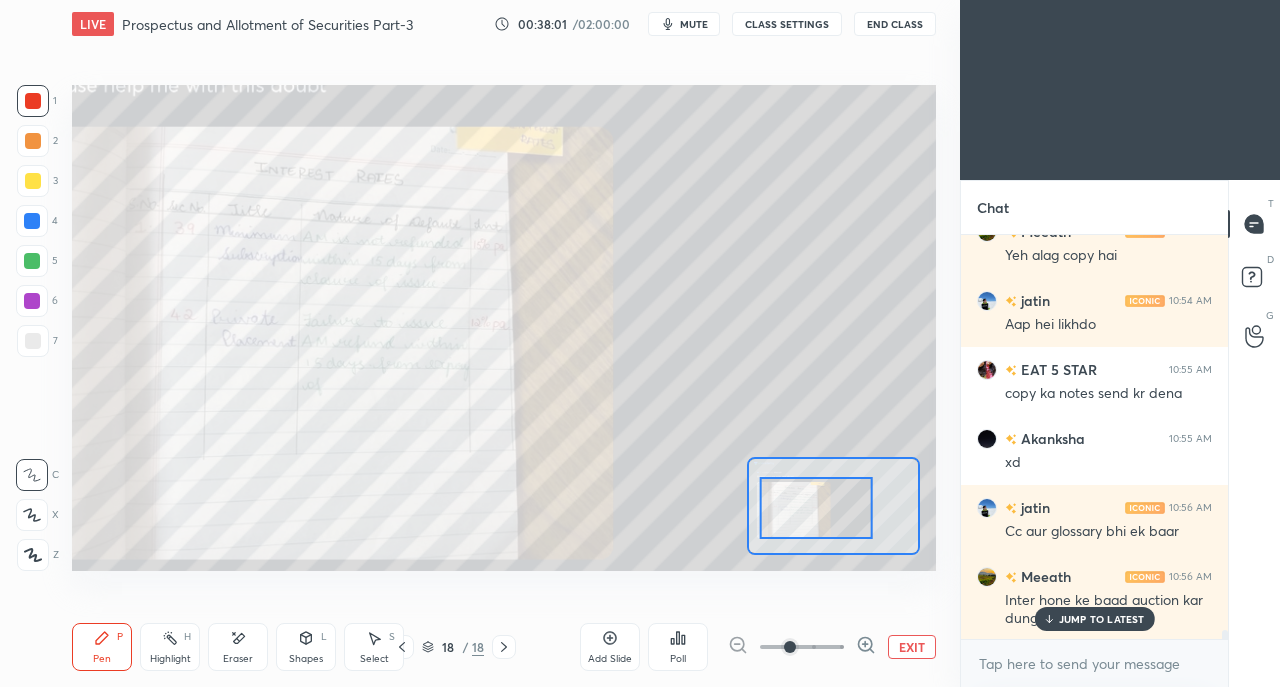 click on "JUMP TO LATEST" at bounding box center (1102, 619) 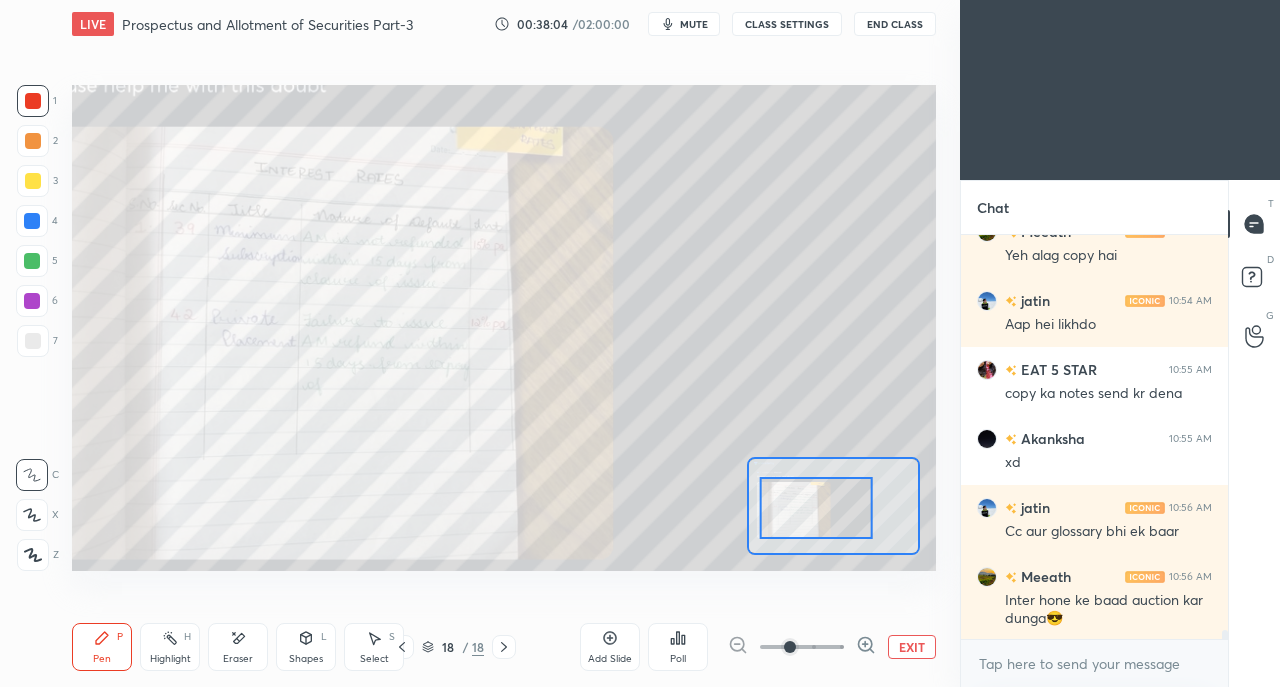 click at bounding box center [504, 647] 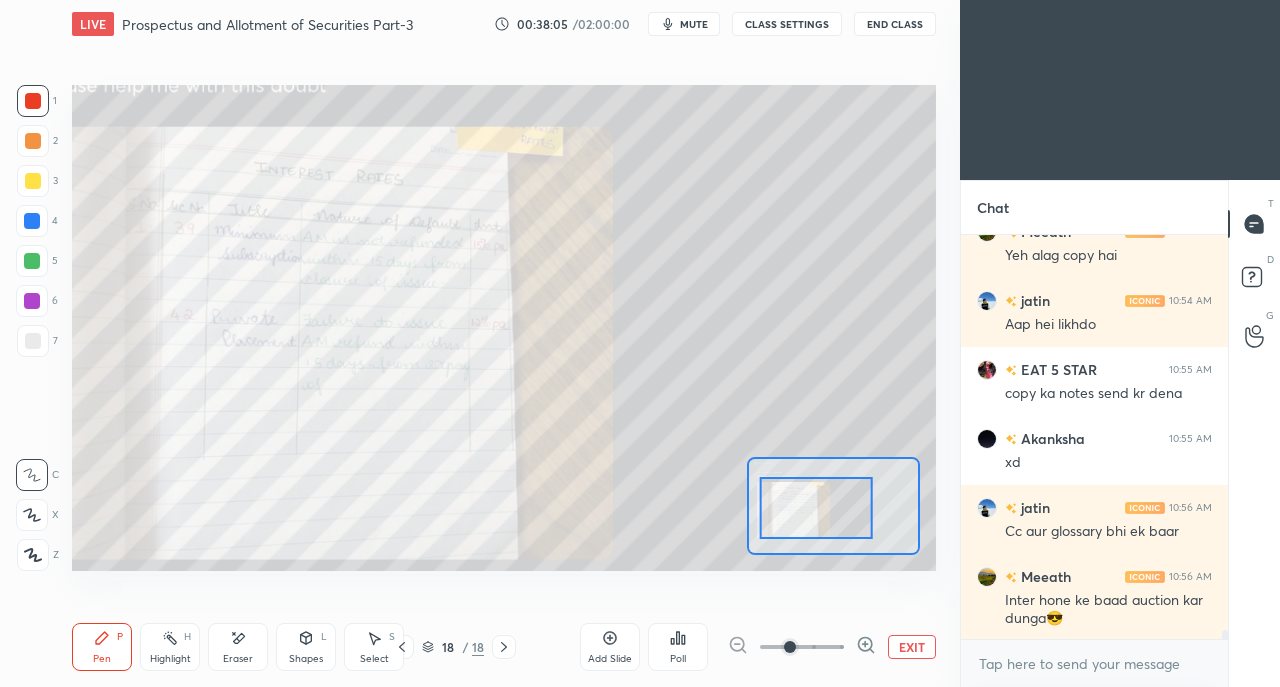 click 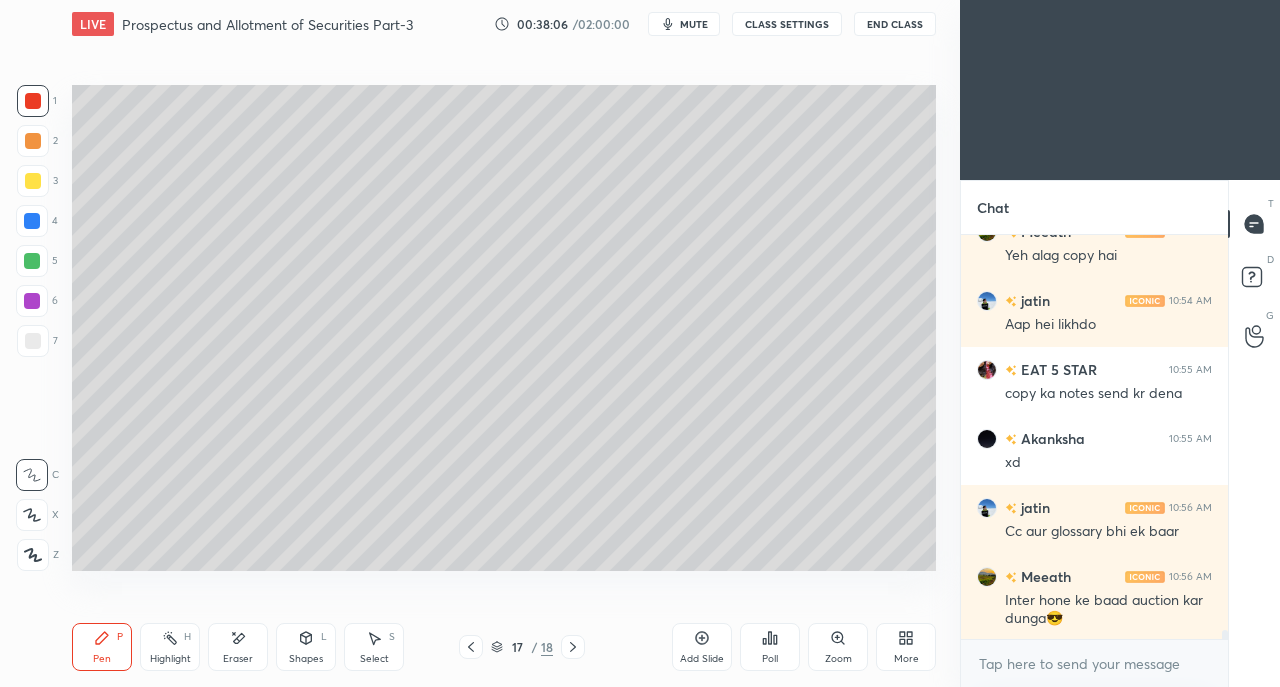 click 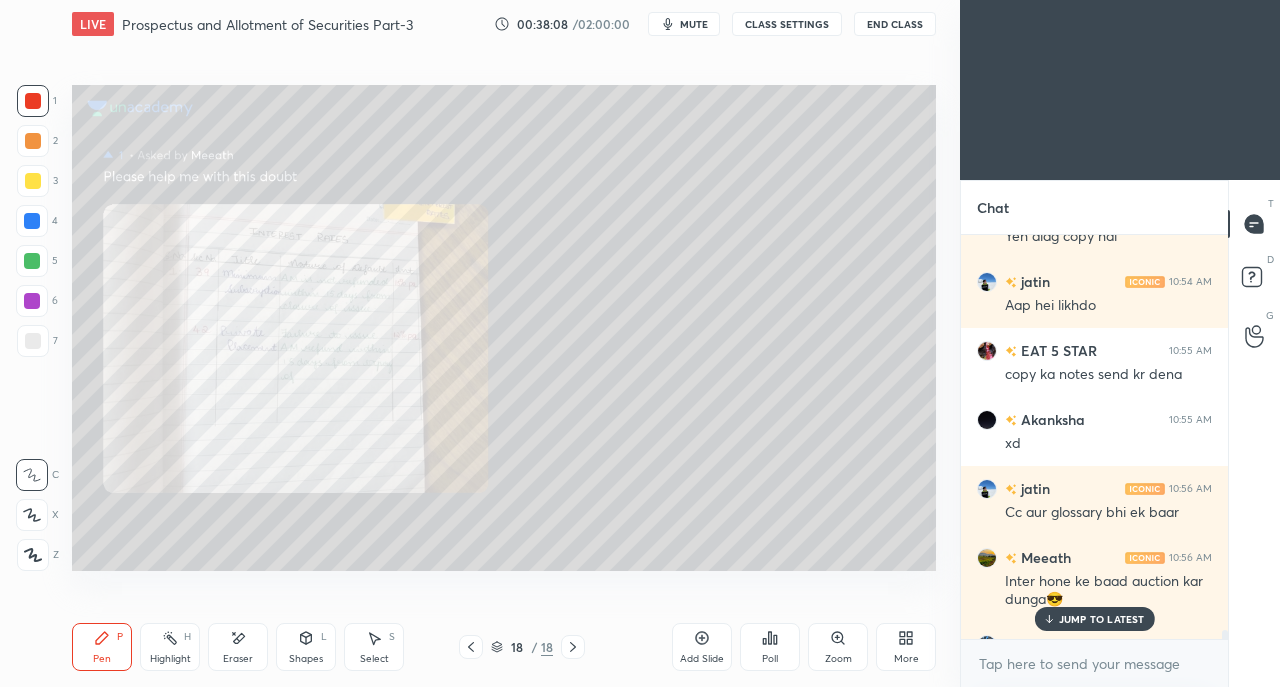 scroll, scrollTop: 18746, scrollLeft: 0, axis: vertical 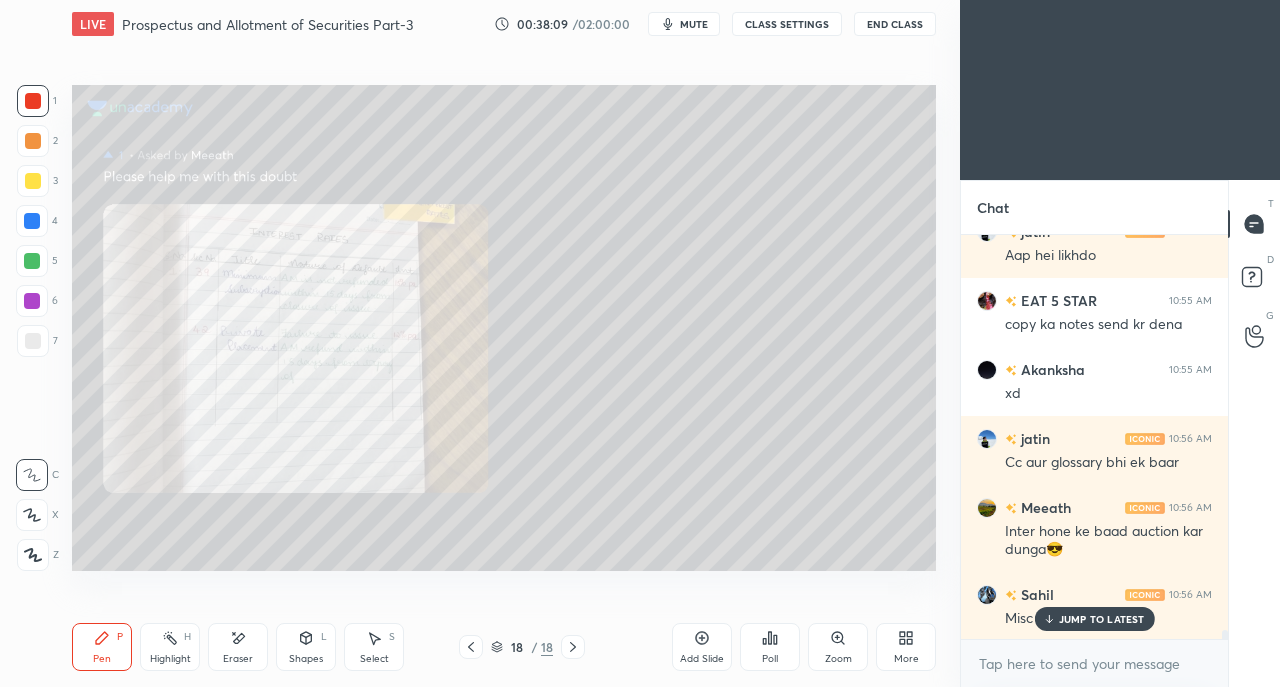 click 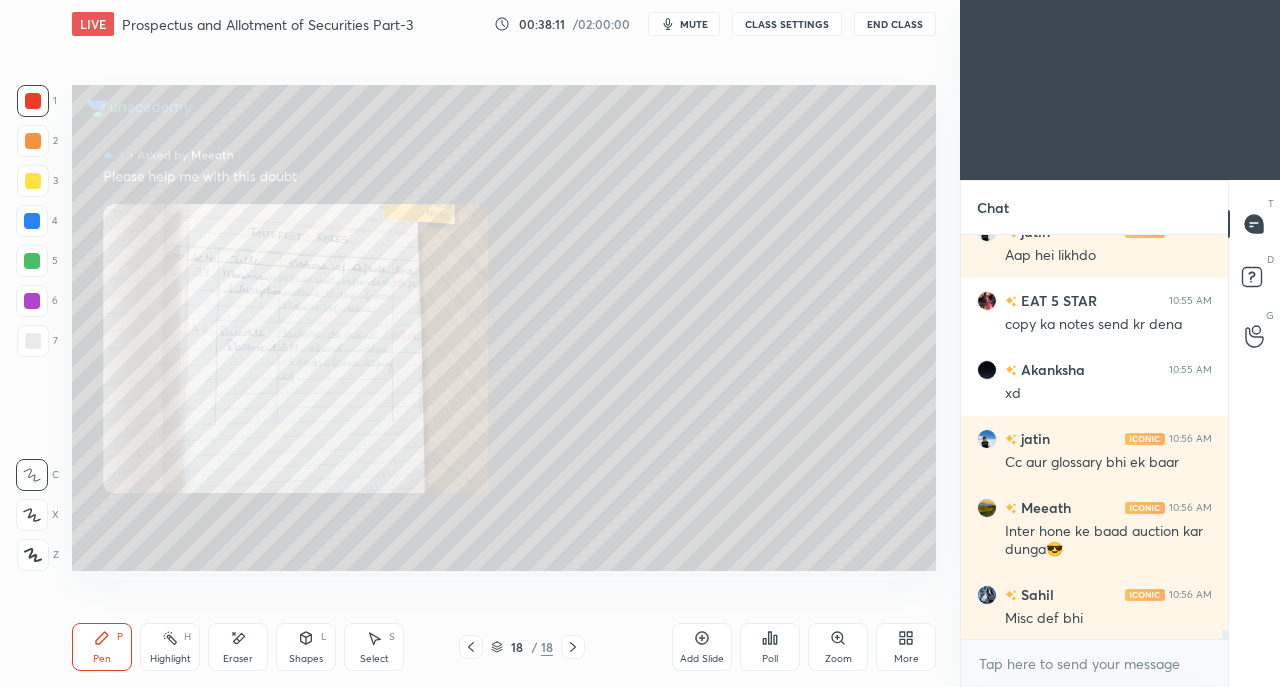 scroll, scrollTop: 18816, scrollLeft: 0, axis: vertical 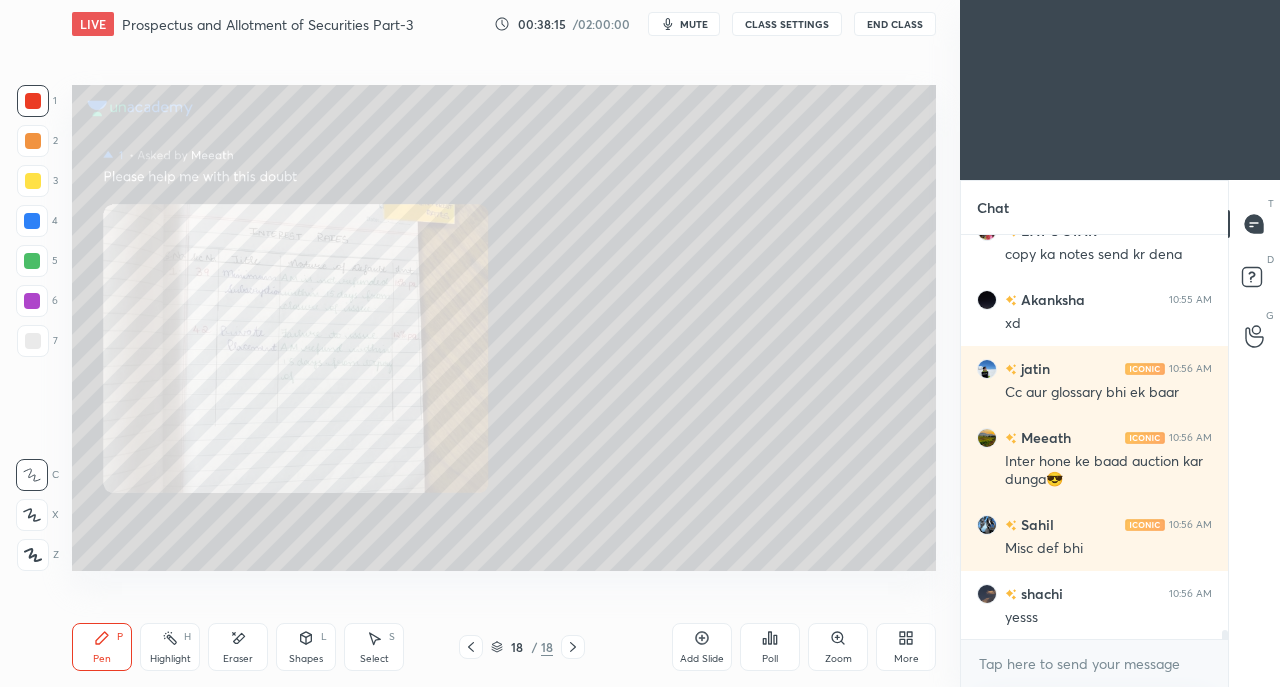 click 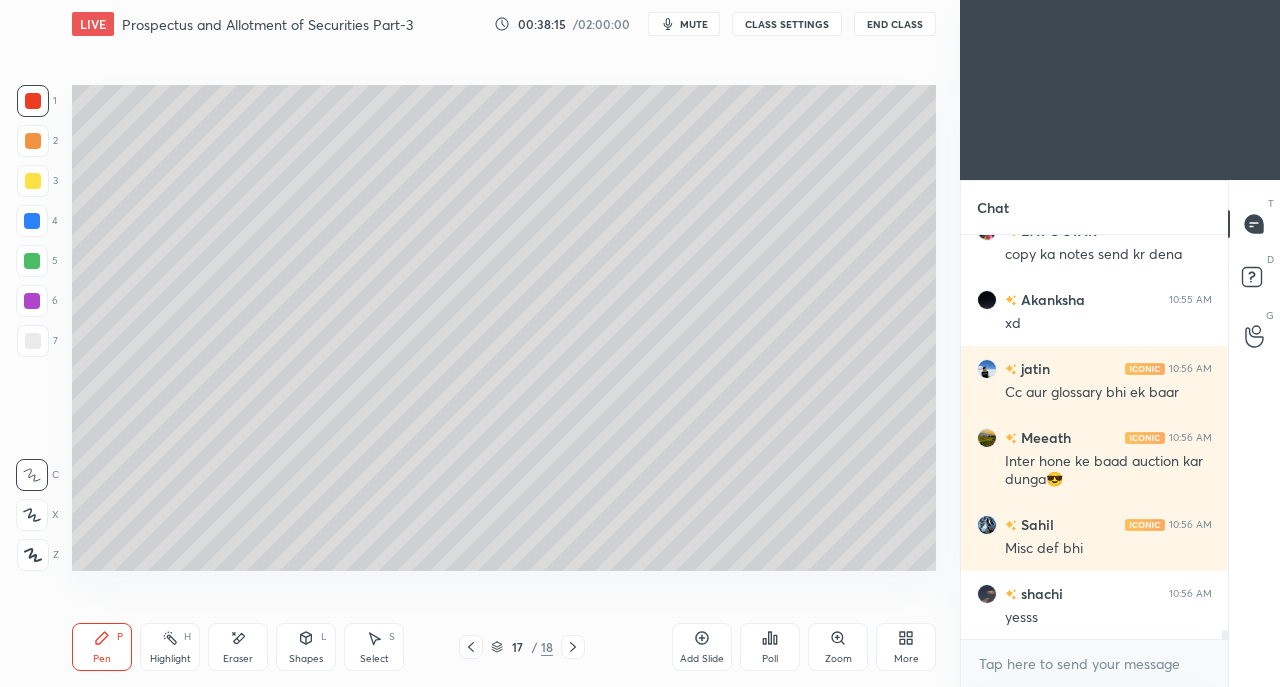 click 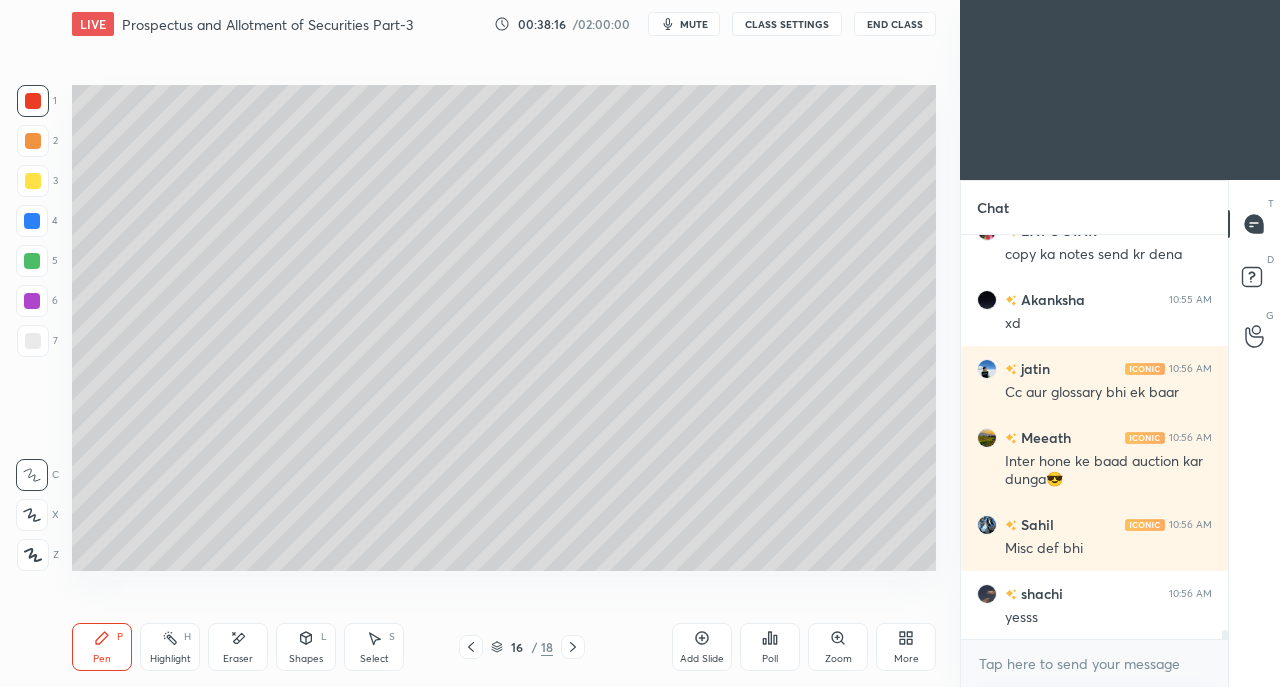click 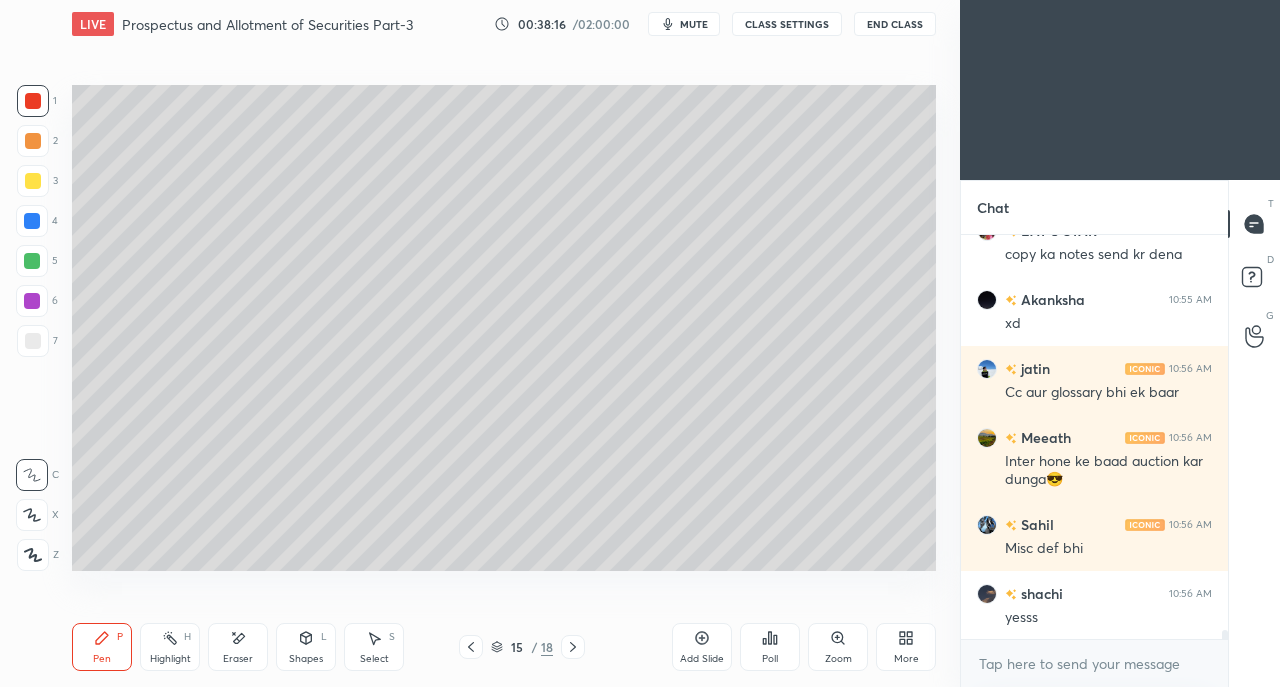 click 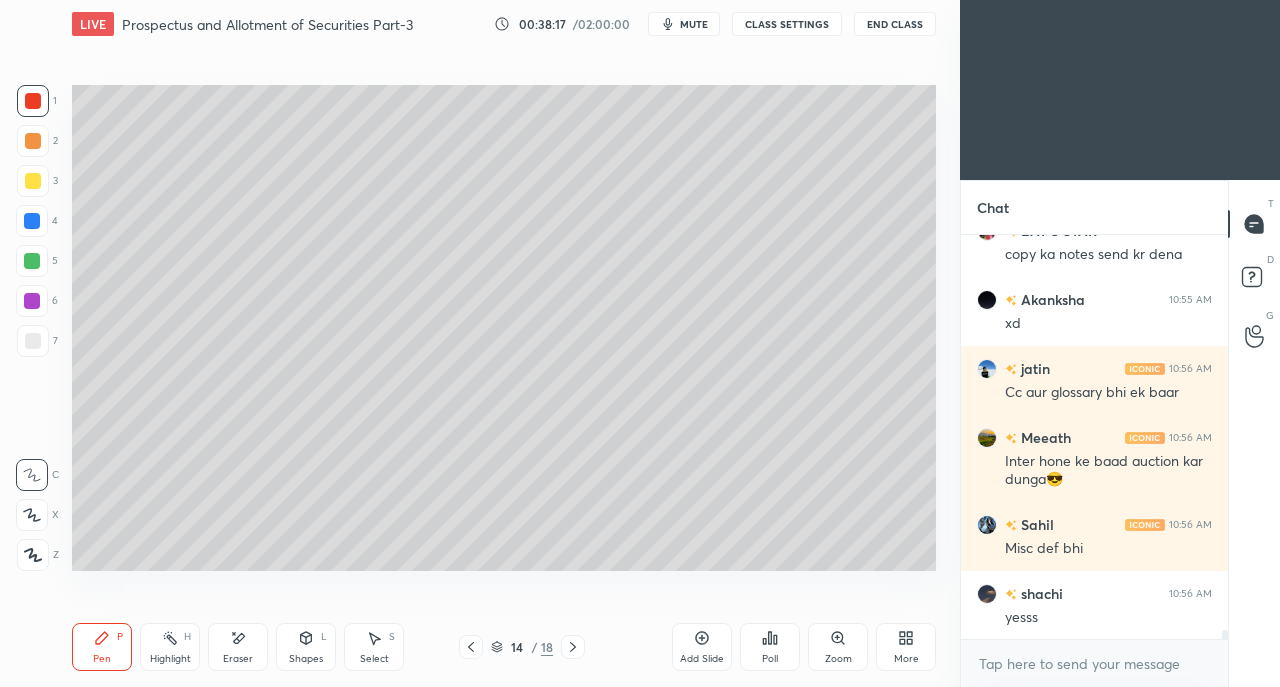 click 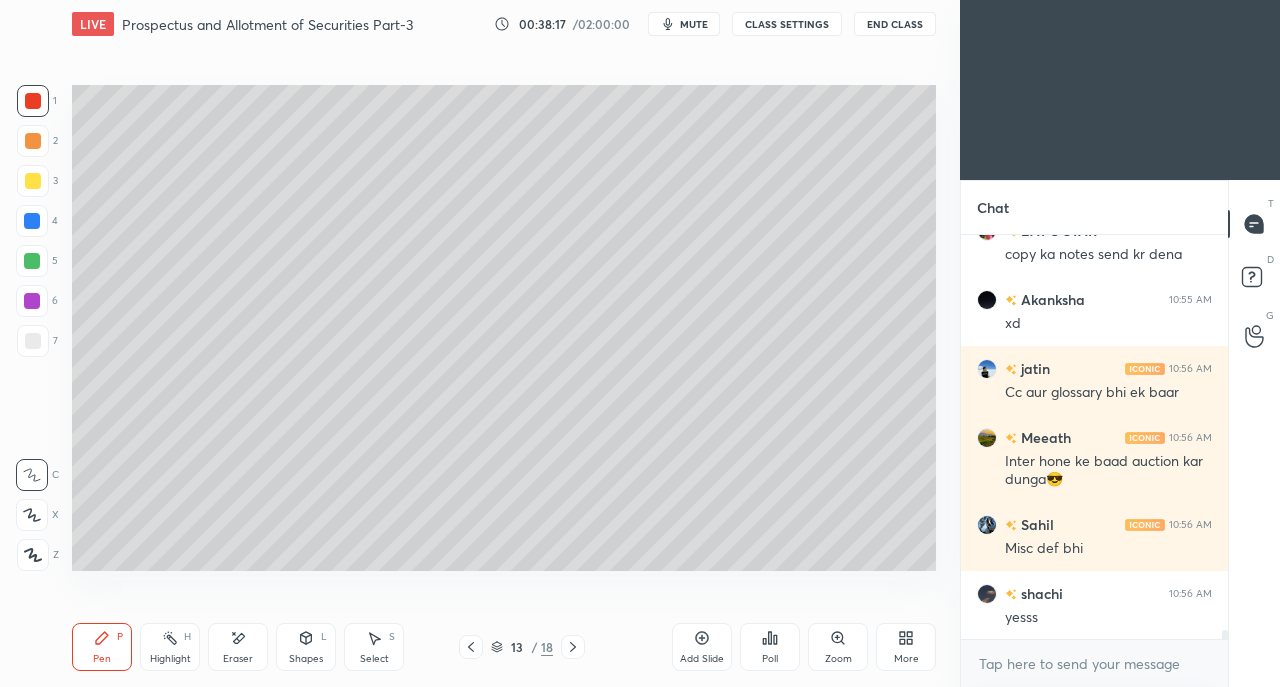 click 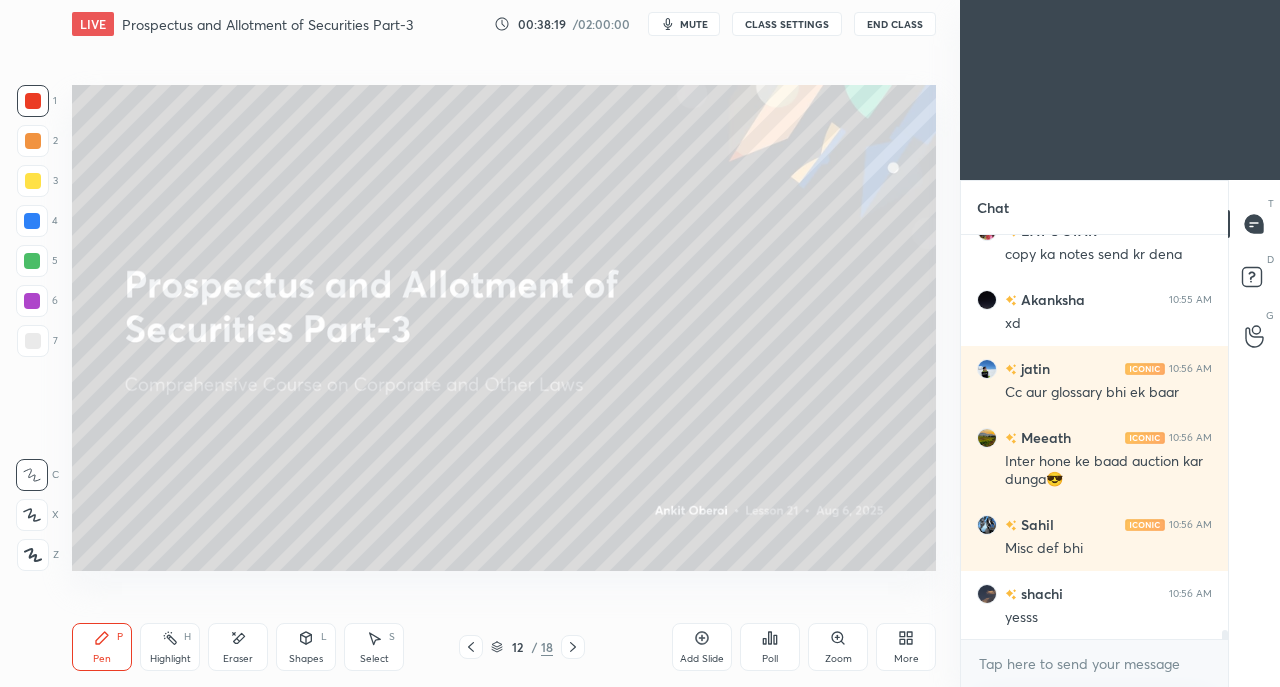 click 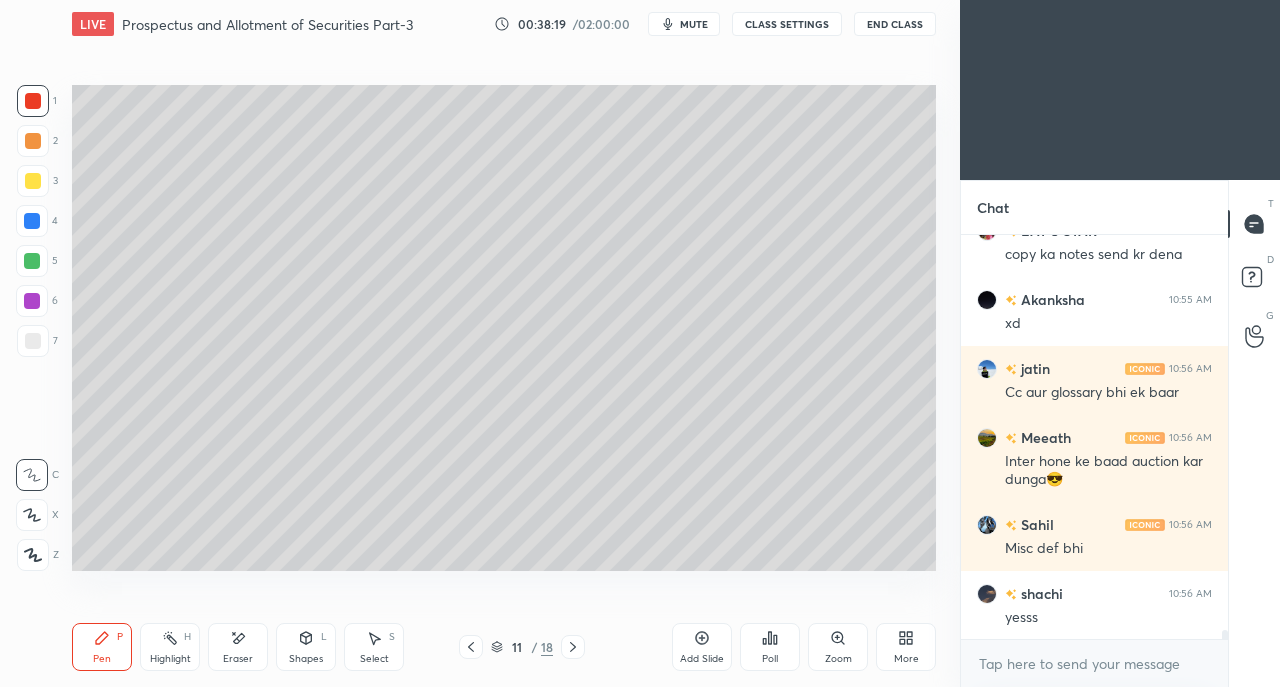 scroll, scrollTop: 18884, scrollLeft: 0, axis: vertical 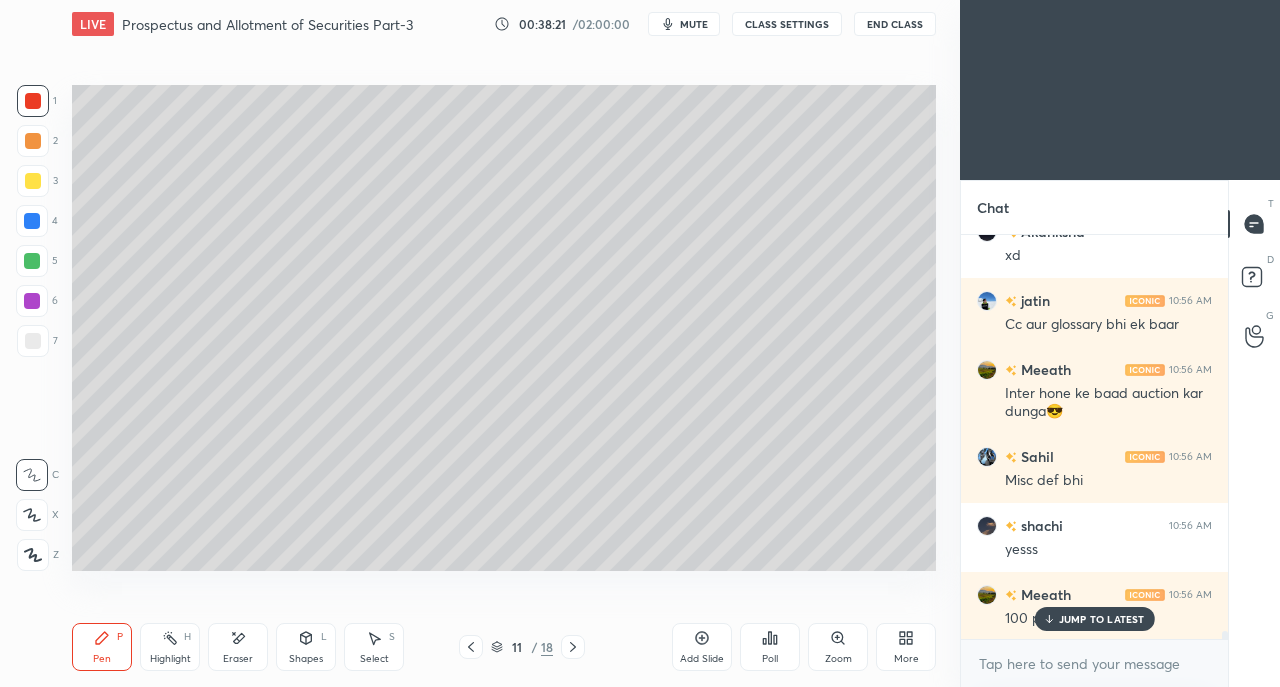 click 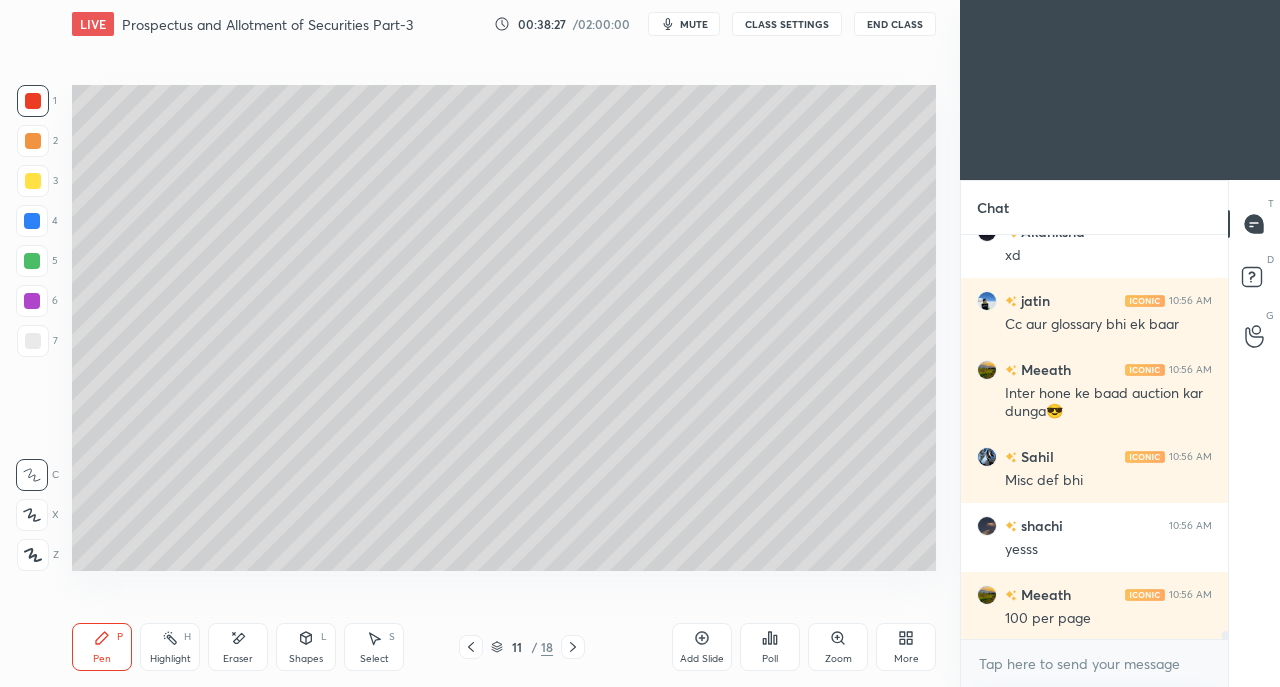 click 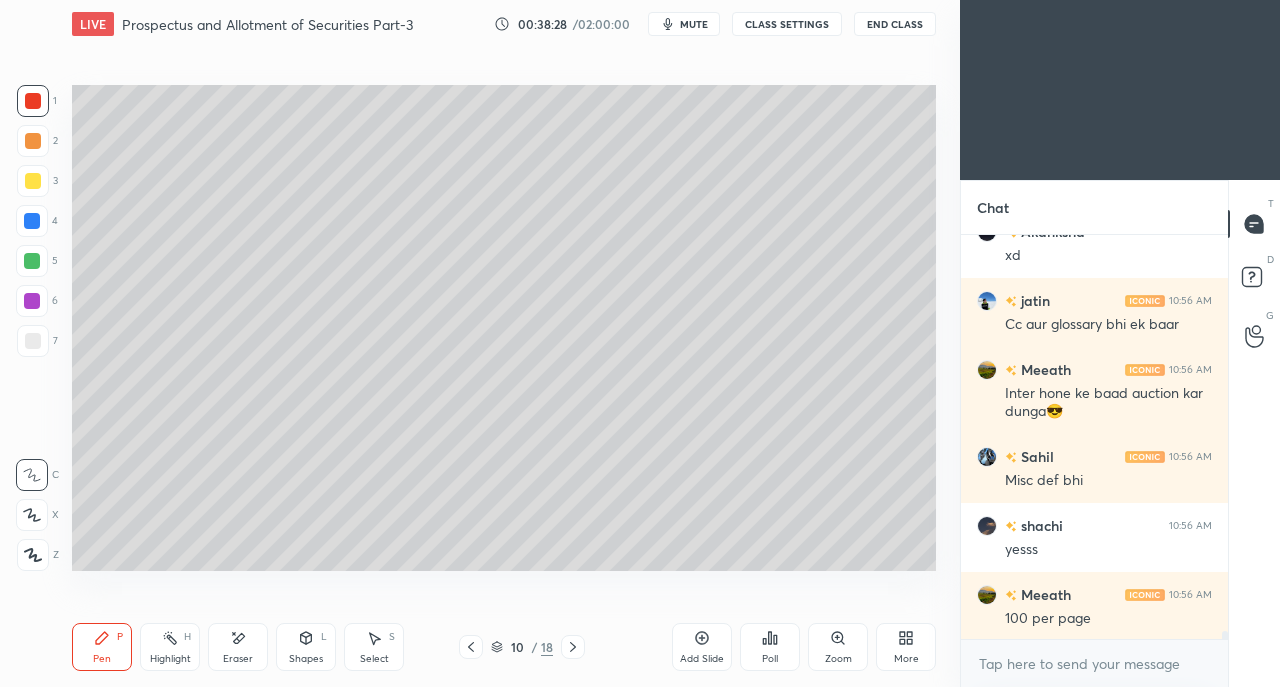 click 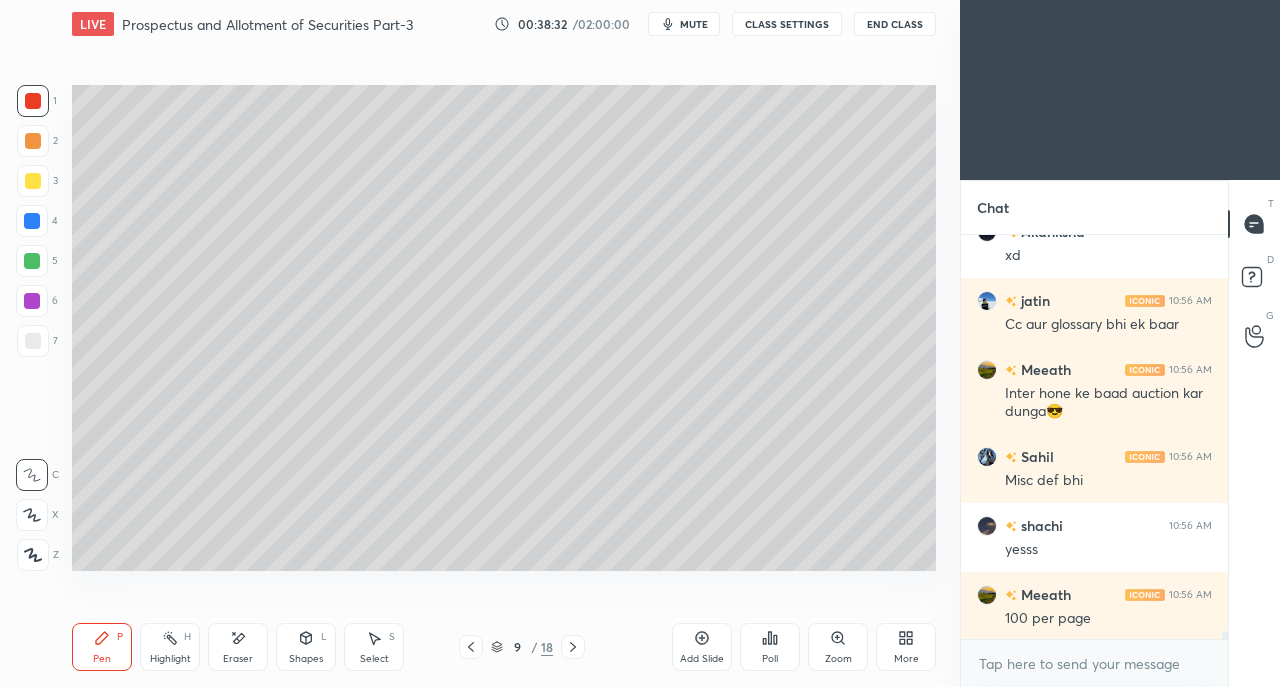 click 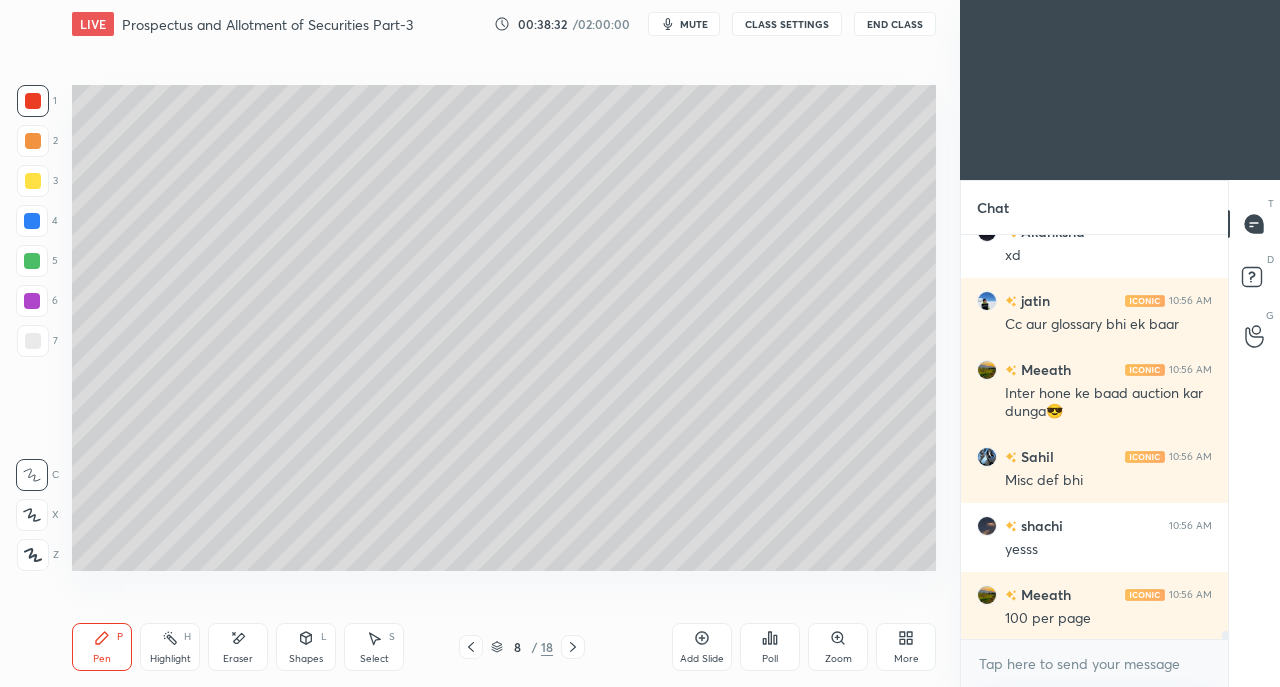 click 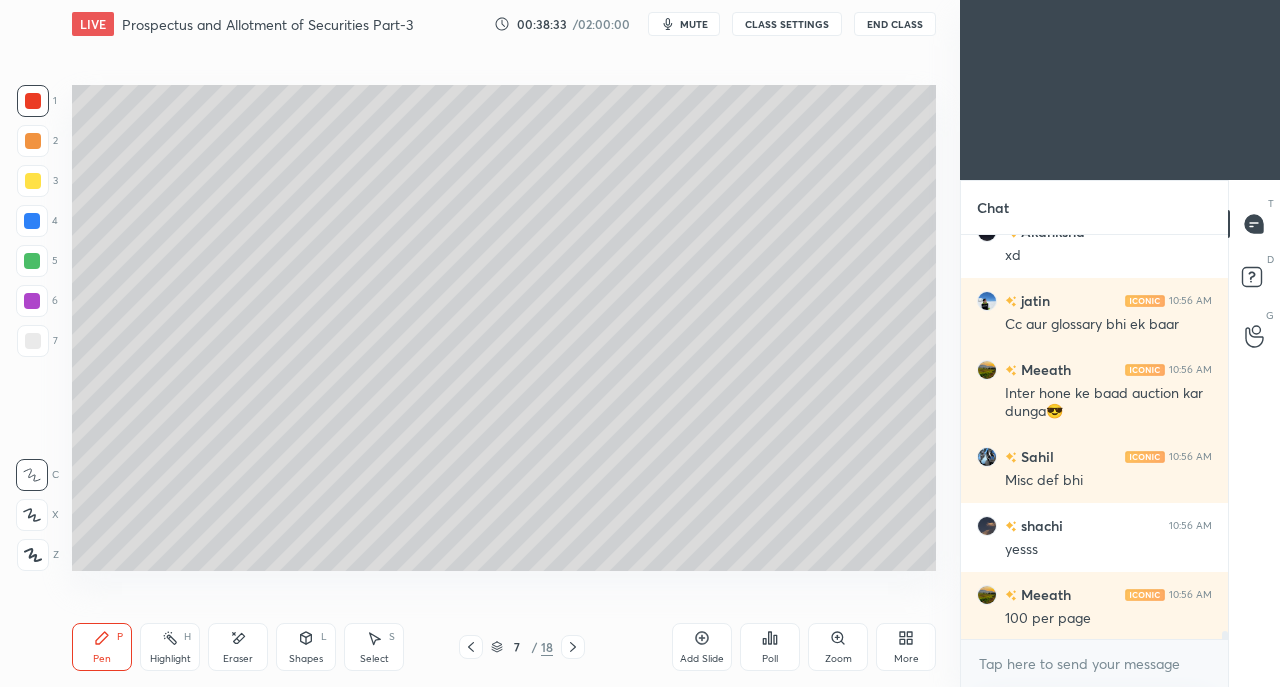 click 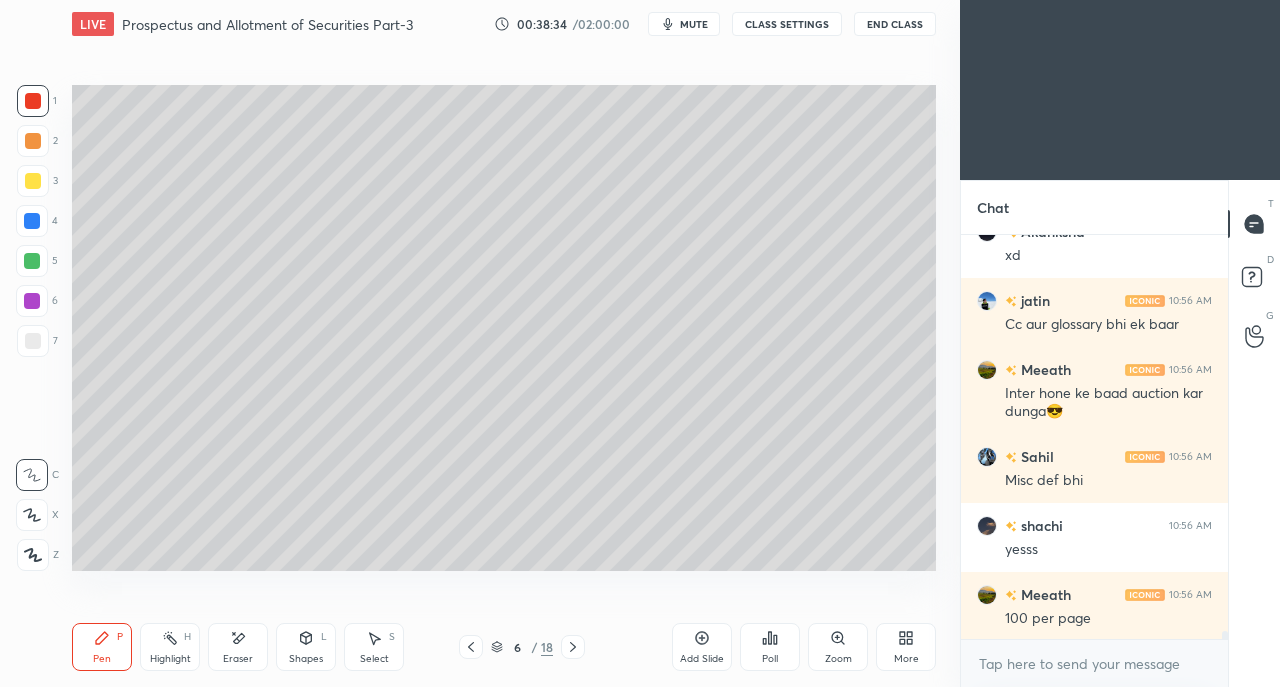 click 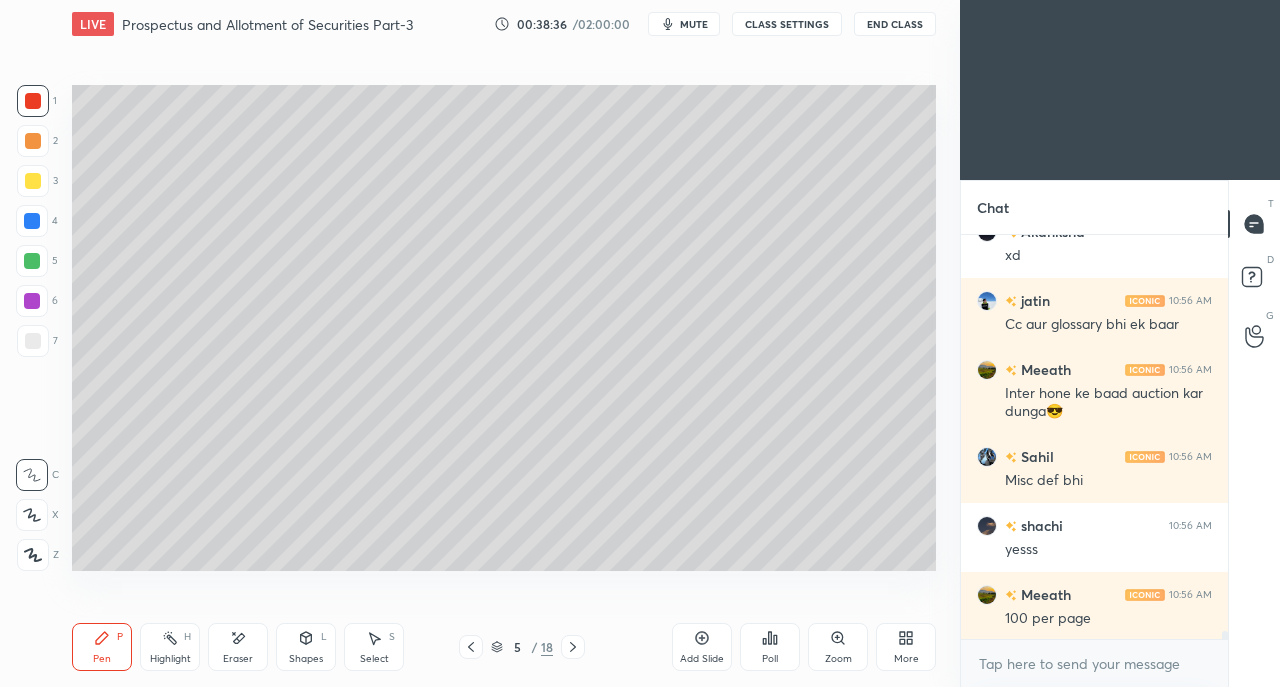 click 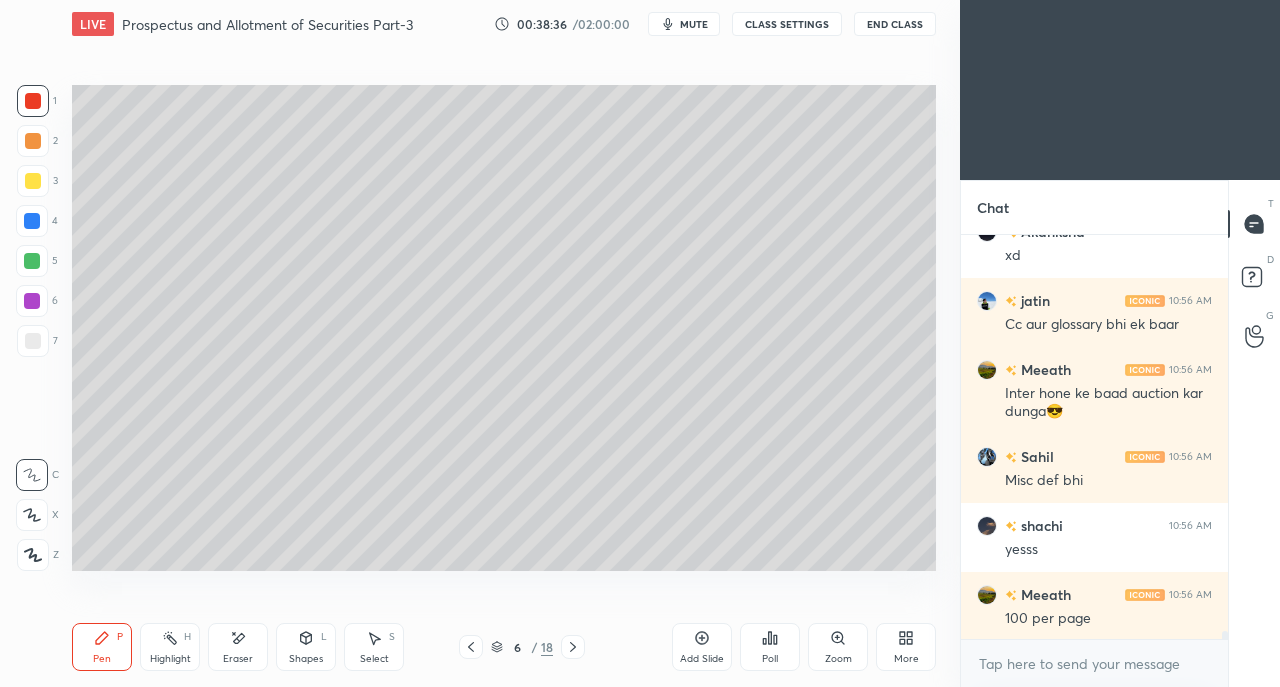 click 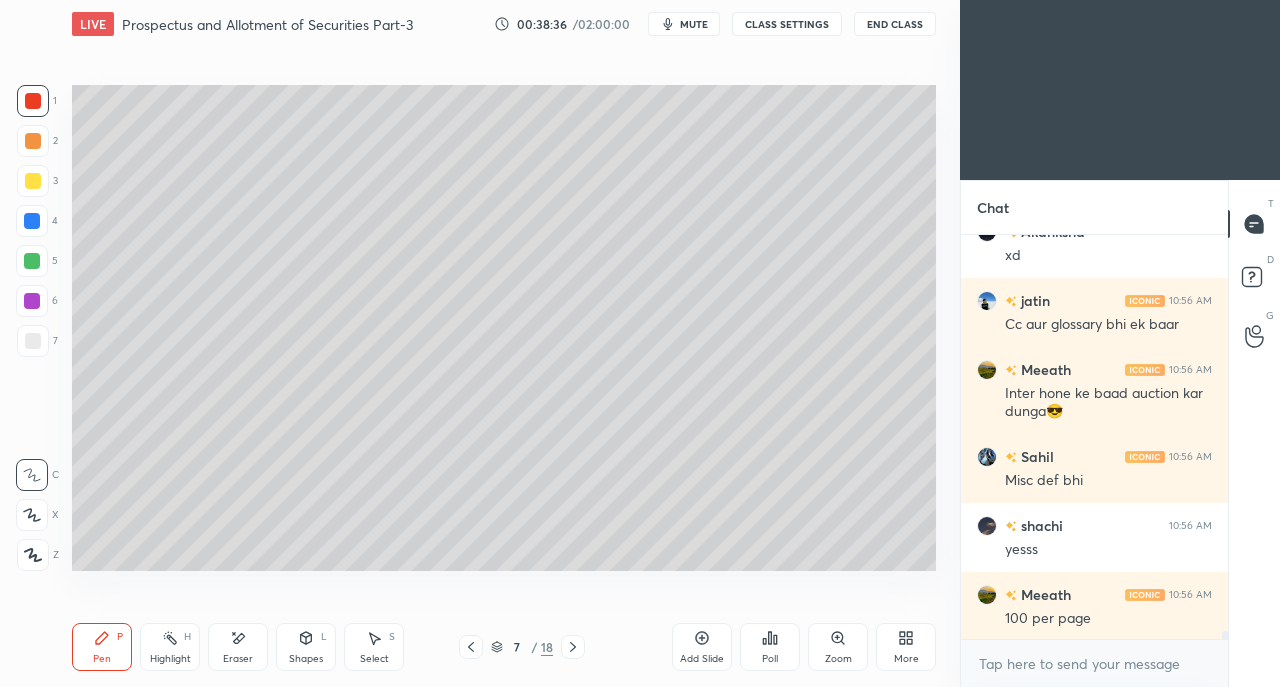 click 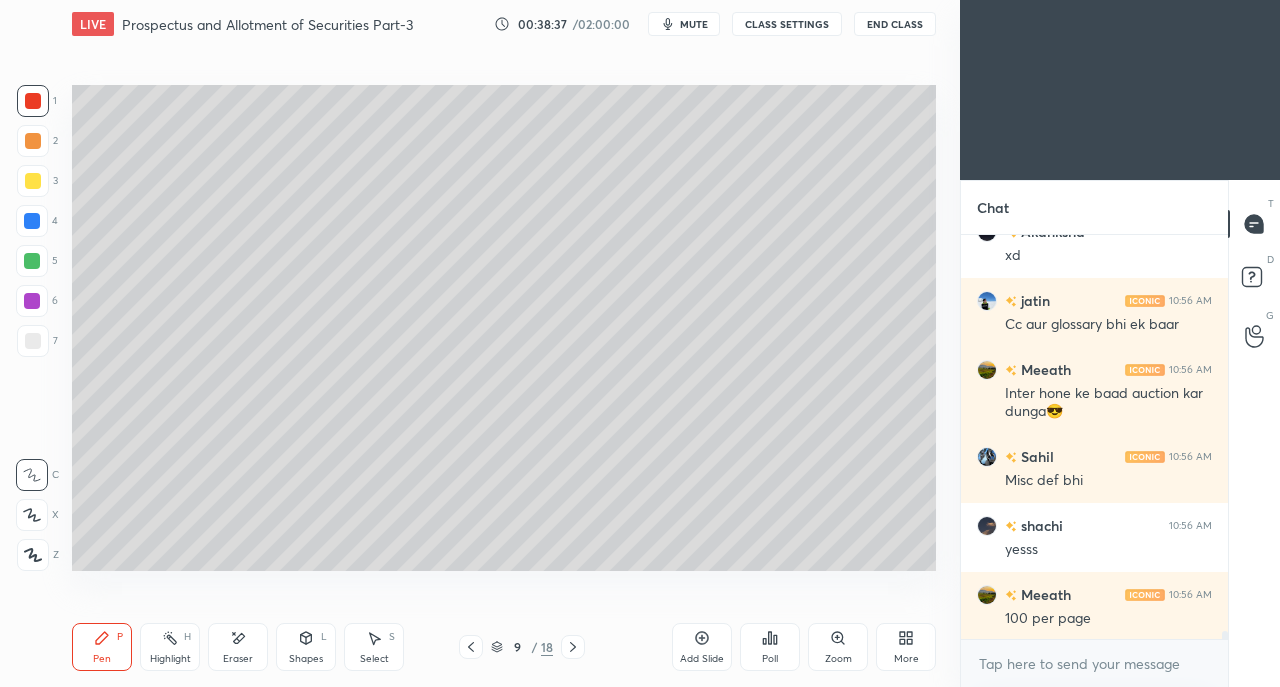 click 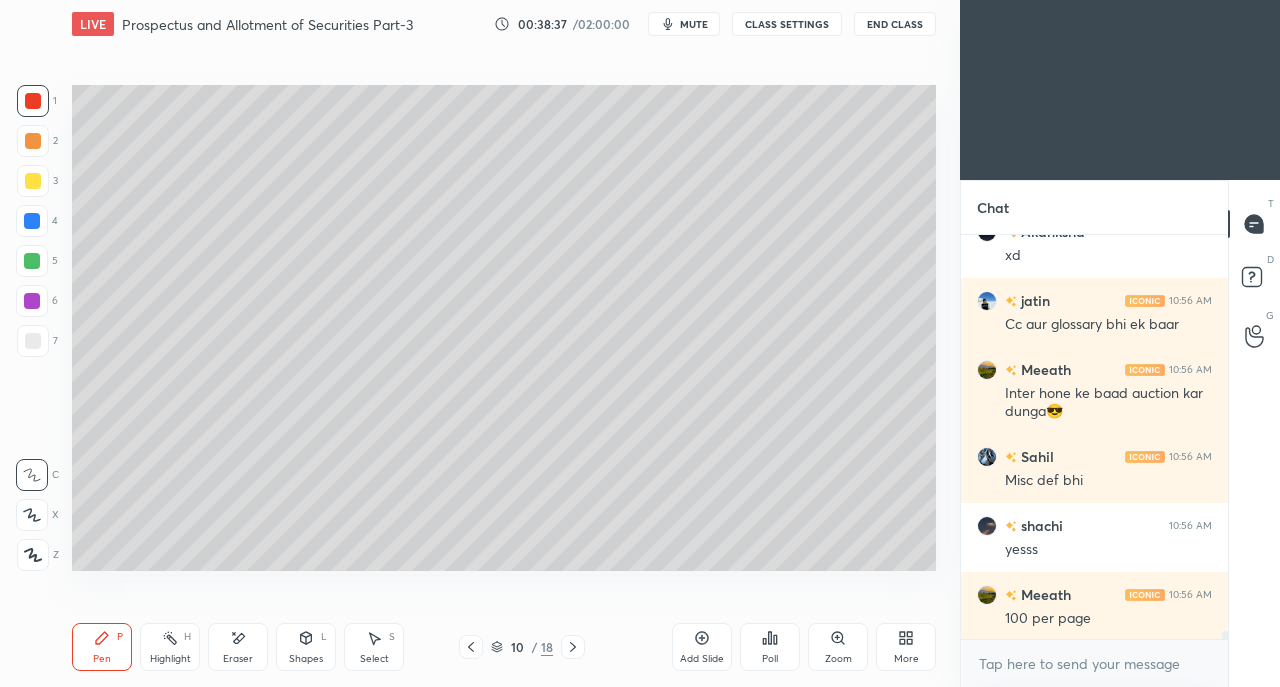 click 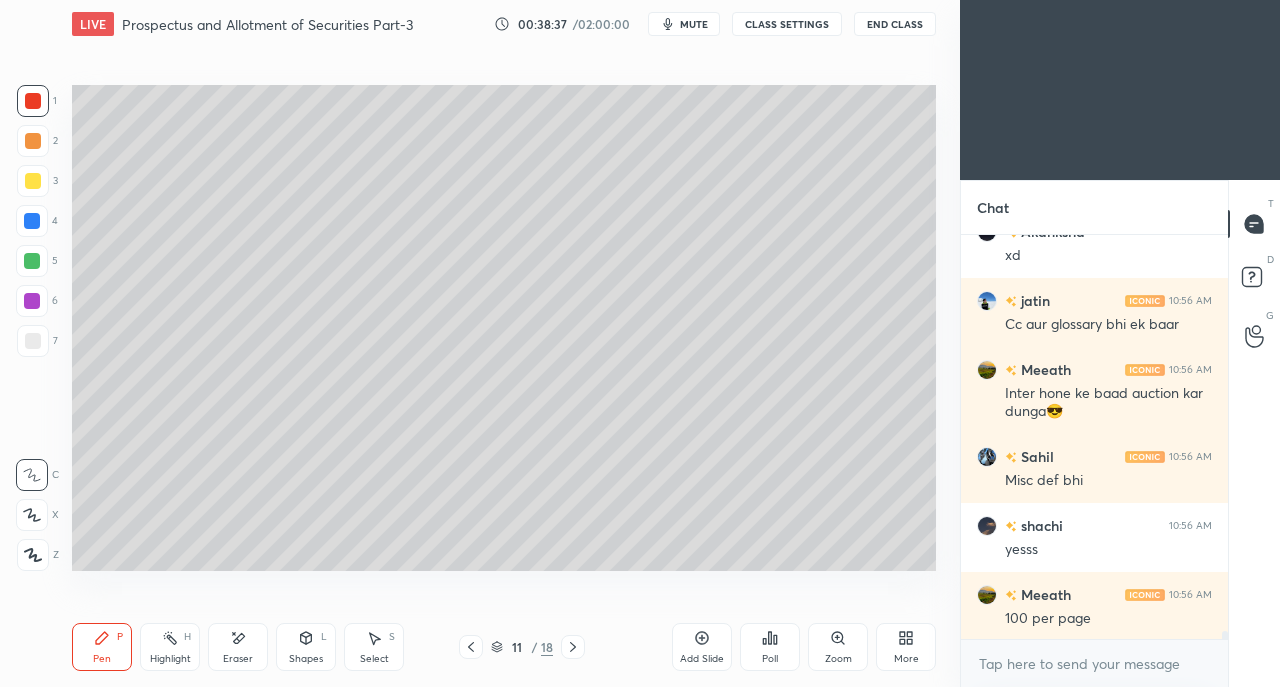 click 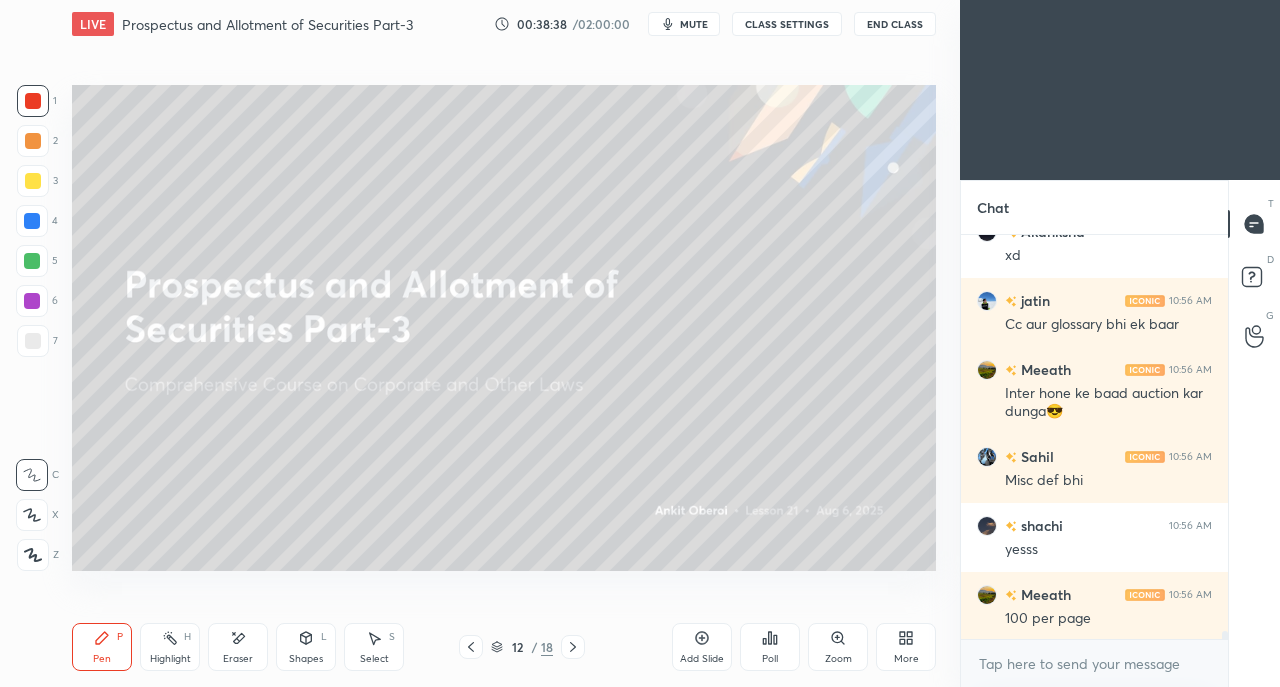 click 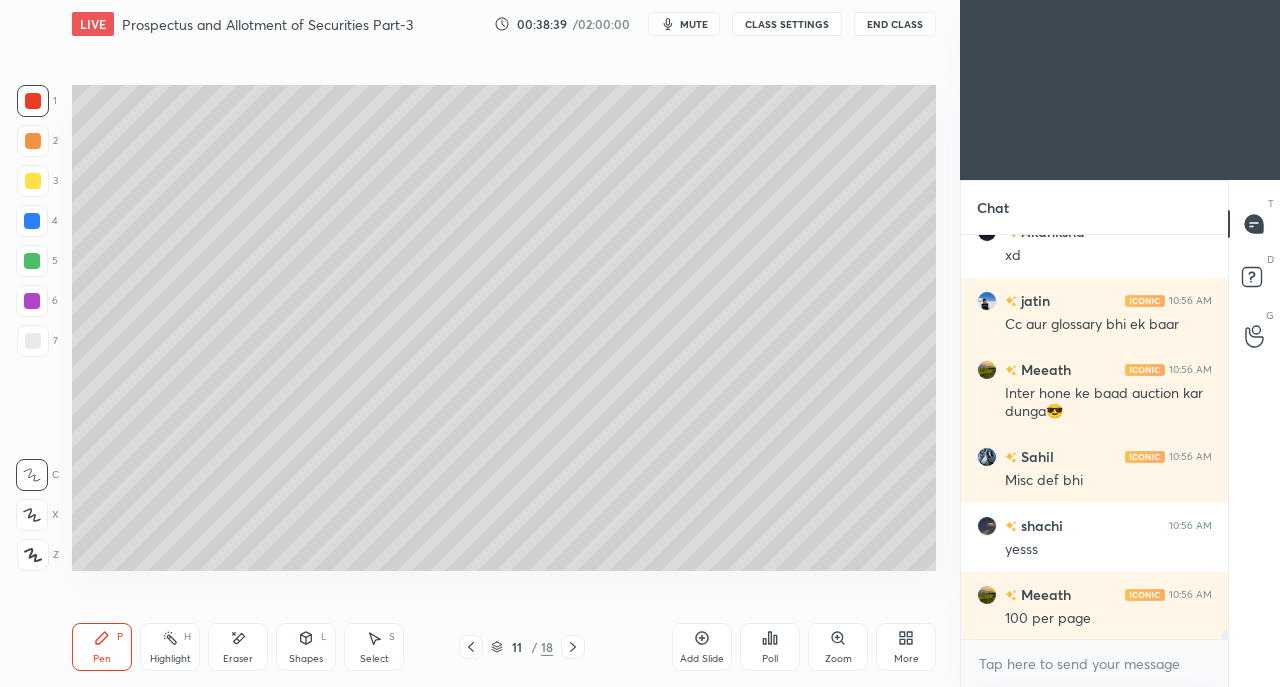 click 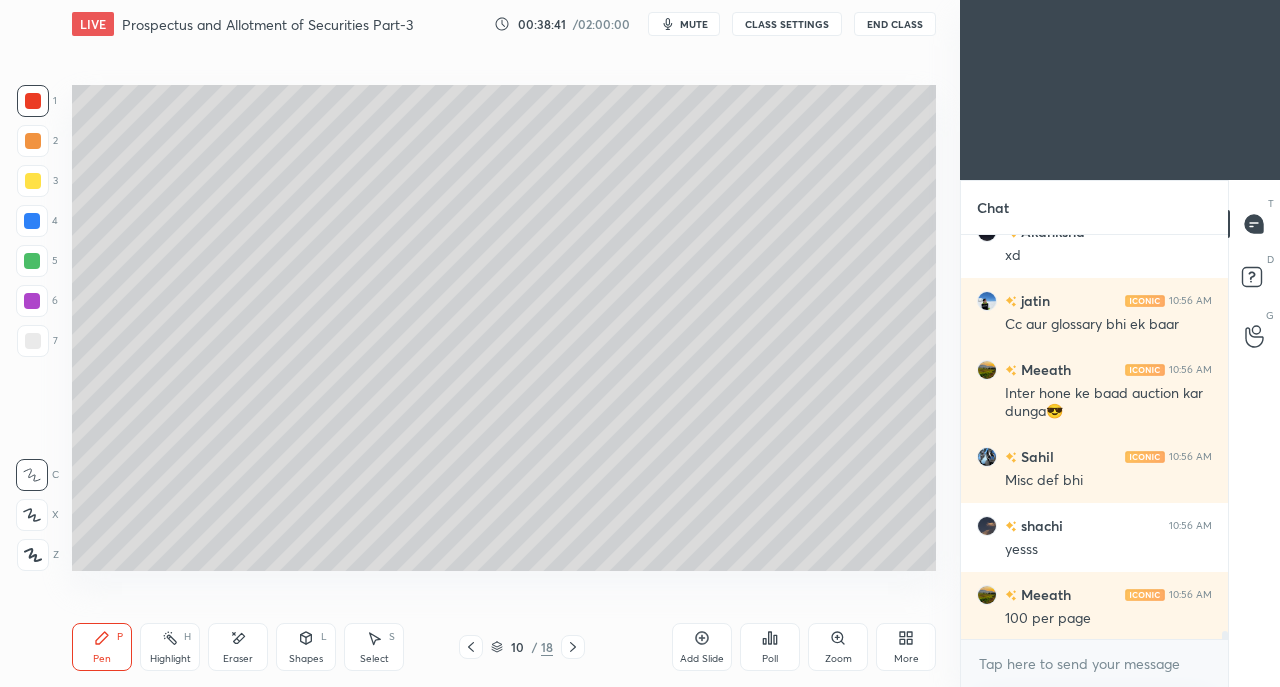 click 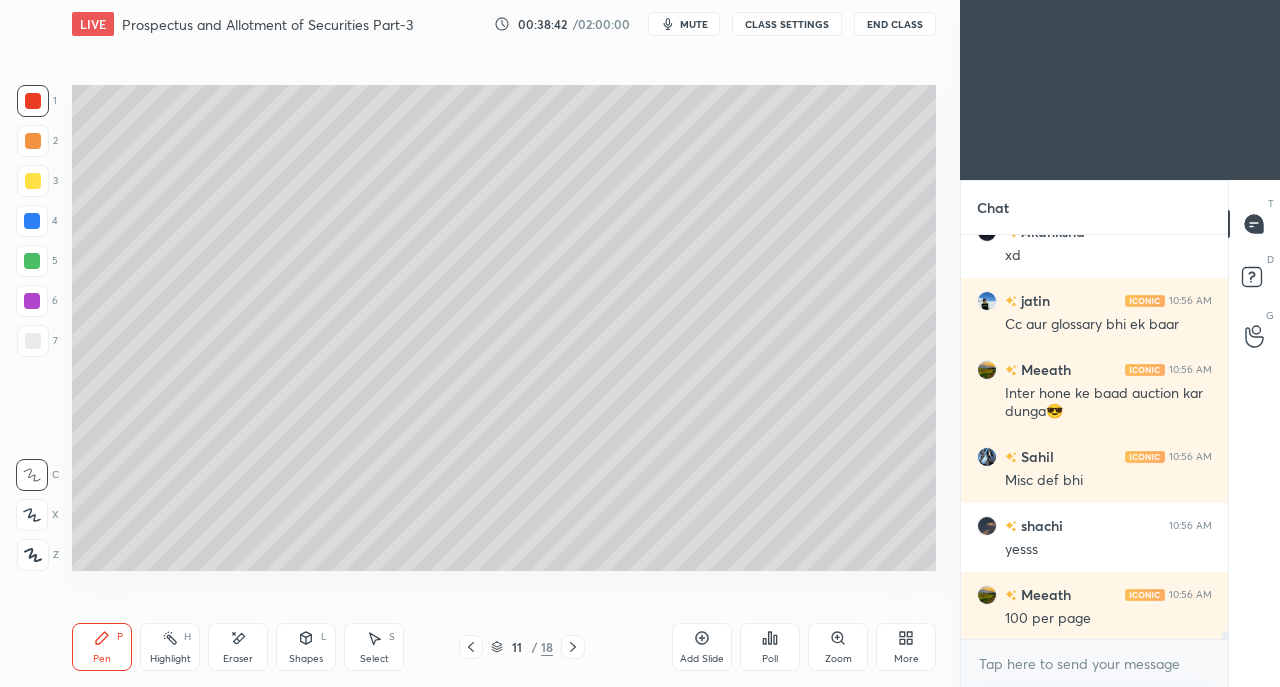 click 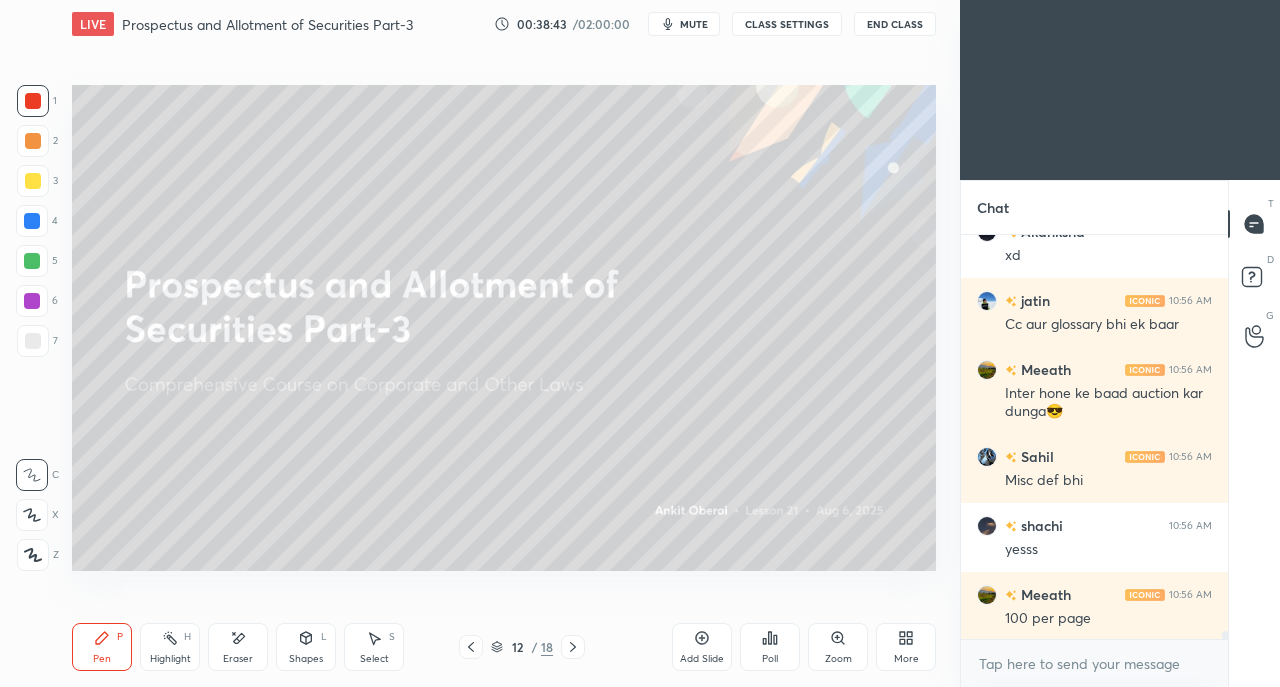 click 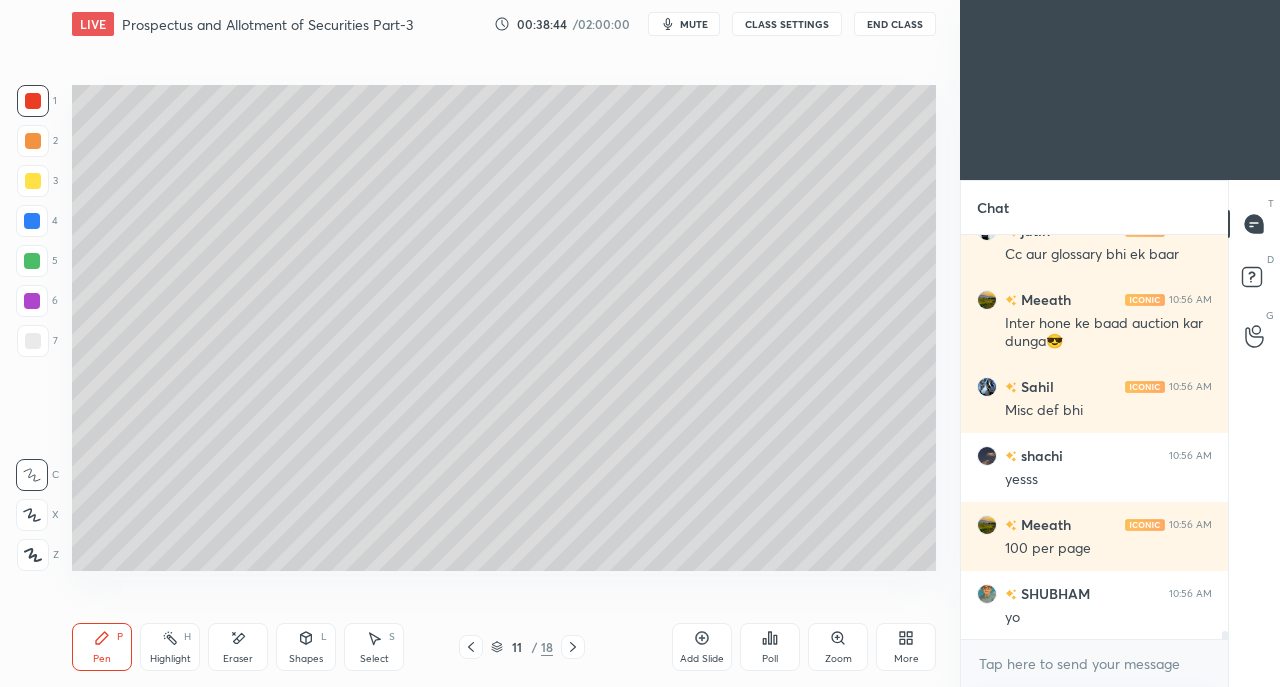 scroll, scrollTop: 19110, scrollLeft: 0, axis: vertical 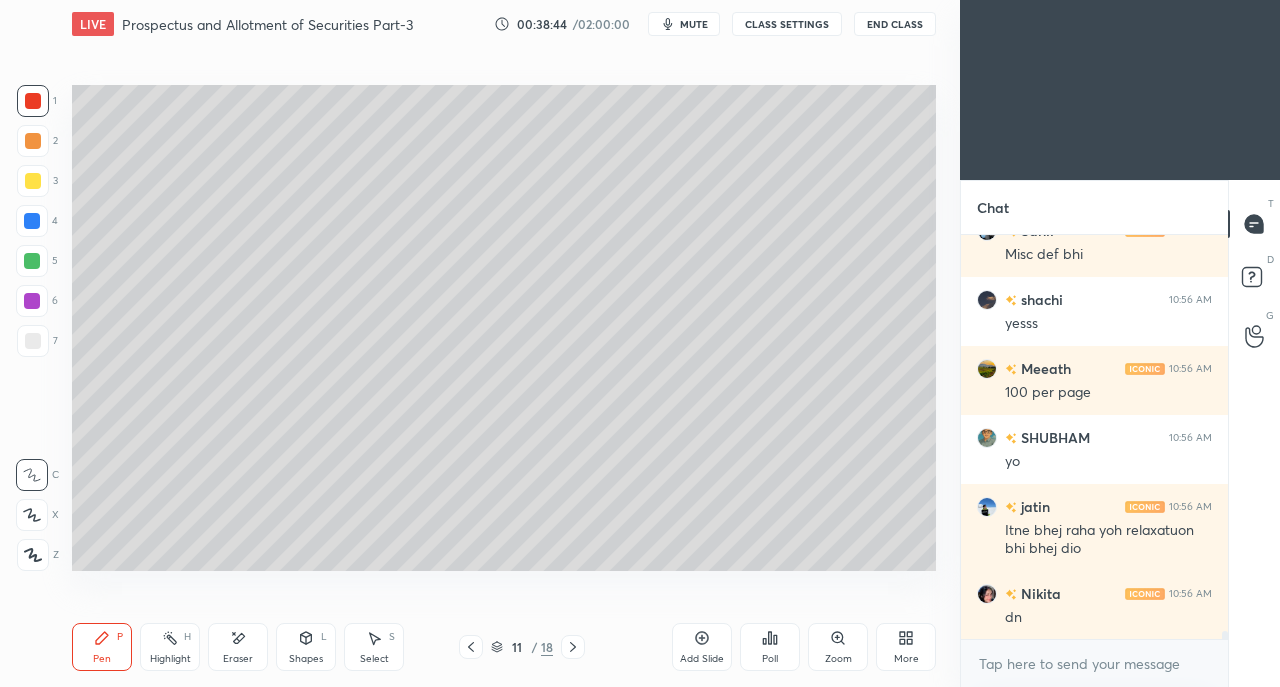 click 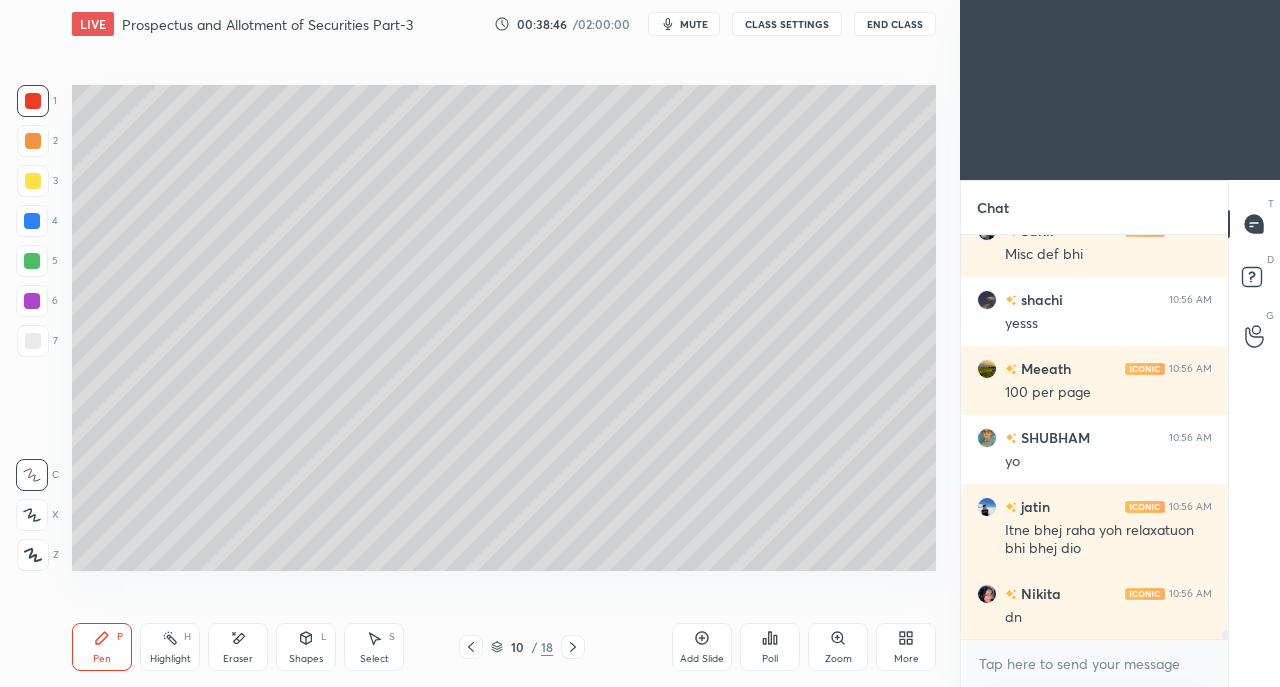 scroll, scrollTop: 19196, scrollLeft: 0, axis: vertical 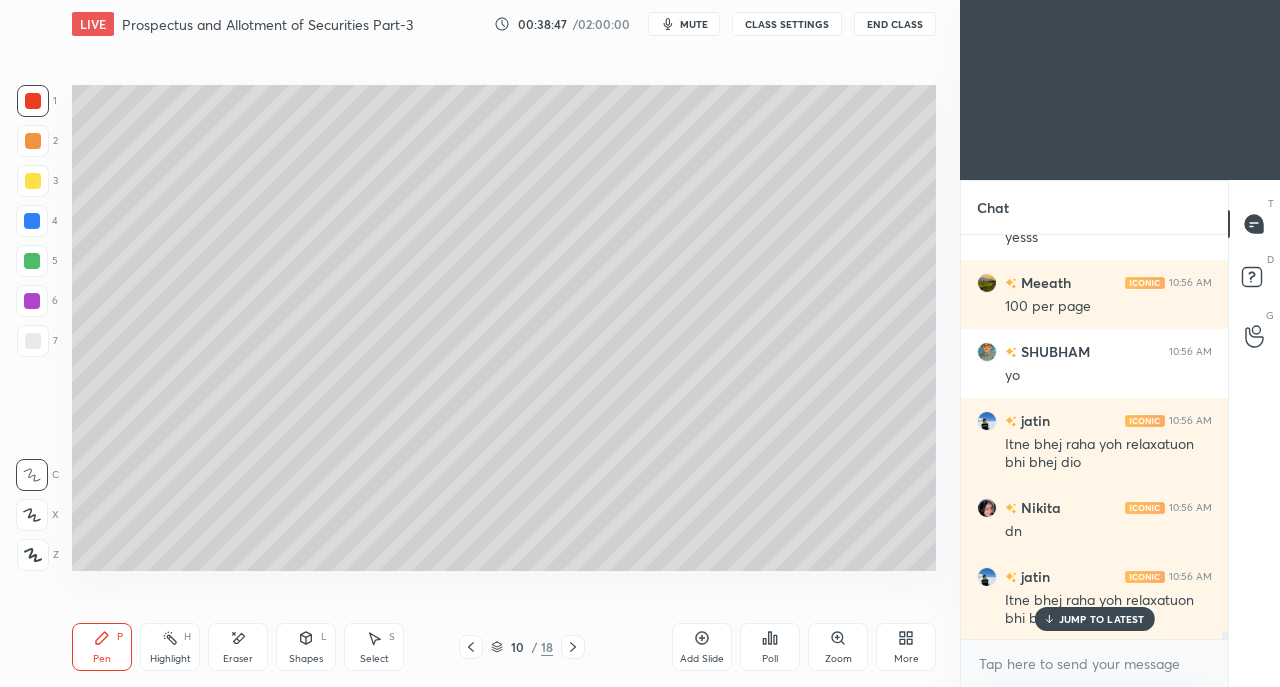 click on "JUMP TO LATEST" at bounding box center [1102, 619] 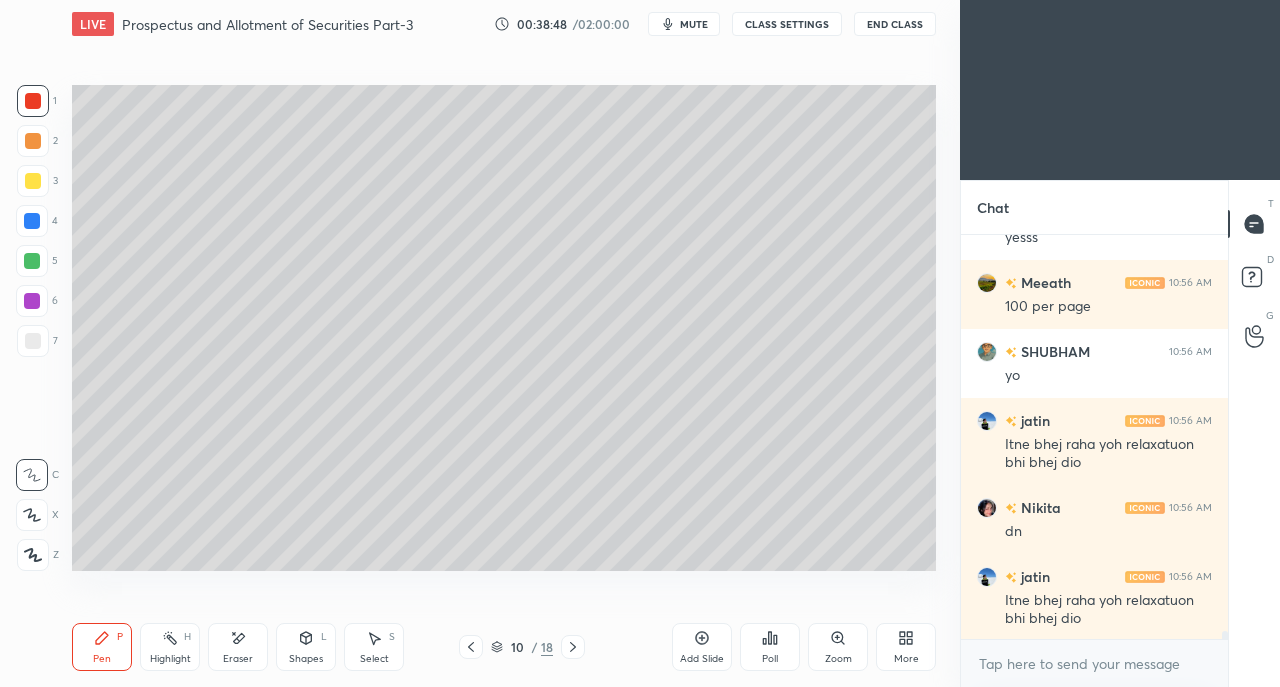 scroll, scrollTop: 19266, scrollLeft: 0, axis: vertical 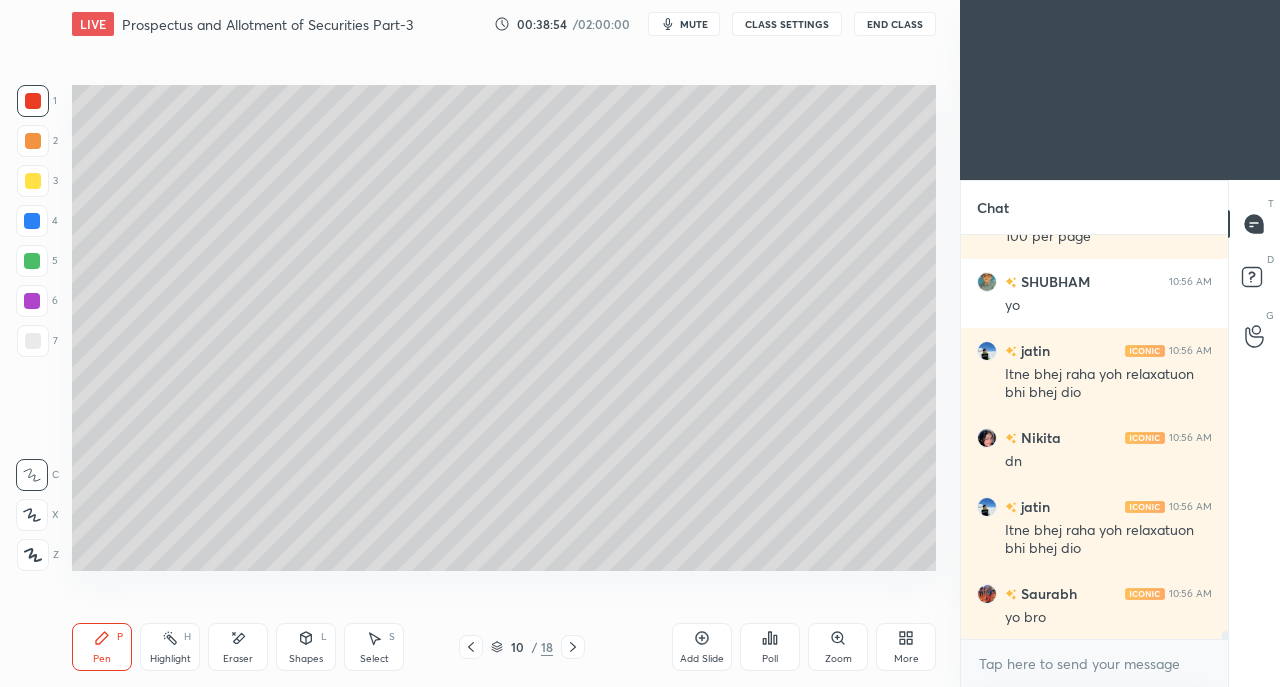 click 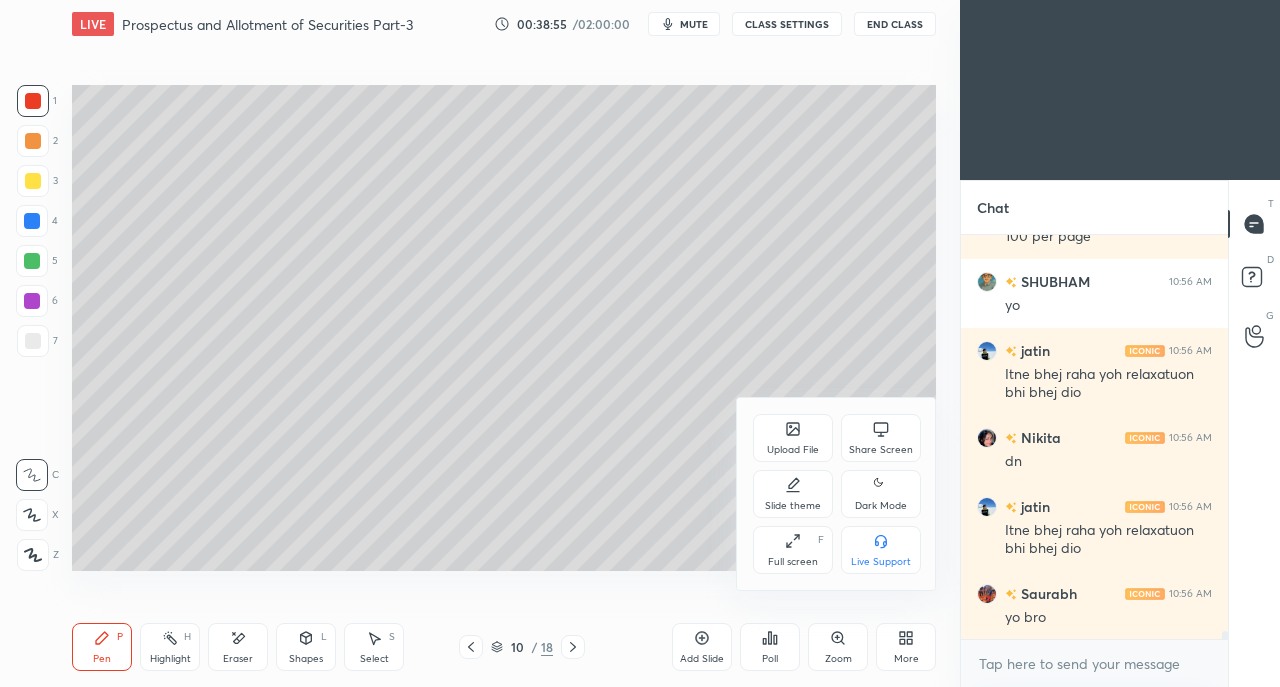 click on "Share Screen" at bounding box center (881, 438) 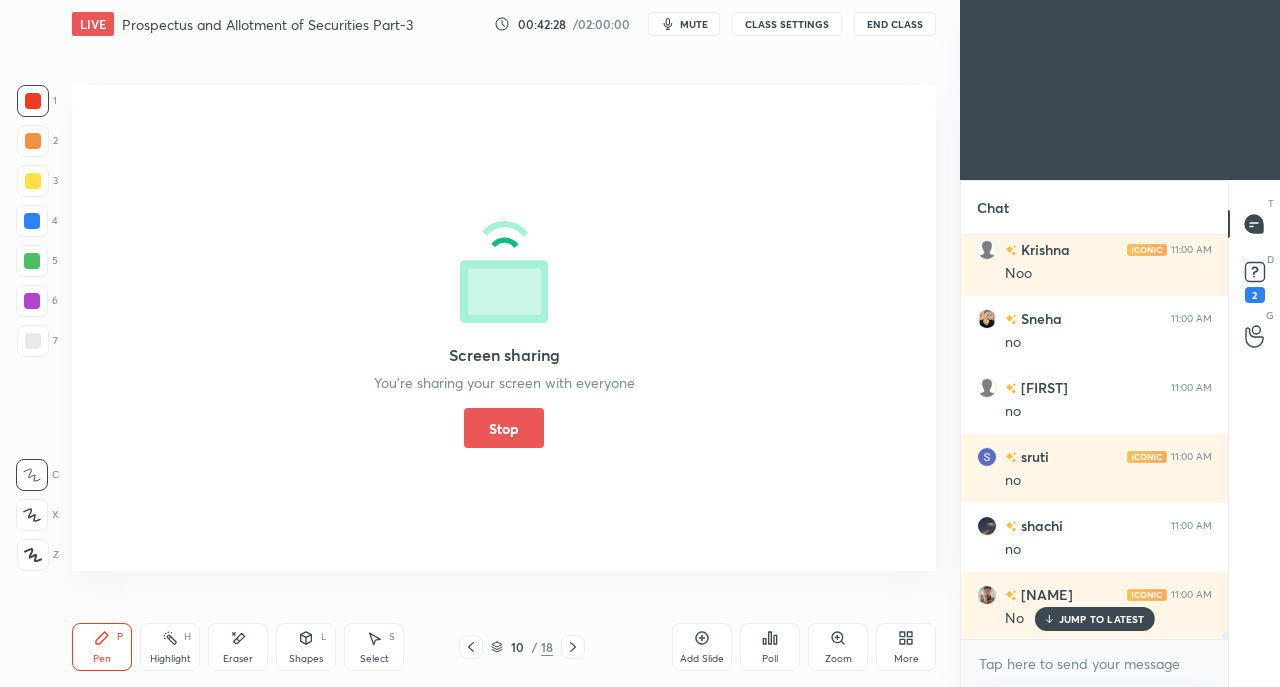 scroll, scrollTop: 23482, scrollLeft: 0, axis: vertical 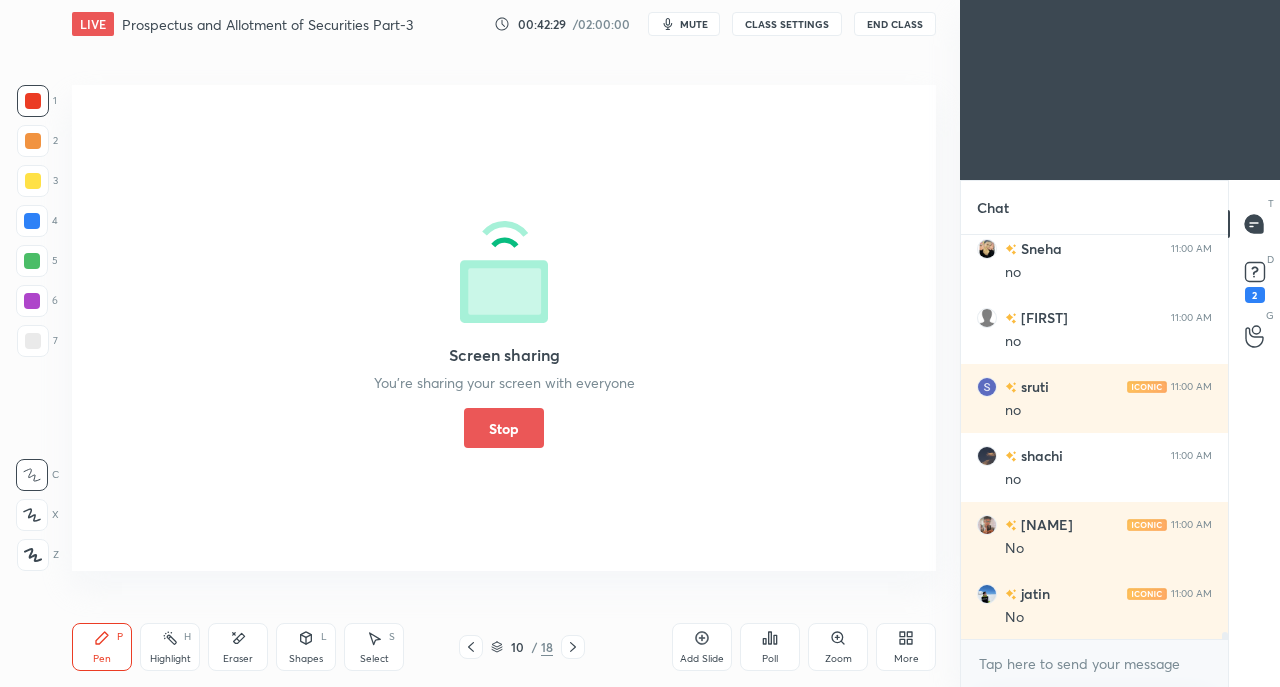 click on "Stop" at bounding box center (504, 428) 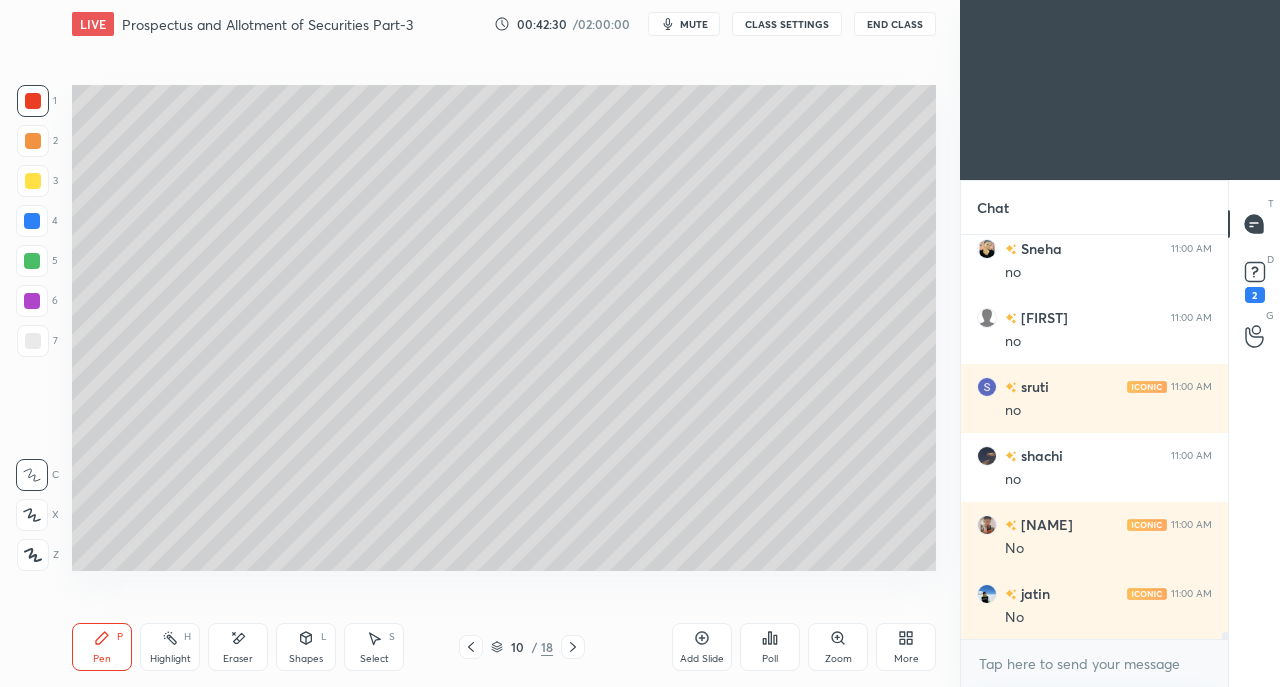 click 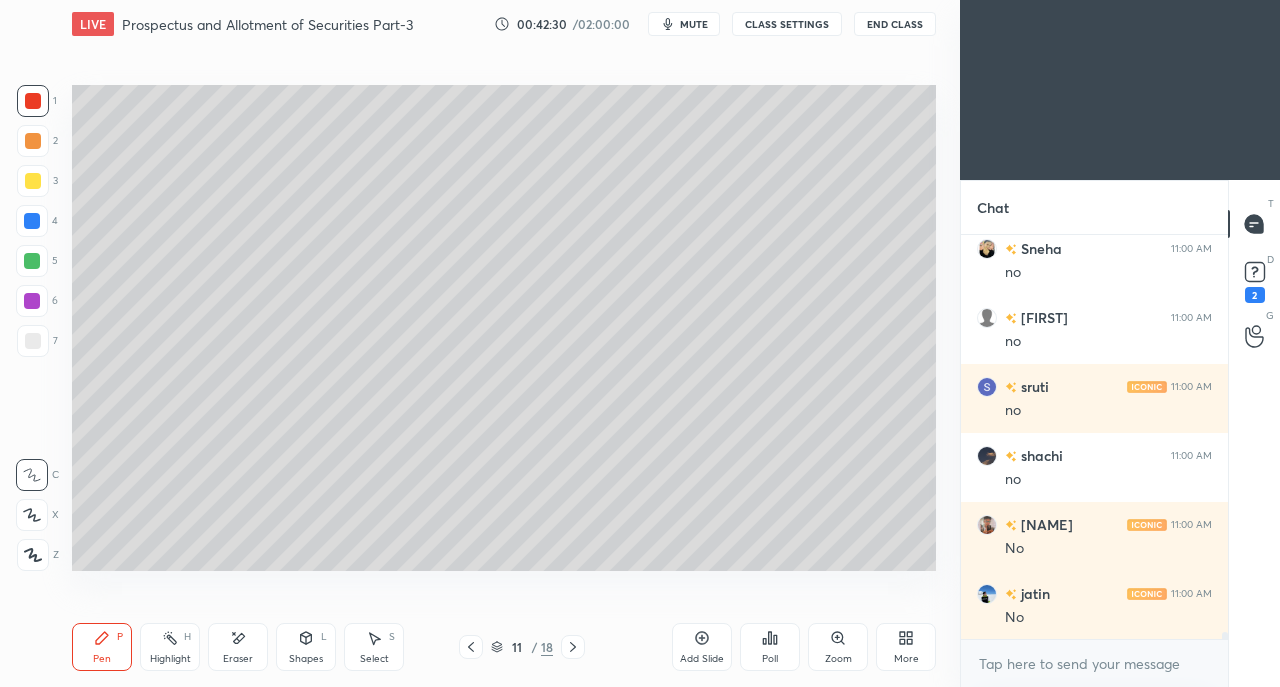 scroll, scrollTop: 23550, scrollLeft: 0, axis: vertical 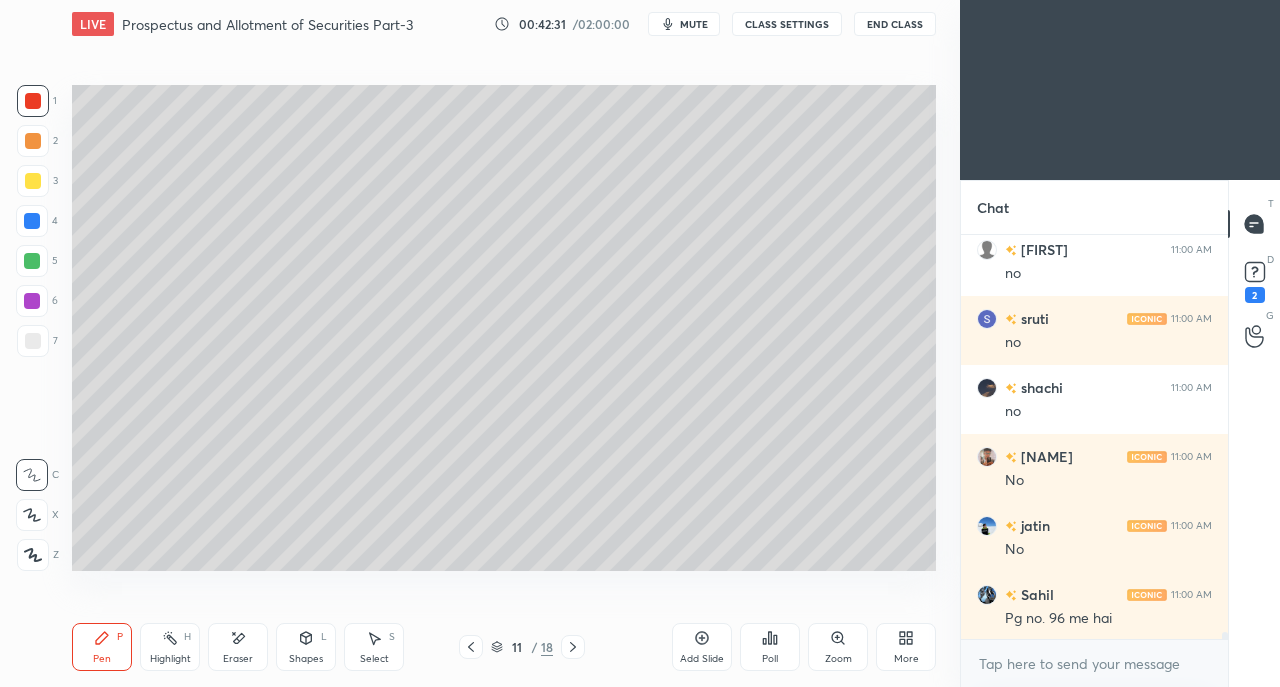 click 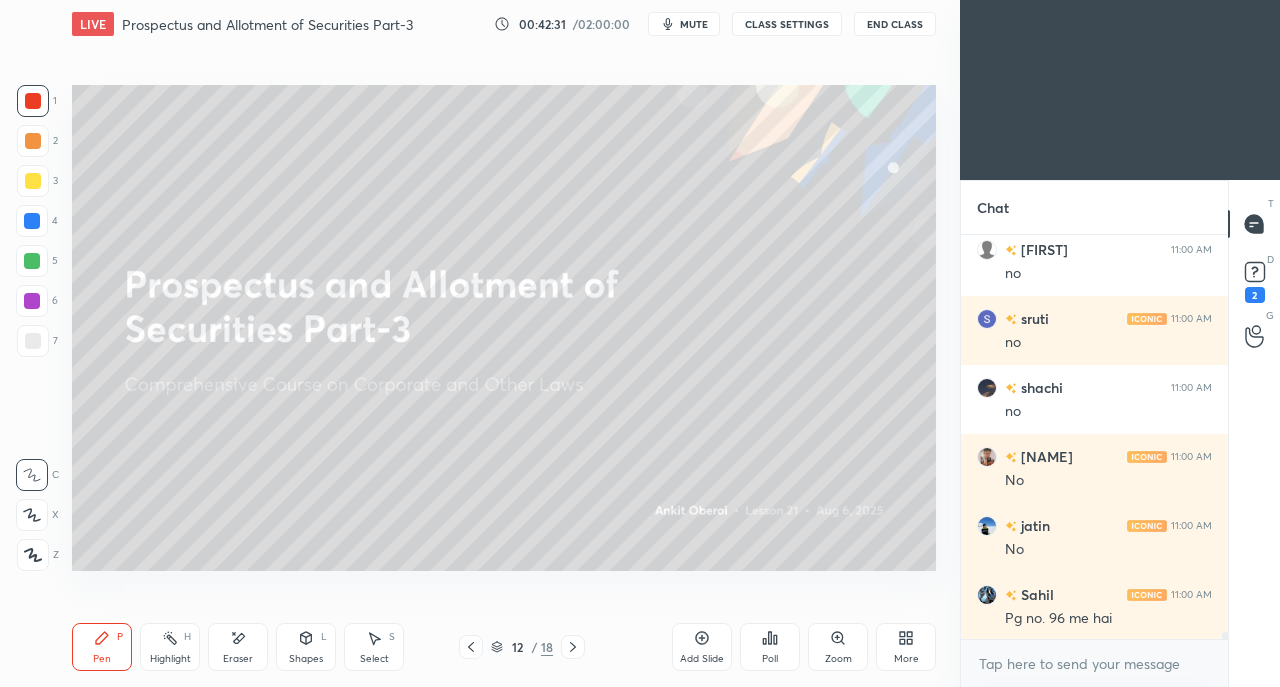 click at bounding box center (573, 647) 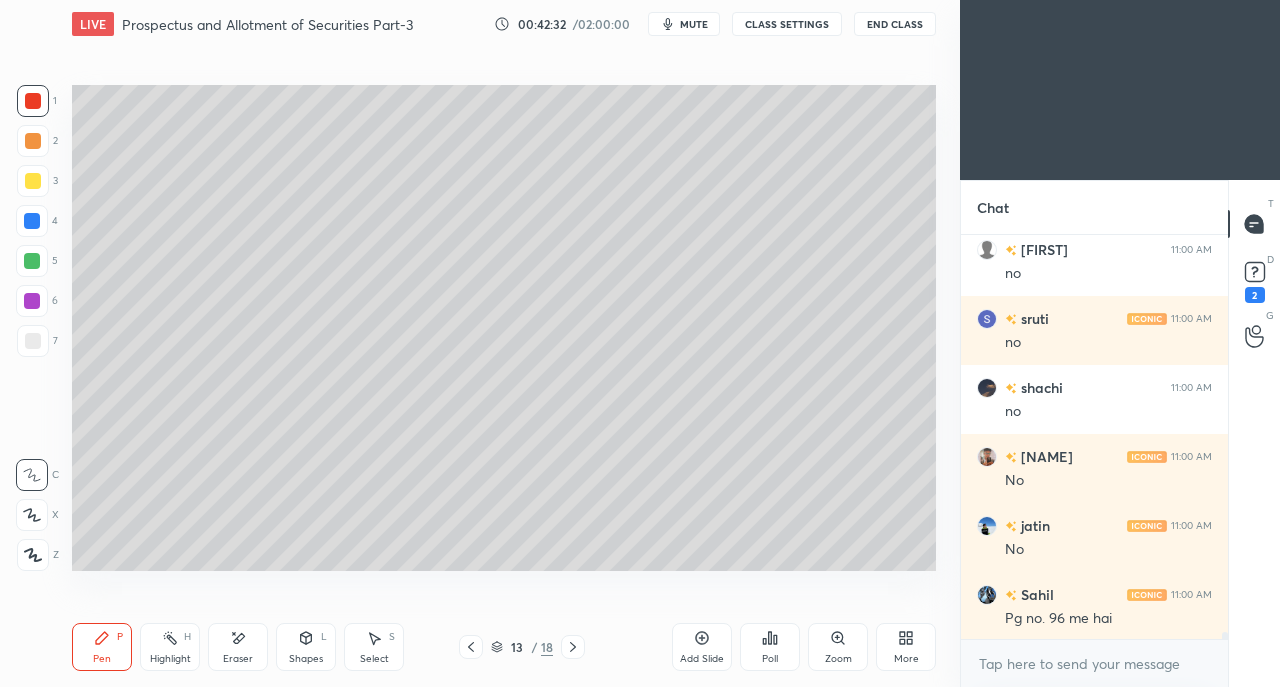 click 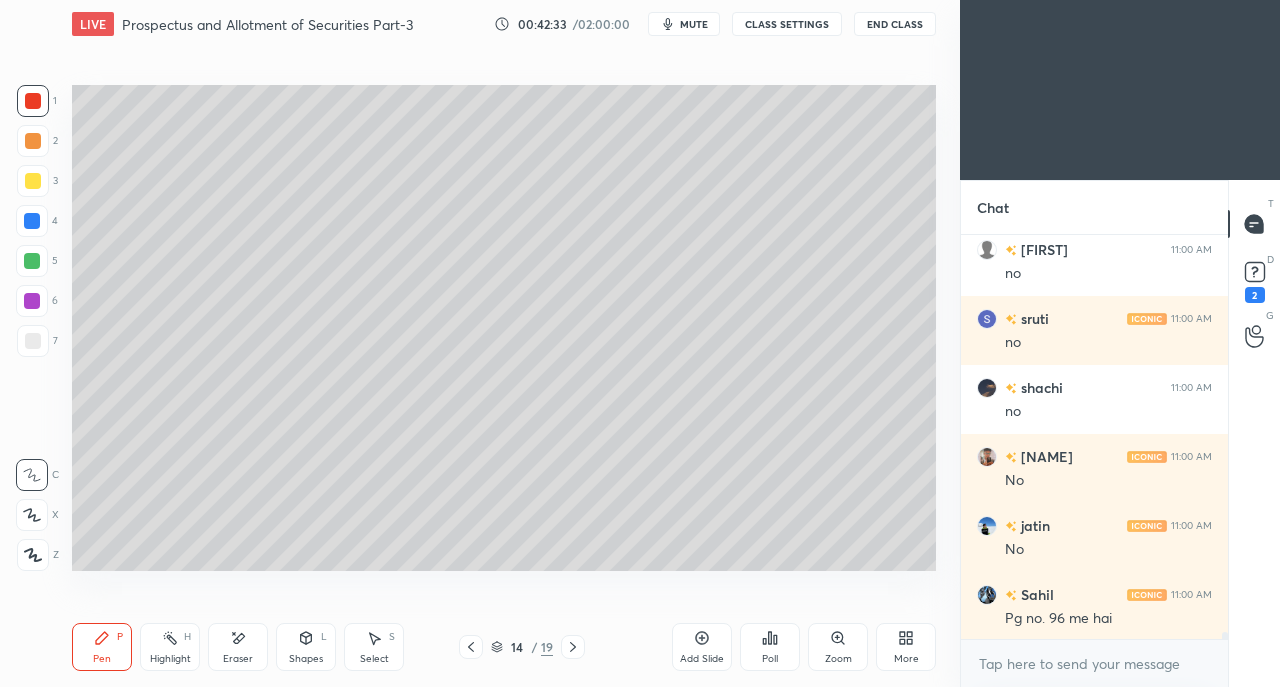 scroll, scrollTop: 23620, scrollLeft: 0, axis: vertical 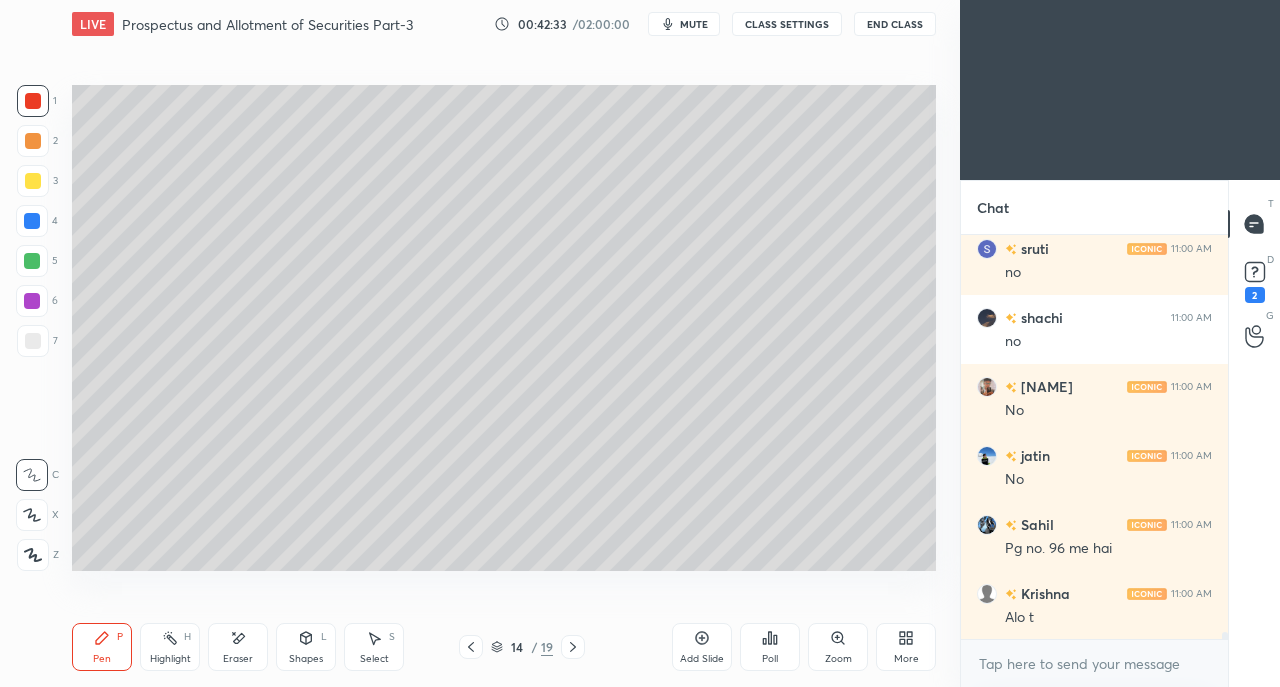 click at bounding box center [33, 181] 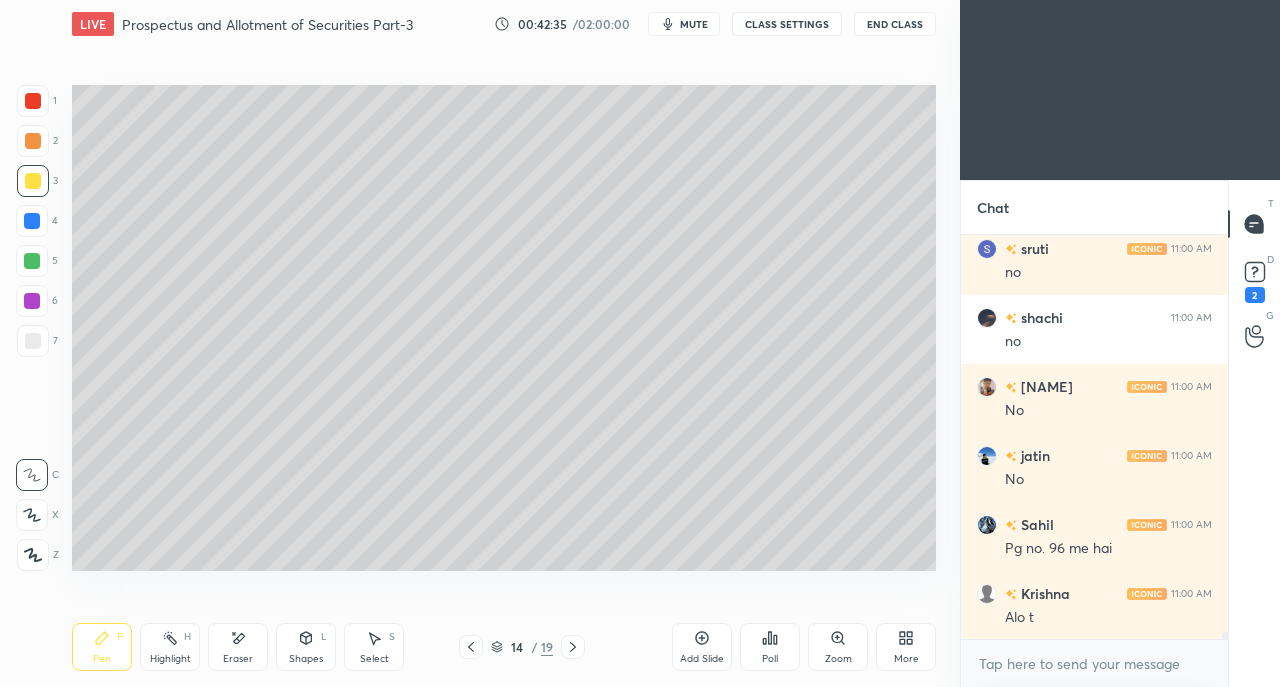 click 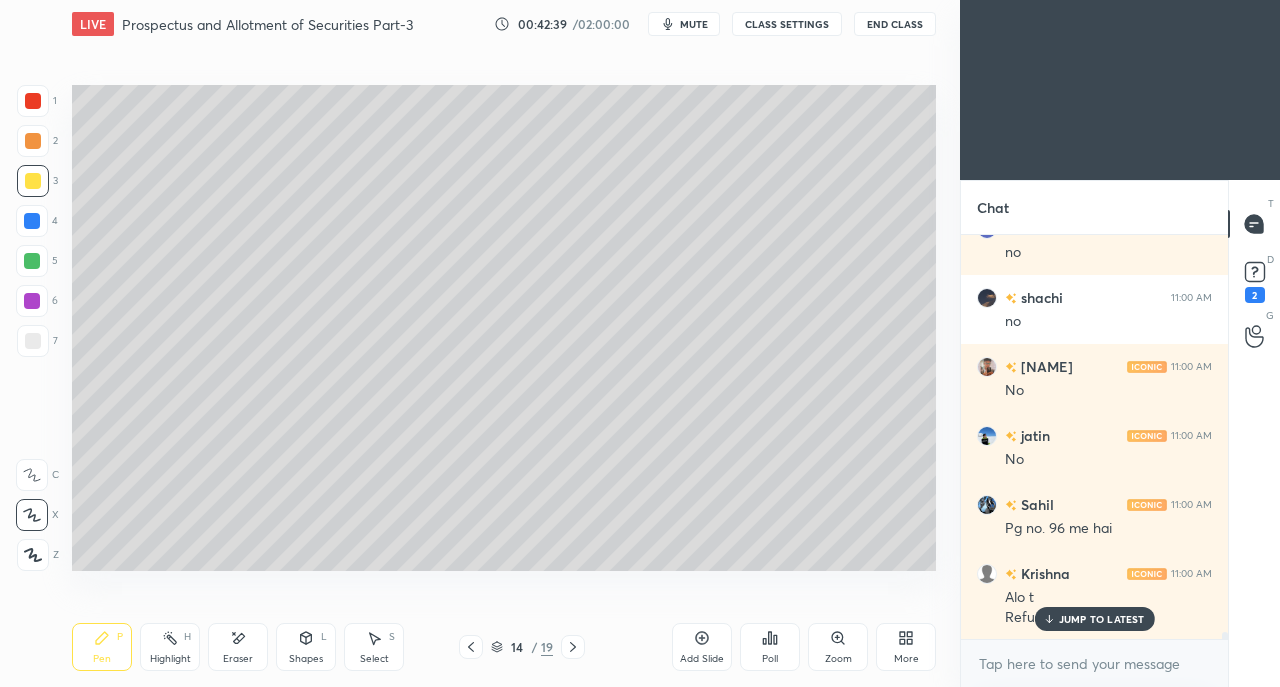 scroll, scrollTop: 23708, scrollLeft: 0, axis: vertical 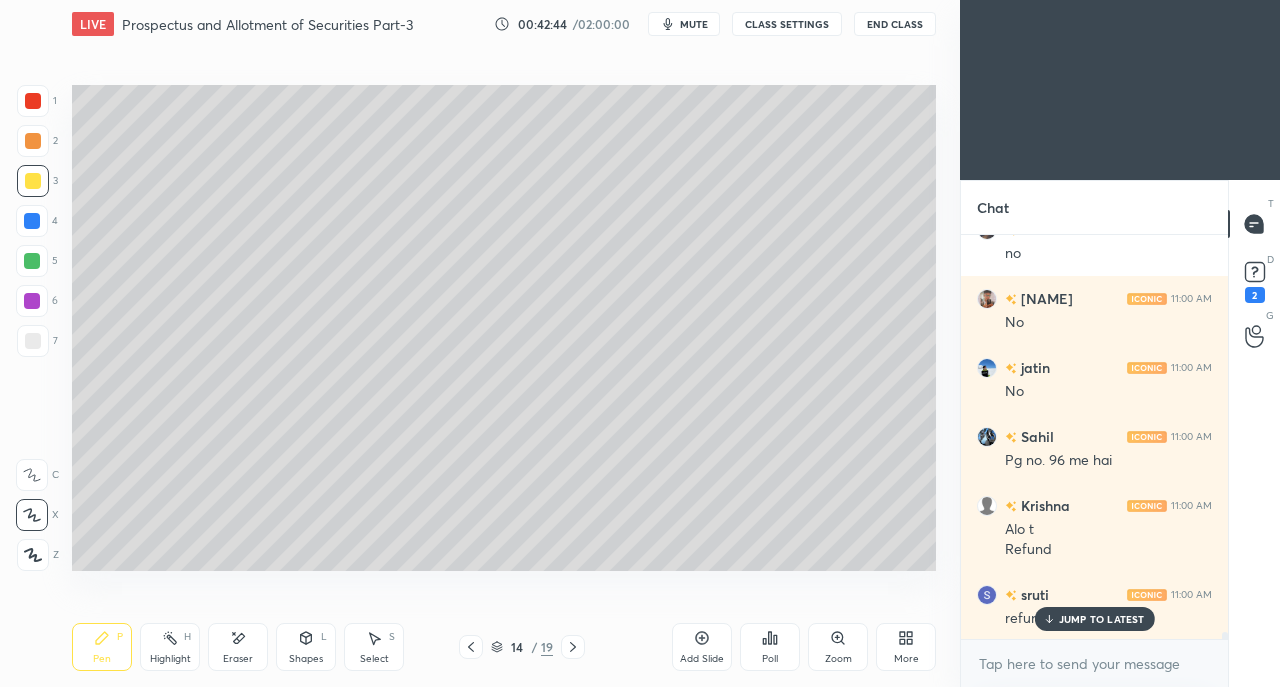 click at bounding box center [33, 341] 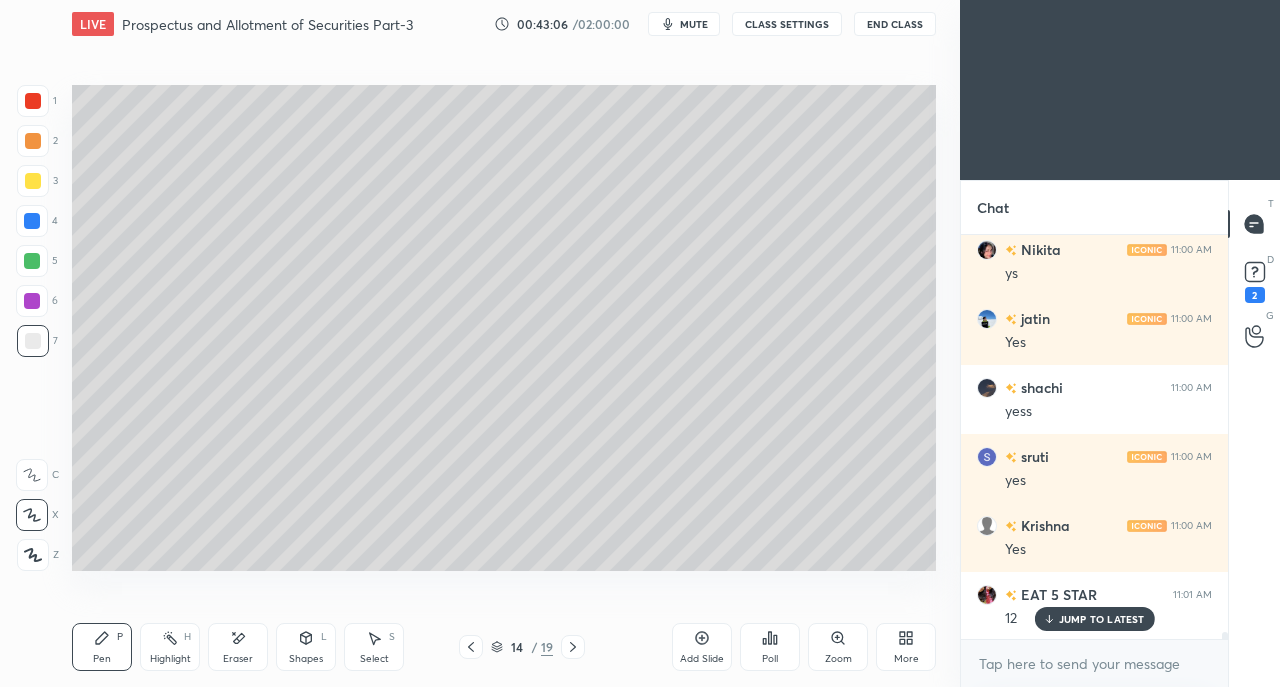 scroll, scrollTop: 24260, scrollLeft: 0, axis: vertical 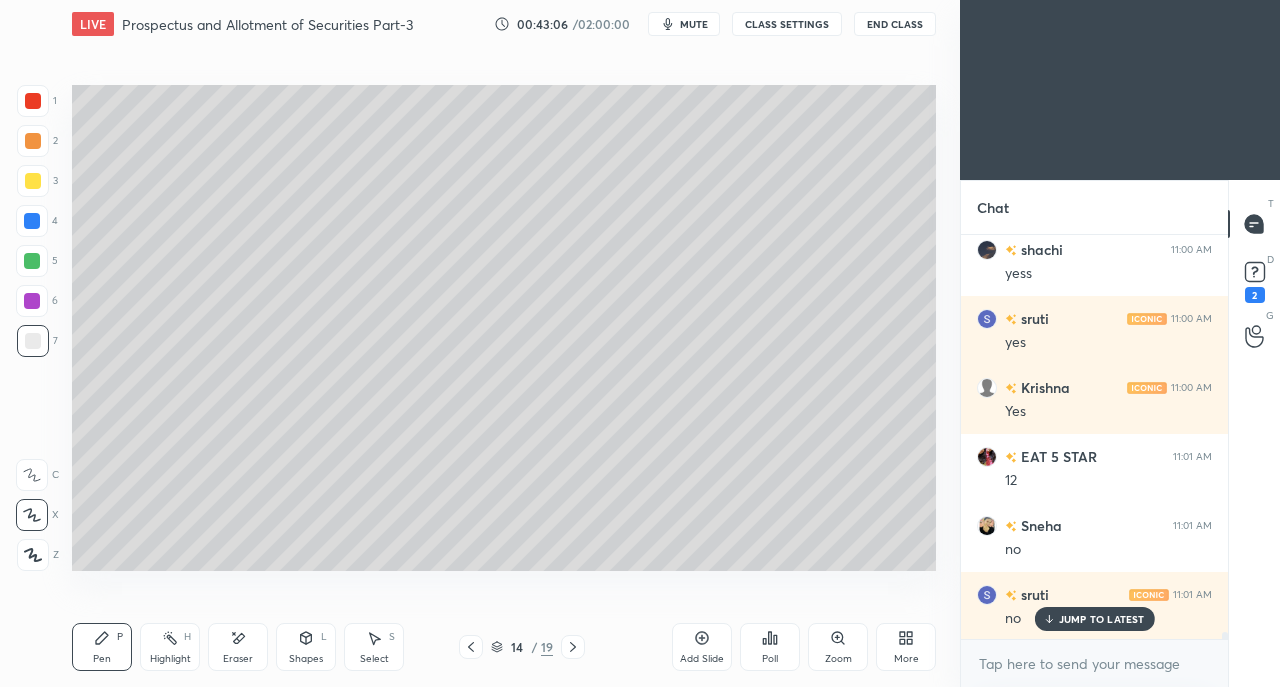 click on "Zoom" at bounding box center [838, 647] 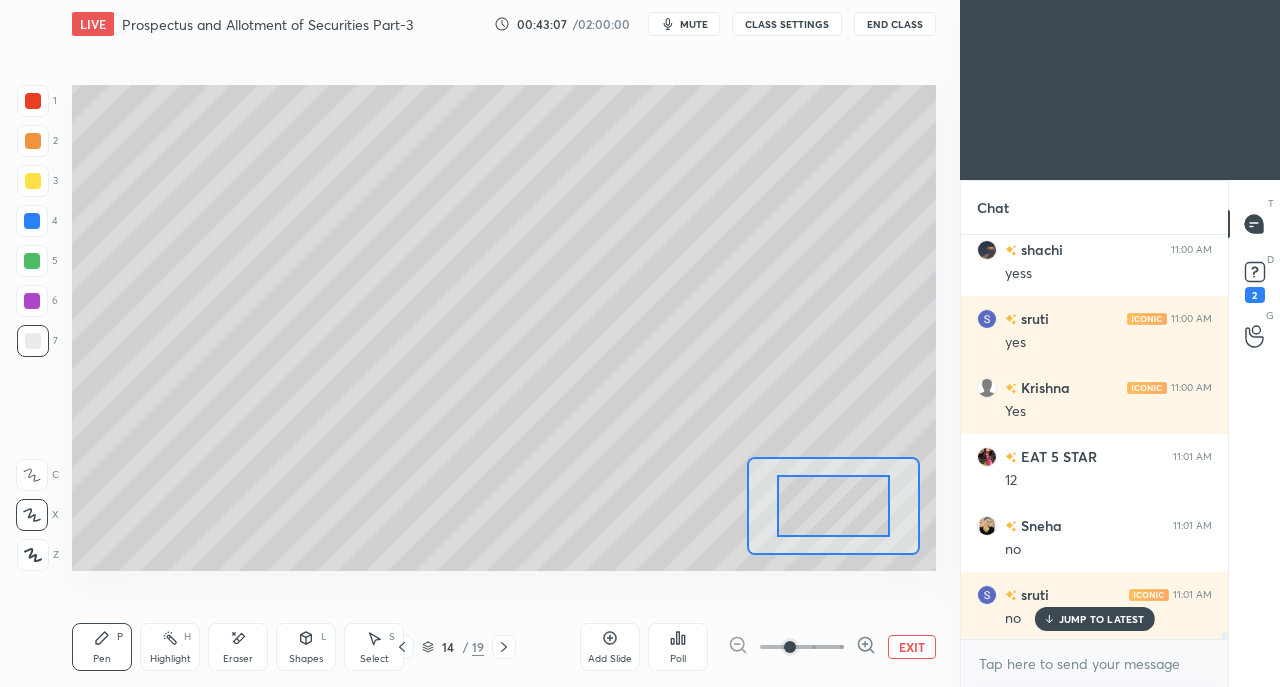 click on "EXIT" at bounding box center [912, 647] 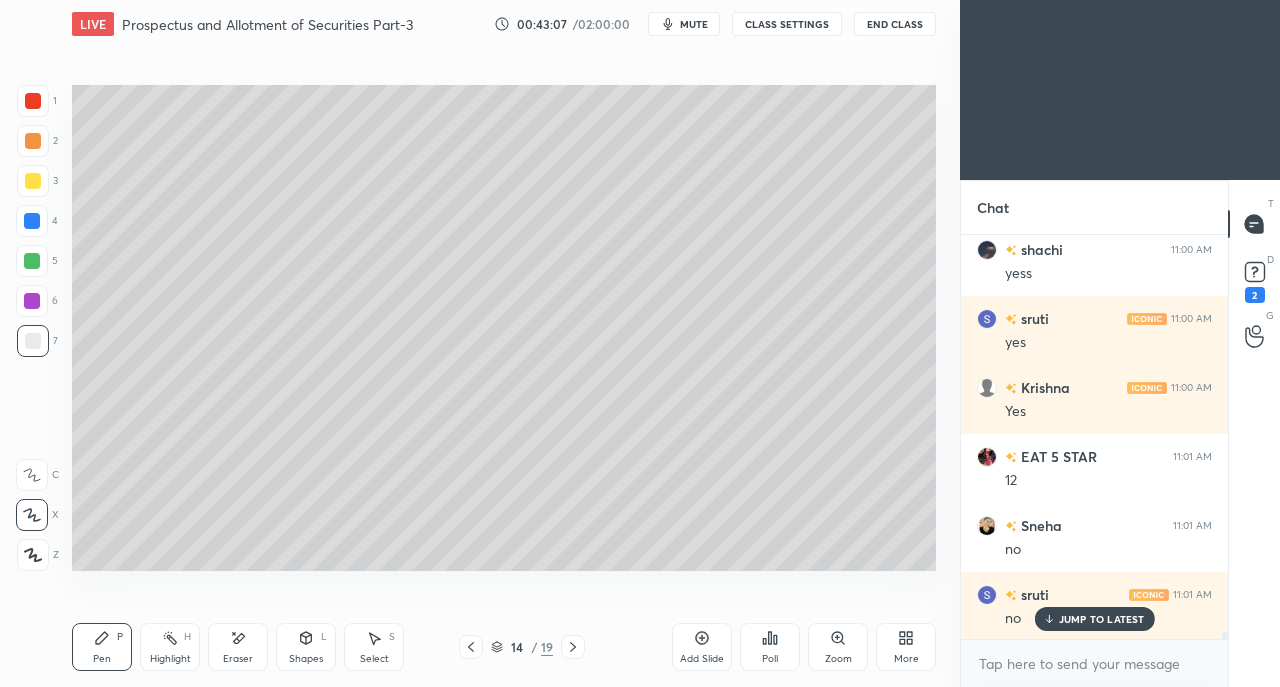 click on "More" at bounding box center (906, 647) 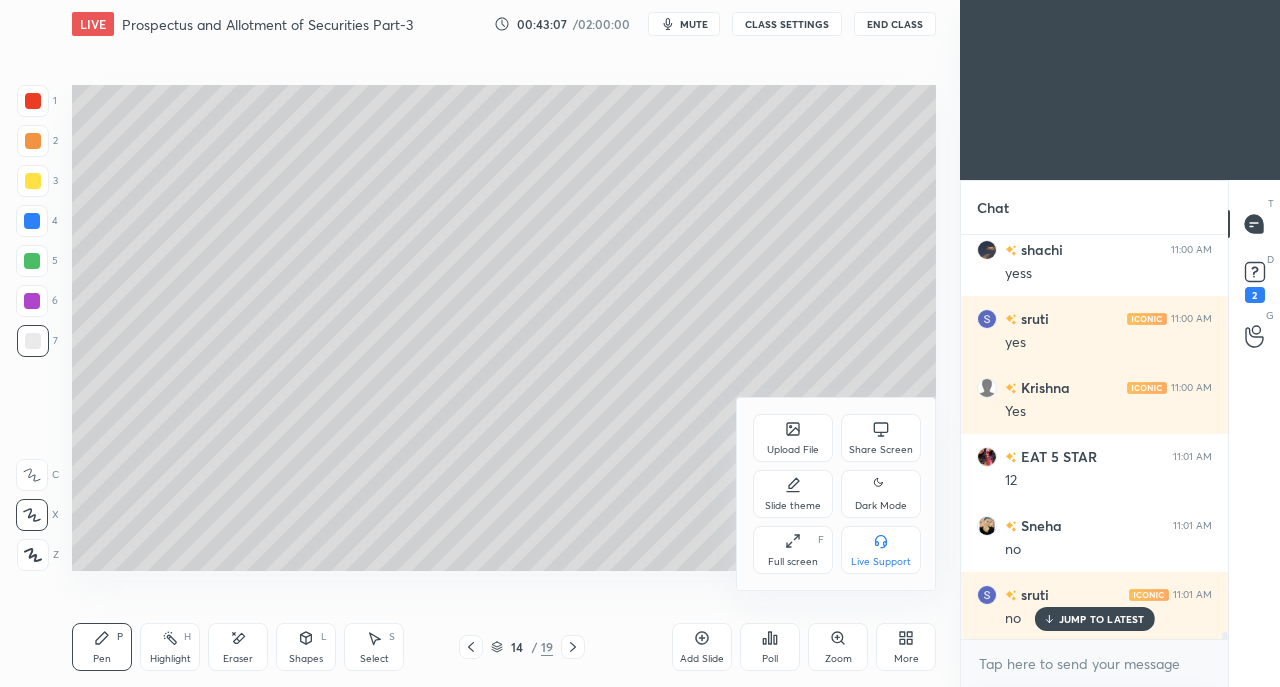 scroll, scrollTop: 24330, scrollLeft: 0, axis: vertical 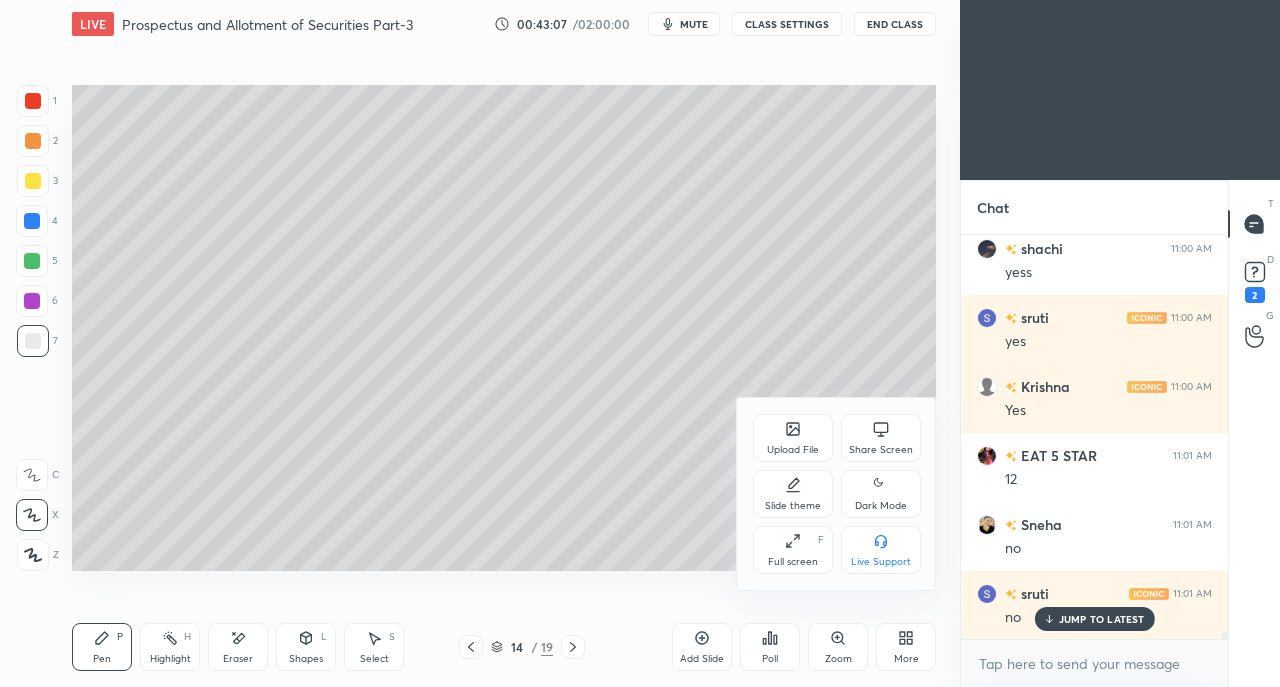 click on "Share Screen" at bounding box center [881, 450] 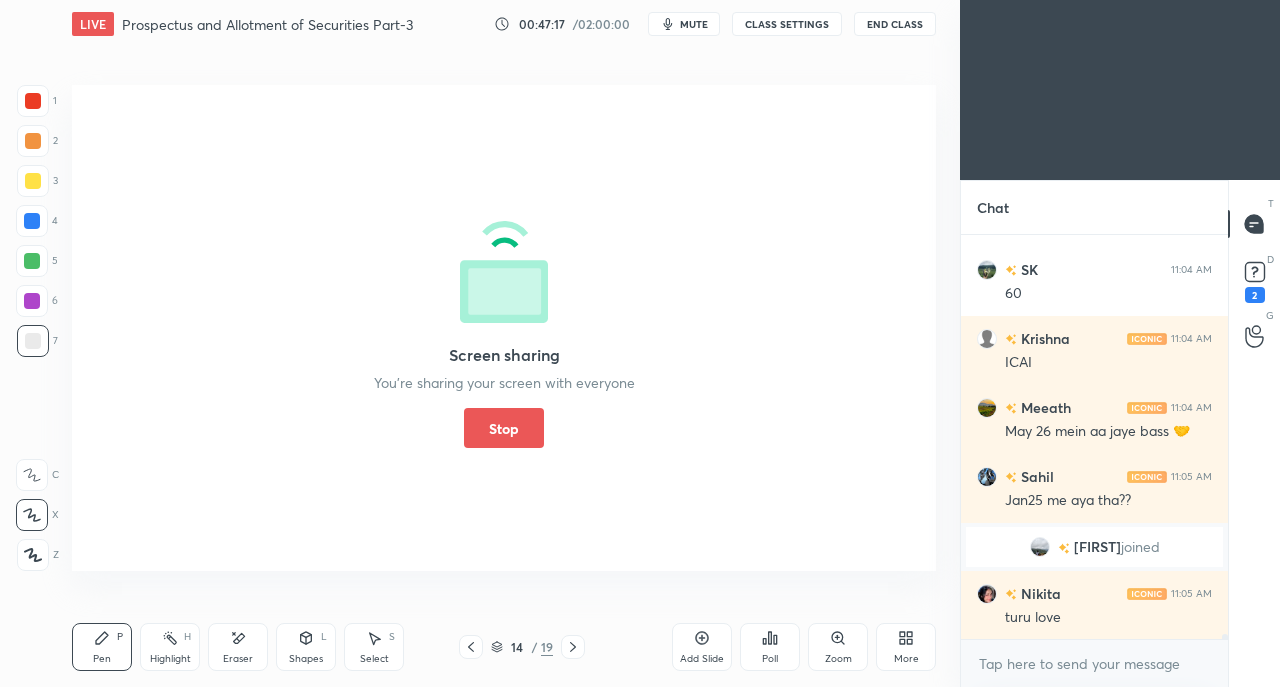 scroll, scrollTop: 29710, scrollLeft: 0, axis: vertical 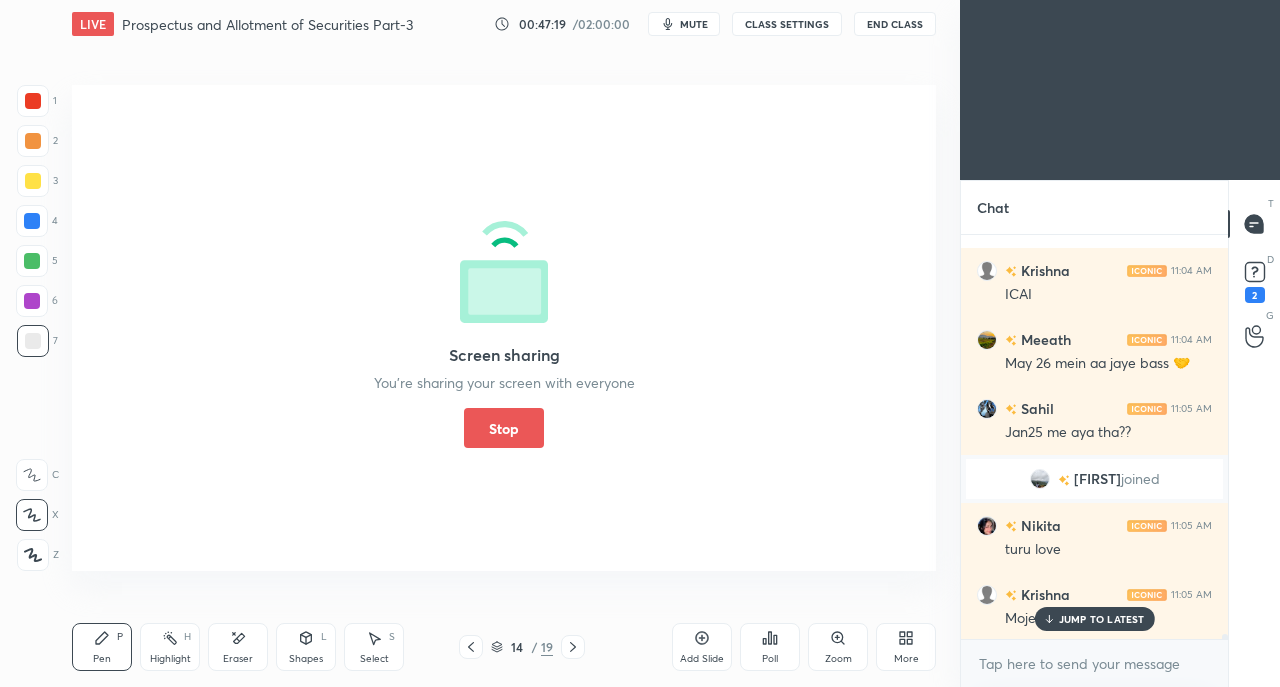 click on "Stop" at bounding box center [504, 428] 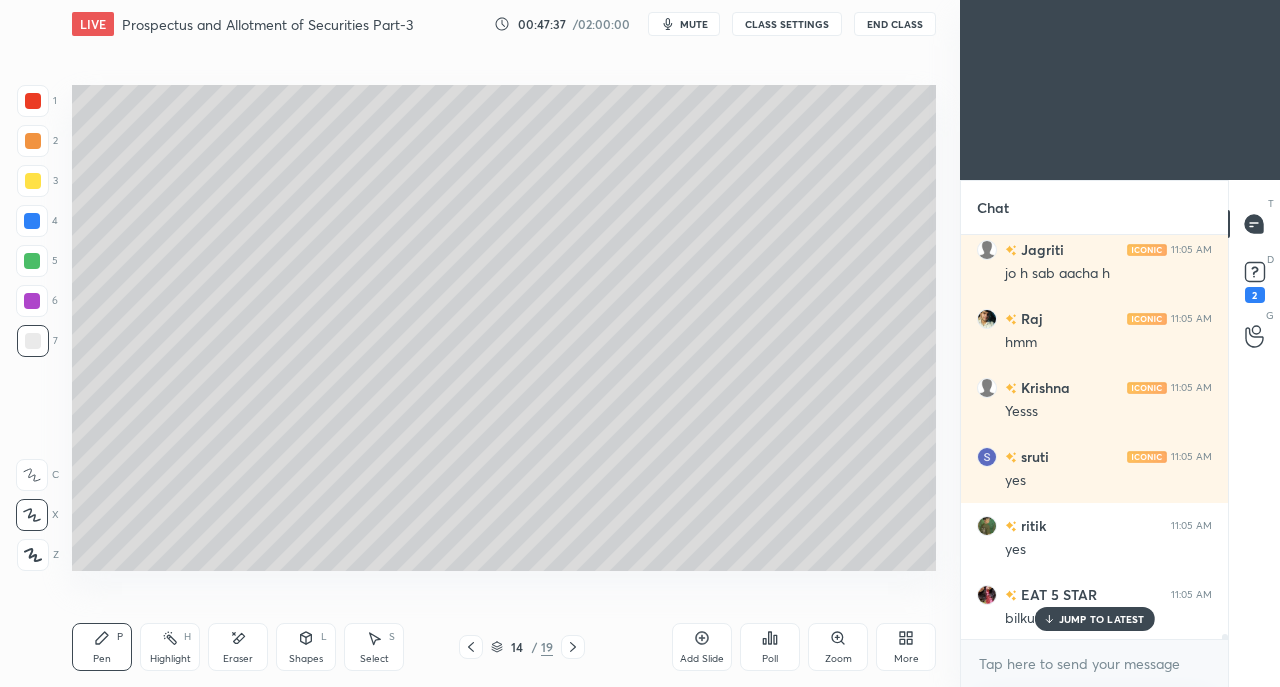 scroll, scrollTop: 30470, scrollLeft: 0, axis: vertical 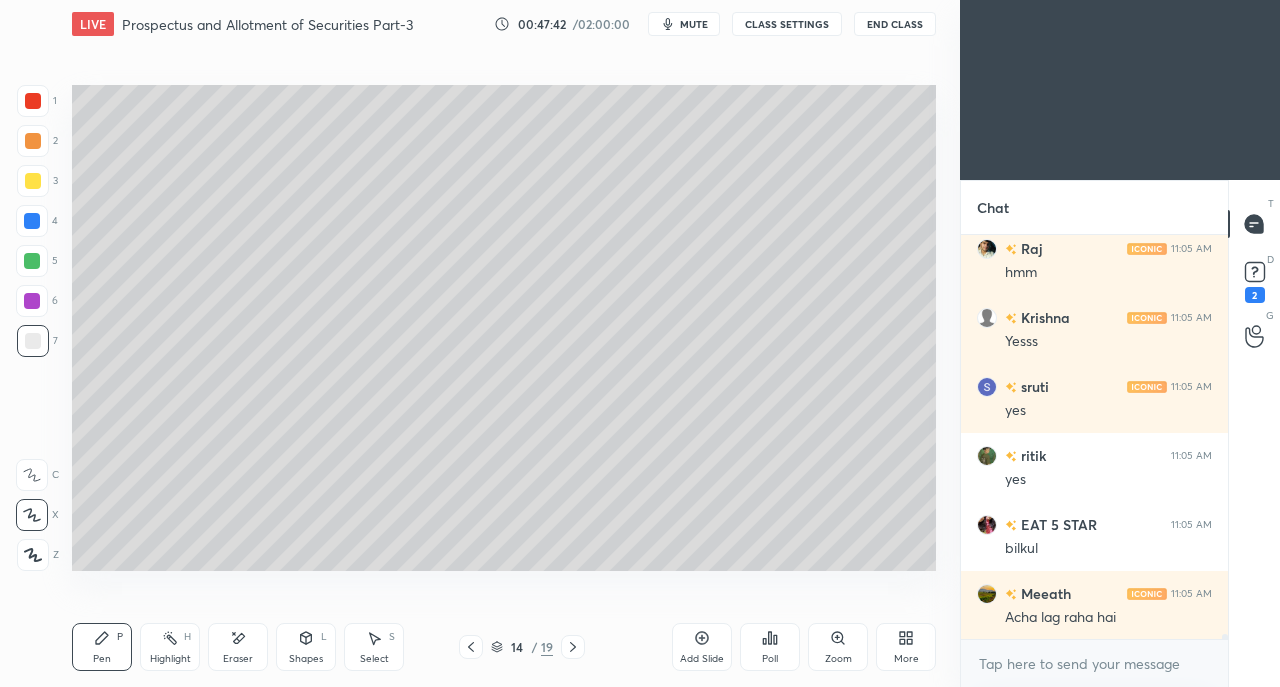 click on "2" at bounding box center (1255, 295) 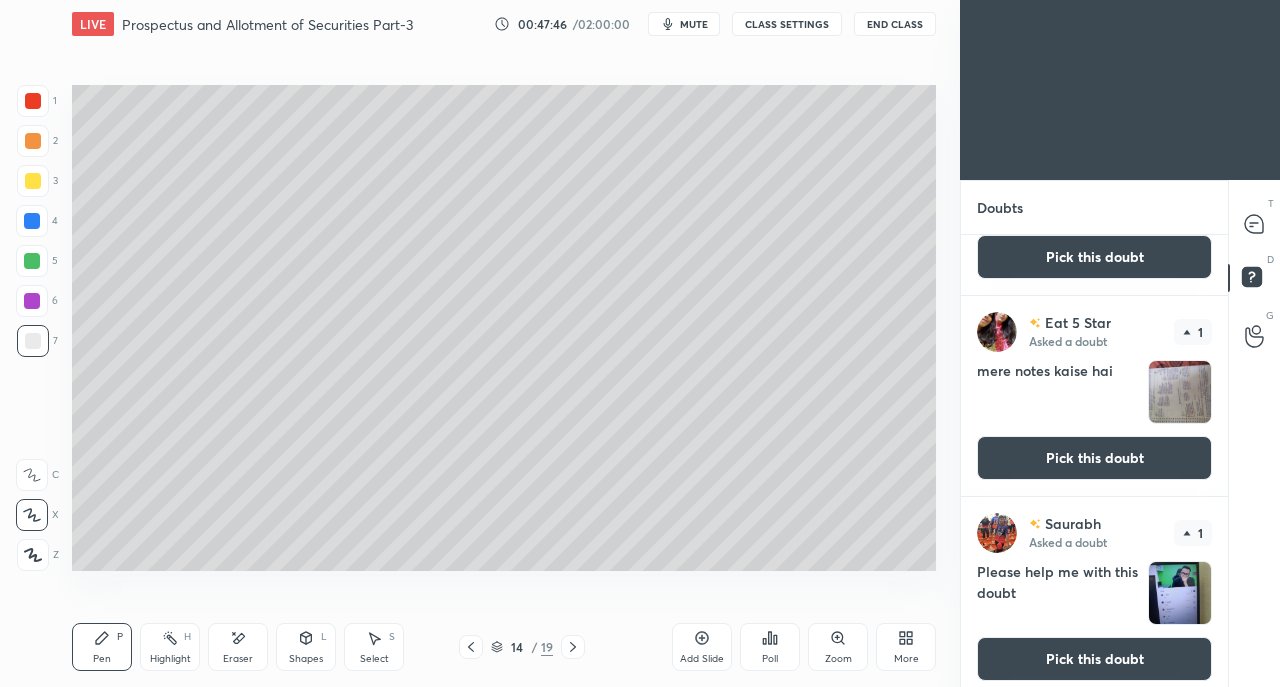 scroll, scrollTop: 0, scrollLeft: 0, axis: both 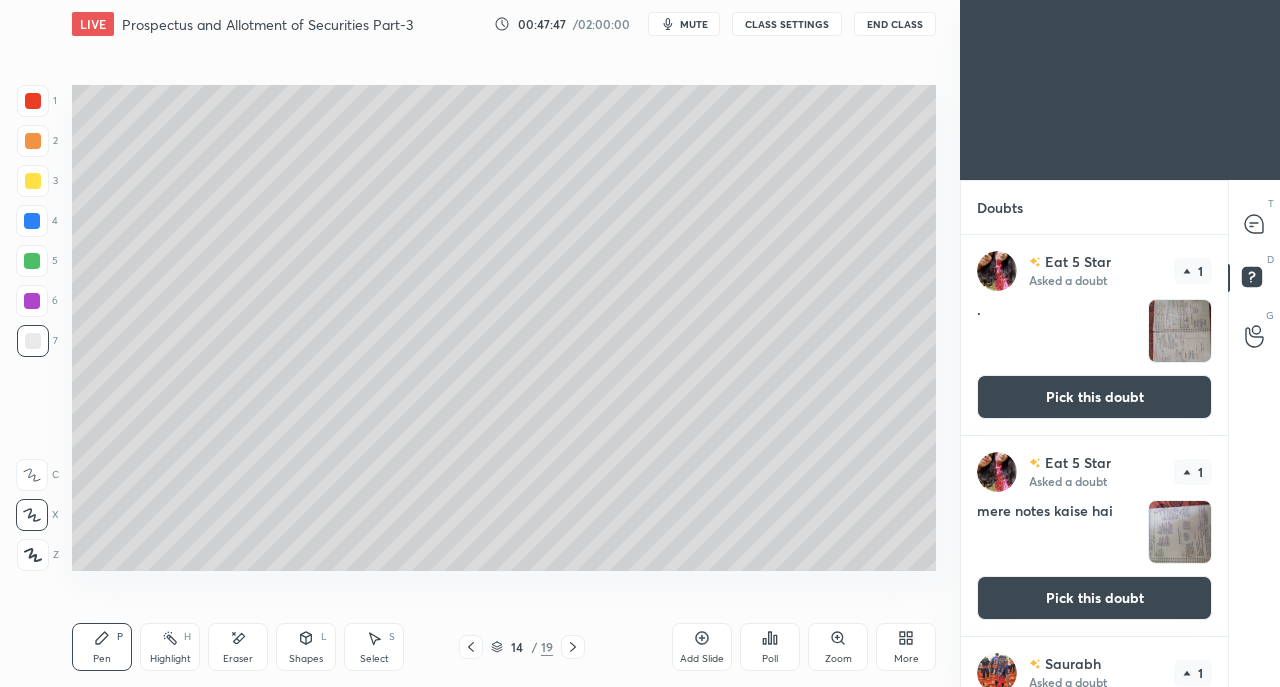 click 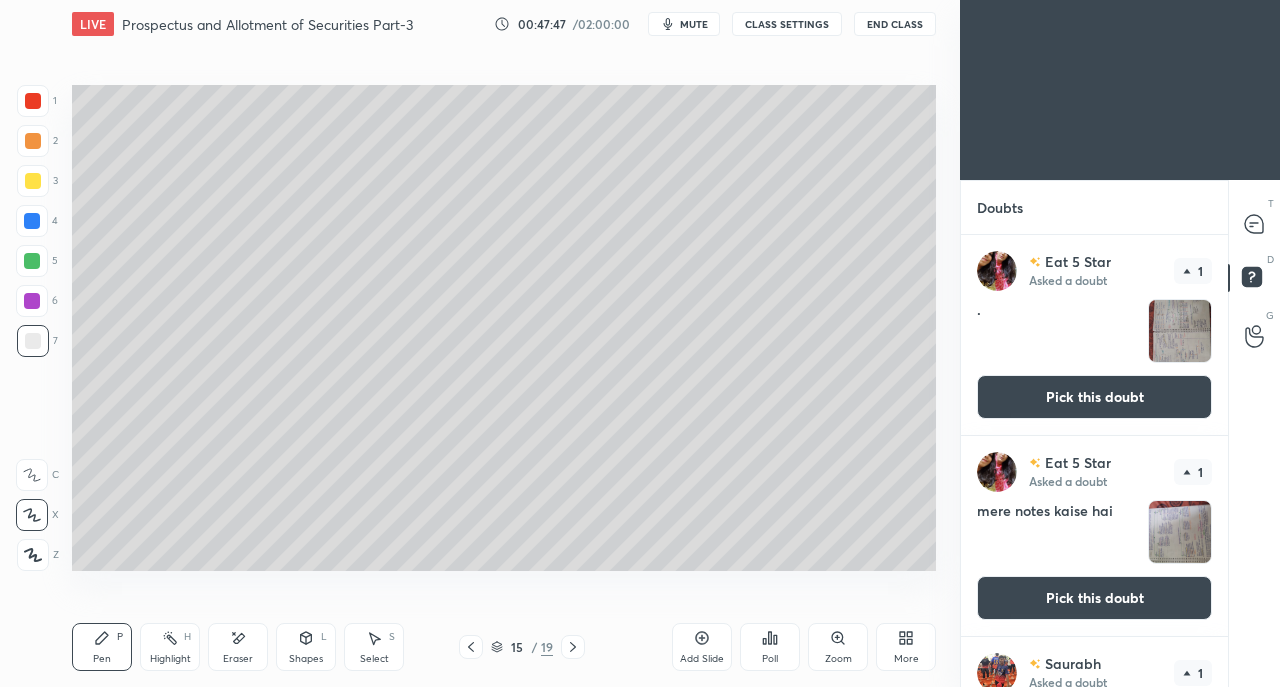 click 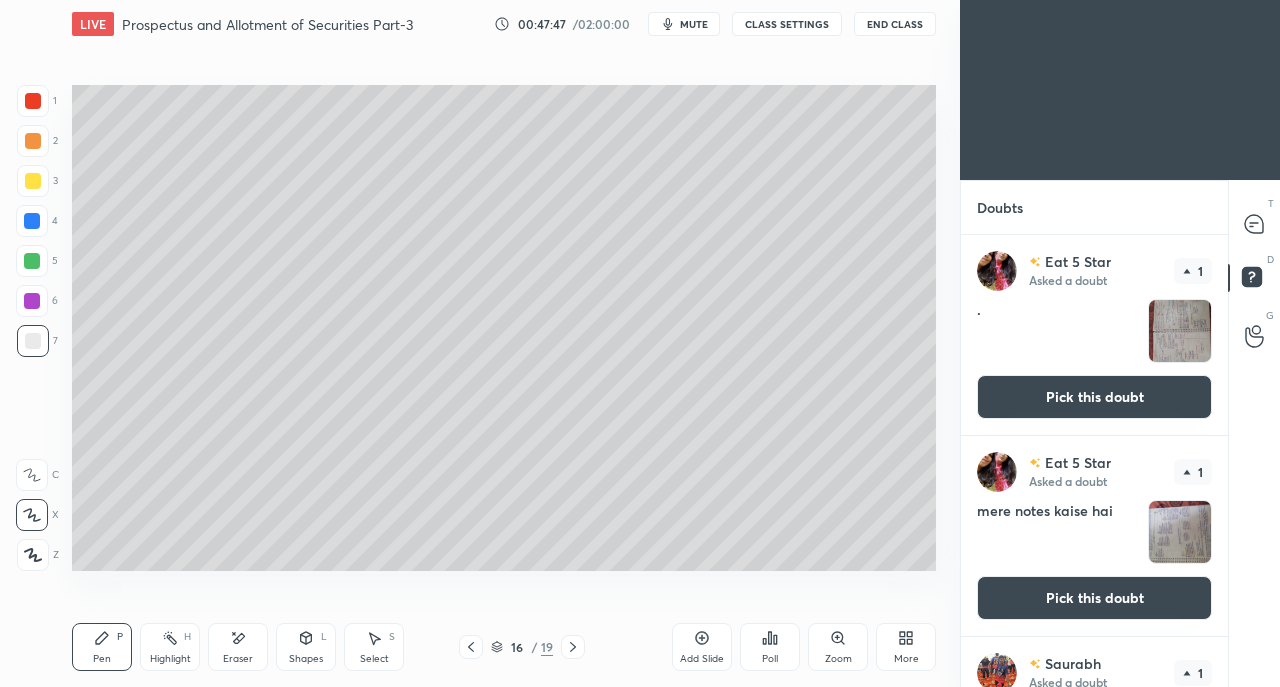 click 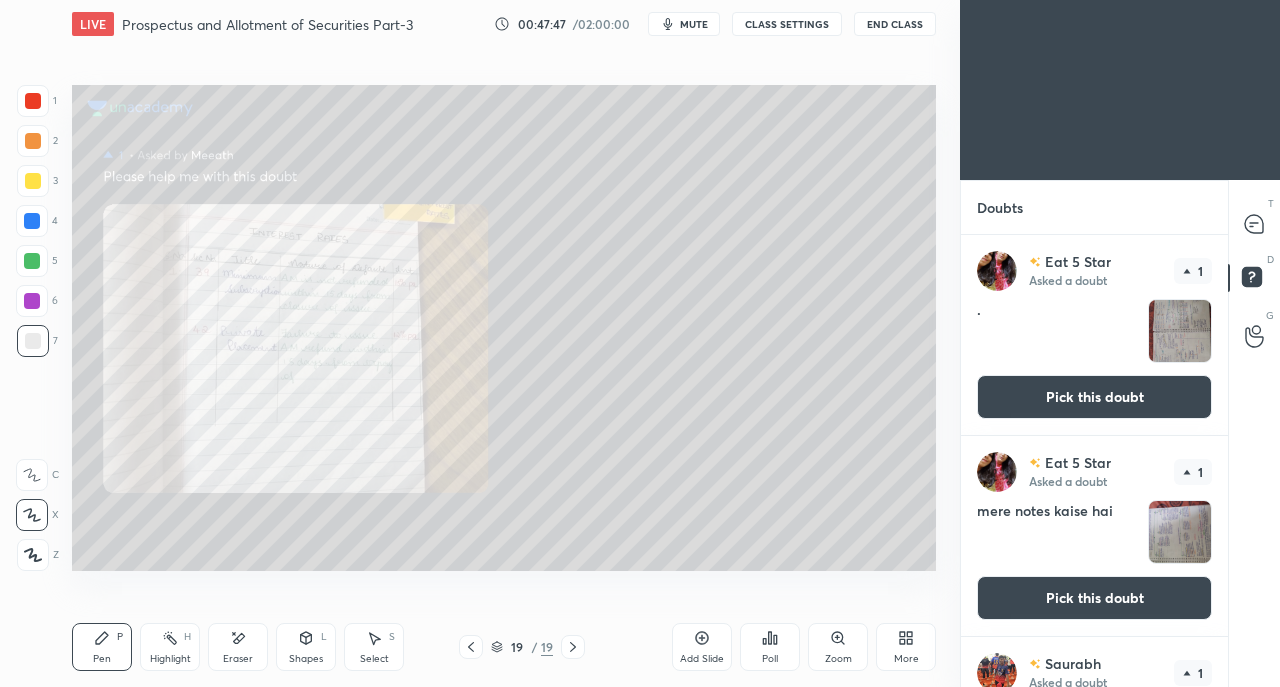 click 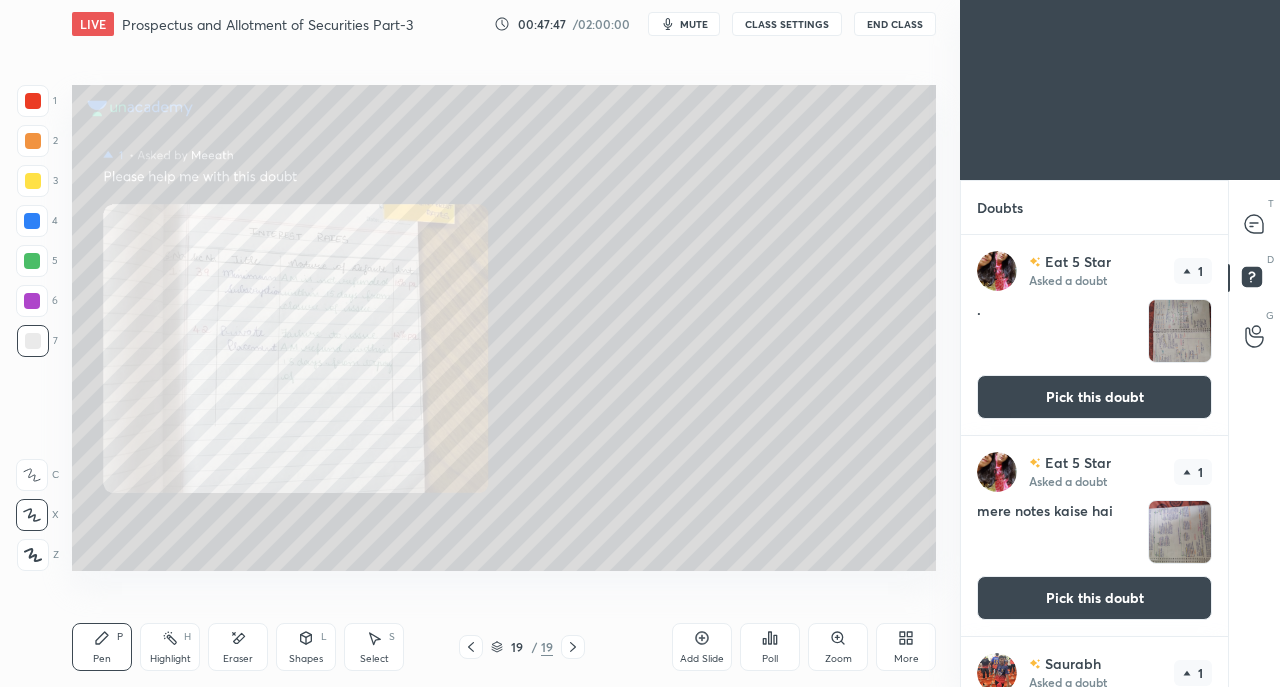 click at bounding box center [573, 647] 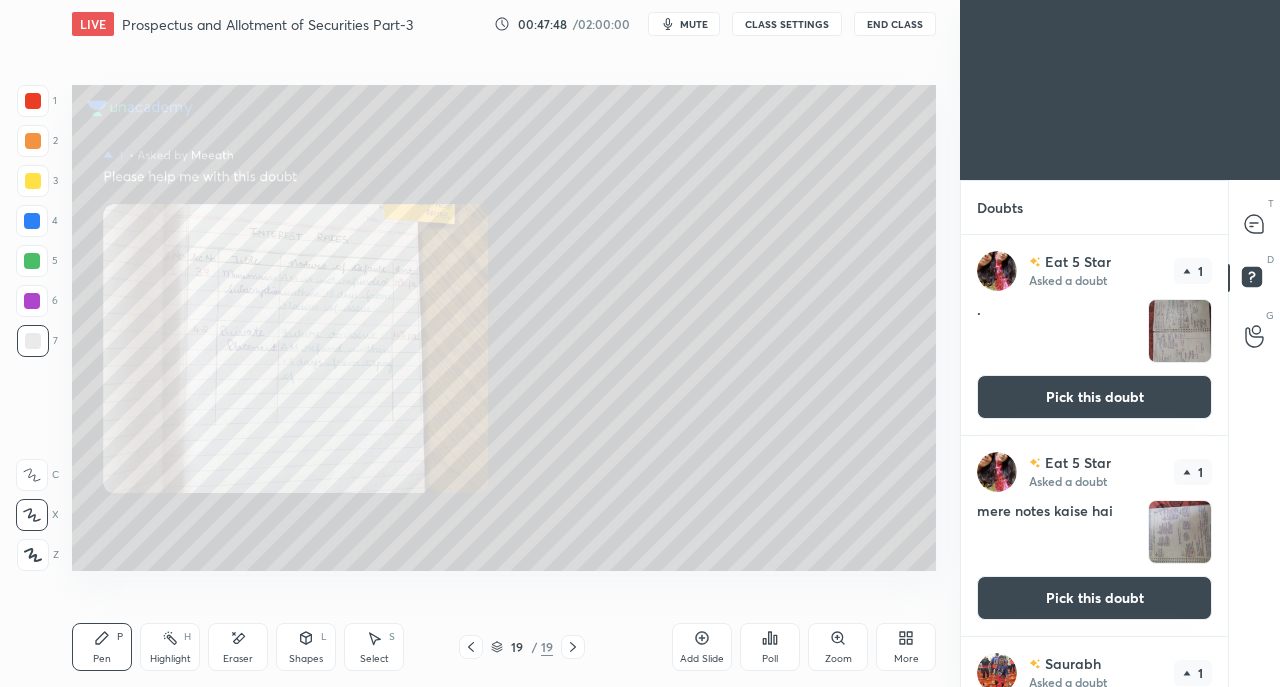 click 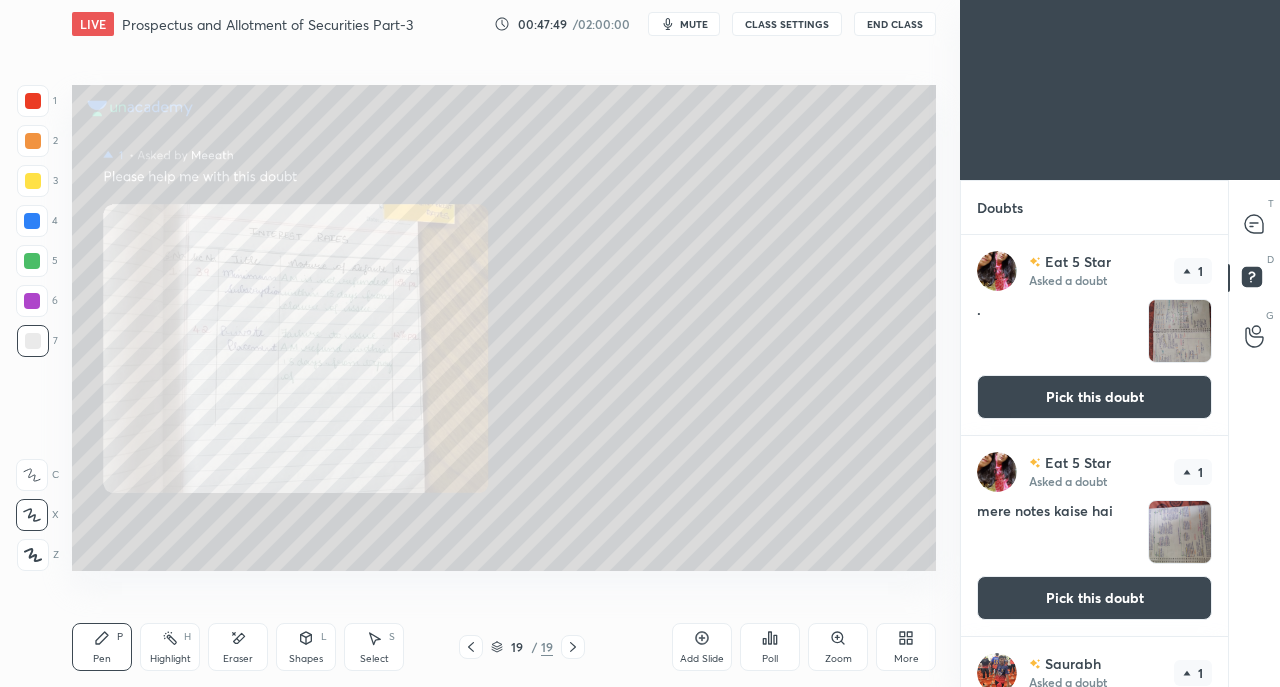 click on "Pick this doubt" at bounding box center [1094, 397] 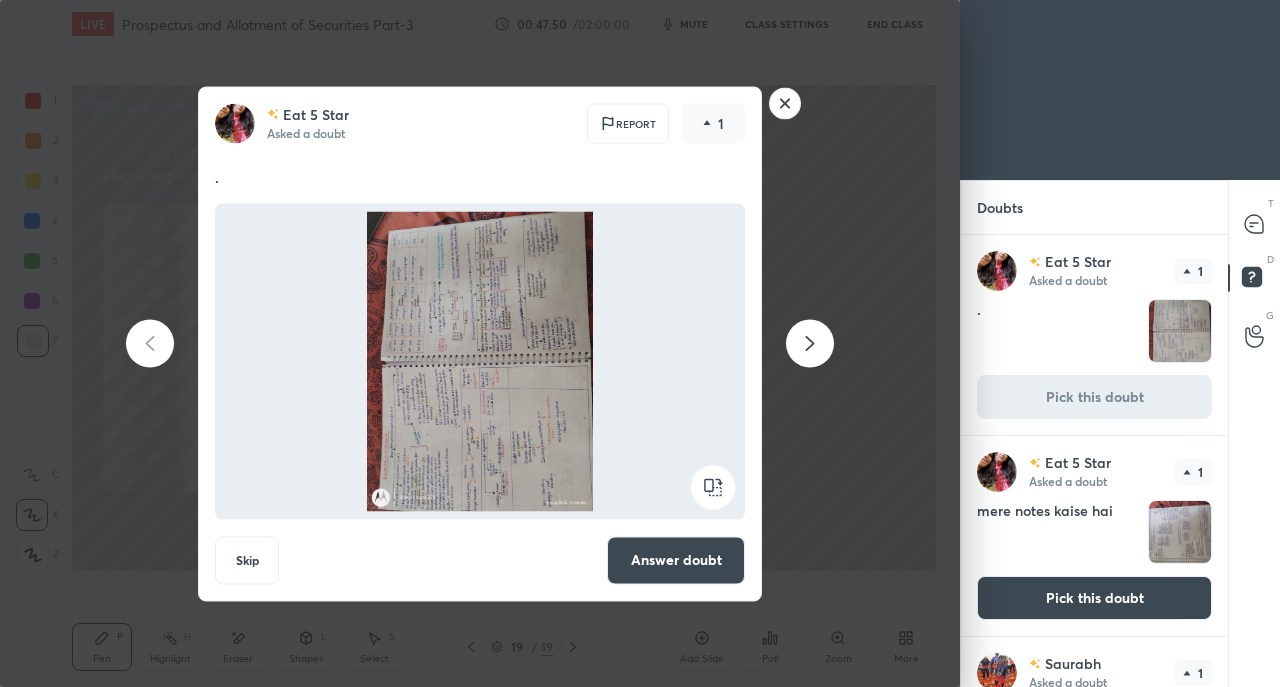 click 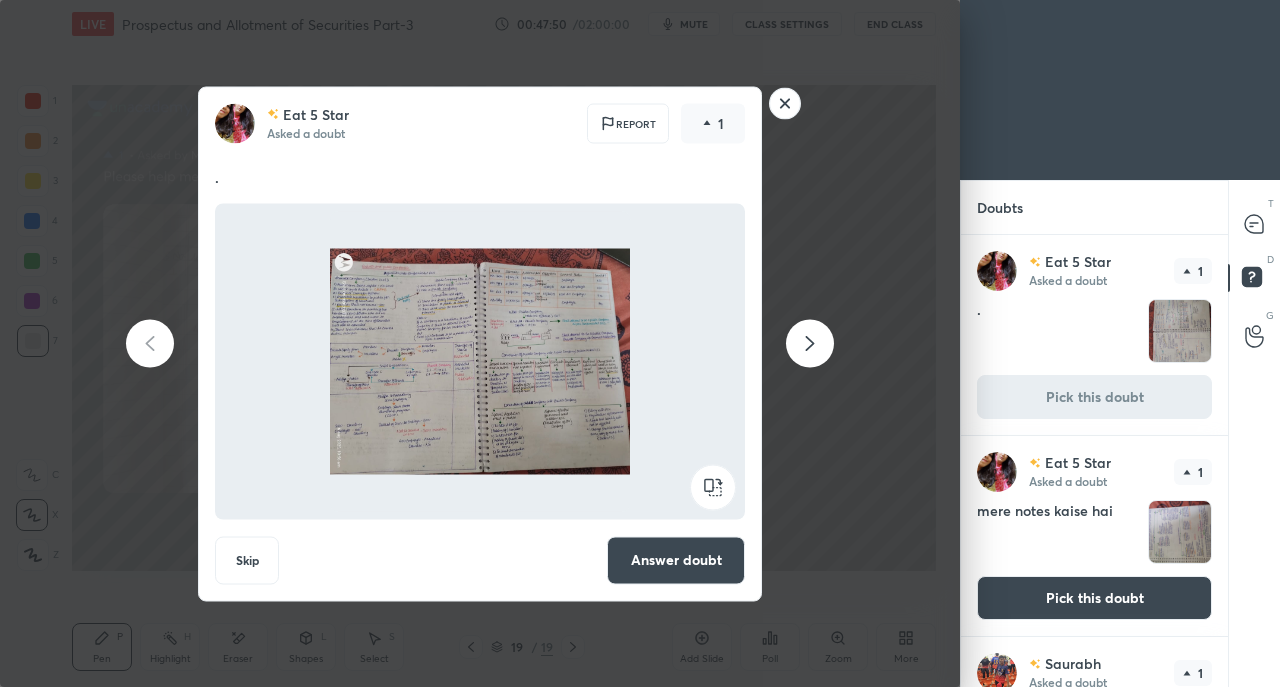 click on "Answer doubt" at bounding box center [676, 560] 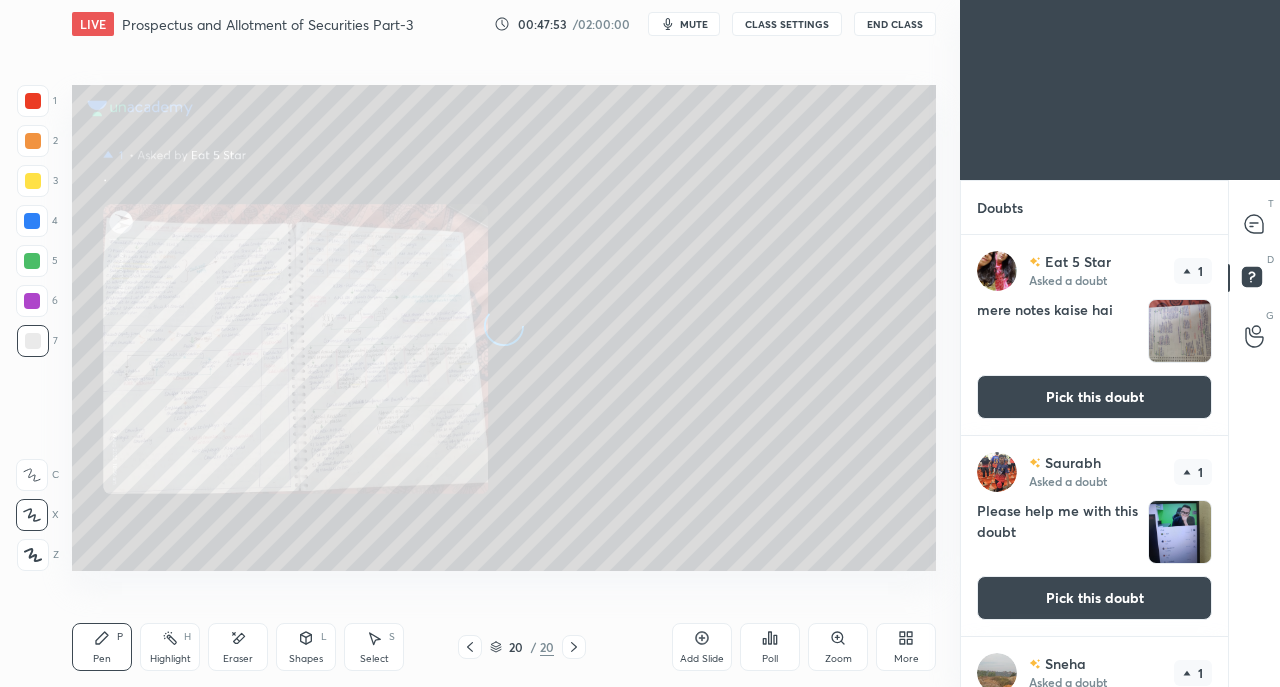 click 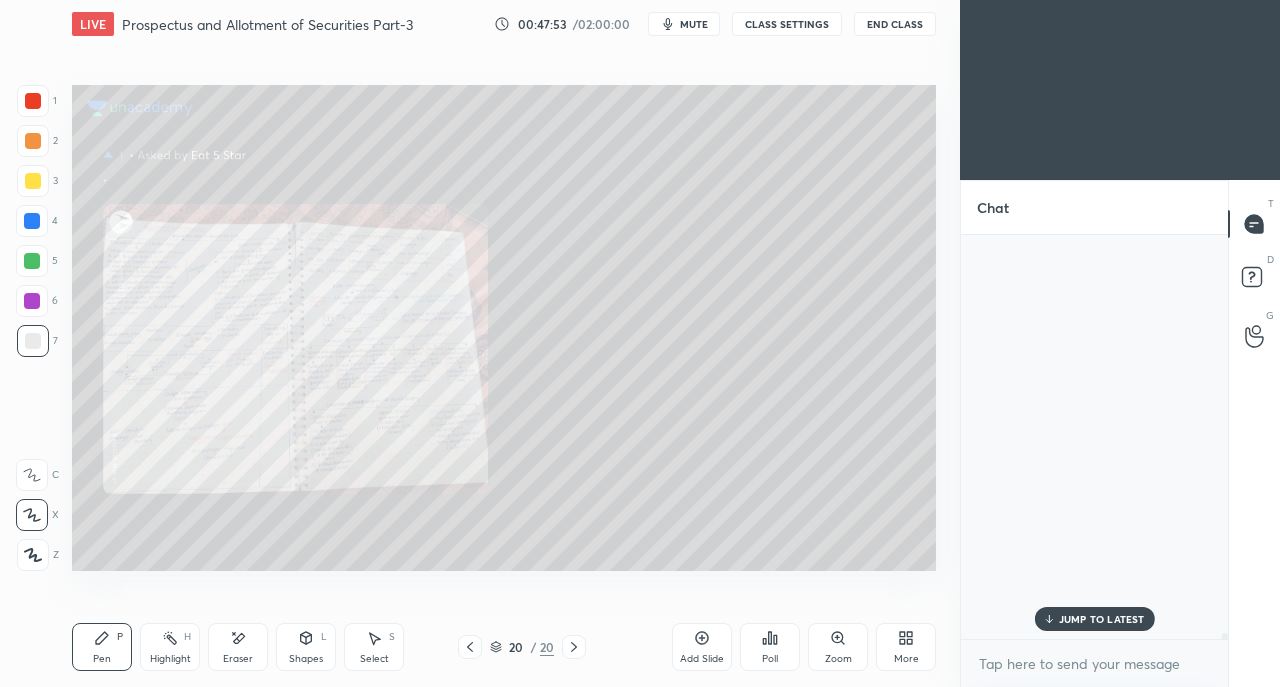 scroll, scrollTop: 31033, scrollLeft: 0, axis: vertical 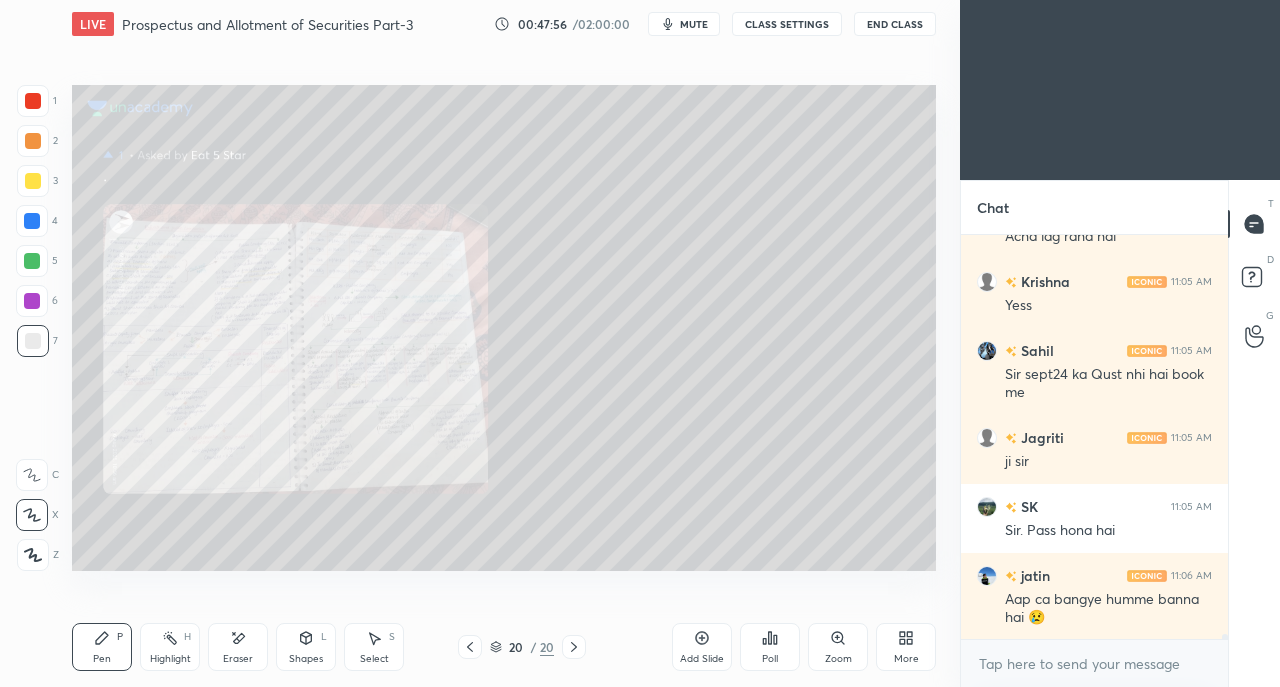 click on "Zoom" at bounding box center (838, 647) 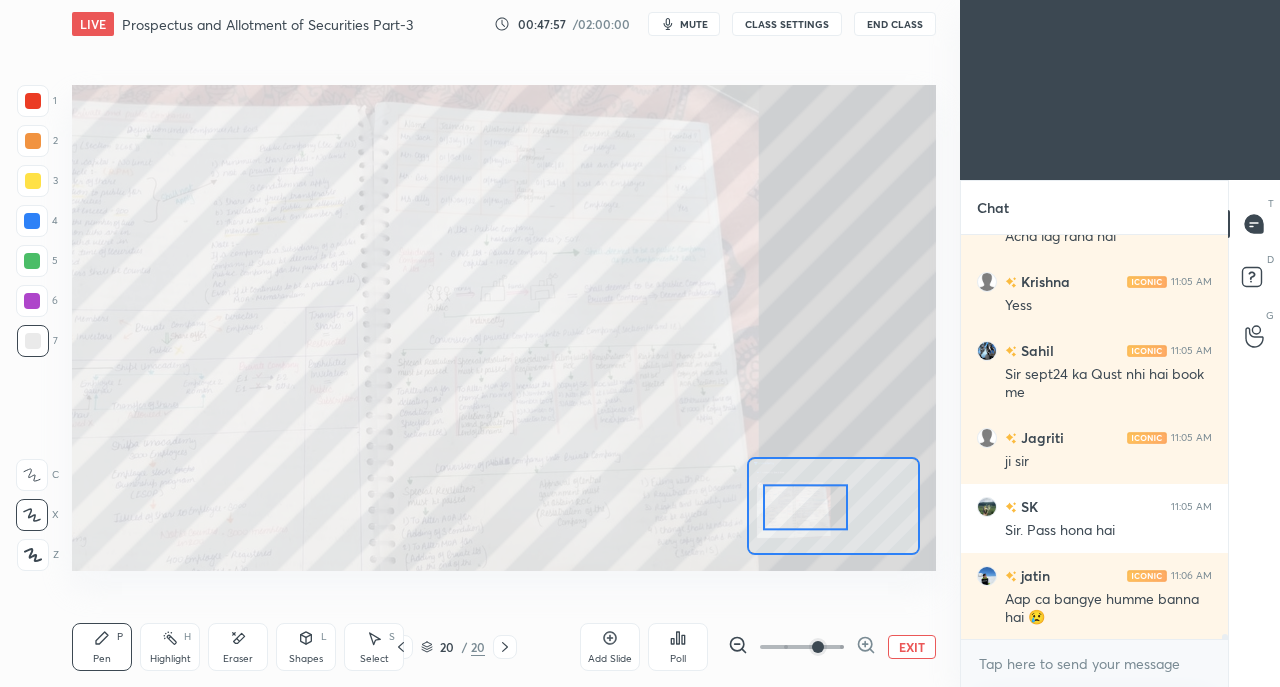 scroll, scrollTop: 31300, scrollLeft: 0, axis: vertical 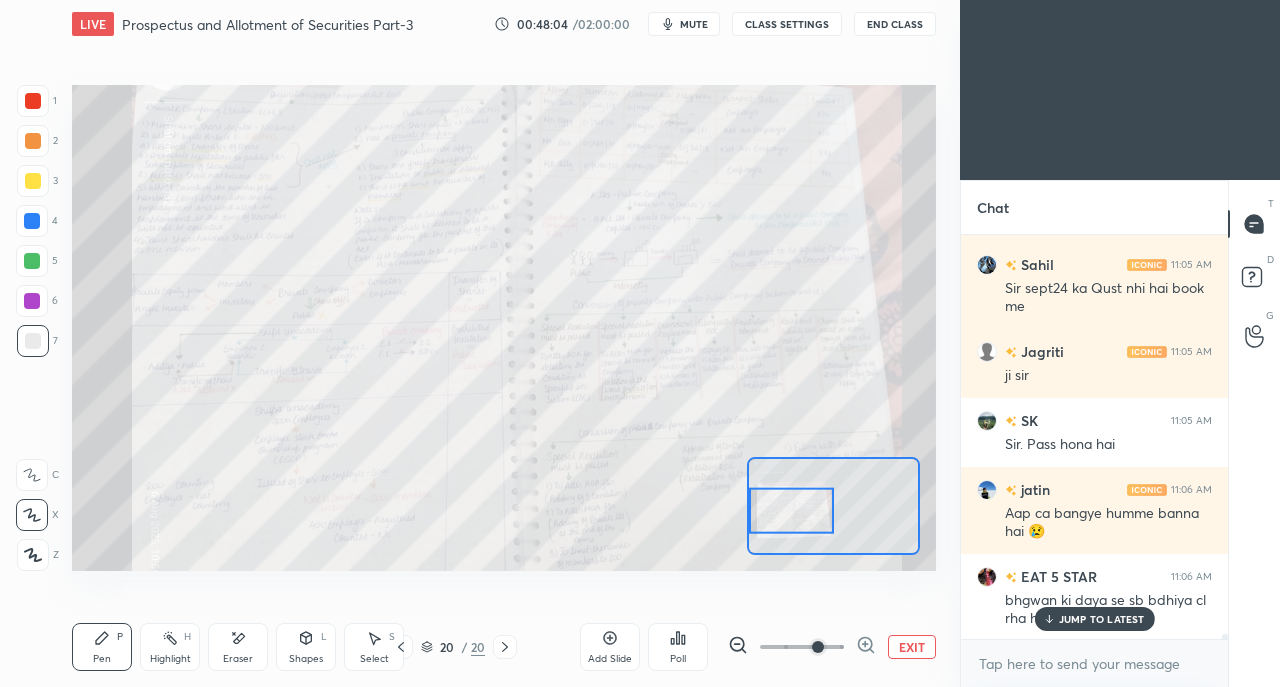 click on "JUMP TO LATEST" at bounding box center [1102, 619] 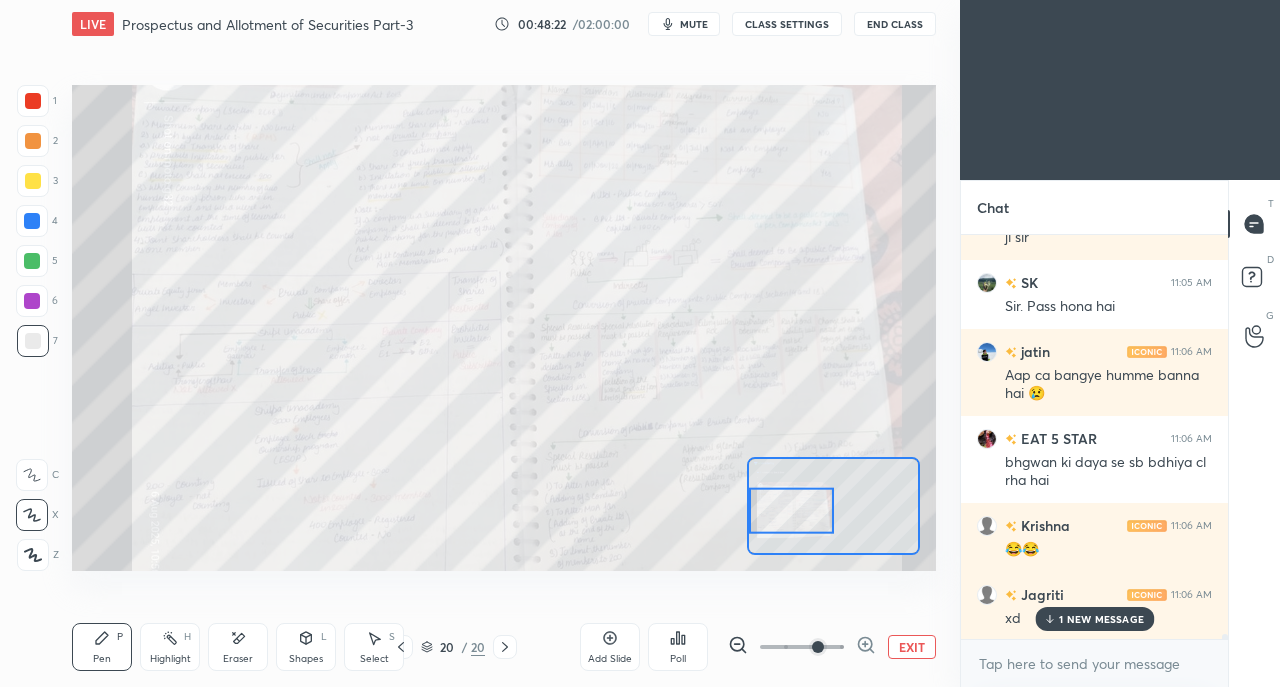 scroll, scrollTop: 31508, scrollLeft: 0, axis: vertical 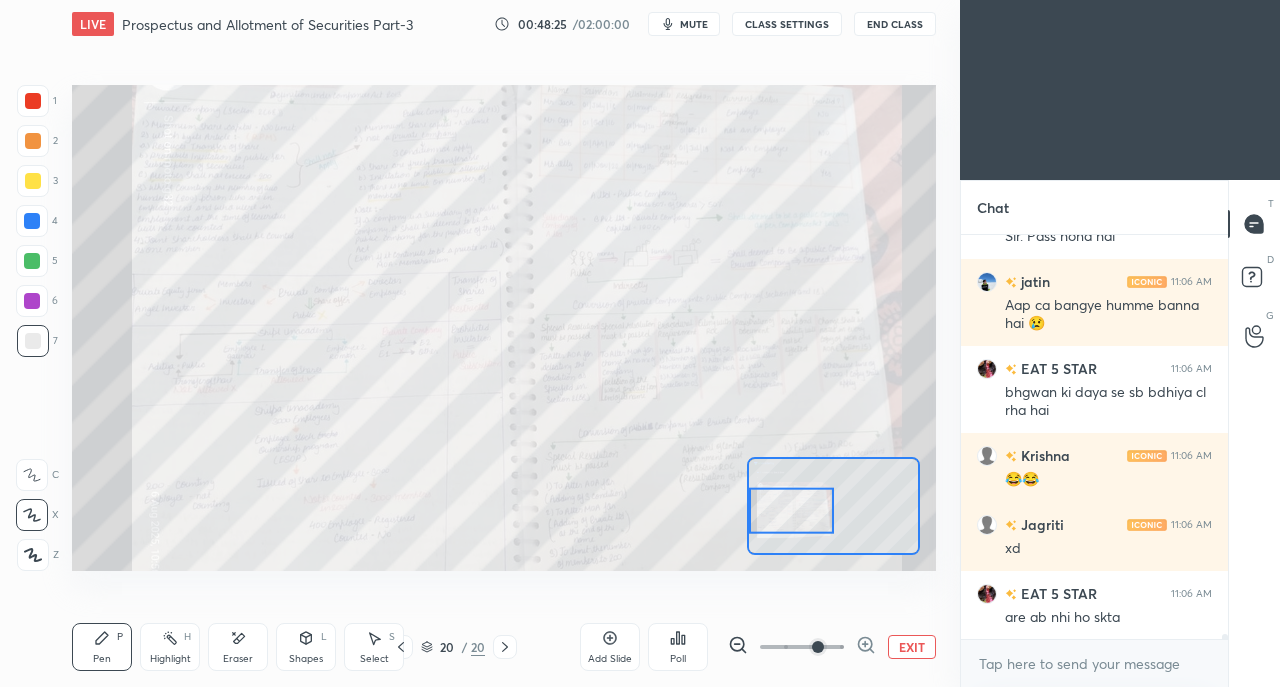 click 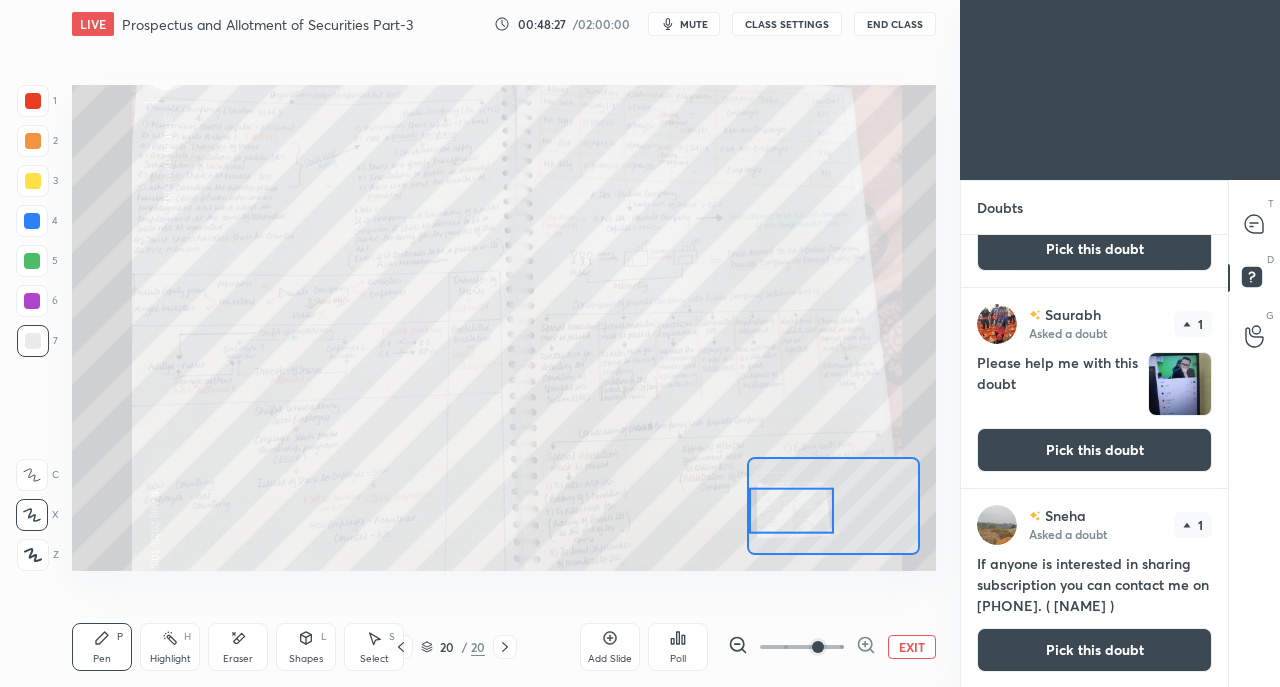 scroll, scrollTop: 0, scrollLeft: 0, axis: both 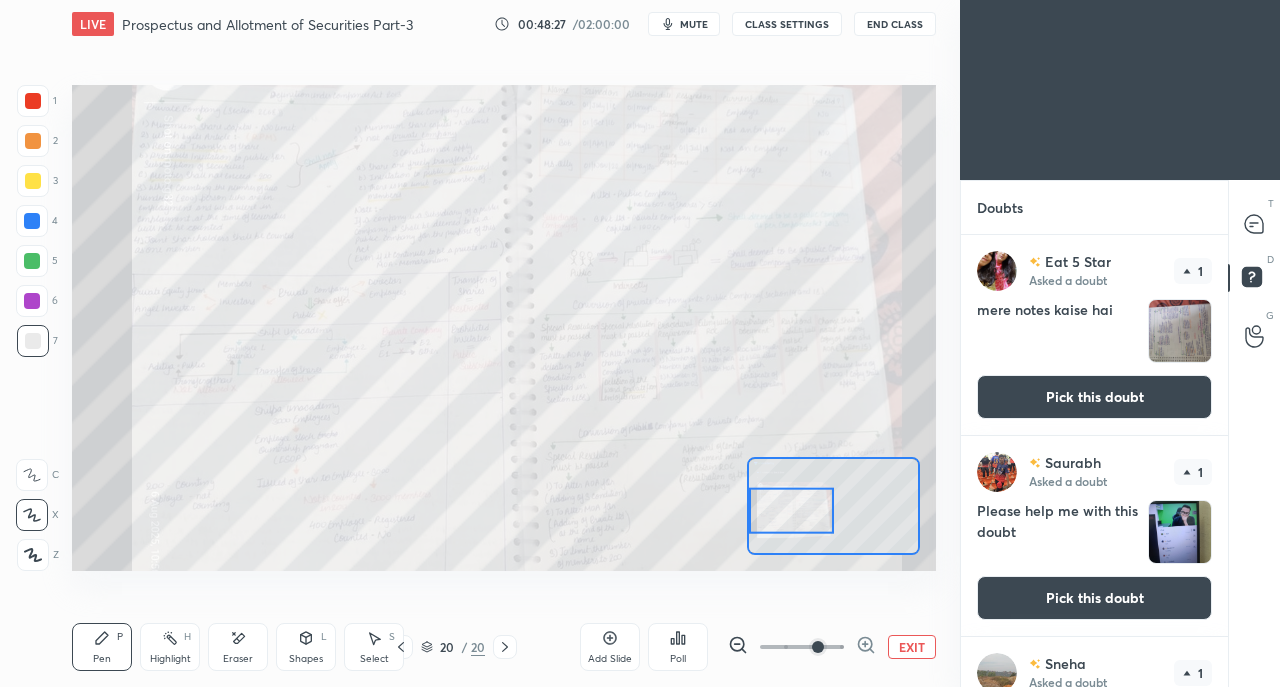 click on "Pick this doubt" at bounding box center [1094, 397] 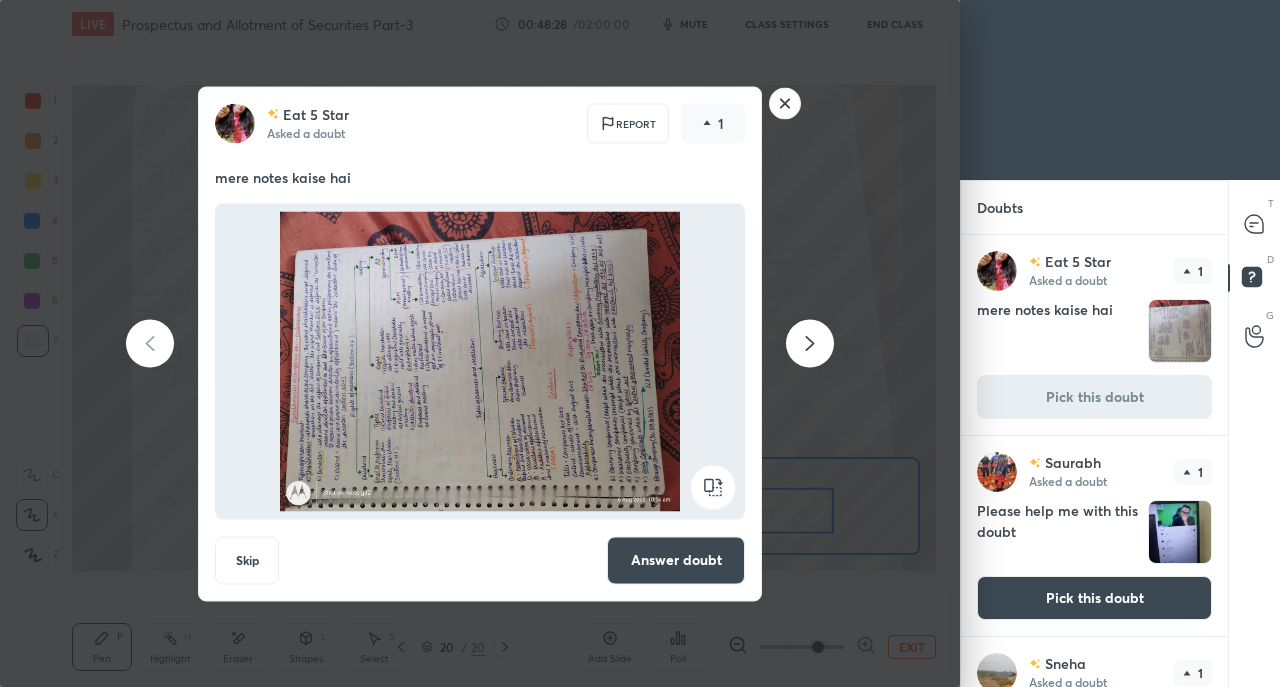 click 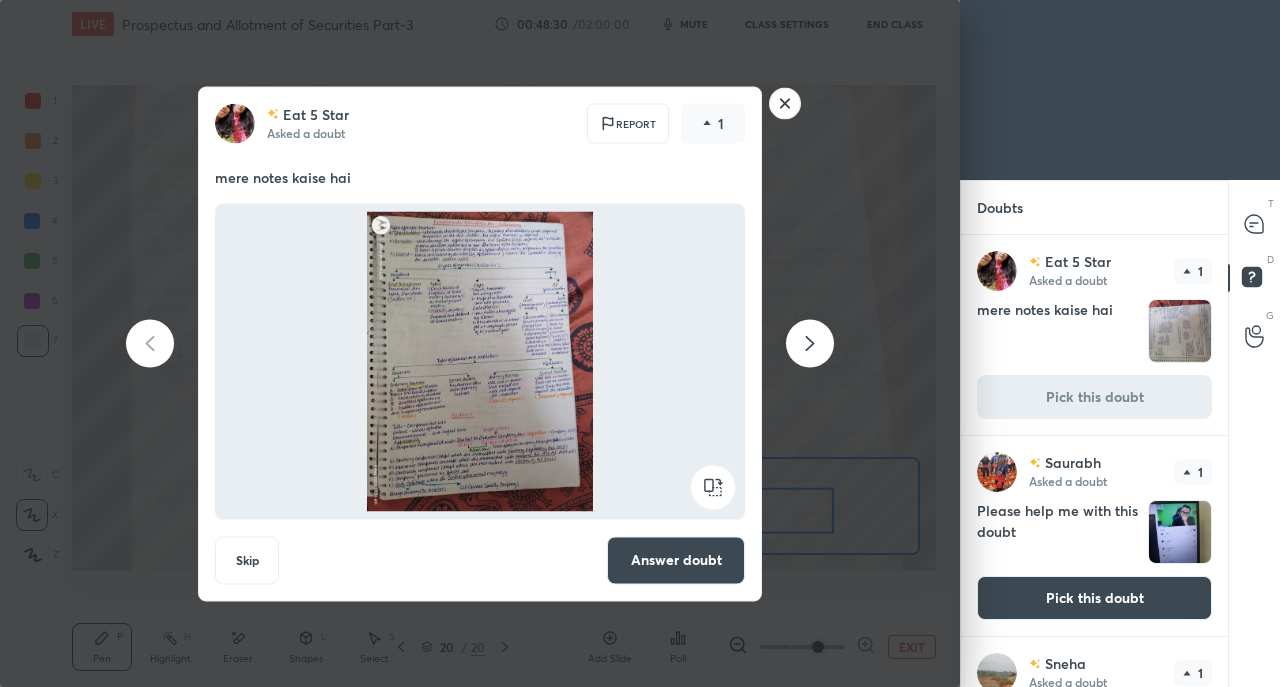 click on "Answer doubt" at bounding box center [676, 560] 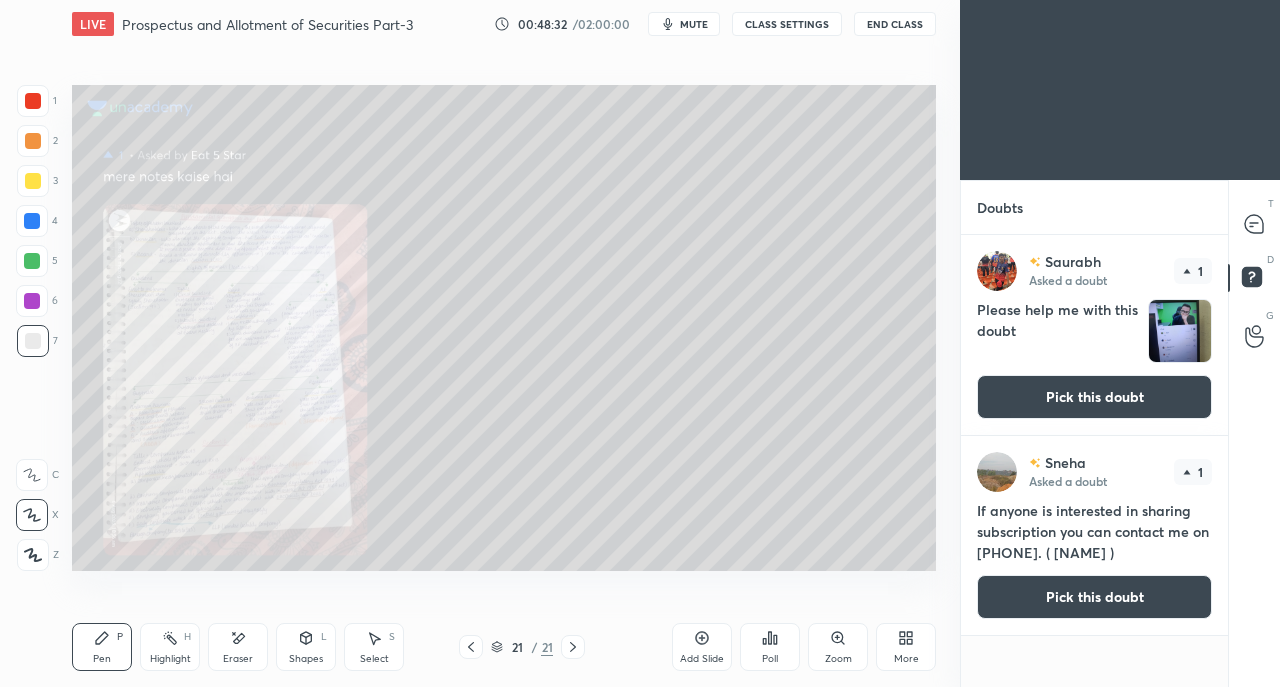 click 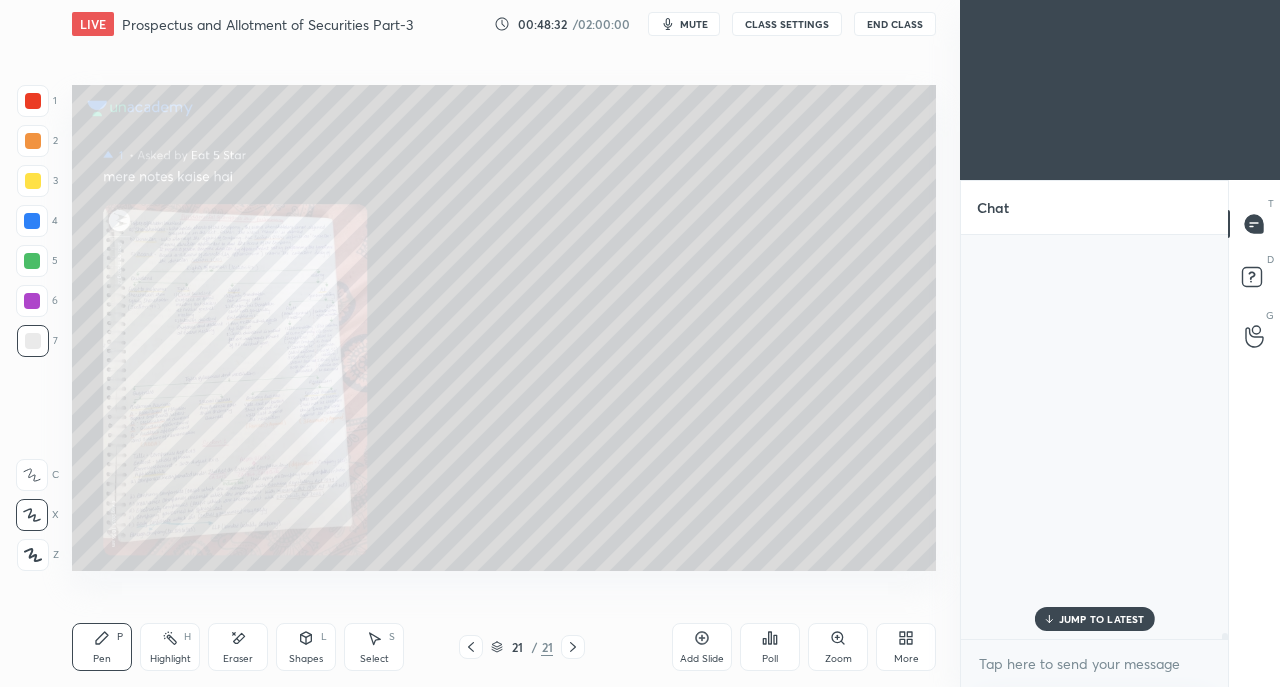 scroll, scrollTop: 31437, scrollLeft: 0, axis: vertical 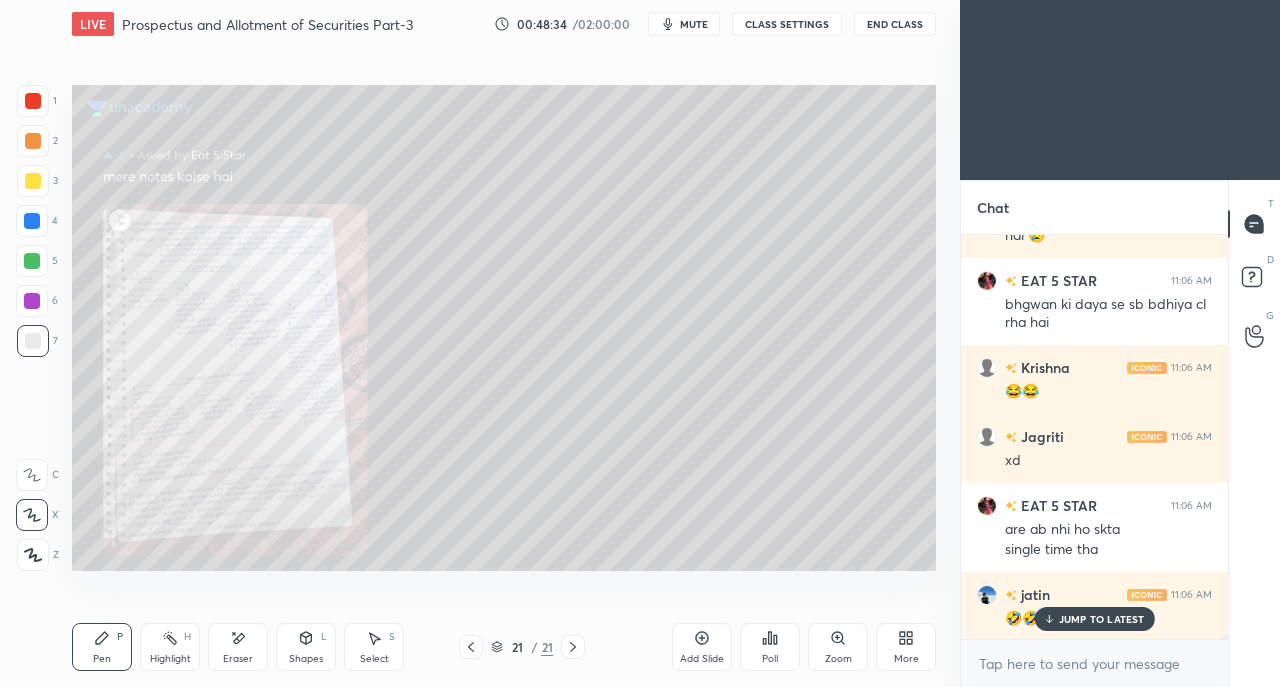 click on "JUMP TO LATEST" at bounding box center [1102, 619] 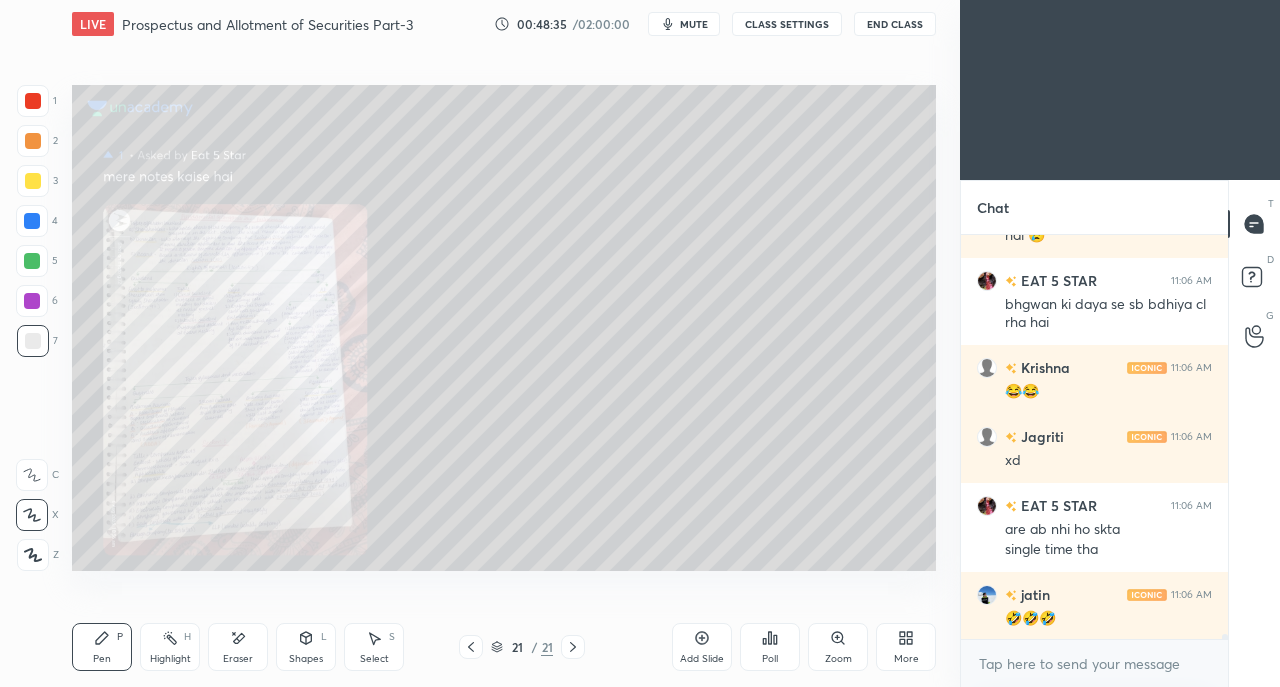 click 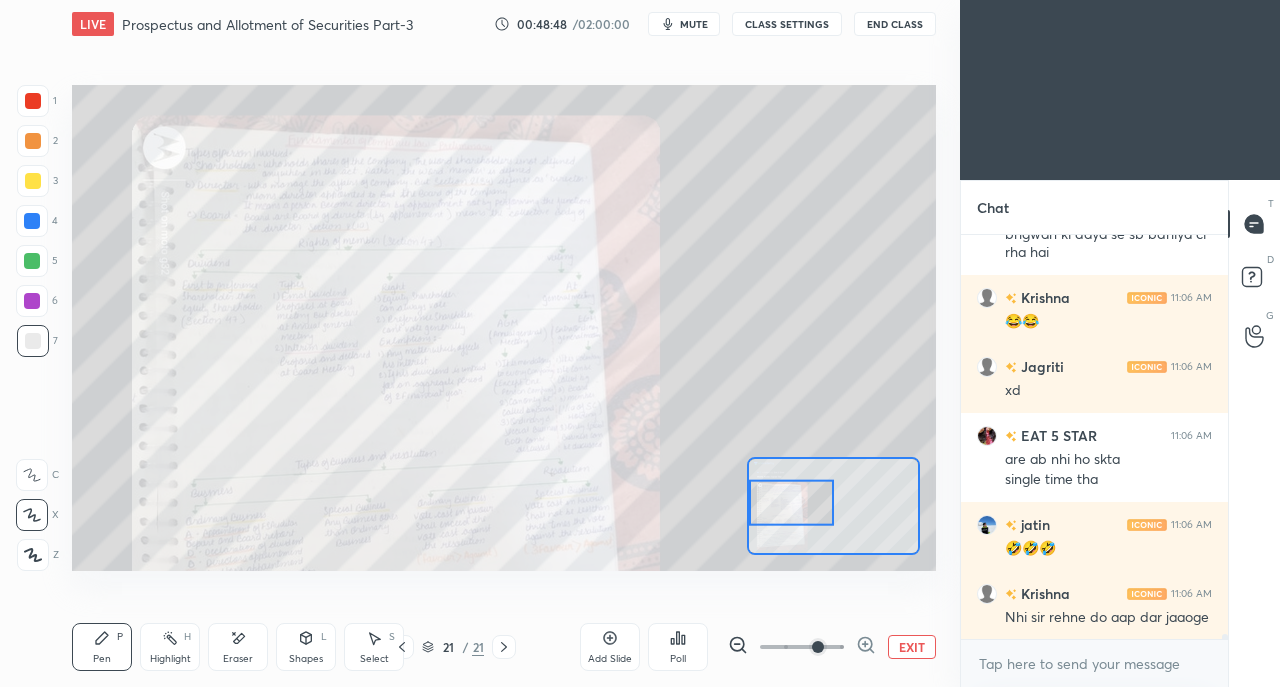 scroll, scrollTop: 31632, scrollLeft: 0, axis: vertical 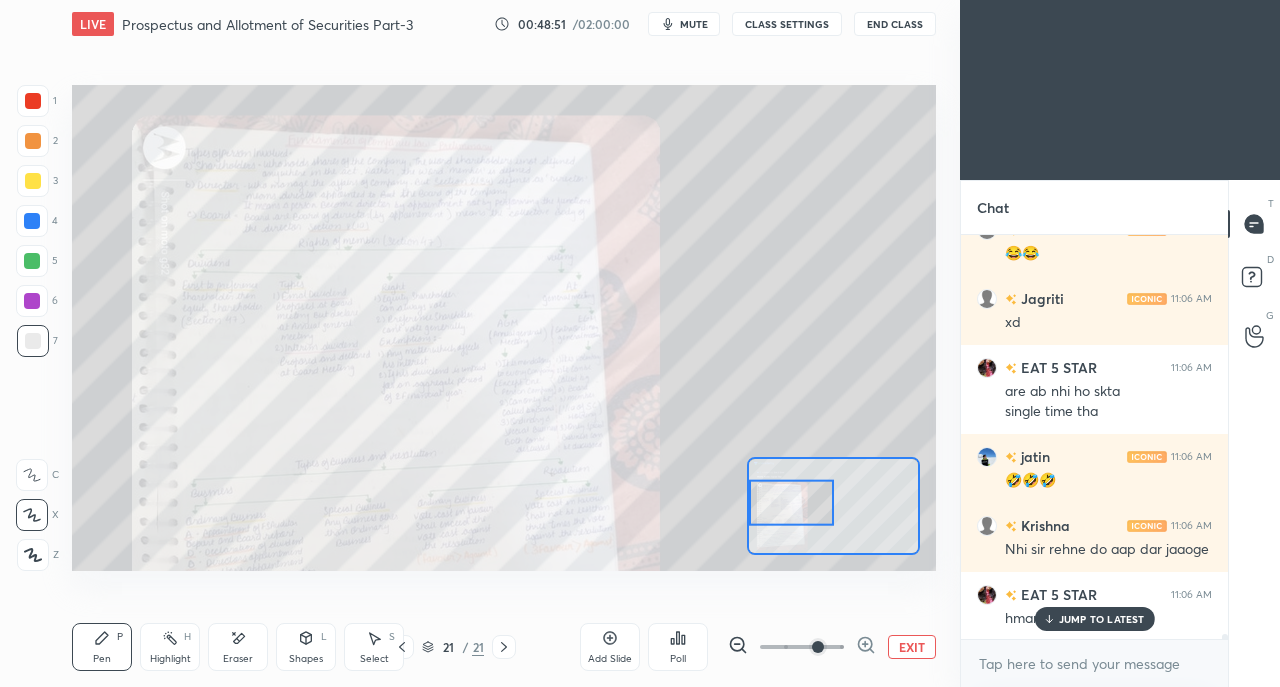 click on "JUMP TO LATEST" at bounding box center (1102, 619) 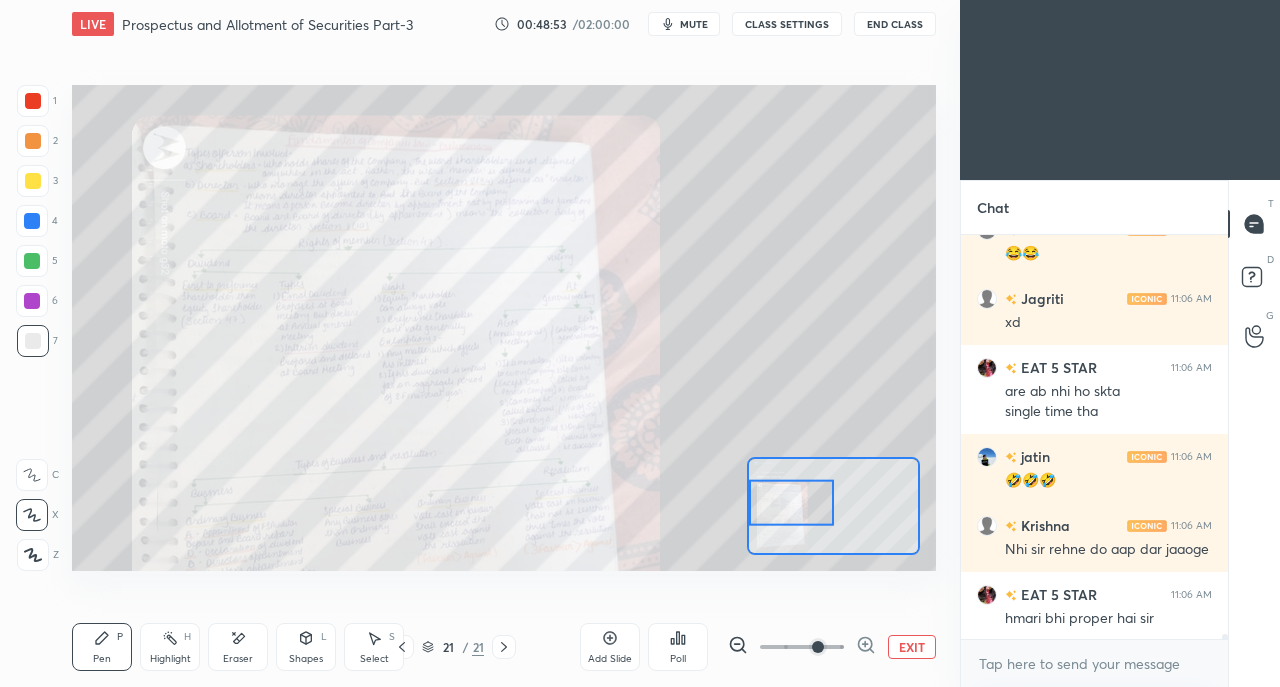 click on "/" at bounding box center (465, 647) 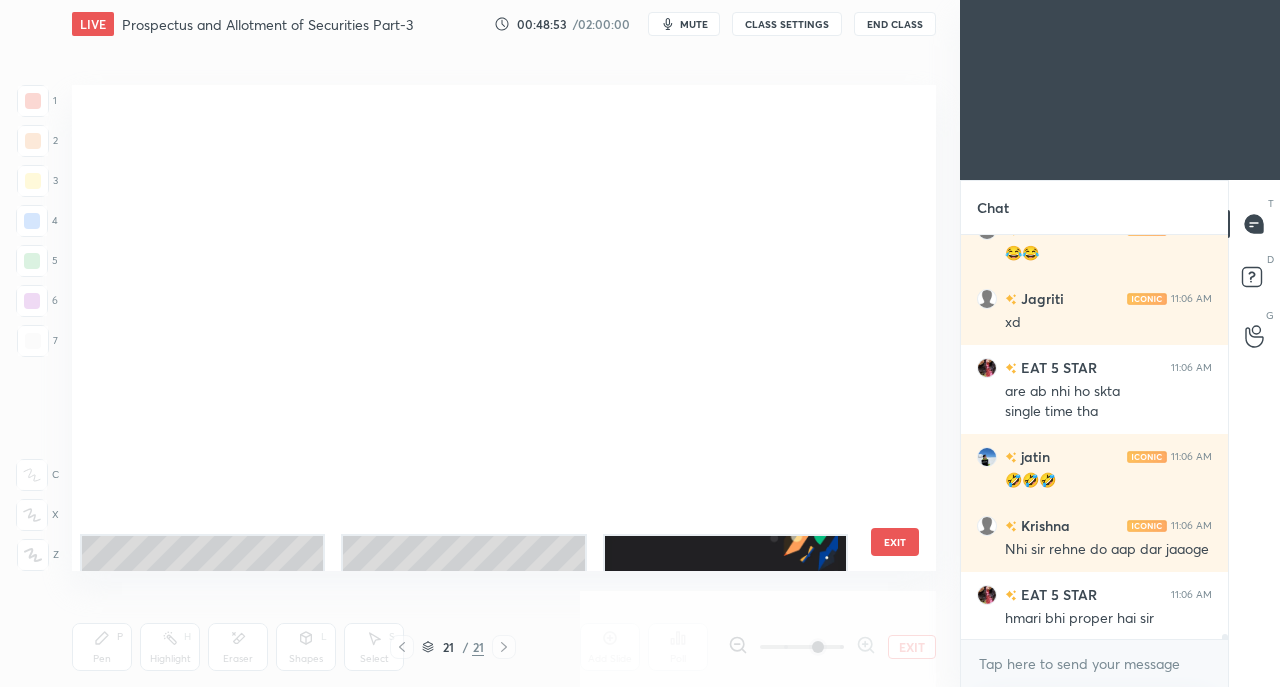 scroll, scrollTop: 543, scrollLeft: 0, axis: vertical 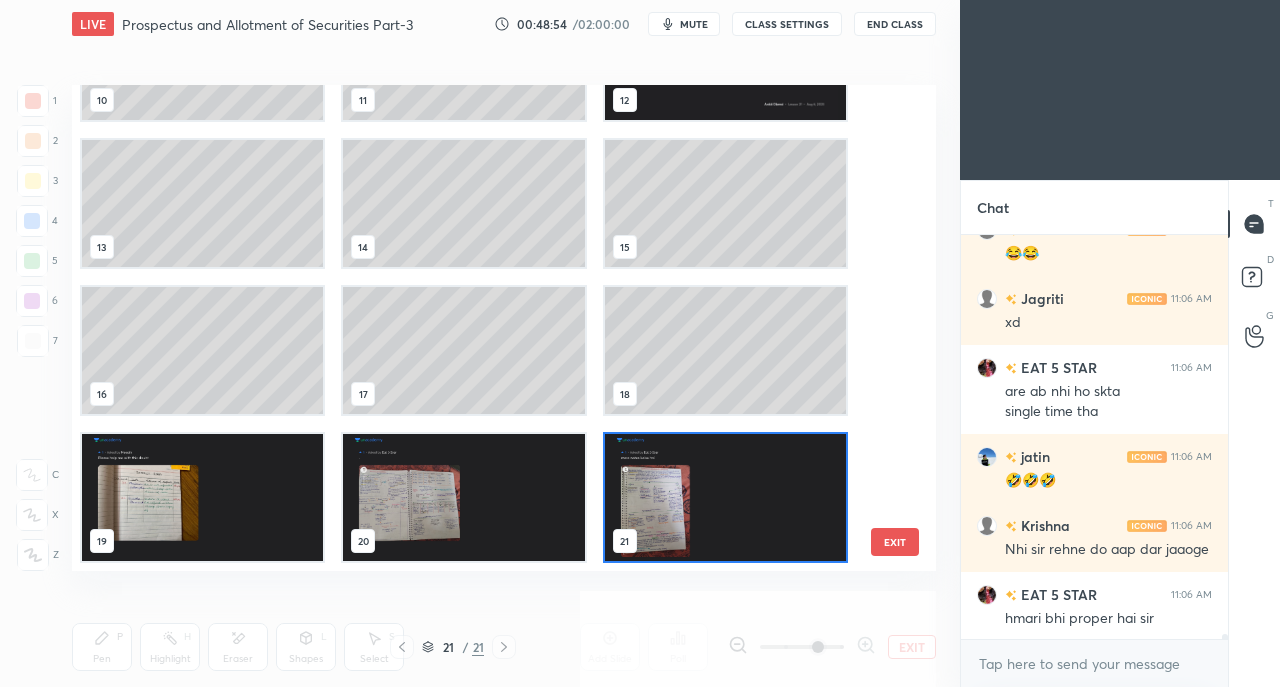 click at bounding box center (725, 497) 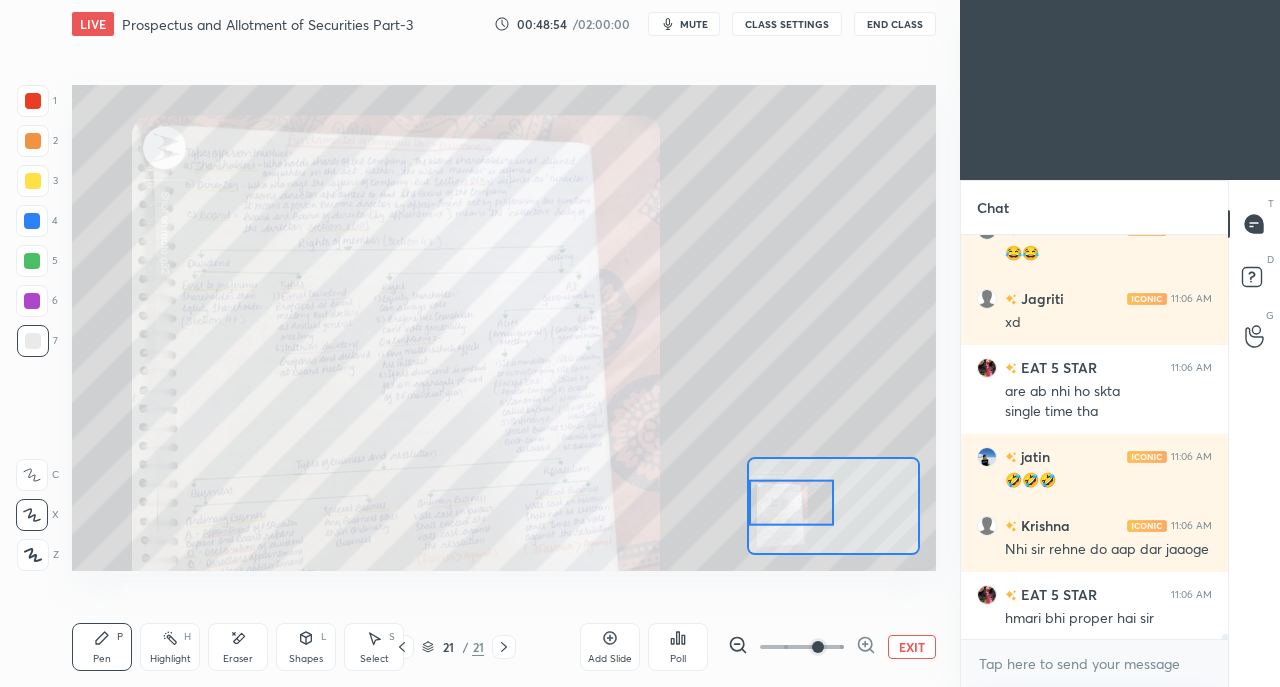 click at bounding box center [725, 497] 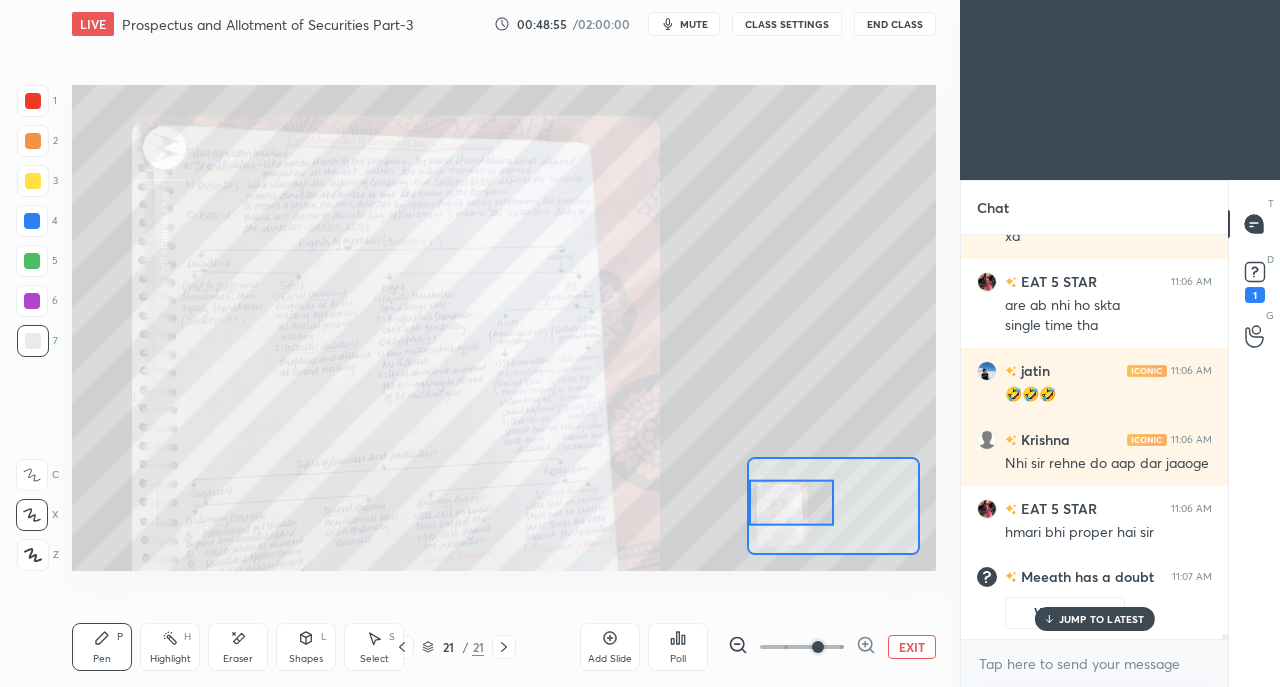click 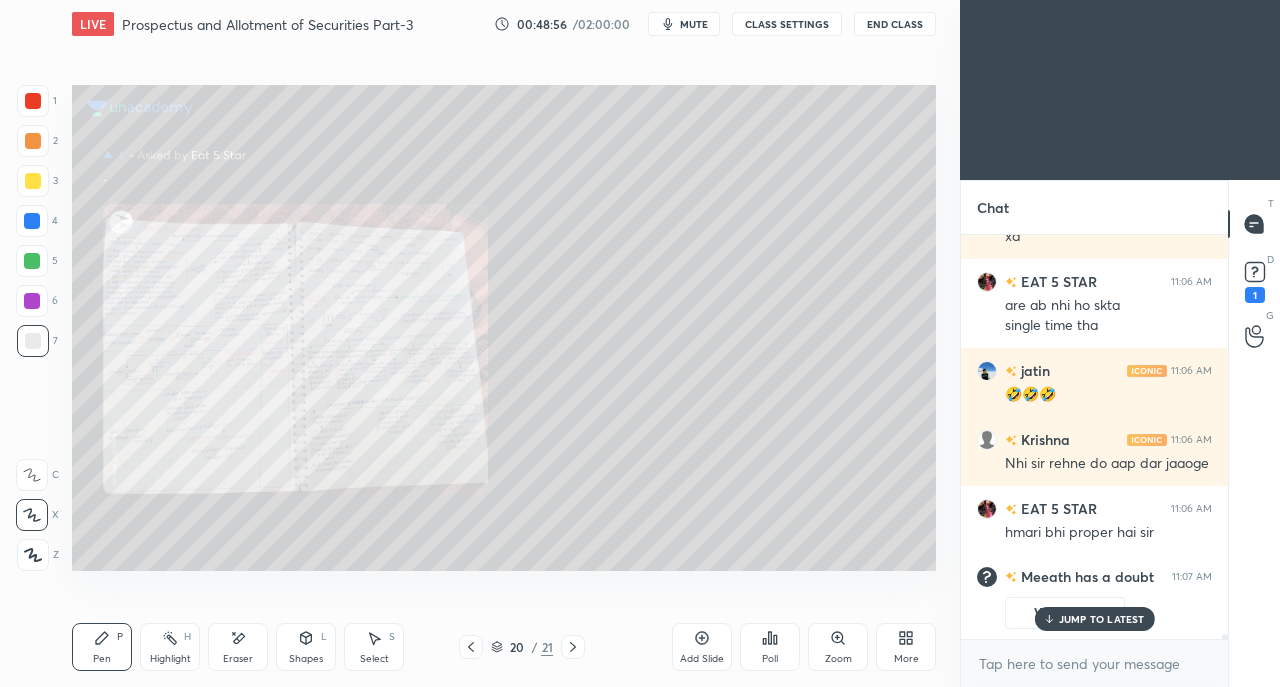 click on "JUMP TO LATEST" at bounding box center [1102, 619] 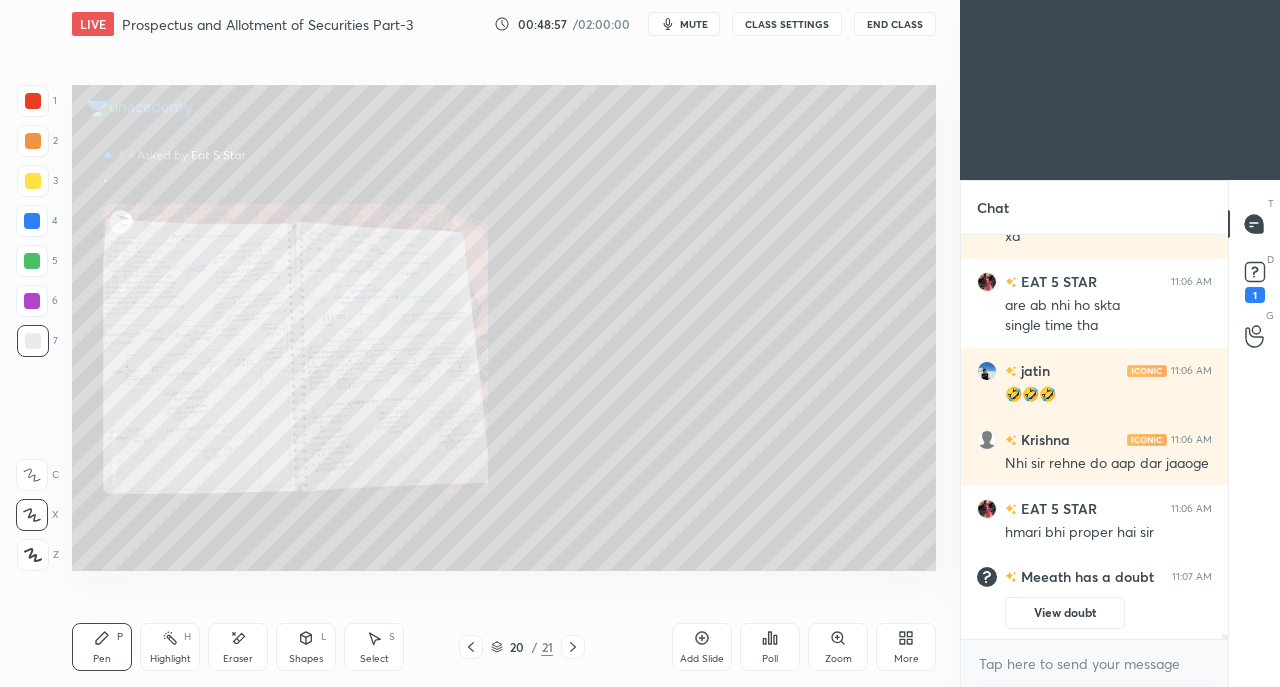 click 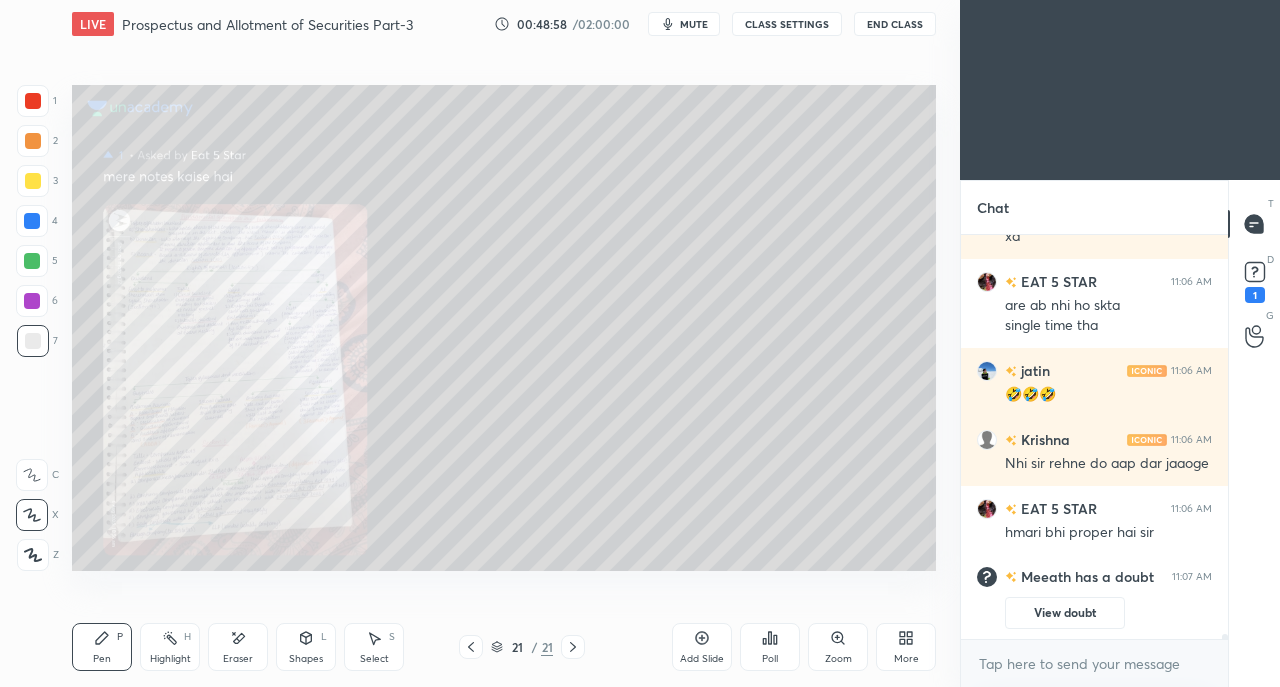 click on "1" at bounding box center (1255, 295) 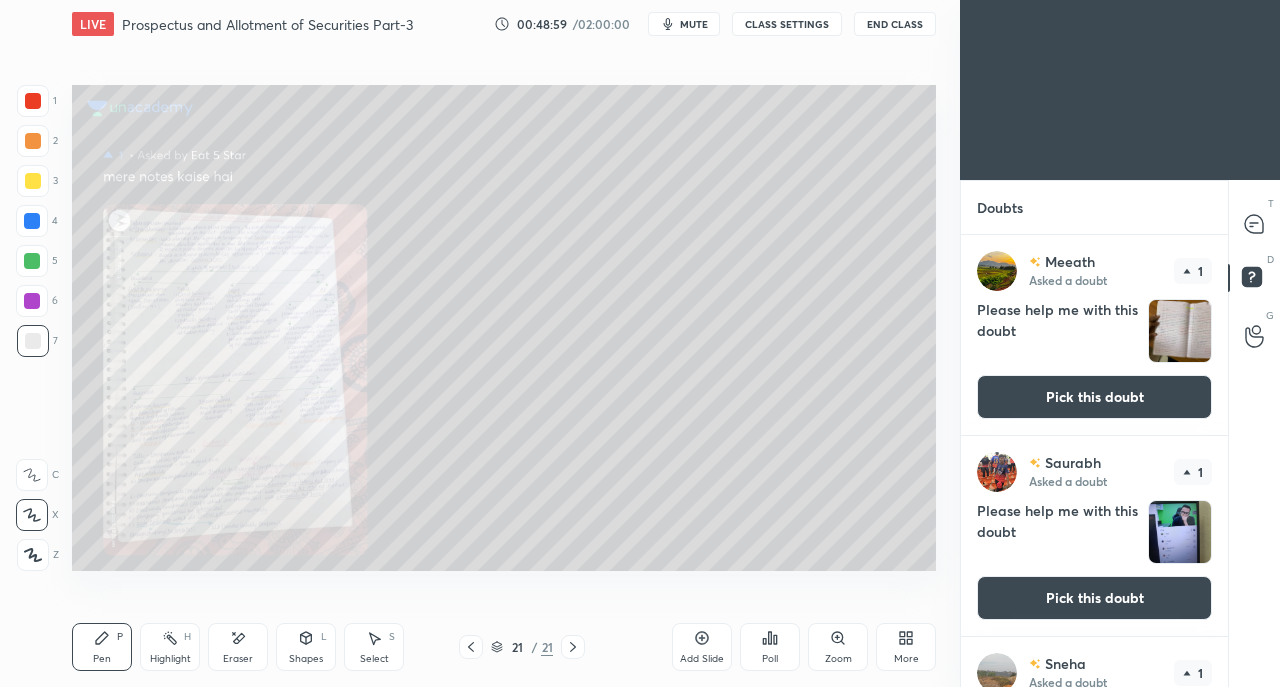 click on "Pick this doubt" at bounding box center (1094, 397) 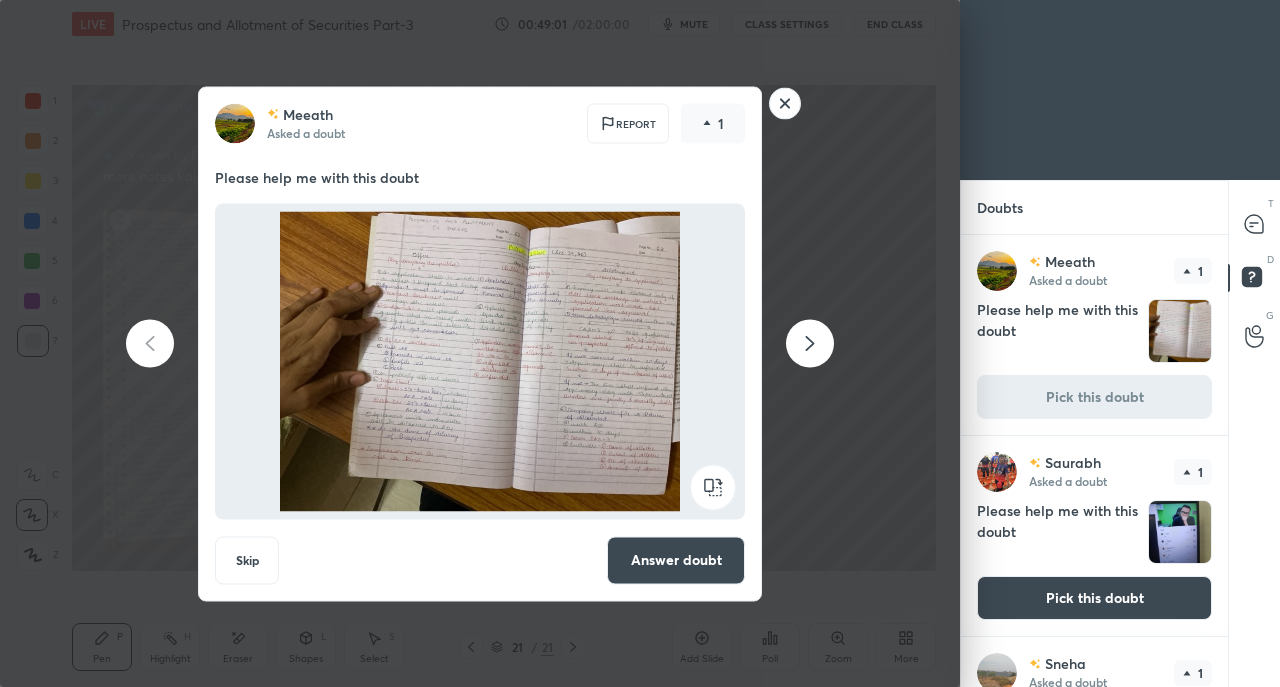 click on "Answer doubt" at bounding box center (676, 560) 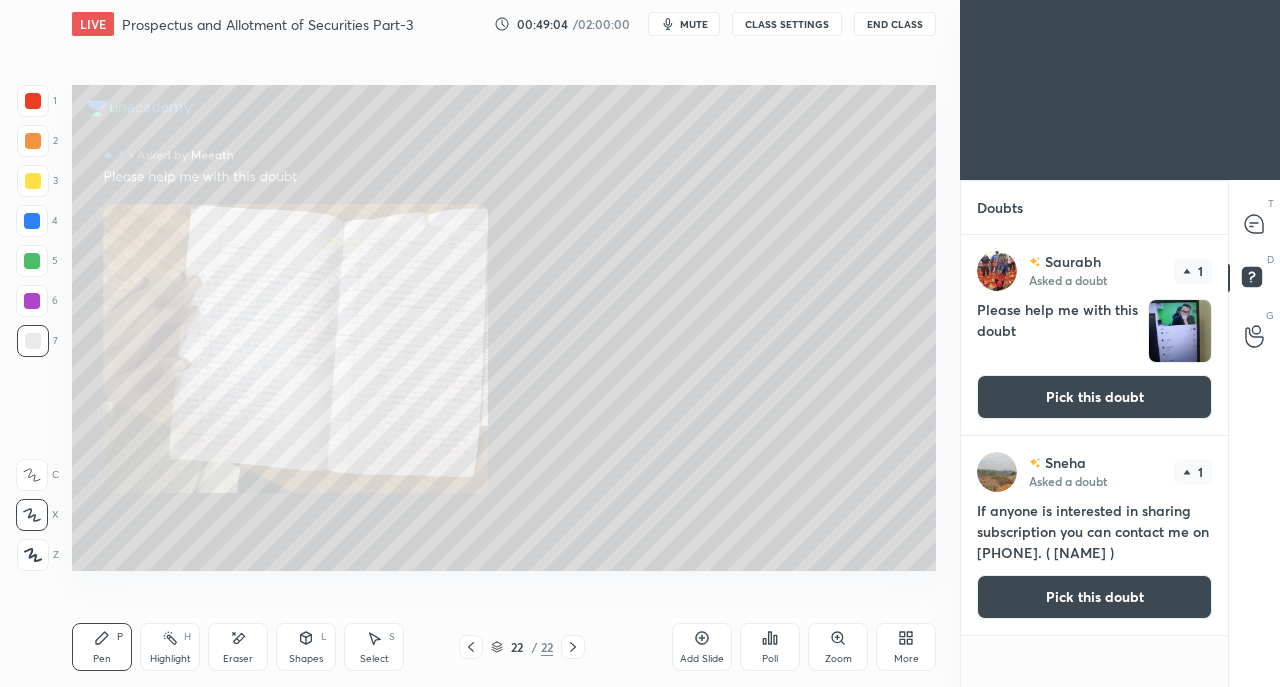 click 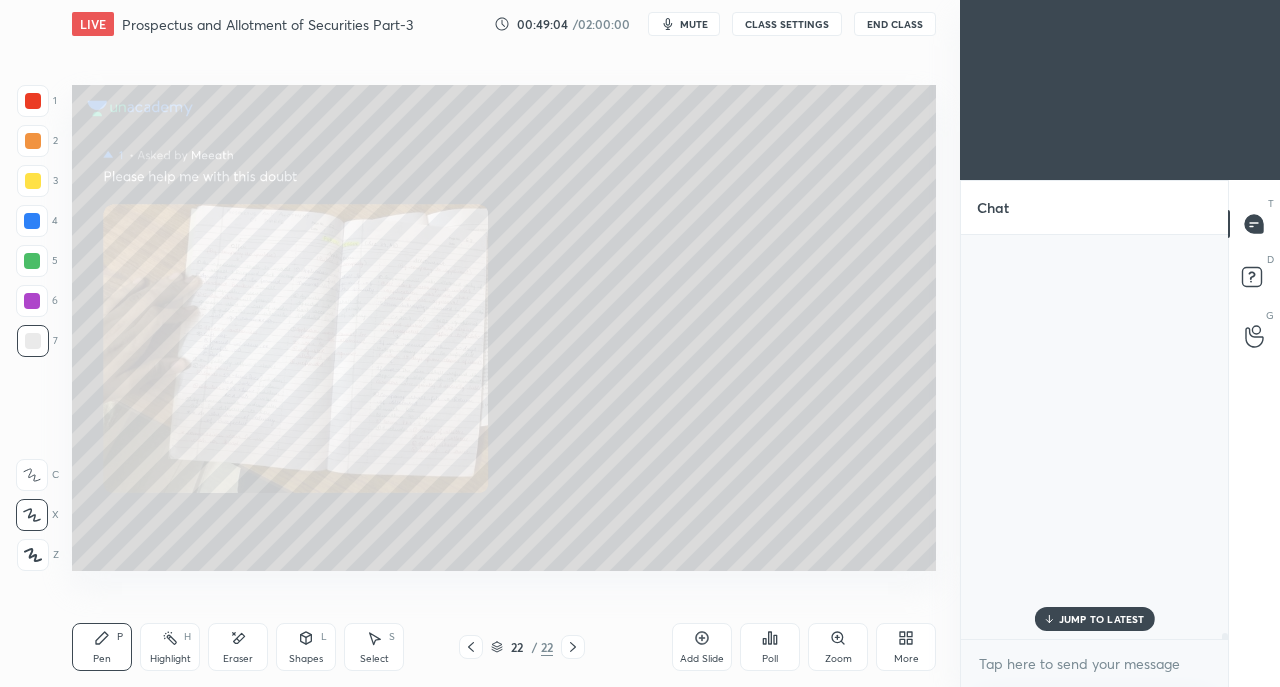 scroll, scrollTop: 28265, scrollLeft: 0, axis: vertical 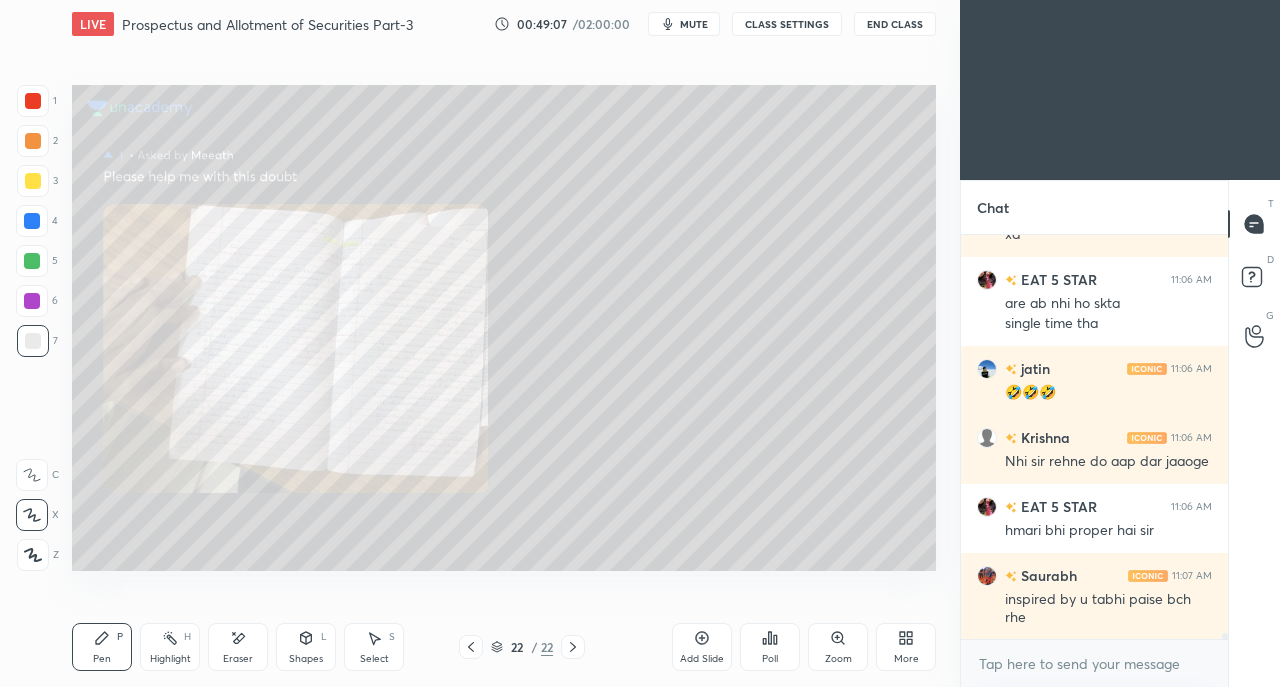 click on "Zoom" at bounding box center [838, 659] 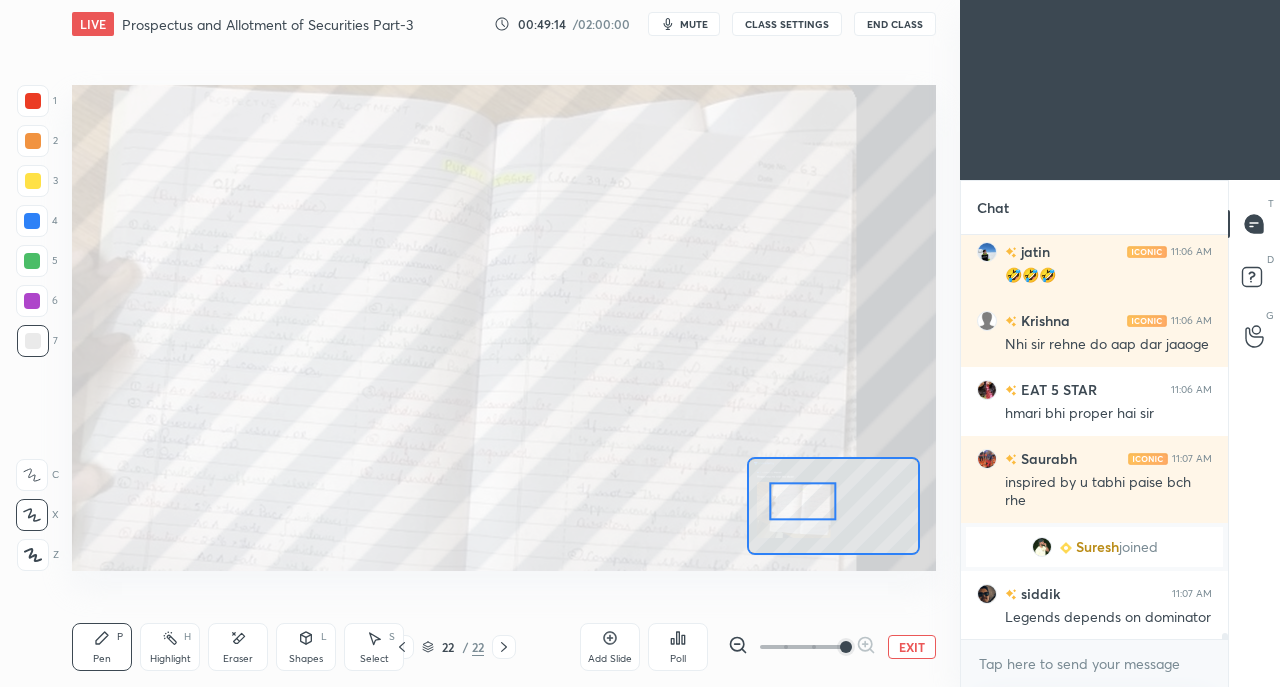 scroll, scrollTop: 28096, scrollLeft: 0, axis: vertical 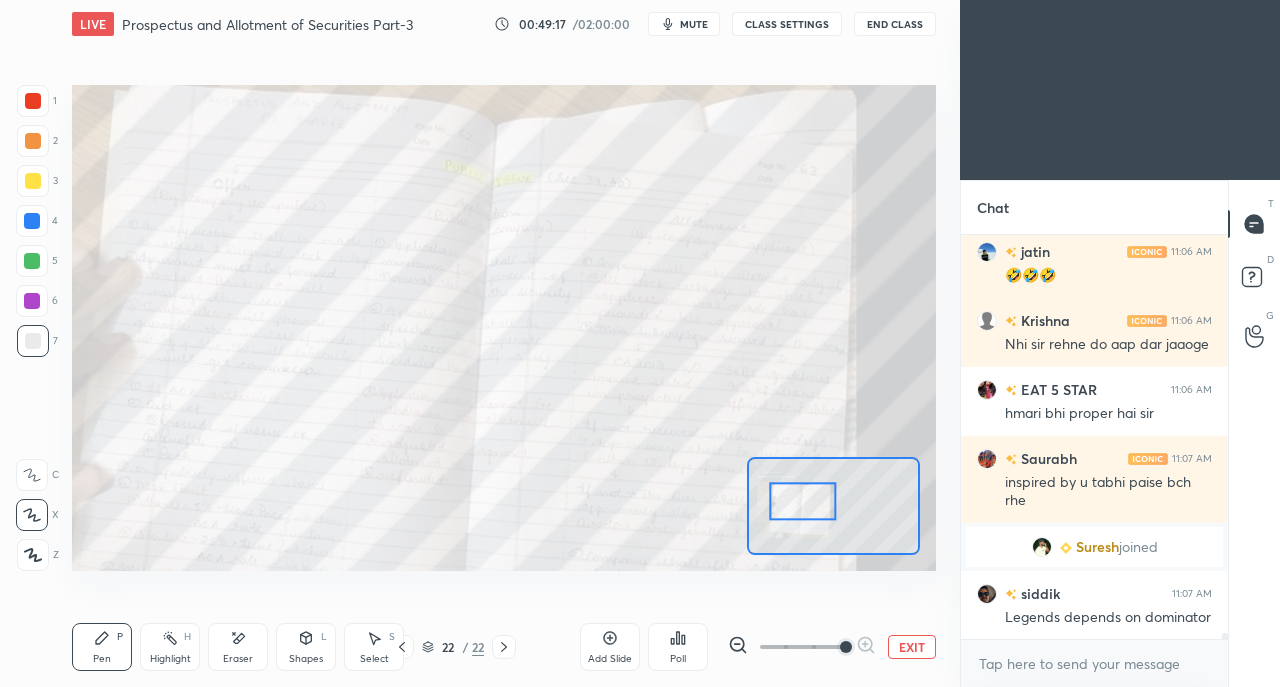 click at bounding box center (402, 647) 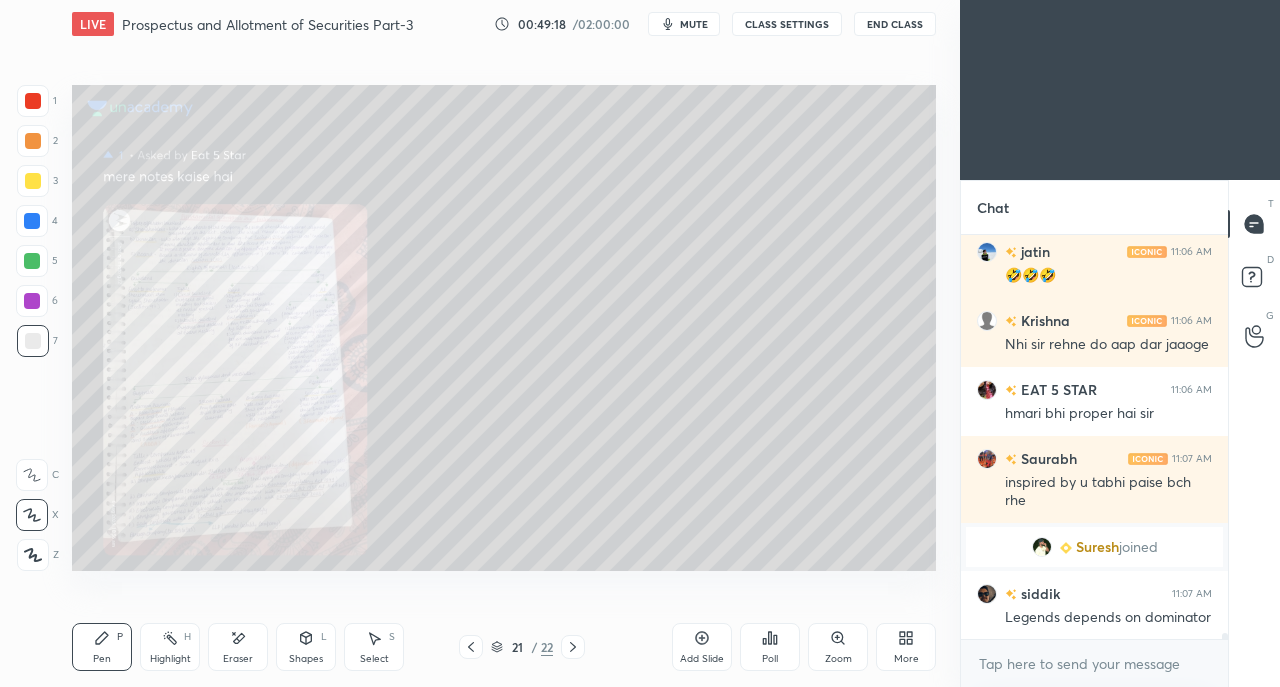 click on "Suresh" at bounding box center (1097, 547) 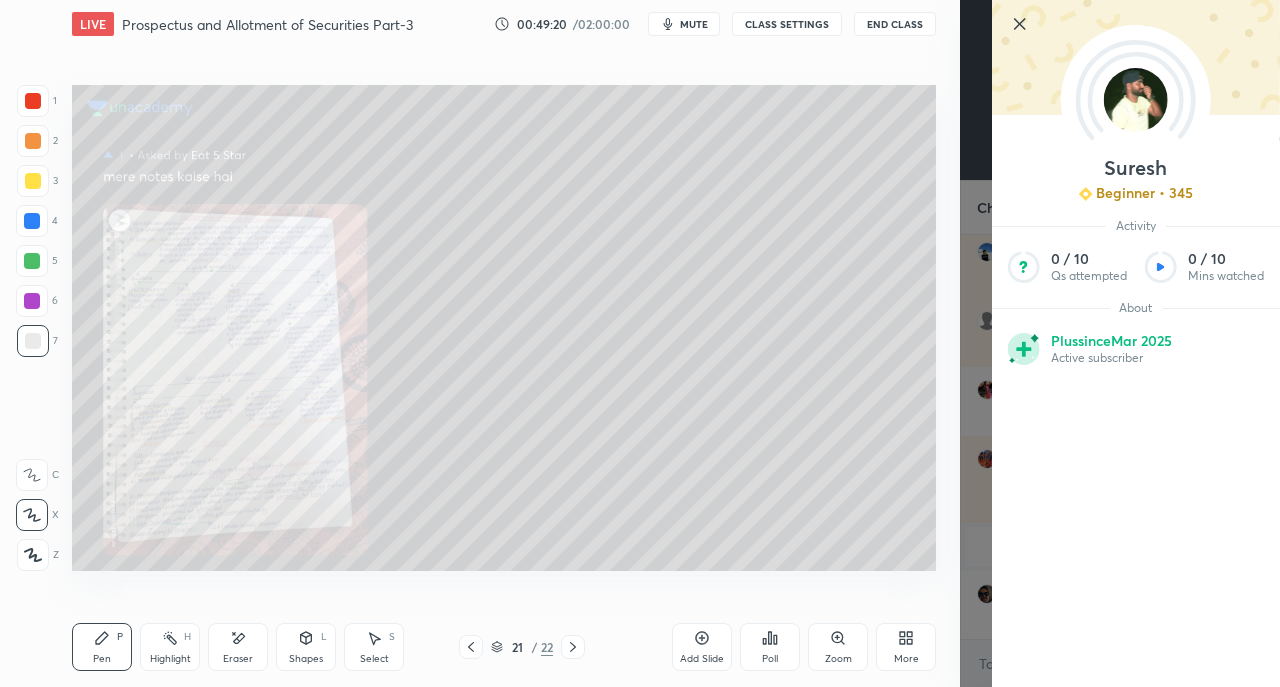 click 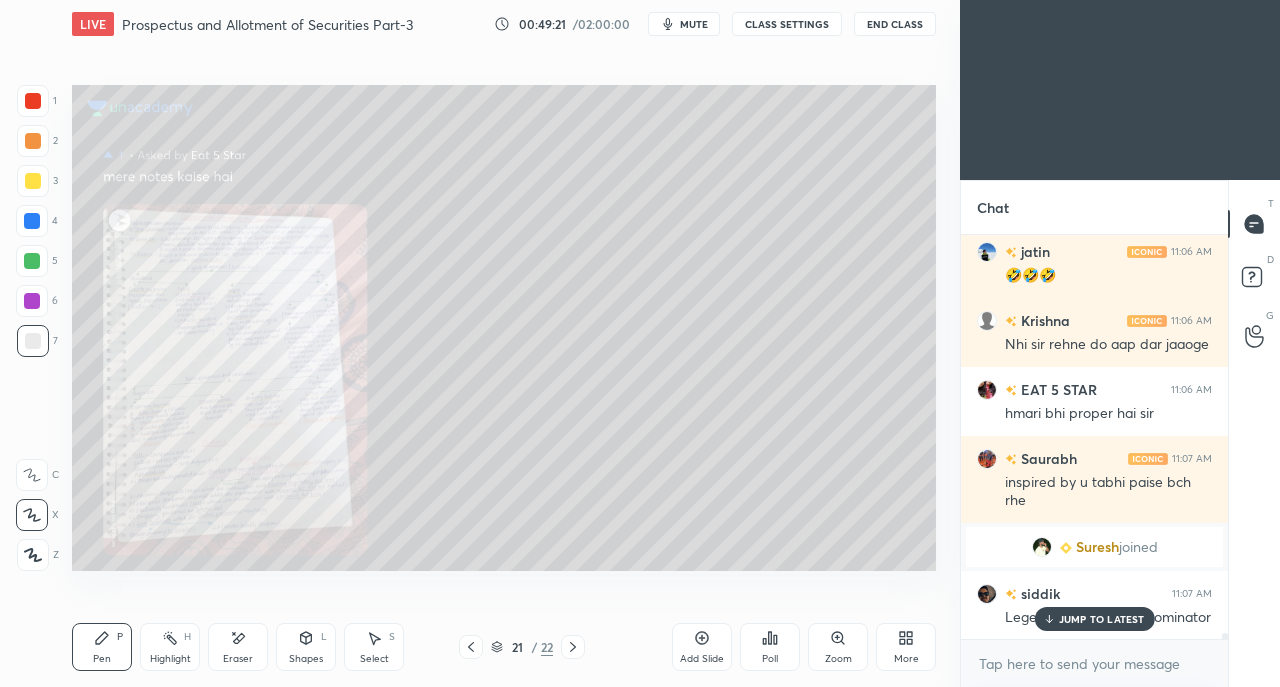 scroll, scrollTop: 28164, scrollLeft: 0, axis: vertical 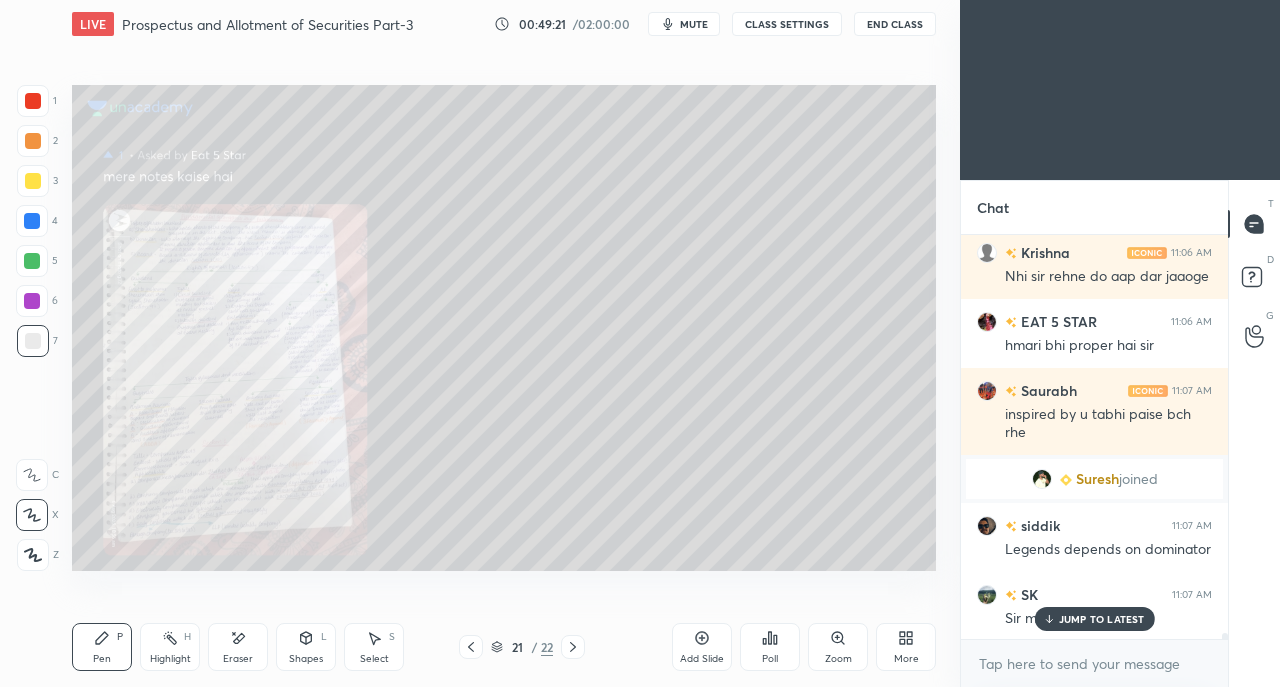 click 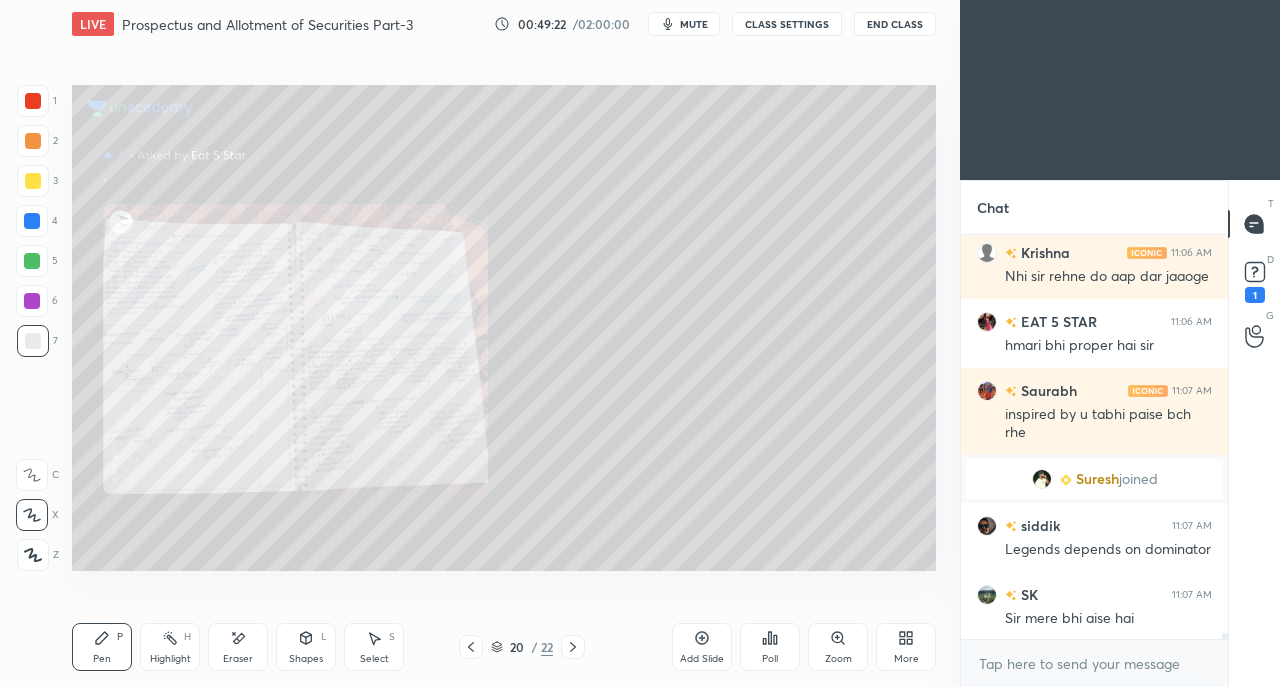 click on "View doubt" at bounding box center (1065, 699) 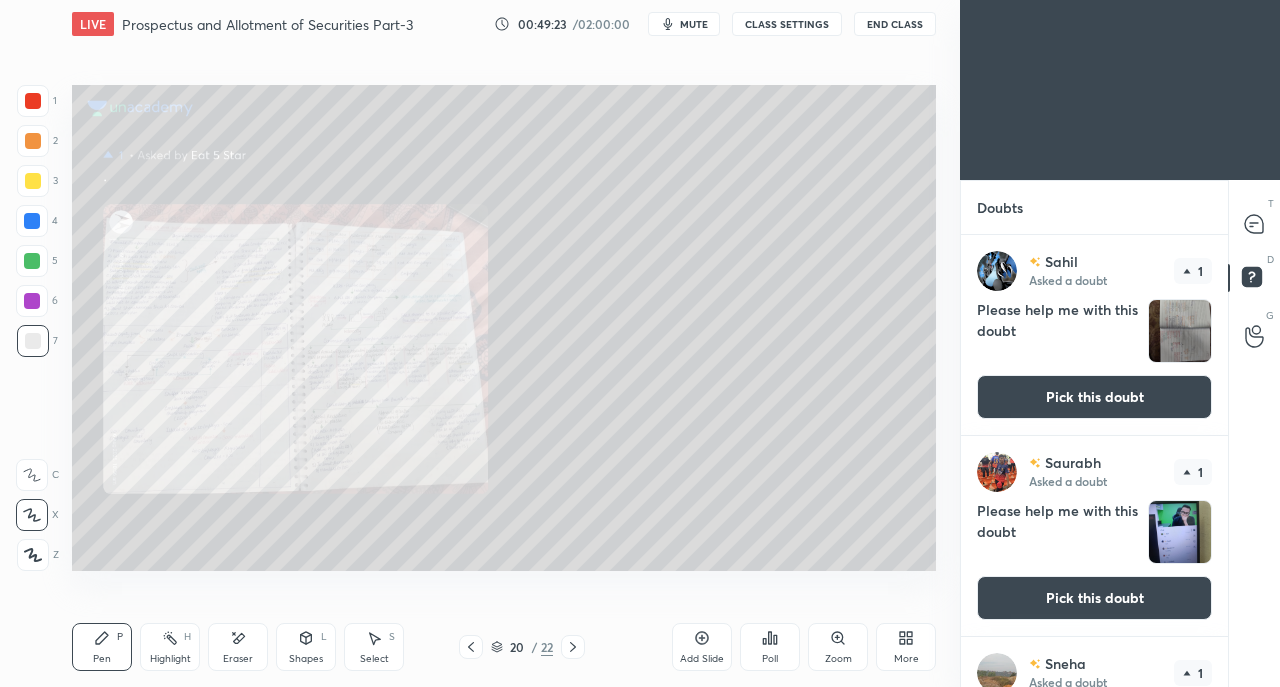 click 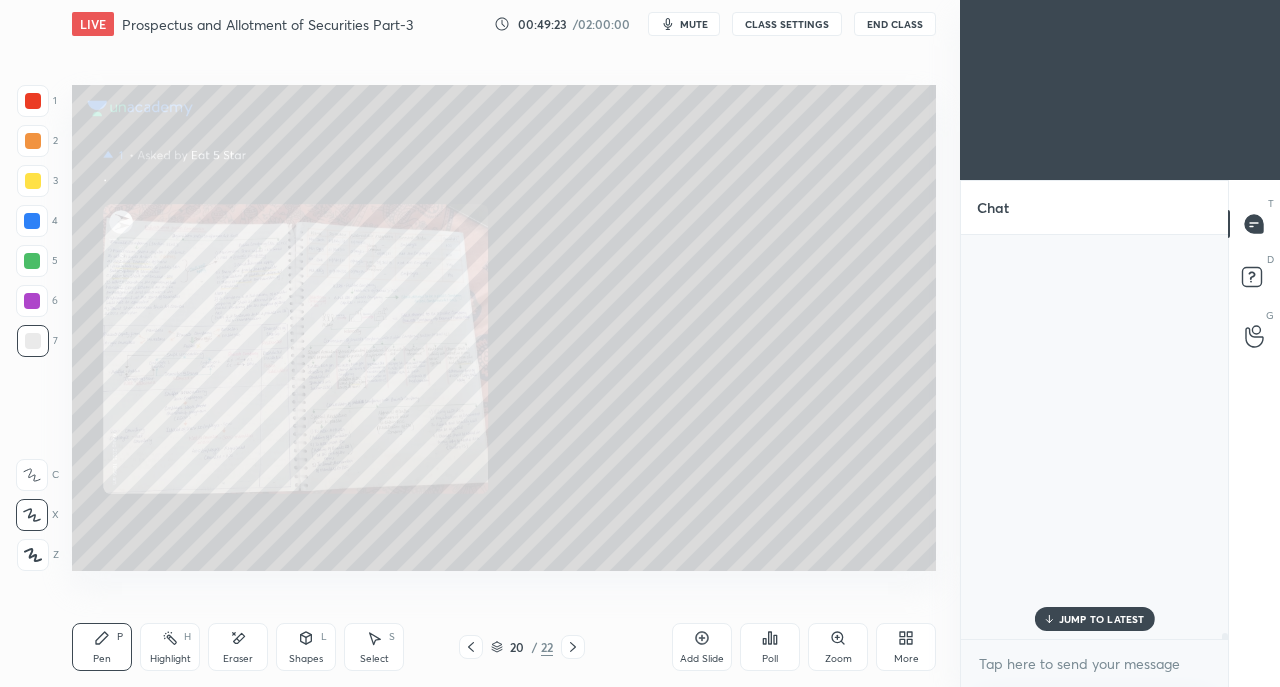 scroll, scrollTop: 28594, scrollLeft: 0, axis: vertical 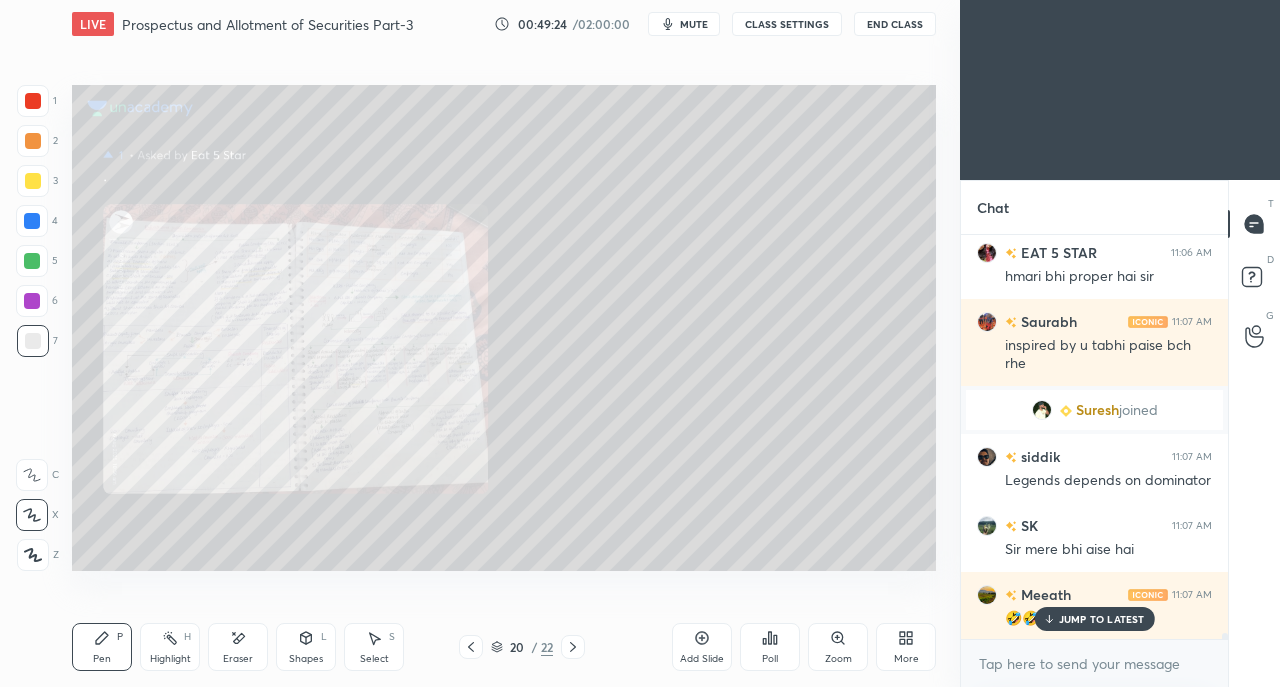click on "JUMP TO LATEST" at bounding box center [1102, 619] 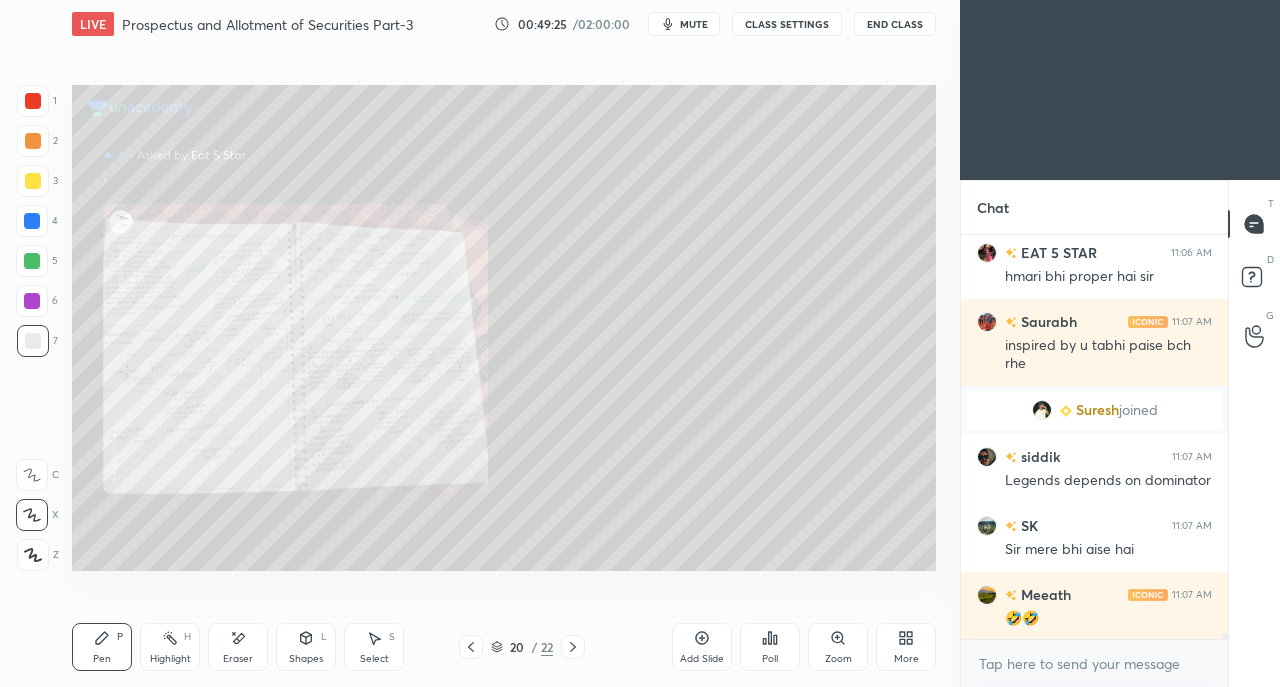 click 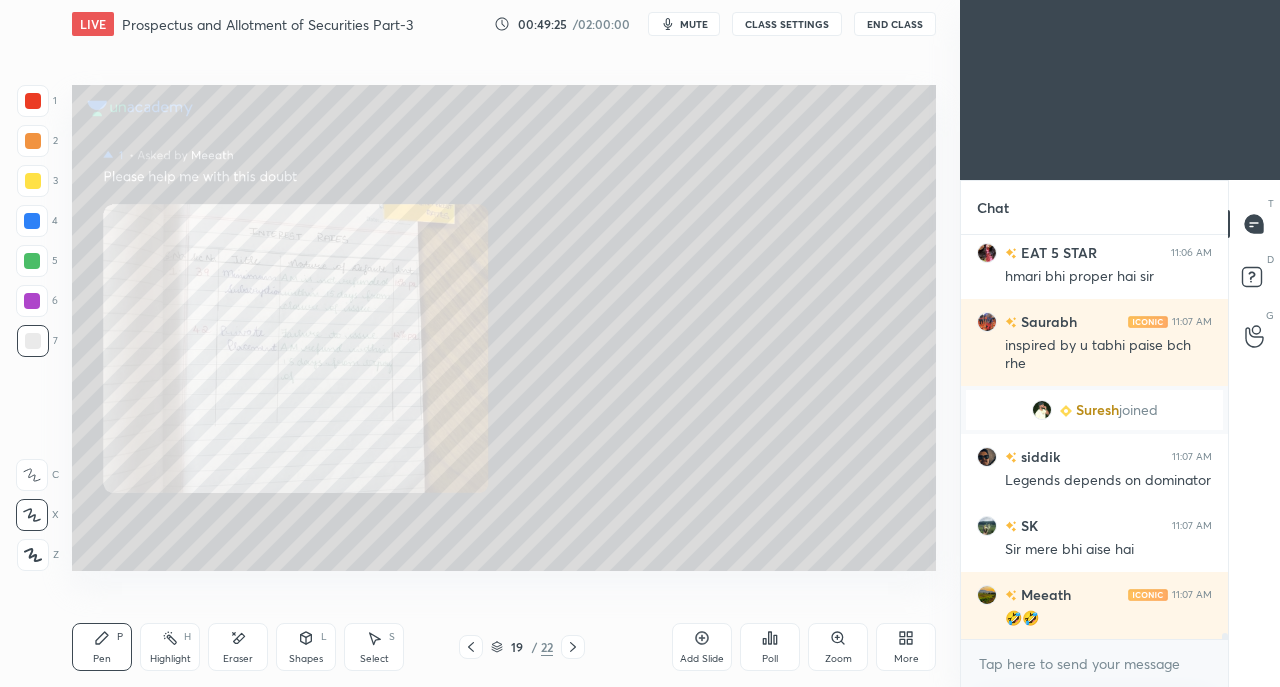 click 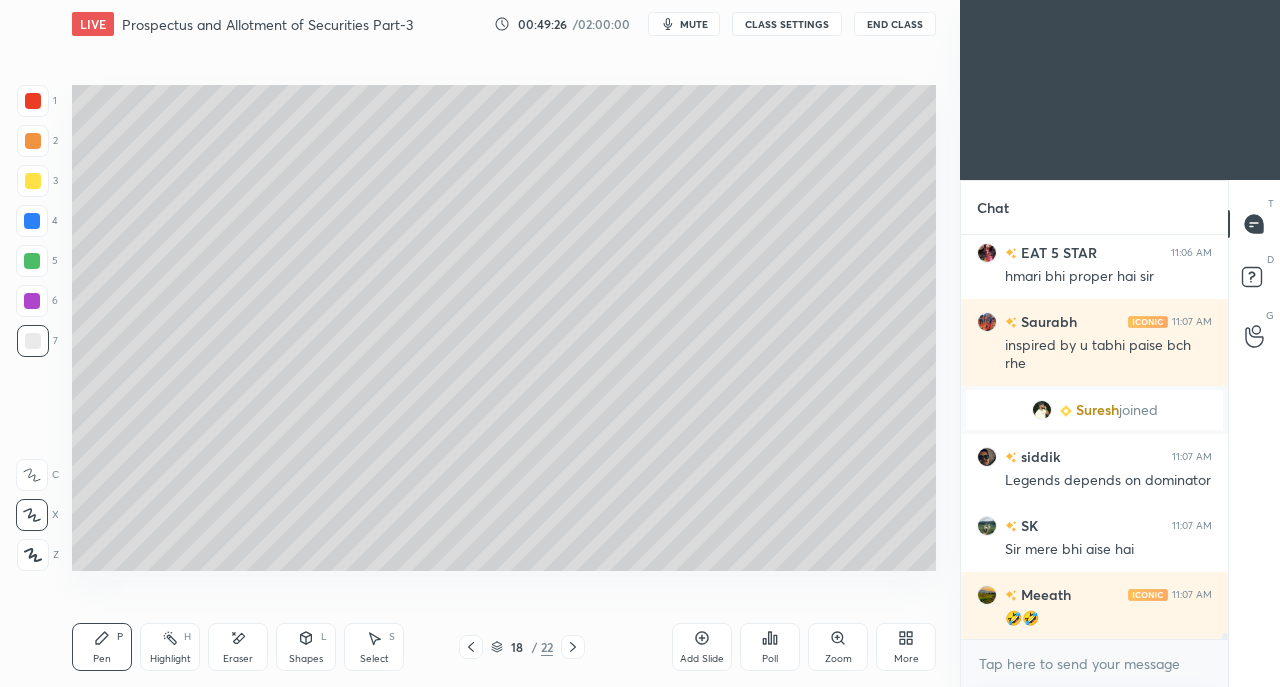 click 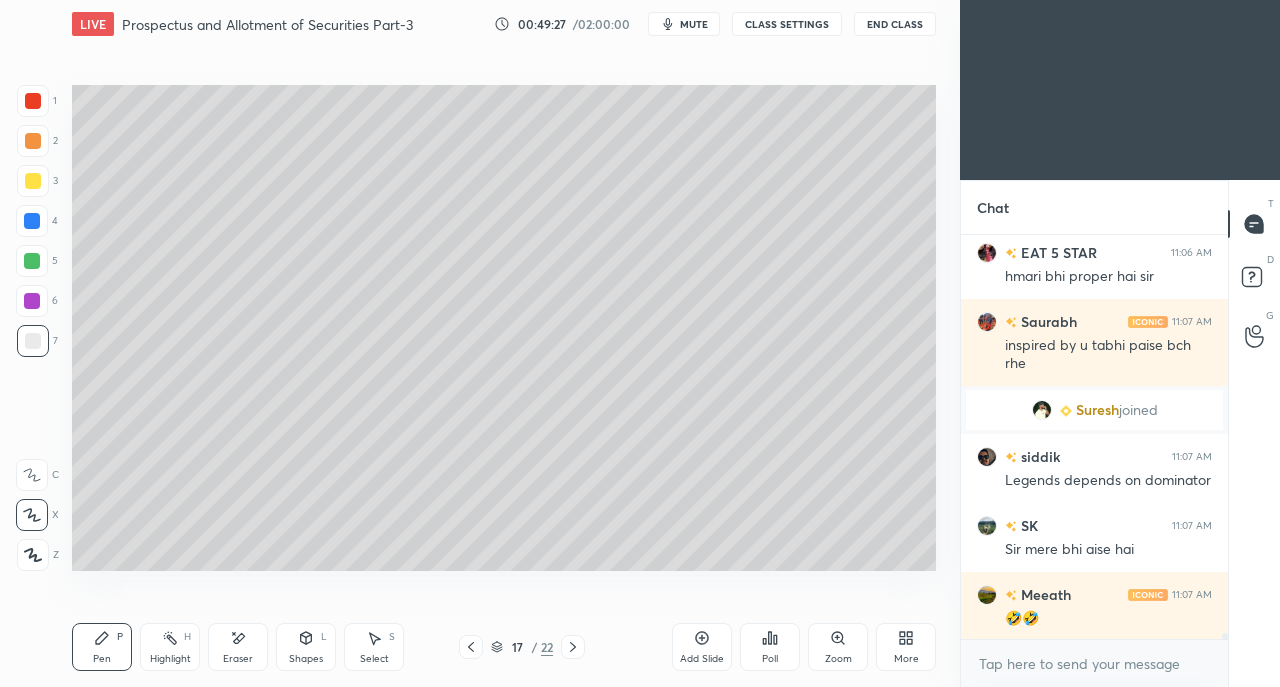 click 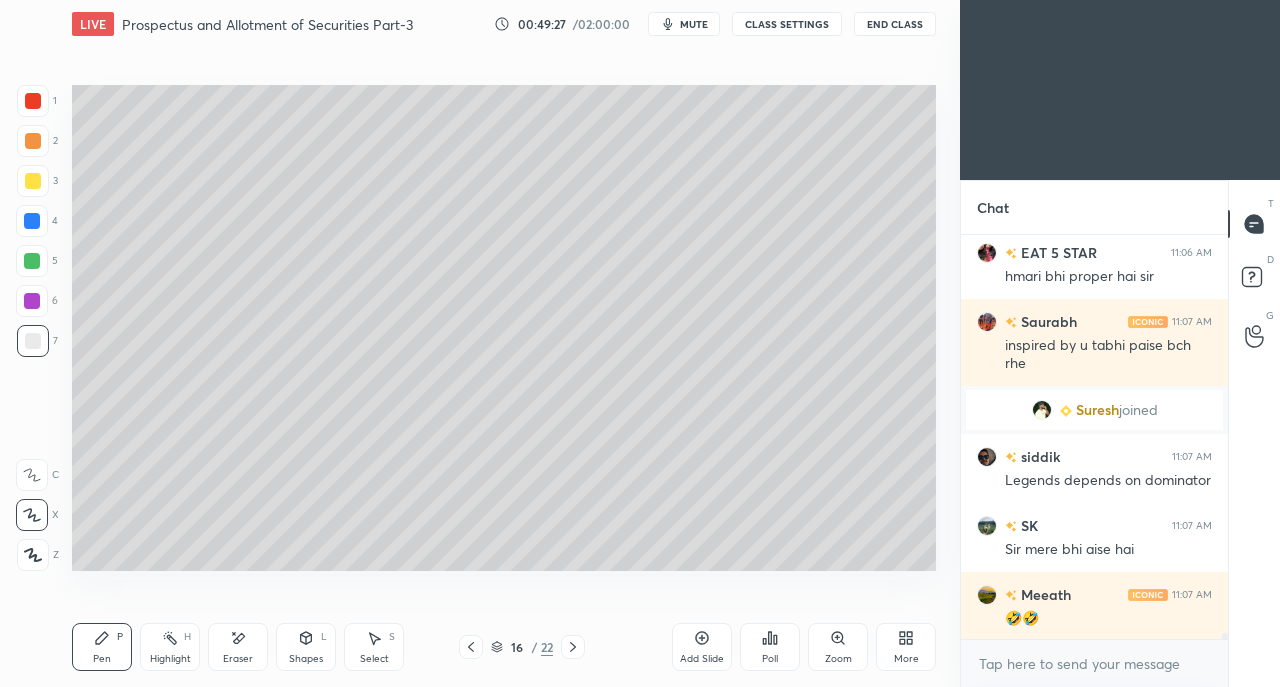 click 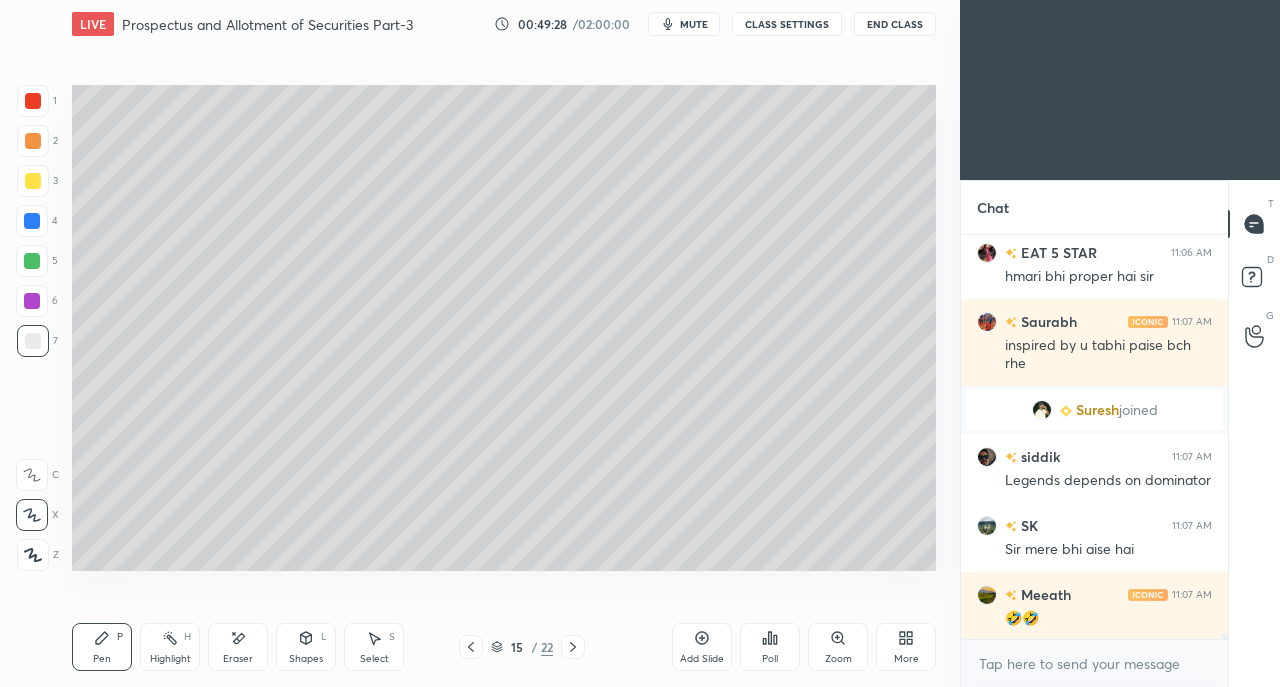 click 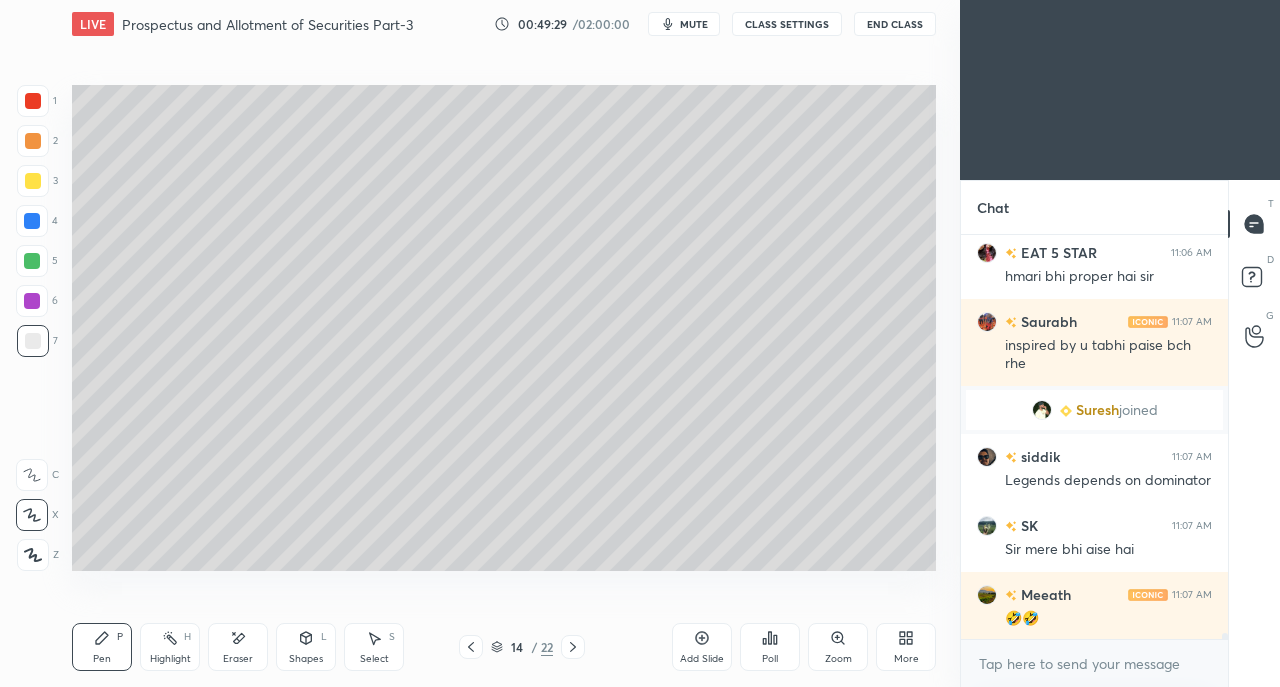 click at bounding box center (471, 647) 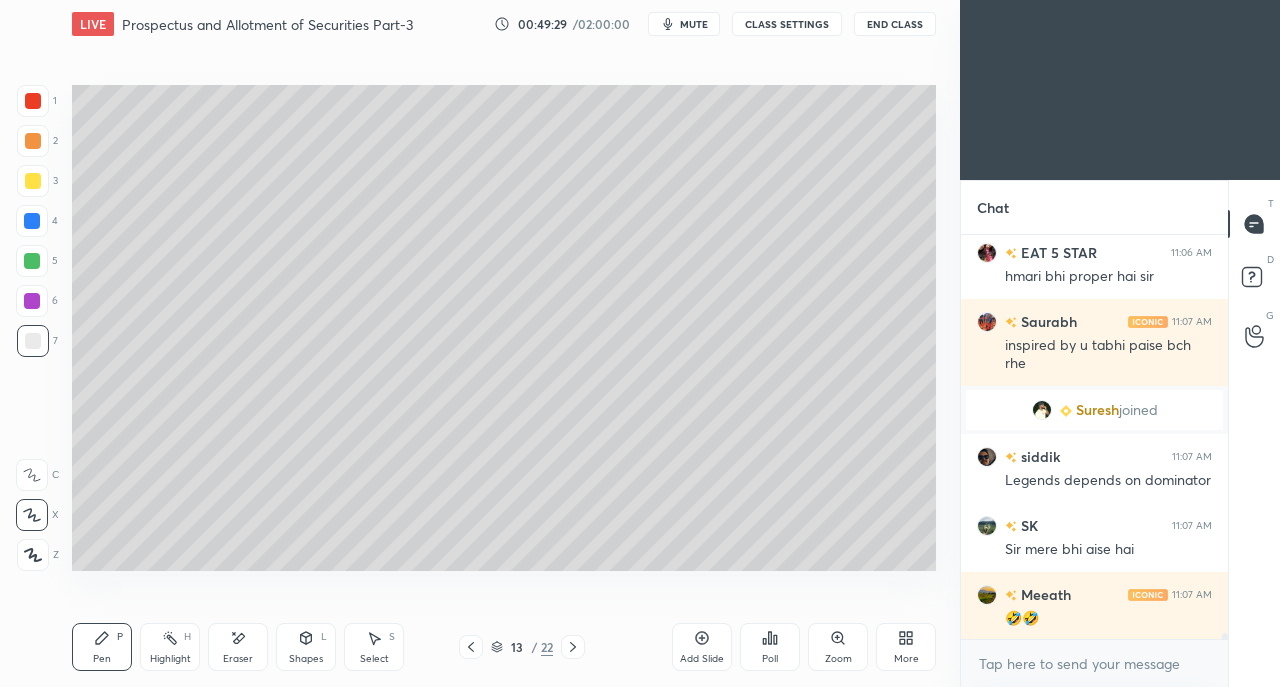 click 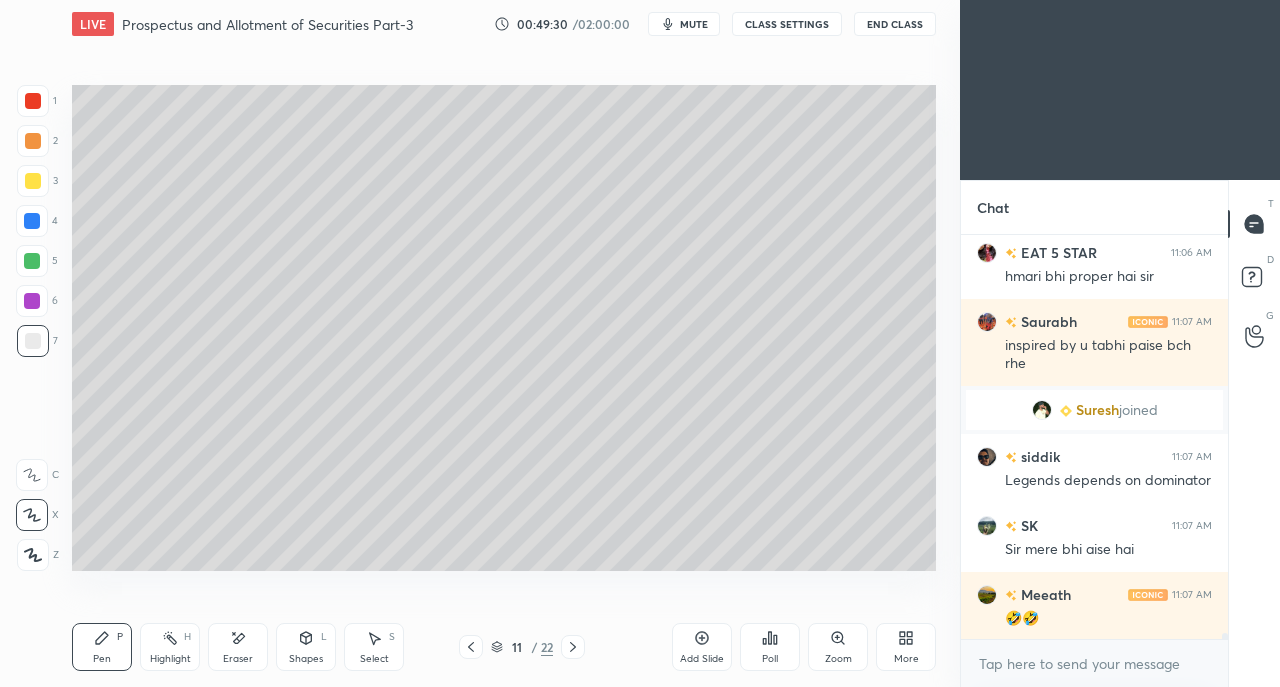 click on "11 / 22" at bounding box center (522, 647) 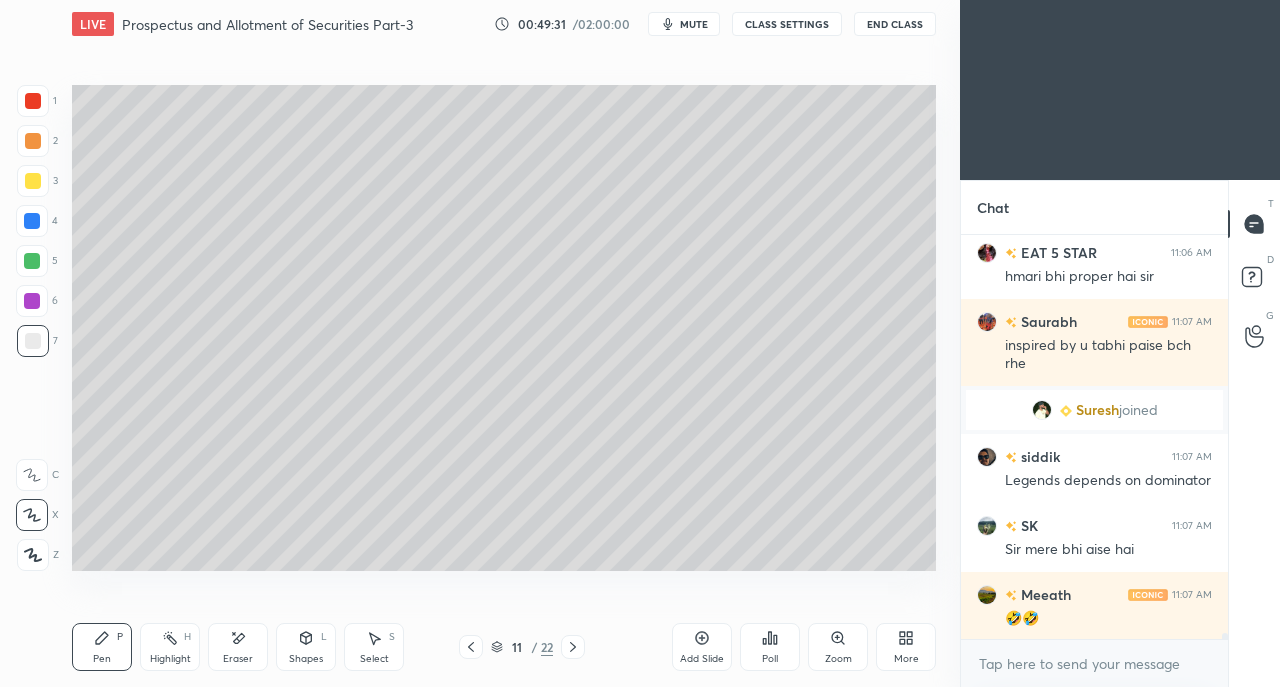 click on "11 / 22" at bounding box center (522, 647) 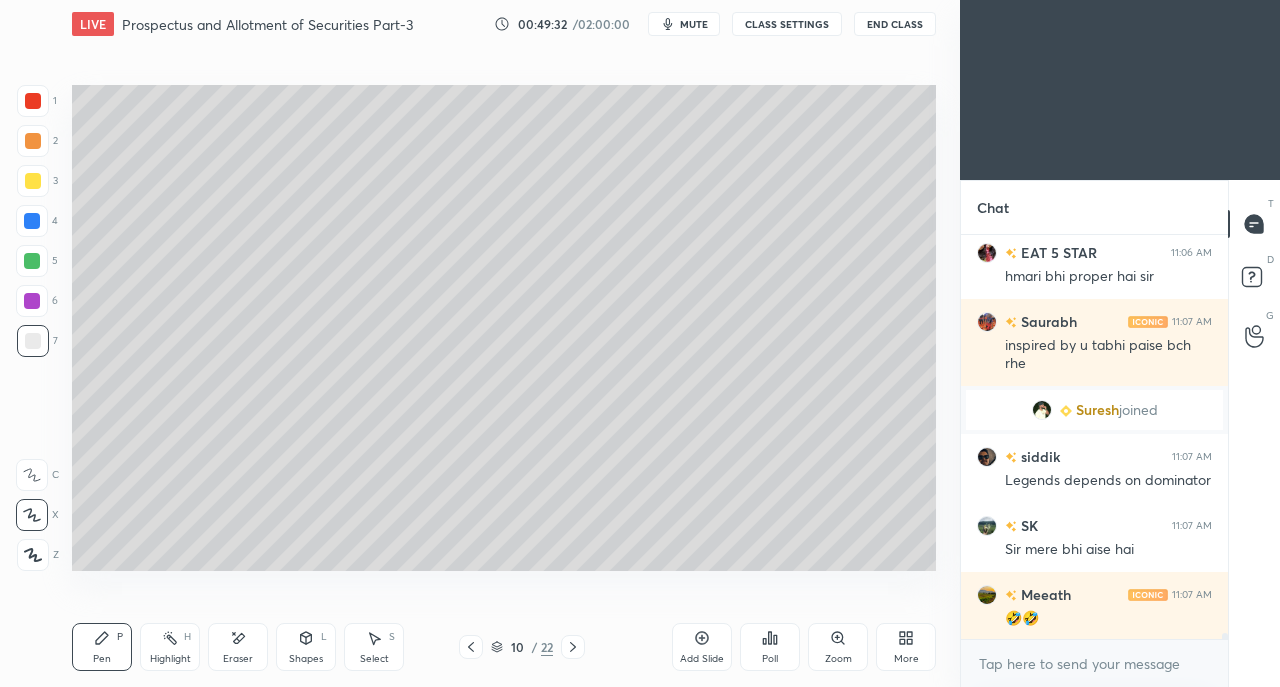 click 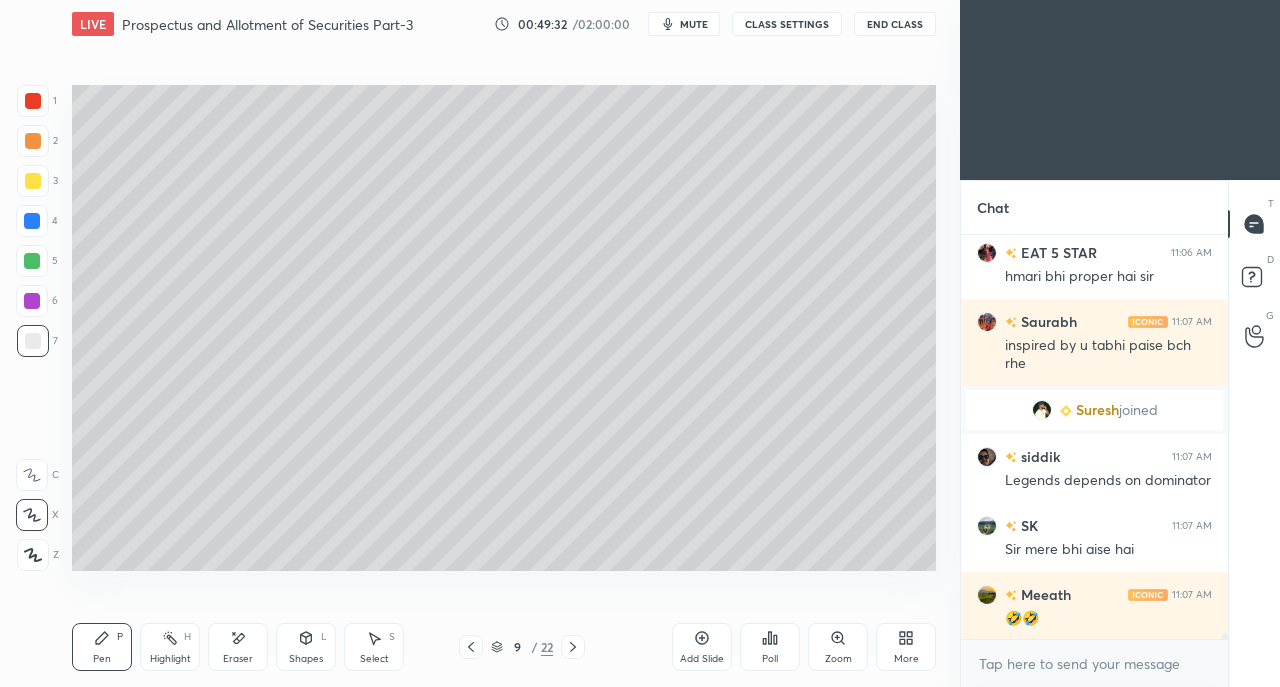 click 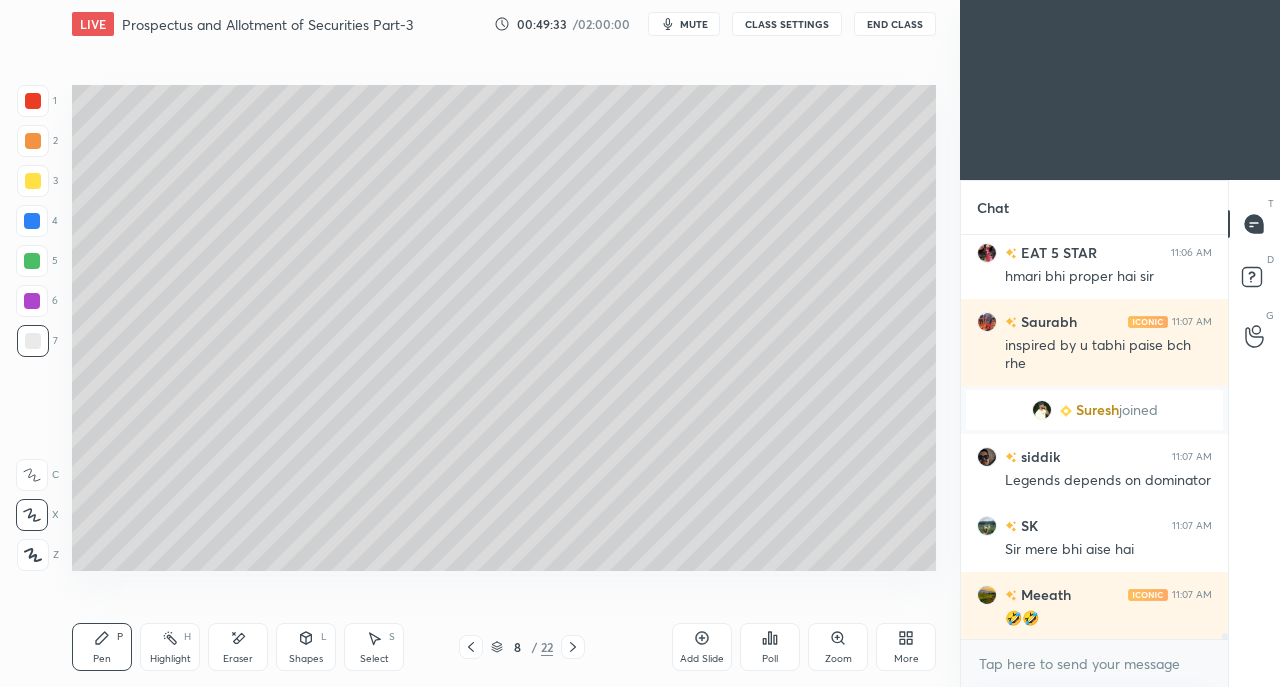 click 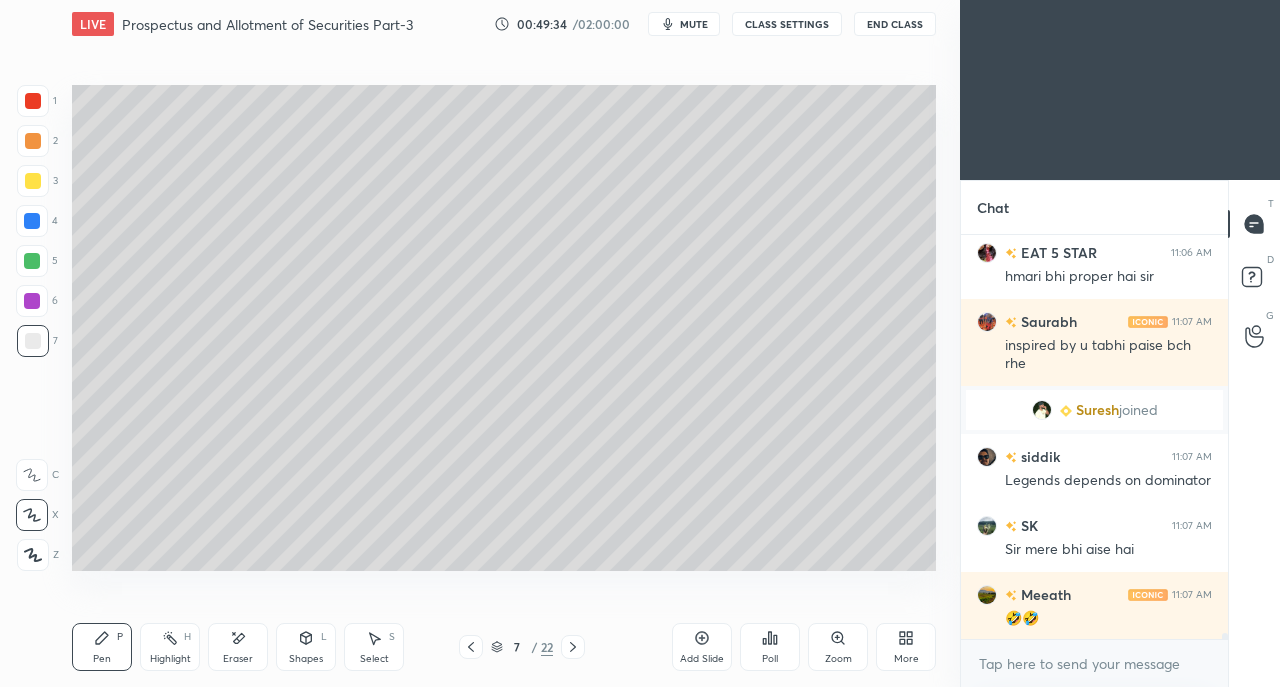 click 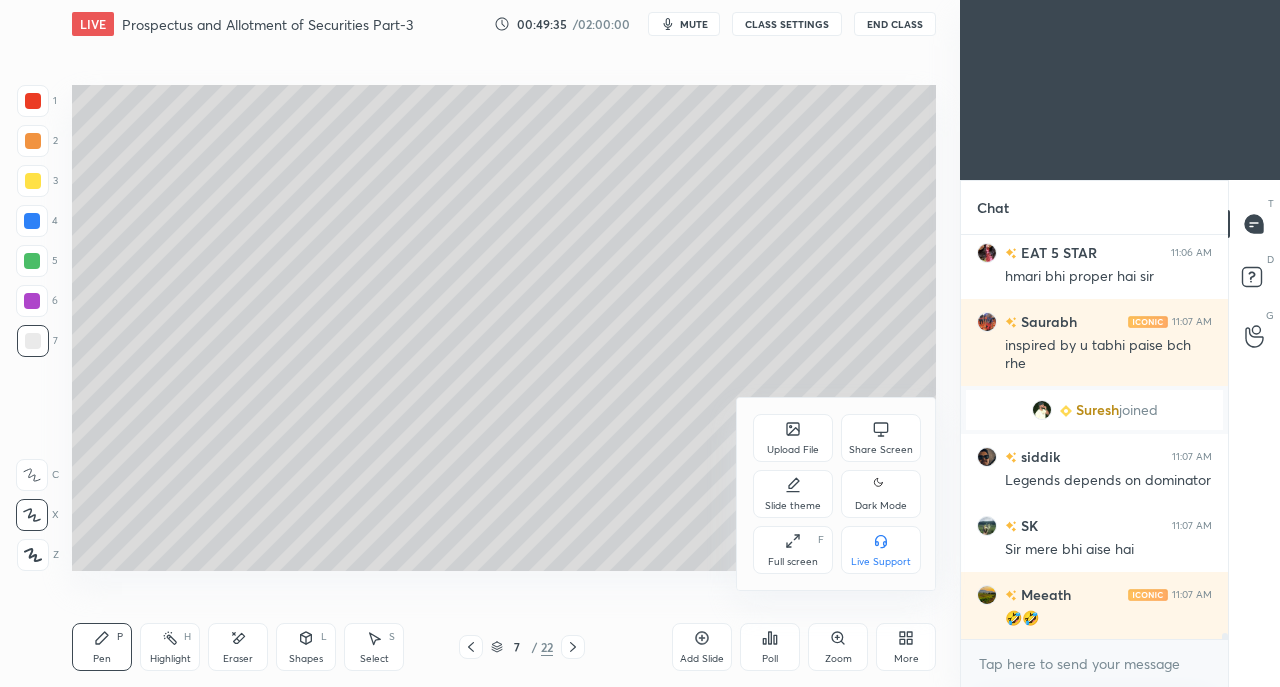 click on "Share Screen" at bounding box center (881, 438) 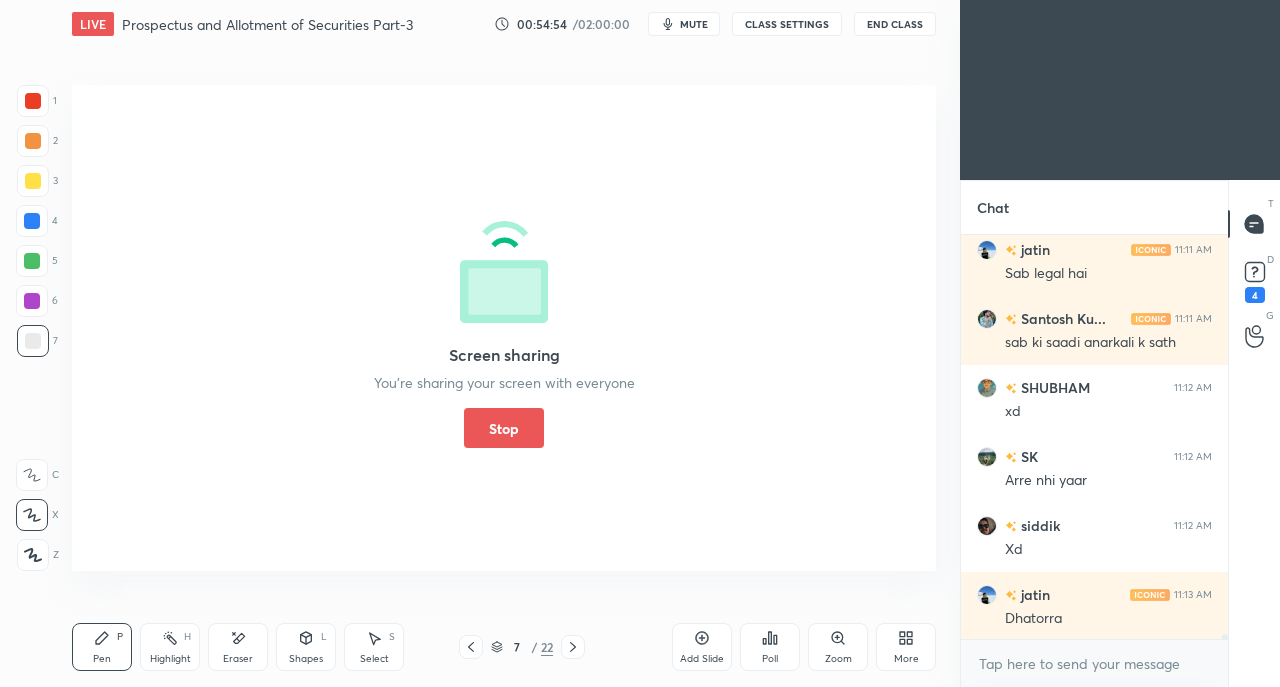 scroll, scrollTop: 30590, scrollLeft: 0, axis: vertical 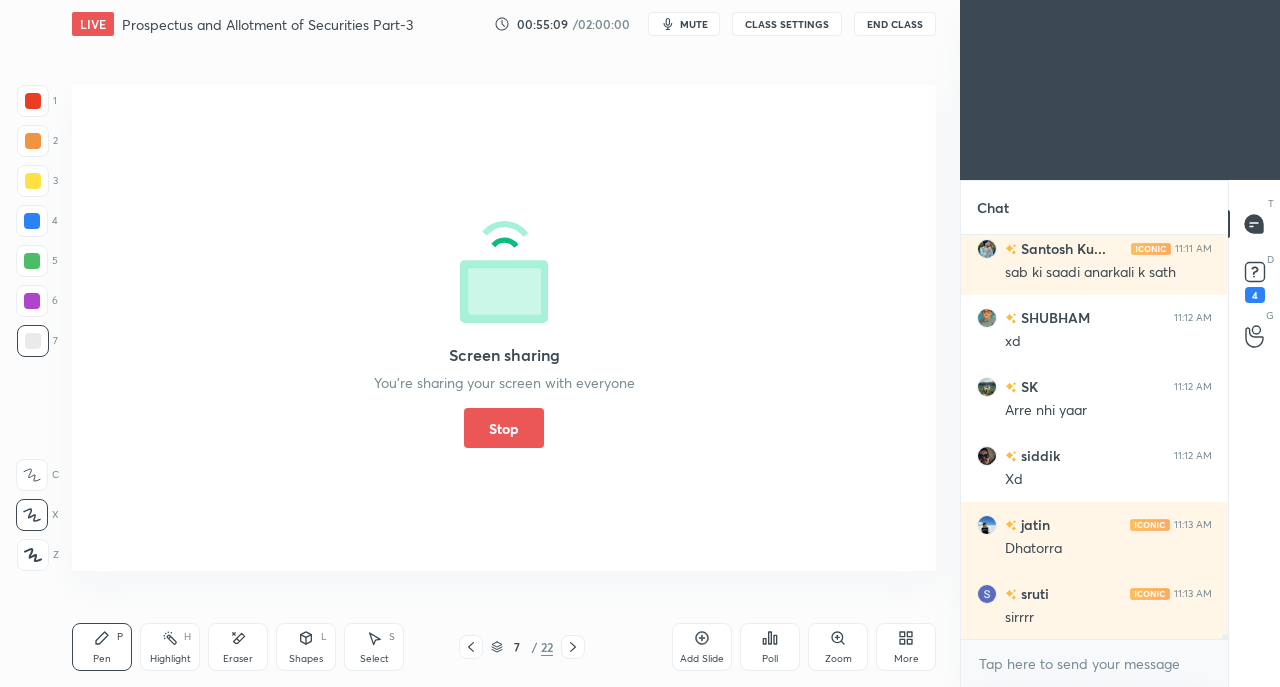 click on "Stop" at bounding box center [504, 428] 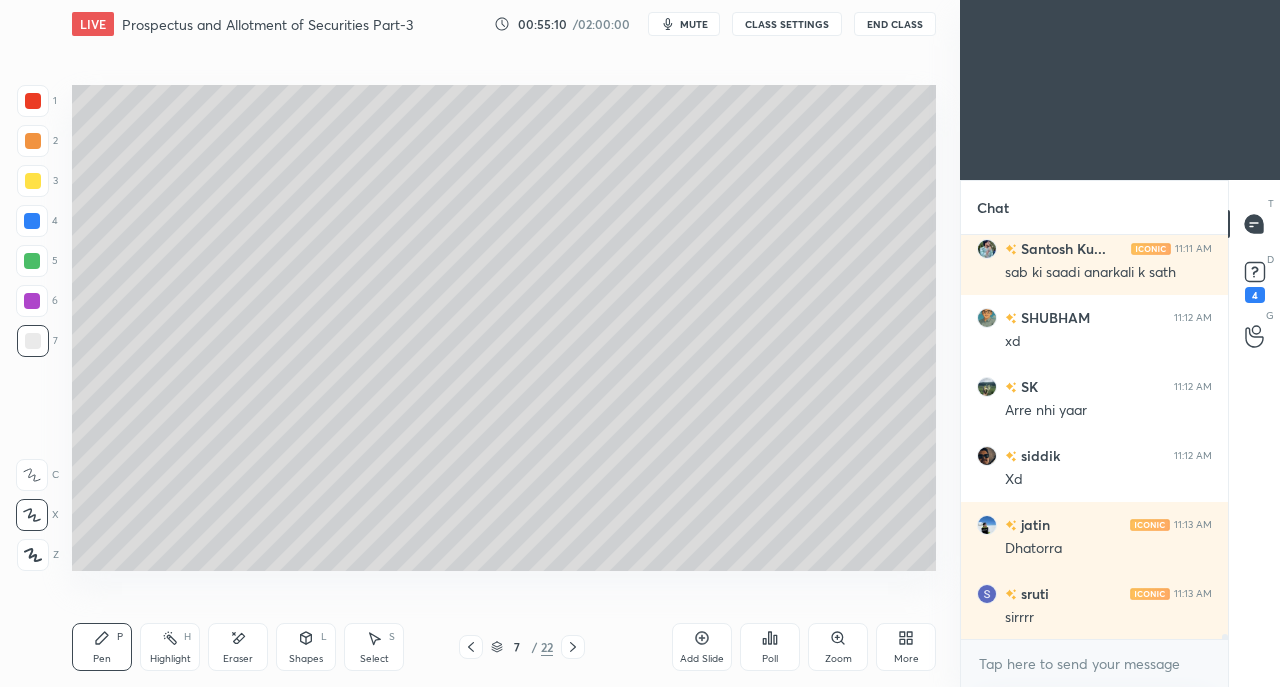 click 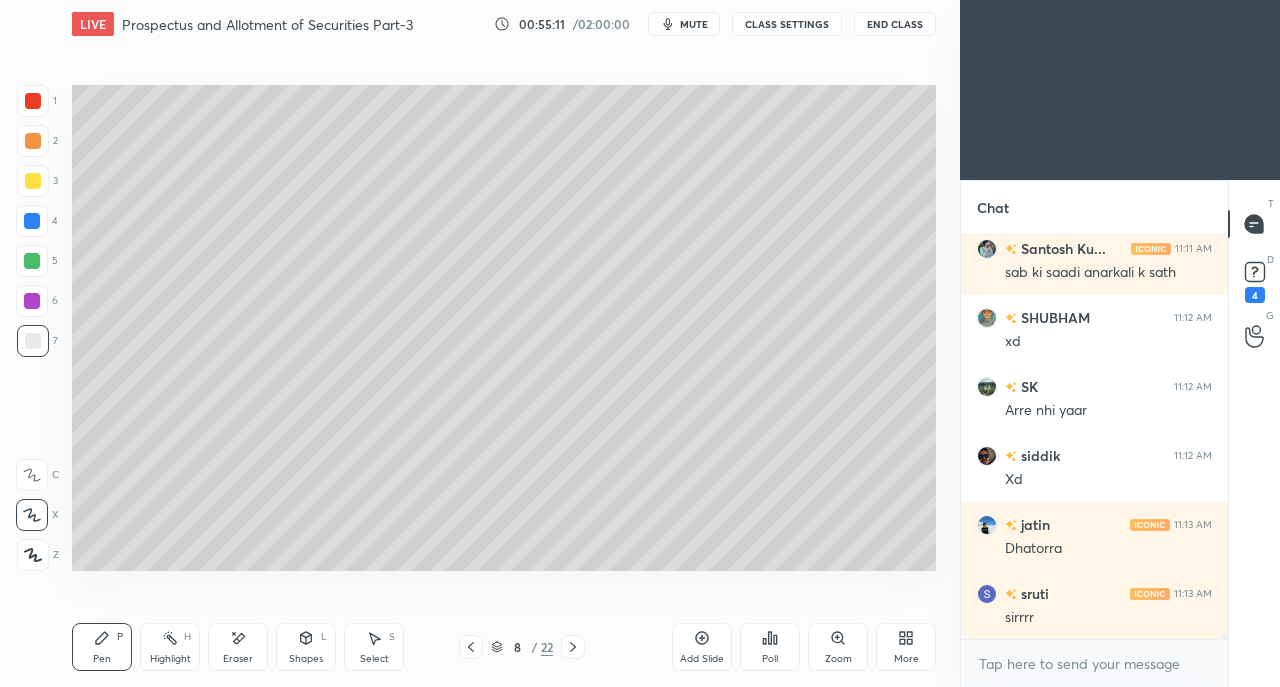 click 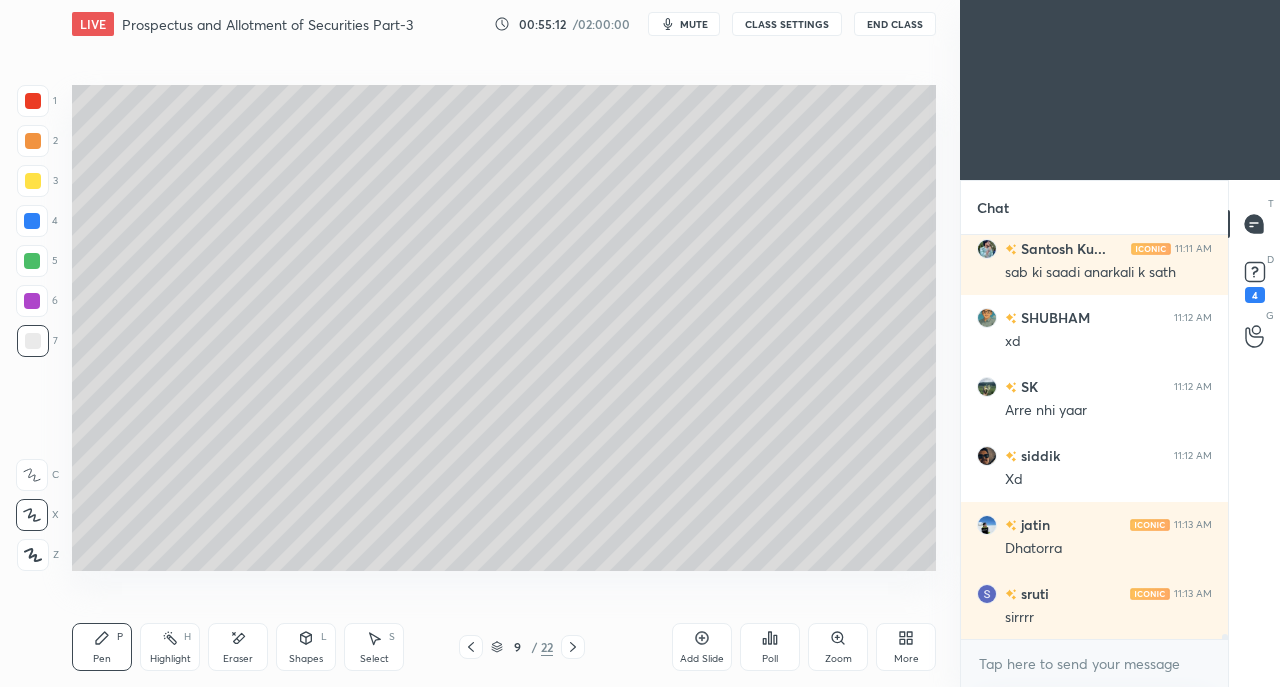 click 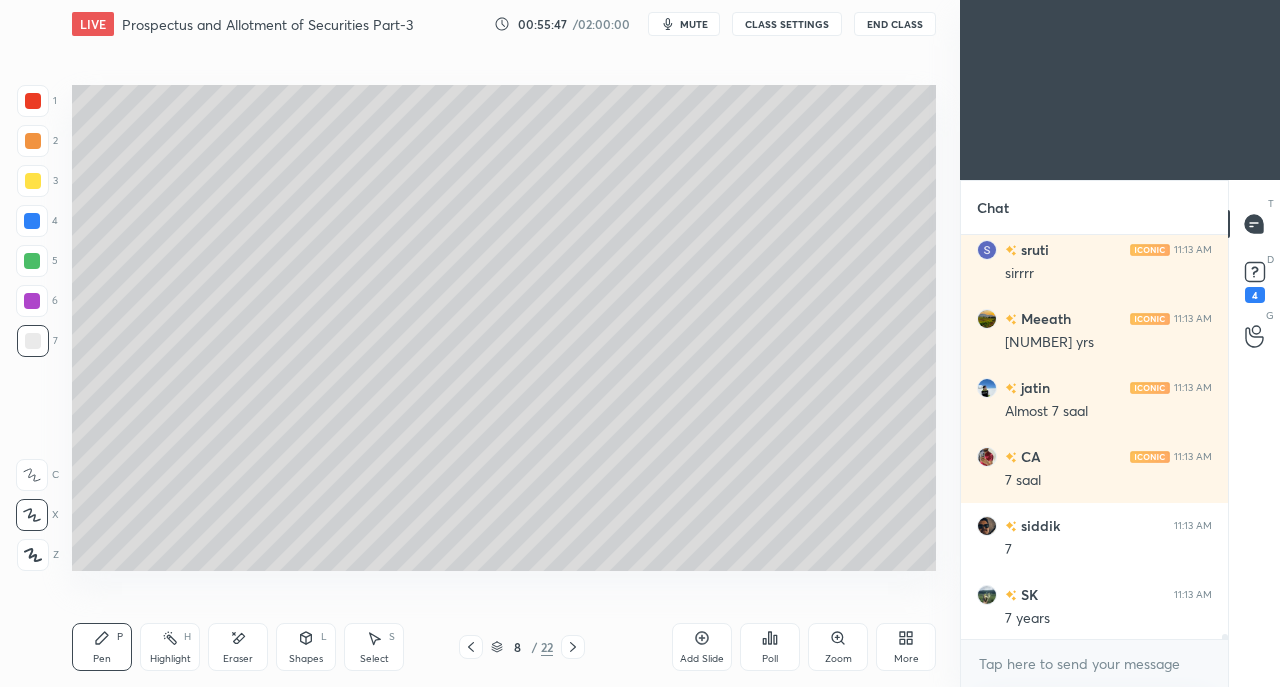 scroll, scrollTop: 31004, scrollLeft: 0, axis: vertical 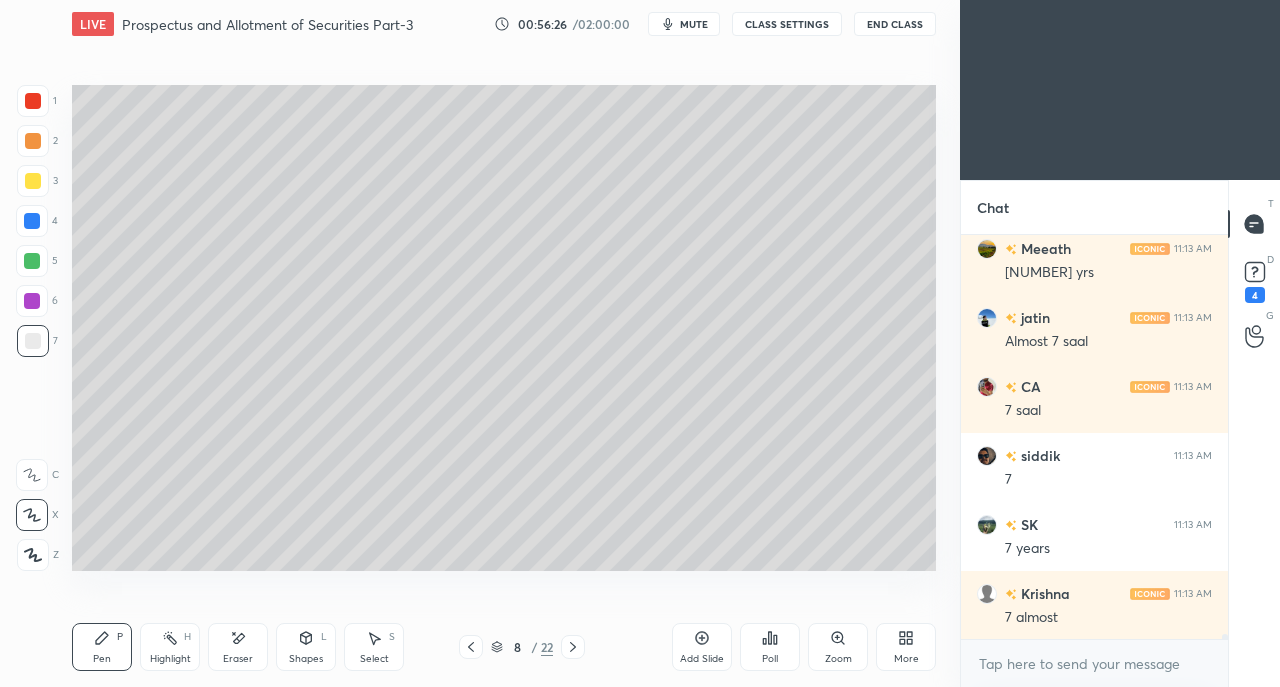 click 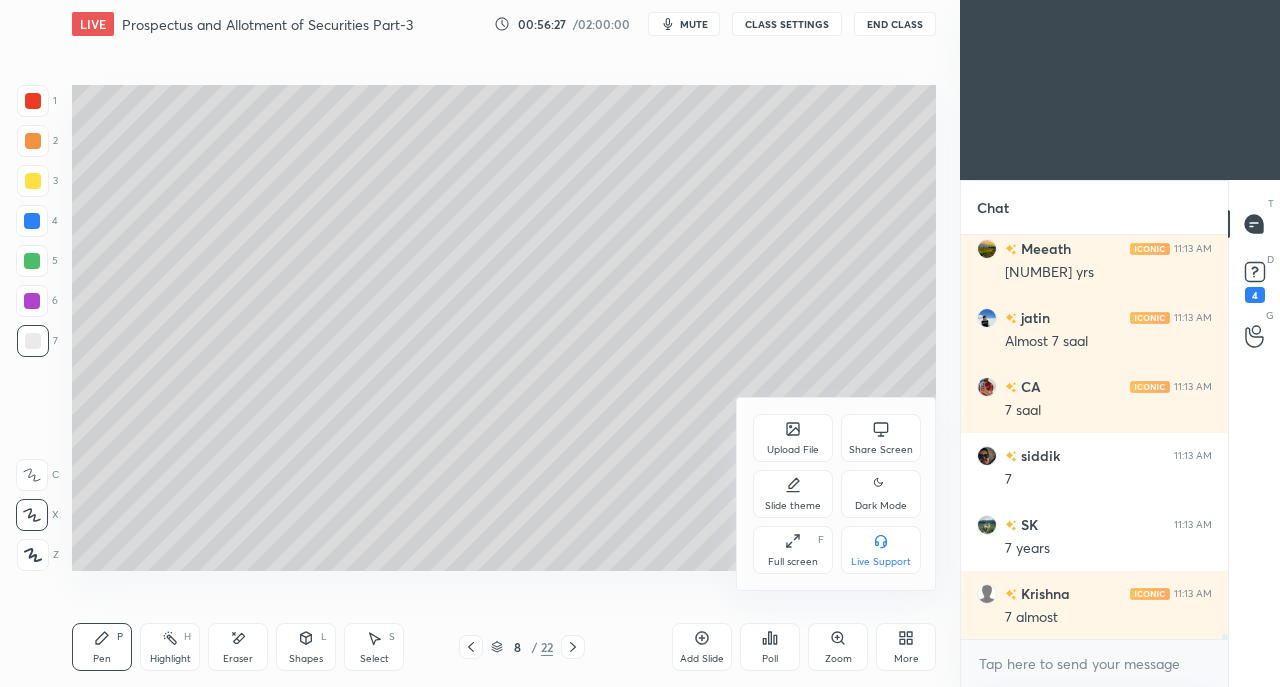 click on "Share Screen" at bounding box center [881, 450] 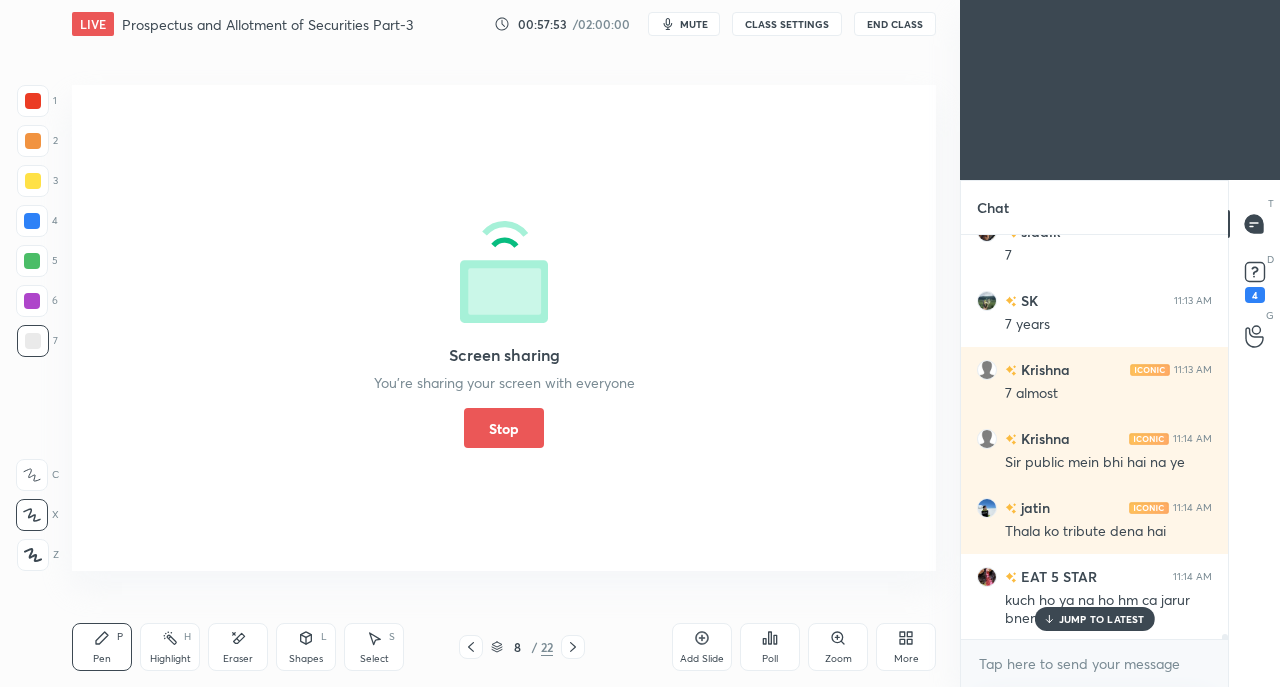 scroll, scrollTop: 31316, scrollLeft: 0, axis: vertical 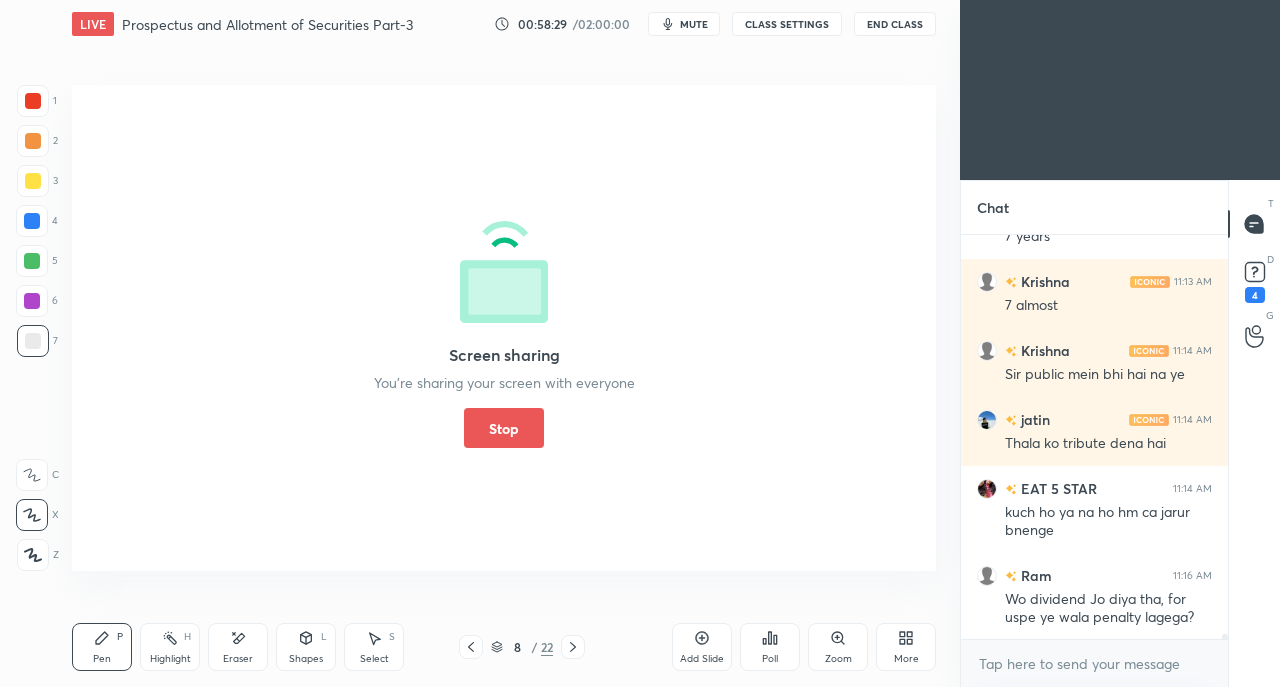 click on "Stop" at bounding box center [504, 428] 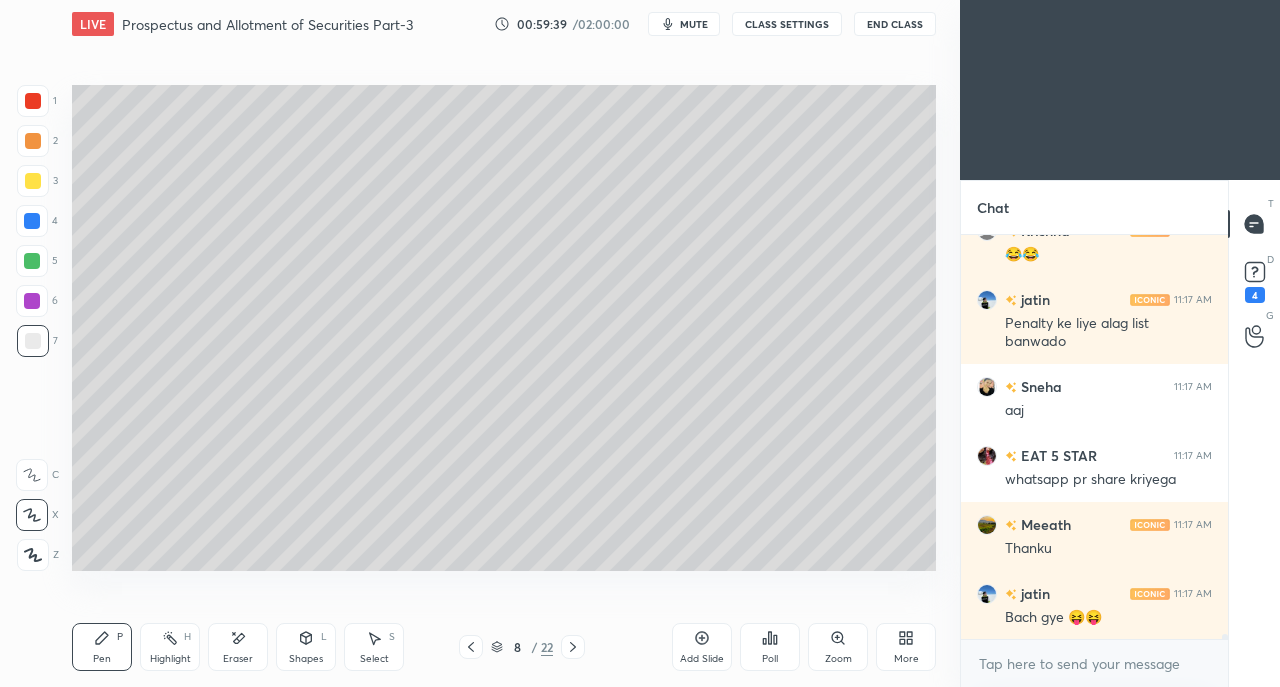 scroll, scrollTop: 32110, scrollLeft: 0, axis: vertical 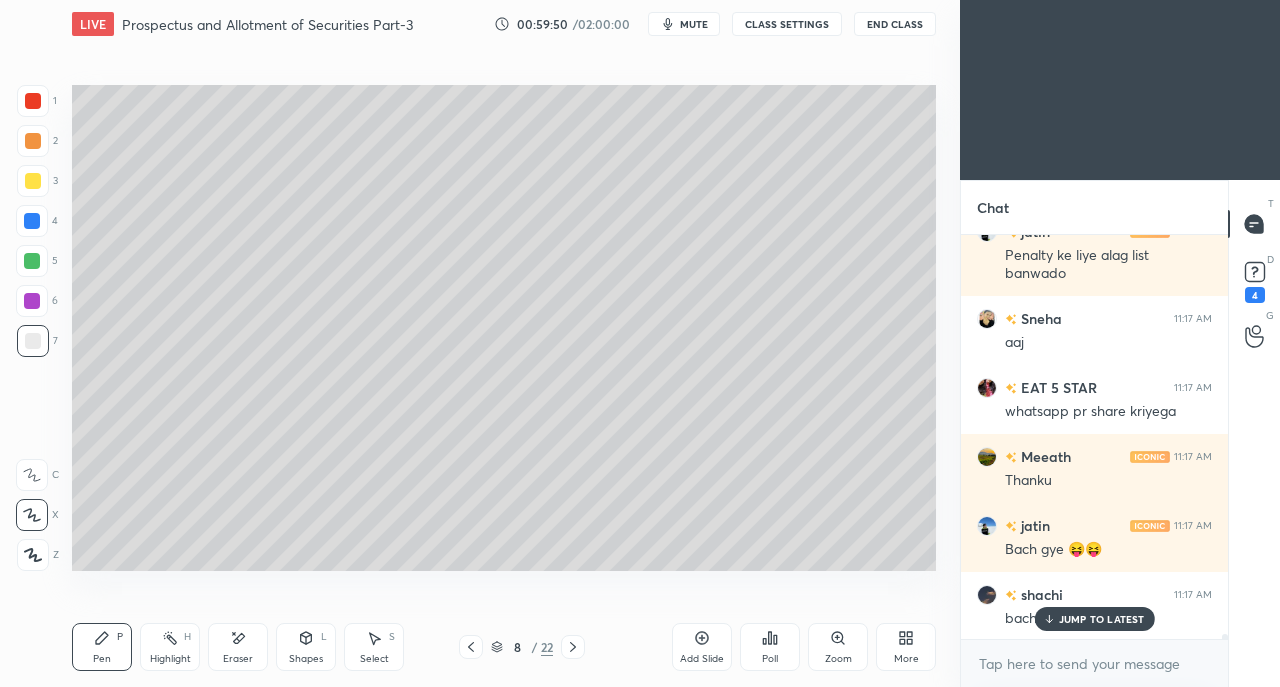 click on "JUMP TO LATEST" at bounding box center (1102, 619) 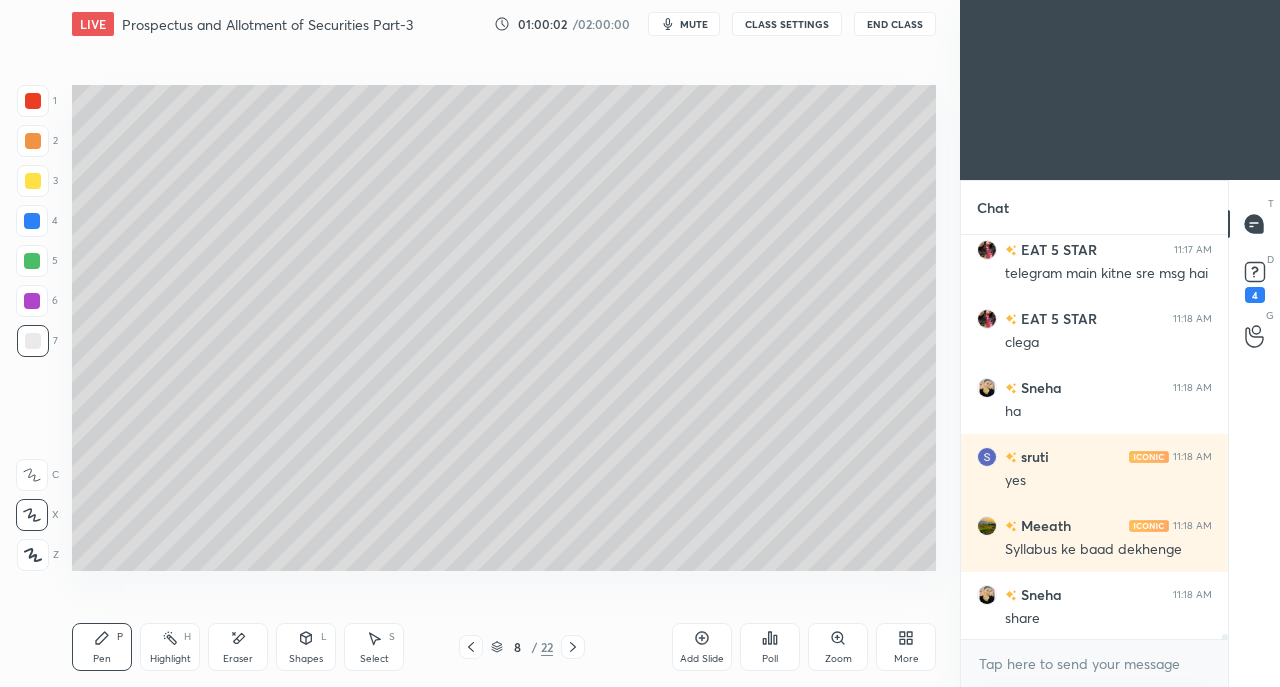 scroll, scrollTop: 32594, scrollLeft: 0, axis: vertical 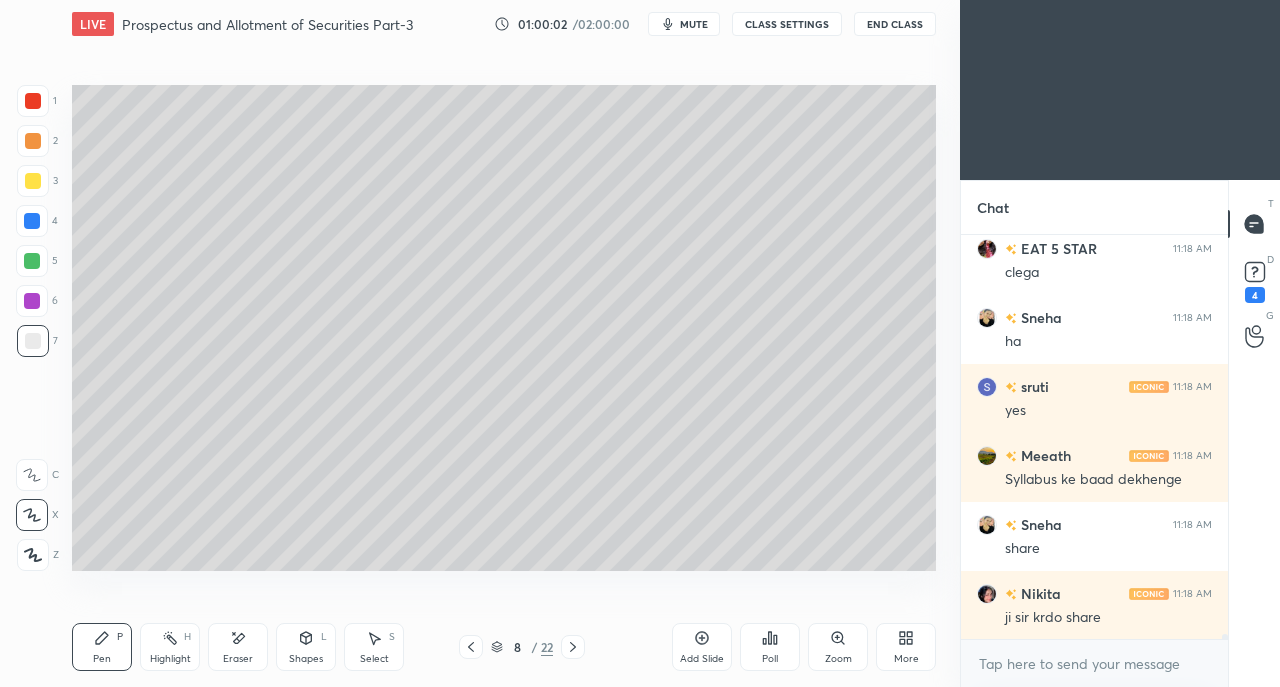 click on "[LAST] 11:18 AM" at bounding box center [1094, 593] 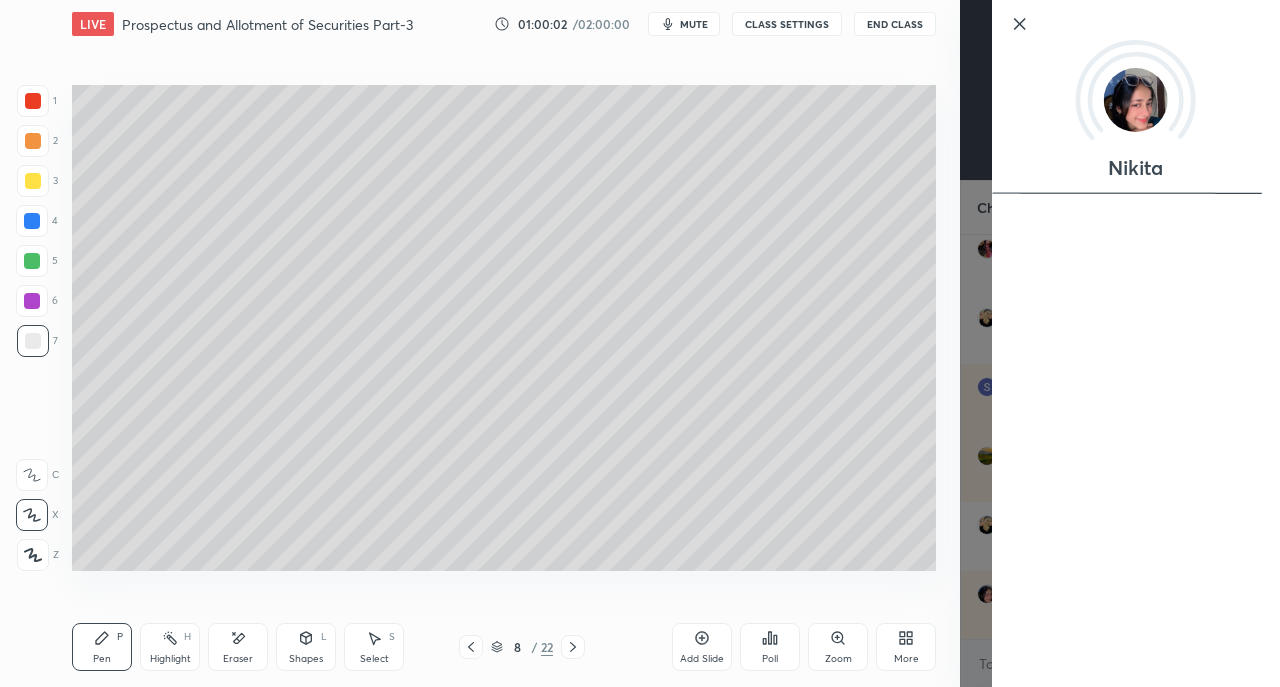click on "Add Slide Poll Zoom More" at bounding box center (804, 647) 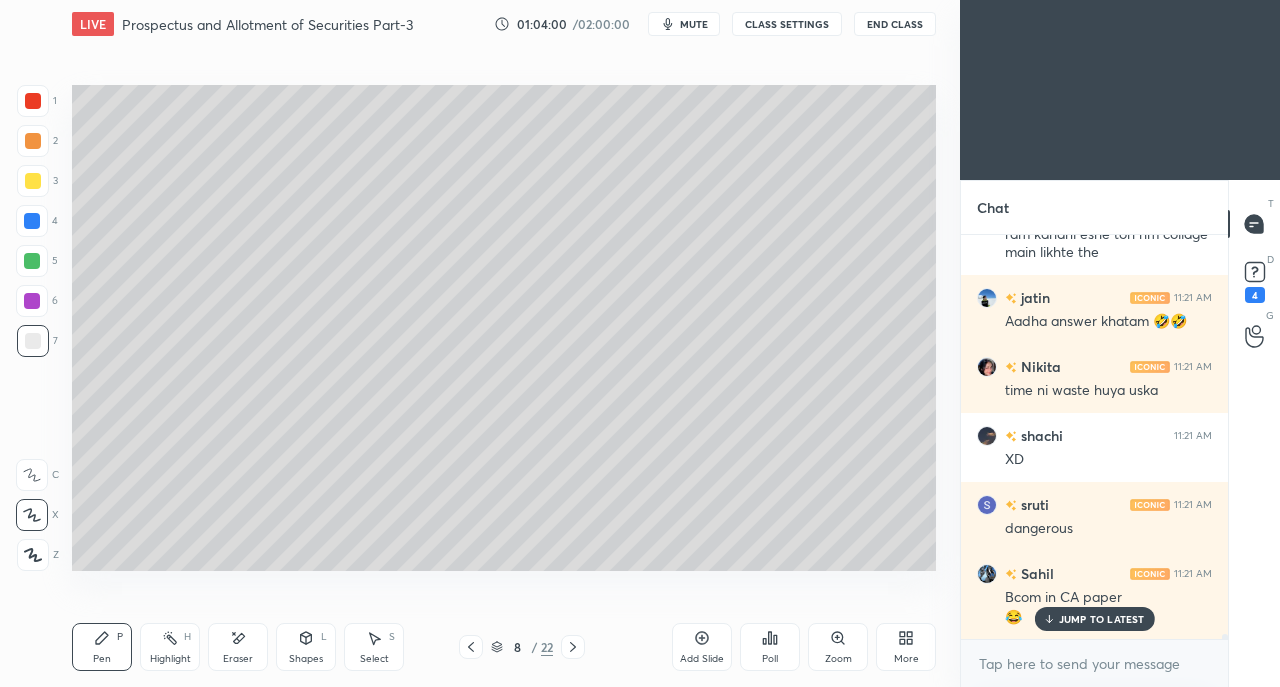 scroll, scrollTop: 34254, scrollLeft: 0, axis: vertical 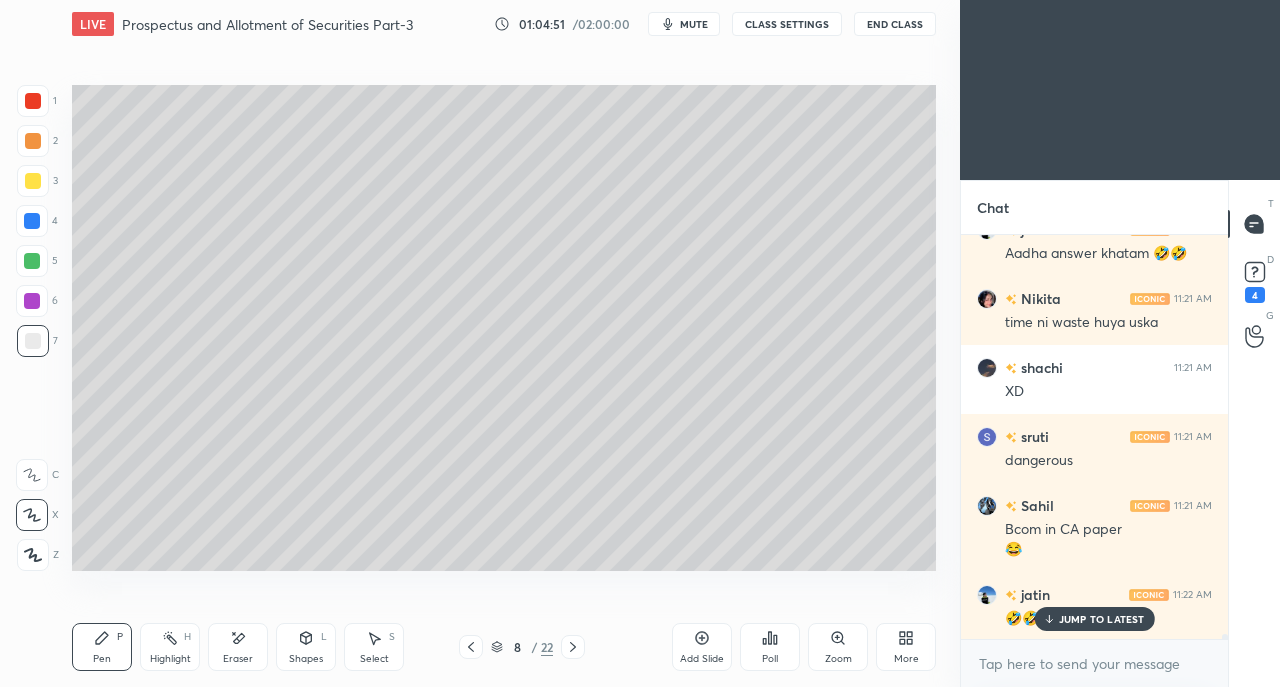 click on "More" at bounding box center (906, 647) 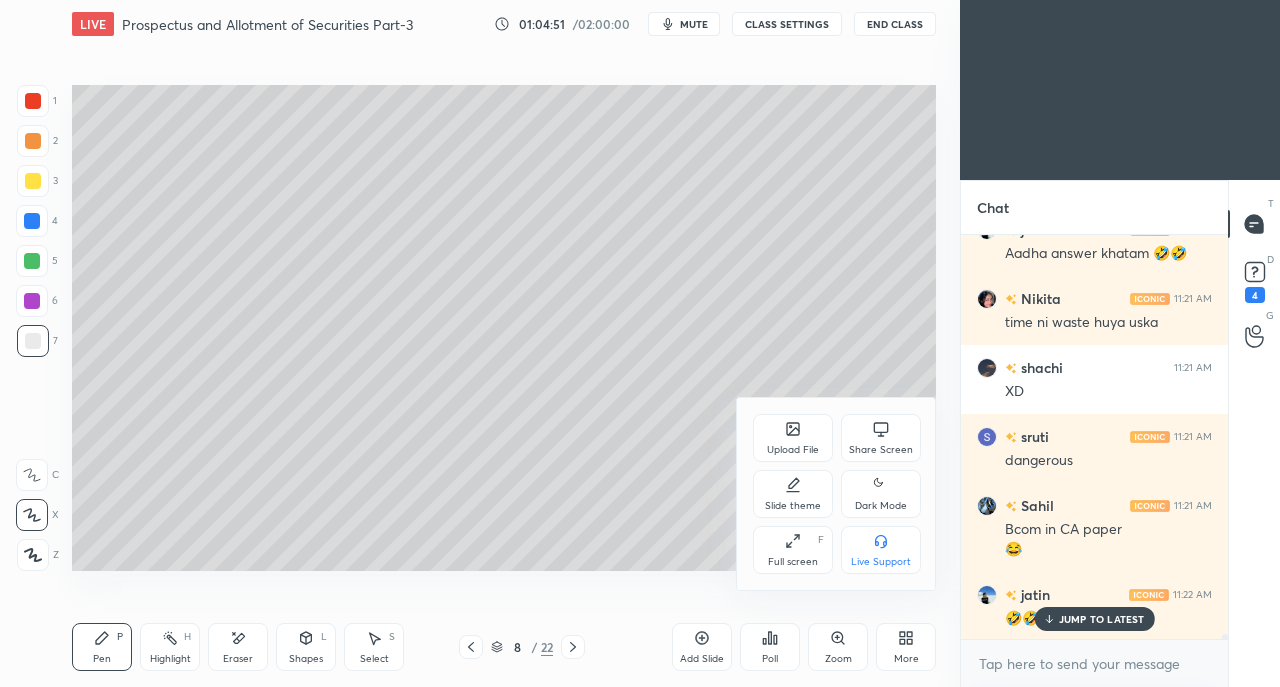 click on "Share Screen" at bounding box center [881, 450] 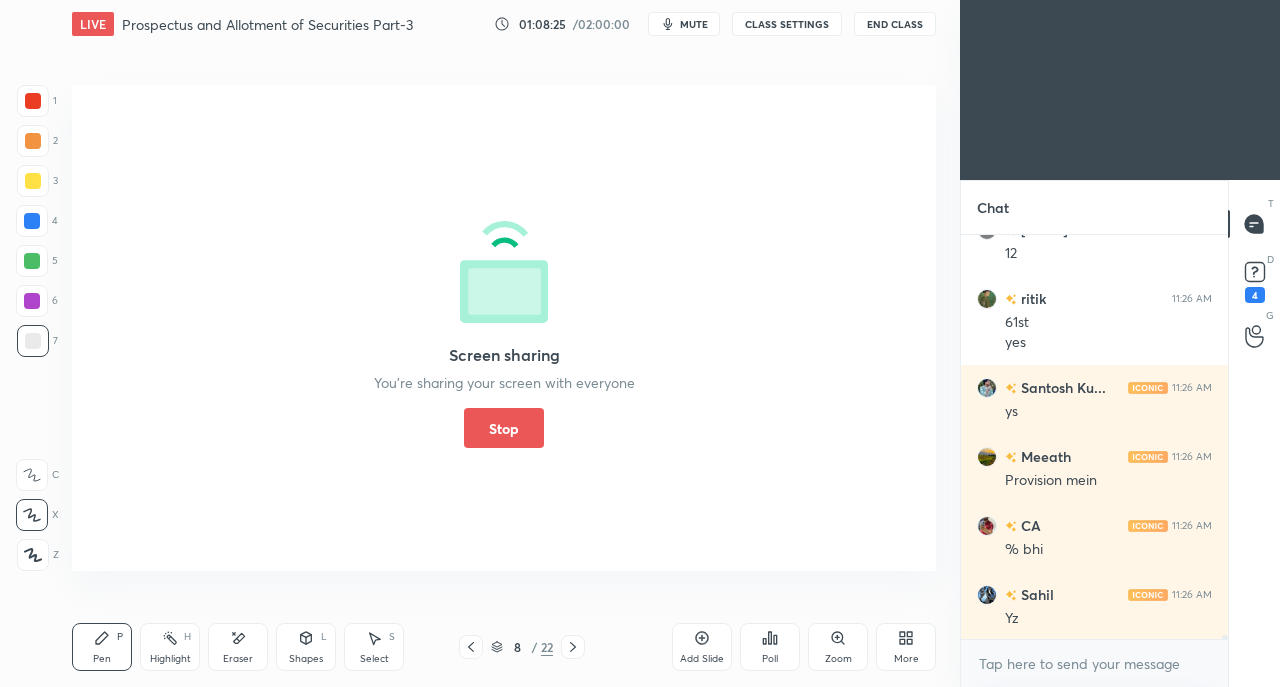 scroll, scrollTop: 36350, scrollLeft: 0, axis: vertical 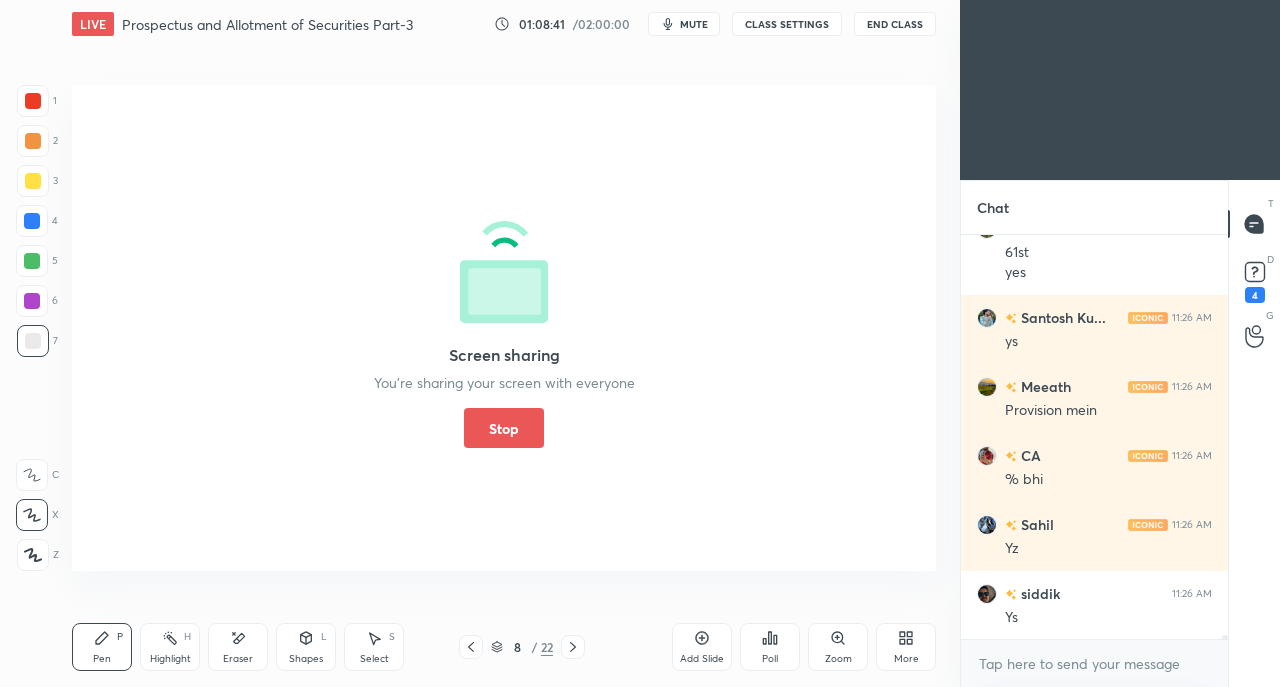 click on "Stop" at bounding box center (504, 428) 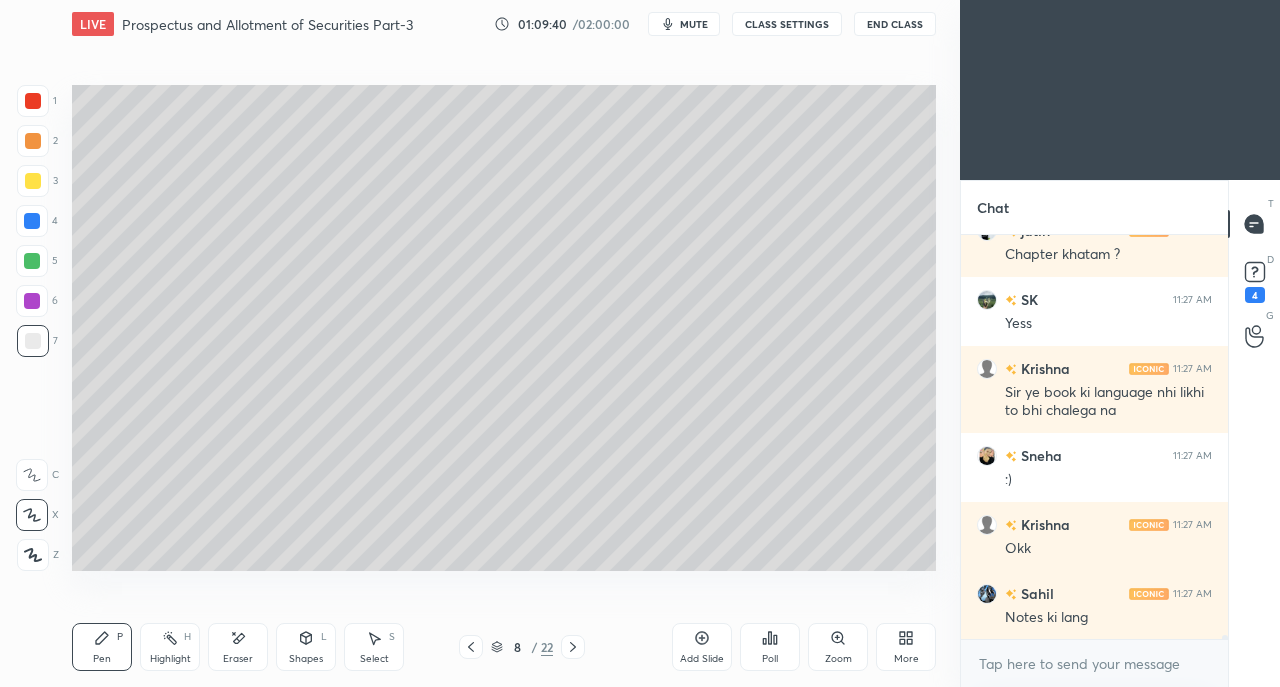 scroll, scrollTop: 37126, scrollLeft: 0, axis: vertical 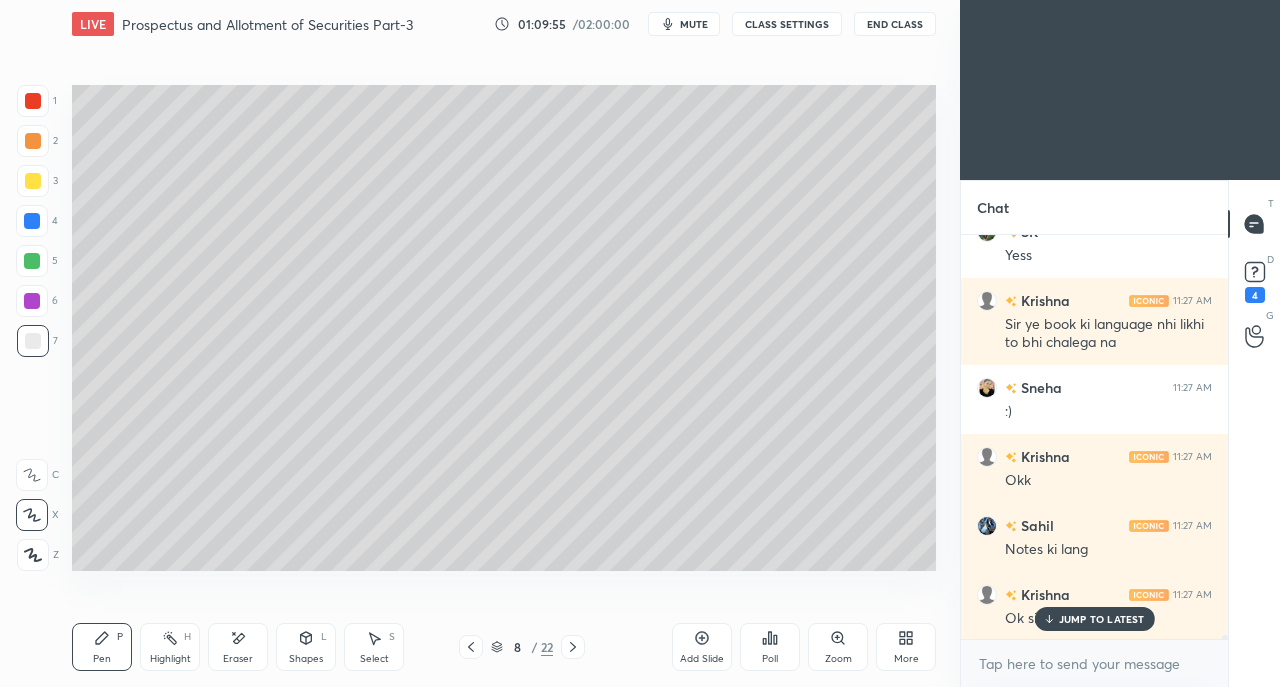 click on "JUMP TO LATEST" at bounding box center (1102, 619) 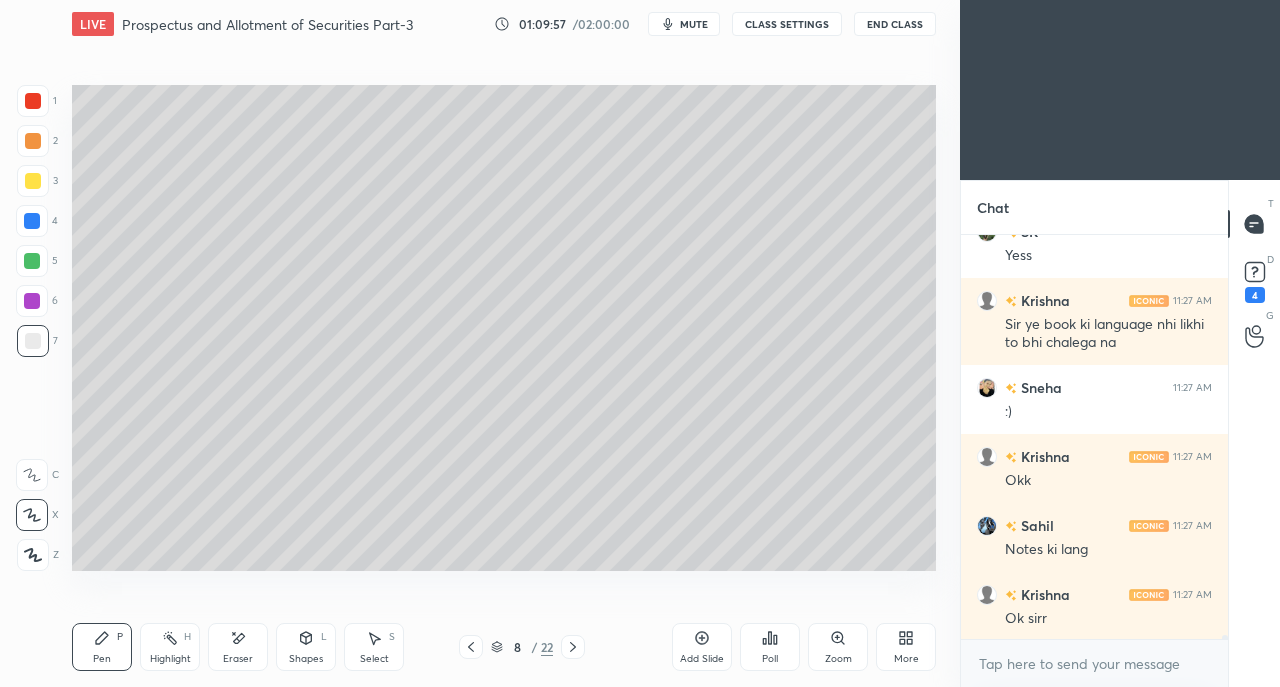 click 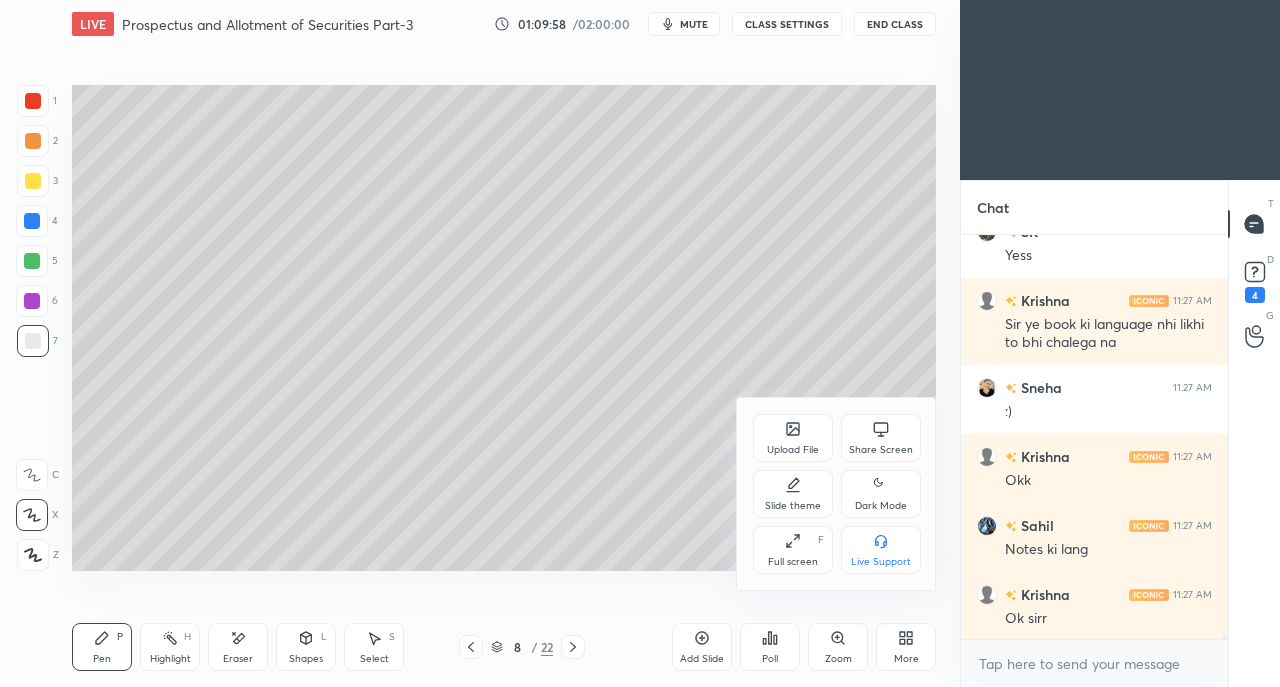 click on "Share Screen" at bounding box center [881, 450] 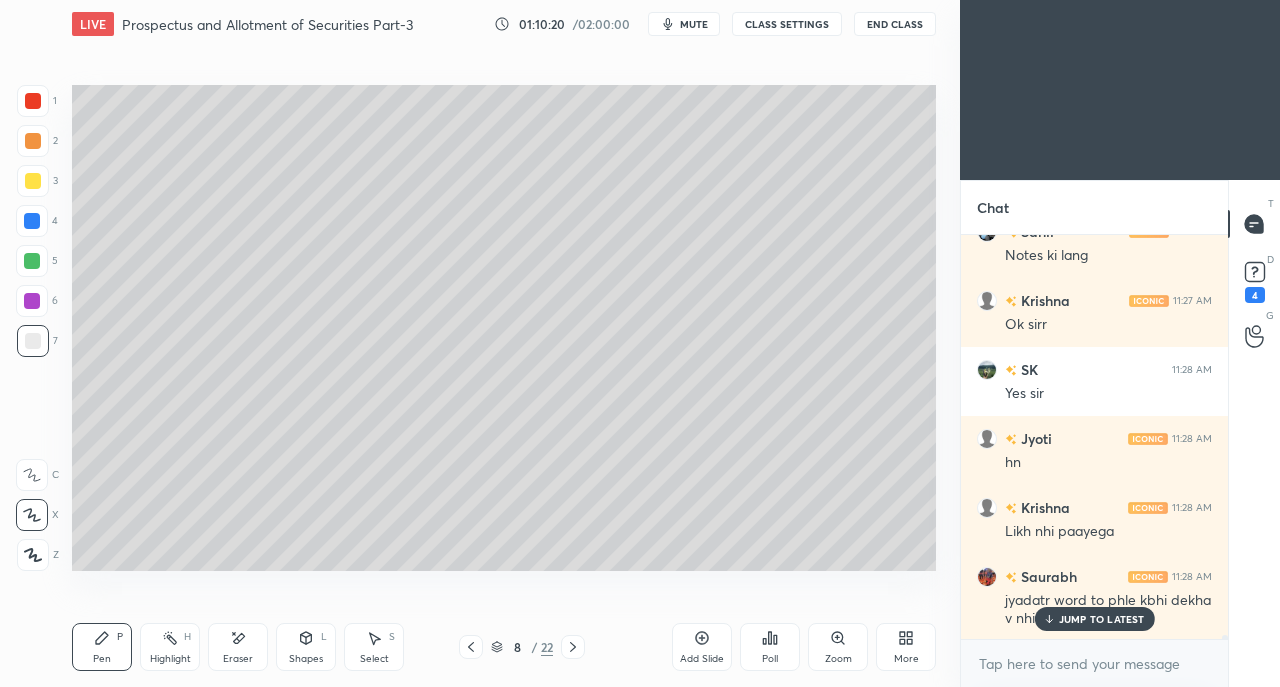 scroll, scrollTop: 37490, scrollLeft: 0, axis: vertical 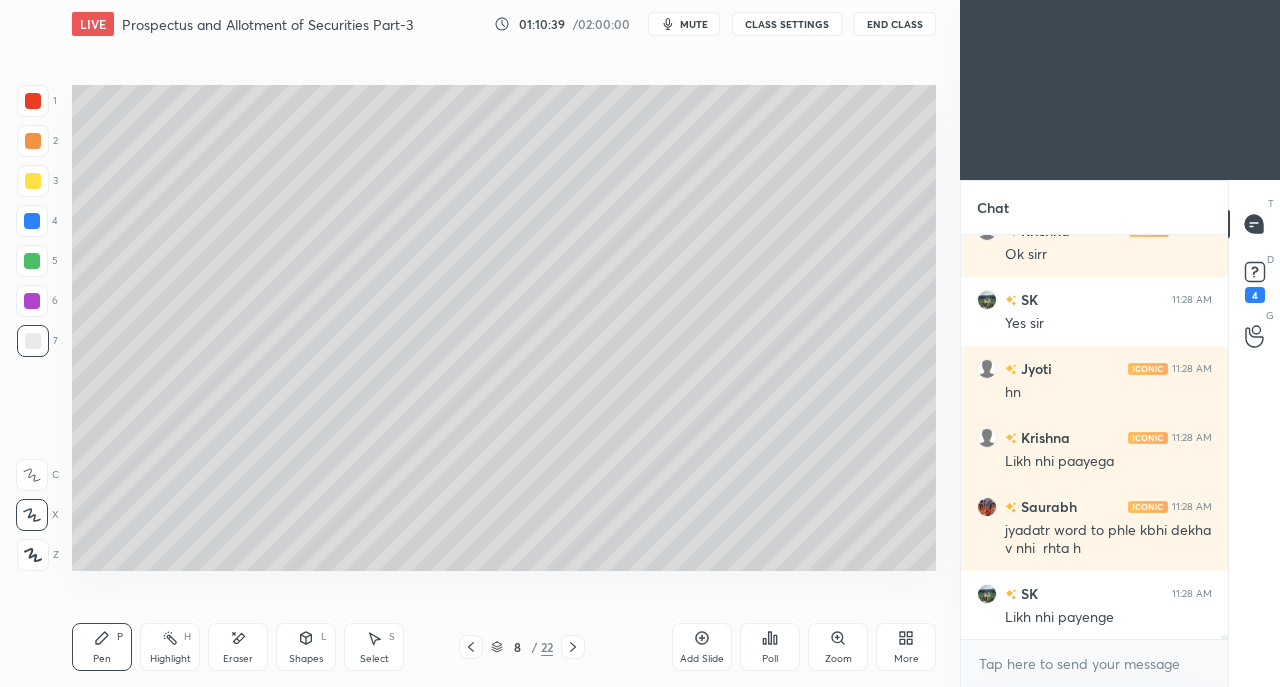 click on "More" at bounding box center [906, 659] 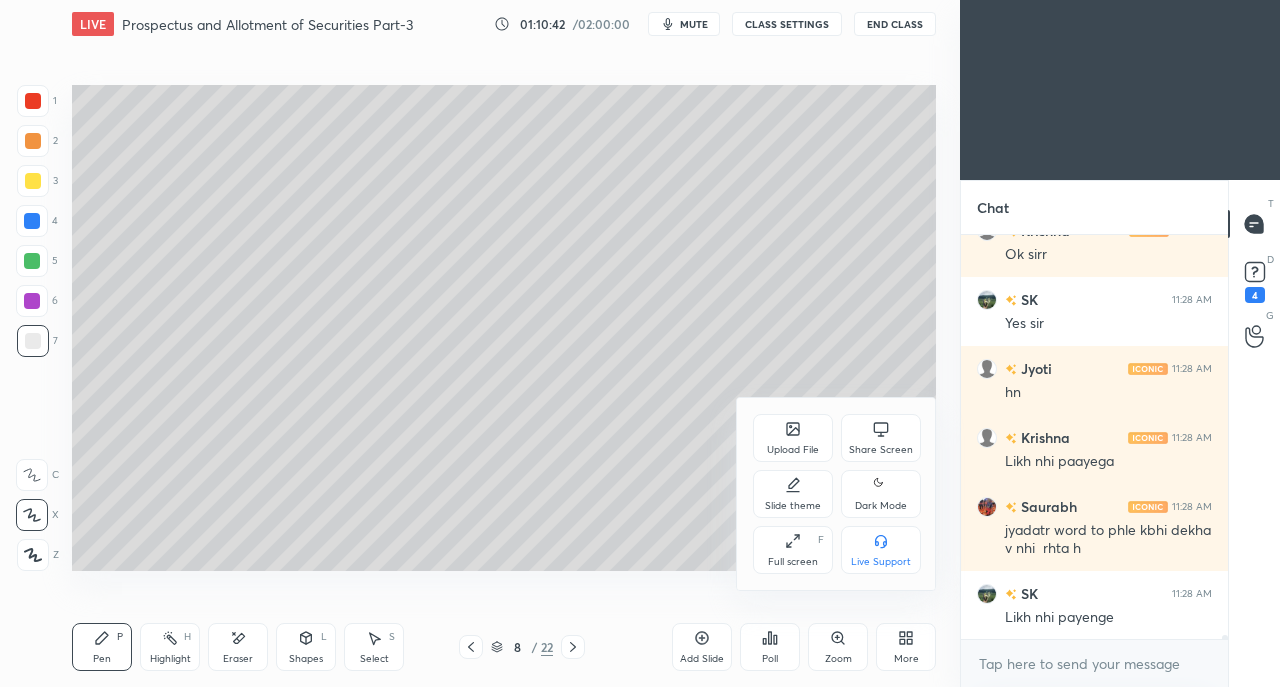 click at bounding box center [640, 343] 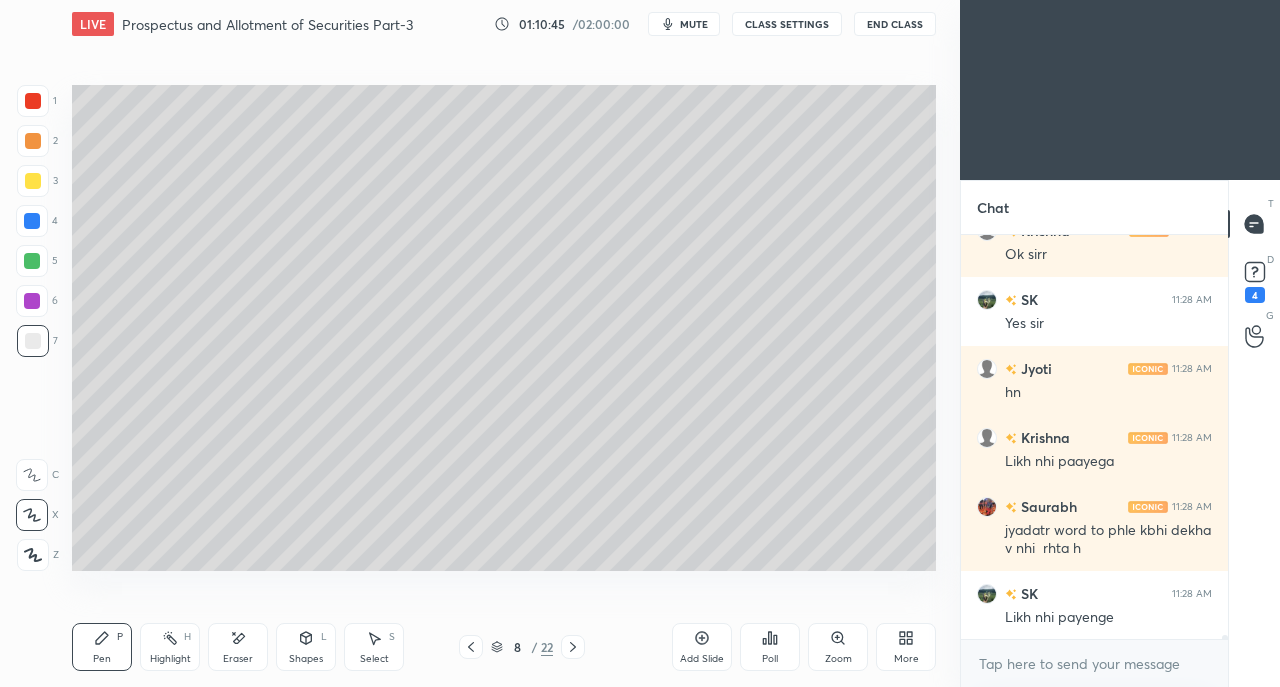 click on "More" at bounding box center [906, 647] 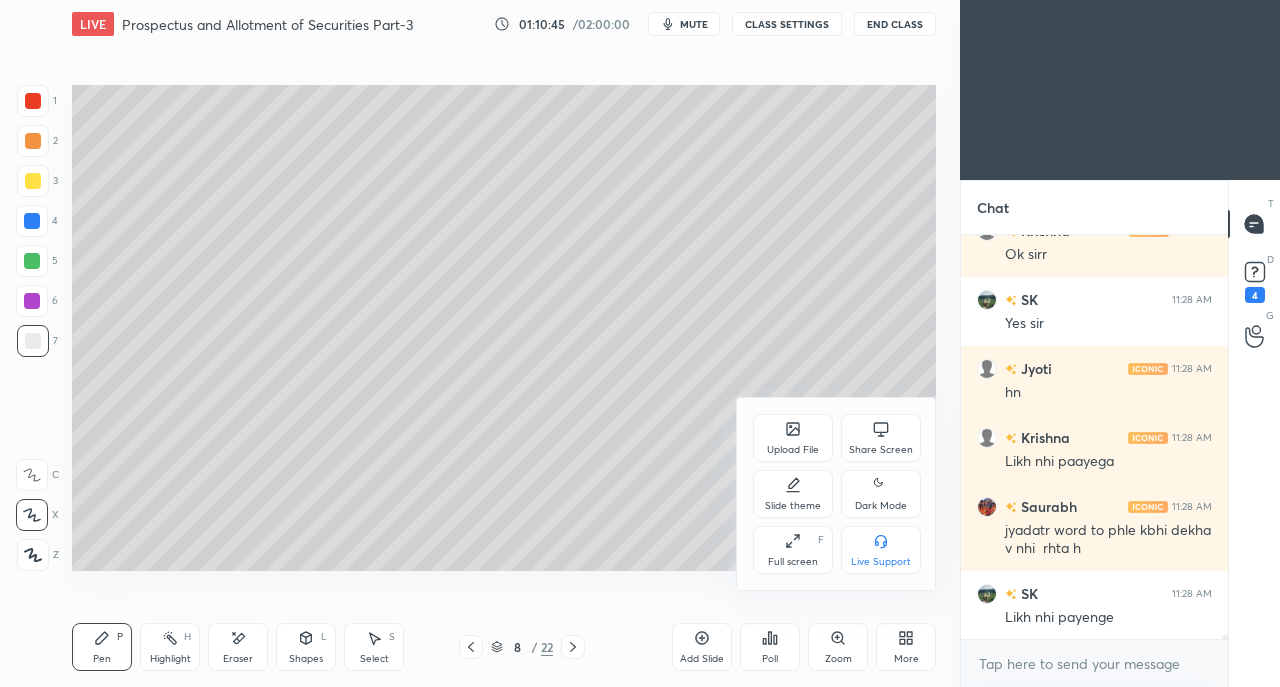 click on "Share Screen" at bounding box center (881, 438) 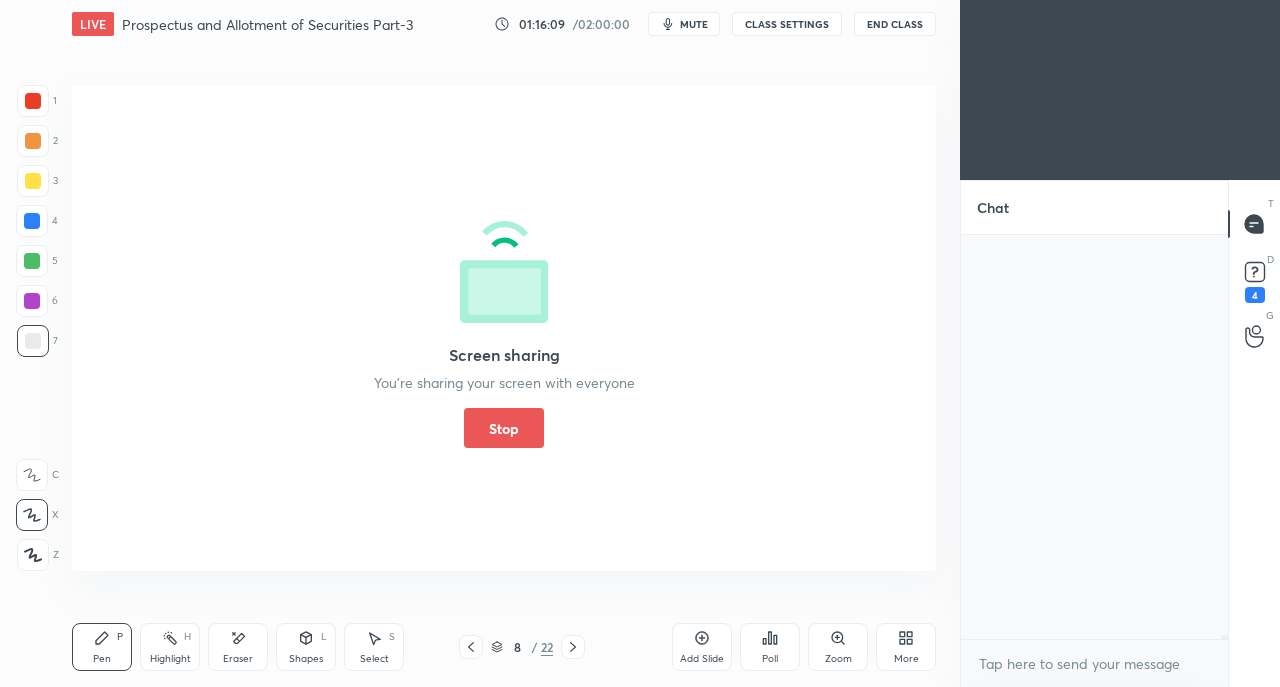 scroll, scrollTop: 40270, scrollLeft: 0, axis: vertical 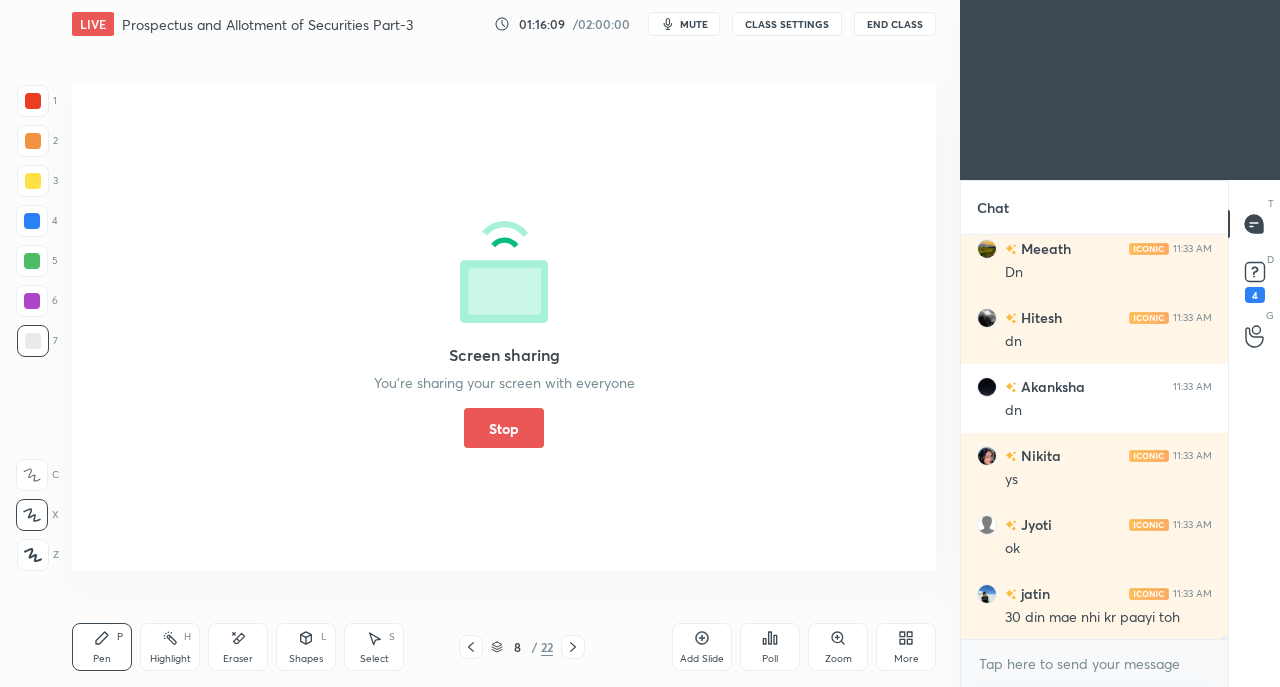 click on "Stop" at bounding box center (504, 428) 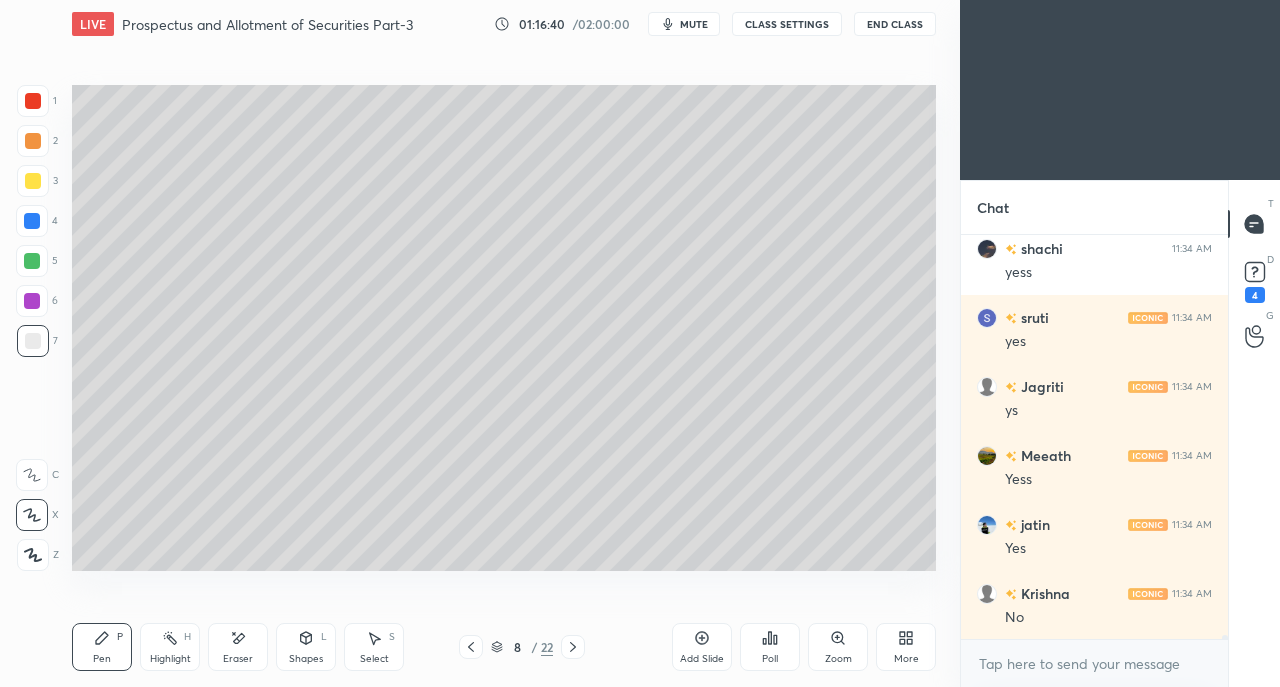 scroll, scrollTop: 40966, scrollLeft: 0, axis: vertical 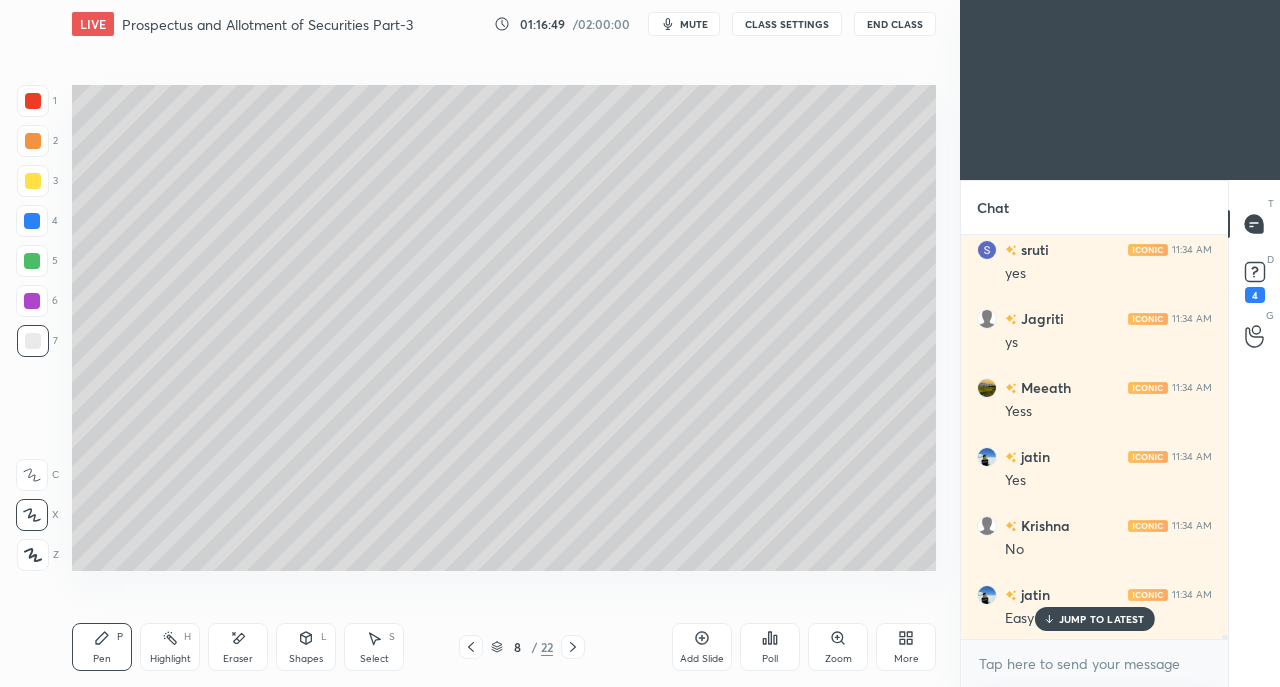 click on "JUMP TO LATEST" at bounding box center (1102, 619) 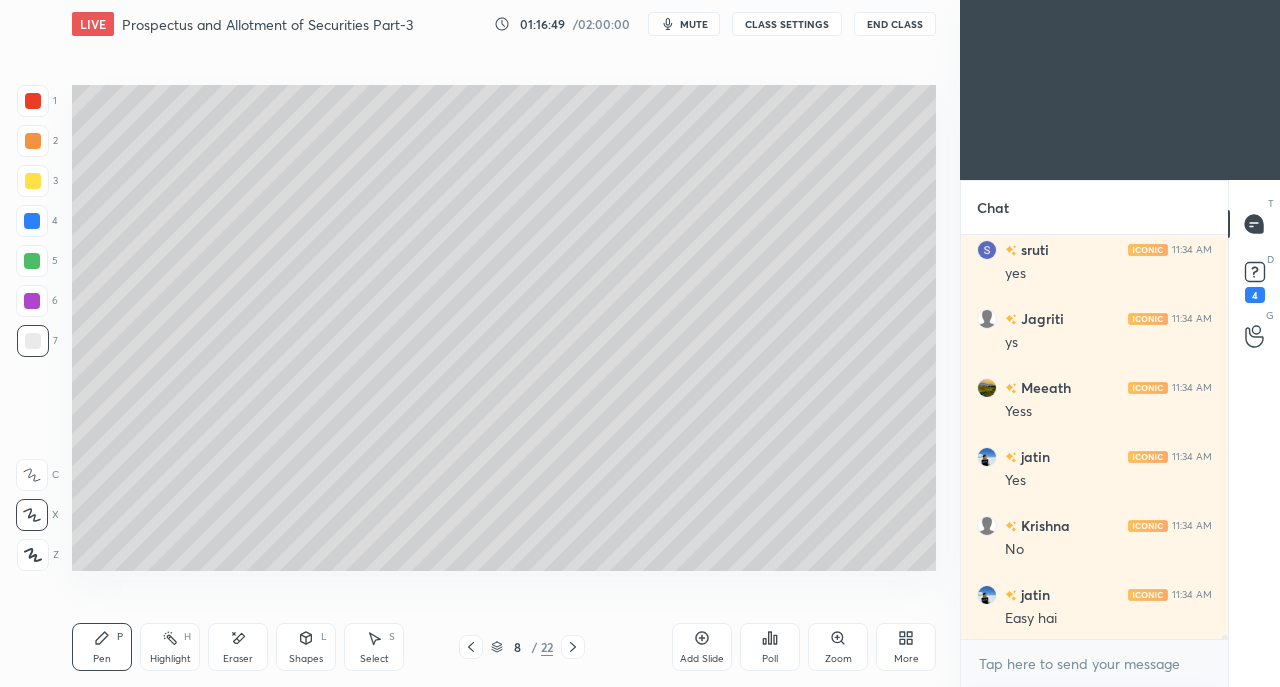 click on "More" at bounding box center [906, 647] 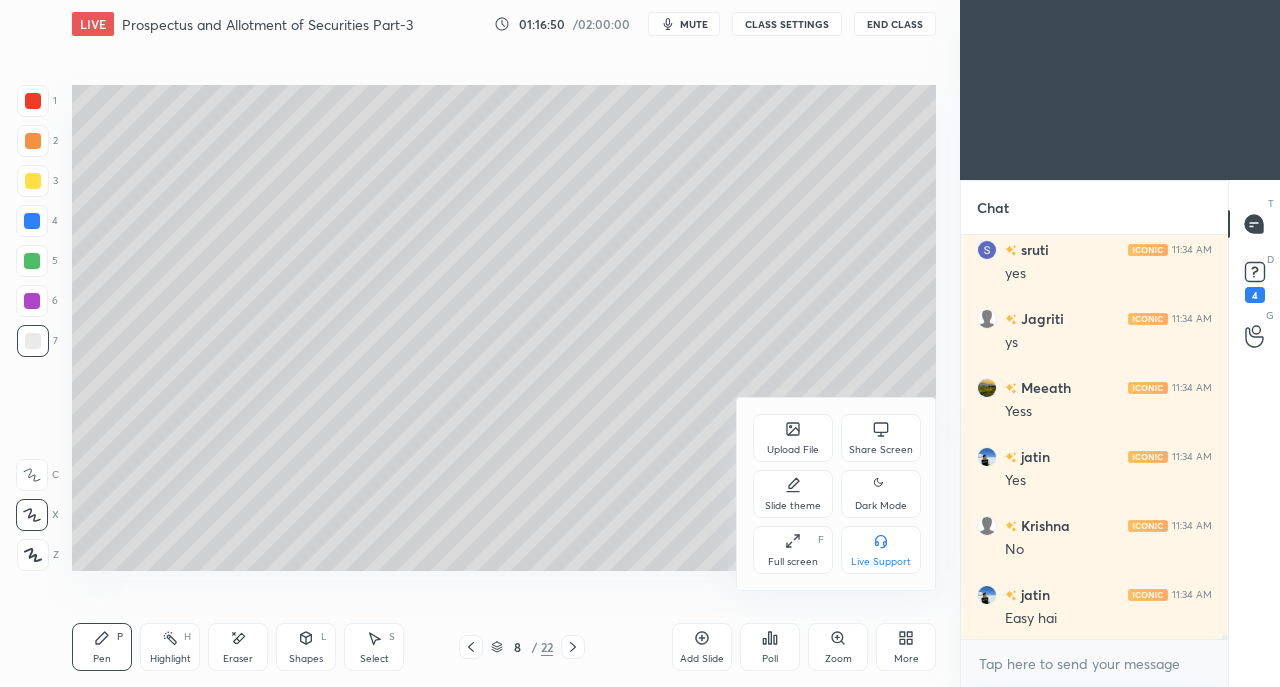 click on "Share Screen" at bounding box center [881, 450] 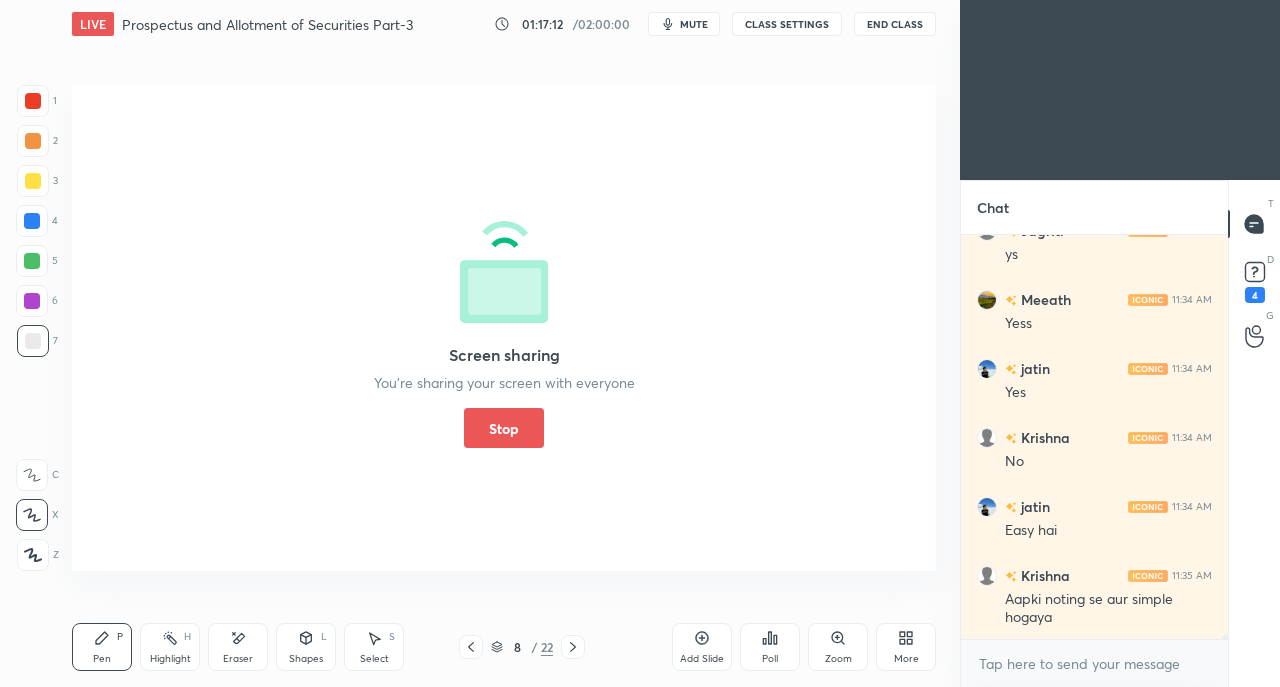 scroll, scrollTop: 41122, scrollLeft: 0, axis: vertical 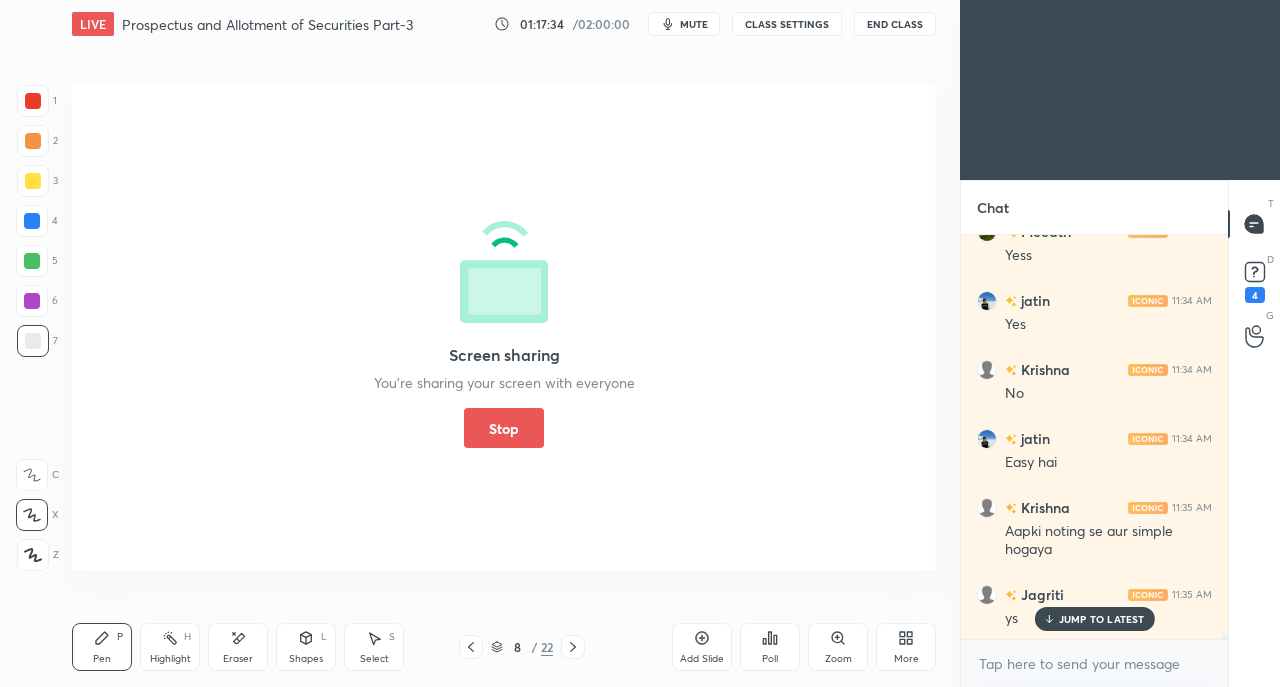 click on "Stop" at bounding box center (504, 428) 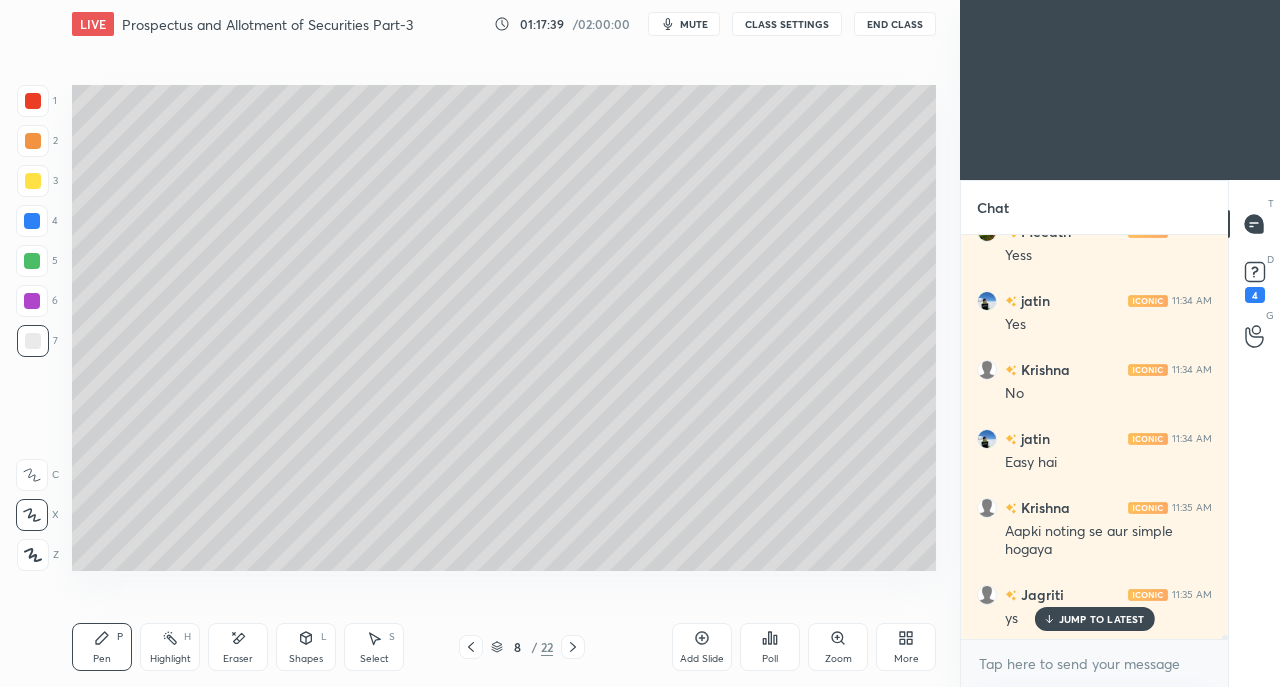 scroll, scrollTop: 41192, scrollLeft: 0, axis: vertical 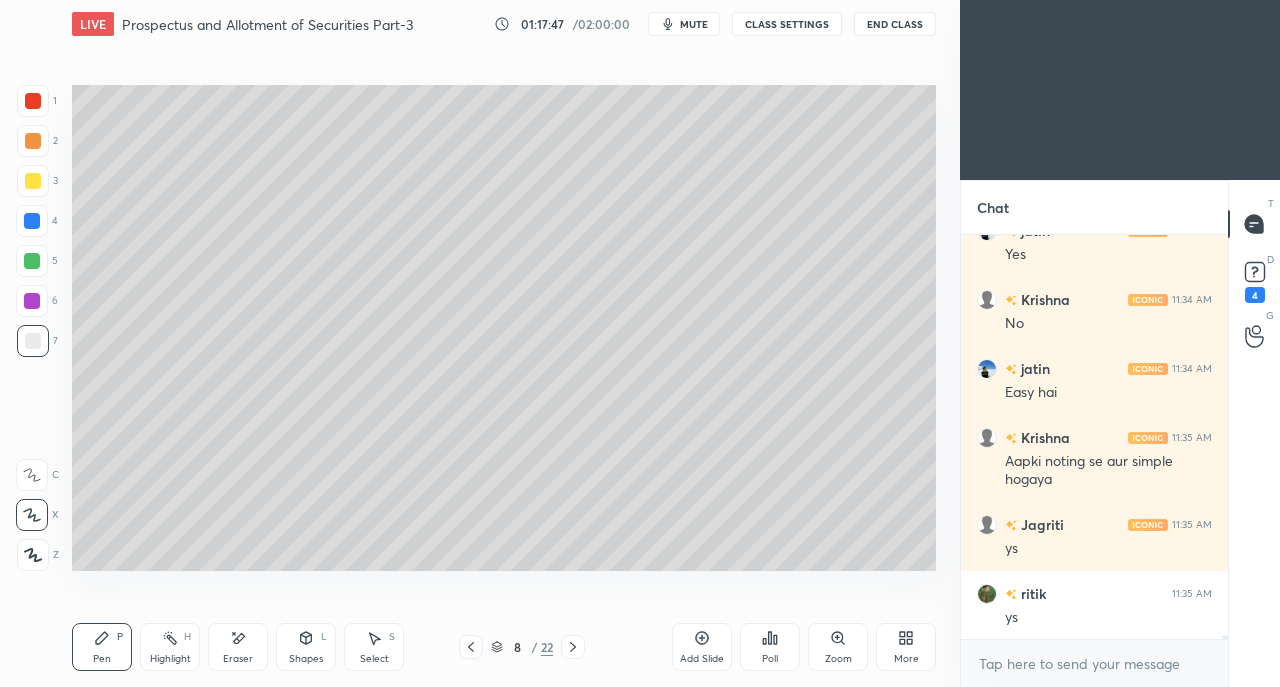 click on "More" at bounding box center (906, 659) 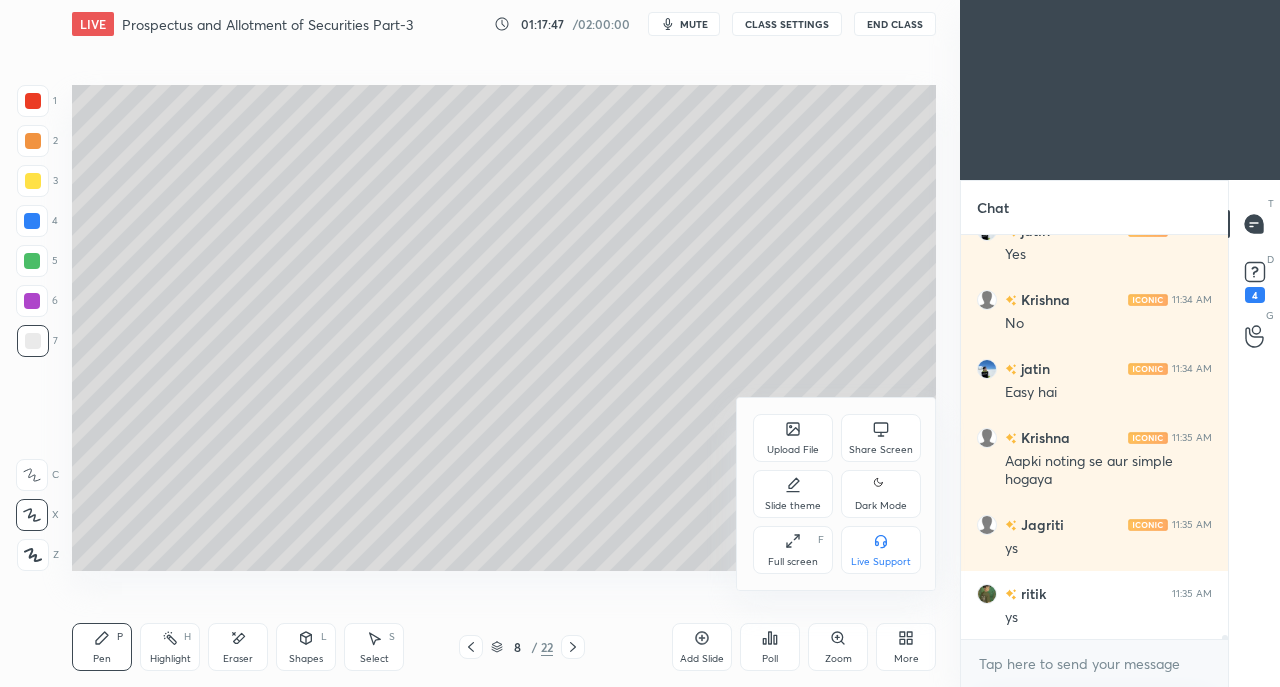 click 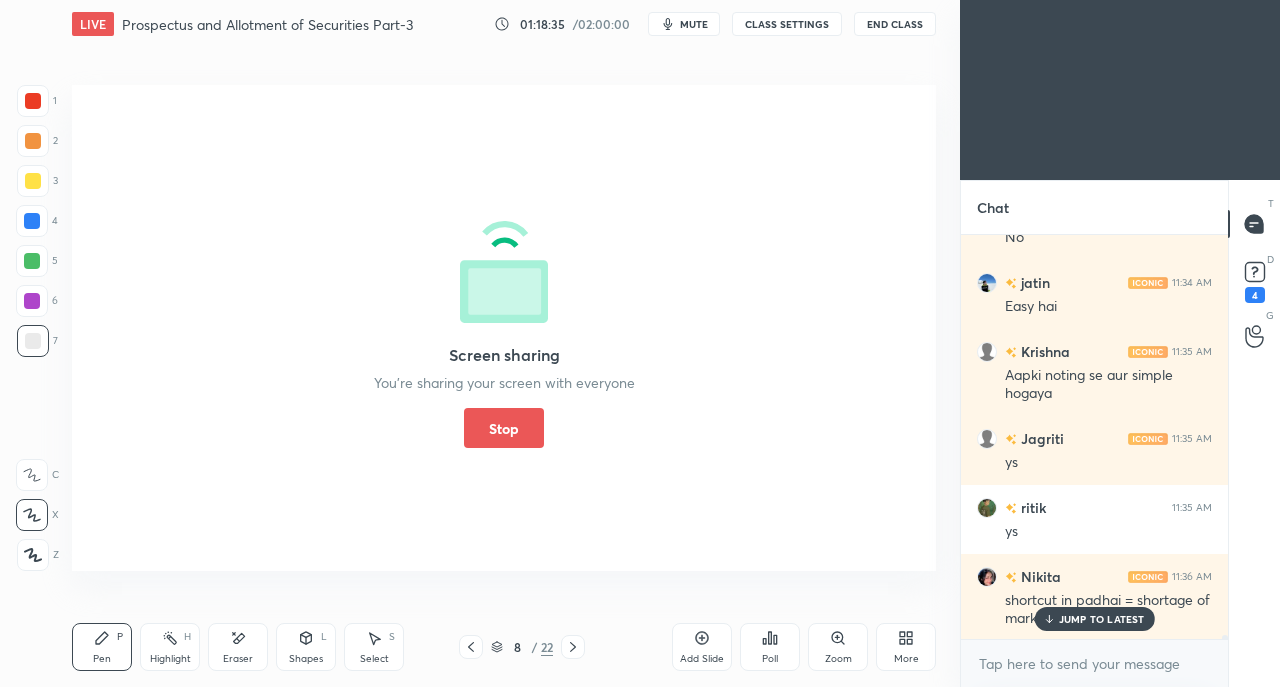 scroll, scrollTop: 41366, scrollLeft: 0, axis: vertical 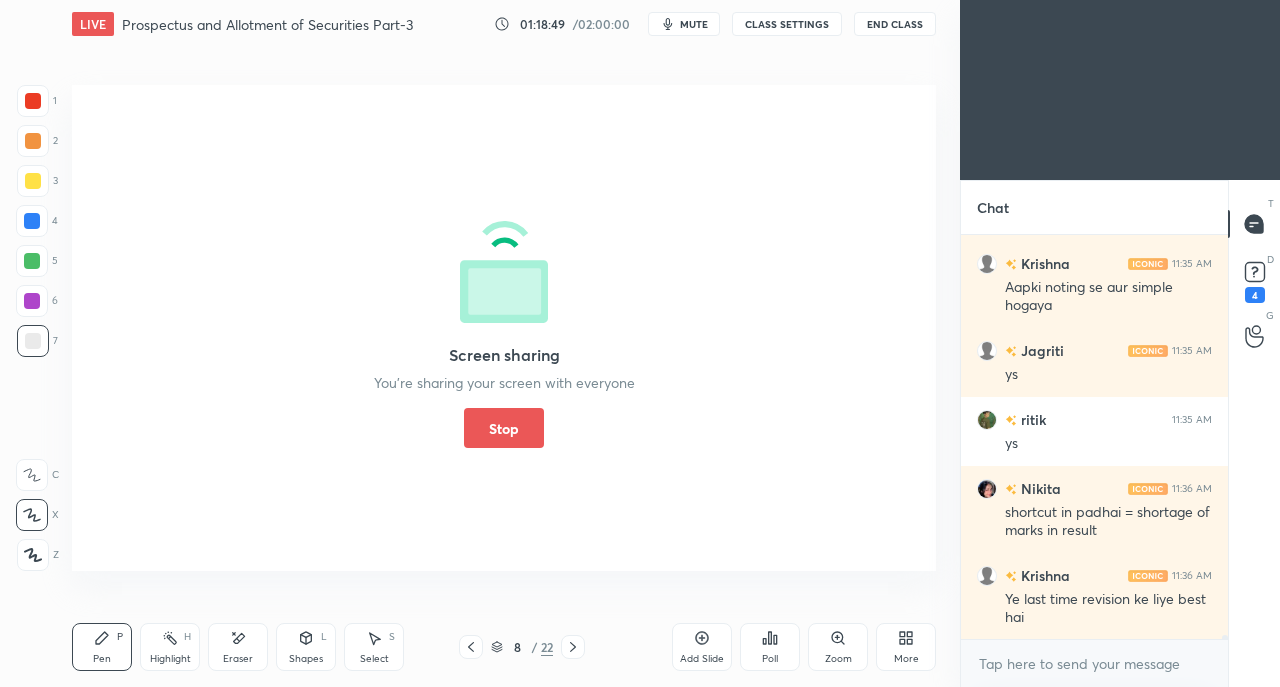click on "Stop" at bounding box center (504, 428) 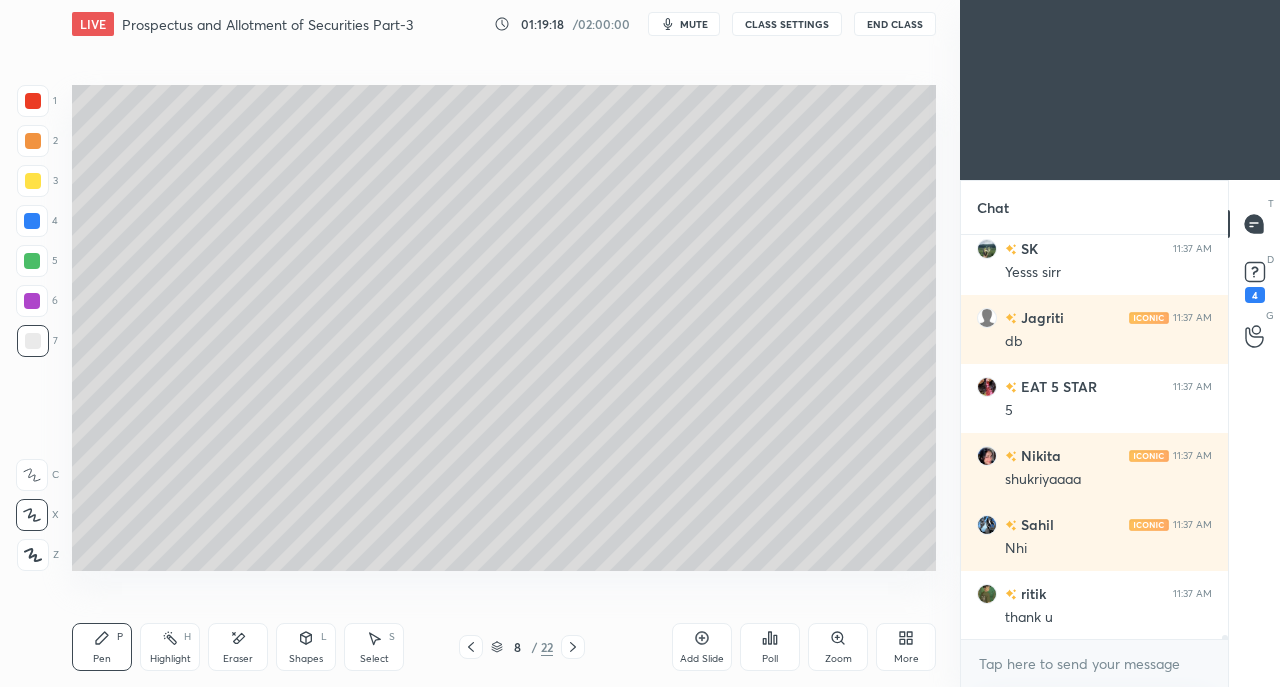 scroll, scrollTop: 42556, scrollLeft: 0, axis: vertical 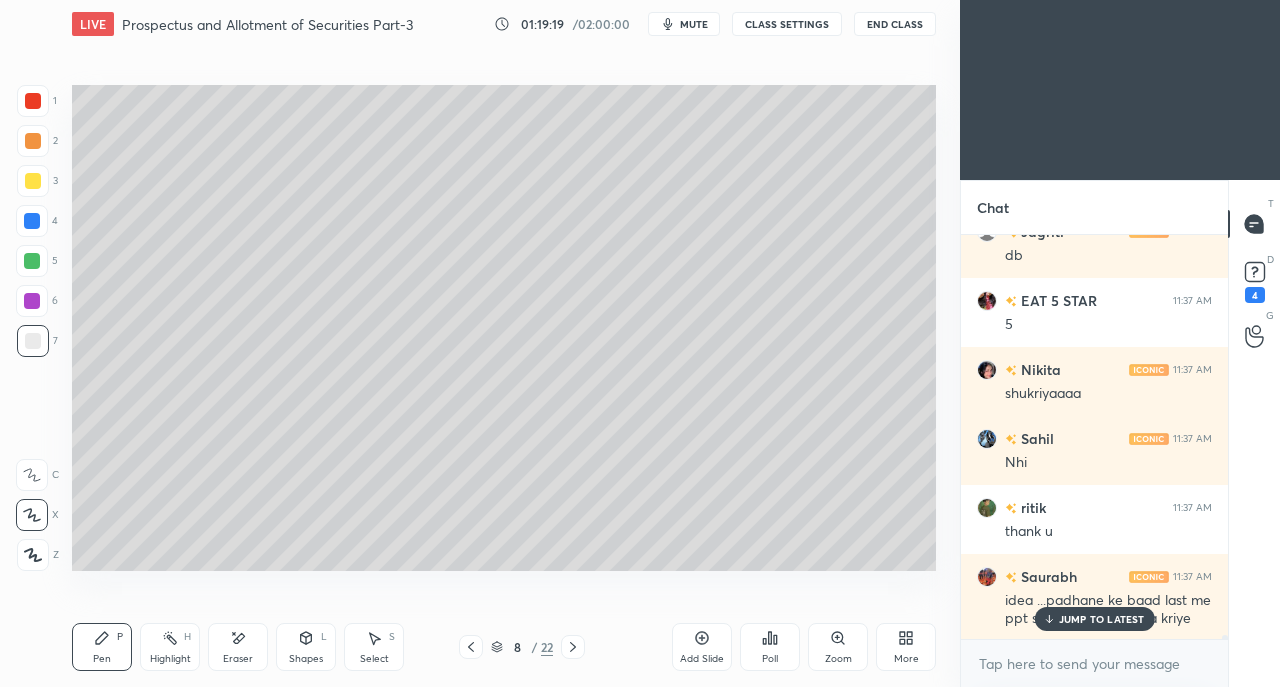 click on "JUMP TO LATEST" at bounding box center (1102, 619) 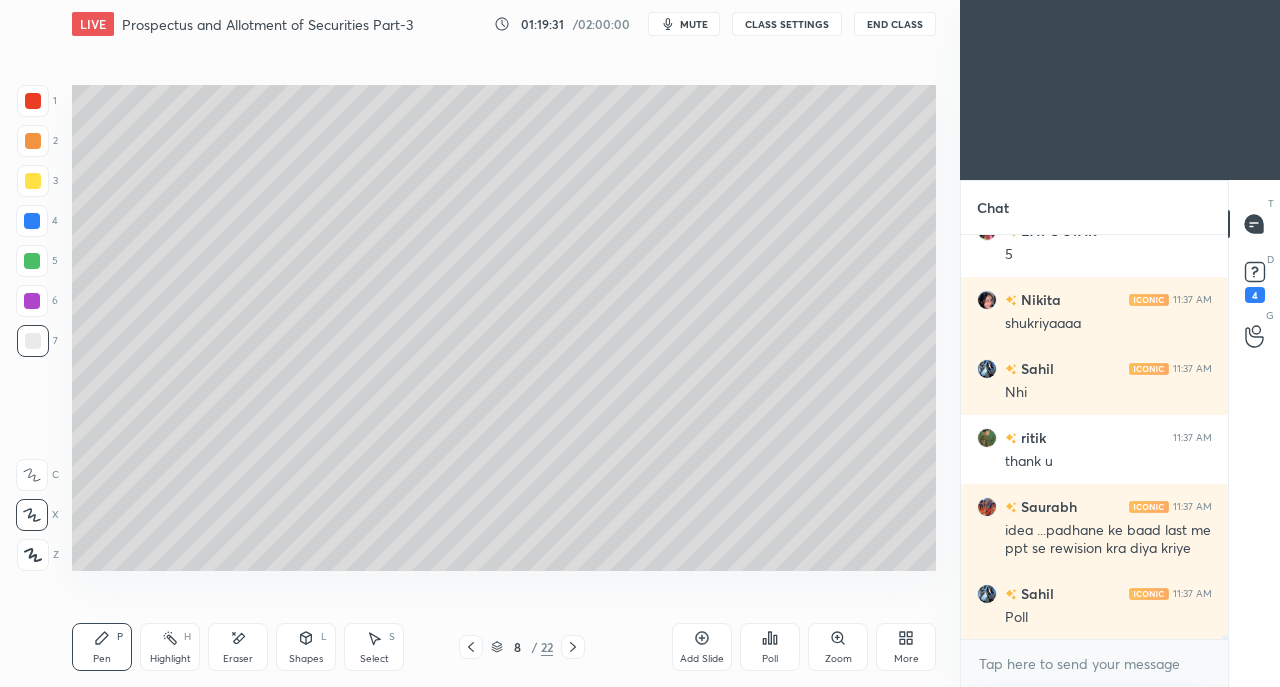 scroll, scrollTop: 42712, scrollLeft: 0, axis: vertical 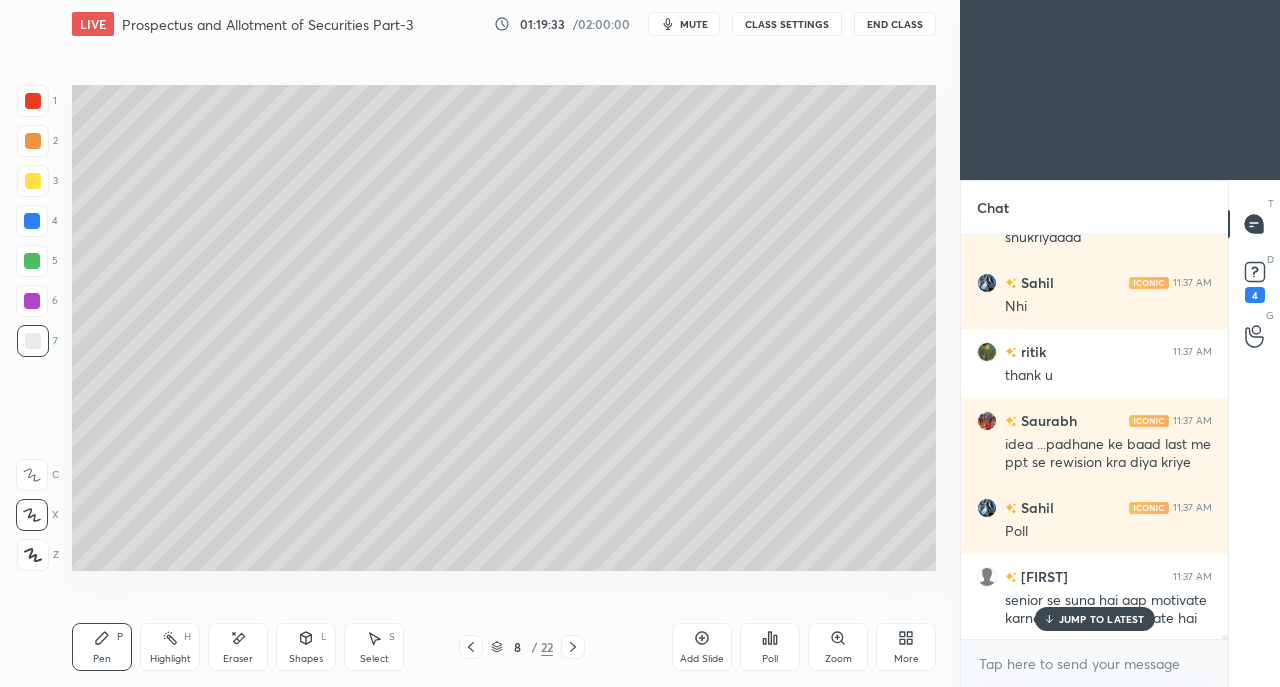 click on "JUMP TO LATEST" at bounding box center (1102, 619) 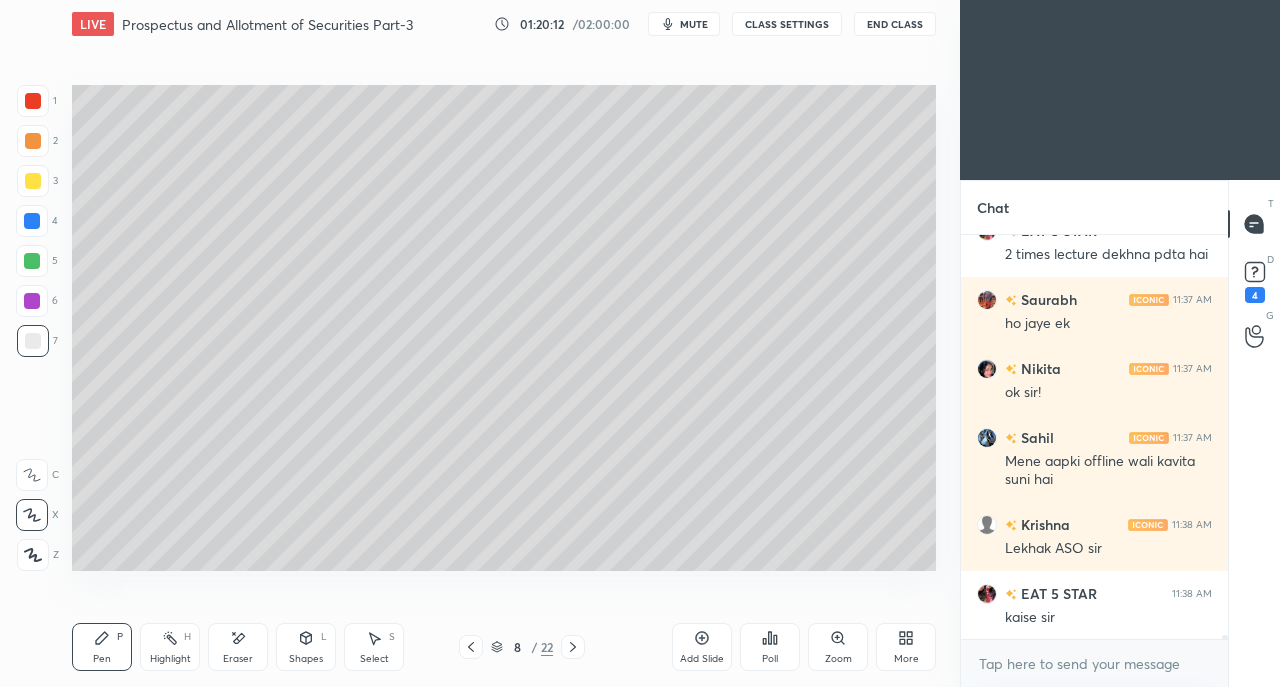 scroll, scrollTop: 43282, scrollLeft: 0, axis: vertical 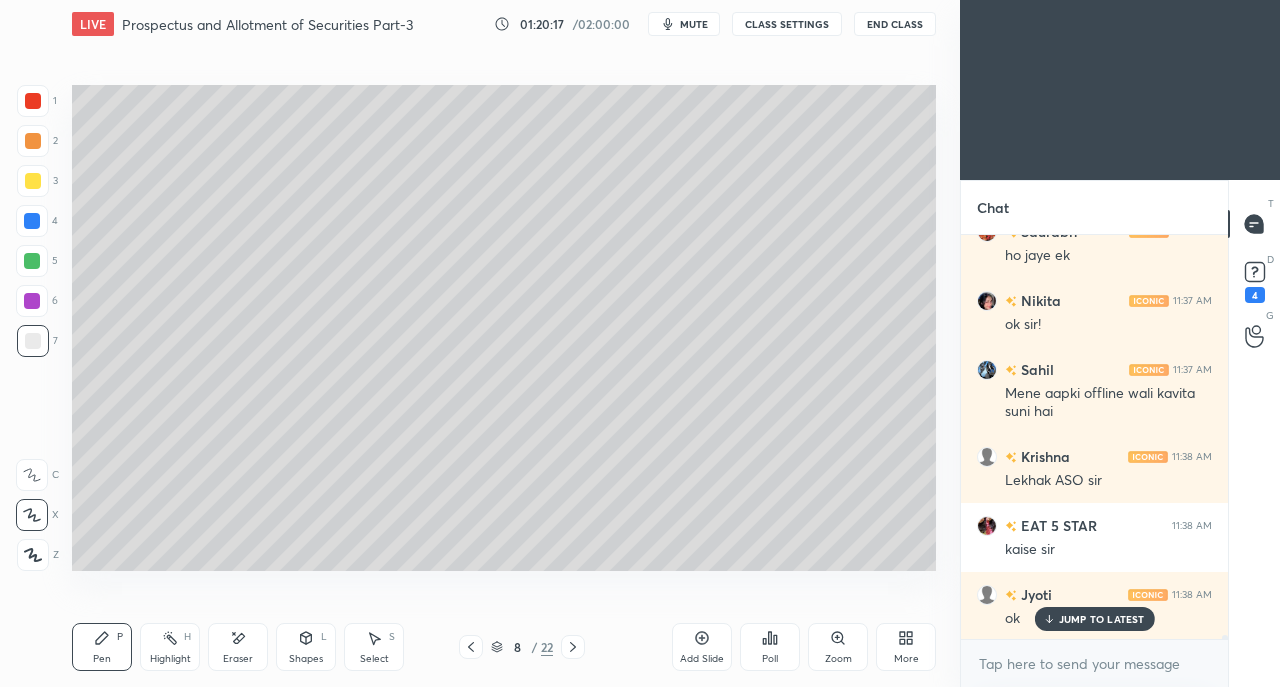 click on "mute" at bounding box center (684, 24) 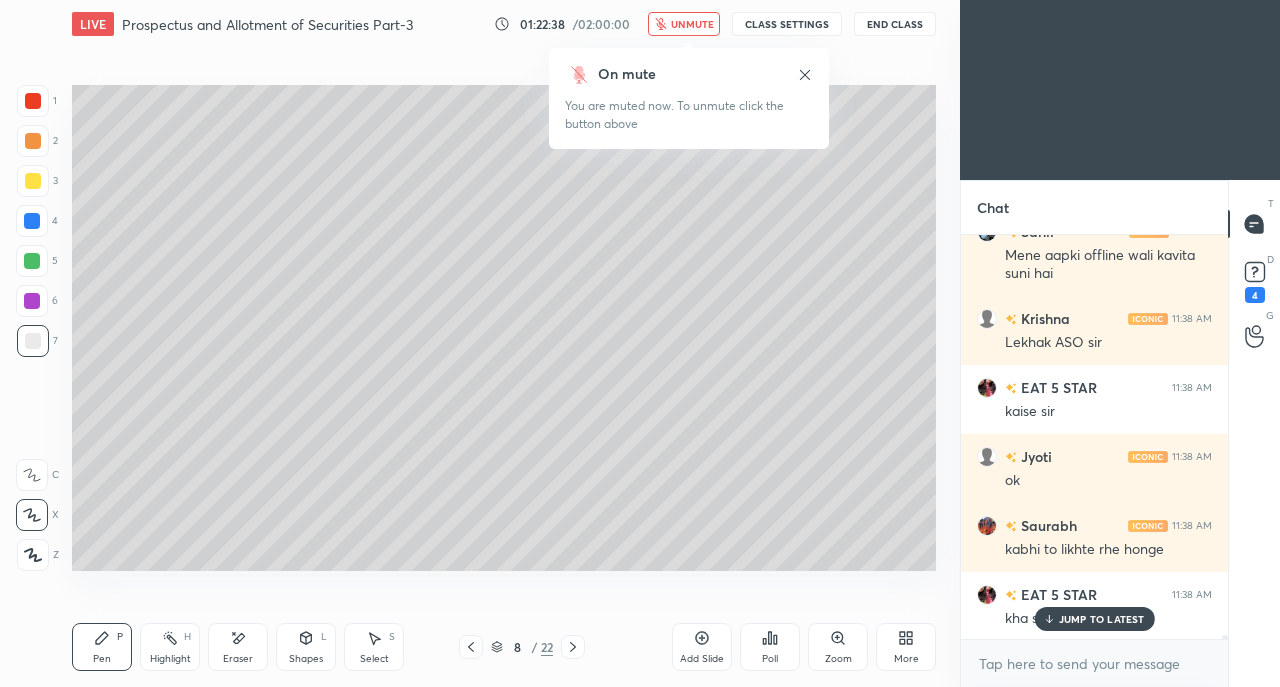 scroll, scrollTop: 43508, scrollLeft: 0, axis: vertical 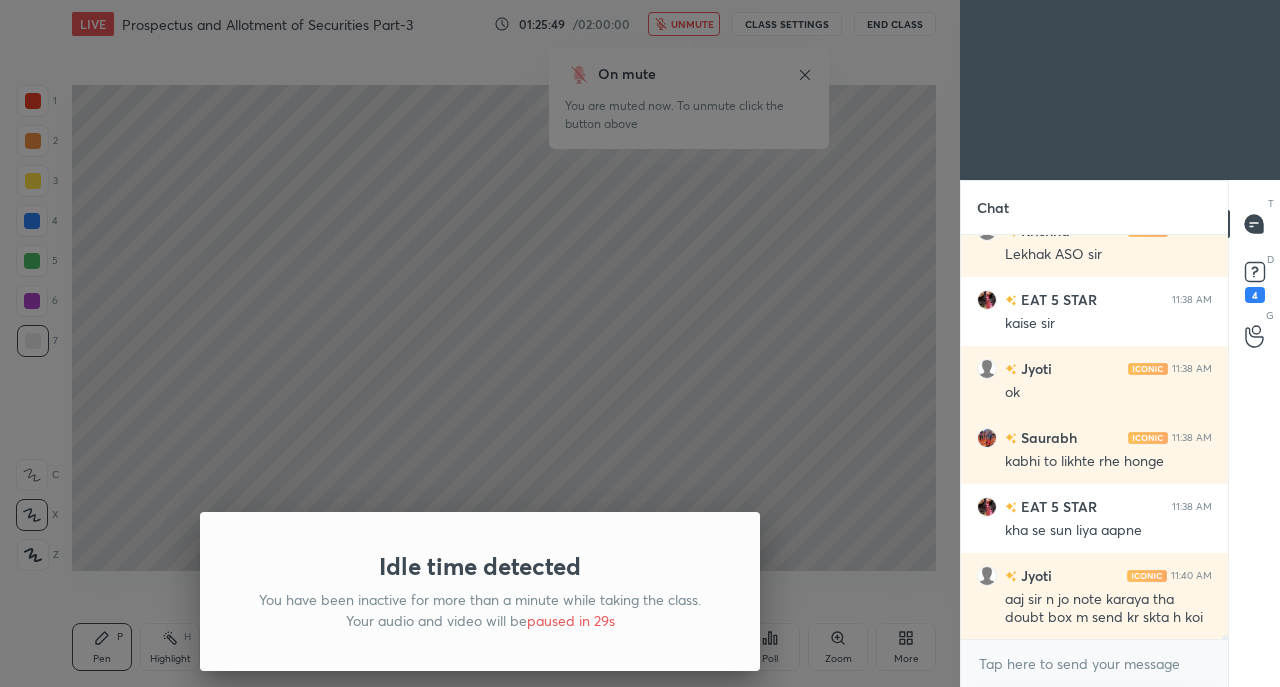 click on "Idle time detected You have been inactive for more than a minute while taking the class. Your audio and video will be  paused in 29s" at bounding box center [480, 343] 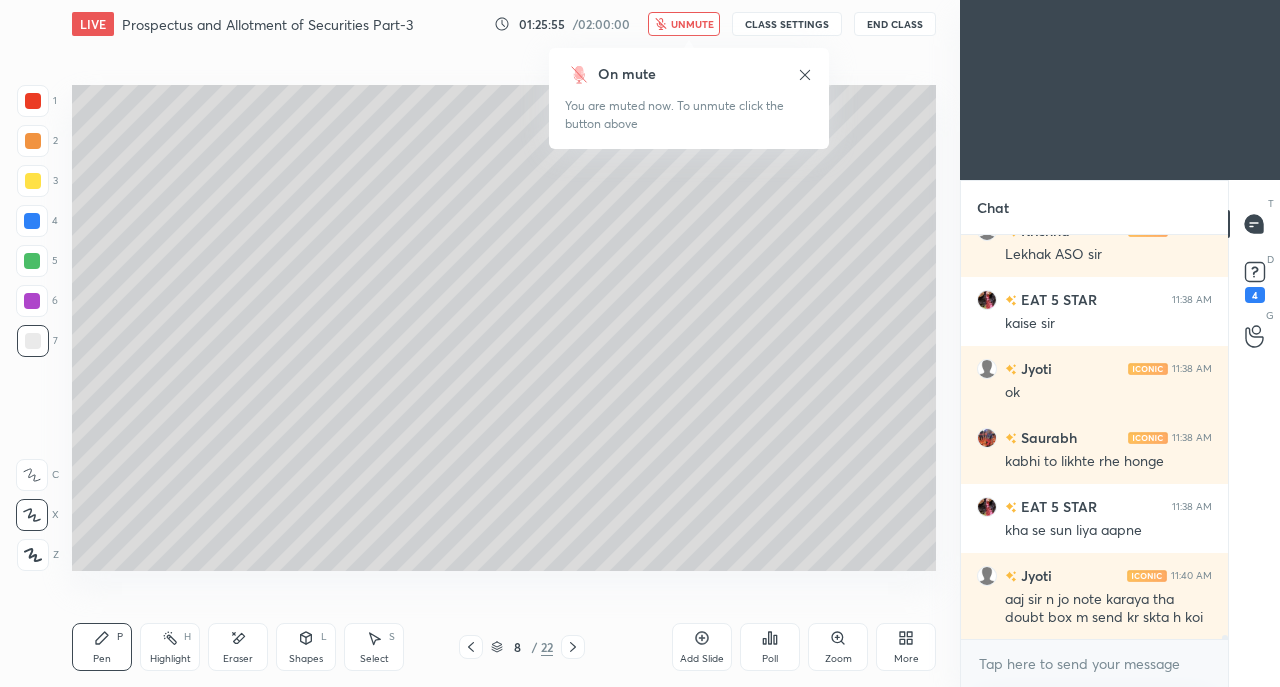 click on "unmute" at bounding box center (692, 24) 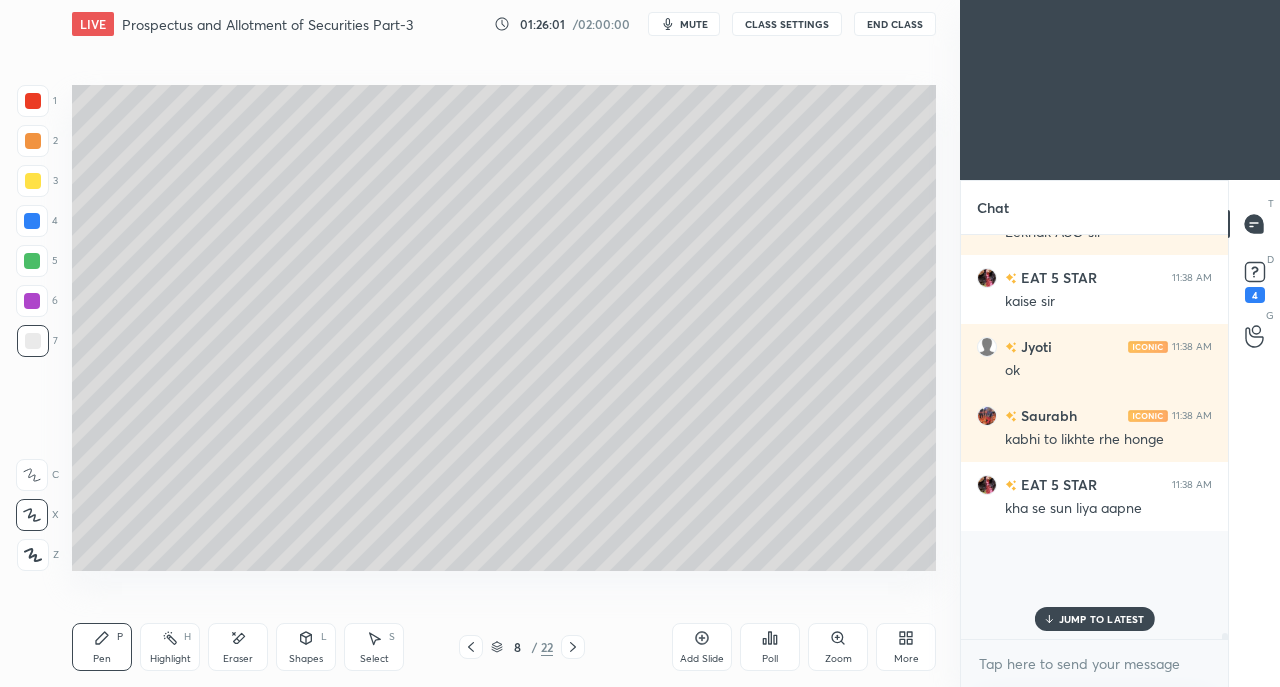 scroll, scrollTop: 43576, scrollLeft: 0, axis: vertical 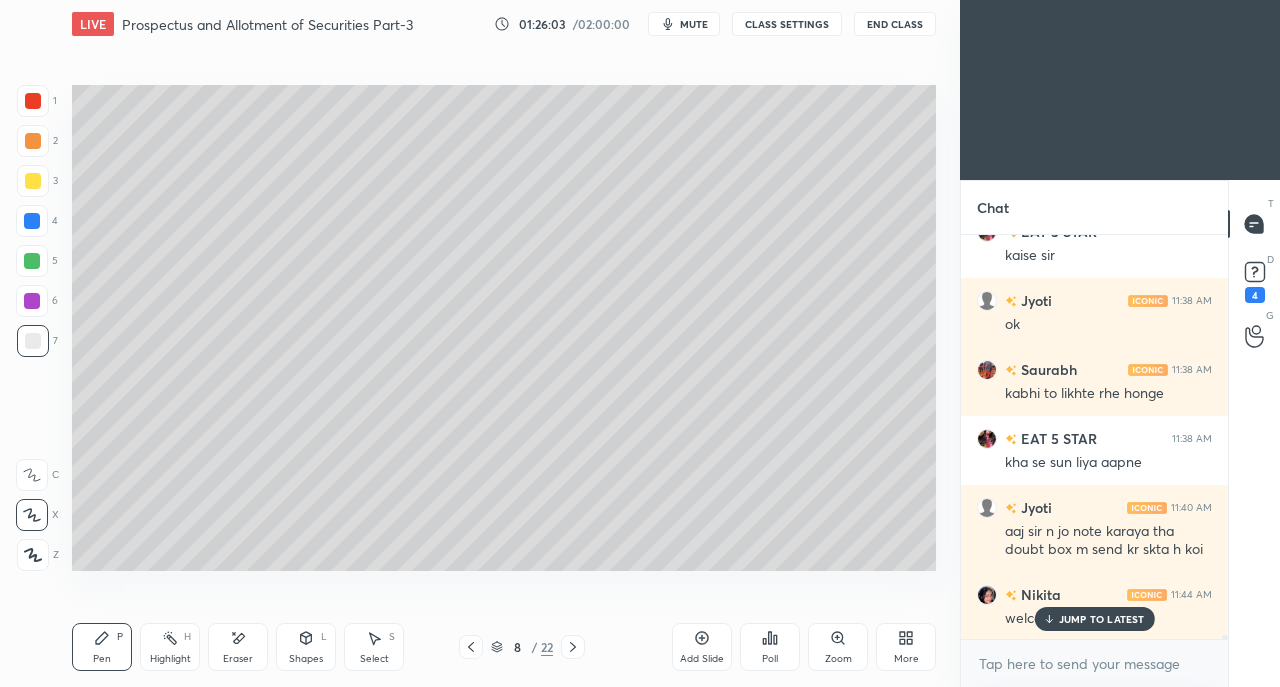 click on "JUMP TO LATEST" at bounding box center (1102, 619) 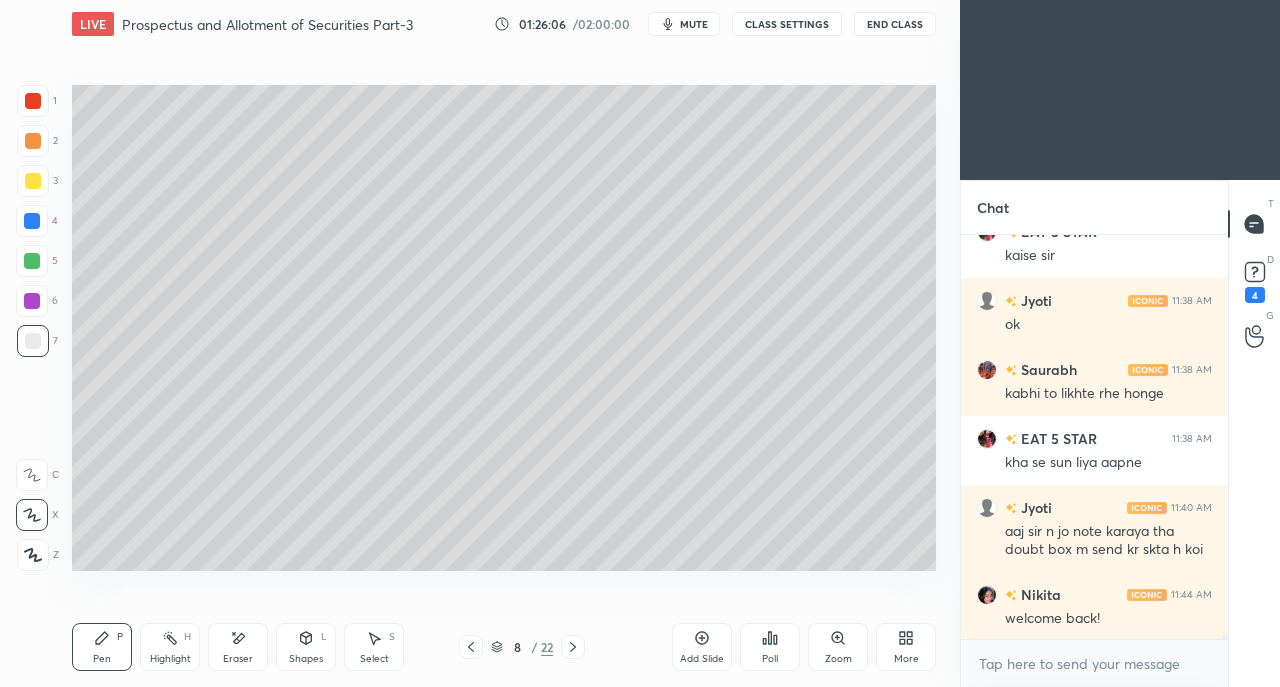 scroll, scrollTop: 43646, scrollLeft: 0, axis: vertical 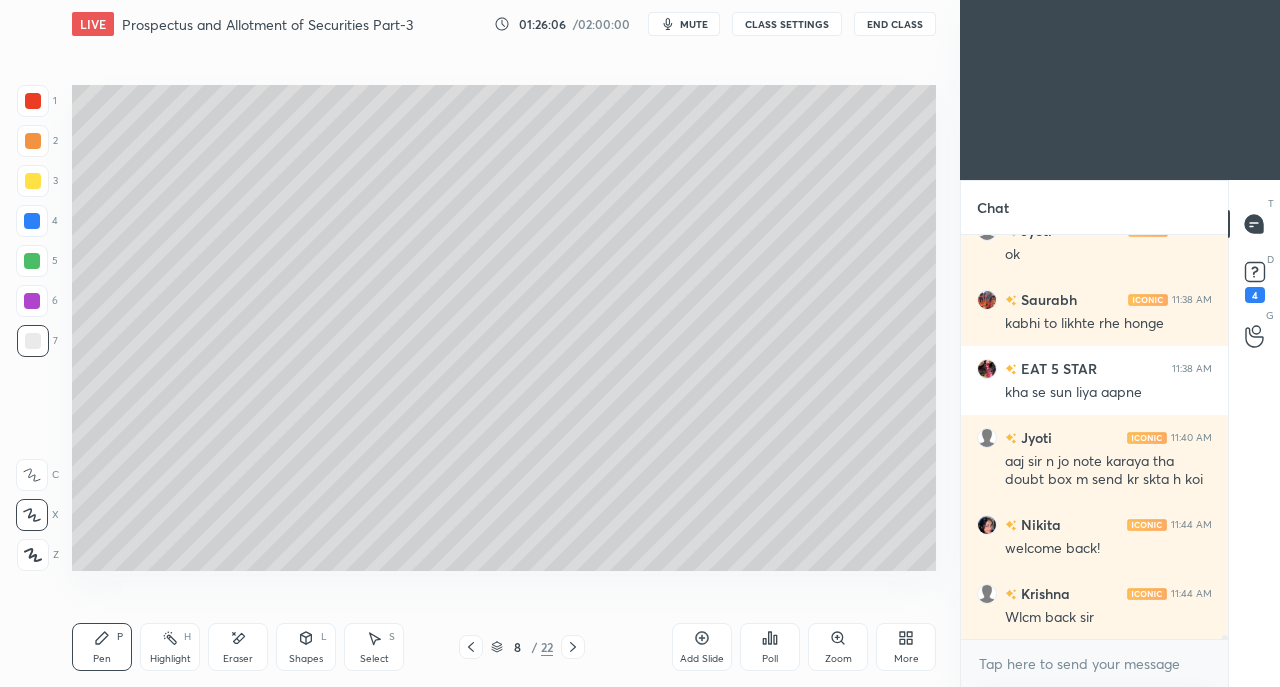 click 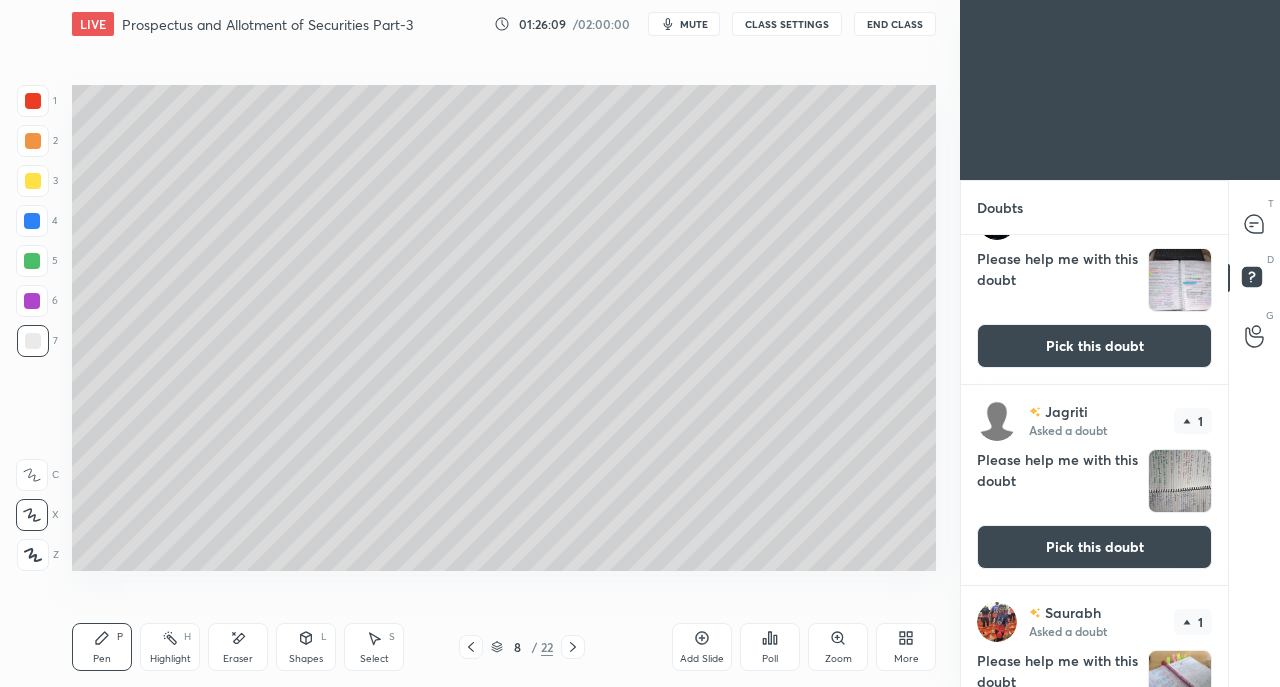 scroll, scrollTop: 0, scrollLeft: 0, axis: both 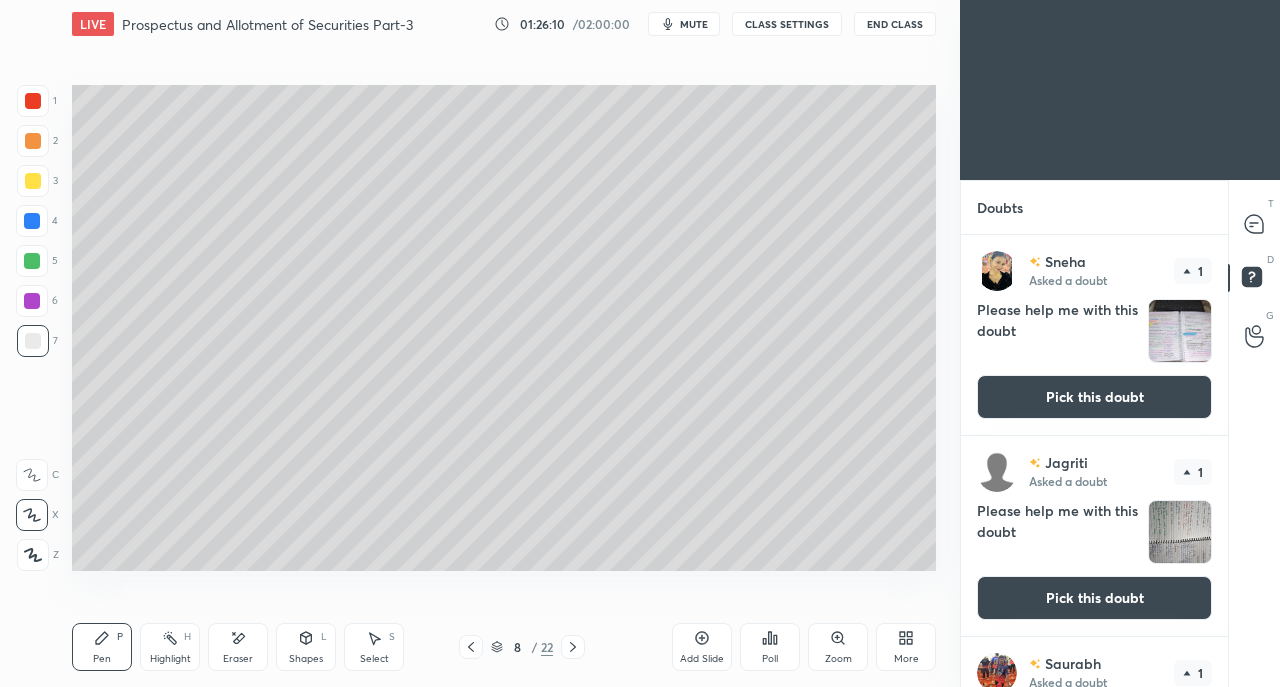 click on "Pick this doubt" at bounding box center [1094, 397] 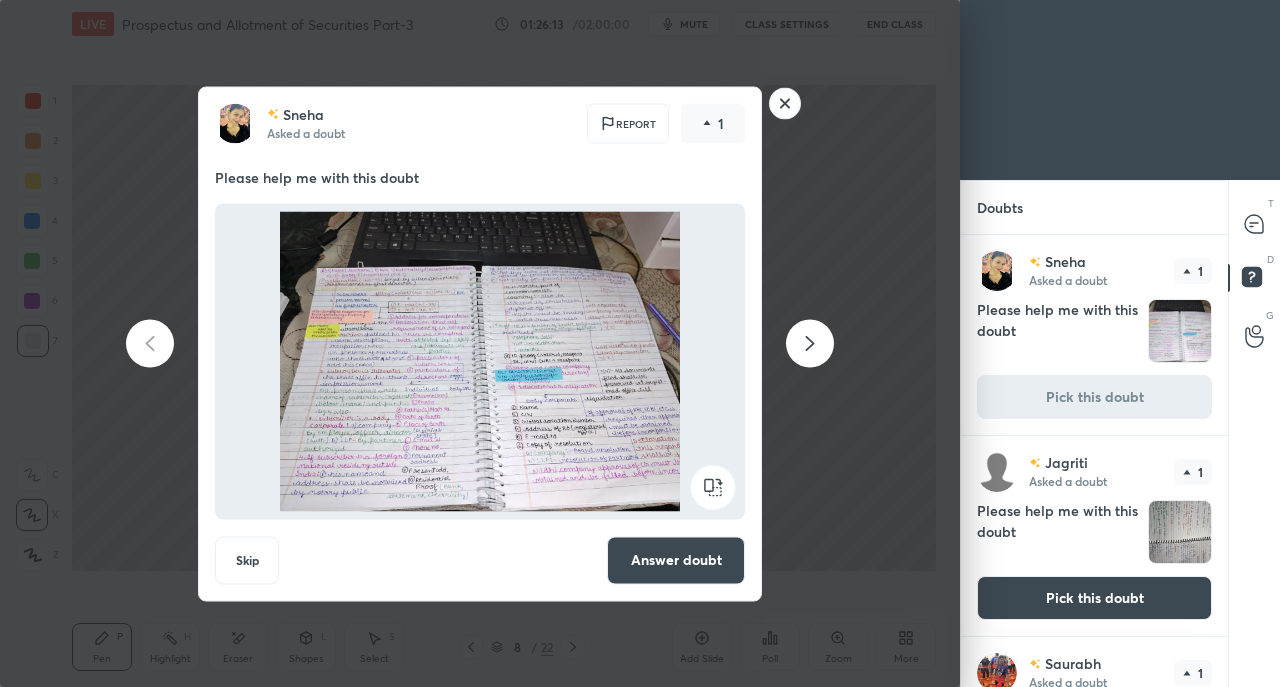 click 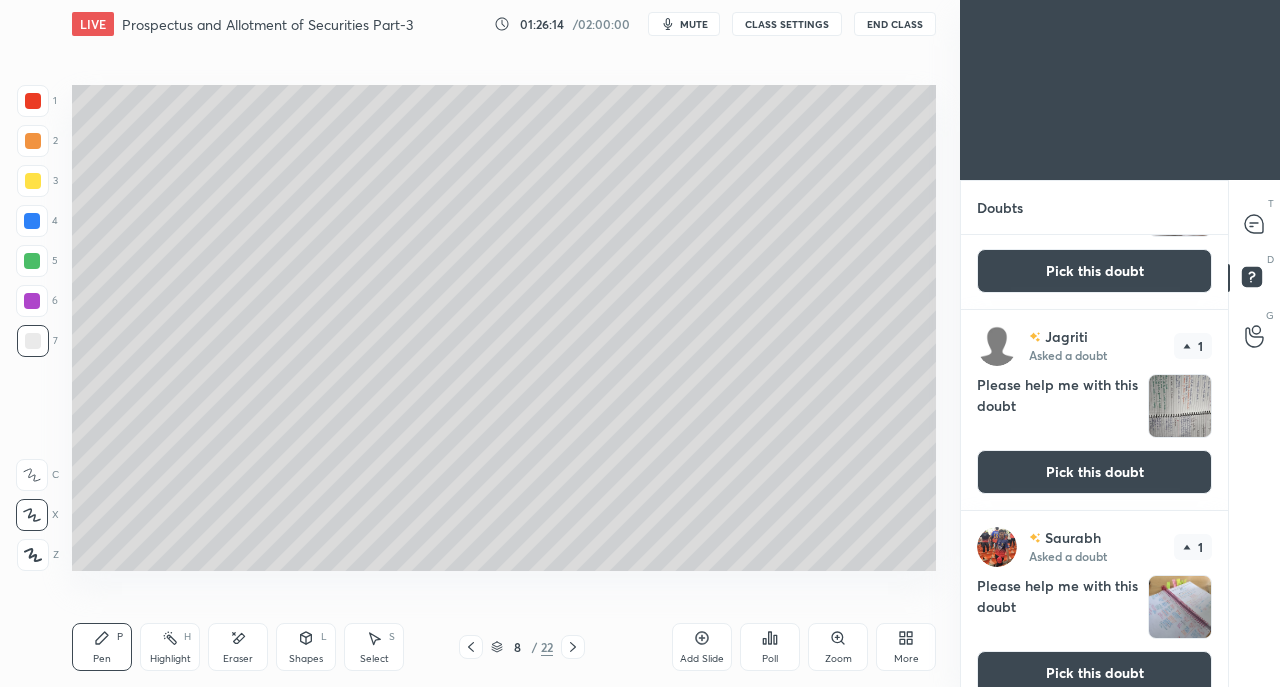 scroll, scrollTop: 135, scrollLeft: 0, axis: vertical 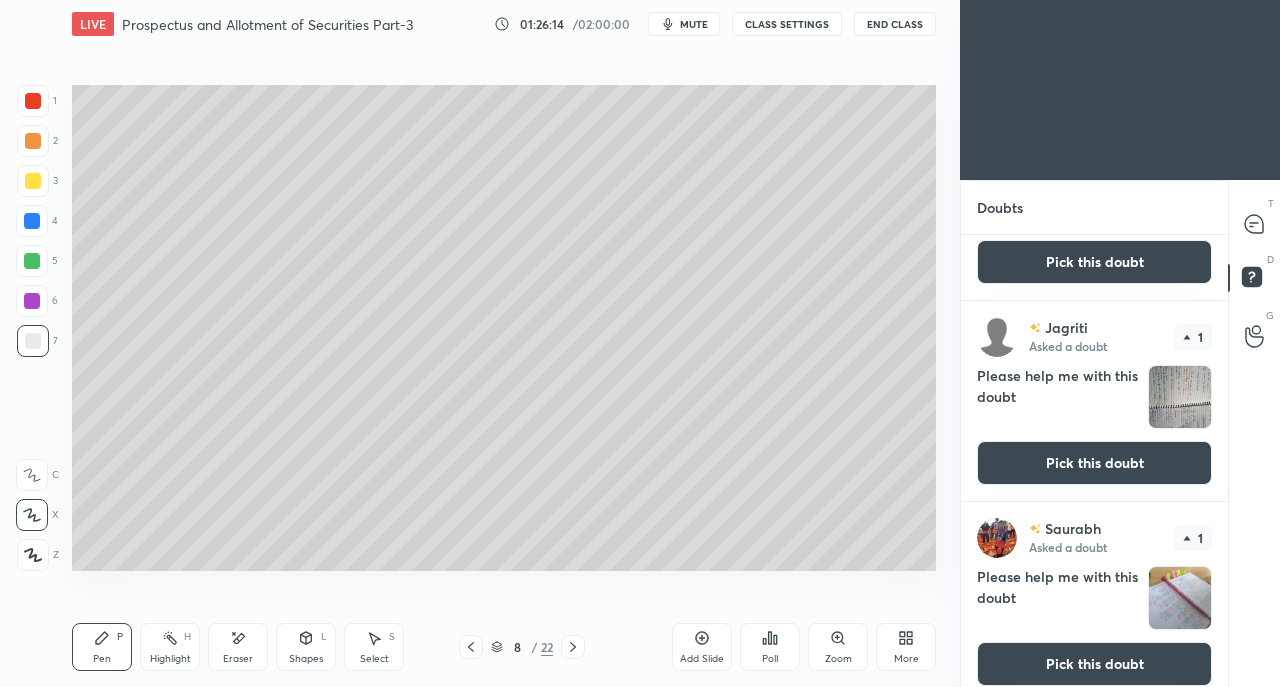 click on "Pick this doubt" at bounding box center [1094, 463] 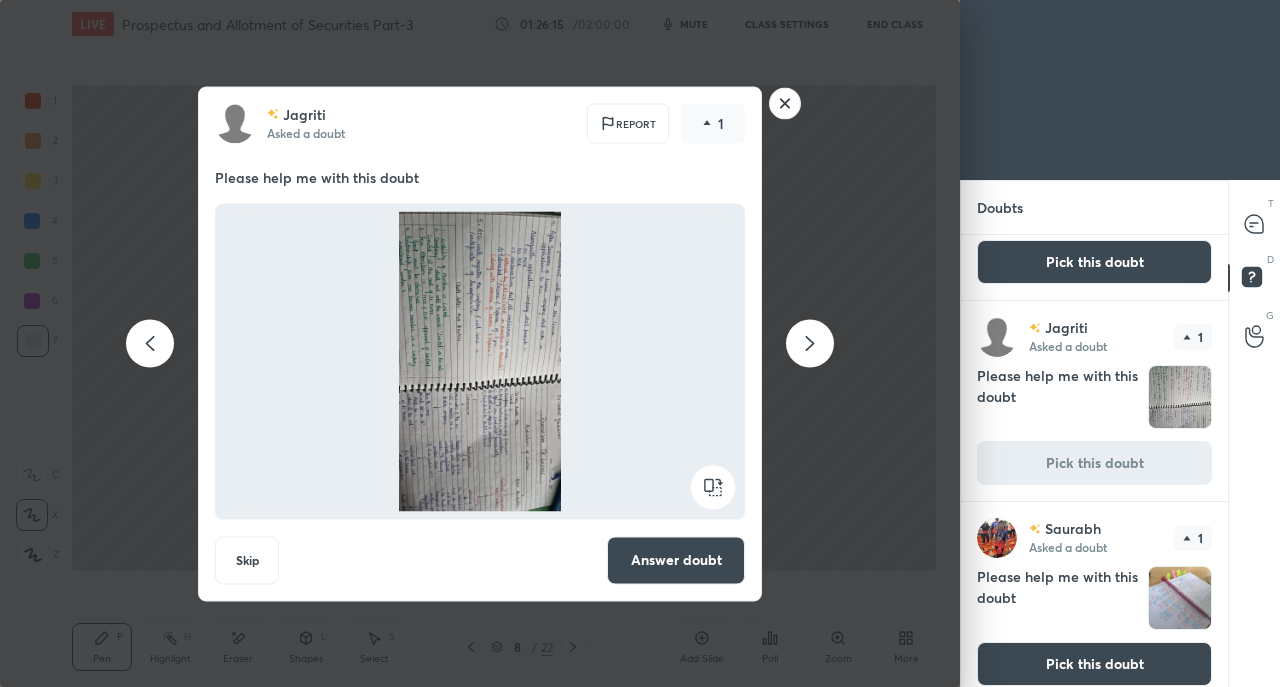 click 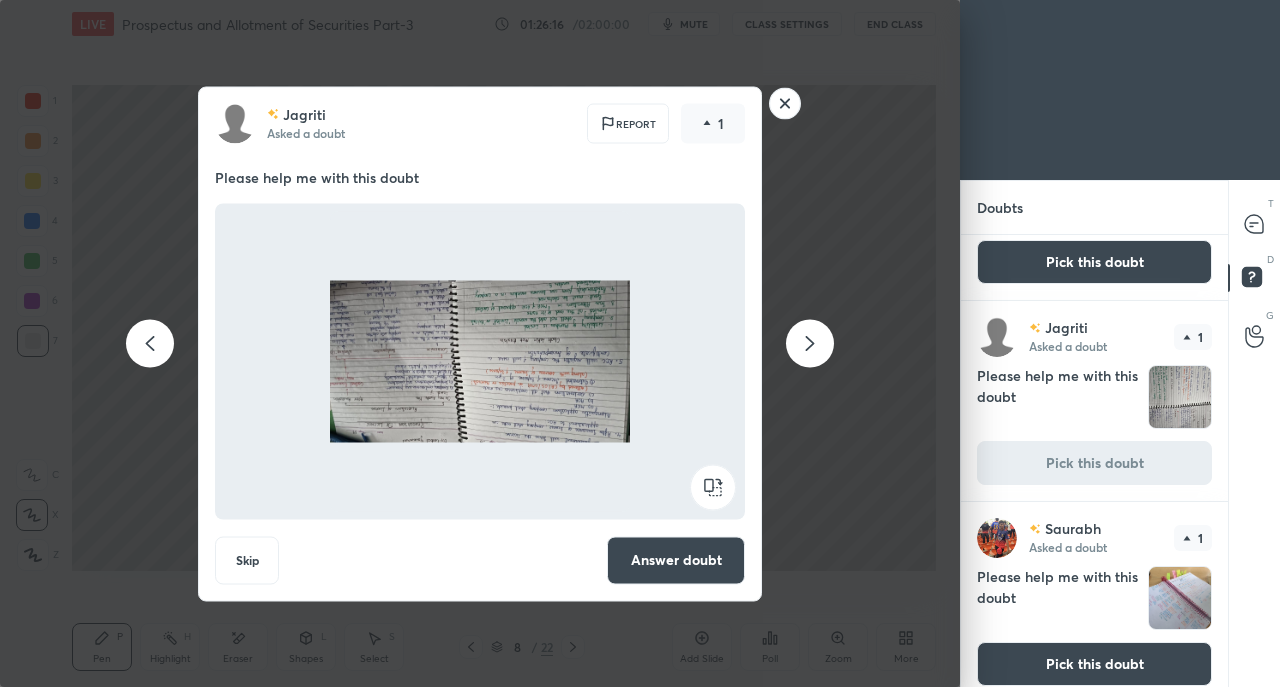 click 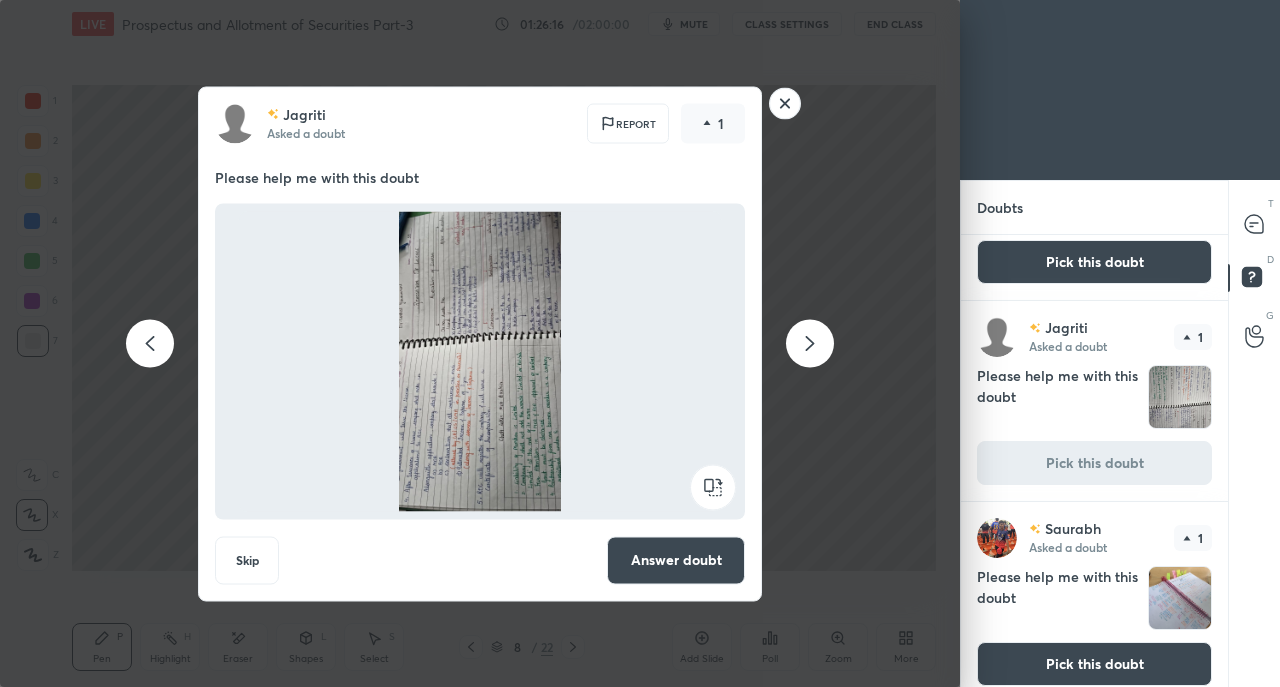 click 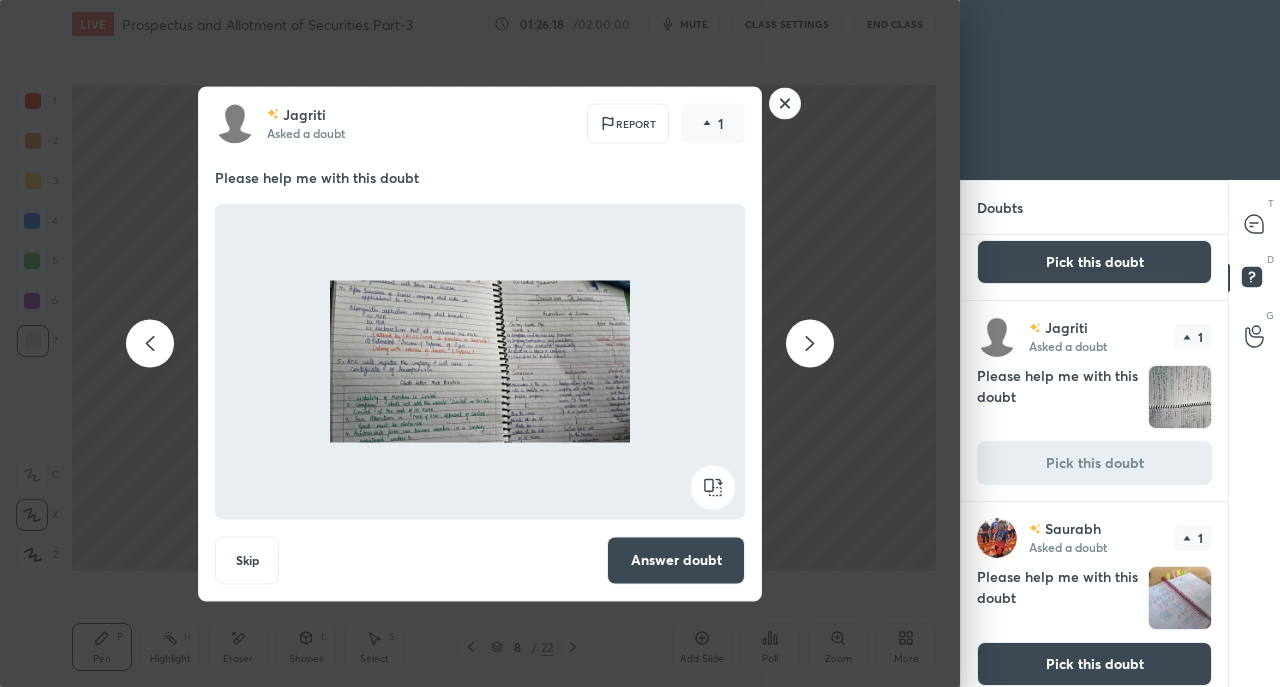 click 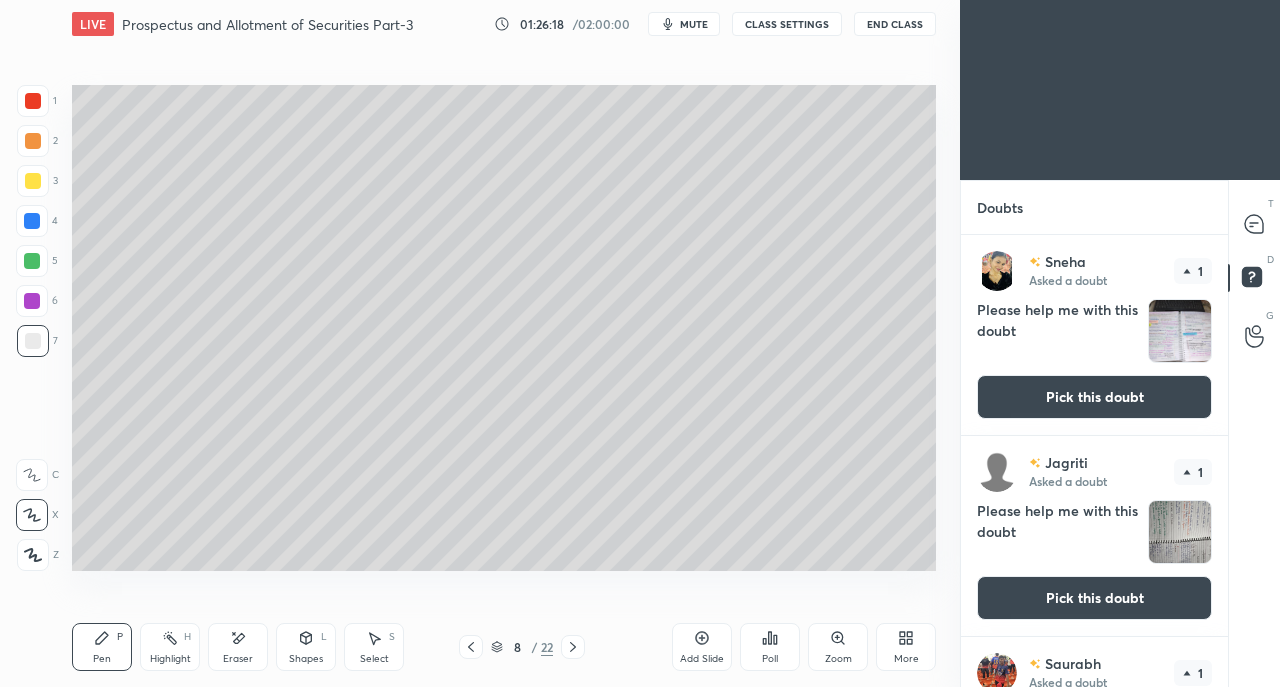 click 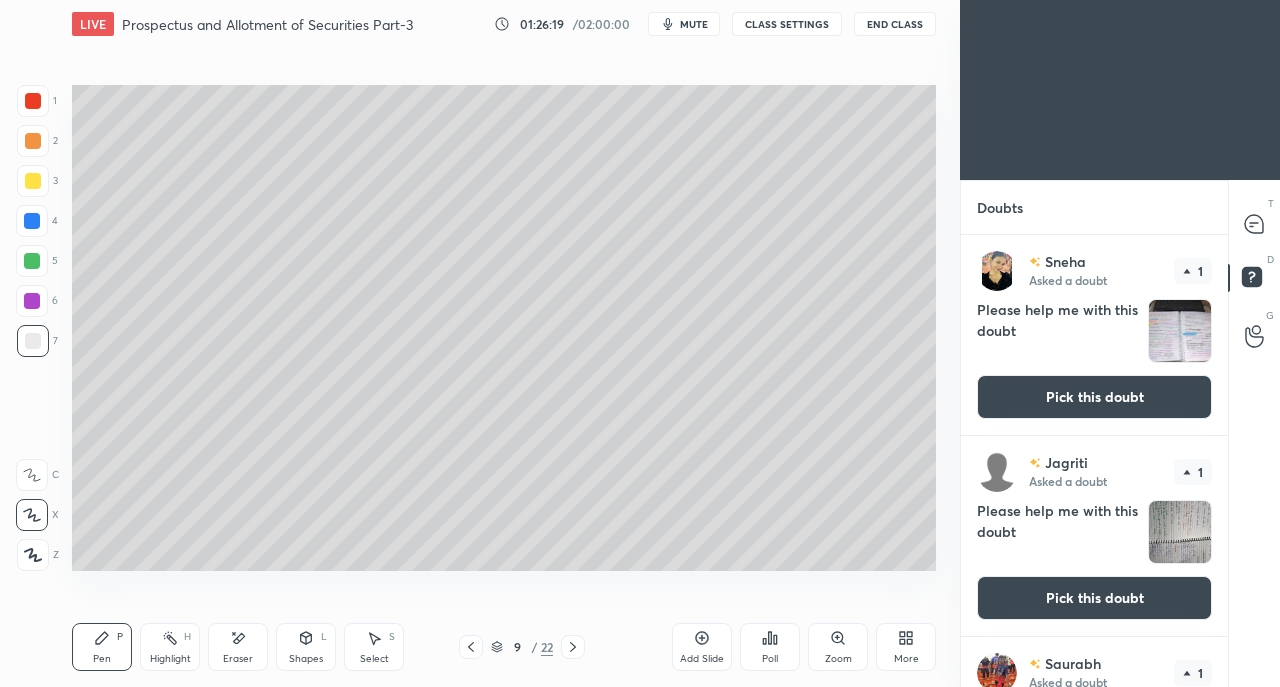 click at bounding box center [573, 647] 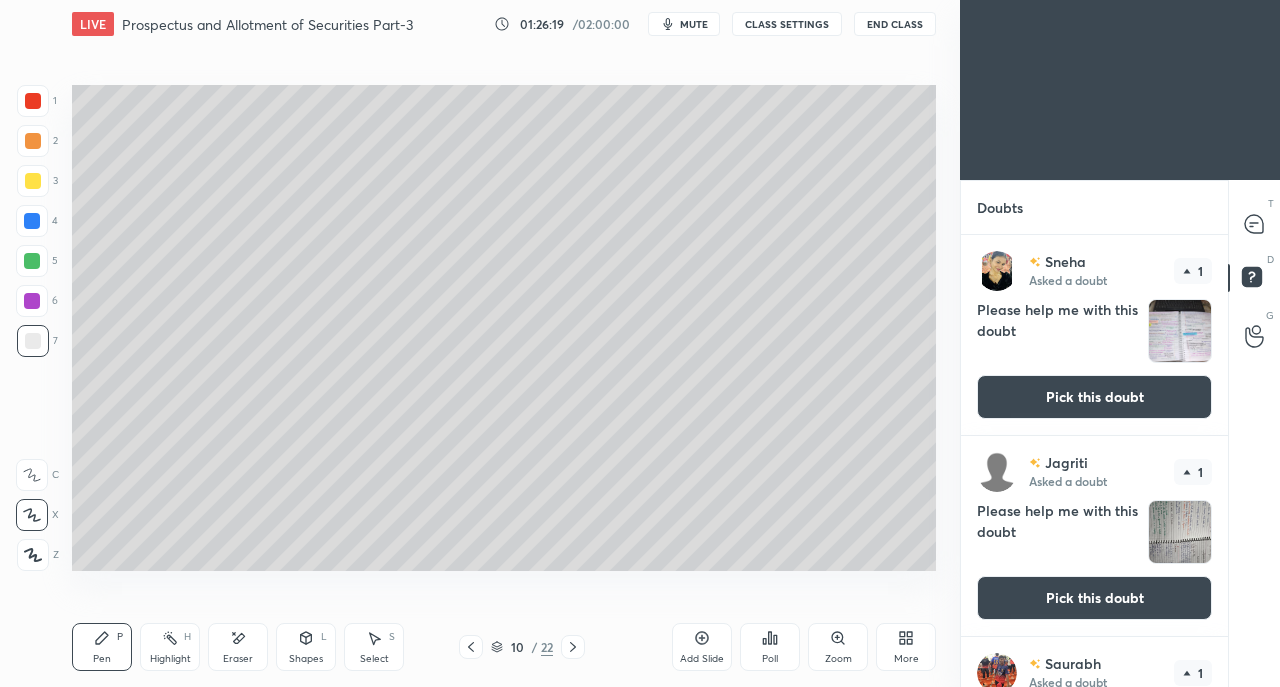 click 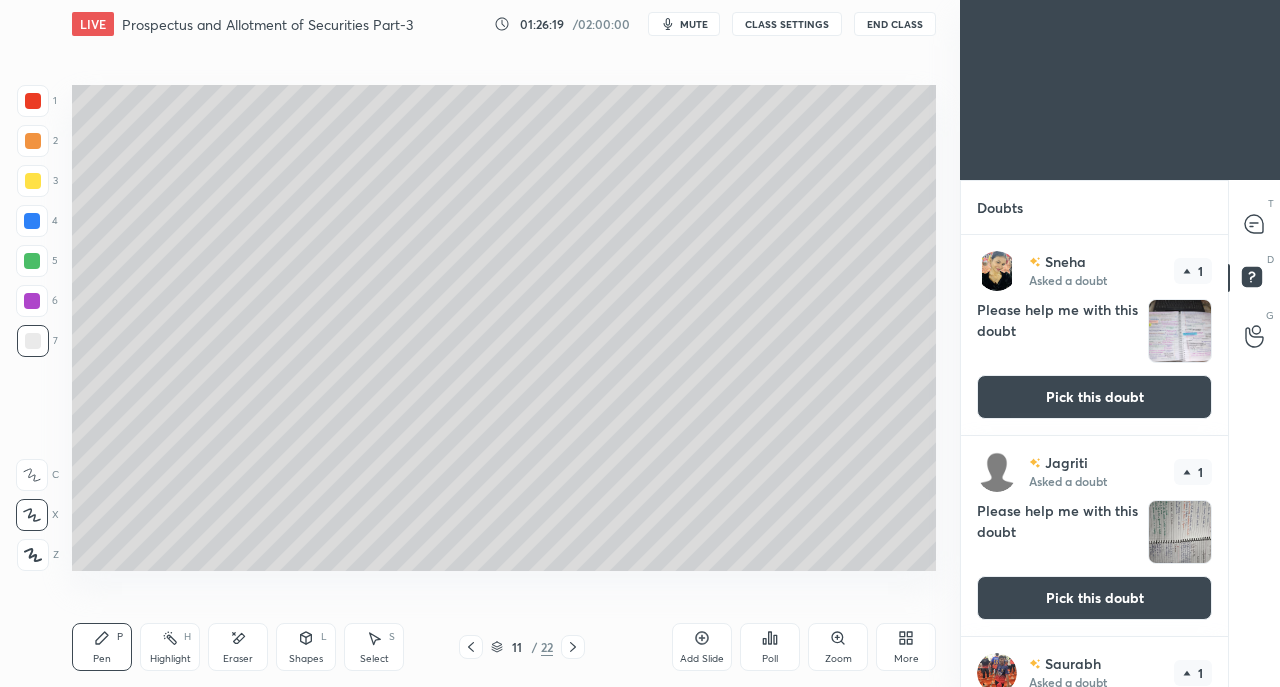 click at bounding box center (573, 647) 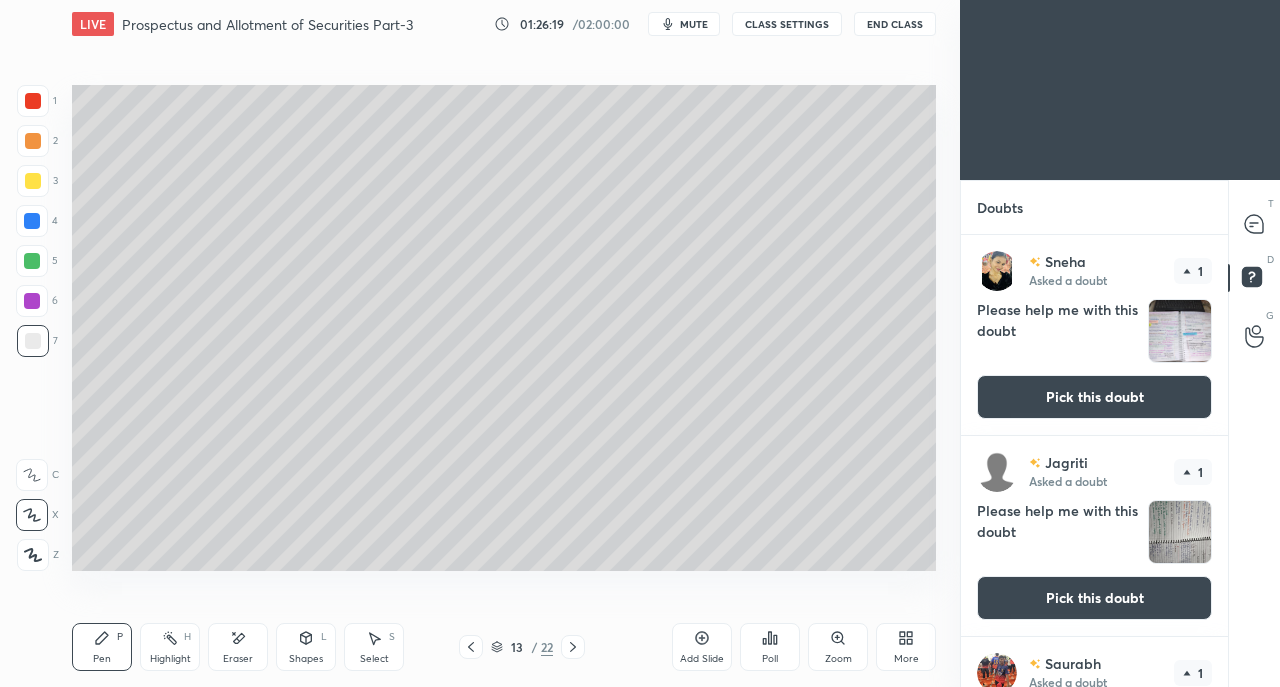 click 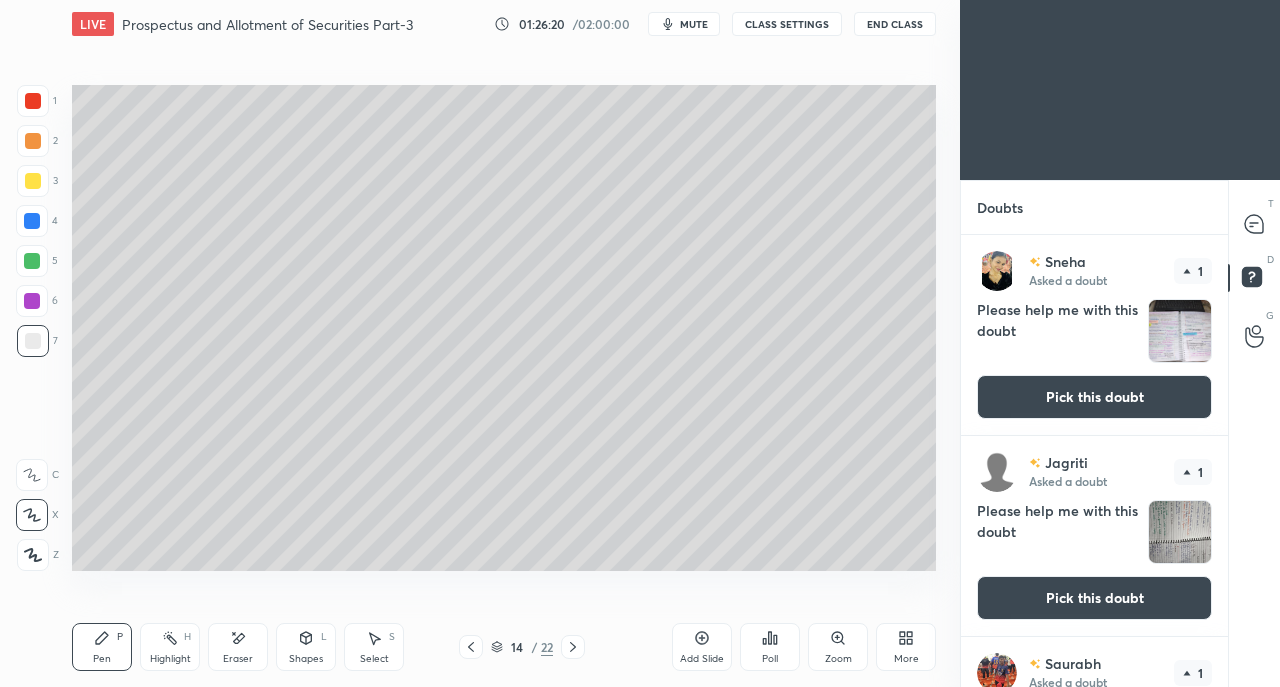 click at bounding box center (573, 647) 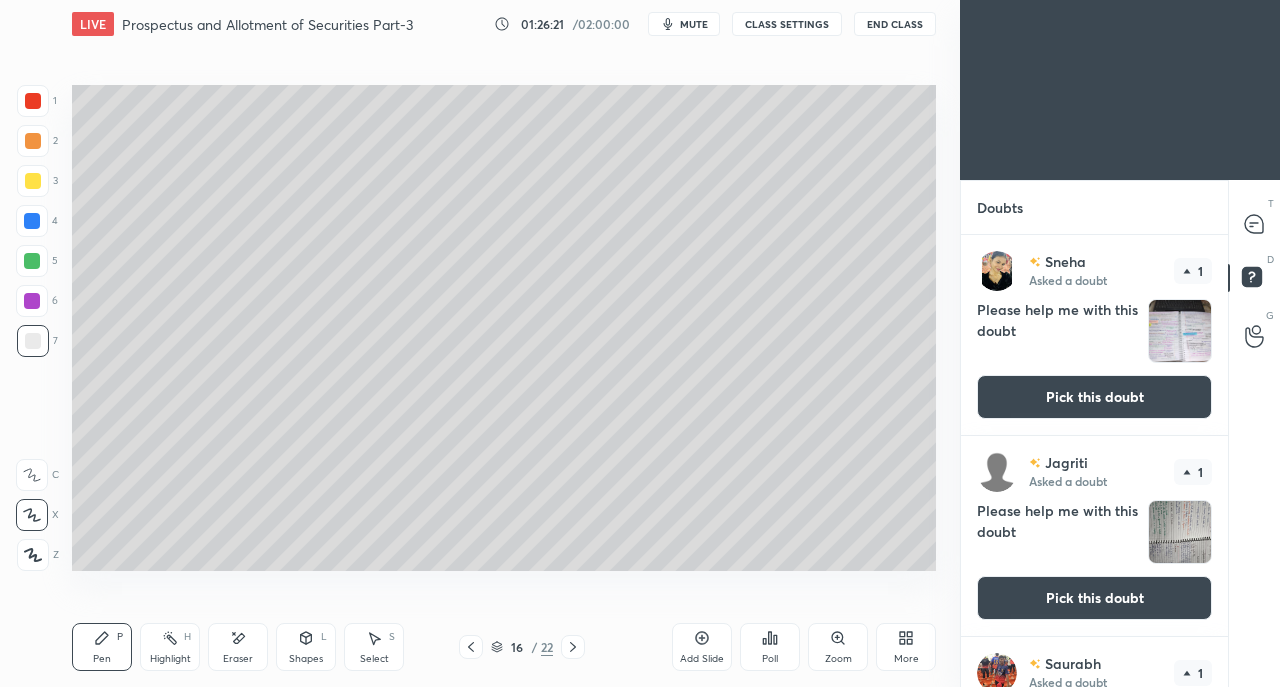 click 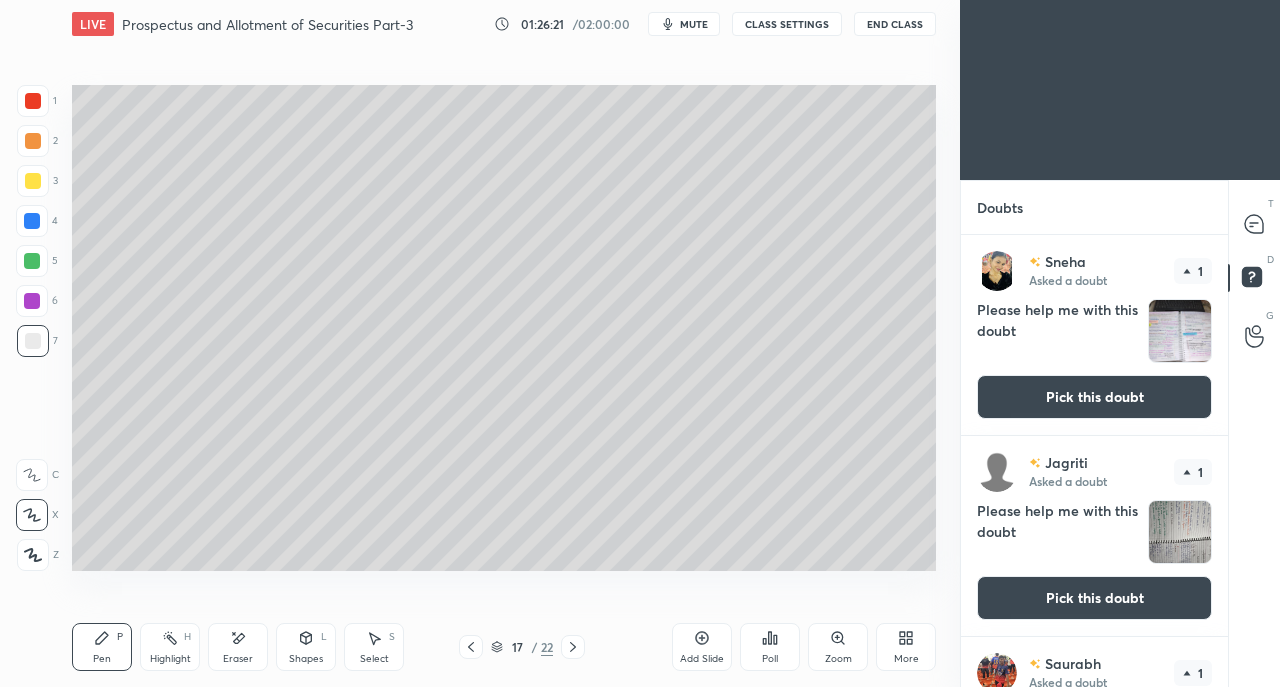 click 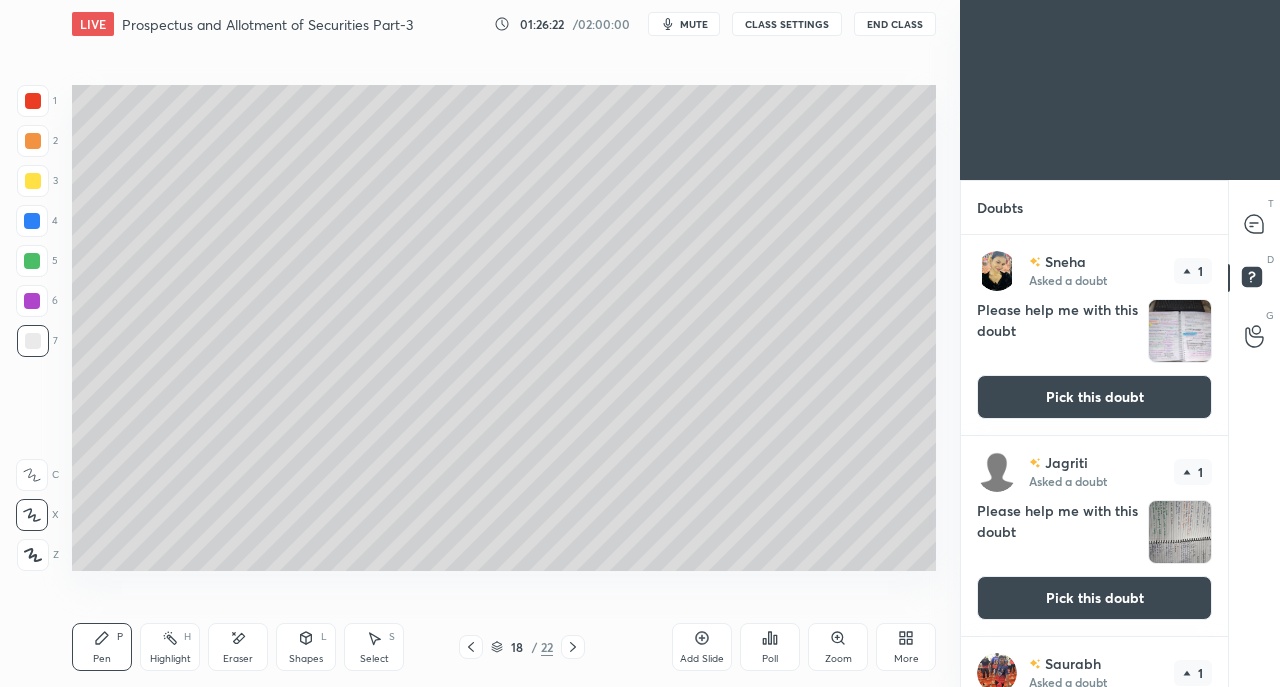 click 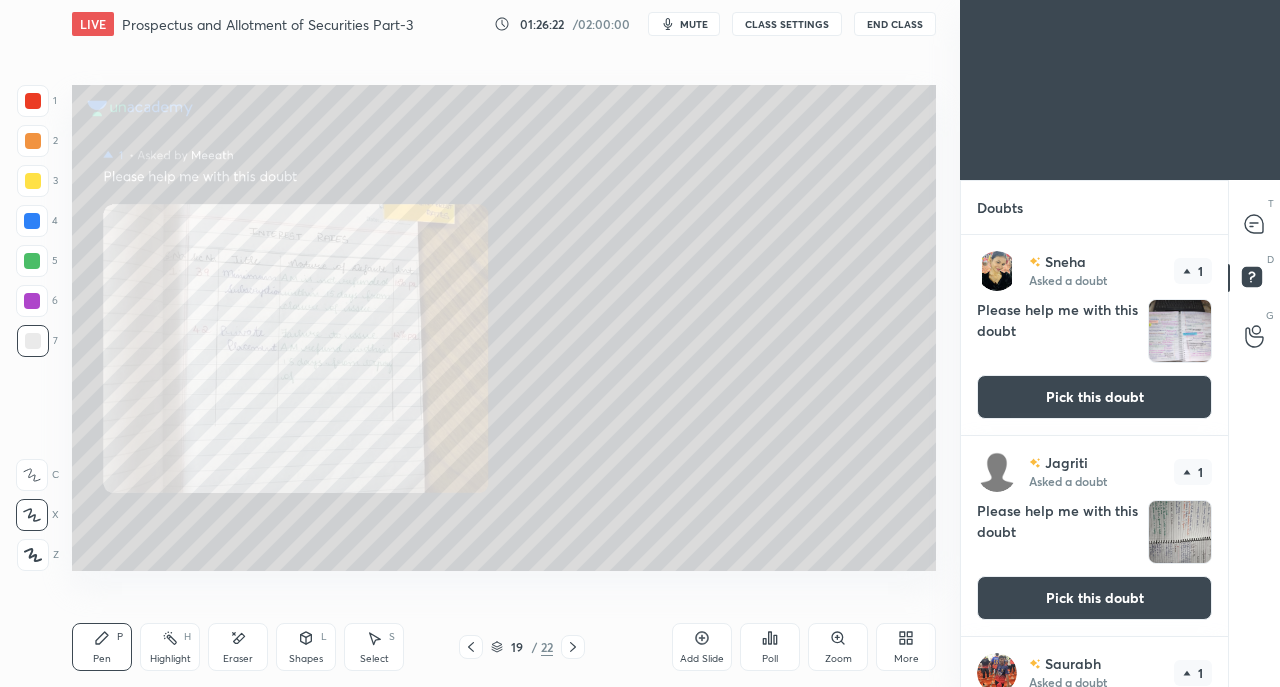 click 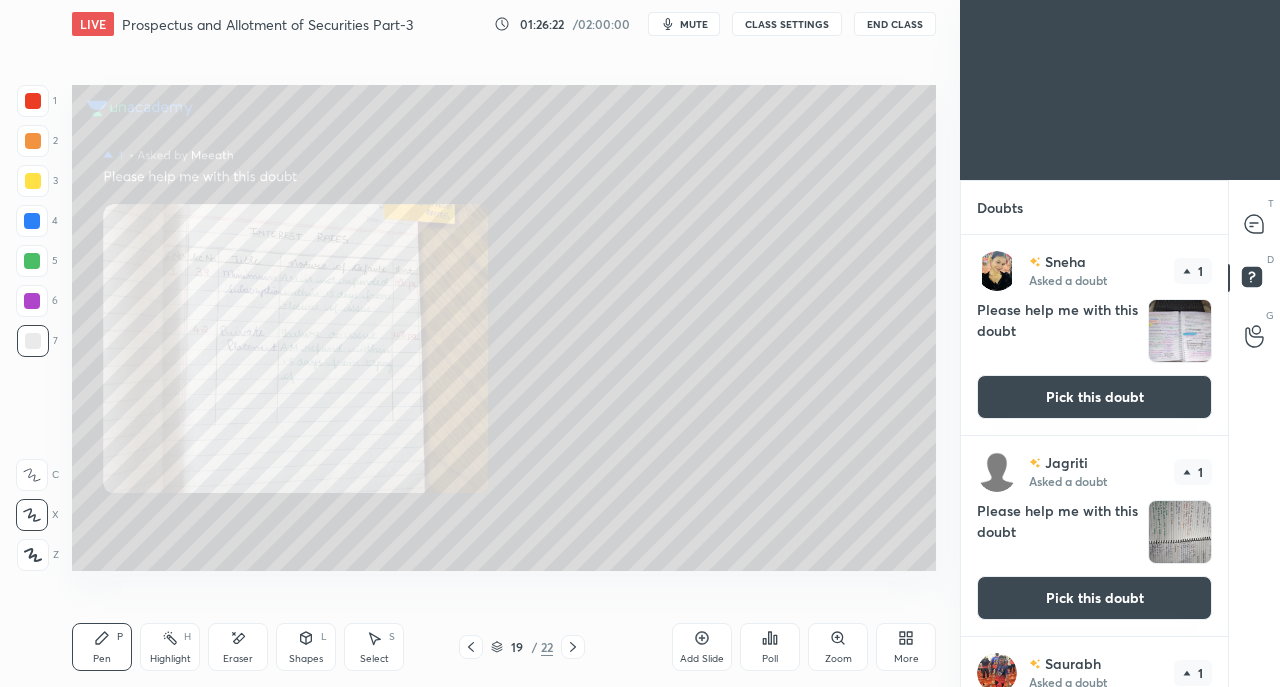 click at bounding box center (573, 647) 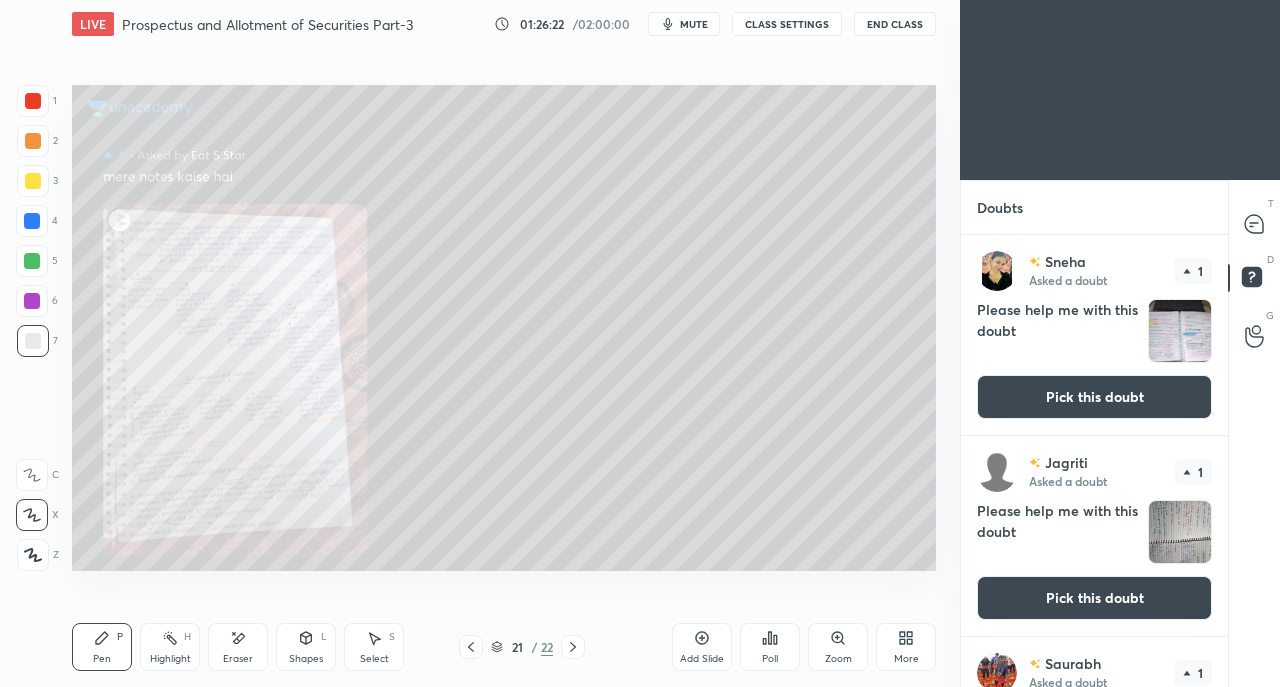 click at bounding box center (573, 647) 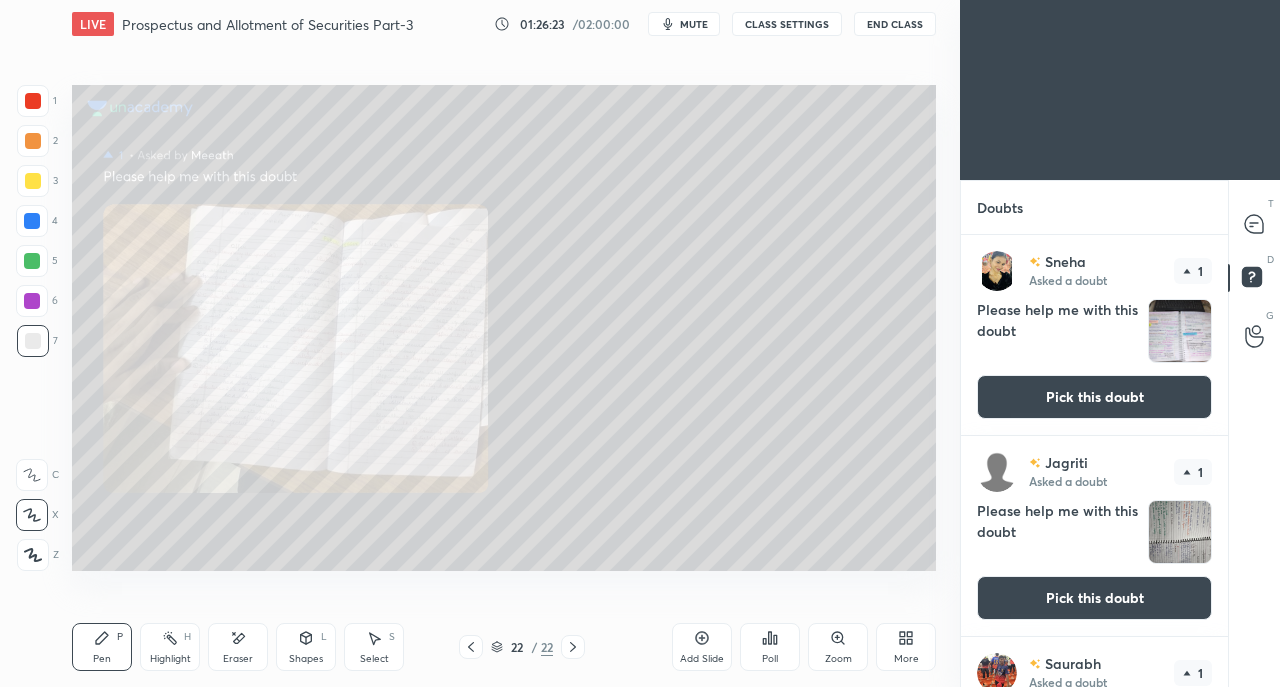 click on "Pick this doubt" at bounding box center [1094, 598] 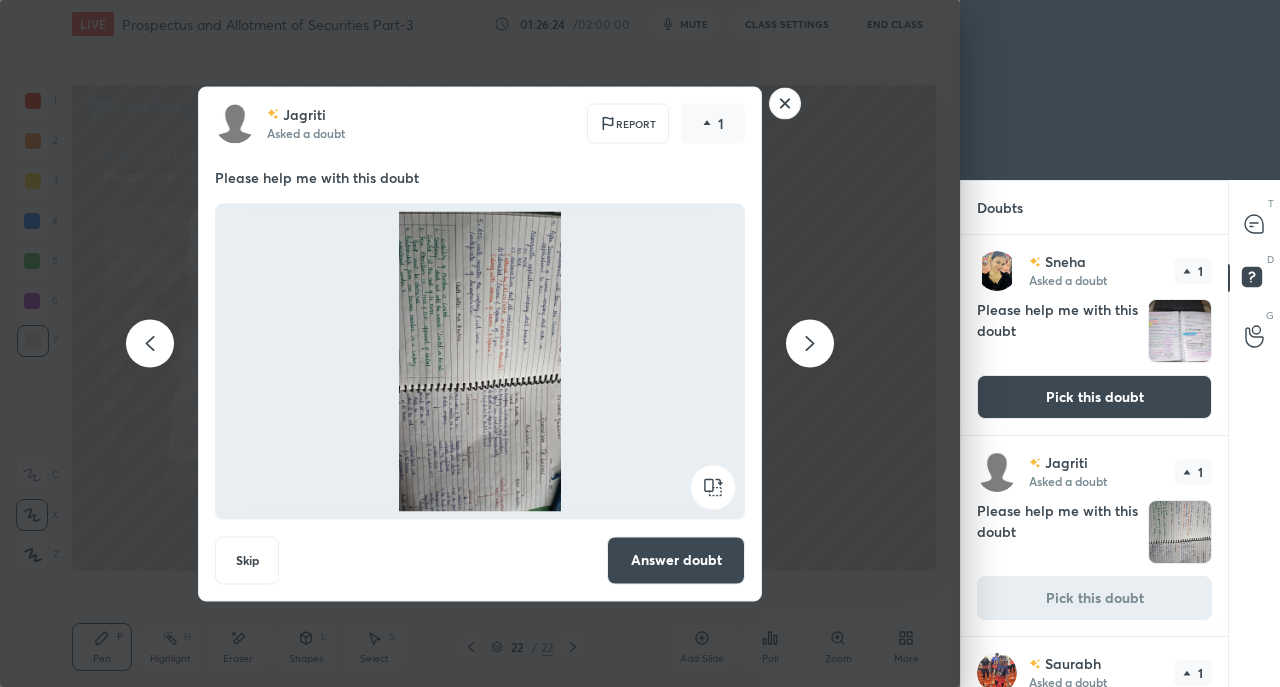 click 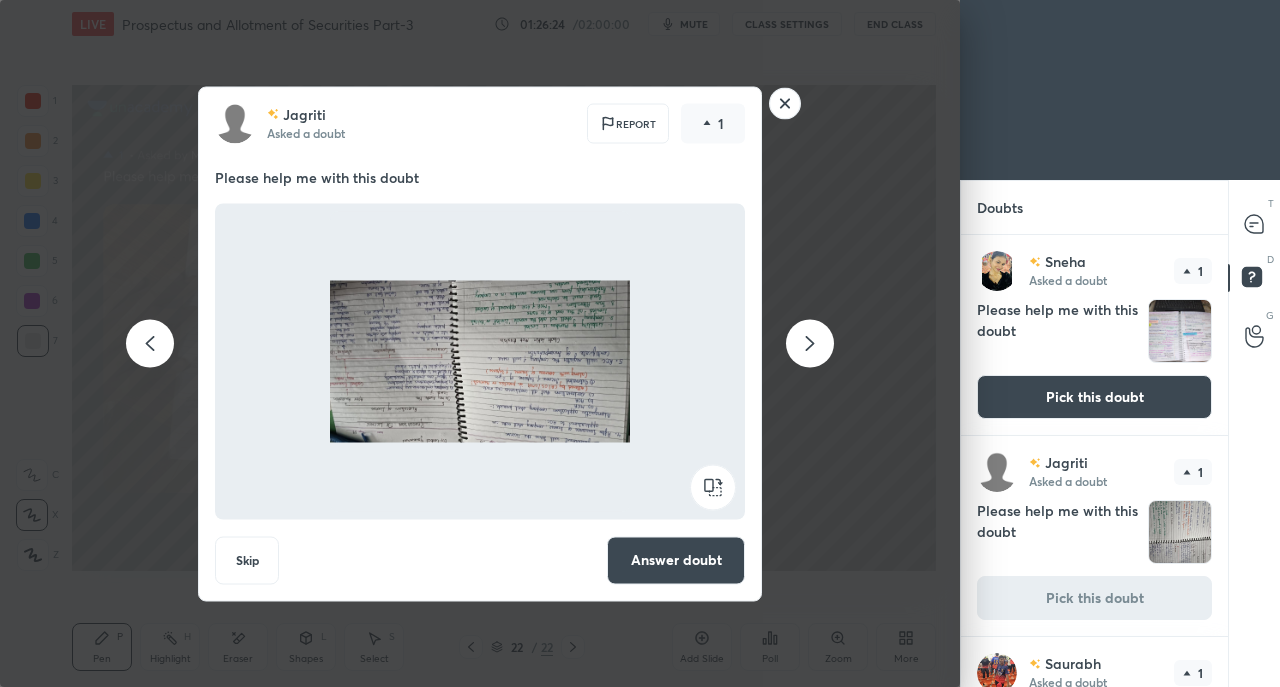 click 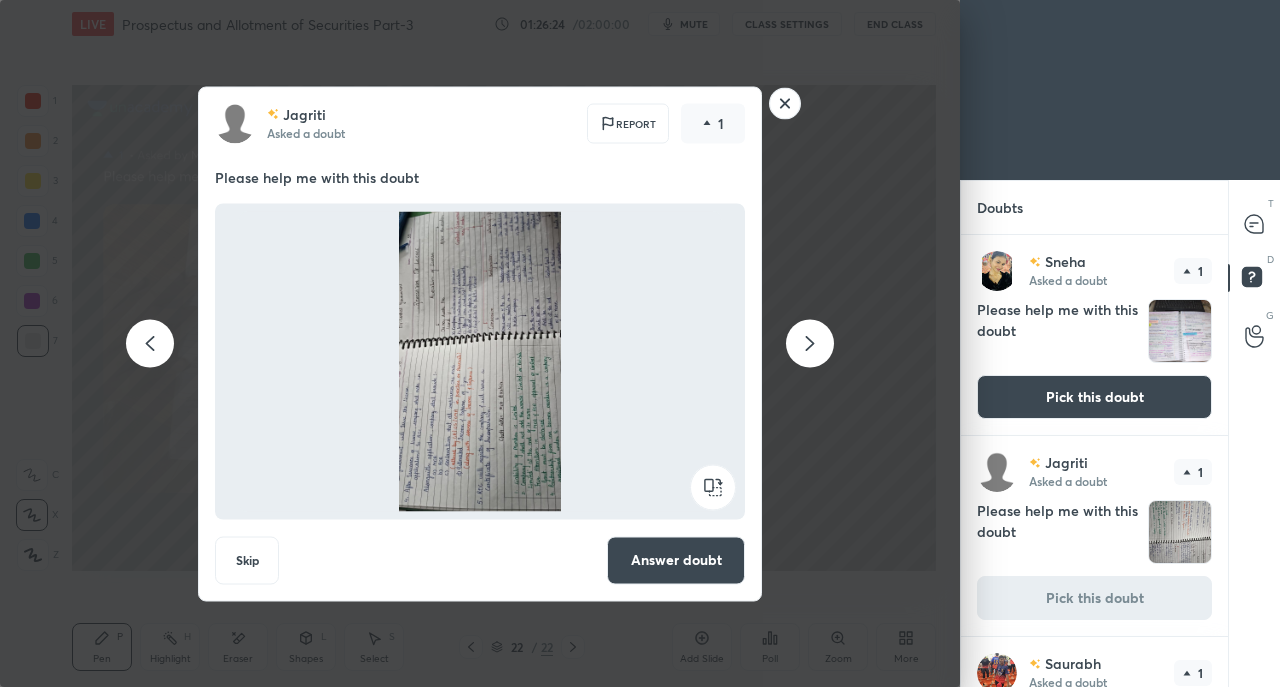 click 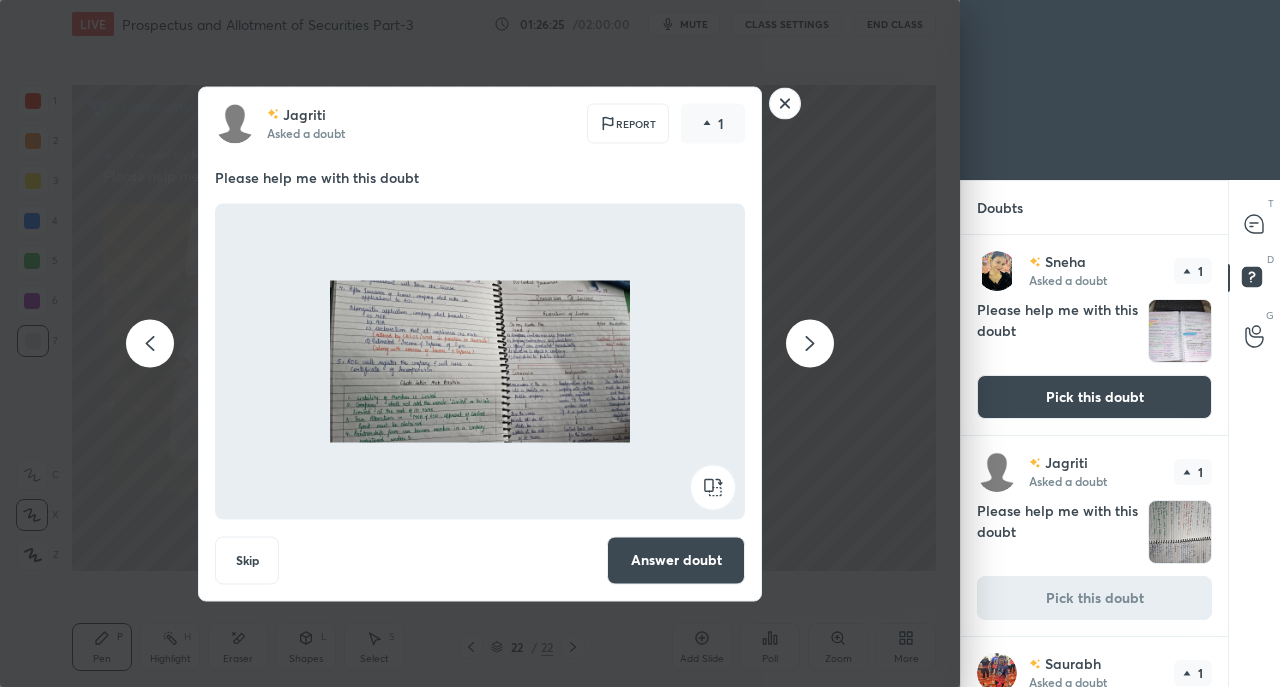 click on "Answer doubt" at bounding box center (676, 560) 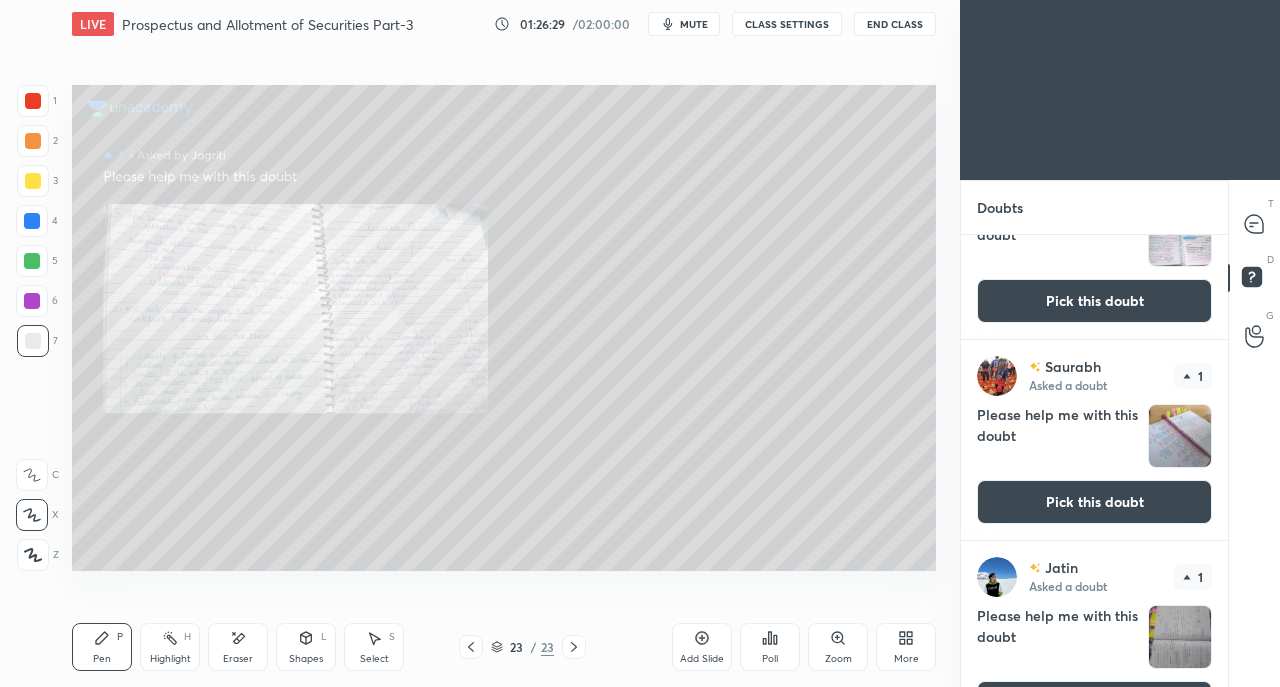 scroll, scrollTop: 0, scrollLeft: 0, axis: both 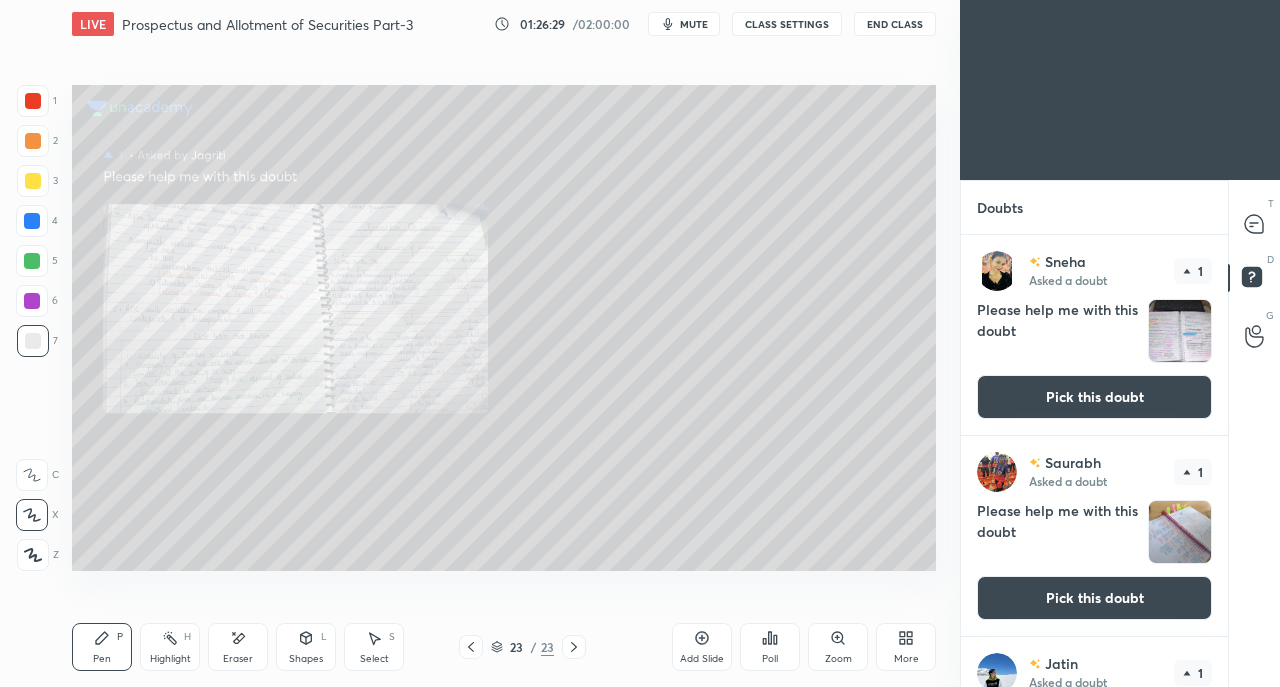 click at bounding box center (1255, 224) 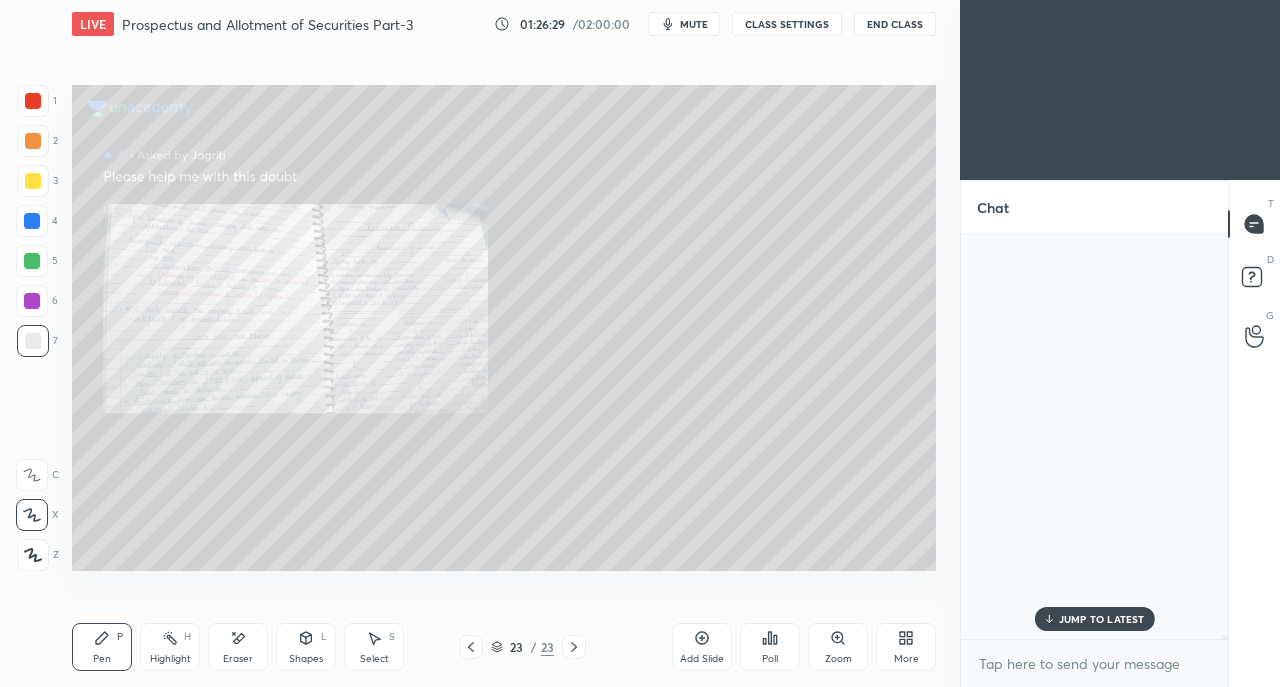 scroll, scrollTop: 44071, scrollLeft: 0, axis: vertical 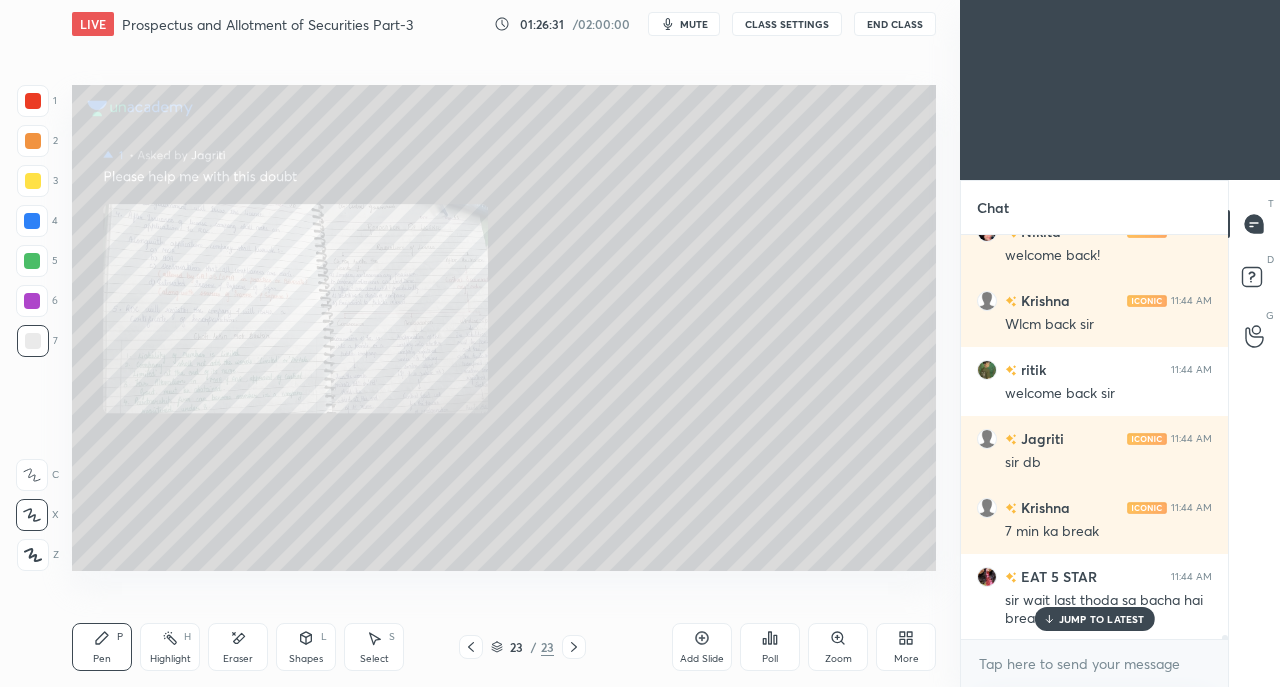 click on "Zoom" at bounding box center [838, 647] 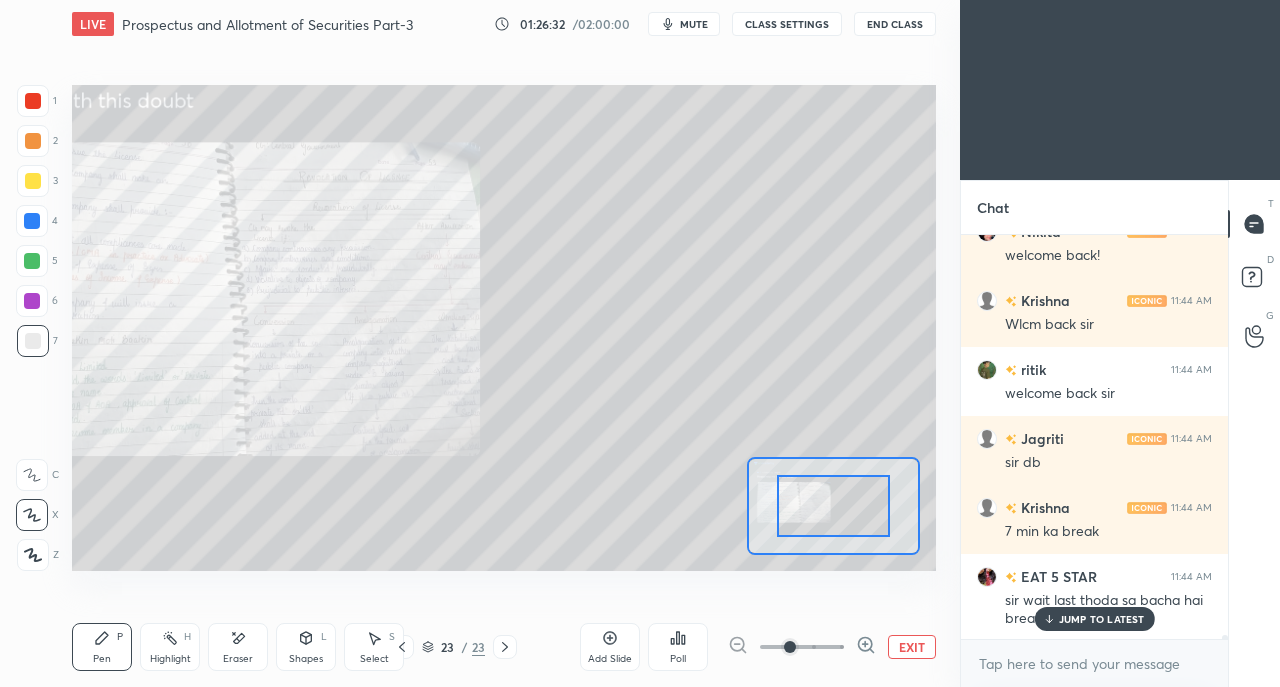 click on "EAT 5 STAR 11:44 AM sir wait last thoda sa bacha hai breakfast" at bounding box center [1094, 597] 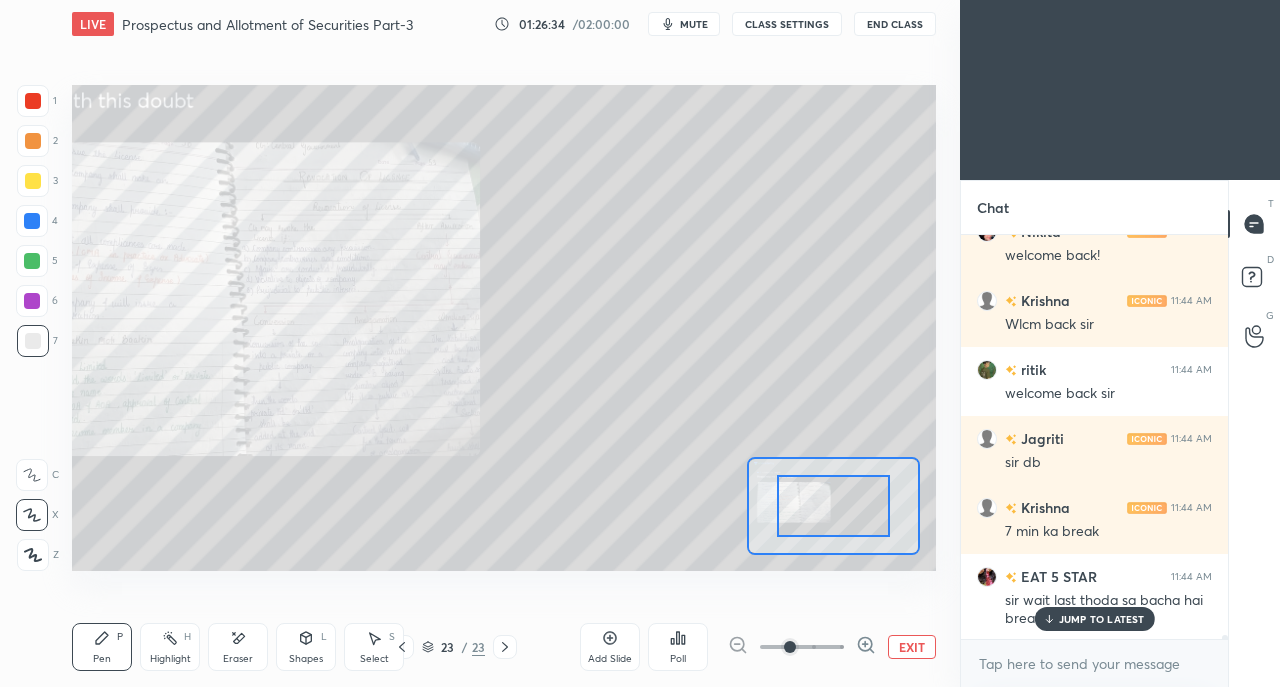 click on "JUMP TO LATEST" at bounding box center (1102, 619) 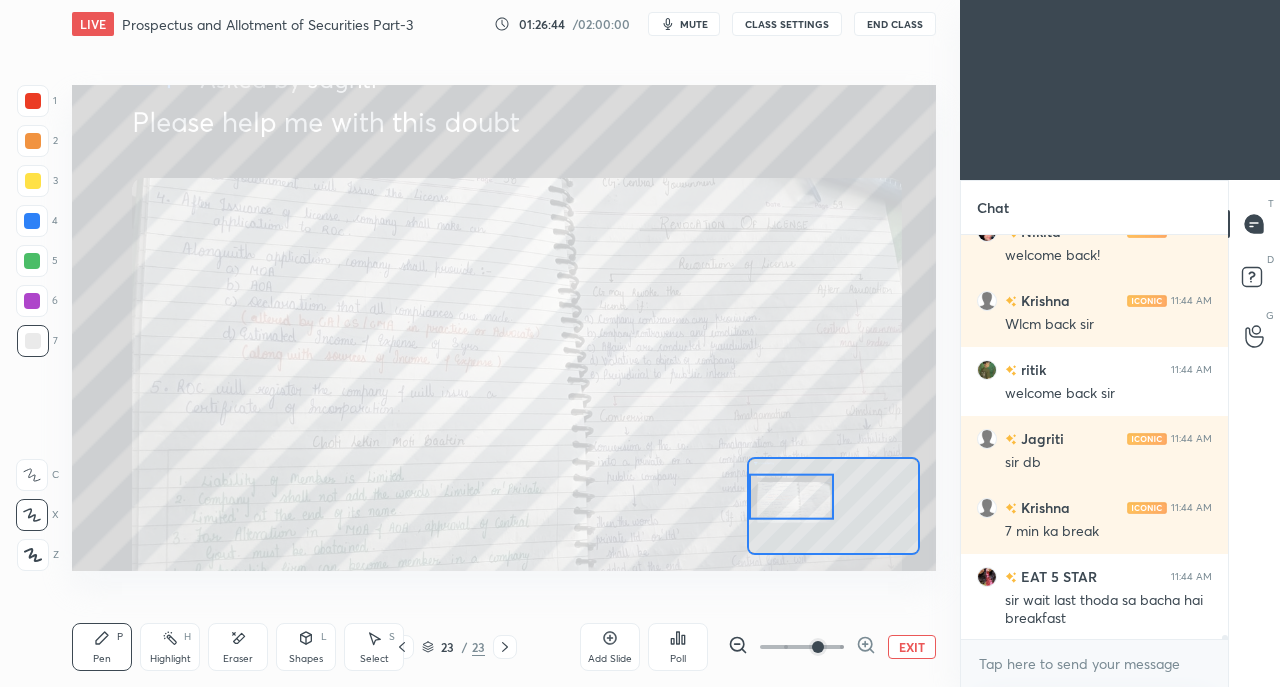 scroll, scrollTop: 44302, scrollLeft: 0, axis: vertical 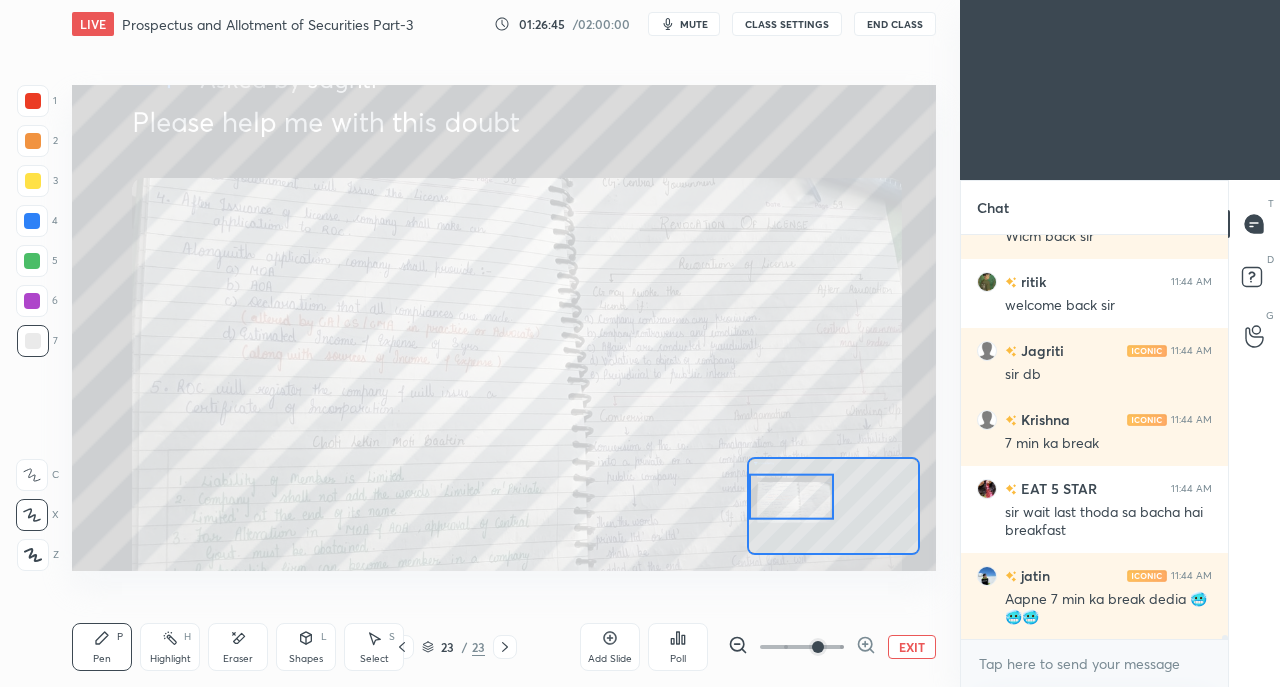 click 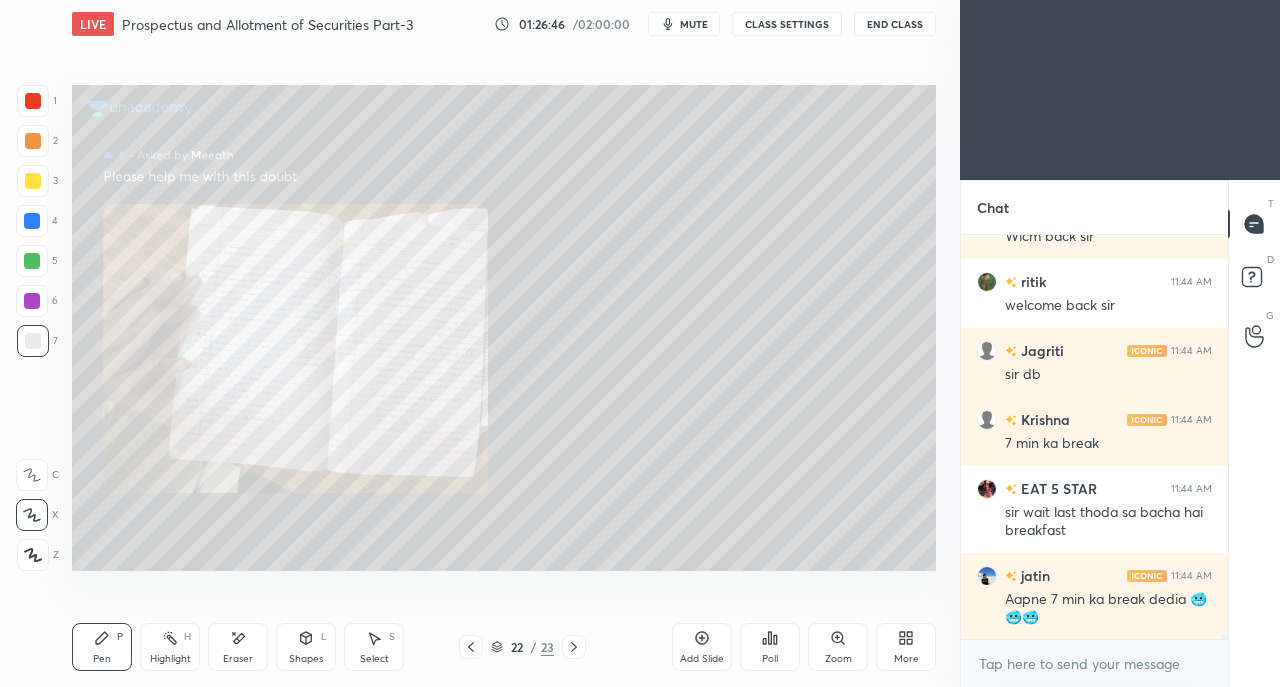 click on "22 / 23" at bounding box center [522, 647] 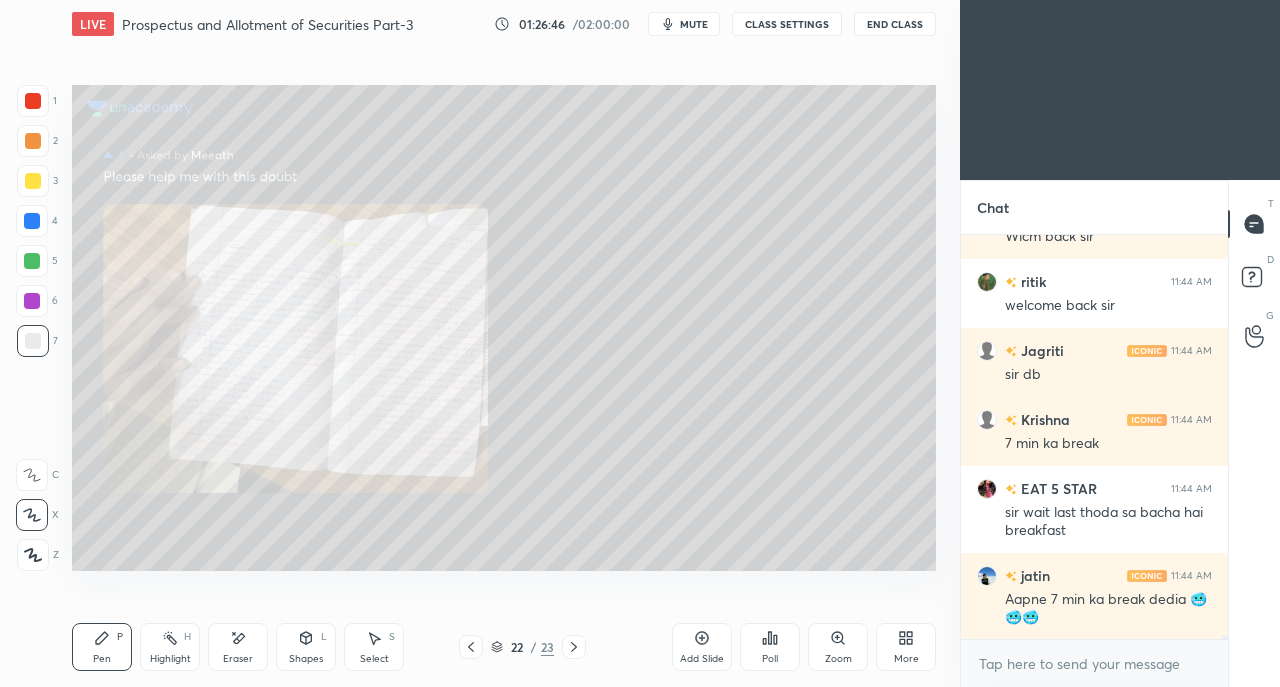 scroll, scrollTop: 44370, scrollLeft: 0, axis: vertical 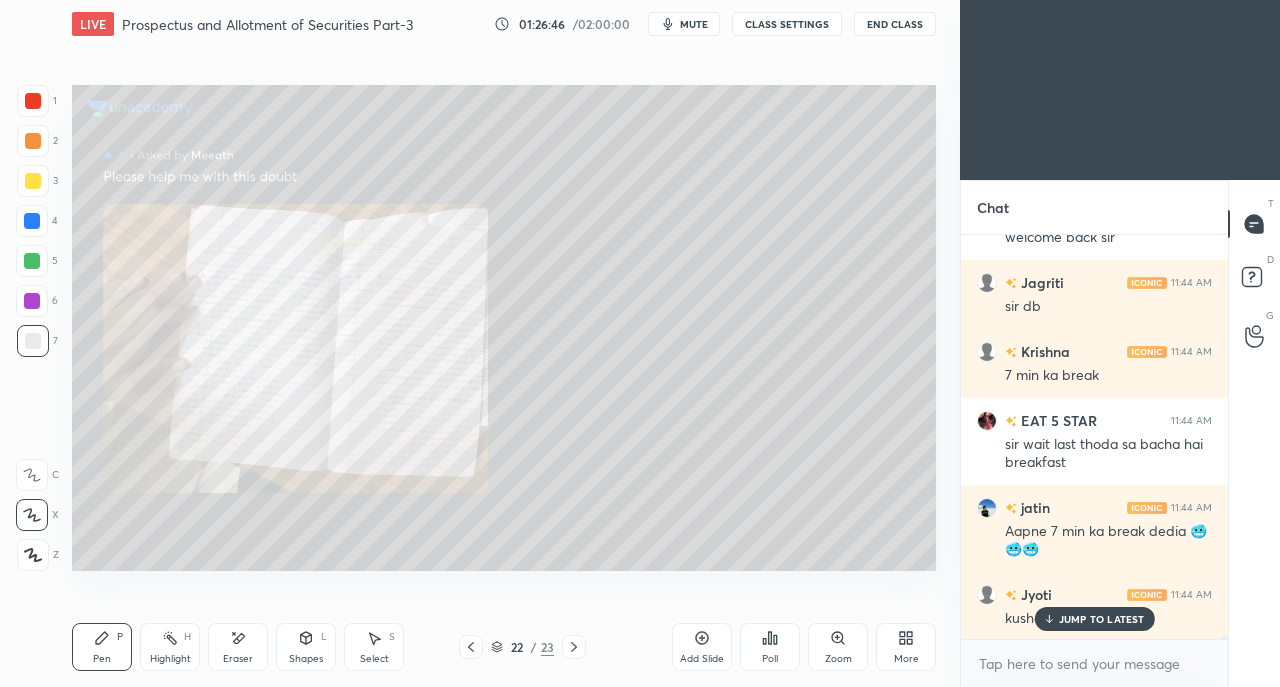 click 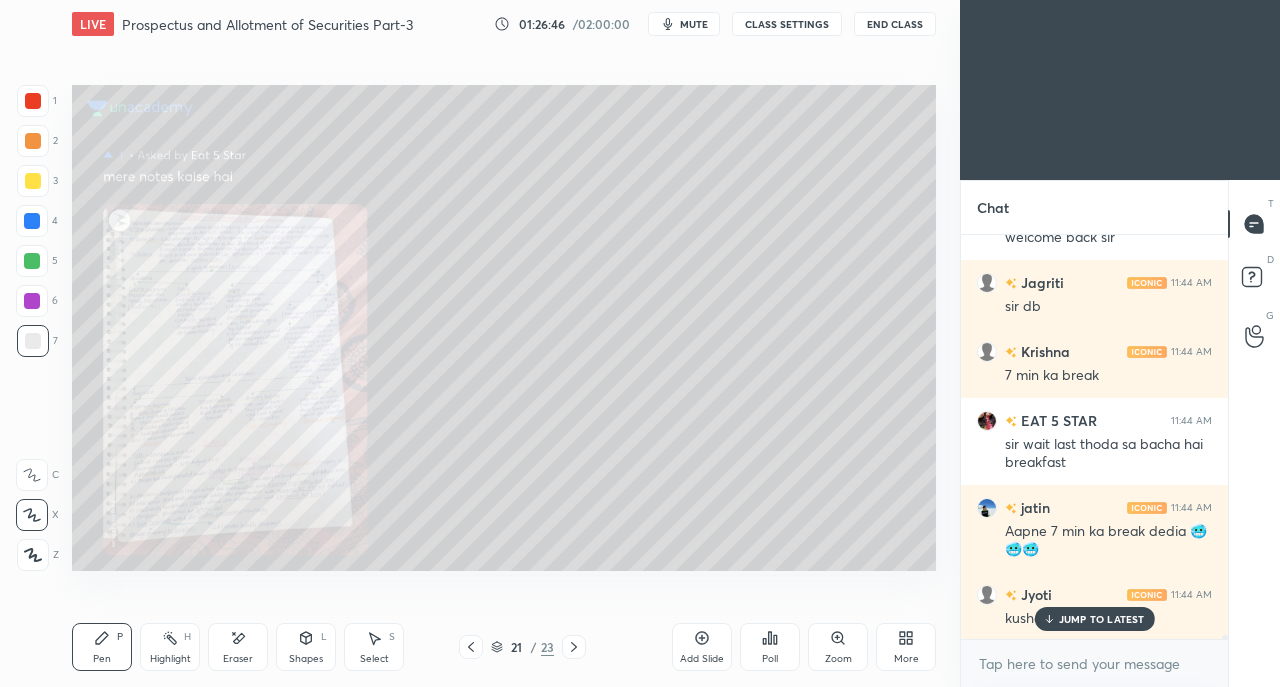 click 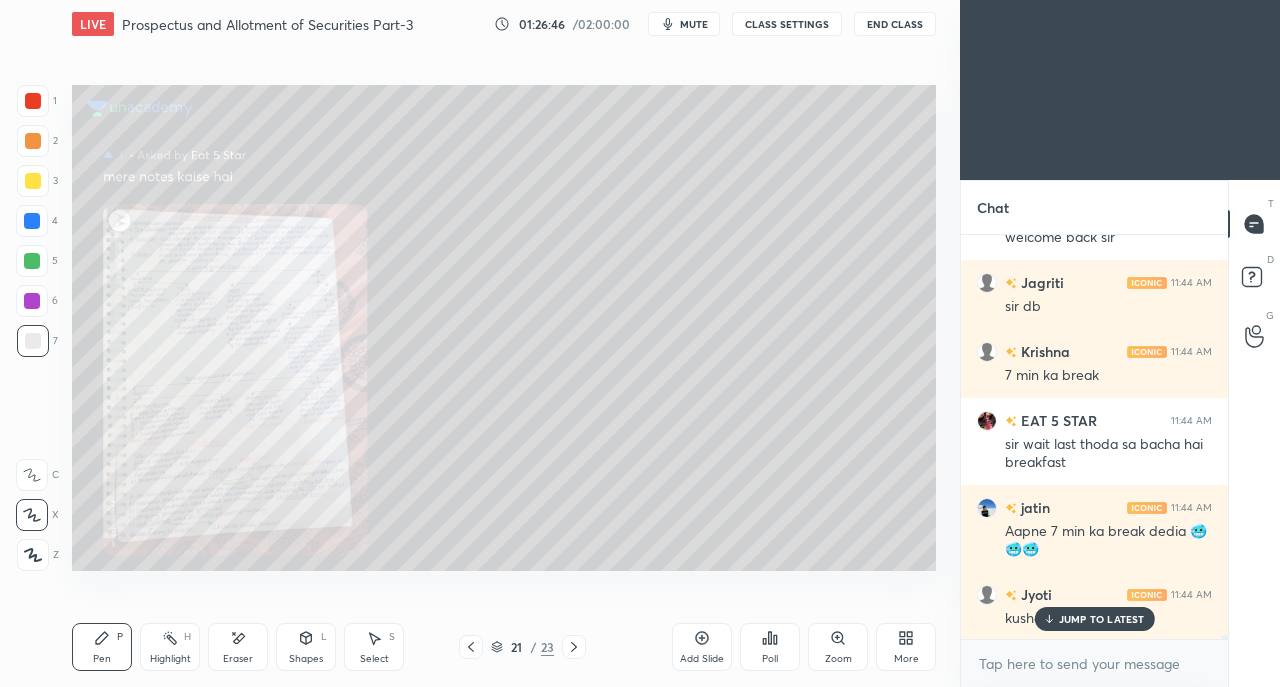 click 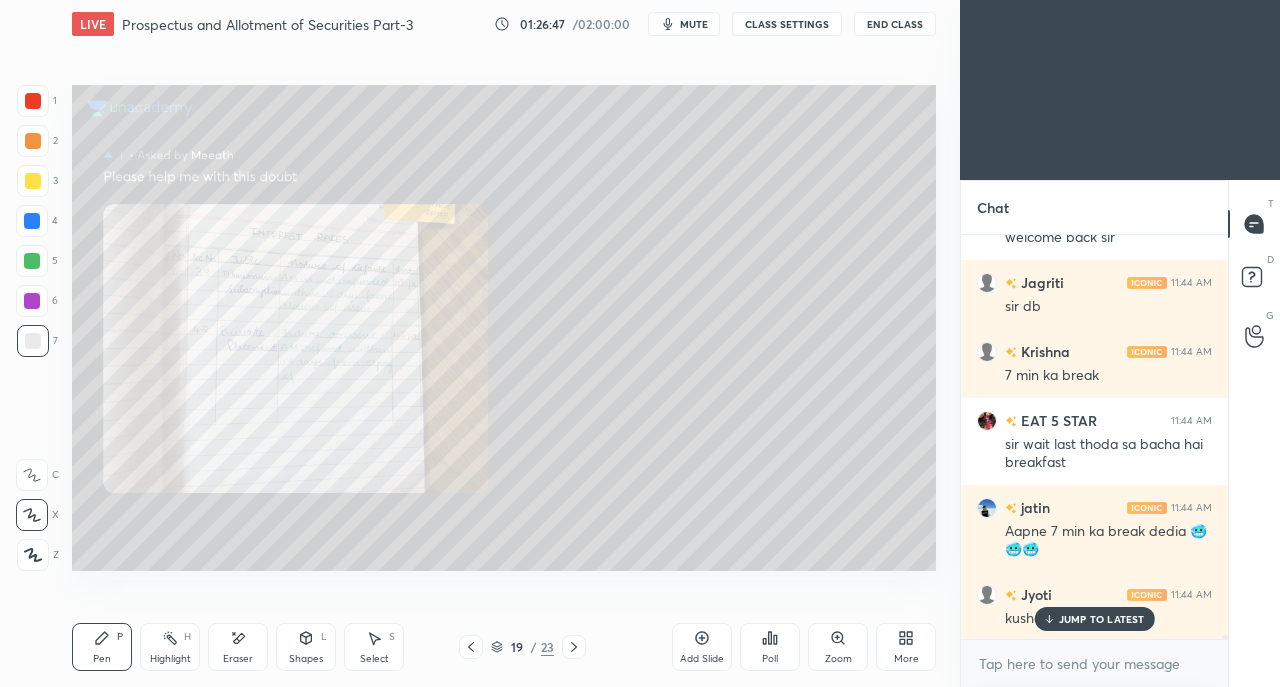 click 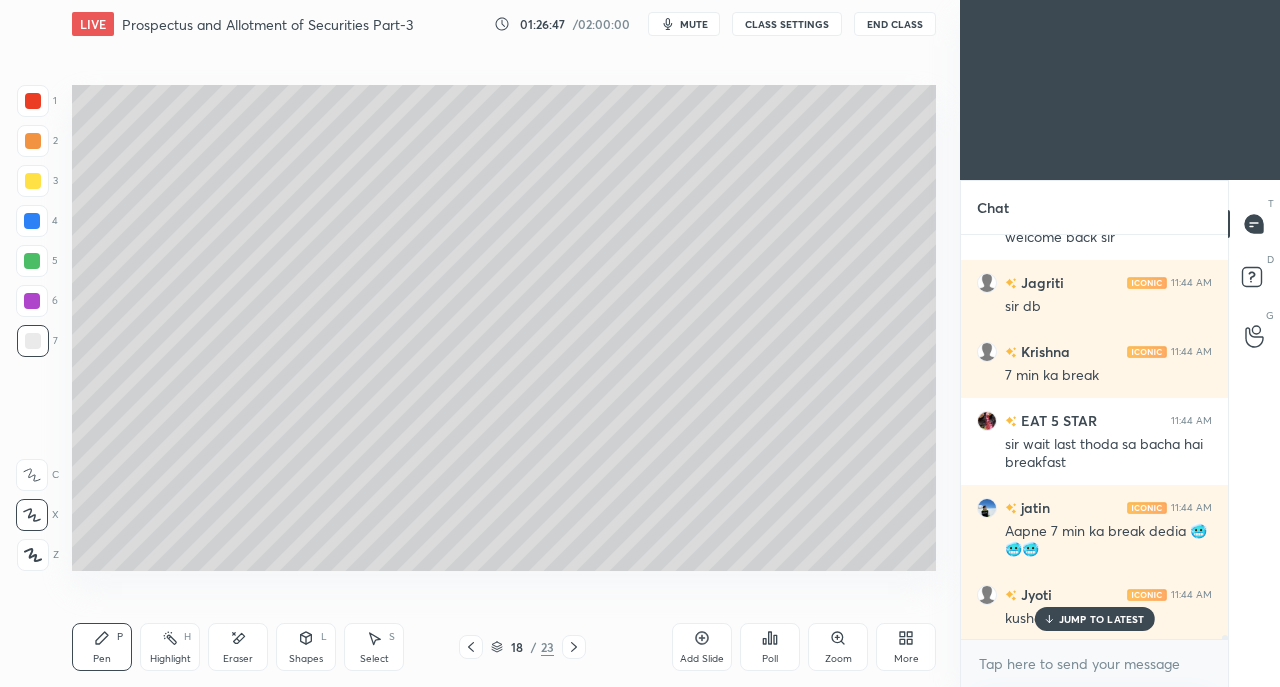 click 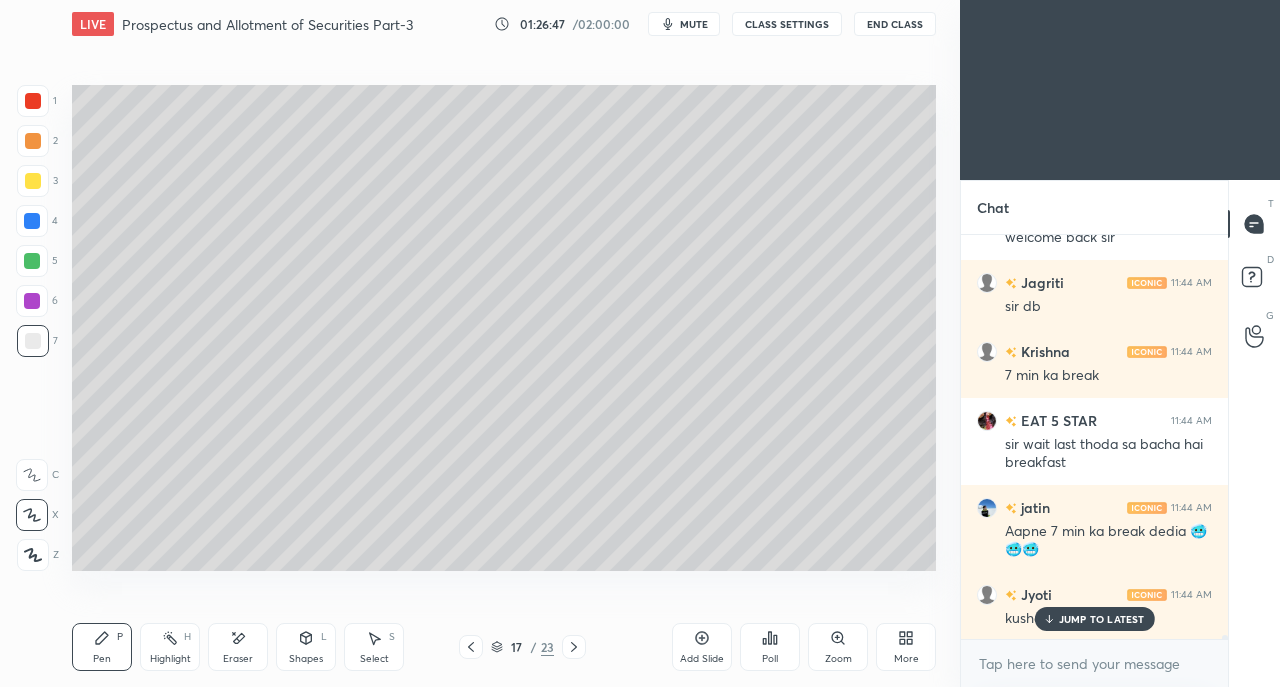 click 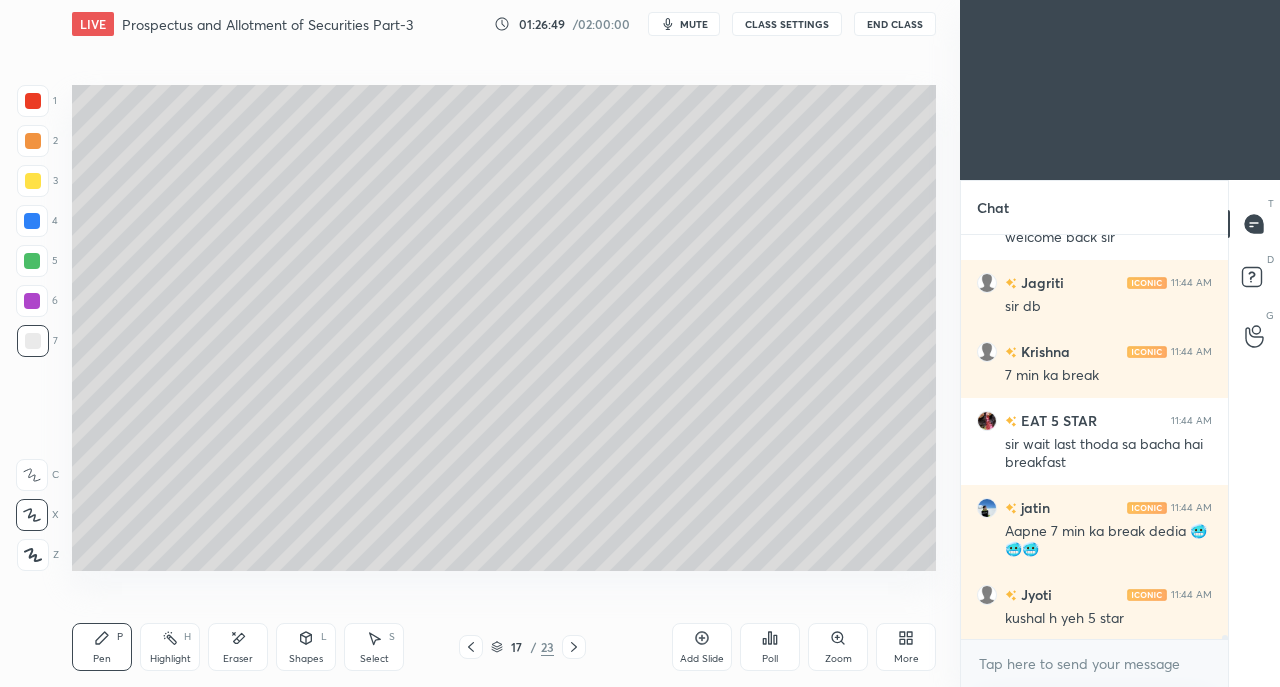 click 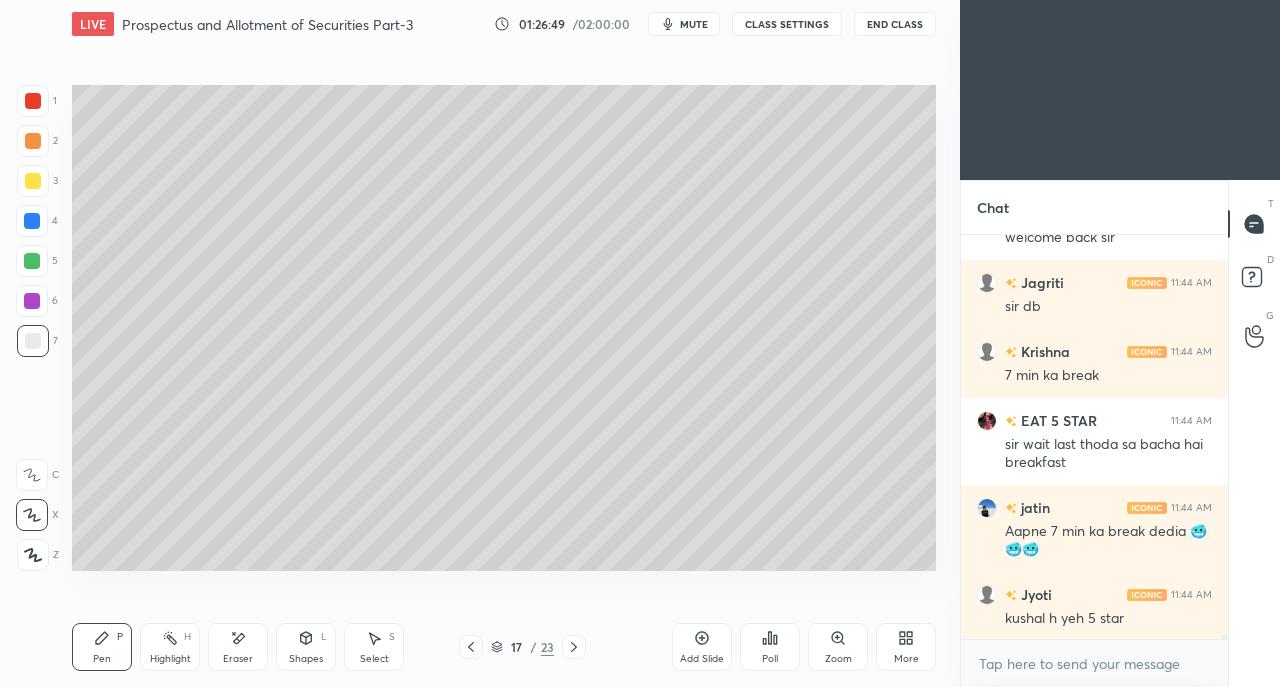 click 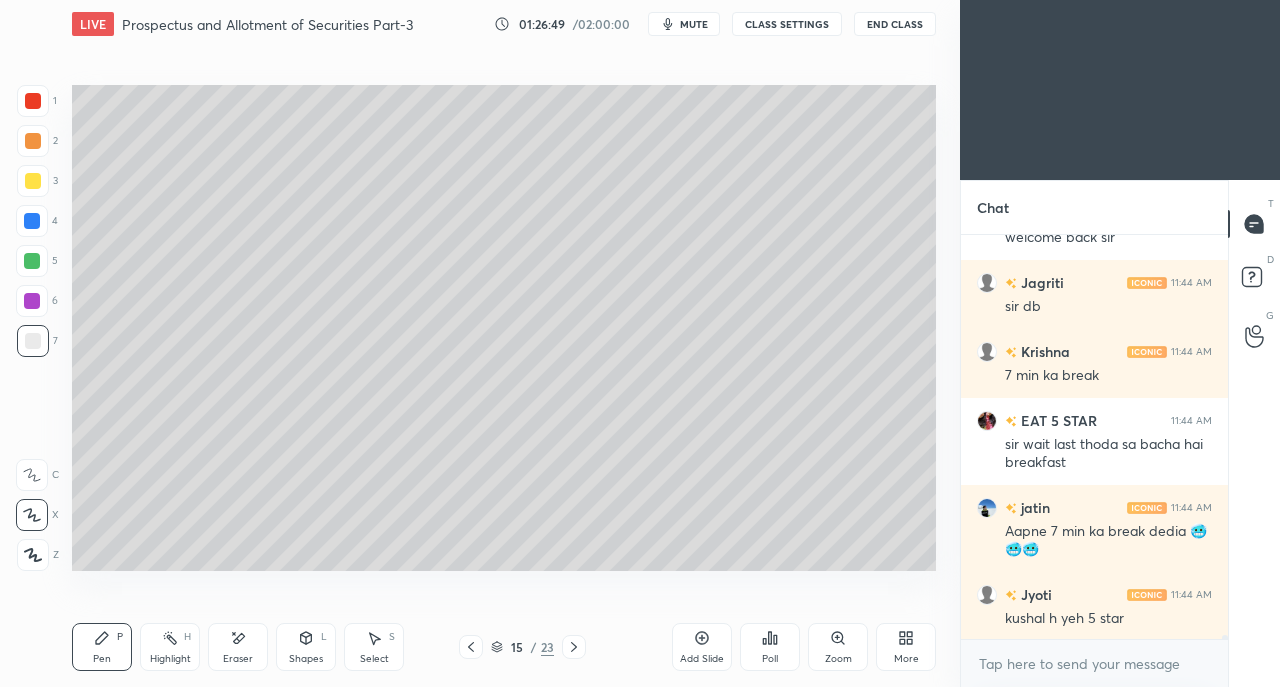 click 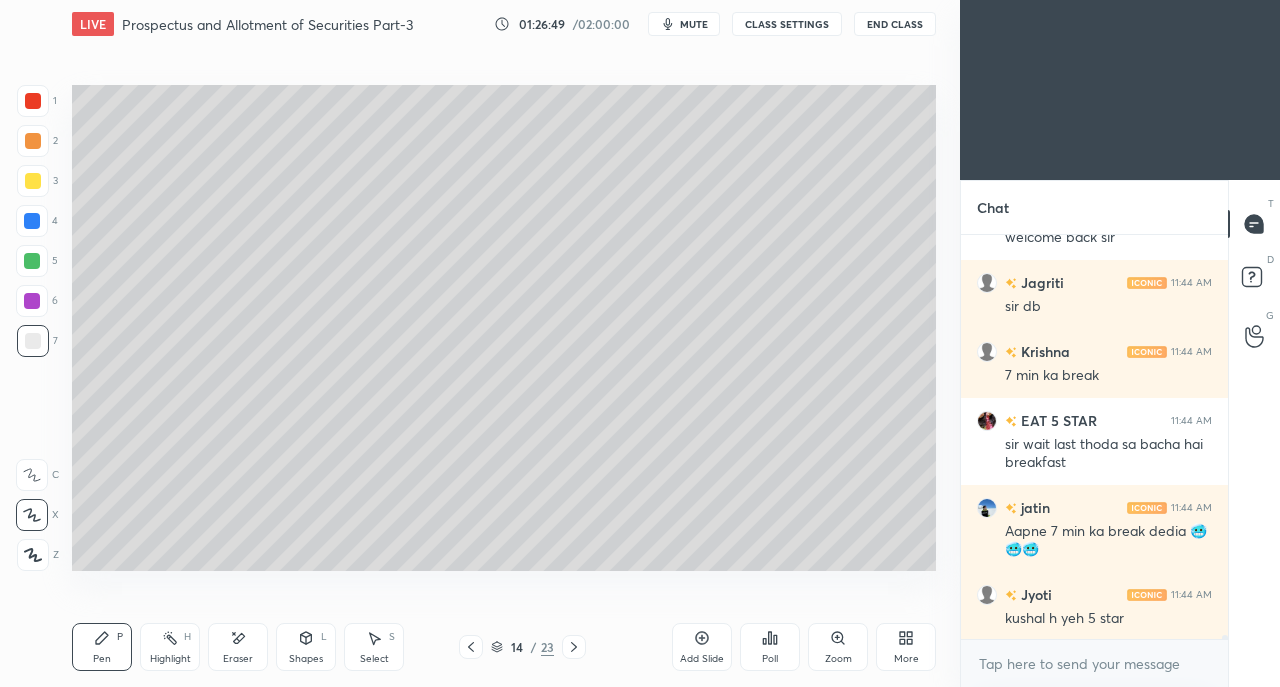 click 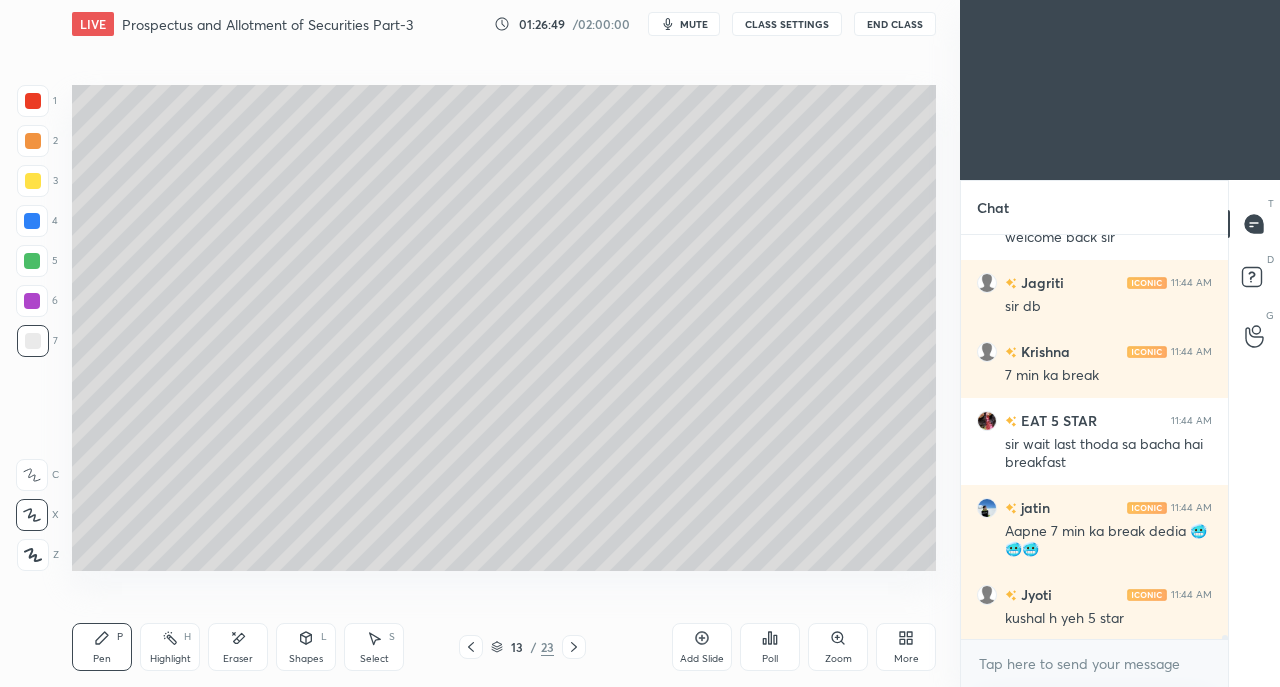 click 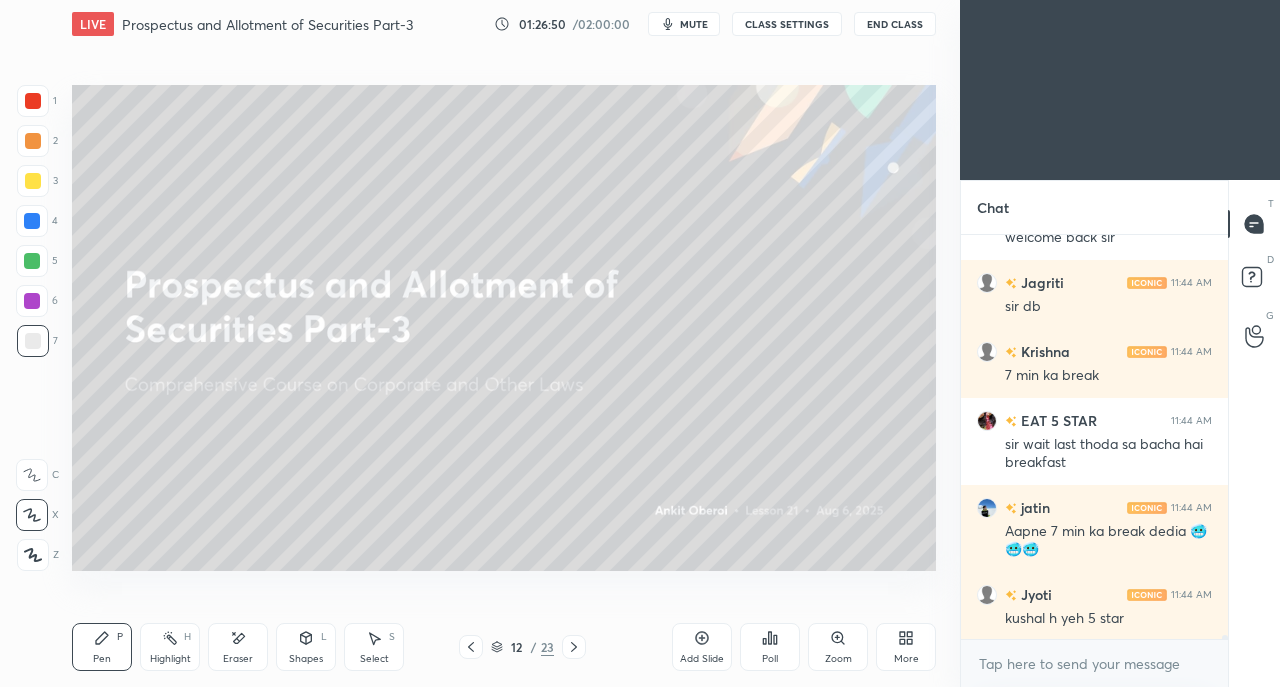 click 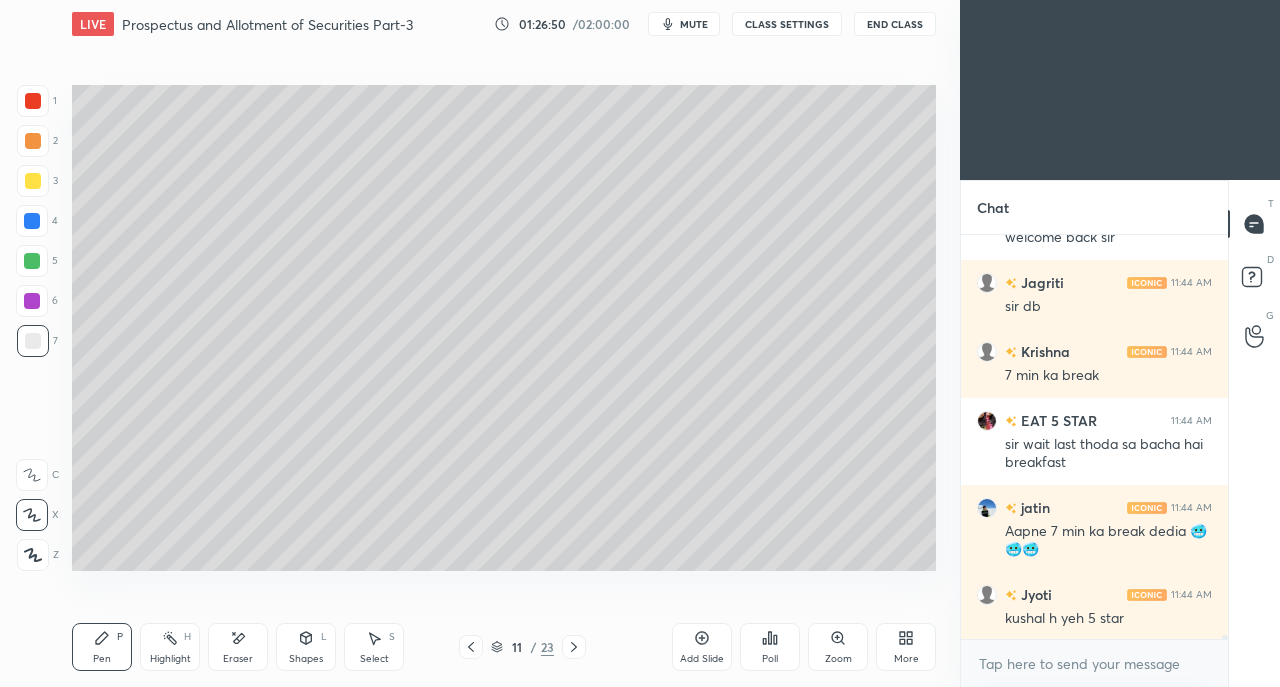 click 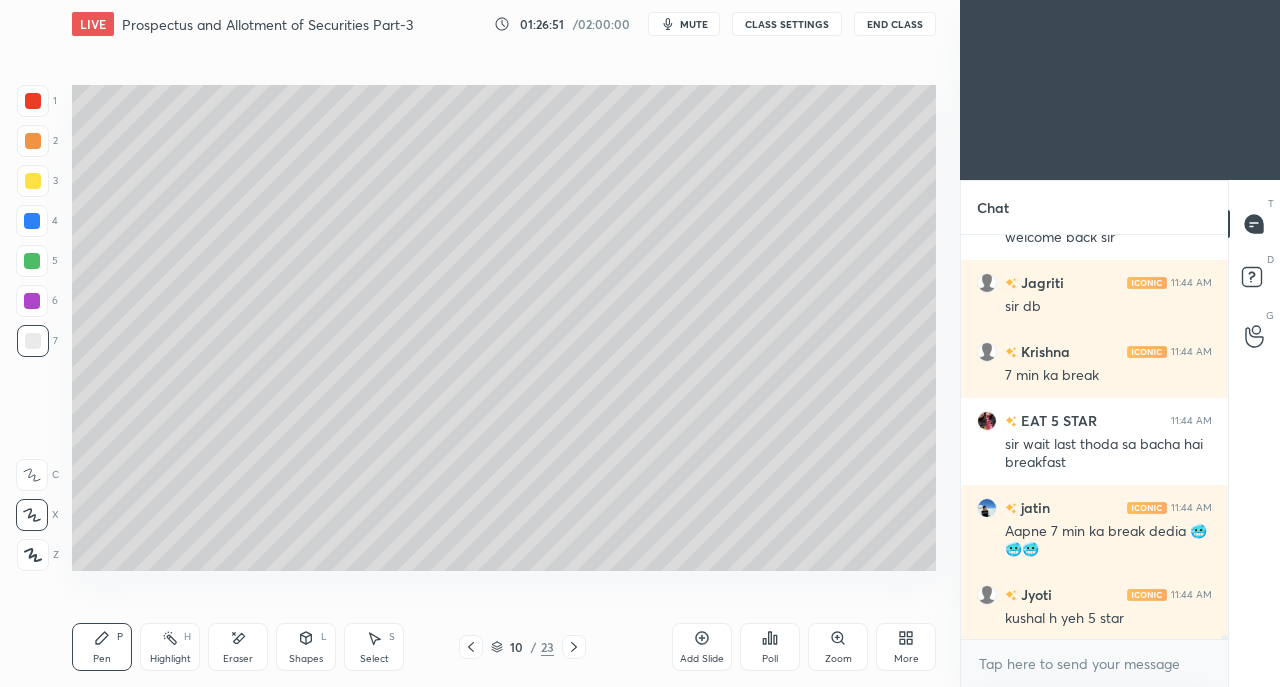 click 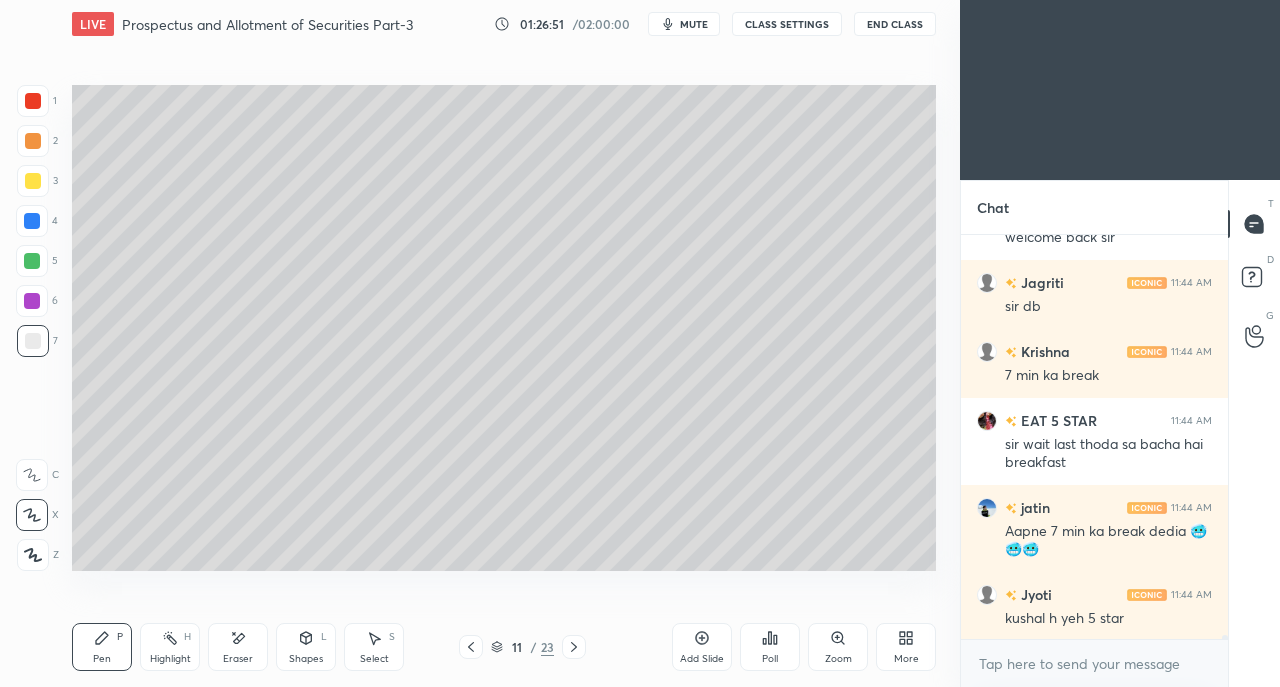 click 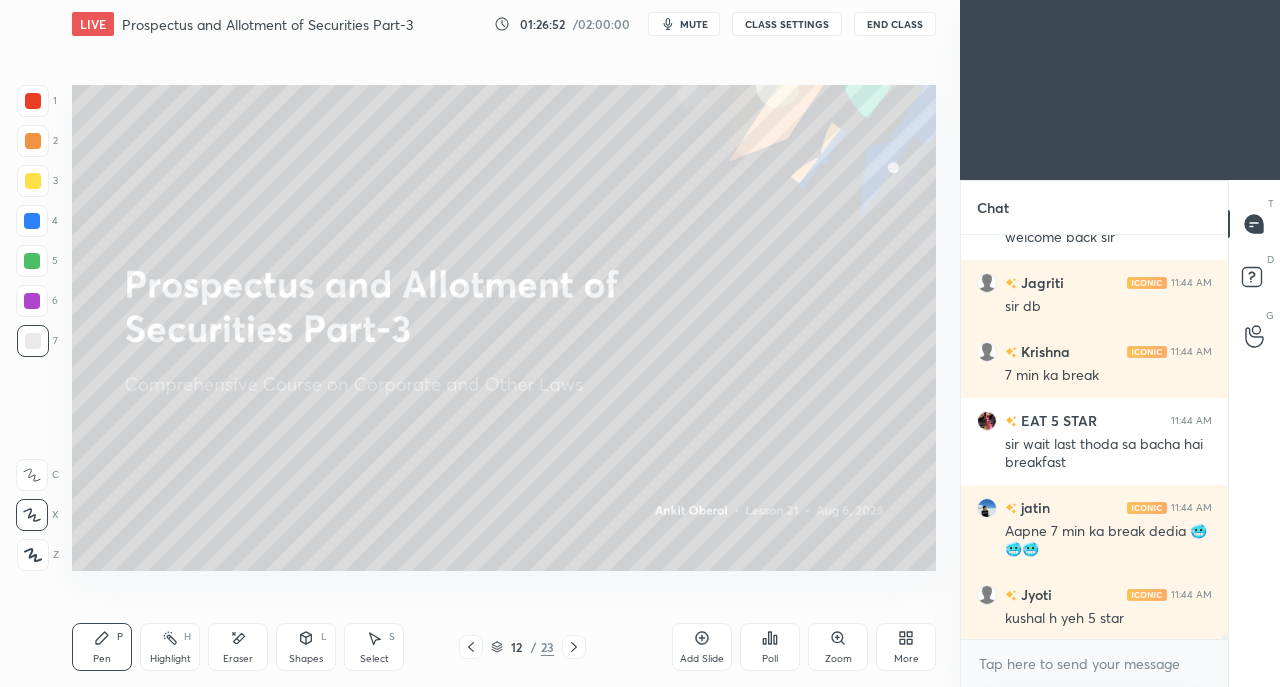 click 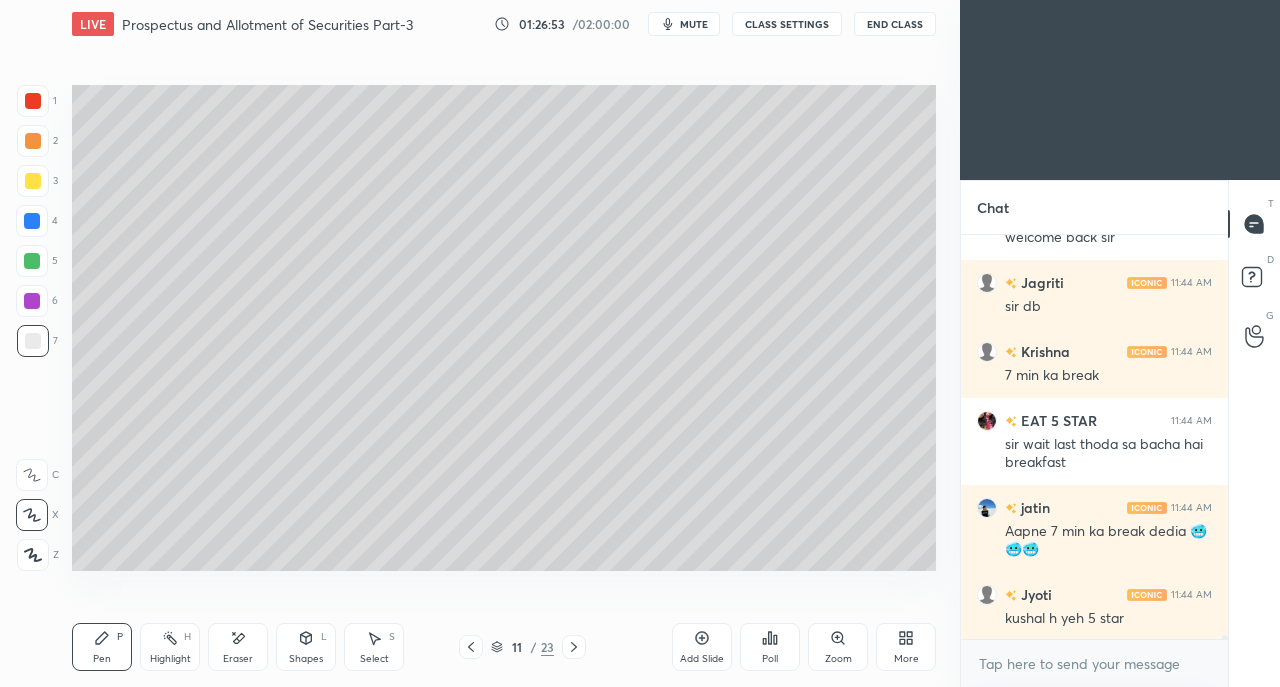 click on "Add Slide" at bounding box center [702, 647] 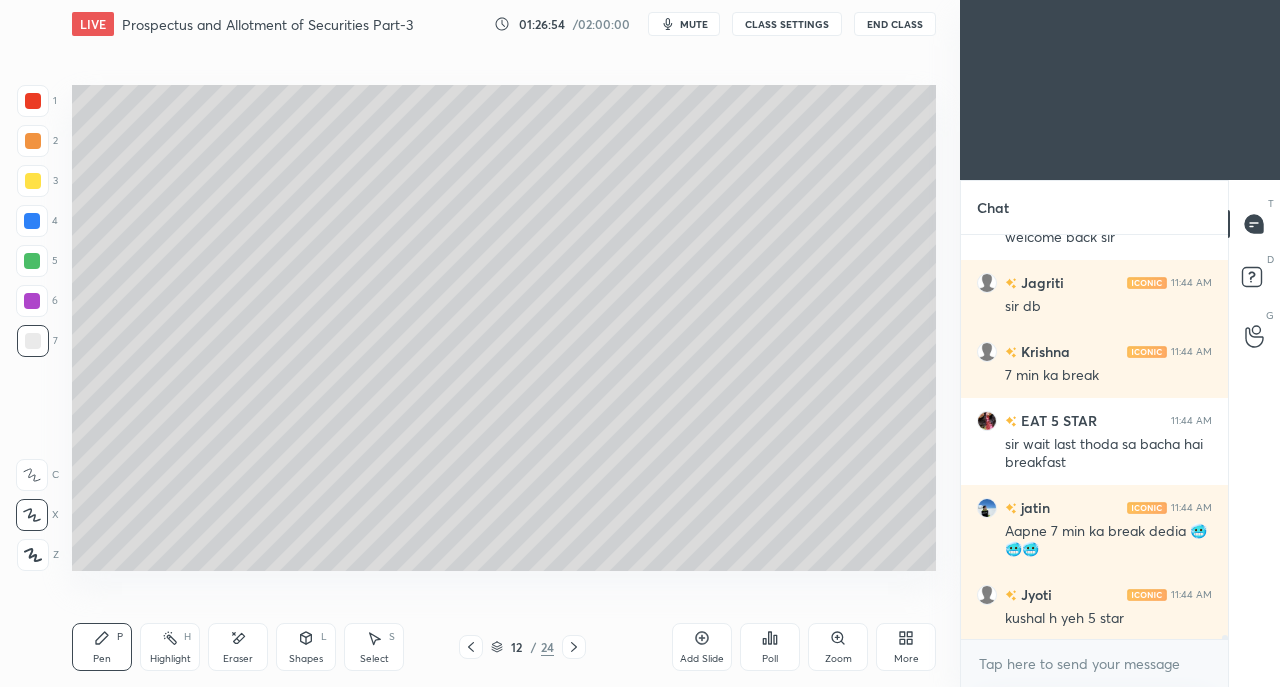 click at bounding box center [33, 181] 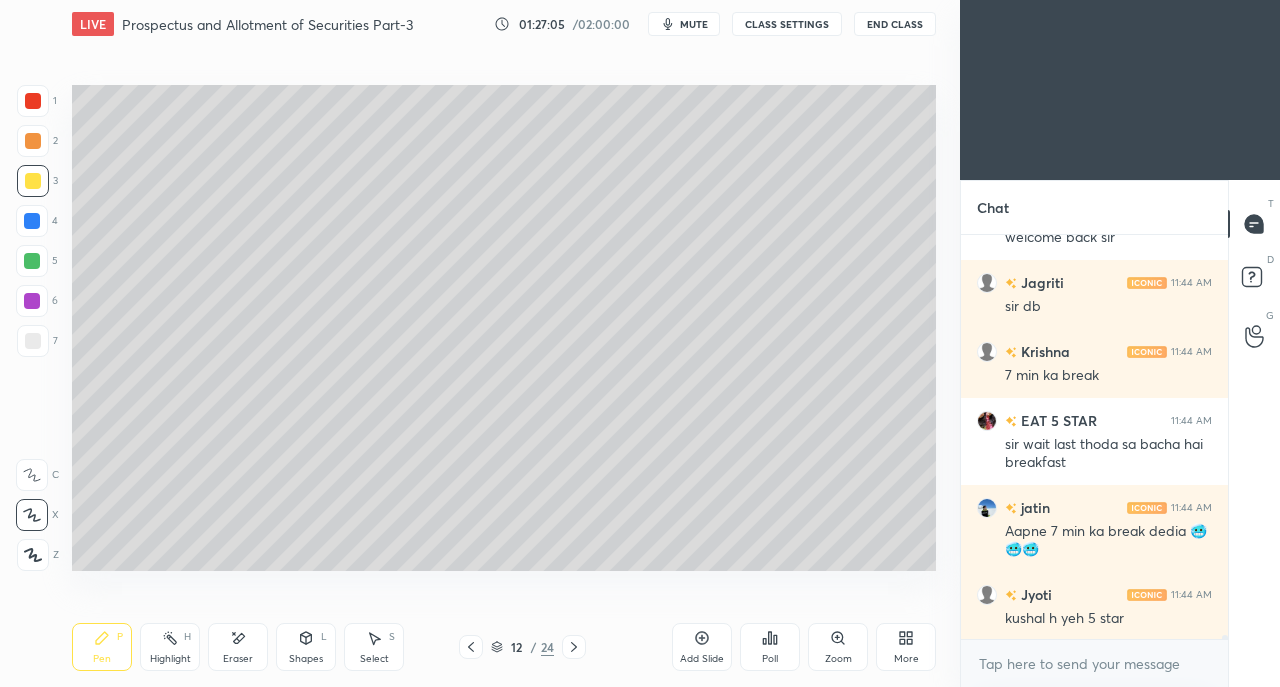 click 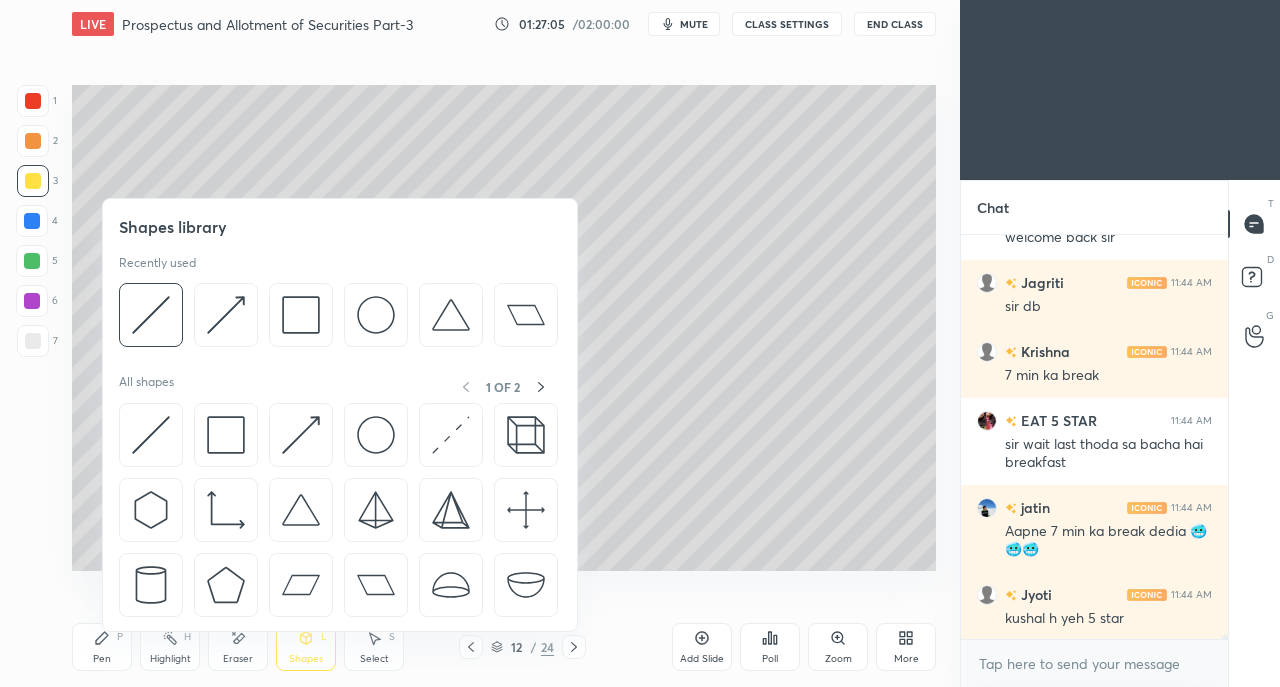 click at bounding box center (151, 435) 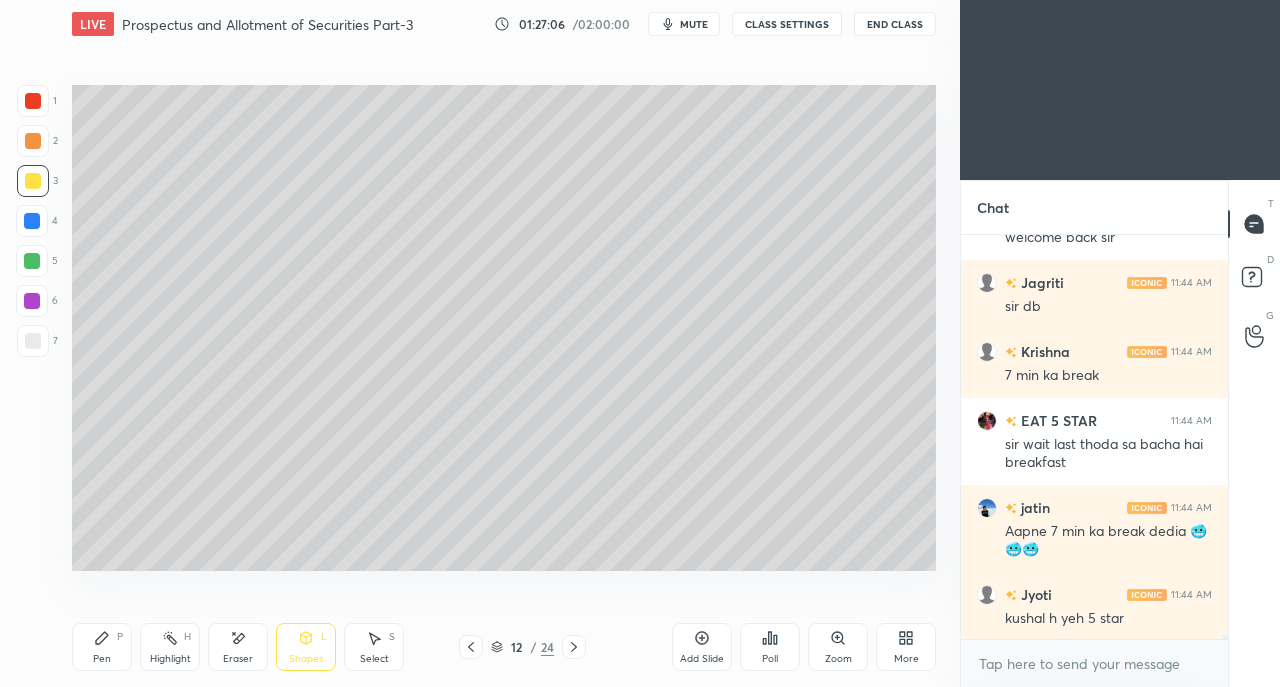 click at bounding box center (33, 341) 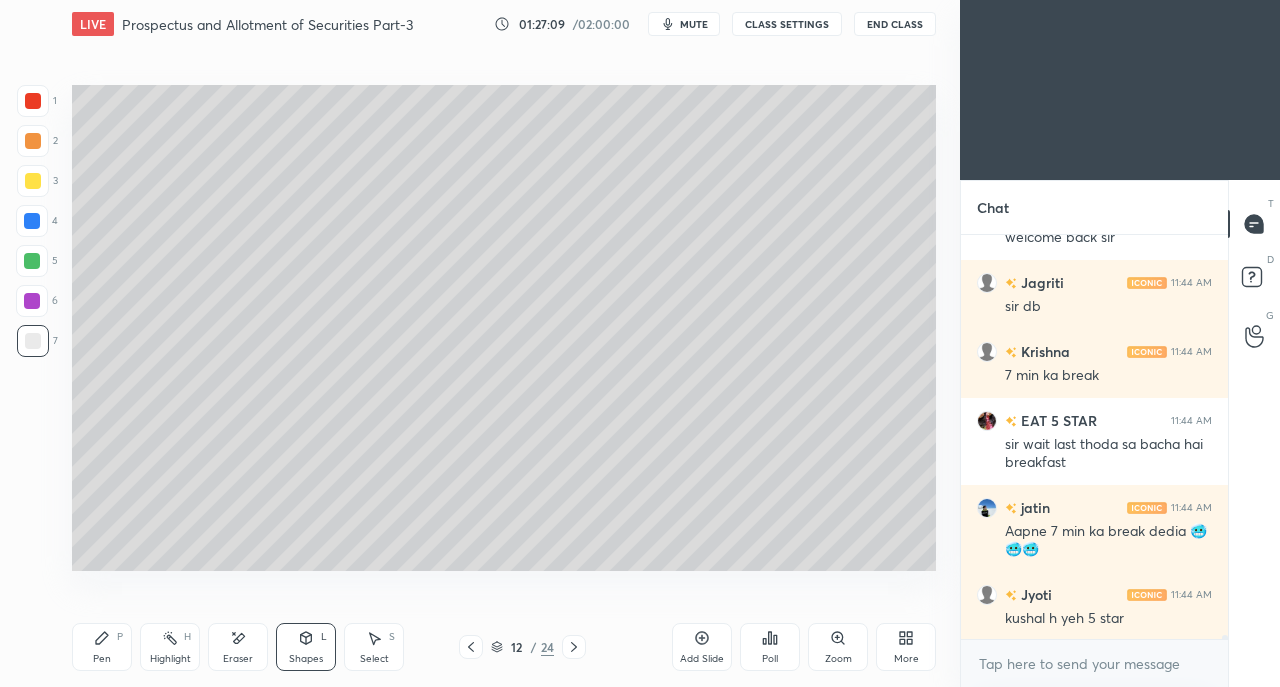 click 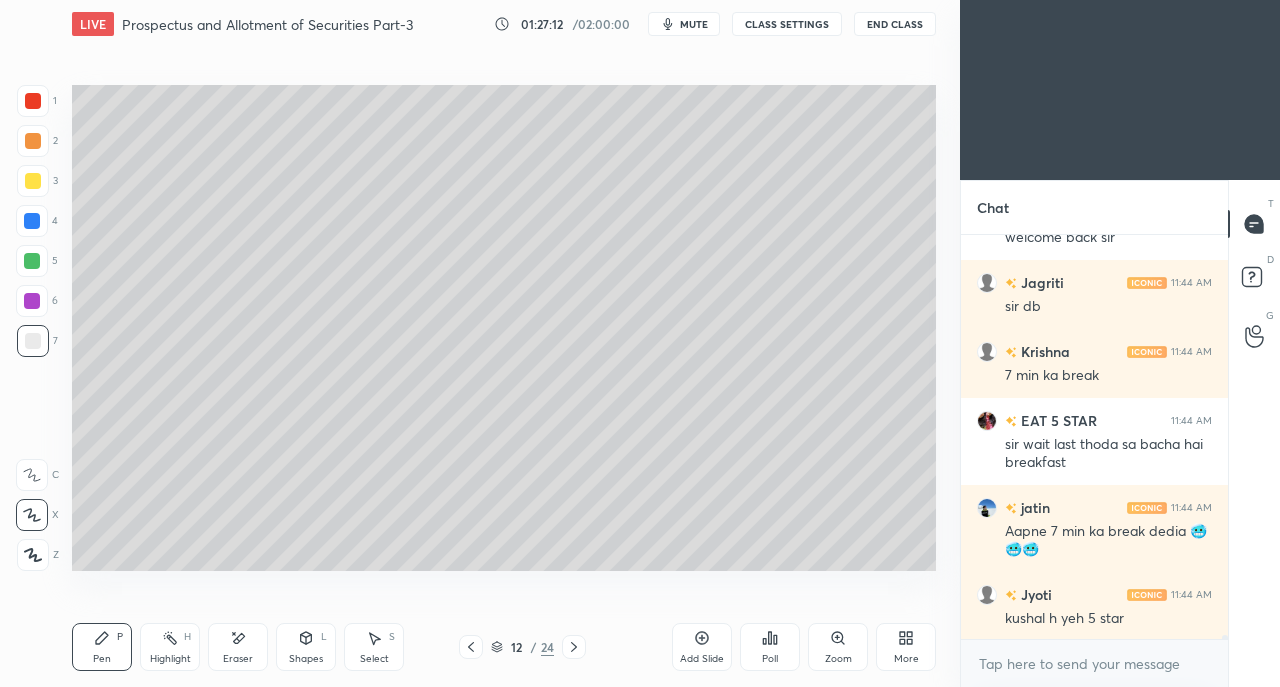 scroll, scrollTop: 44440, scrollLeft: 0, axis: vertical 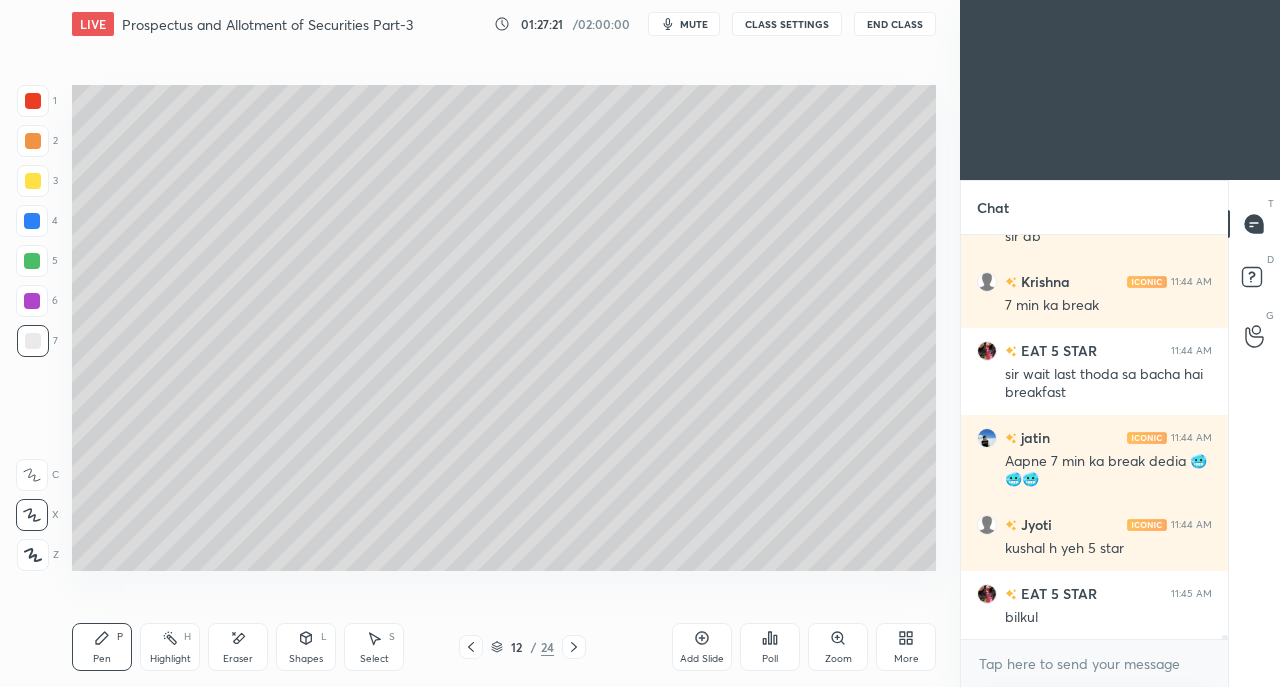click at bounding box center [32, 221] 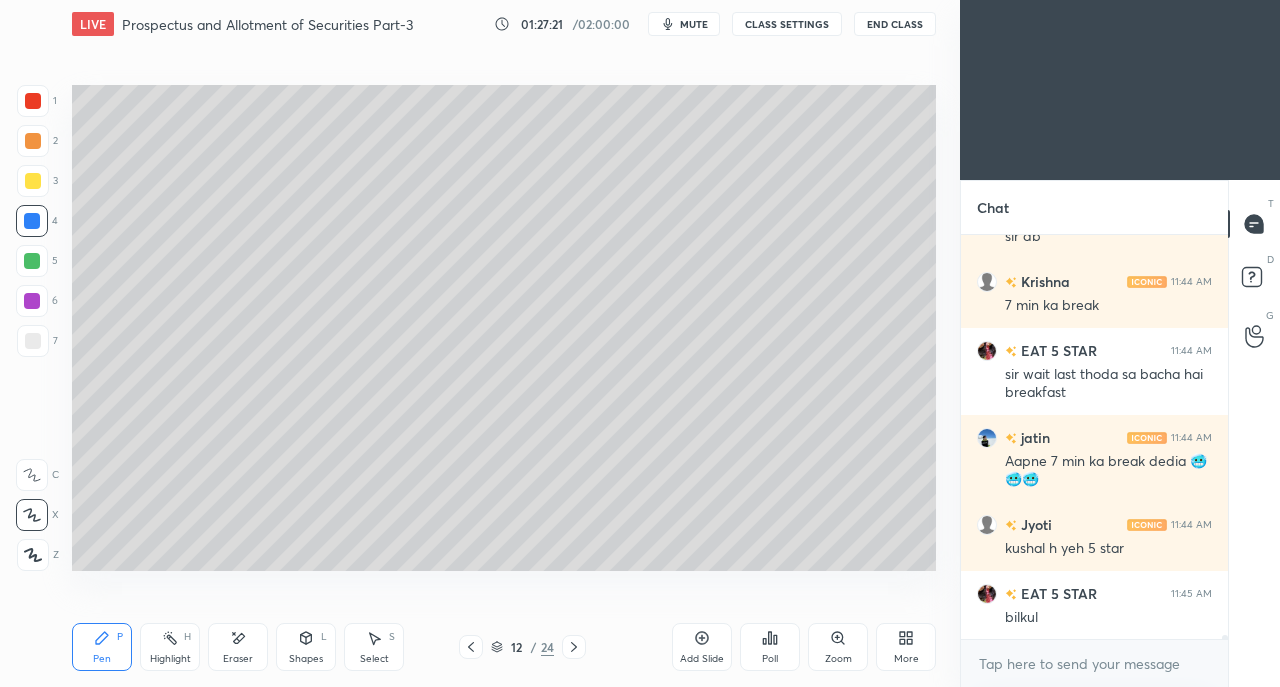 click at bounding box center (33, 181) 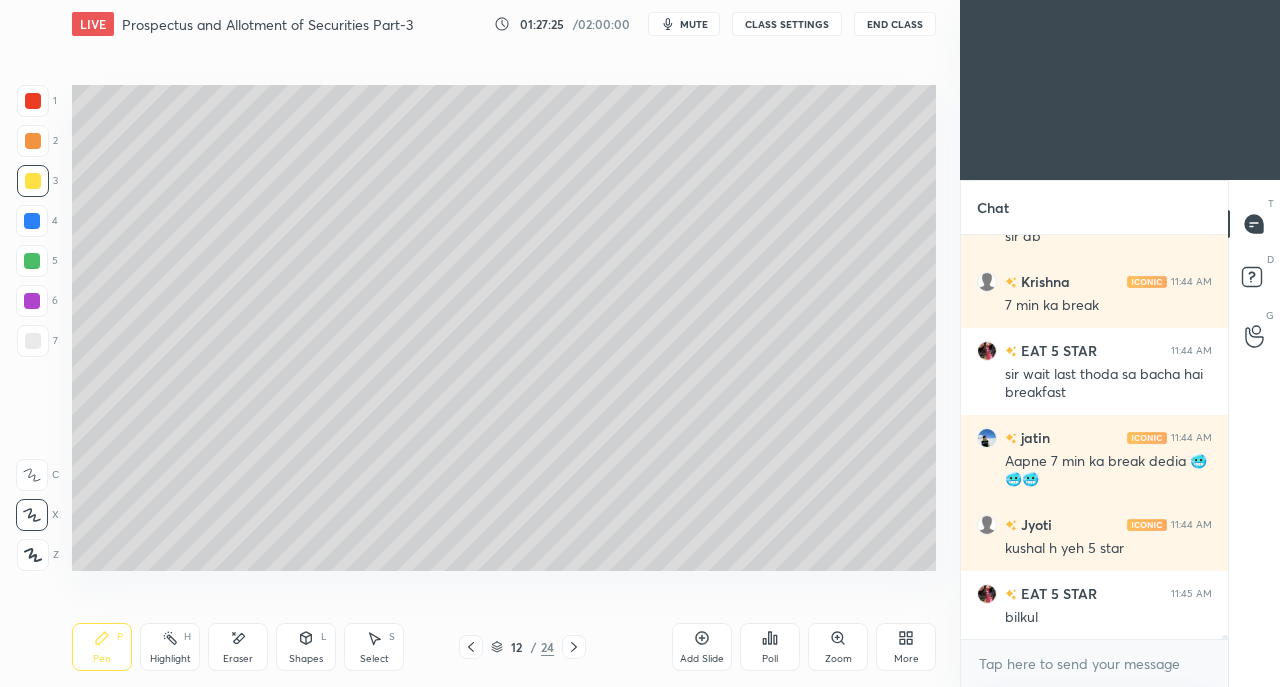 click on "Eraser" at bounding box center (238, 659) 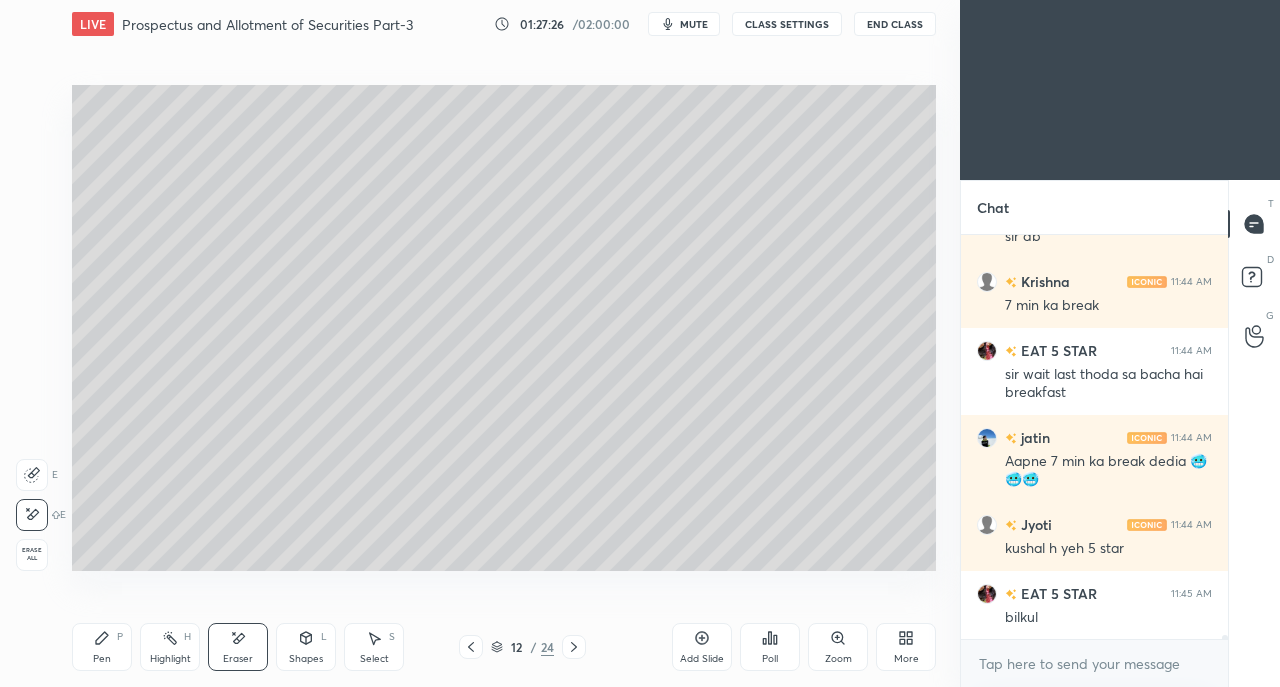 click 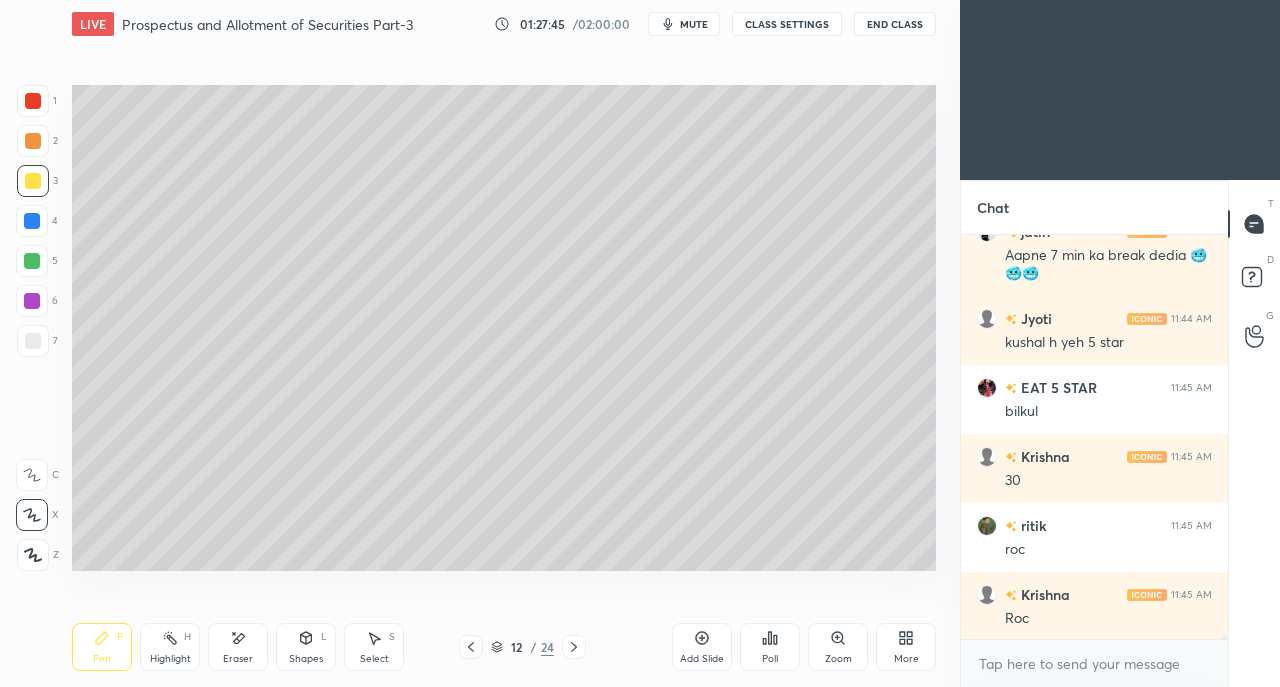 scroll, scrollTop: 44784, scrollLeft: 0, axis: vertical 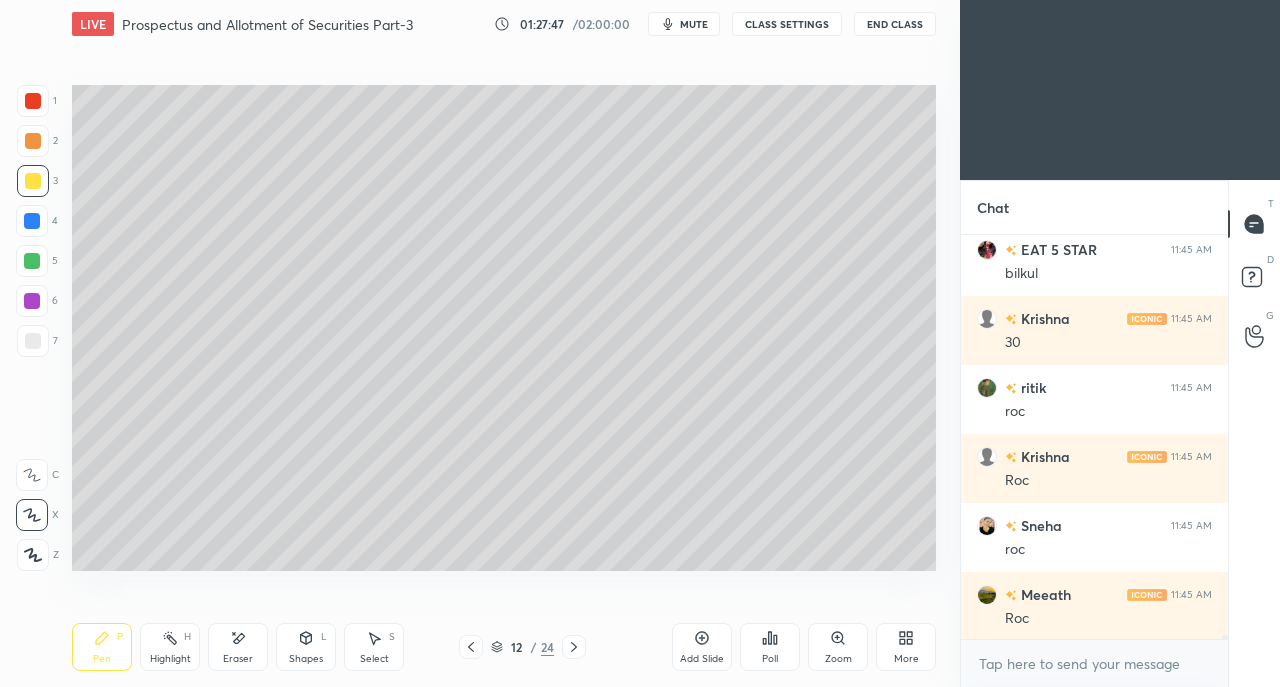 click at bounding box center [33, 341] 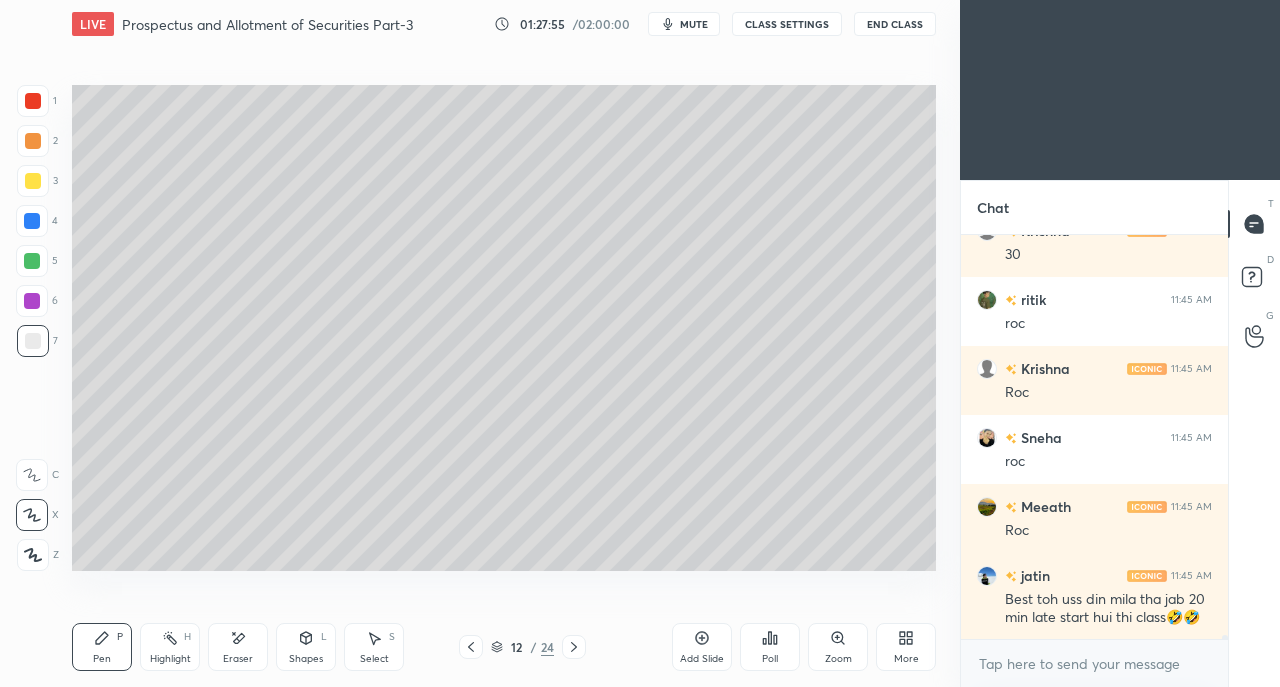 scroll, scrollTop: 44940, scrollLeft: 0, axis: vertical 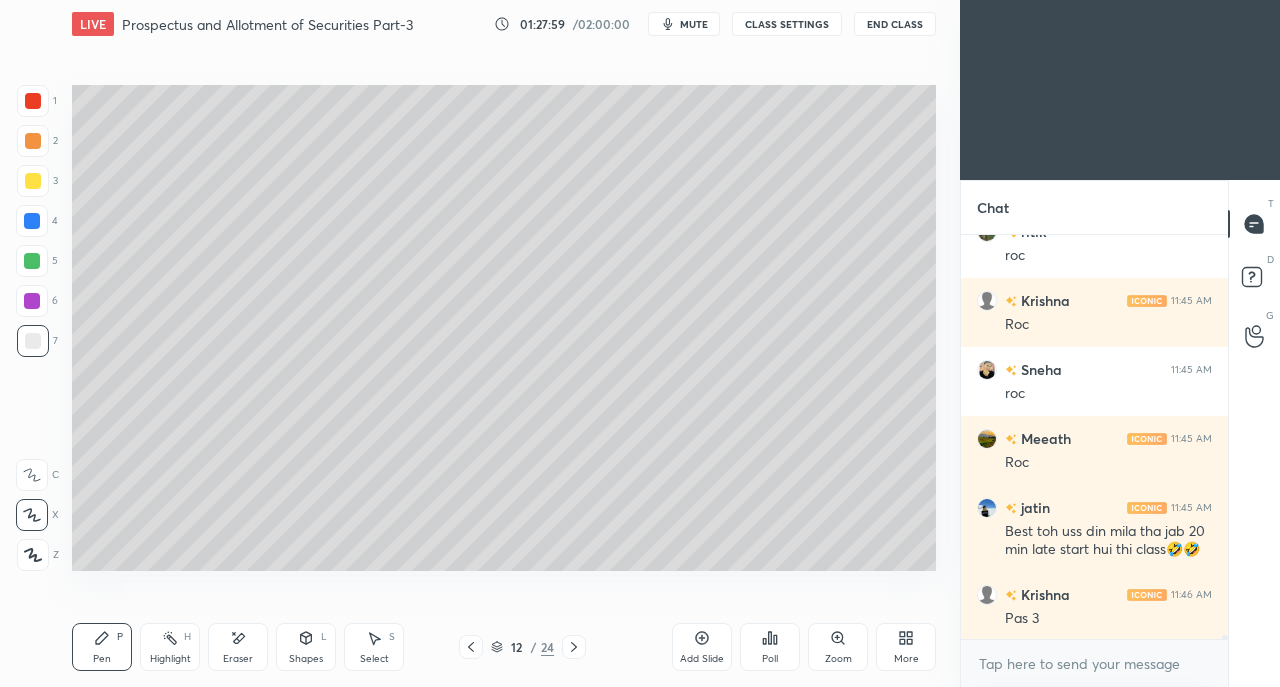 click at bounding box center (33, 181) 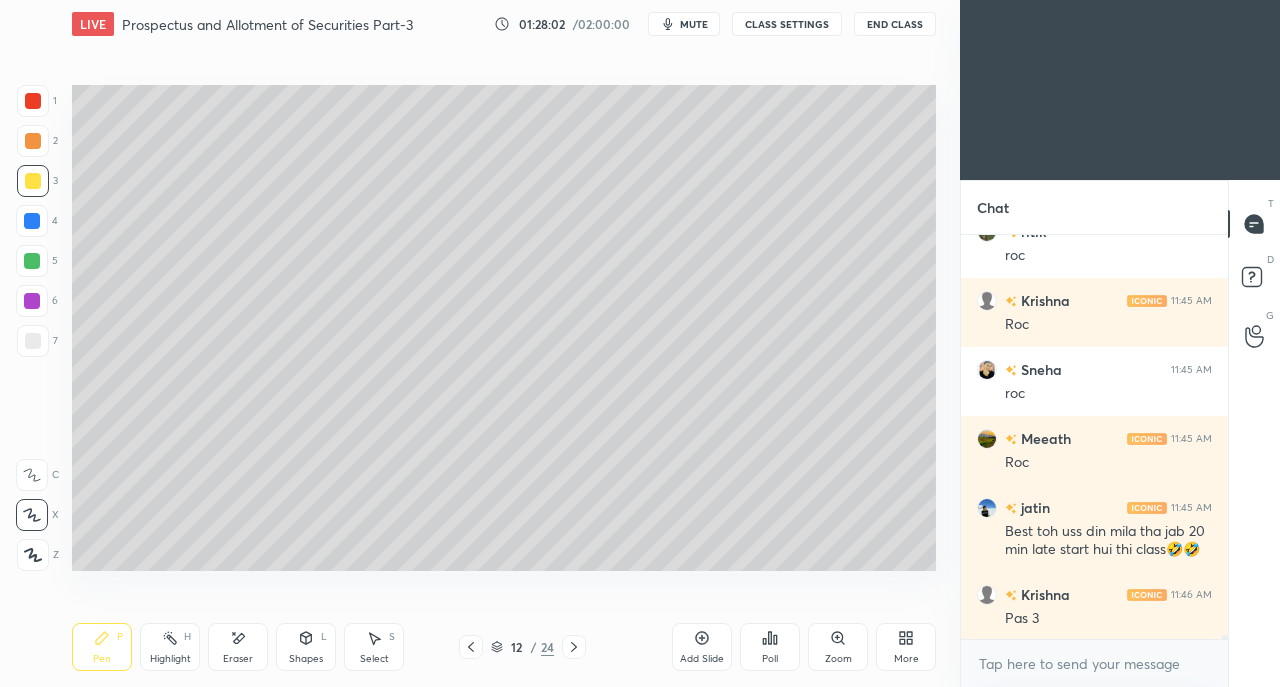 click on "Shapes L" at bounding box center [306, 647] 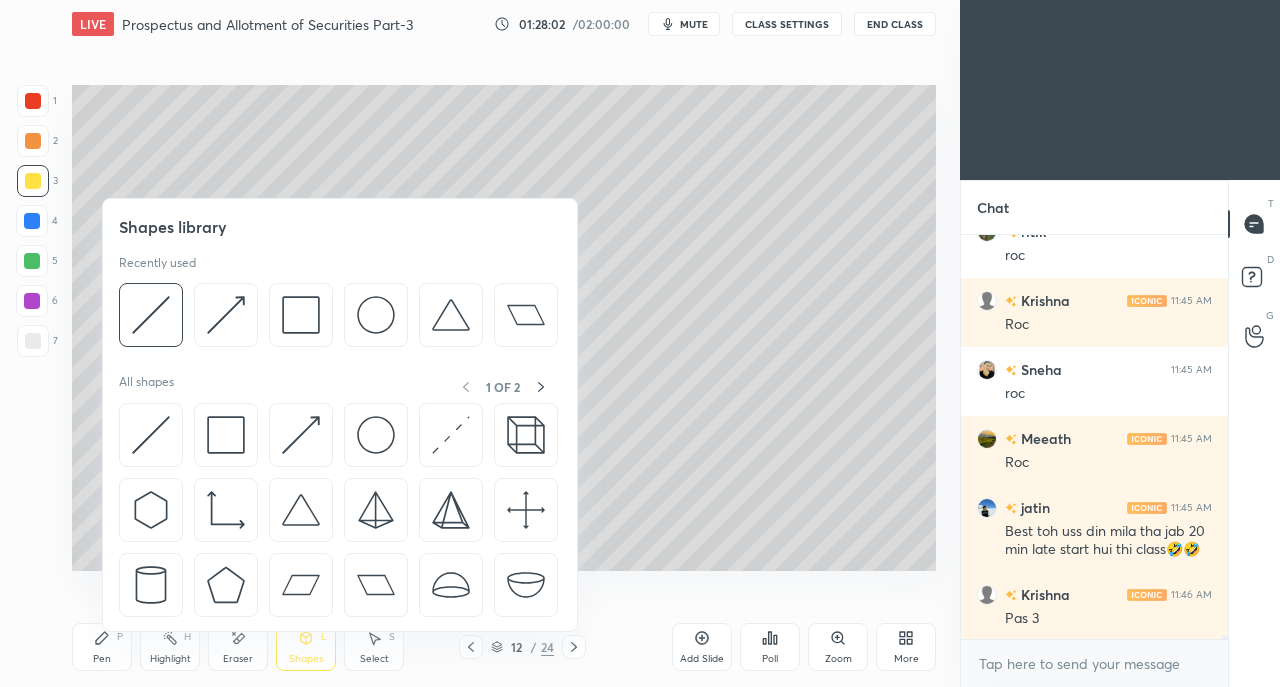 click 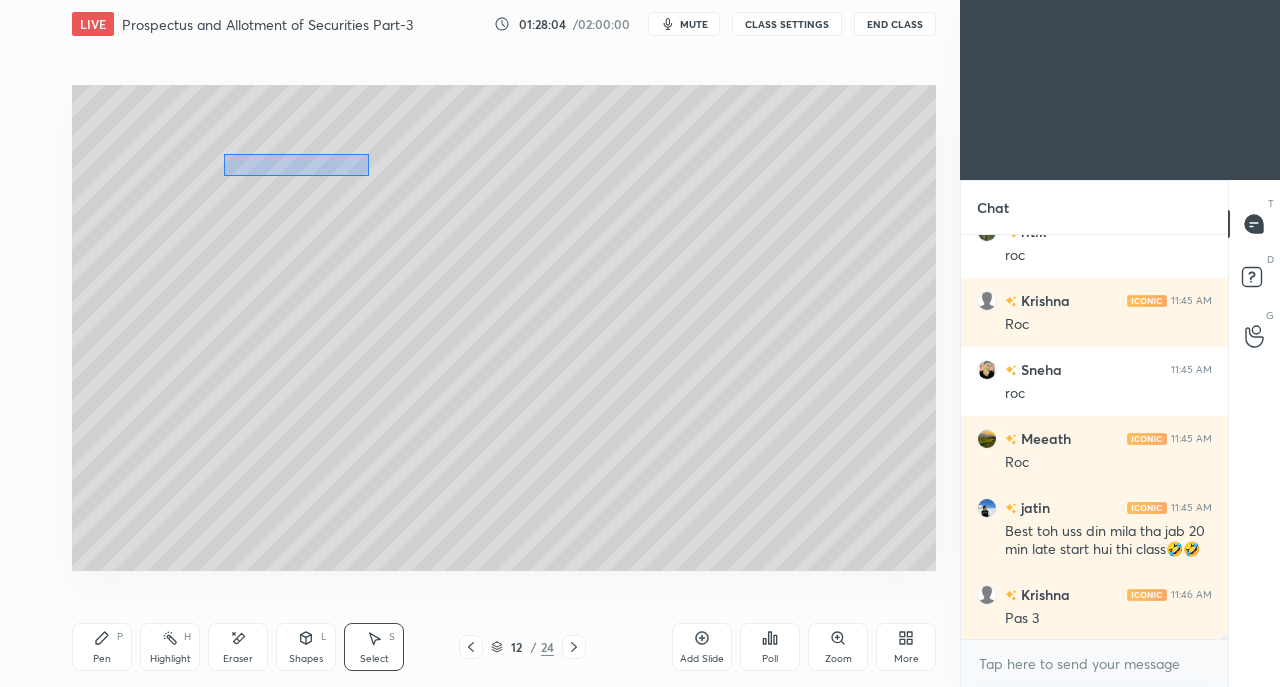 scroll, scrollTop: 45010, scrollLeft: 0, axis: vertical 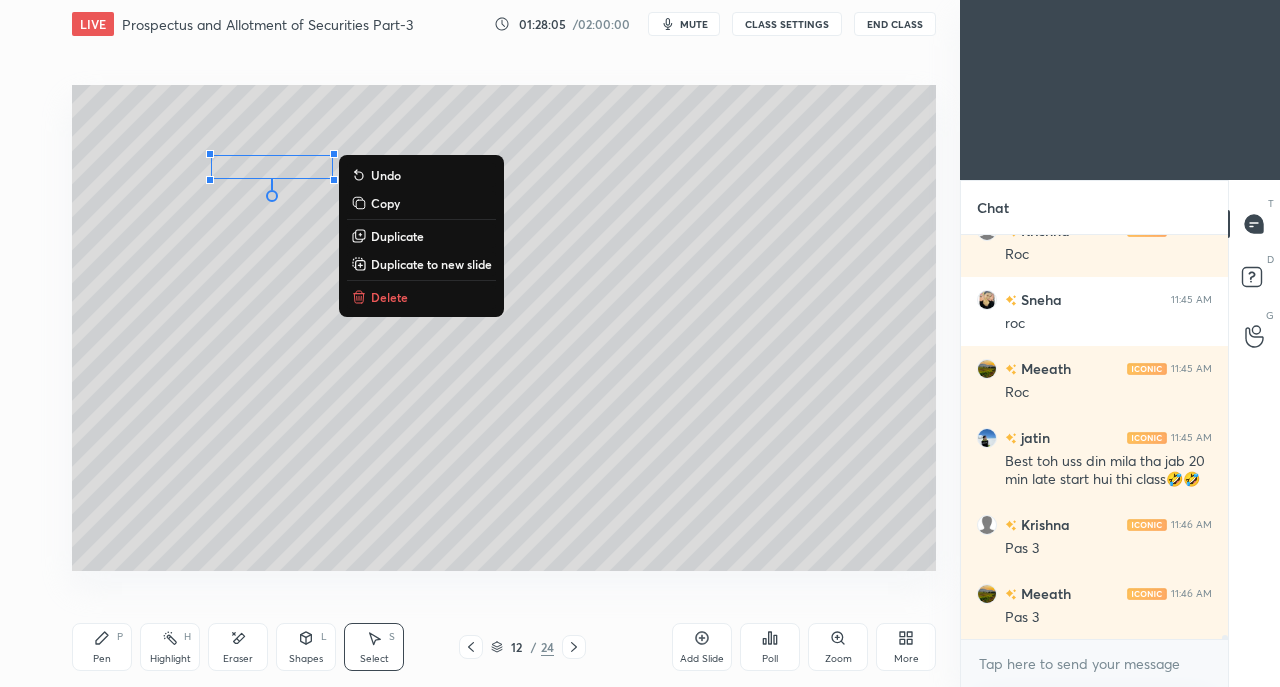 click on "0 ° Undo Copy Duplicate Duplicate to new slide Delete" at bounding box center [504, 328] 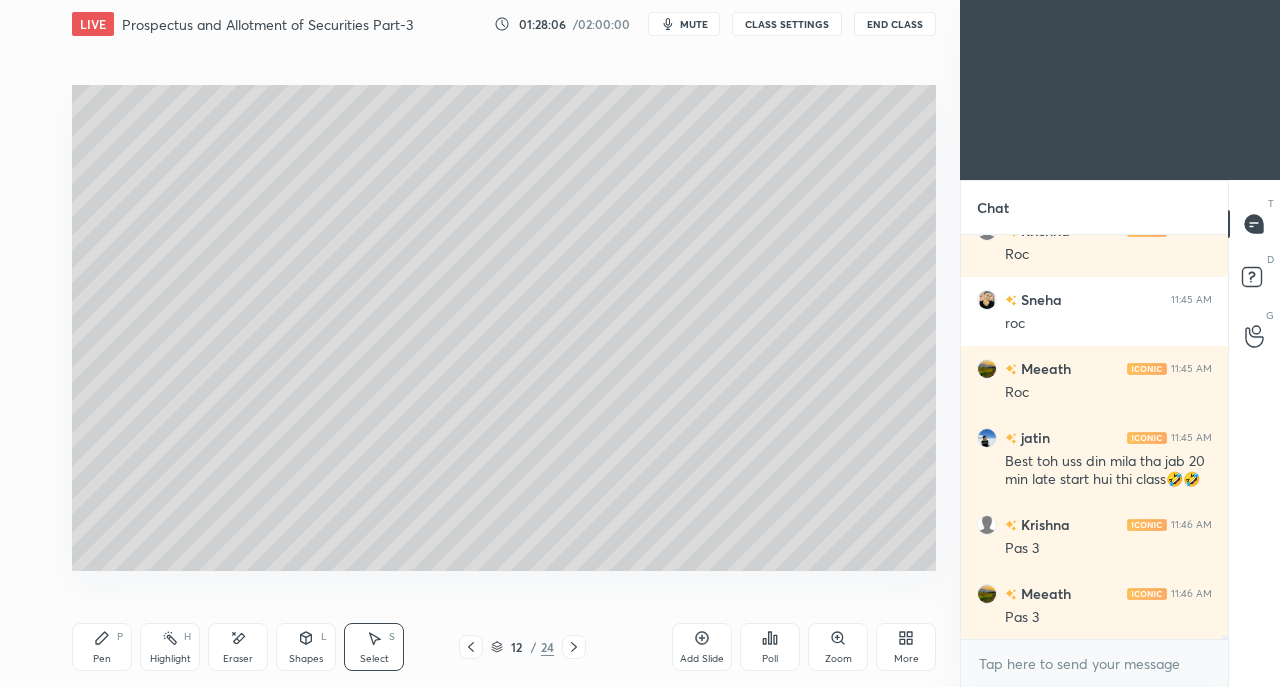 click 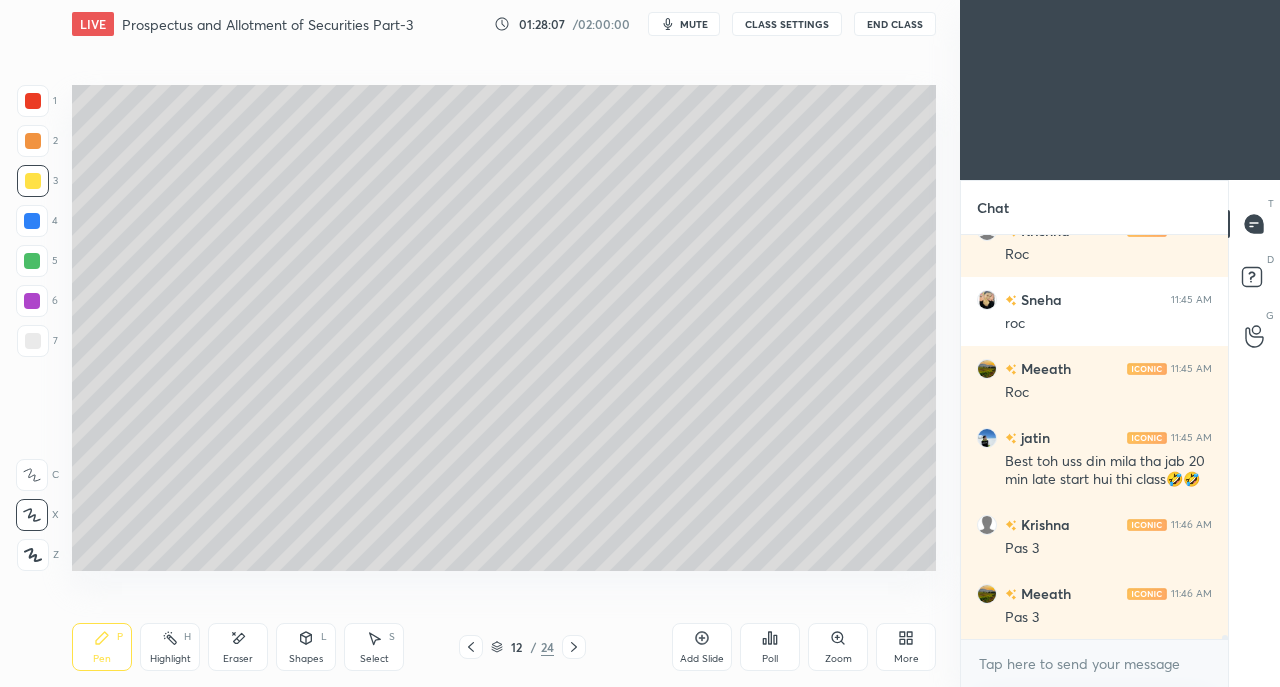 click at bounding box center (33, 181) 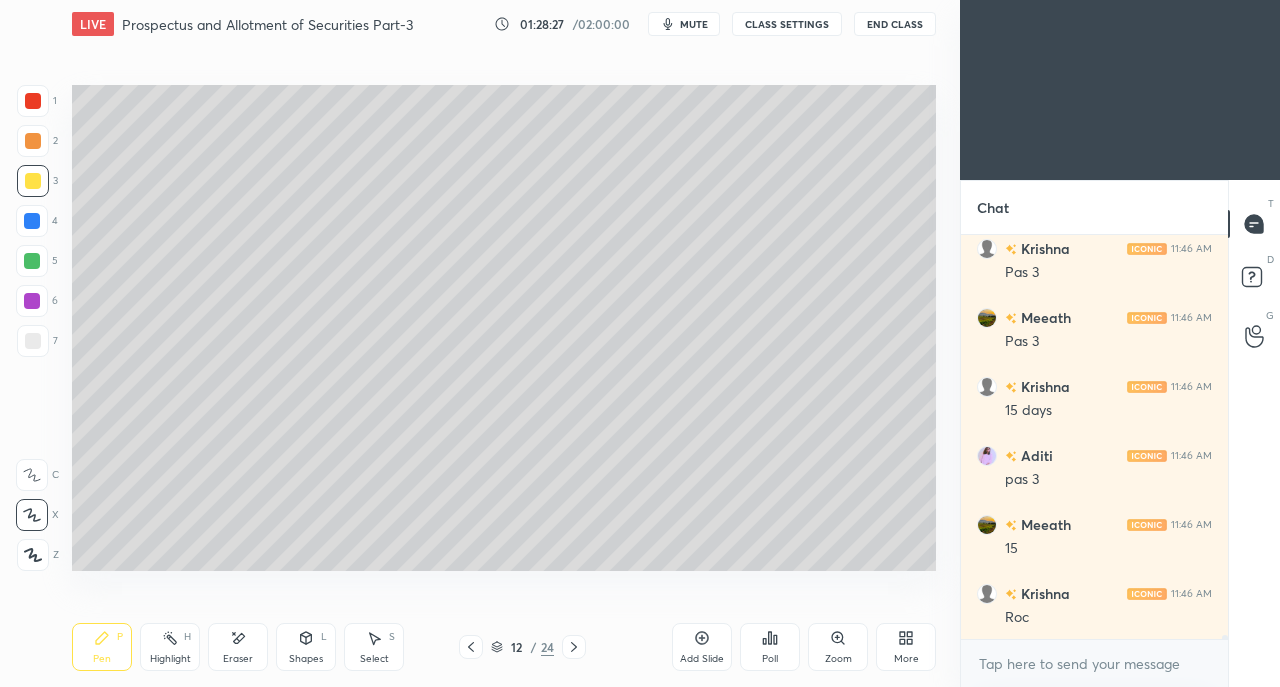 scroll, scrollTop: 45354, scrollLeft: 0, axis: vertical 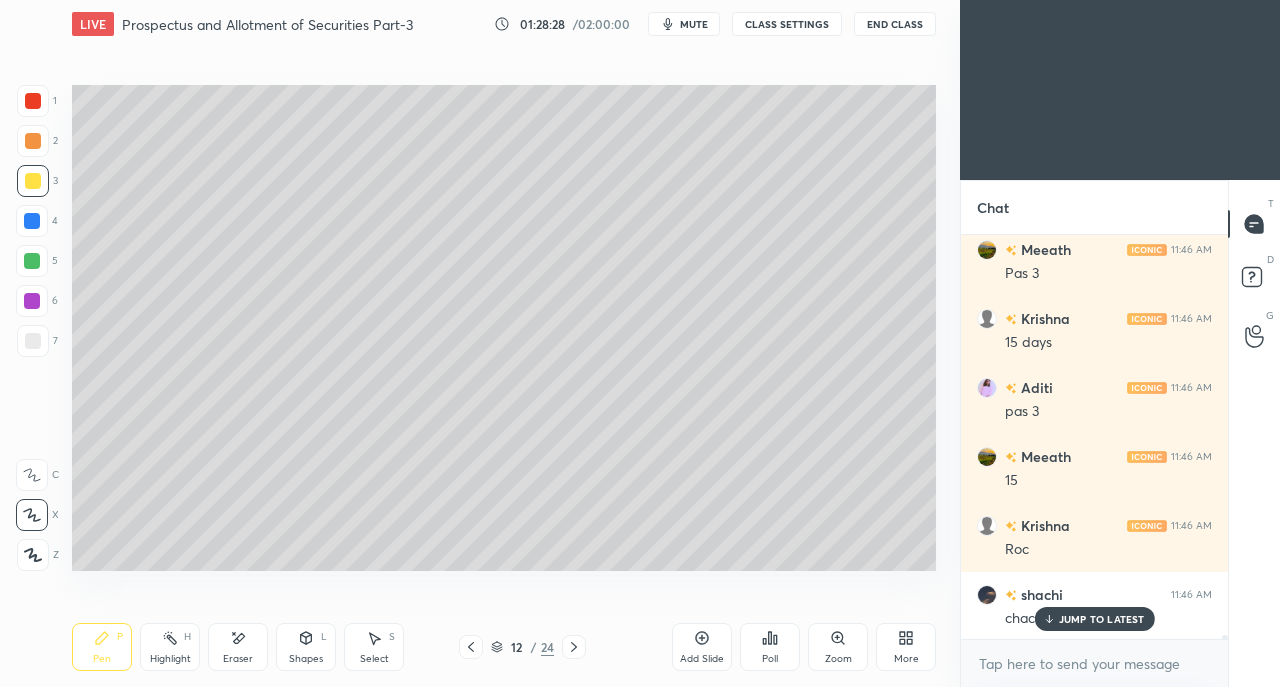 click at bounding box center [33, 341] 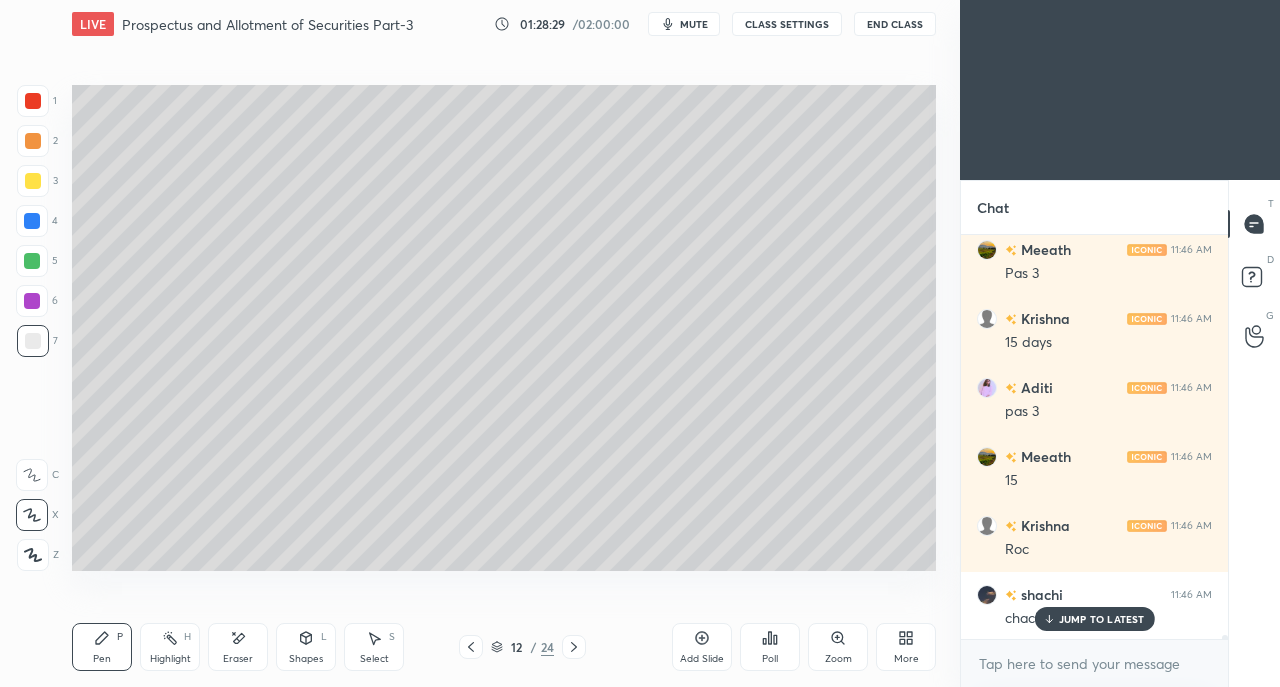 click on "JUMP TO LATEST" at bounding box center [1102, 619] 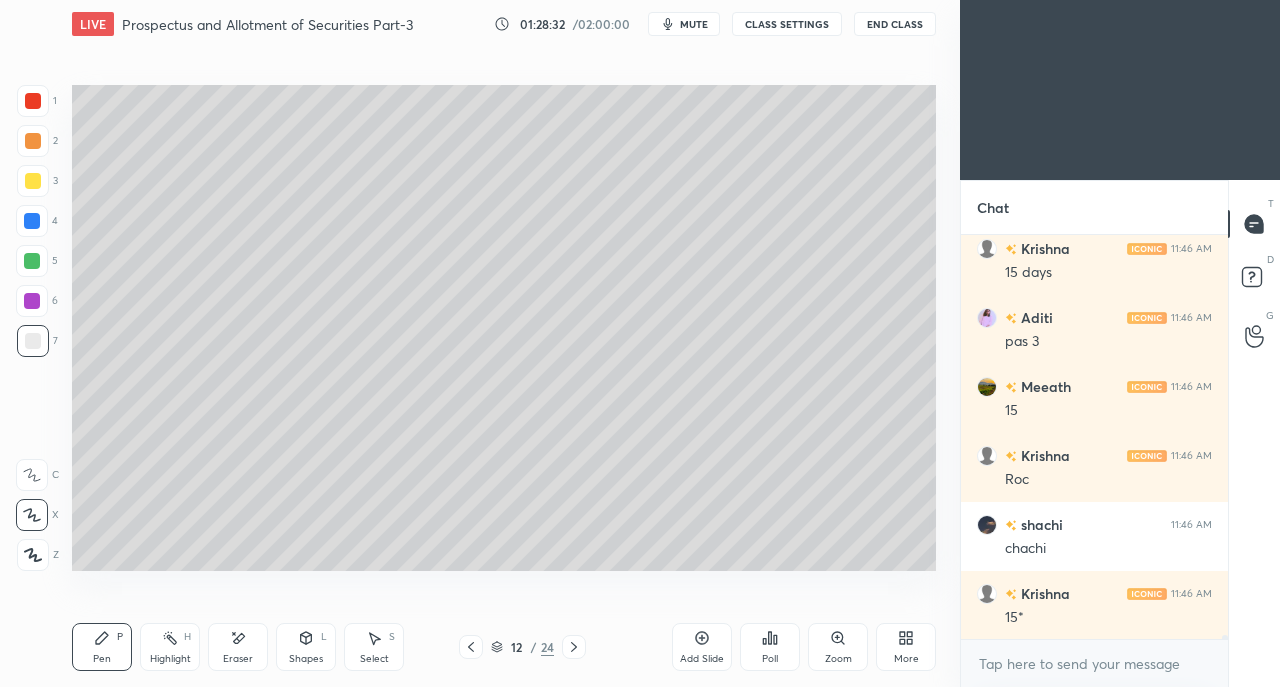 scroll, scrollTop: 45492, scrollLeft: 0, axis: vertical 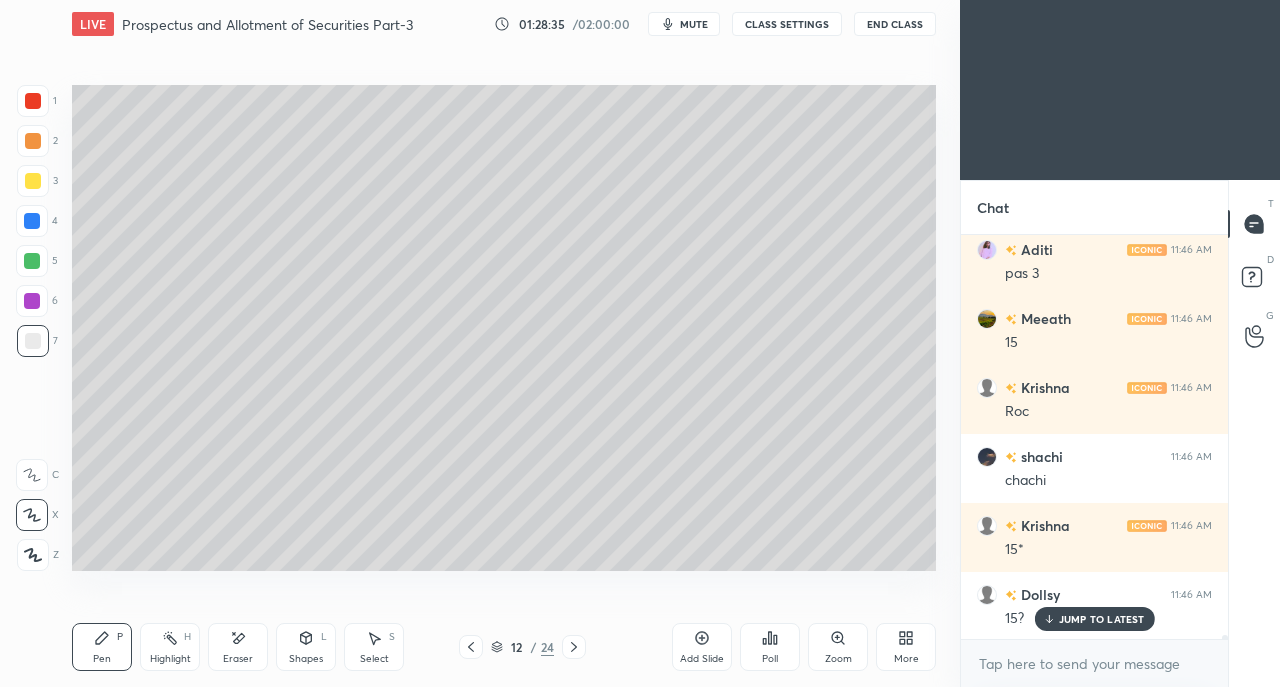 click 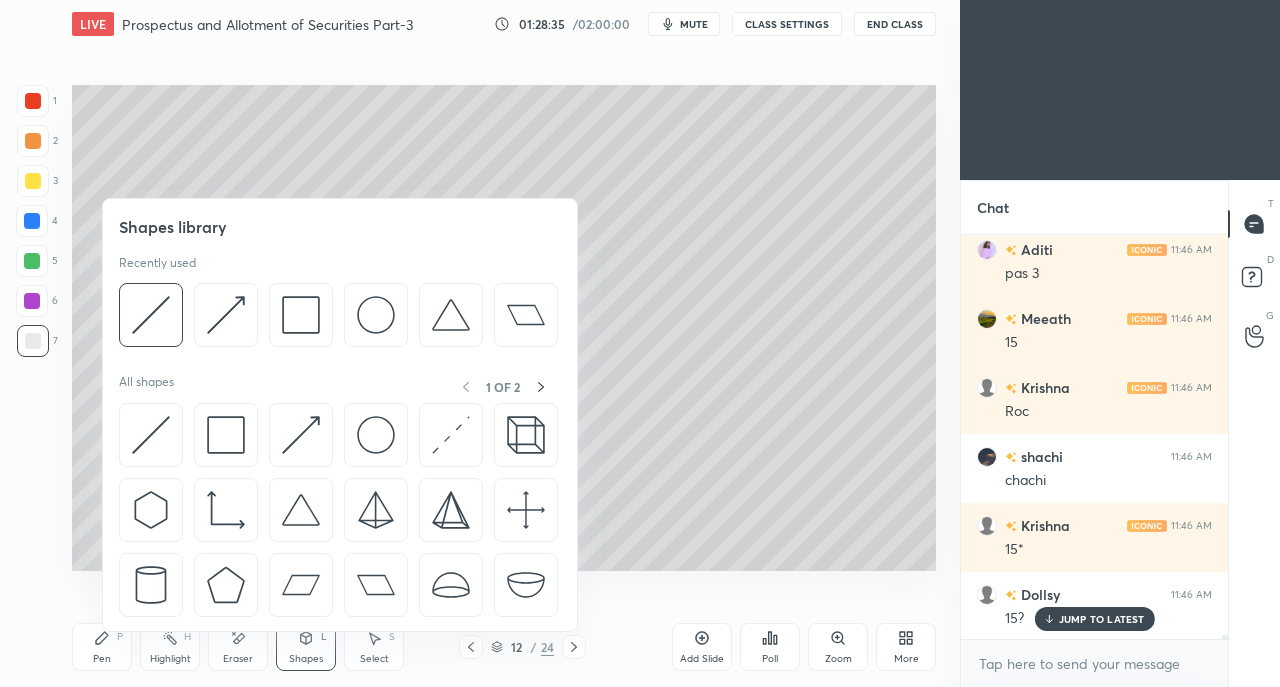 click on "Eraser" at bounding box center [238, 647] 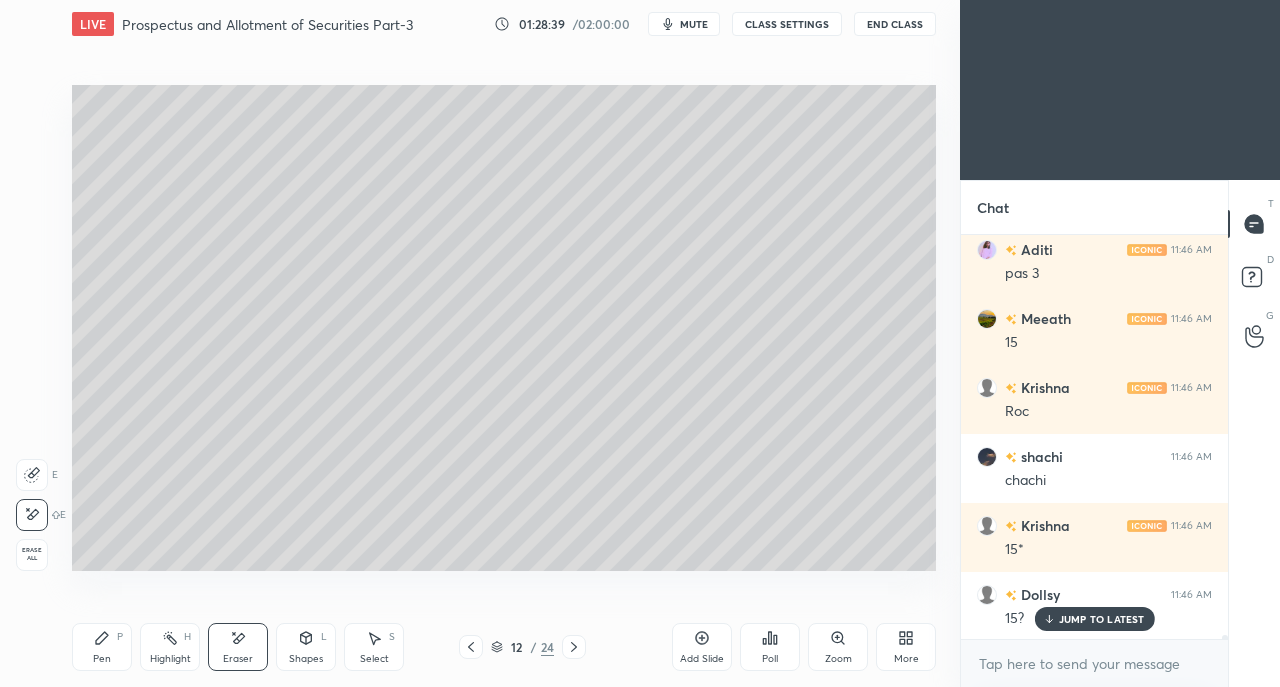 click on "Pen P" at bounding box center [102, 647] 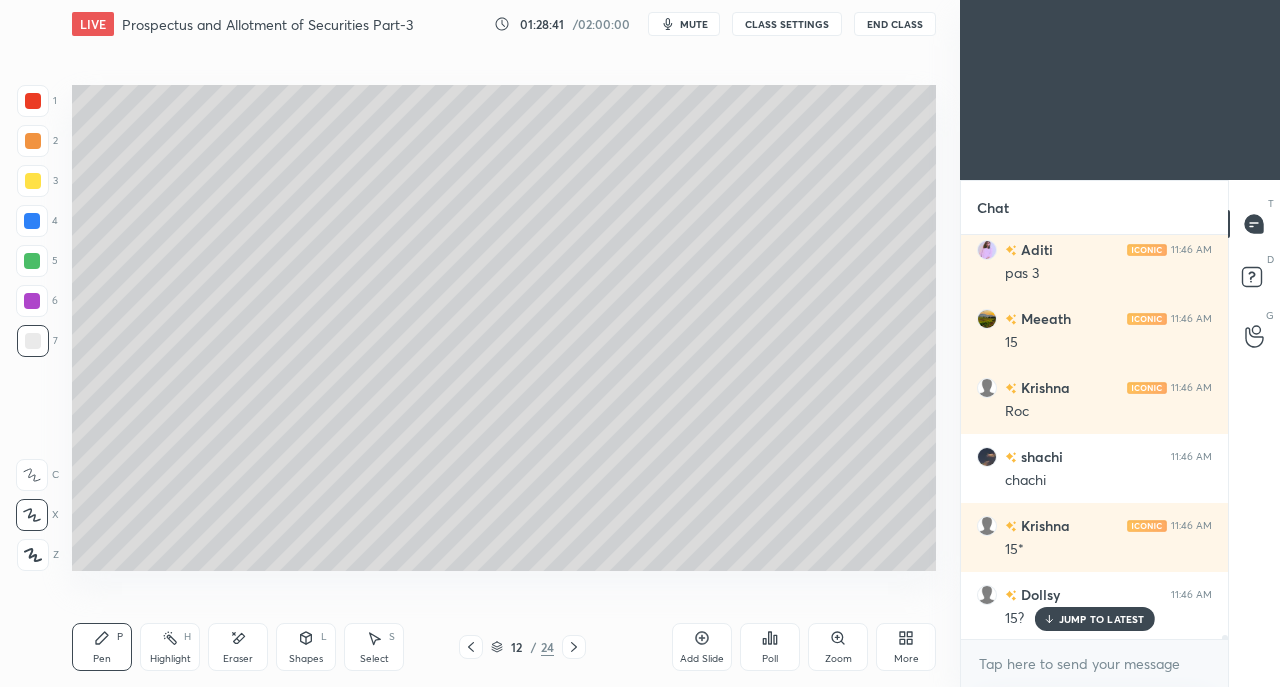 click at bounding box center [33, 181] 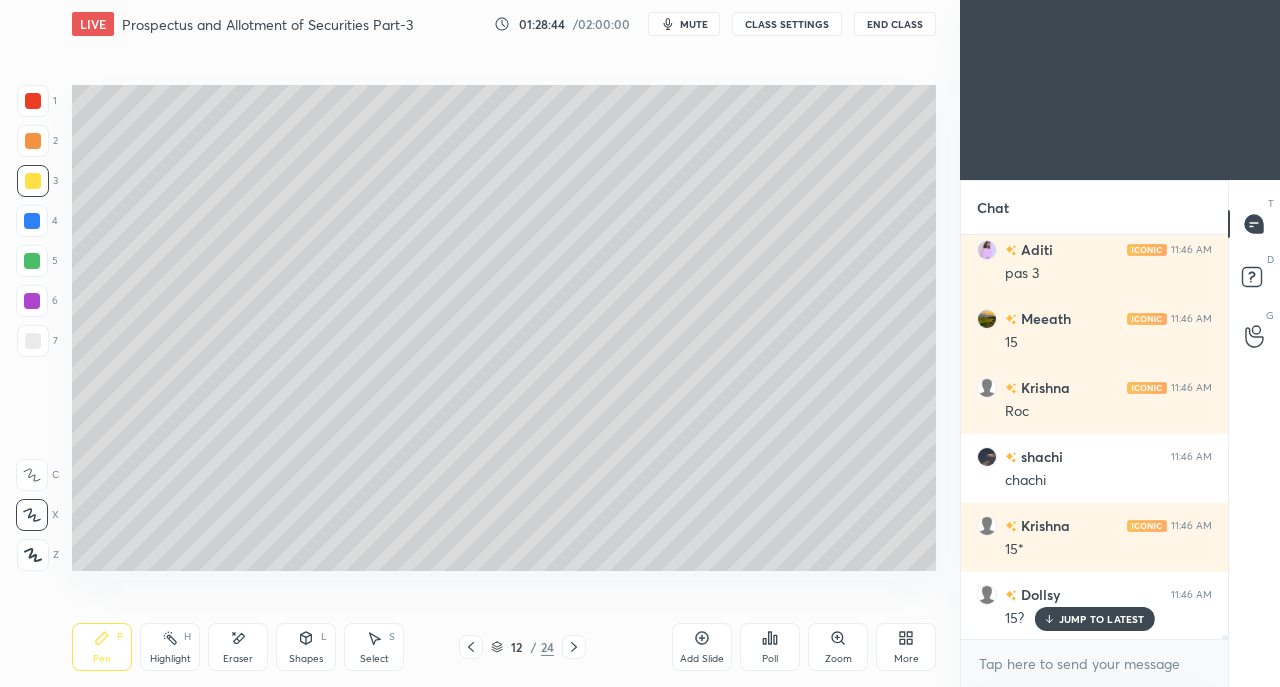 click at bounding box center [33, 341] 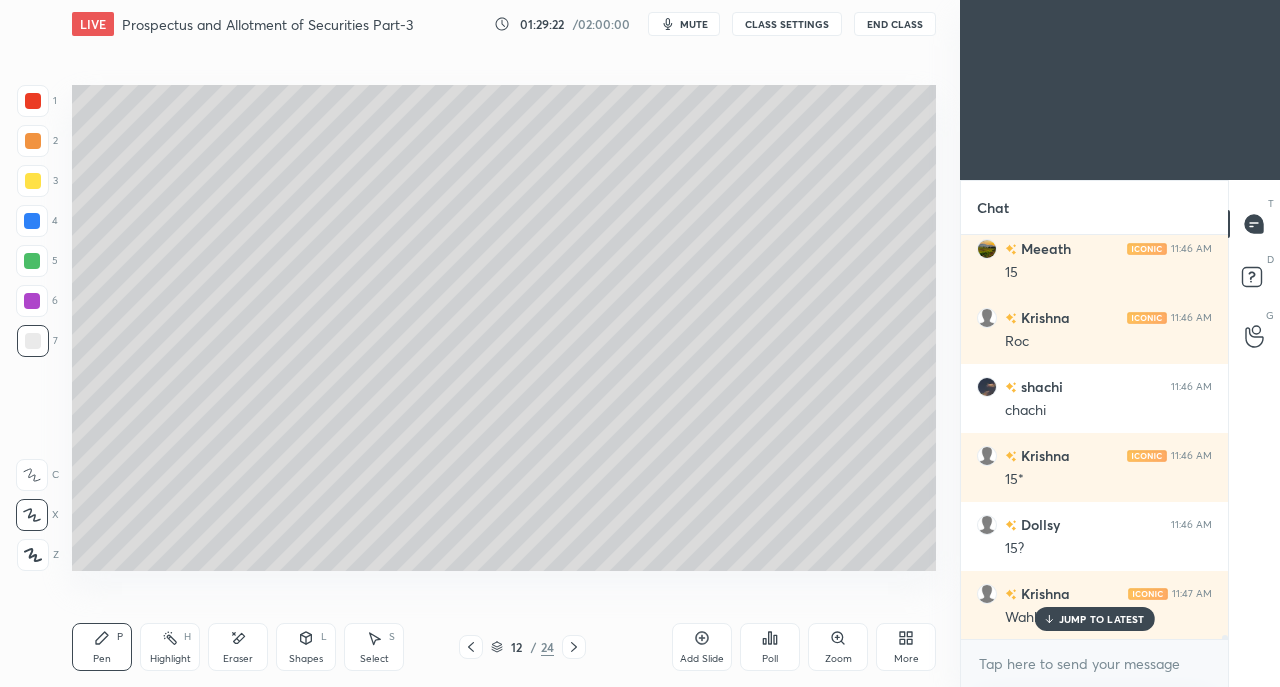 scroll, scrollTop: 45630, scrollLeft: 0, axis: vertical 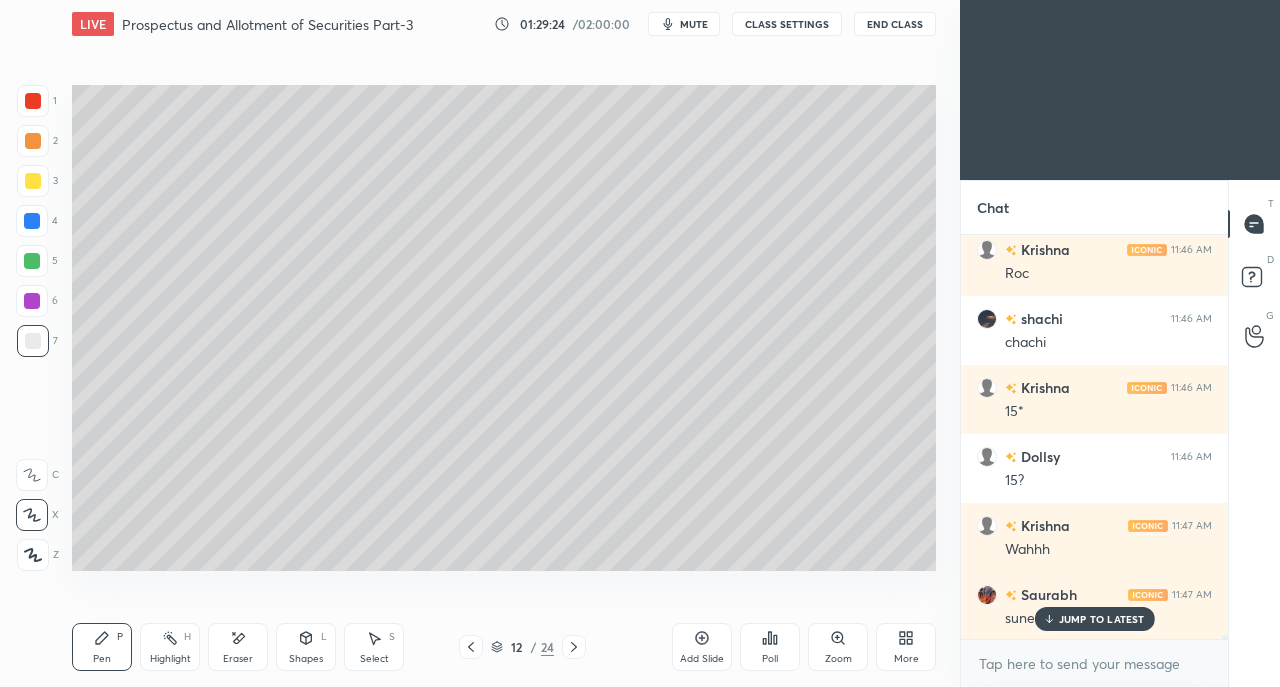 click on "JUMP TO LATEST" at bounding box center [1094, 619] 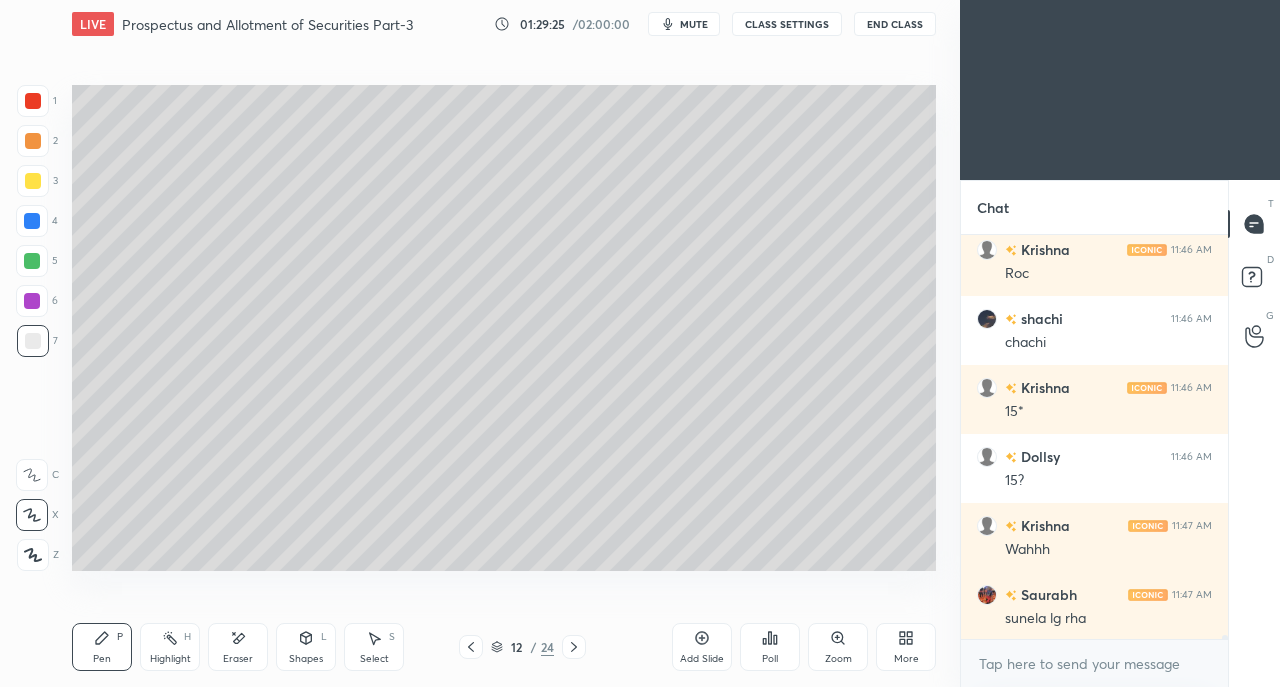 click at bounding box center (33, 181) 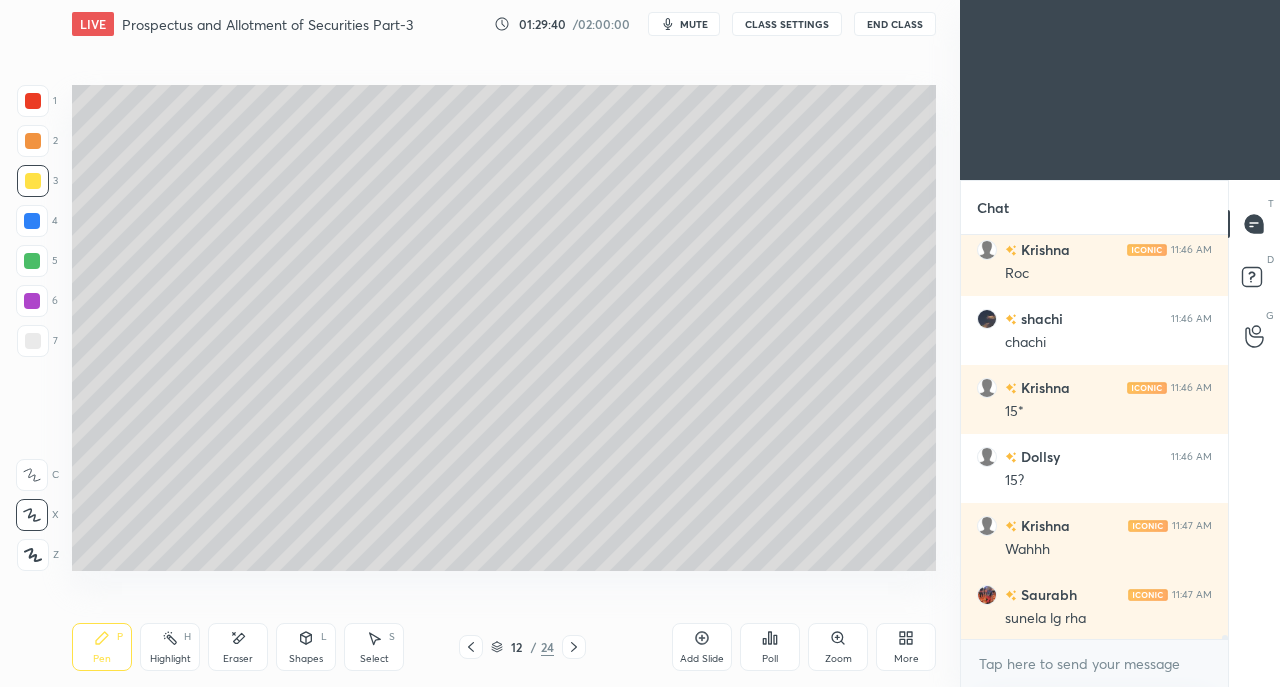 click at bounding box center (33, 341) 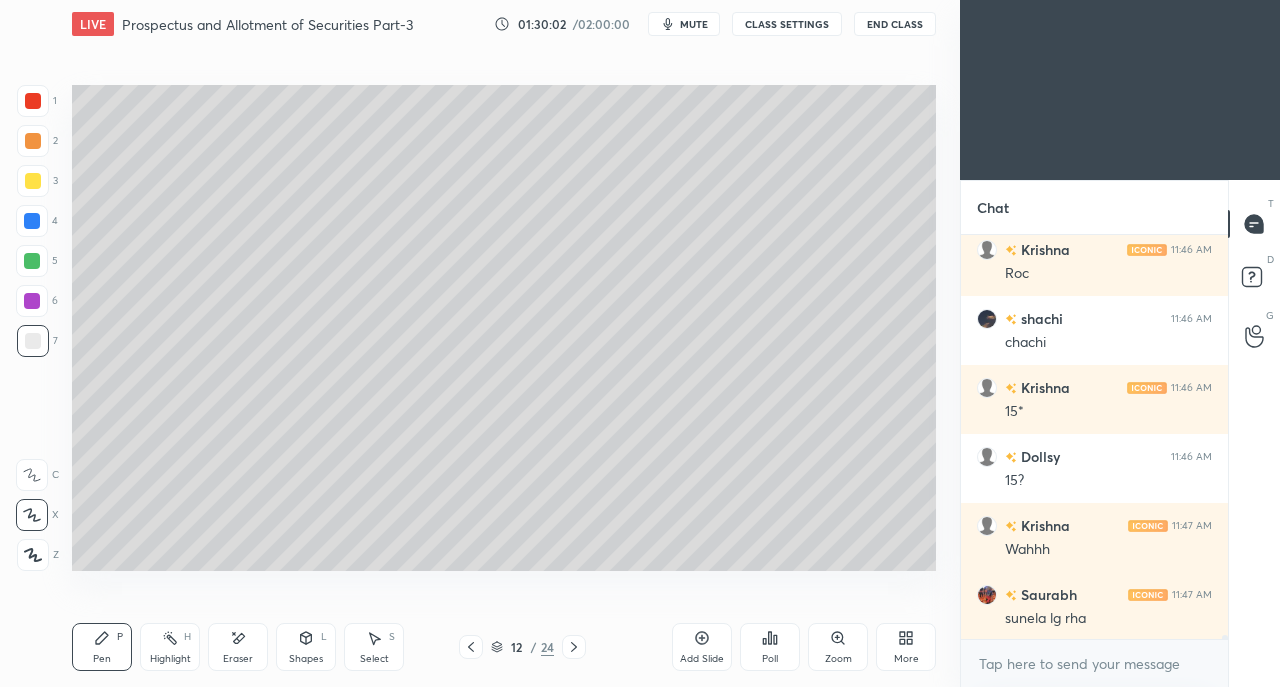click at bounding box center (33, 181) 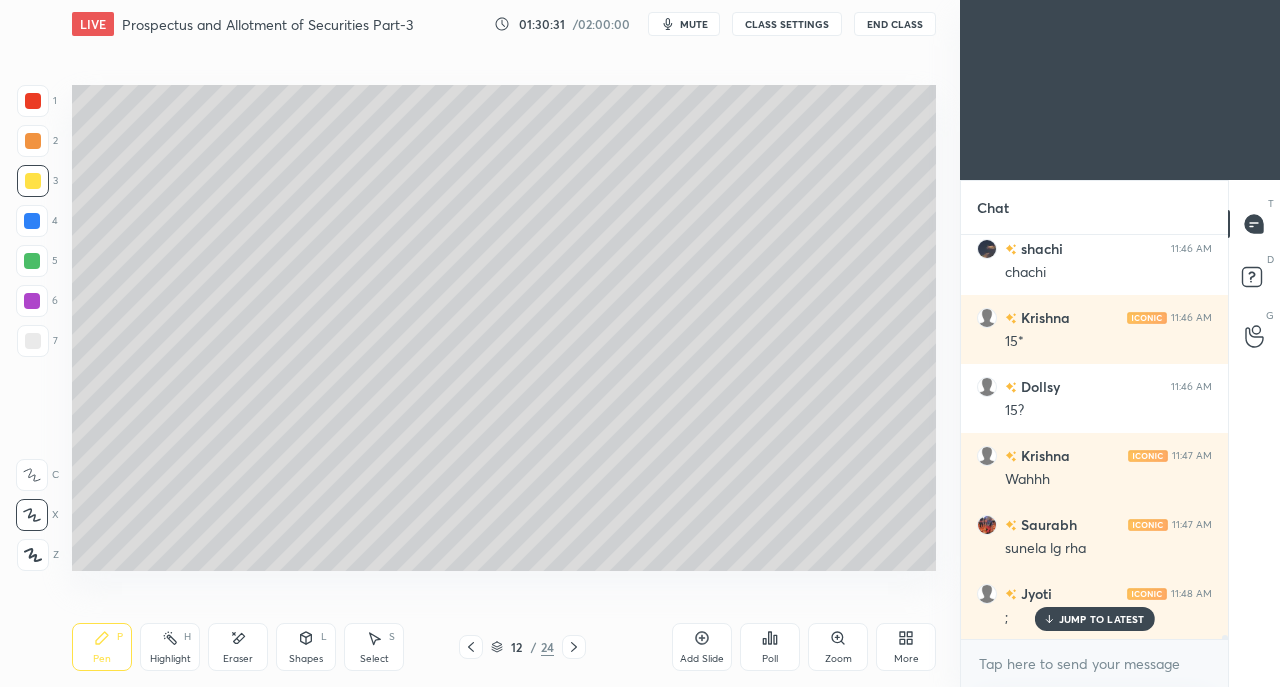 scroll, scrollTop: 45768, scrollLeft: 0, axis: vertical 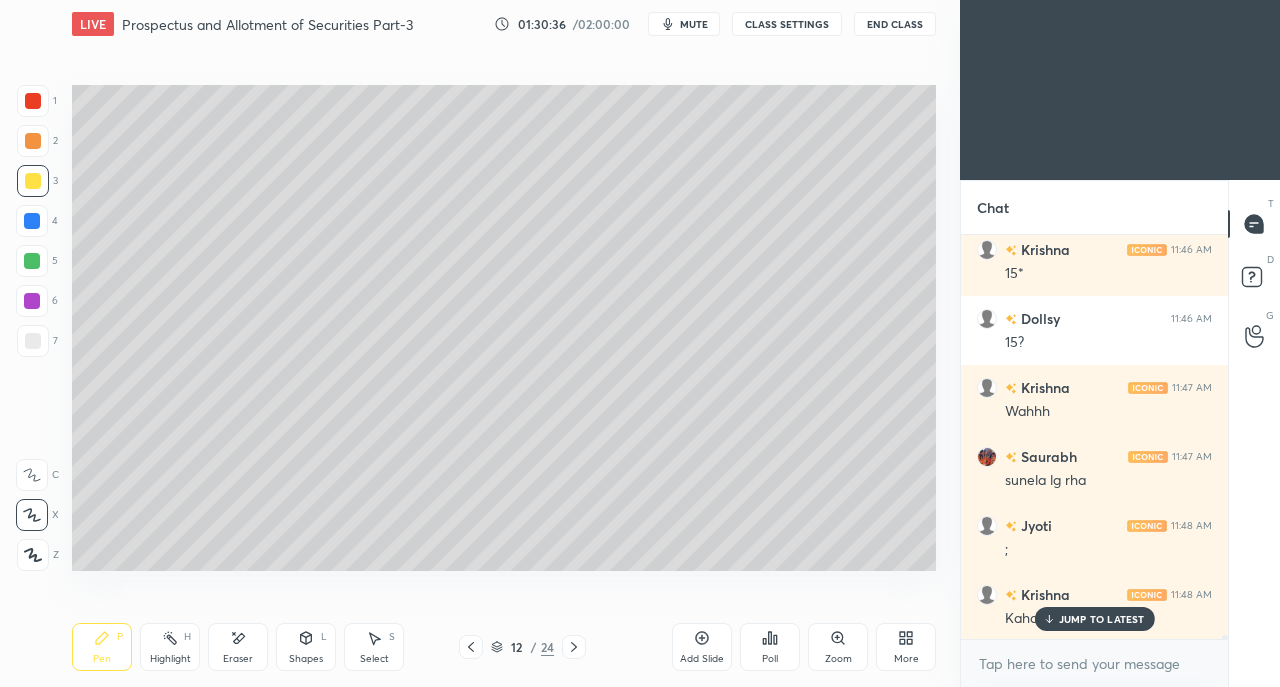 click on "JUMP TO LATEST" at bounding box center (1102, 619) 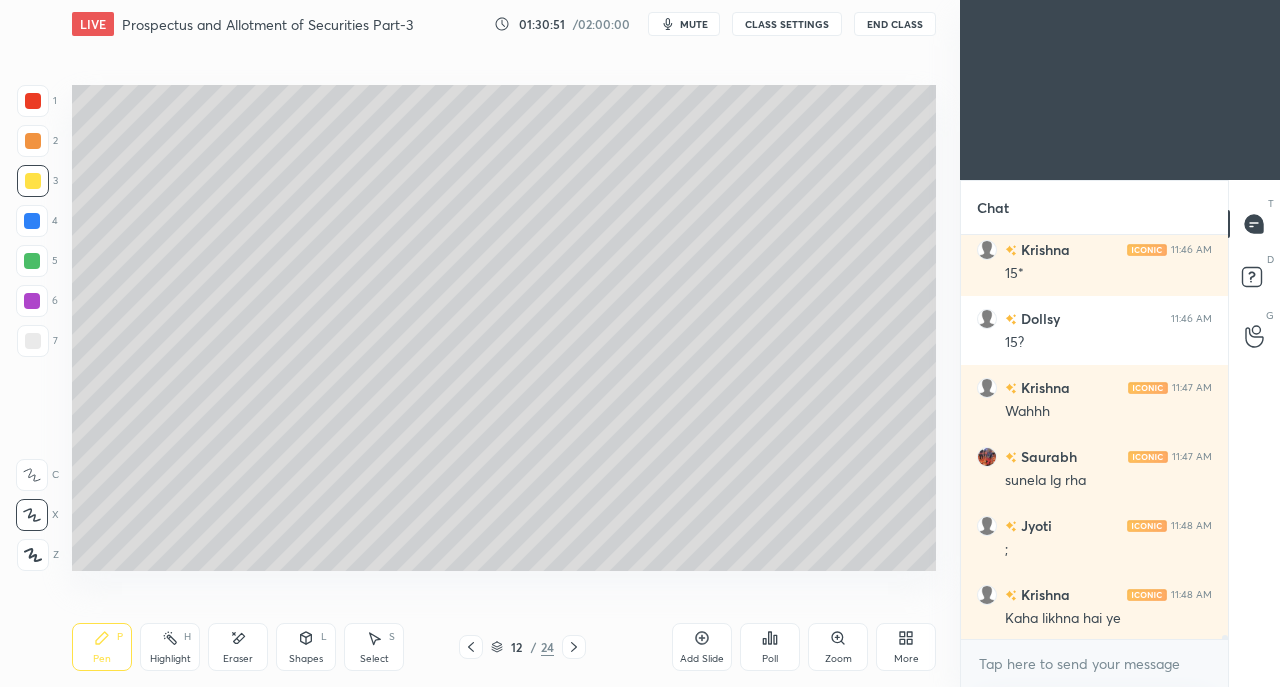 click at bounding box center (33, 341) 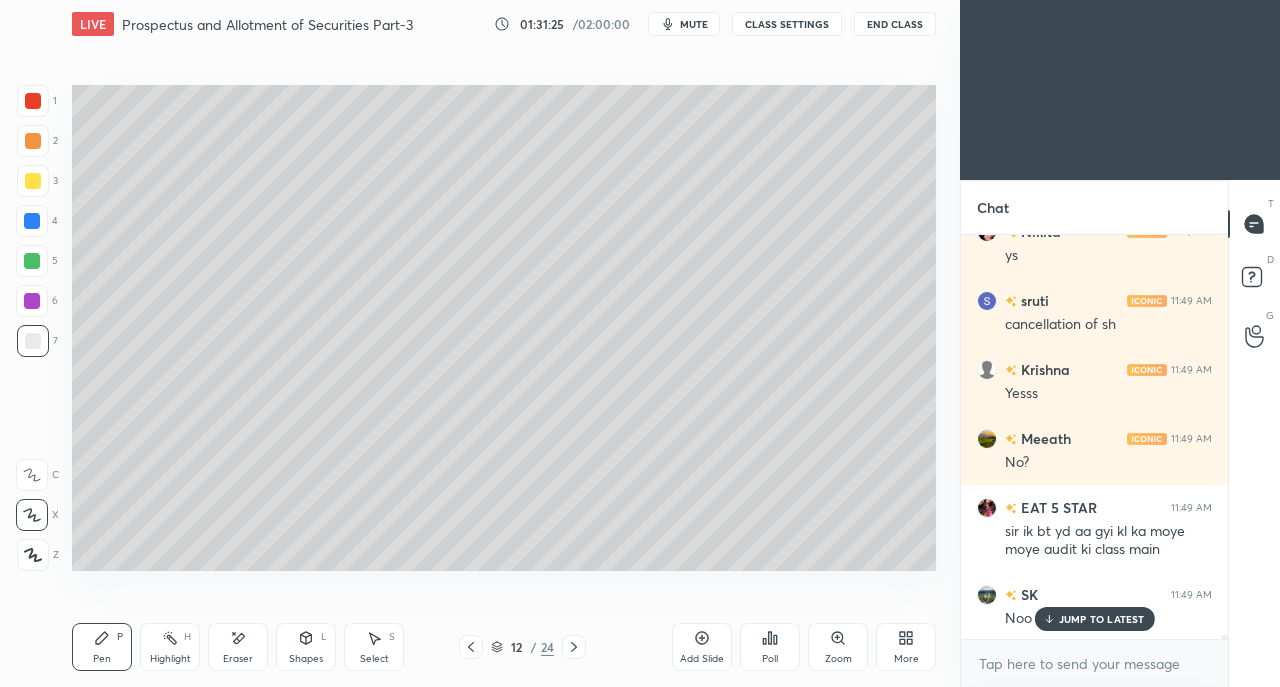 scroll, scrollTop: 46270, scrollLeft: 0, axis: vertical 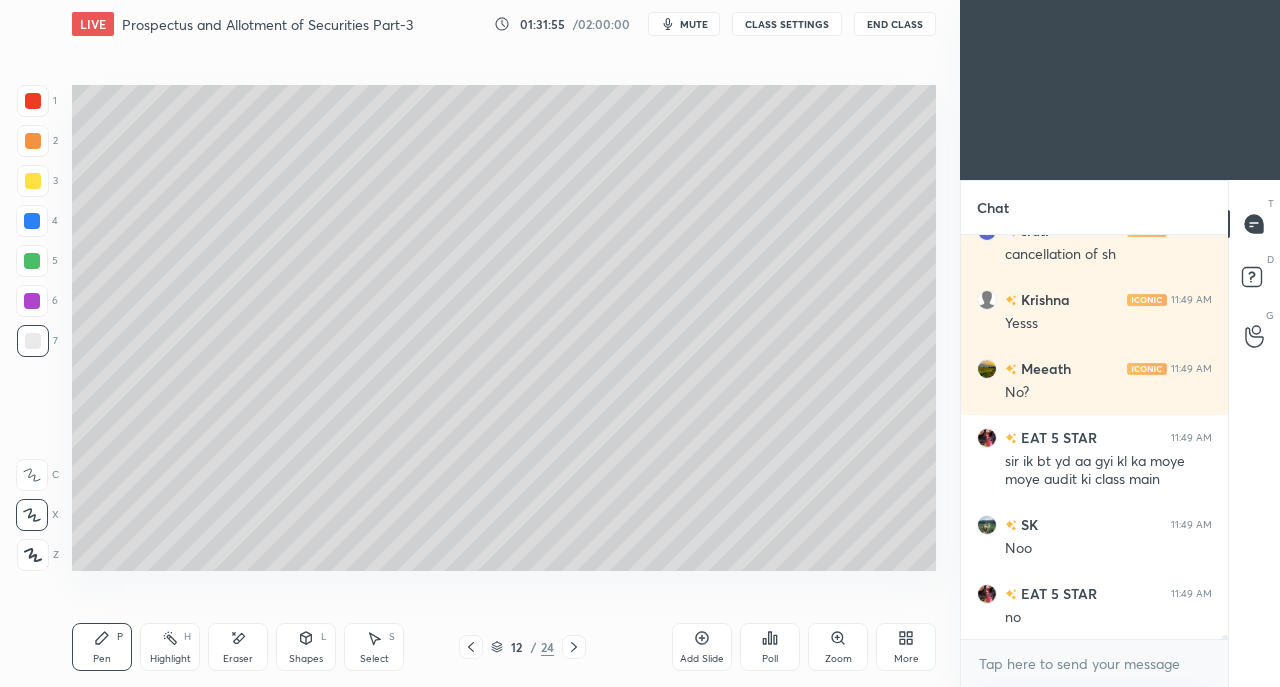 click at bounding box center (33, 181) 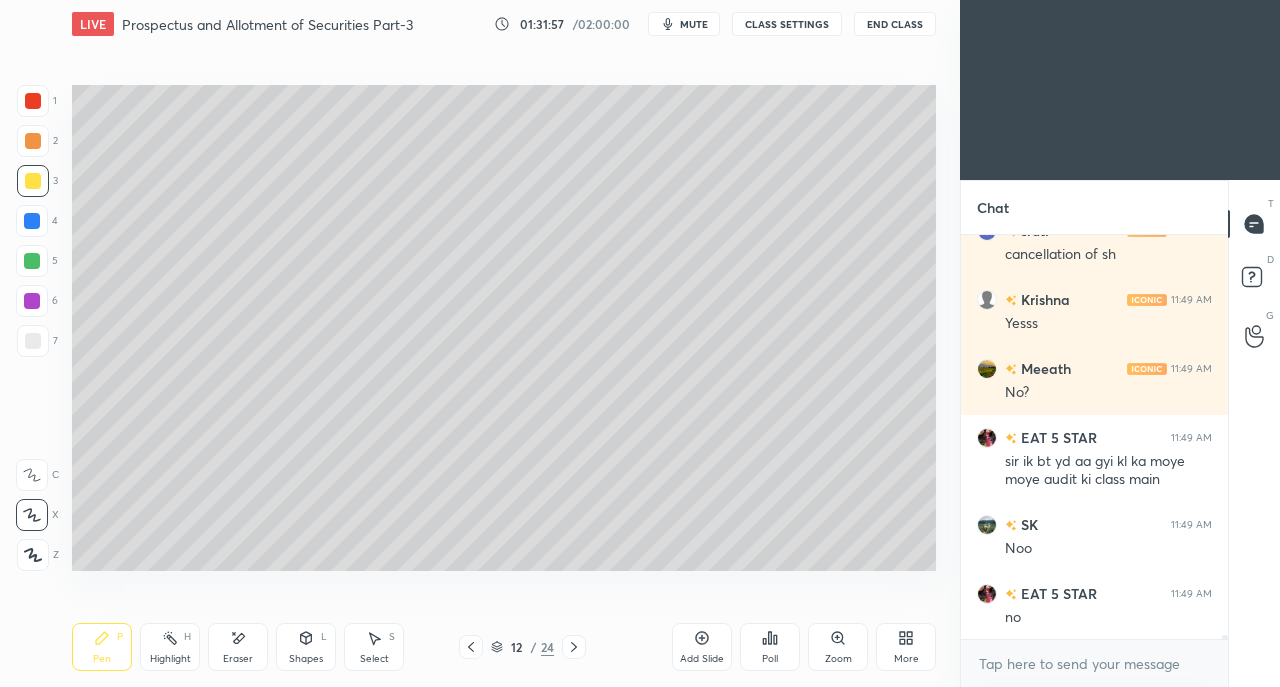 click at bounding box center [33, 341] 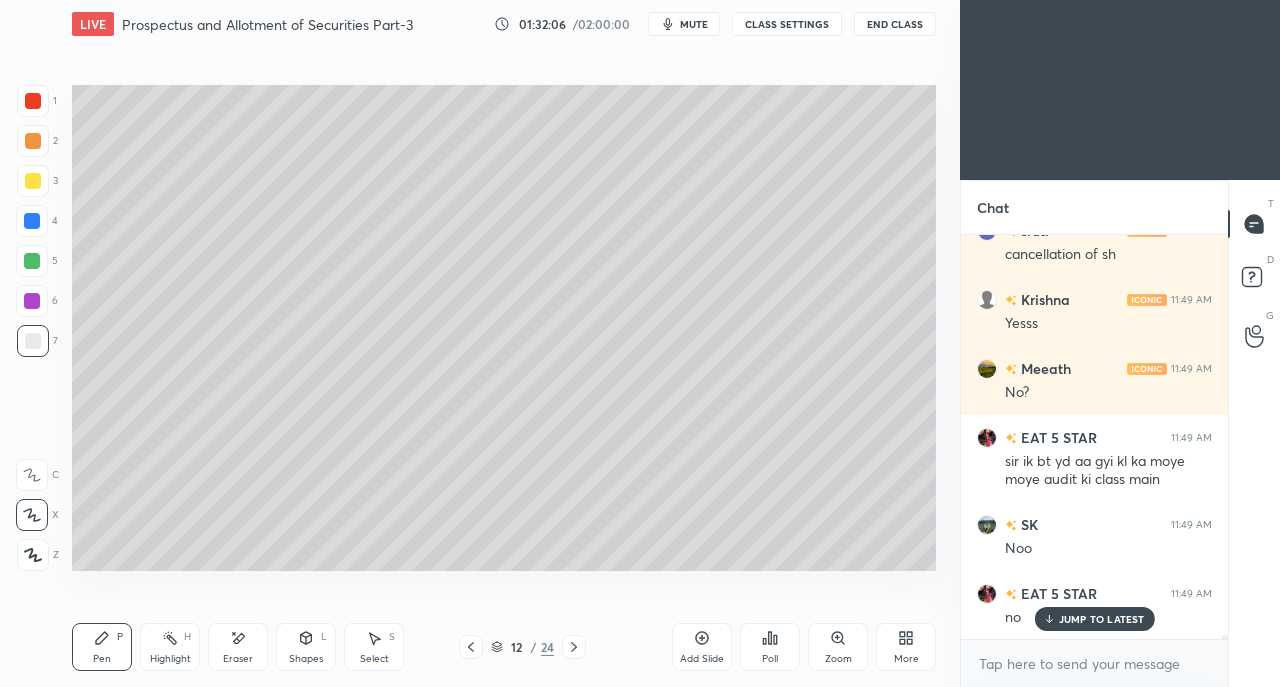 scroll, scrollTop: 46338, scrollLeft: 0, axis: vertical 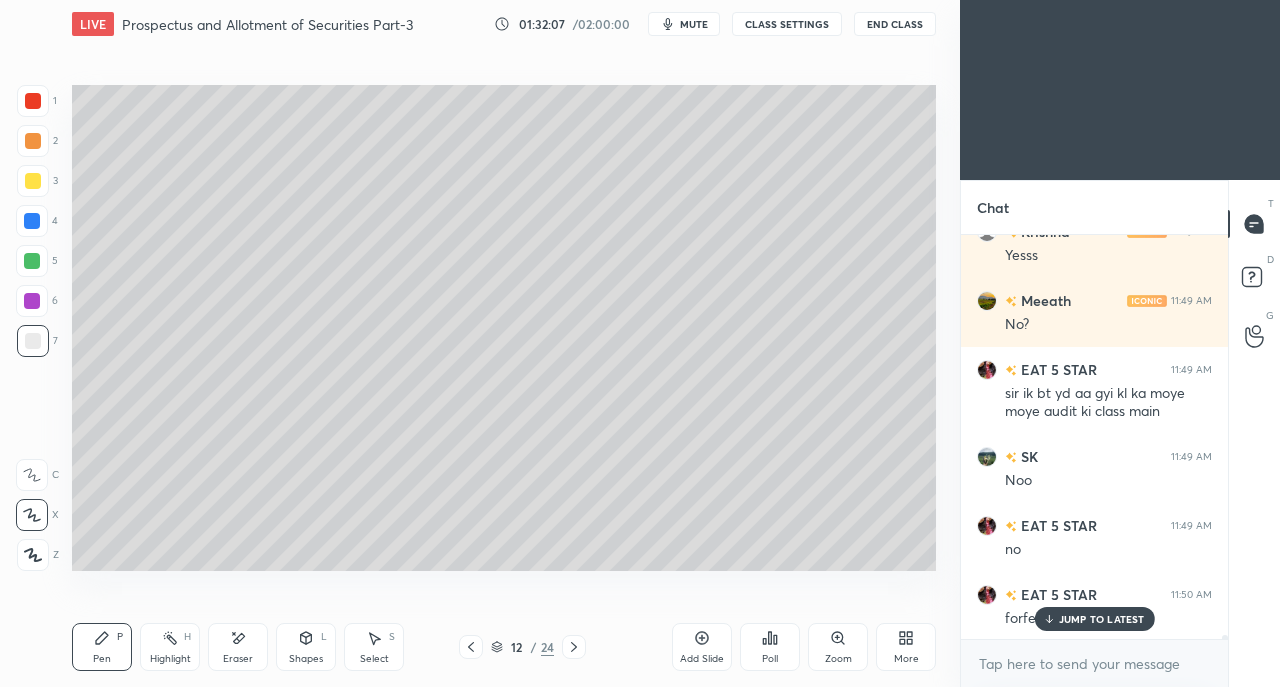click on "Select S" at bounding box center [374, 647] 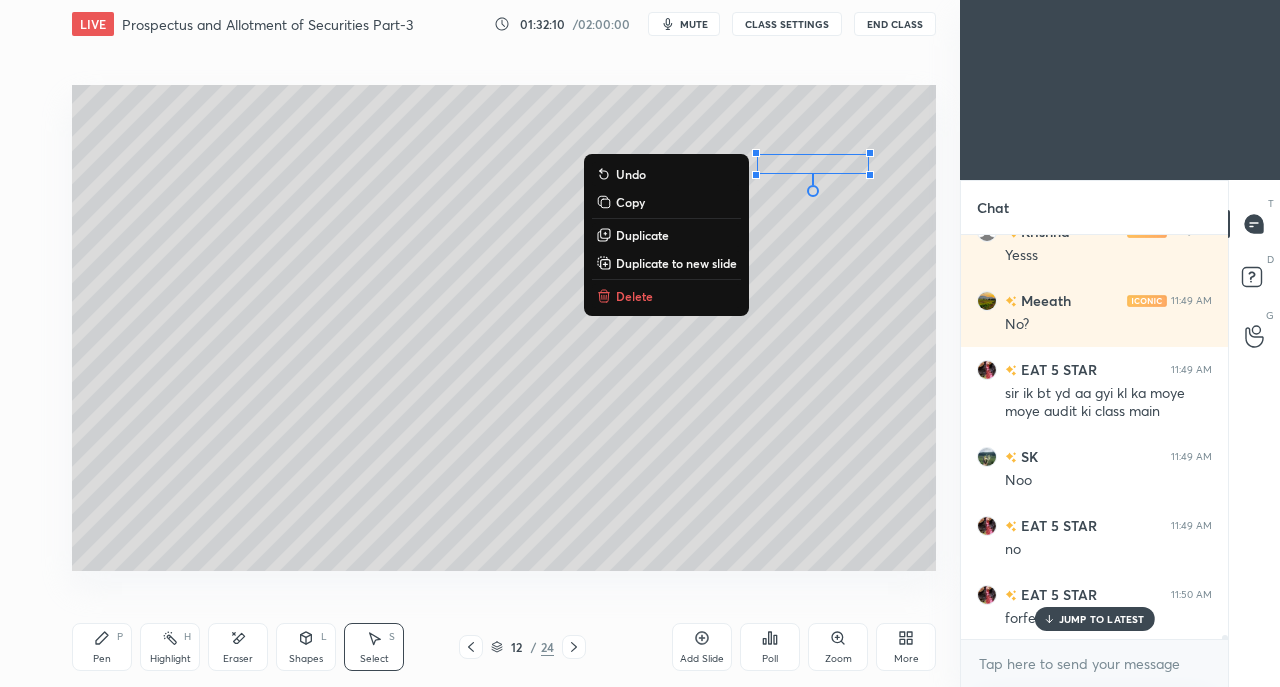 click on "0 ° Undo Copy Duplicate Duplicate to new slide Delete" at bounding box center (504, 328) 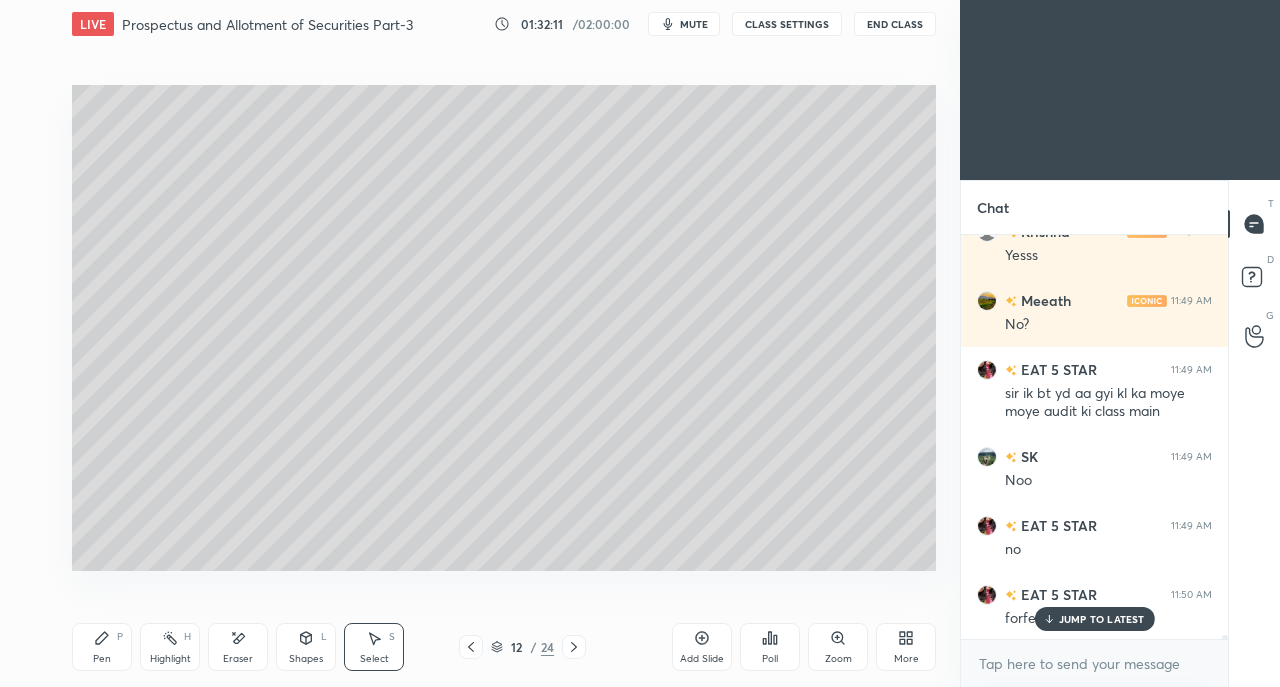 click on "Pen P" at bounding box center [102, 647] 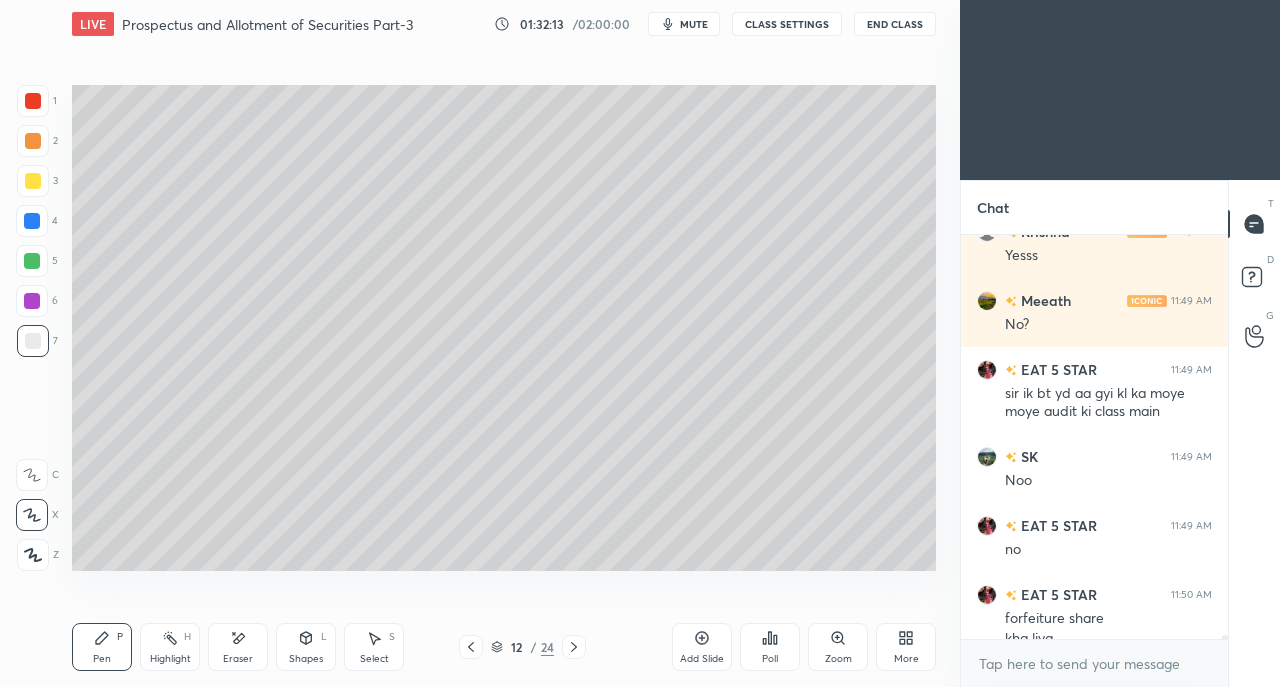scroll, scrollTop: 46358, scrollLeft: 0, axis: vertical 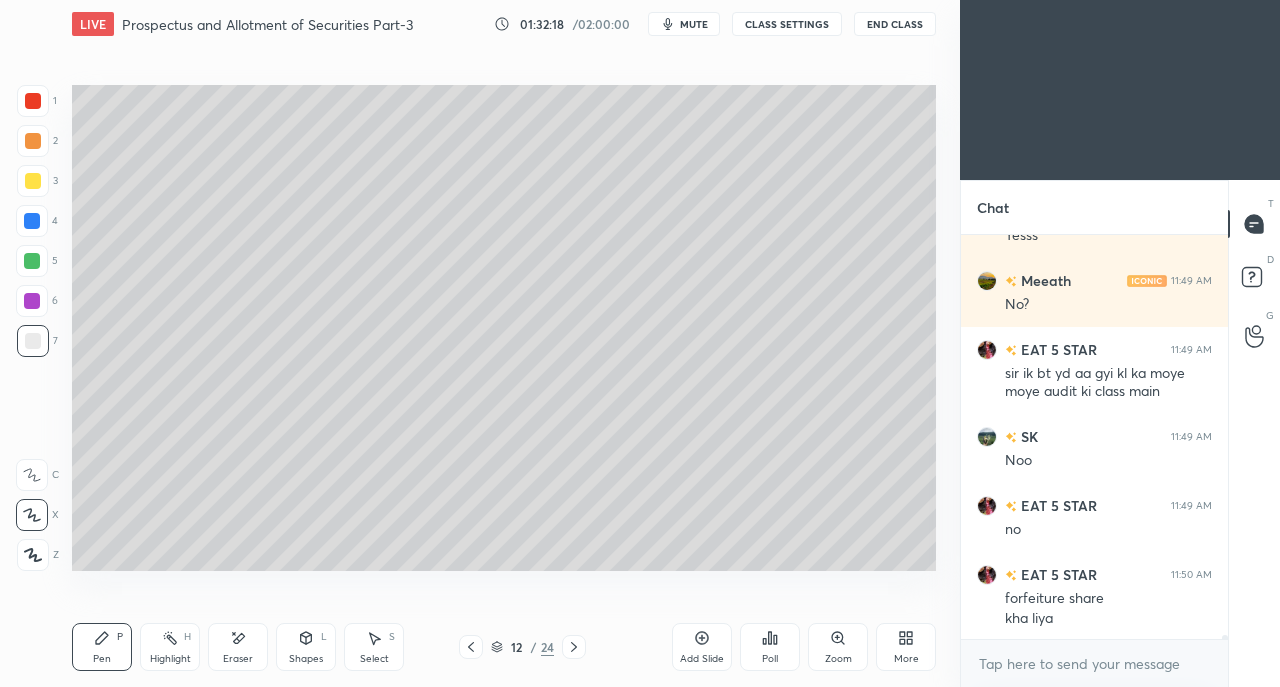 click at bounding box center [33, 181] 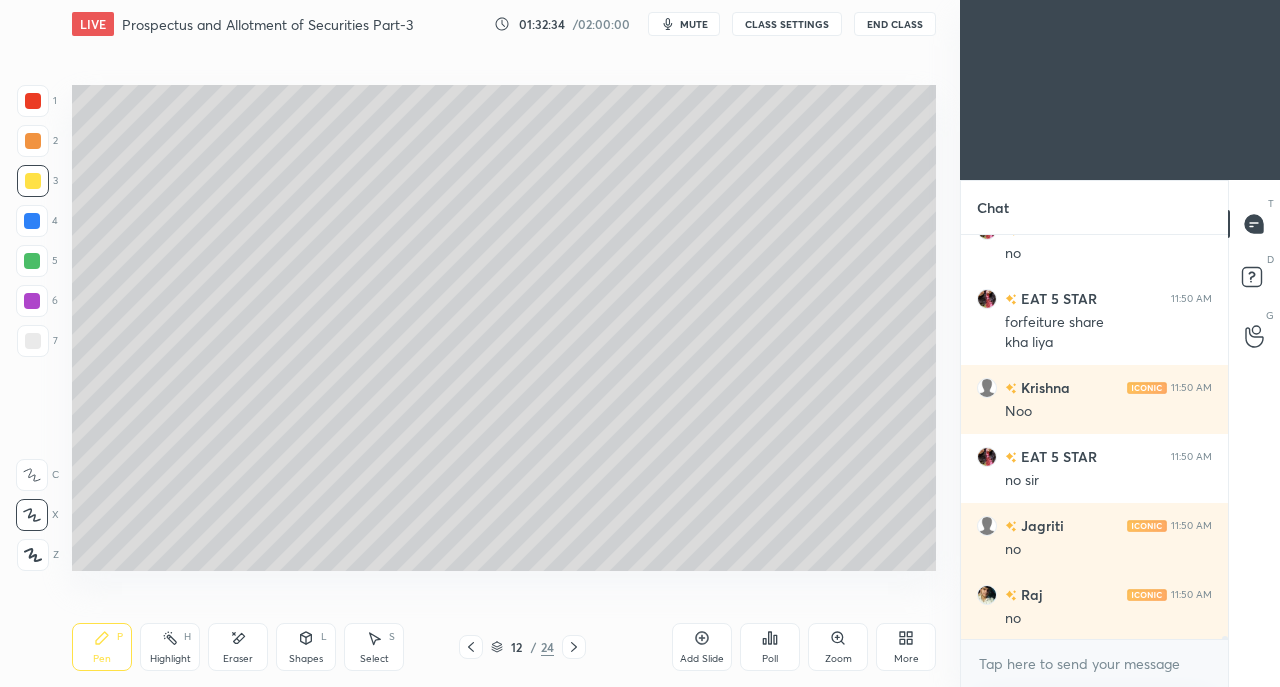 scroll, scrollTop: 46704, scrollLeft: 0, axis: vertical 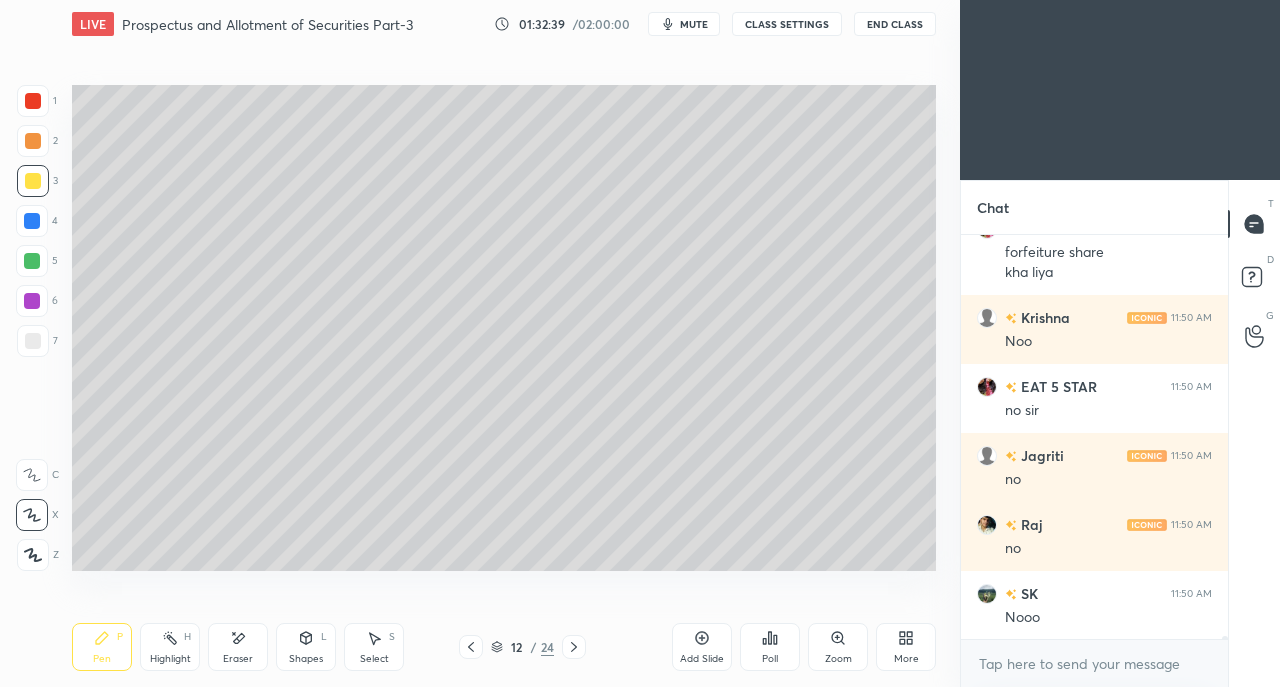 click at bounding box center [33, 101] 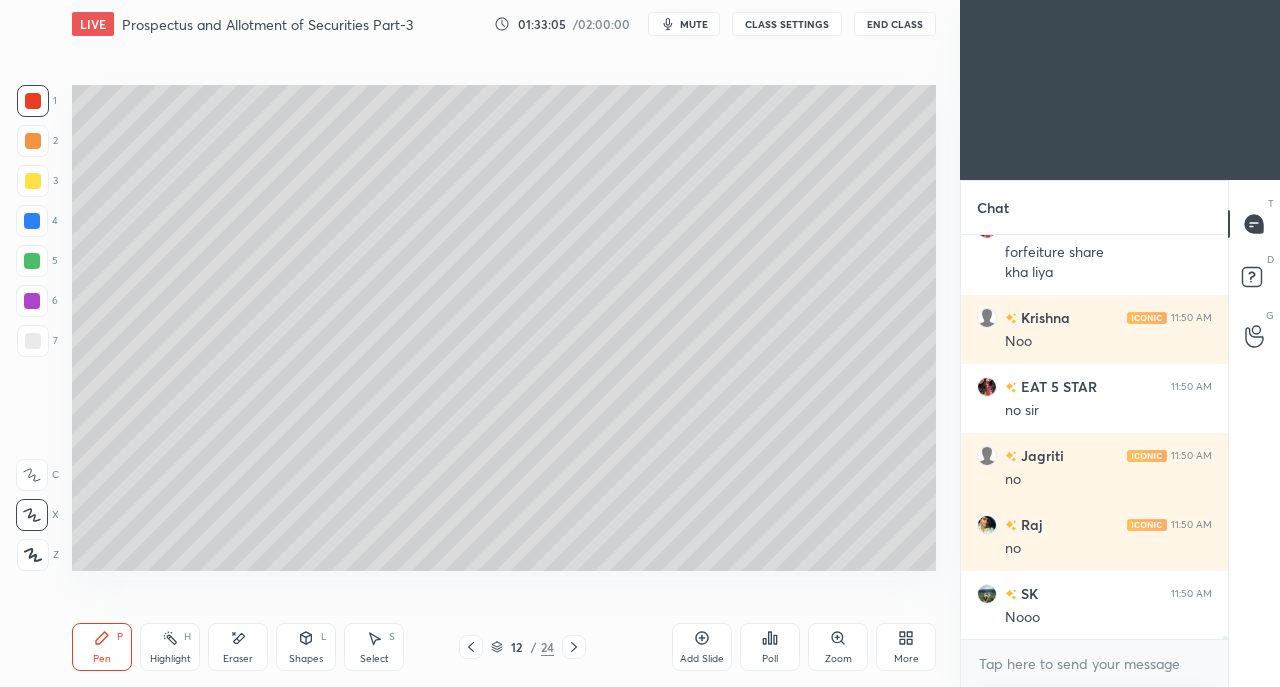 click on "More" at bounding box center [906, 647] 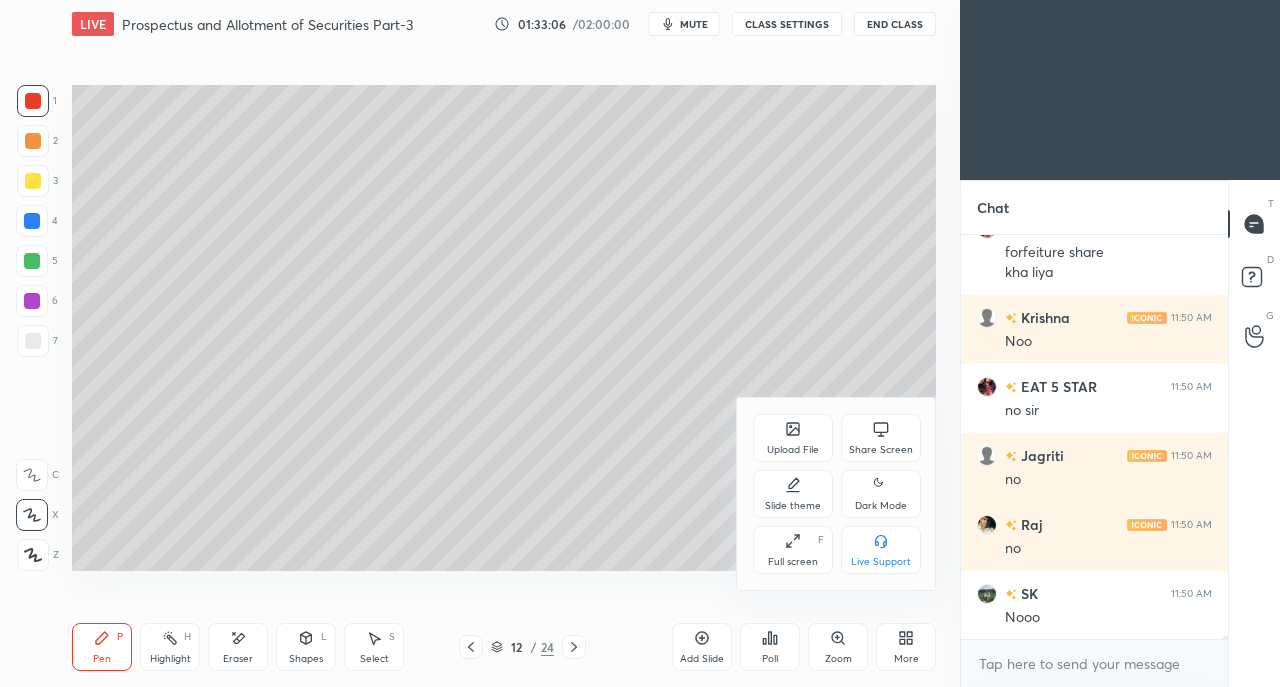 click 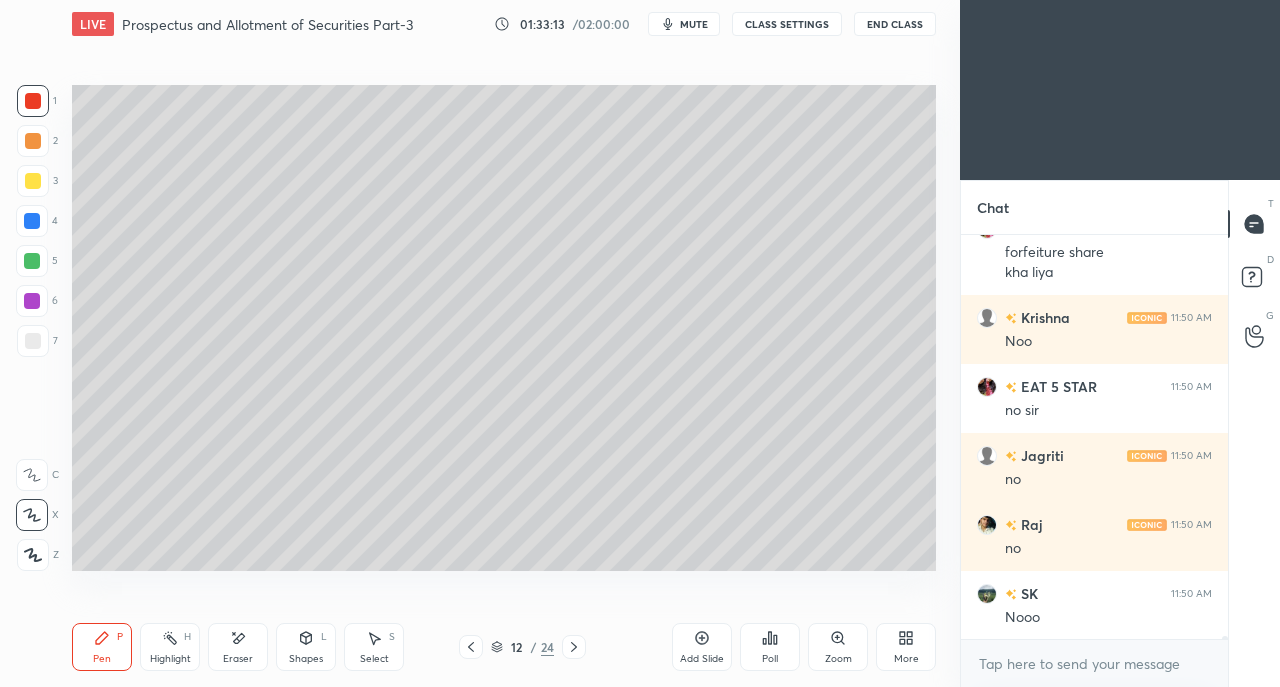 click on "More" at bounding box center [906, 659] 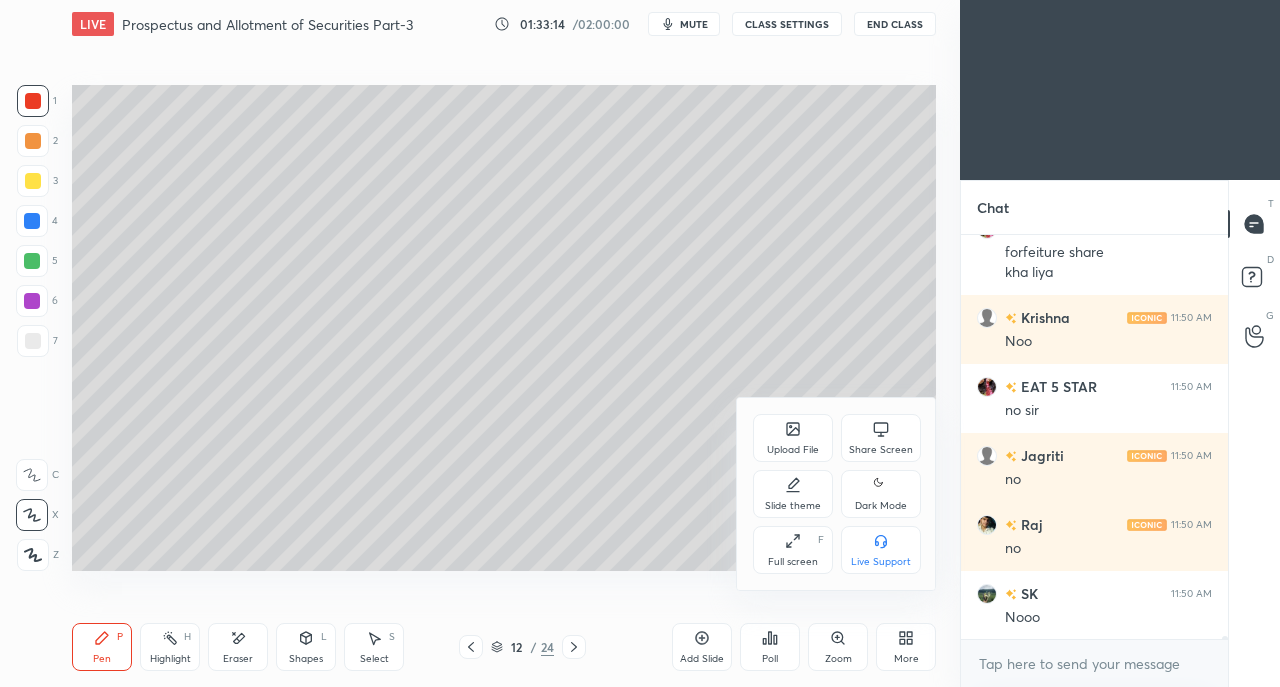 click 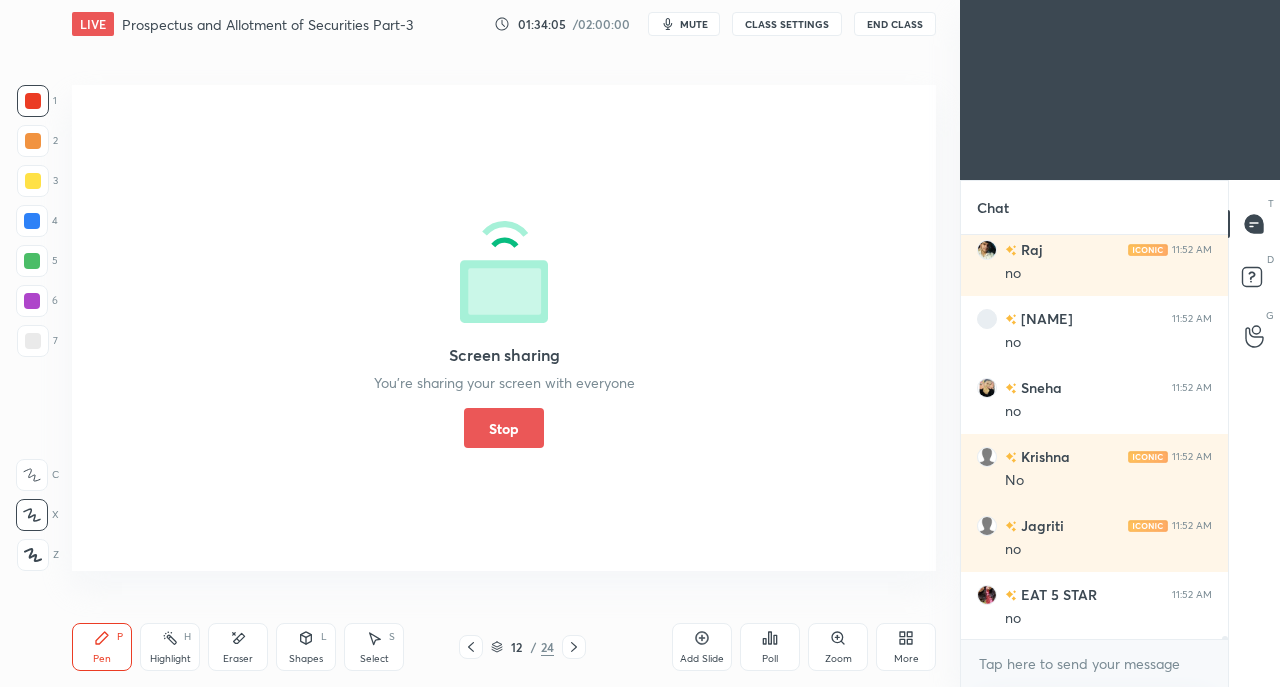 scroll, scrollTop: 47256, scrollLeft: 0, axis: vertical 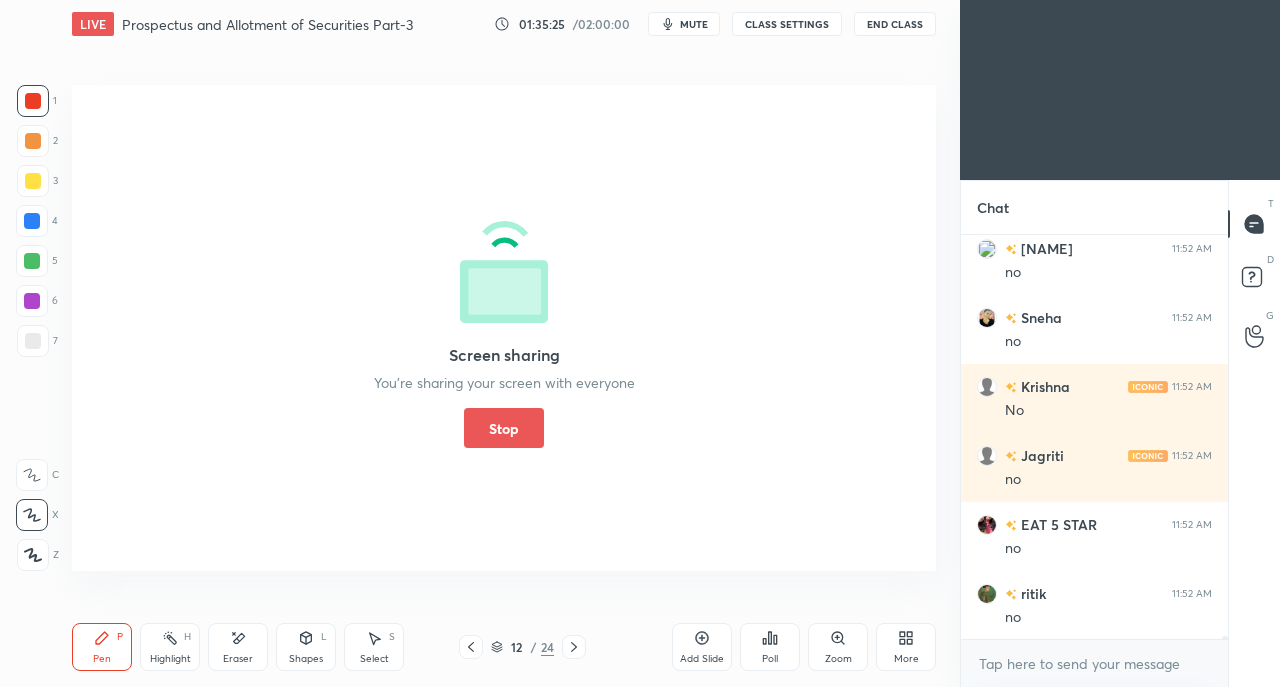 click on "Stop" at bounding box center (504, 428) 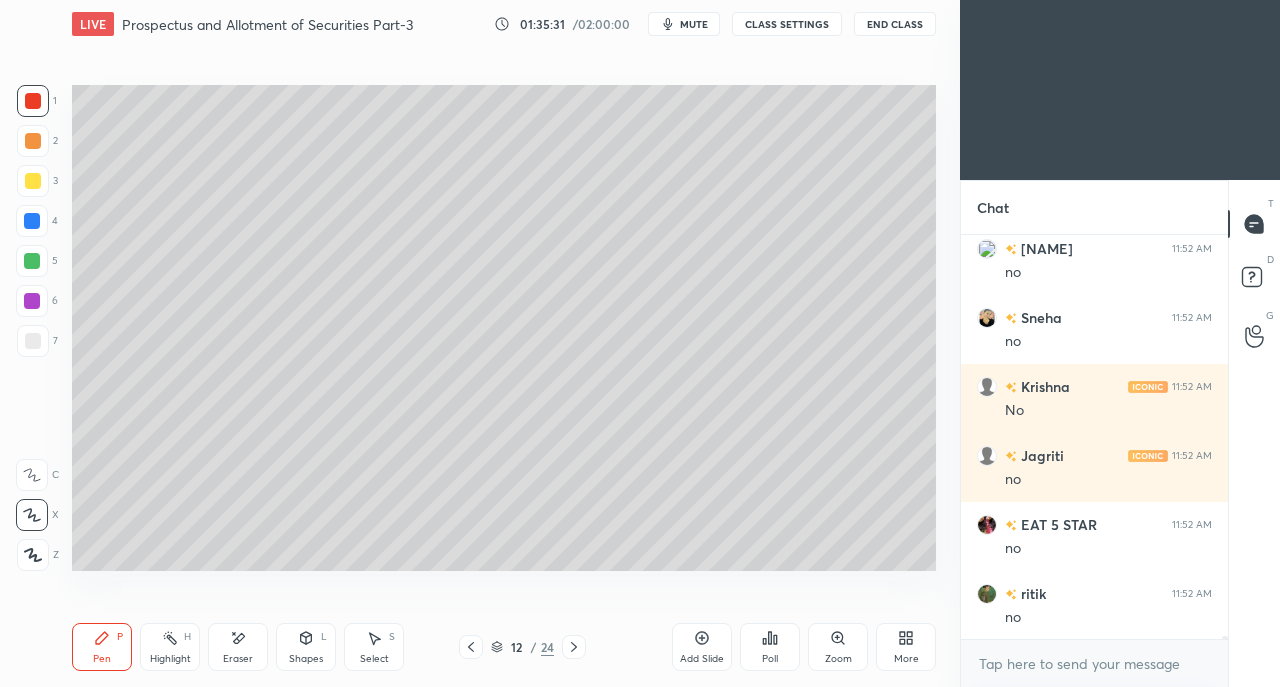 scroll, scrollTop: 47342, scrollLeft: 0, axis: vertical 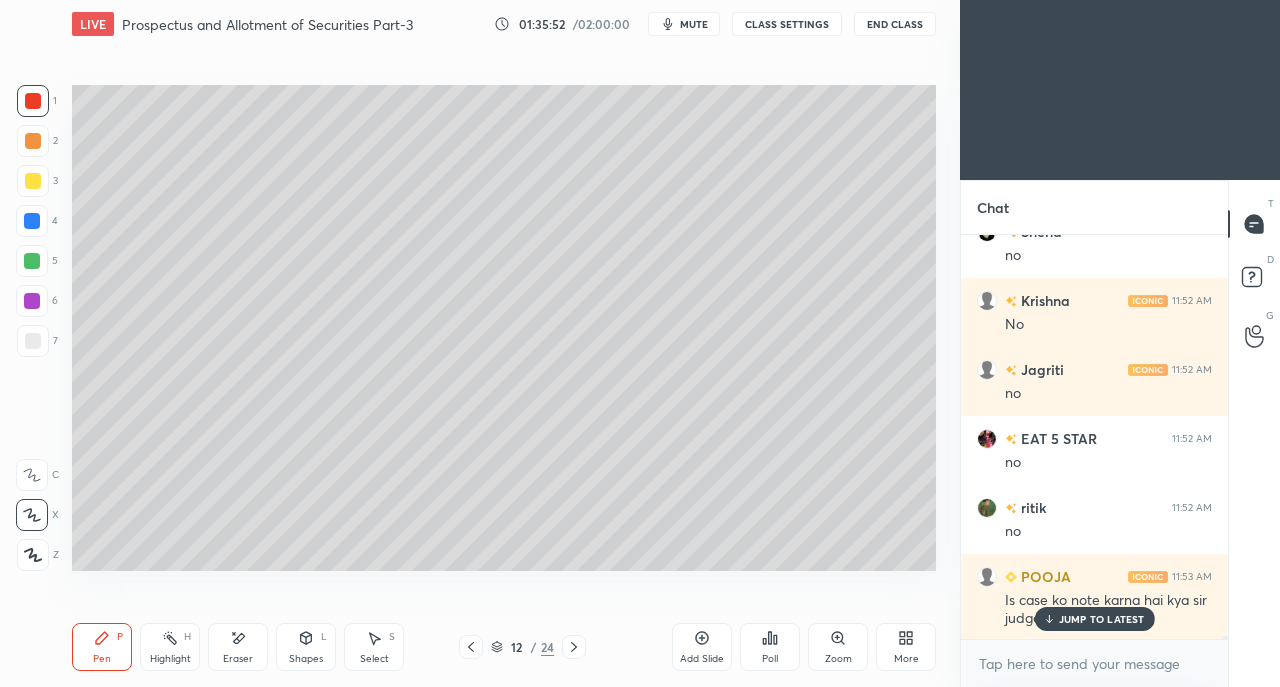 click on "JUMP TO LATEST" at bounding box center [1102, 619] 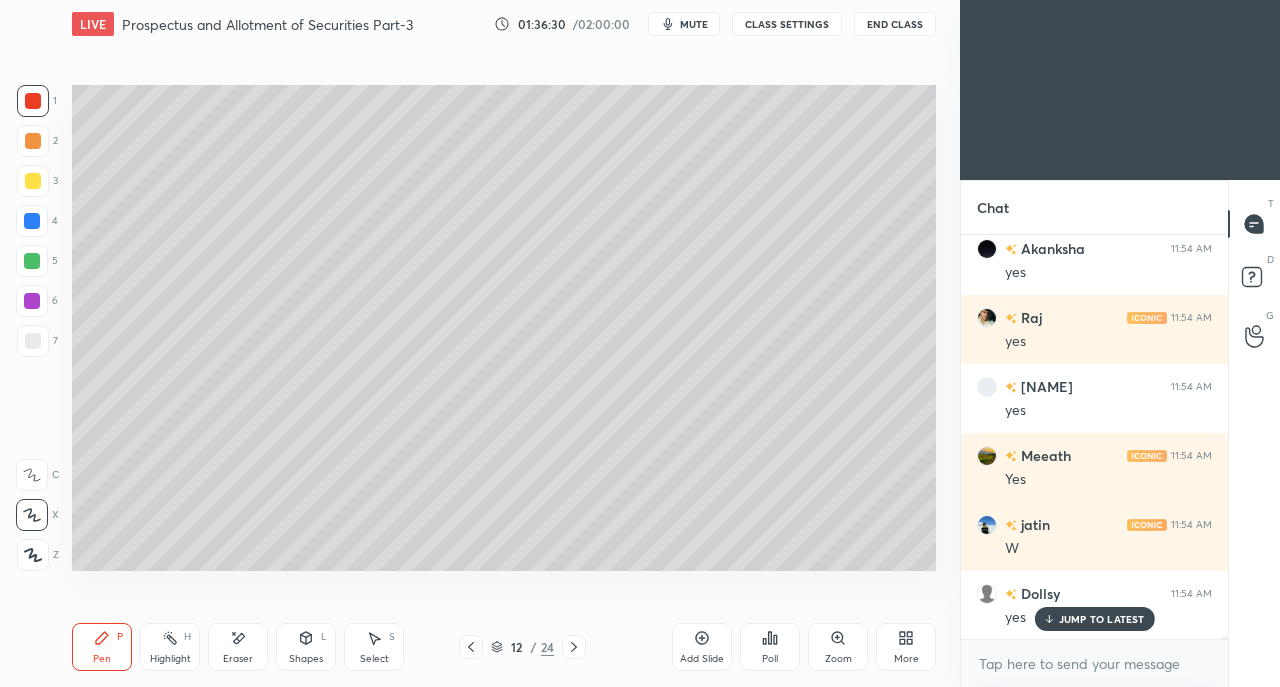 scroll, scrollTop: 47948, scrollLeft: 0, axis: vertical 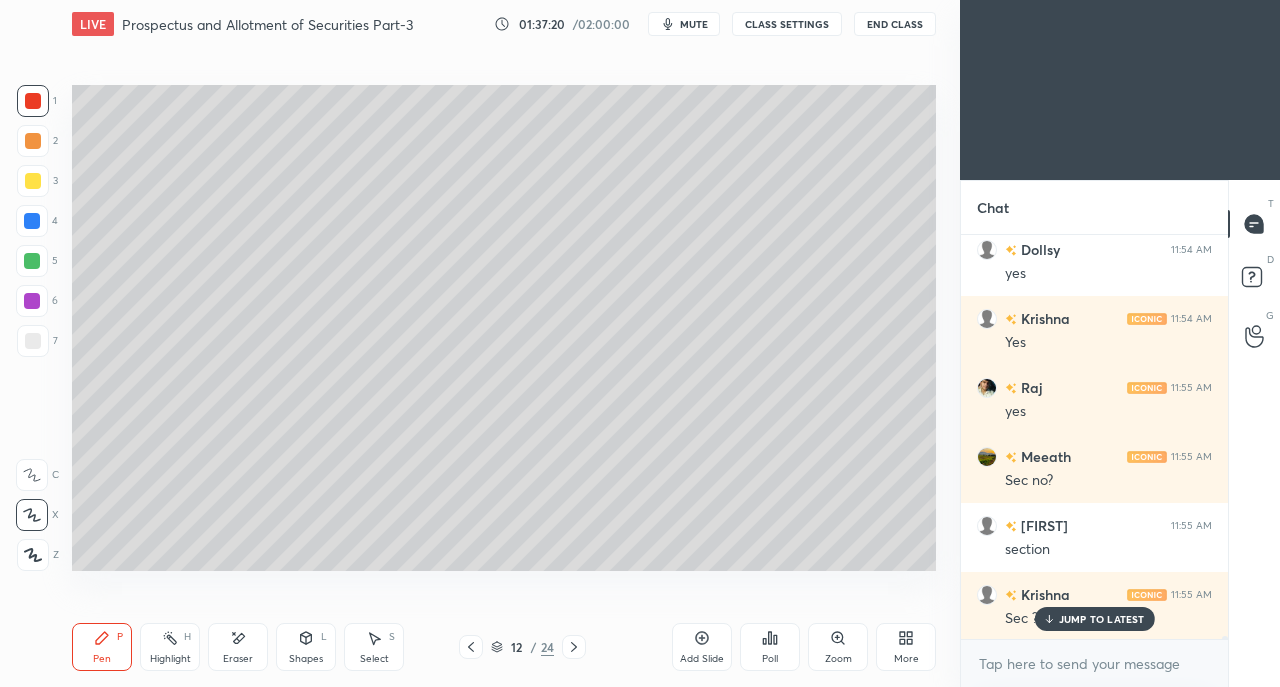 click on "JUMP TO LATEST" at bounding box center [1094, 619] 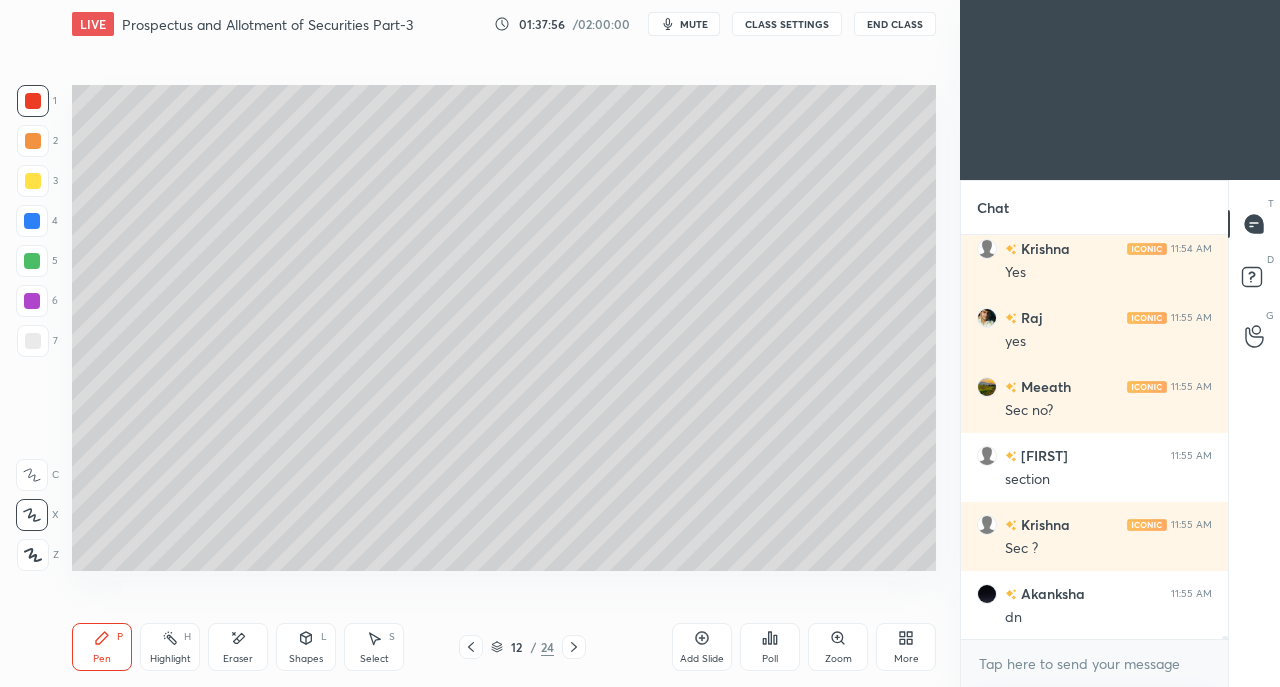 scroll, scrollTop: 48362, scrollLeft: 0, axis: vertical 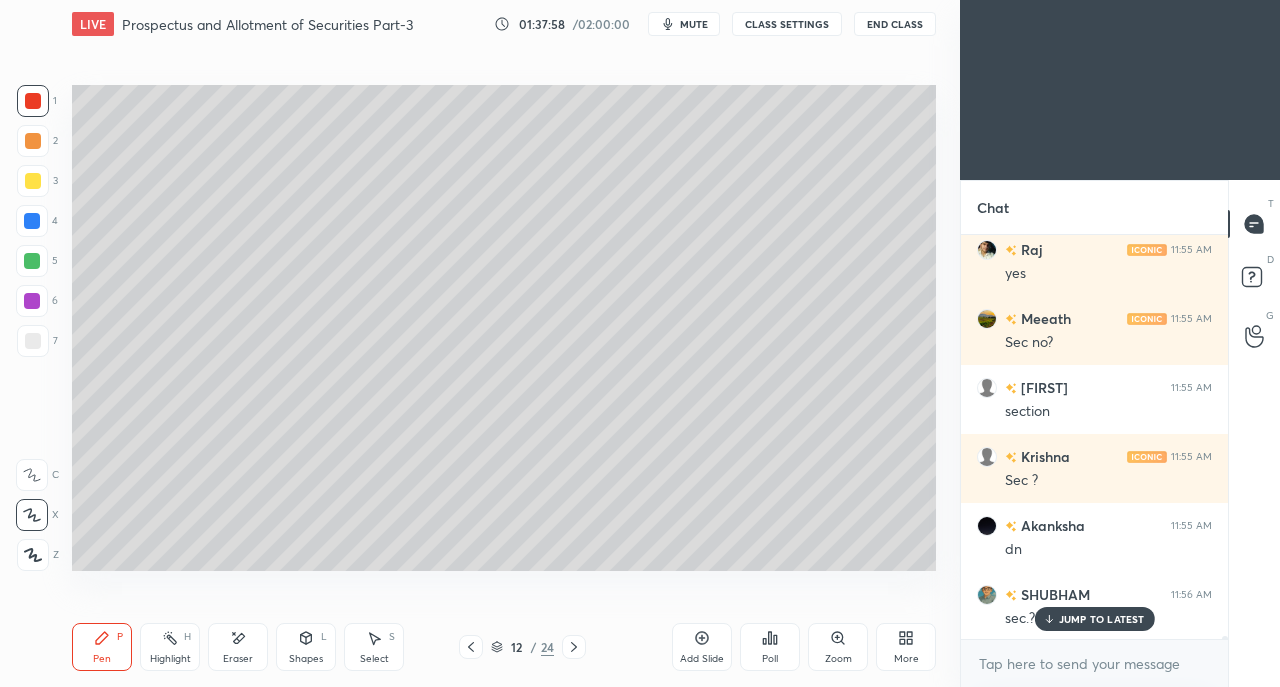 click on "JUMP TO LATEST" at bounding box center [1102, 619] 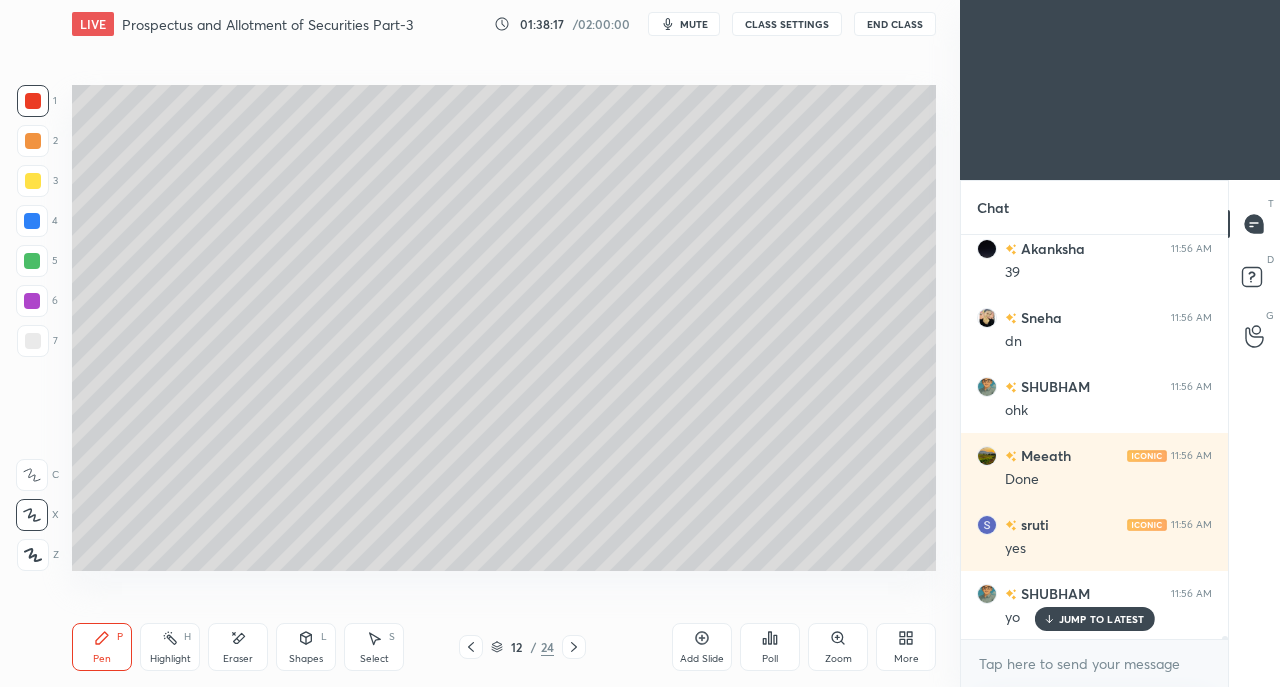 scroll, scrollTop: 48914, scrollLeft: 0, axis: vertical 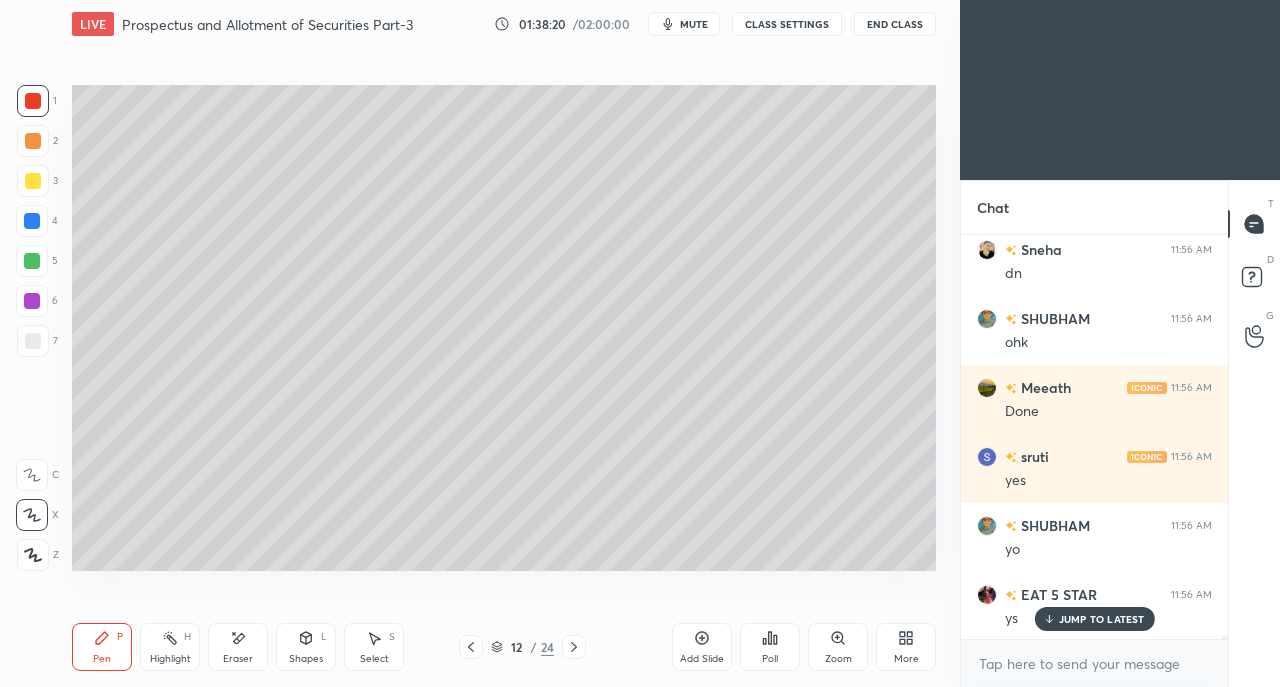 click at bounding box center [33, 341] 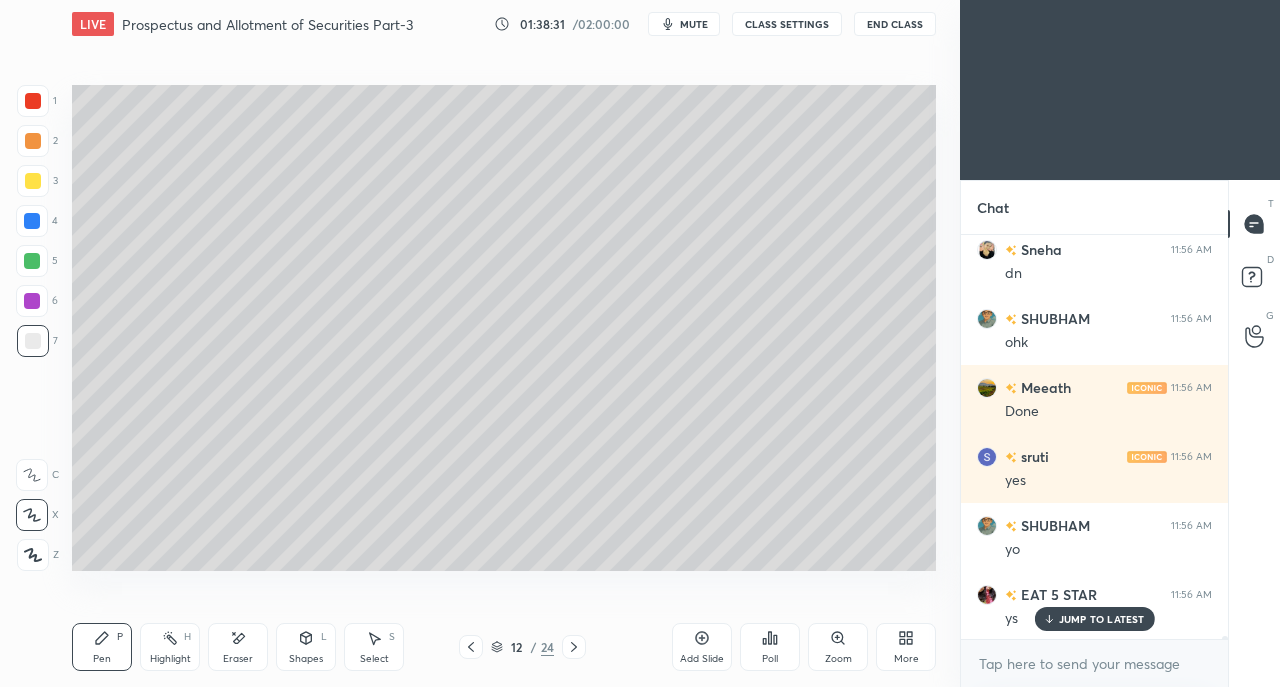 click 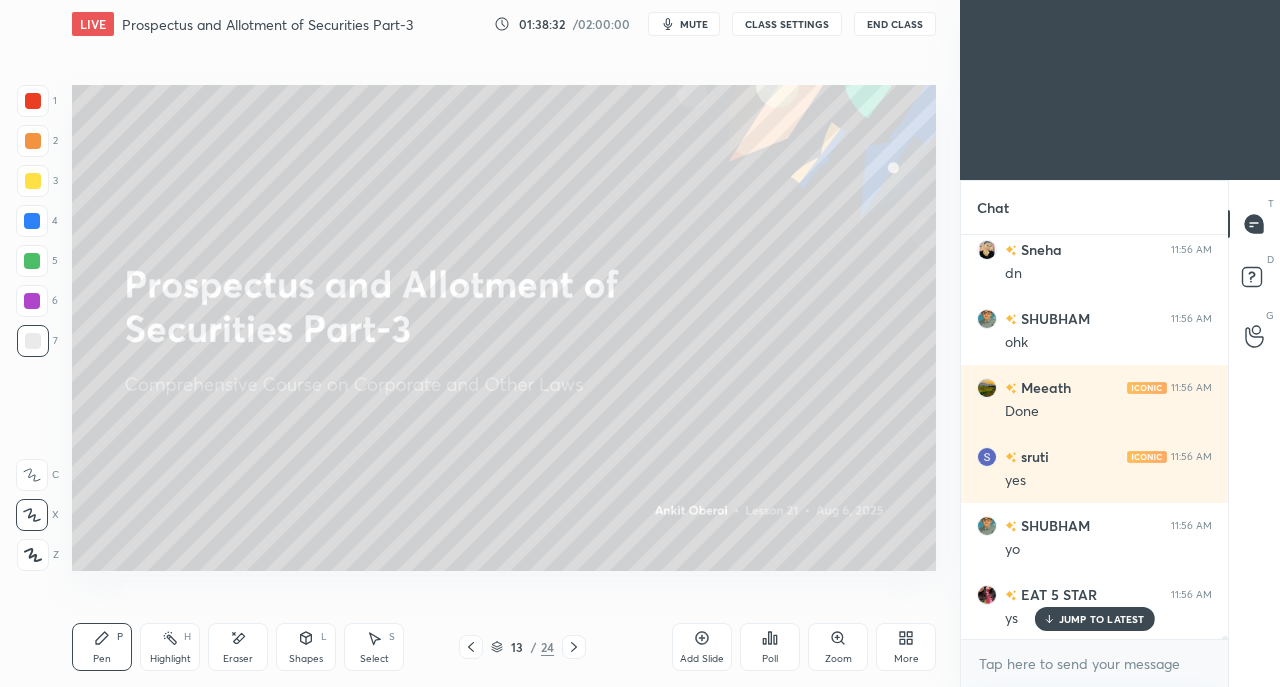 click 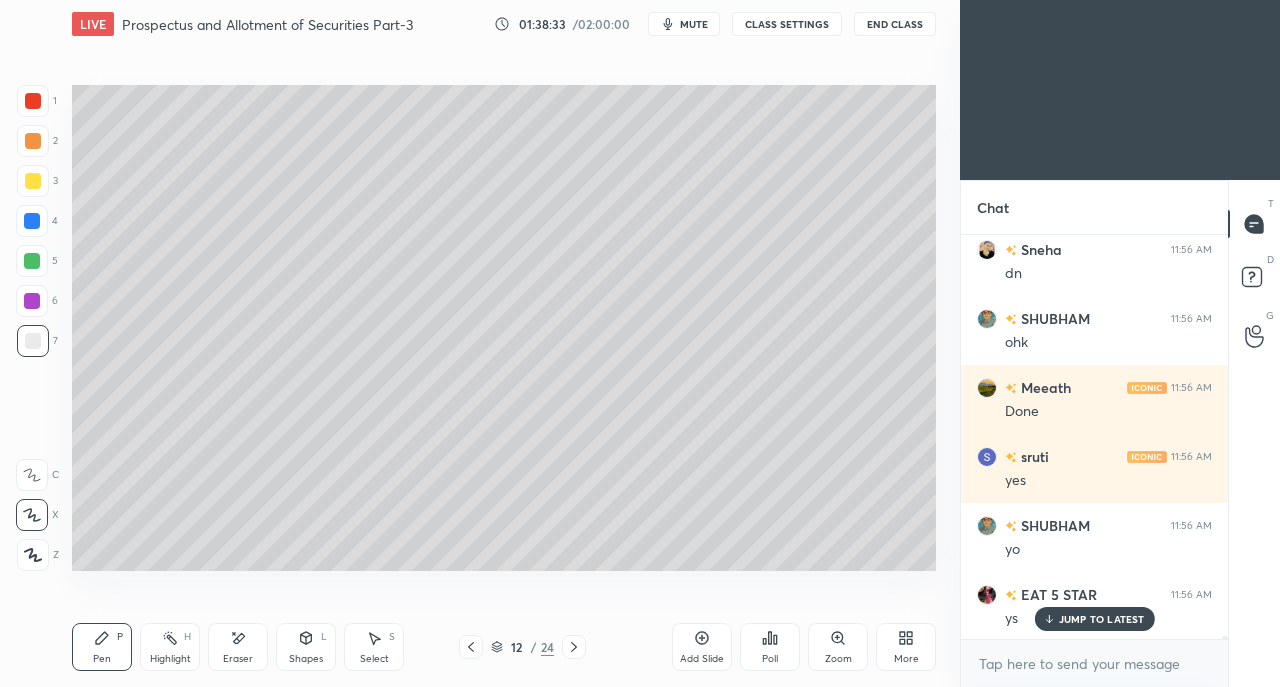 click on "Add Slide" at bounding box center [702, 647] 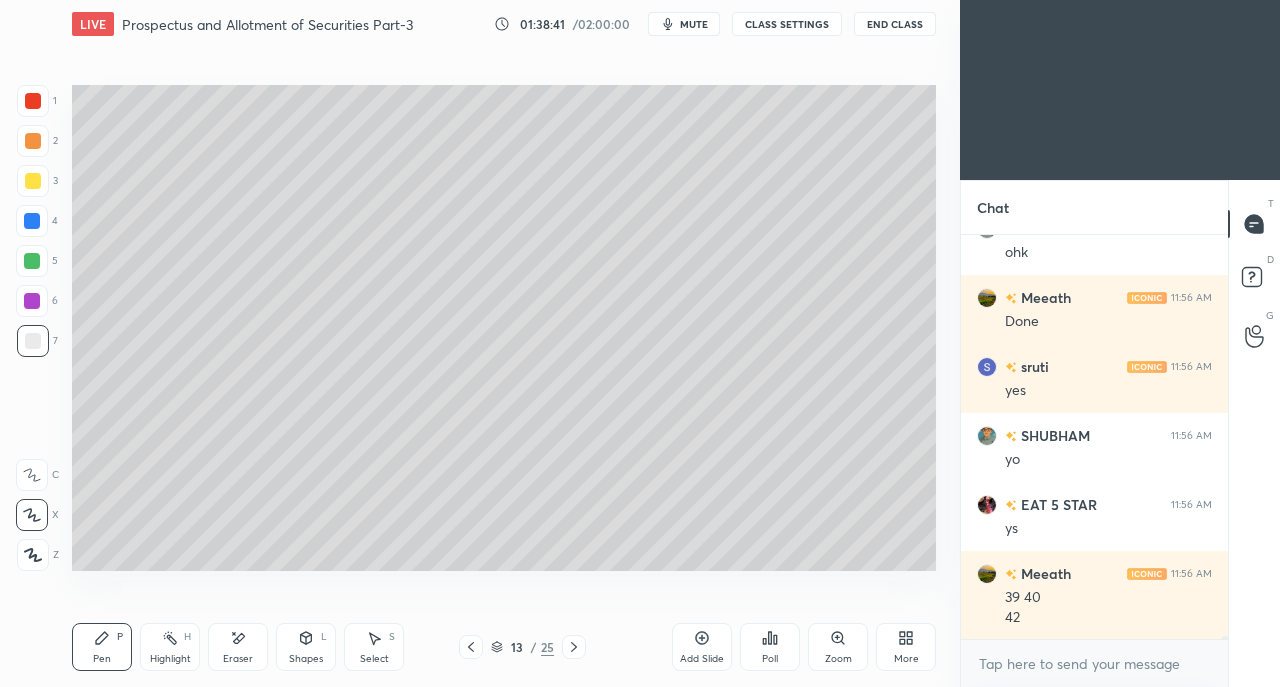 scroll, scrollTop: 49072, scrollLeft: 0, axis: vertical 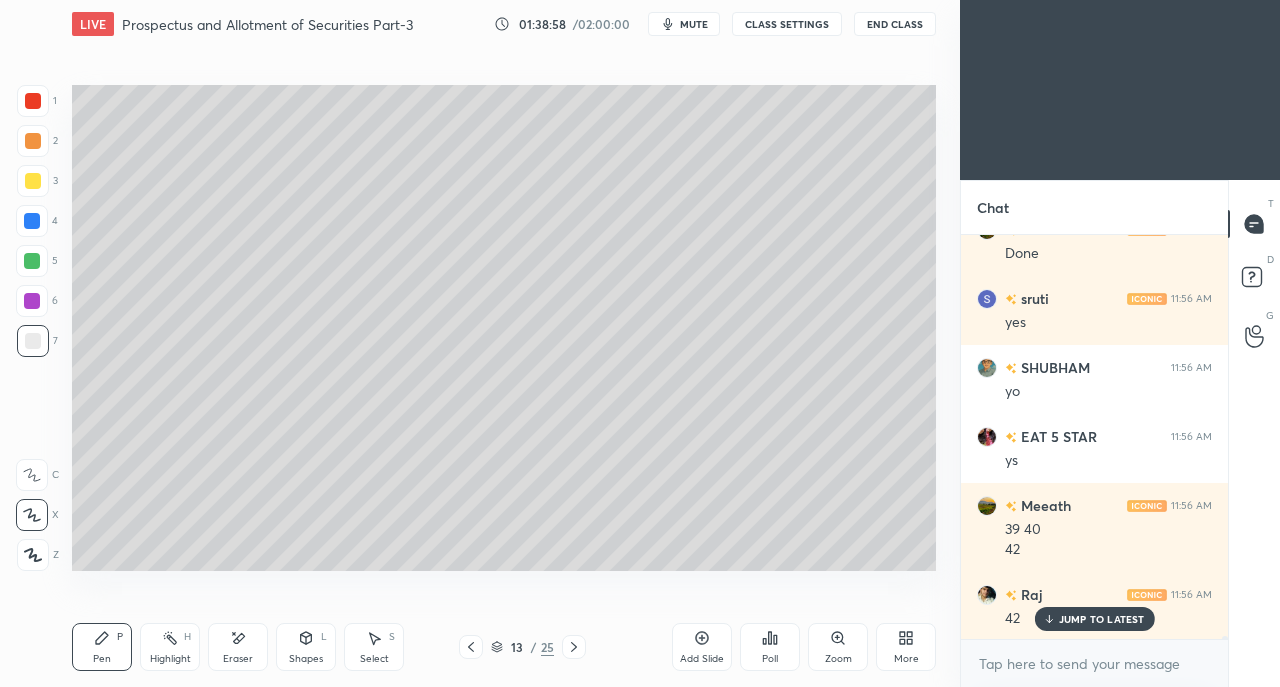 click on "Add Slide" at bounding box center [702, 647] 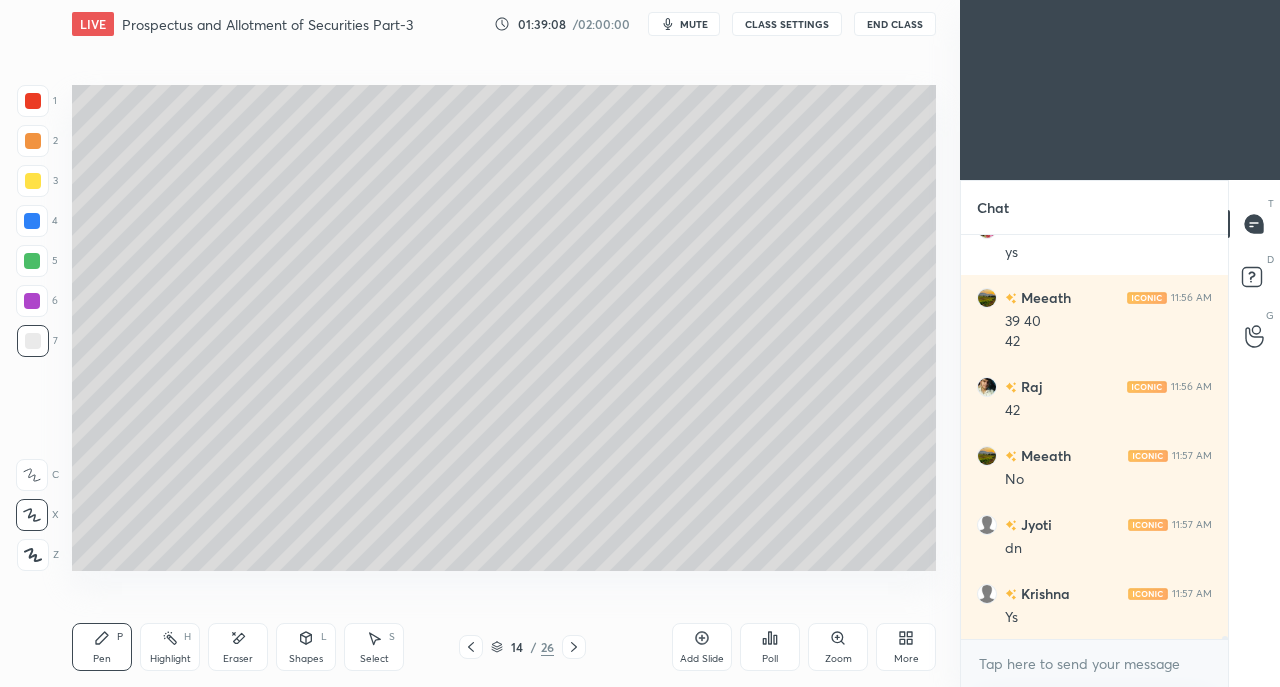 scroll, scrollTop: 49348, scrollLeft: 0, axis: vertical 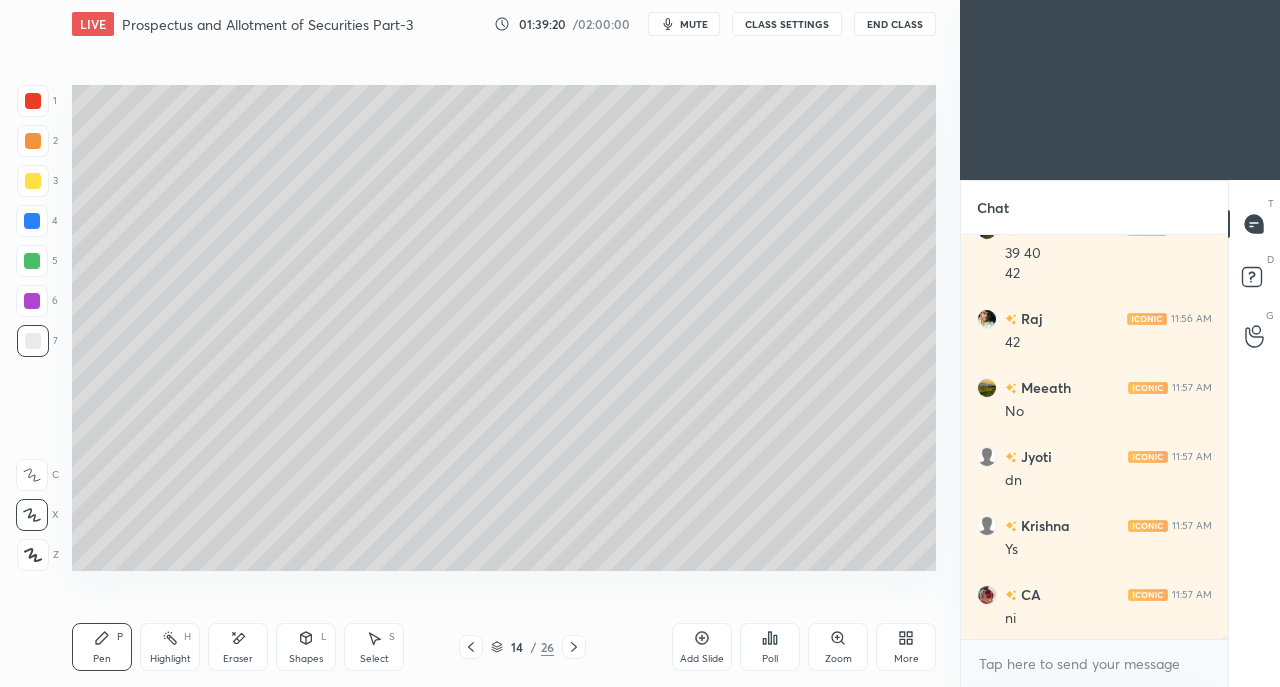 click at bounding box center (33, 181) 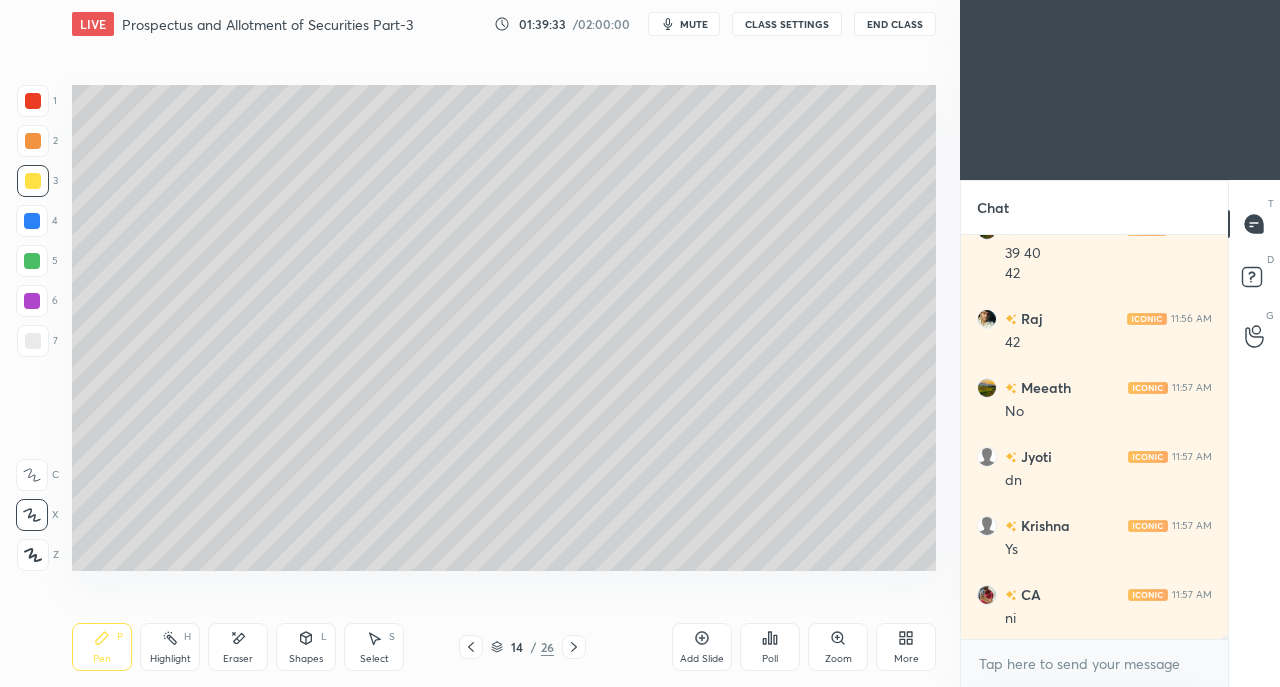click at bounding box center (33, 341) 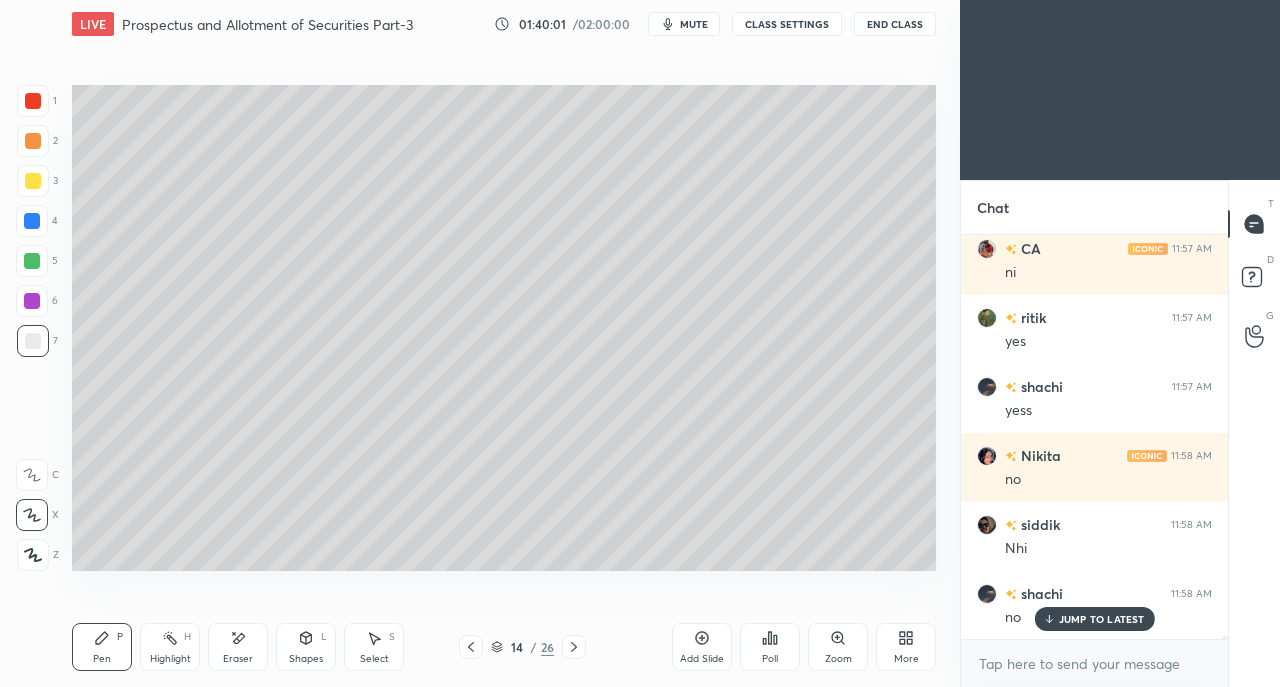 scroll, scrollTop: 49762, scrollLeft: 0, axis: vertical 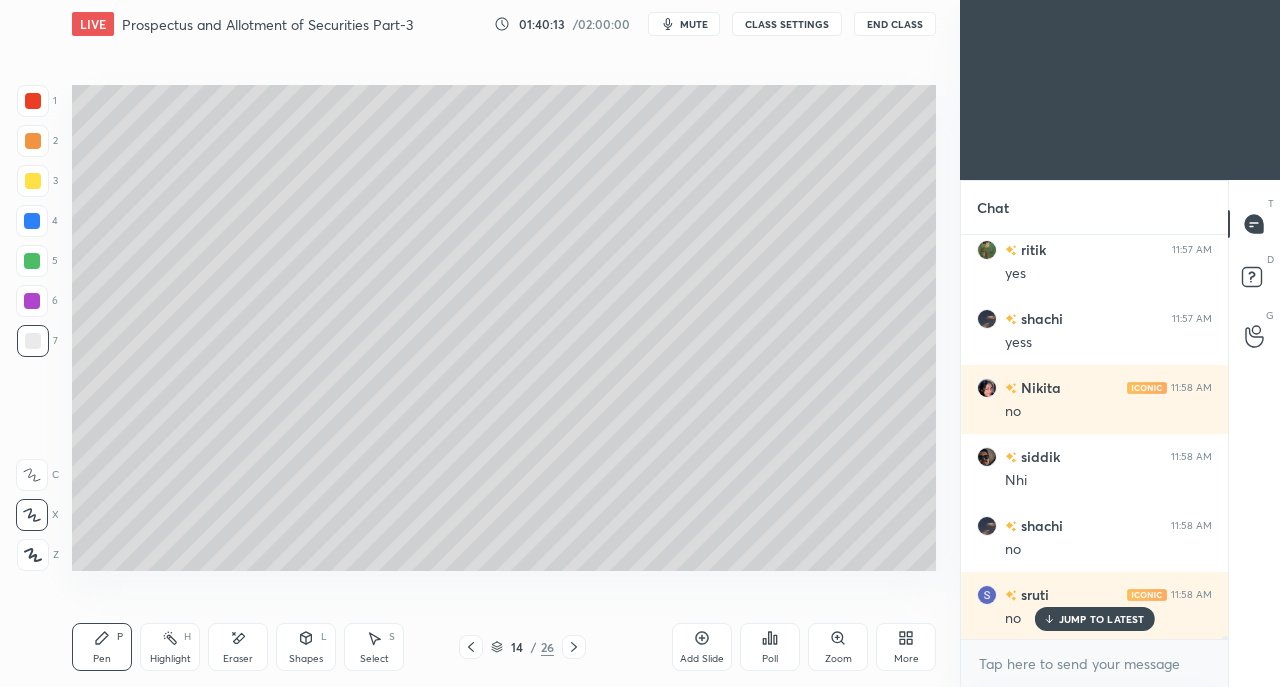 click on "Shapes L" at bounding box center [306, 647] 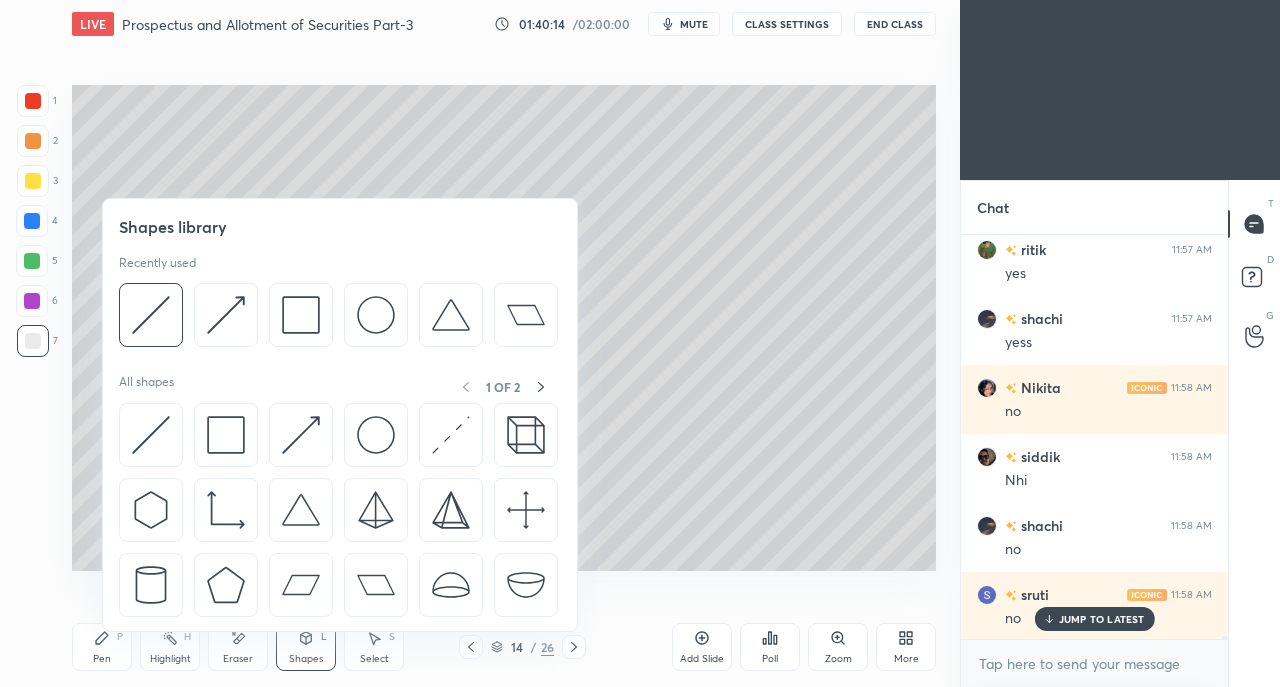 click at bounding box center (301, 435) 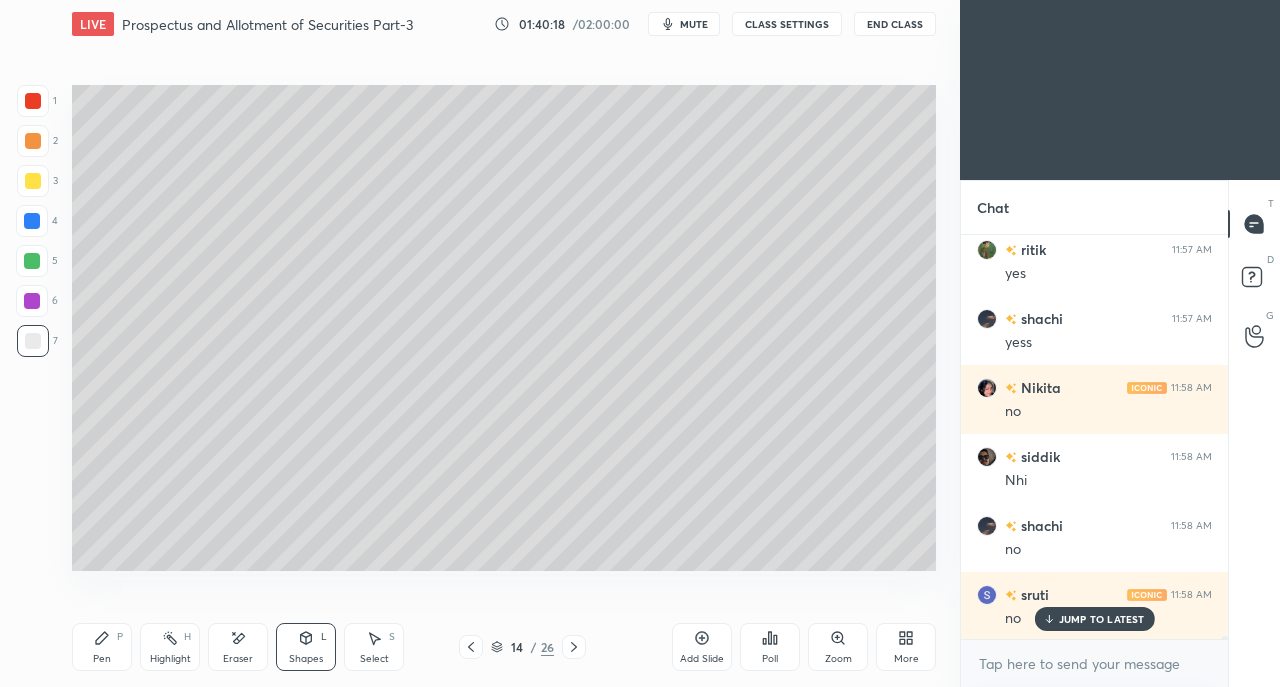 click 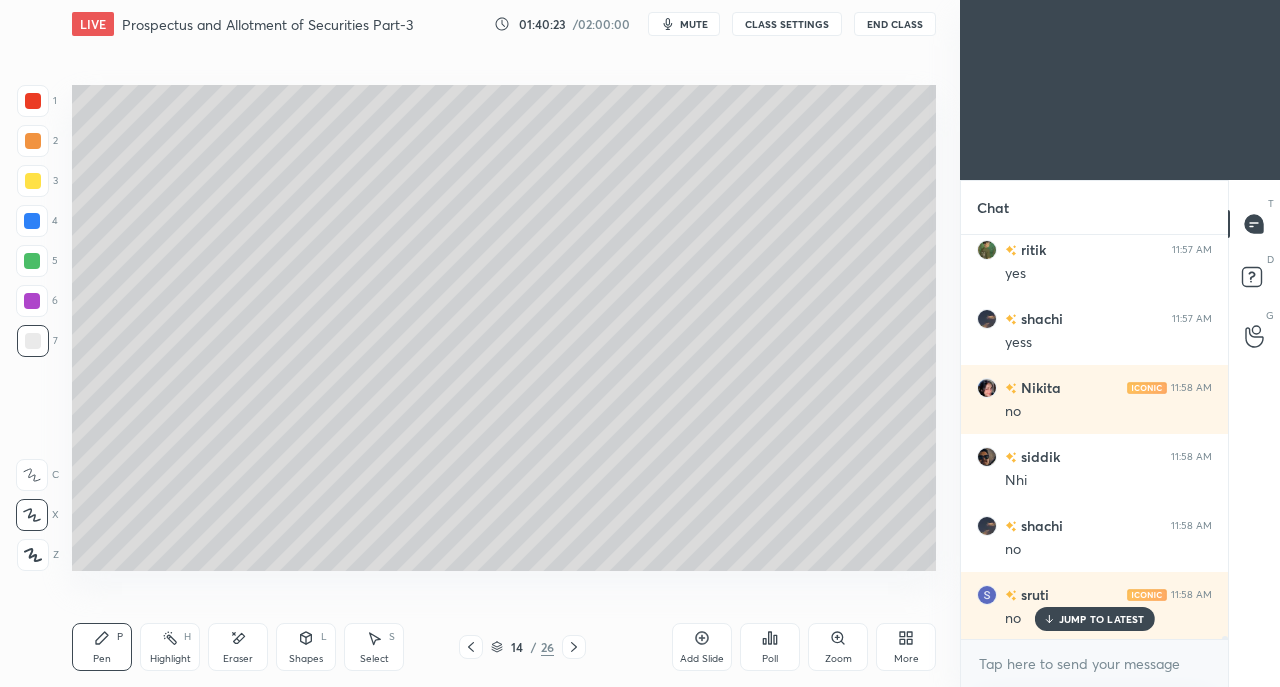 click 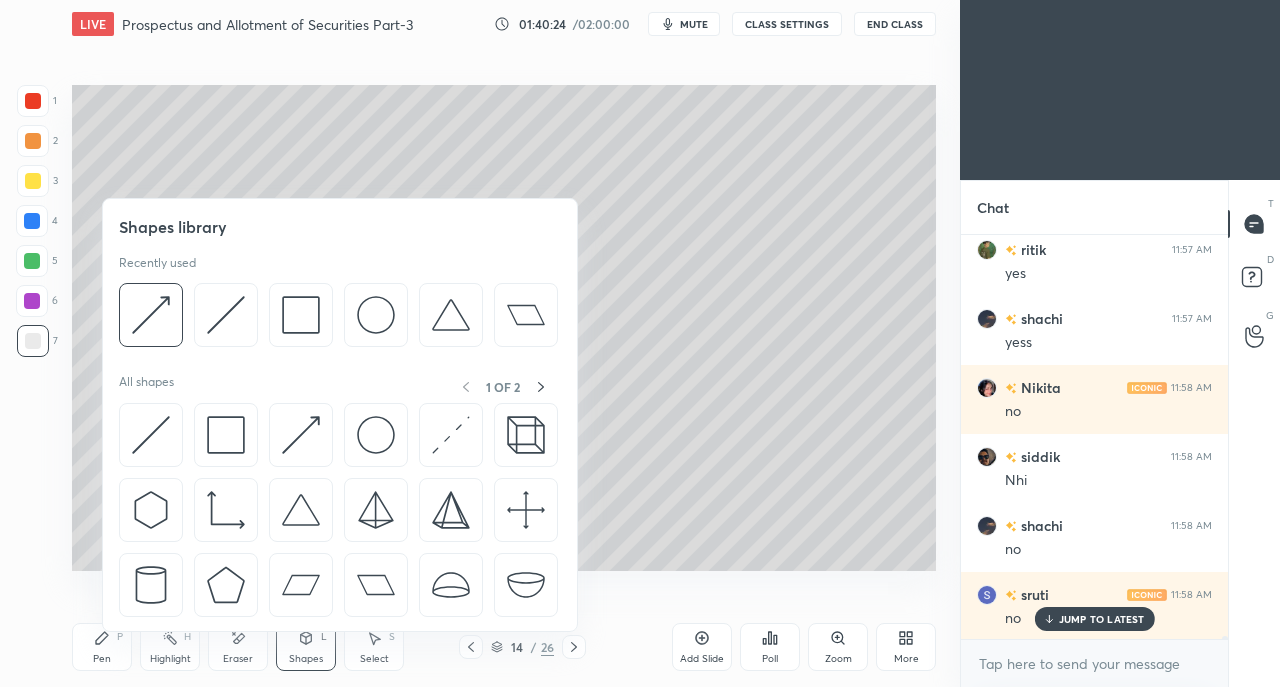 click at bounding box center (301, 435) 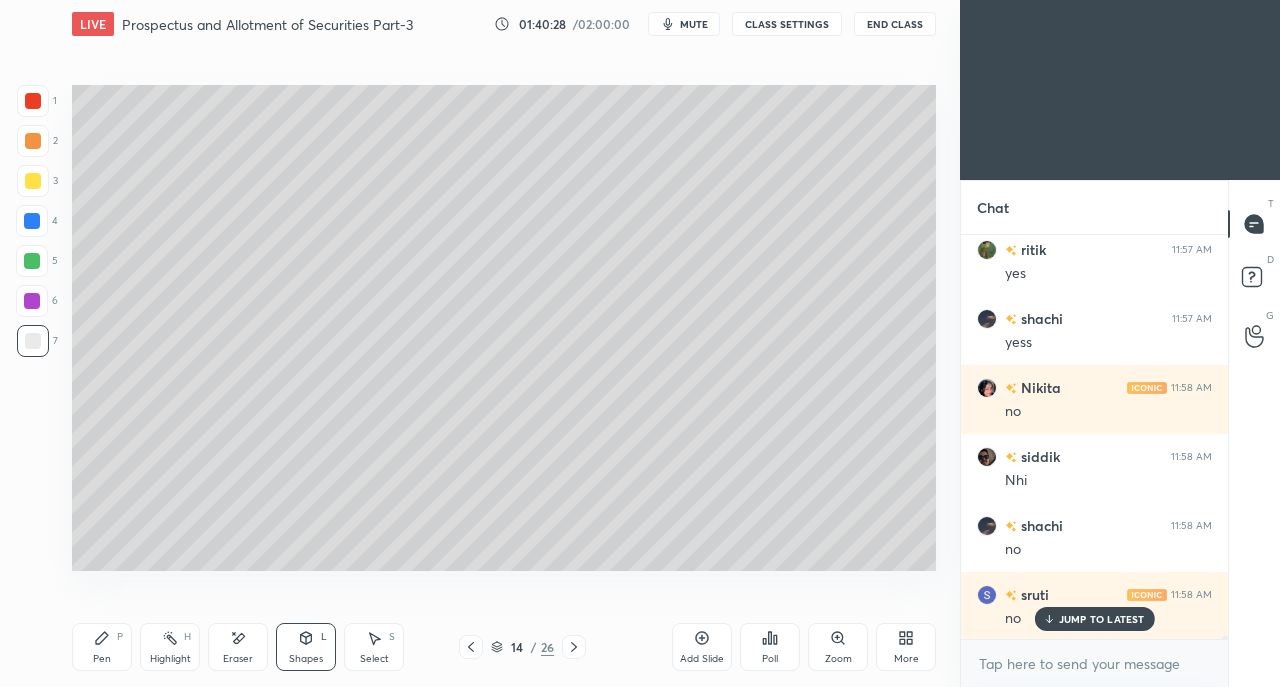 click 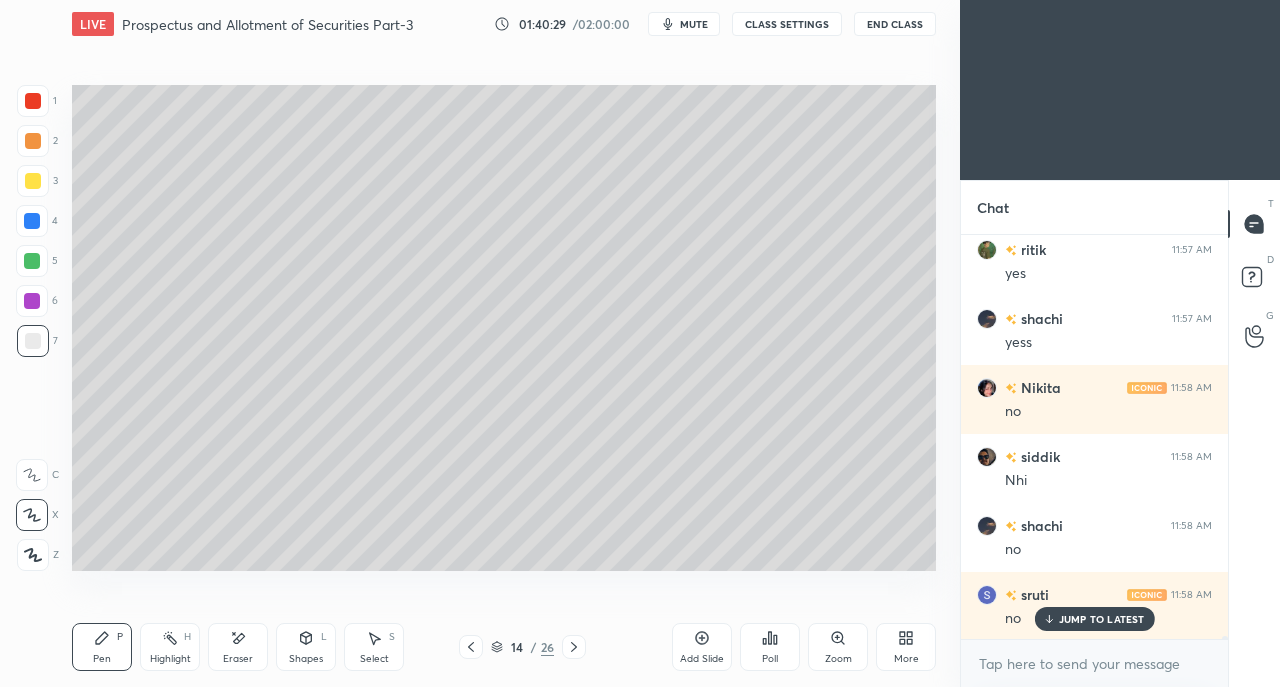 click on "Eraser" at bounding box center [238, 647] 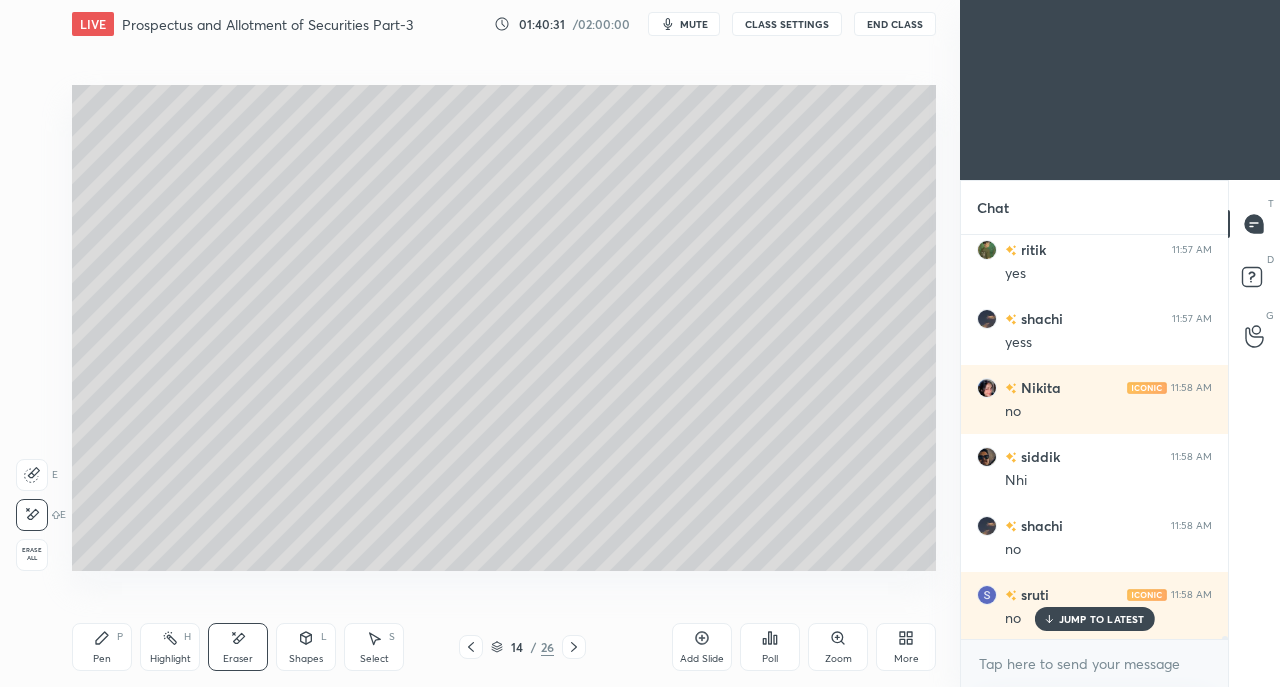 click on "Shapes L" at bounding box center (306, 647) 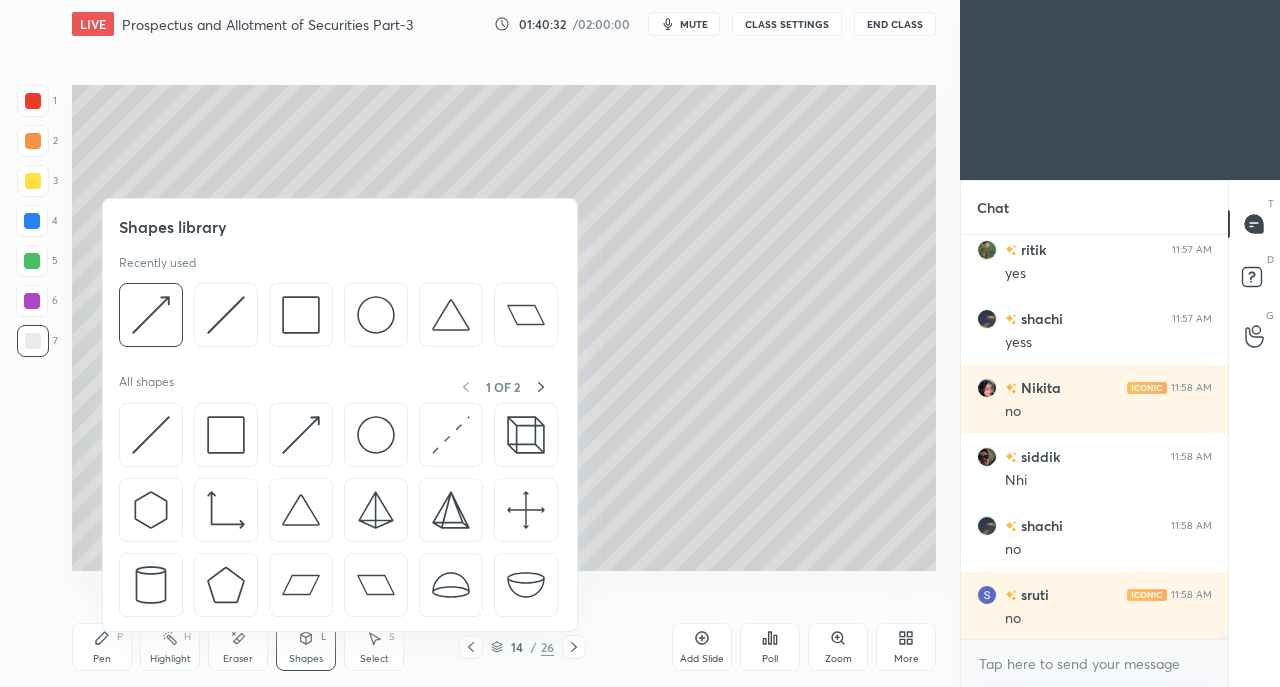 scroll, scrollTop: 49832, scrollLeft: 0, axis: vertical 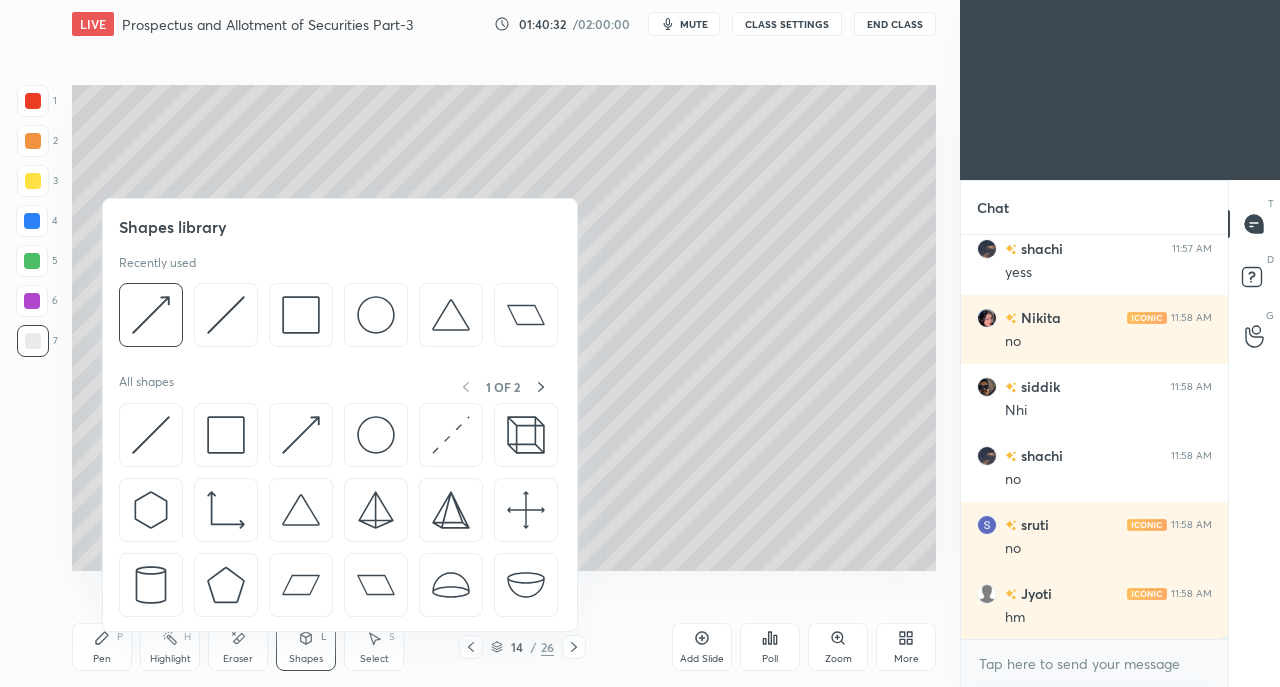 click at bounding box center (301, 435) 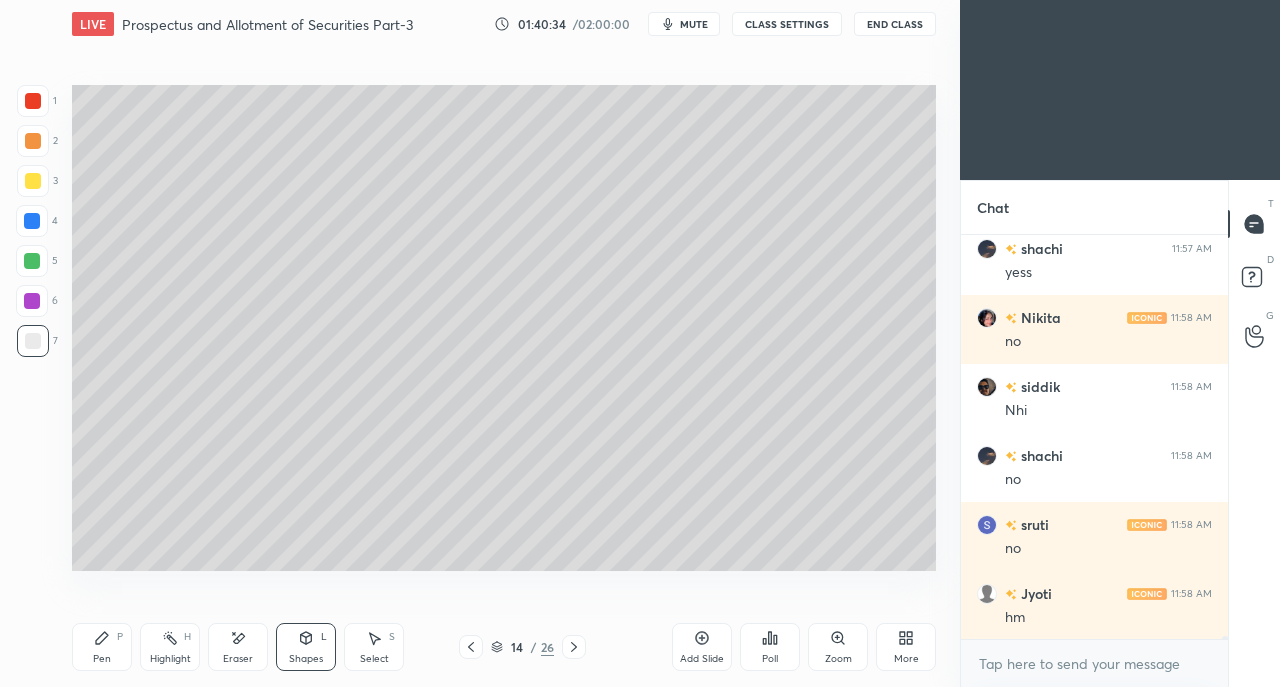 click on "Pen P" at bounding box center [102, 647] 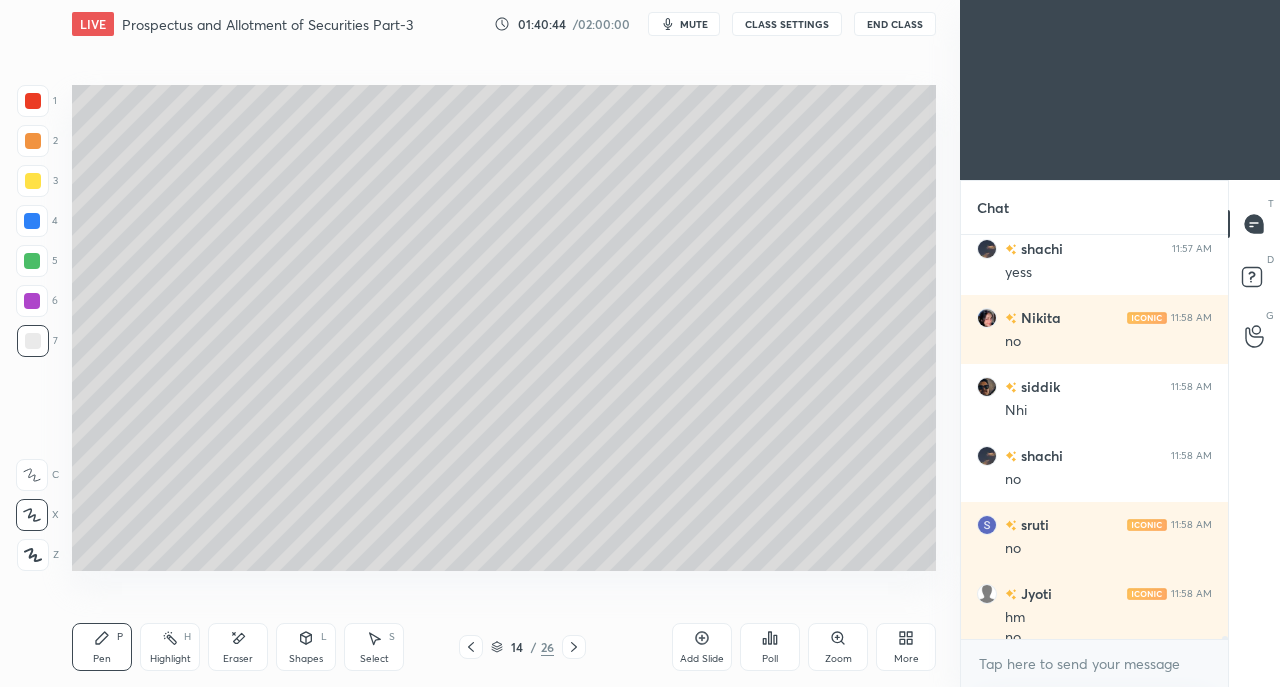 scroll, scrollTop: 49852, scrollLeft: 0, axis: vertical 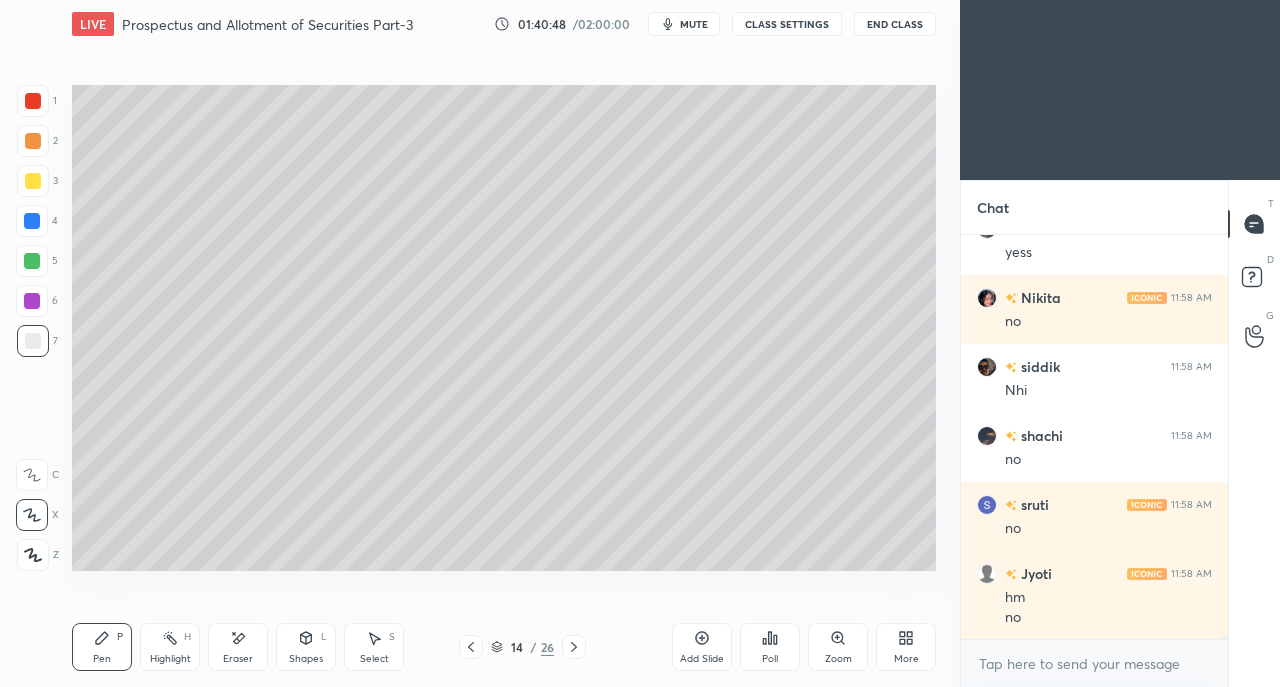 click at bounding box center (33, 181) 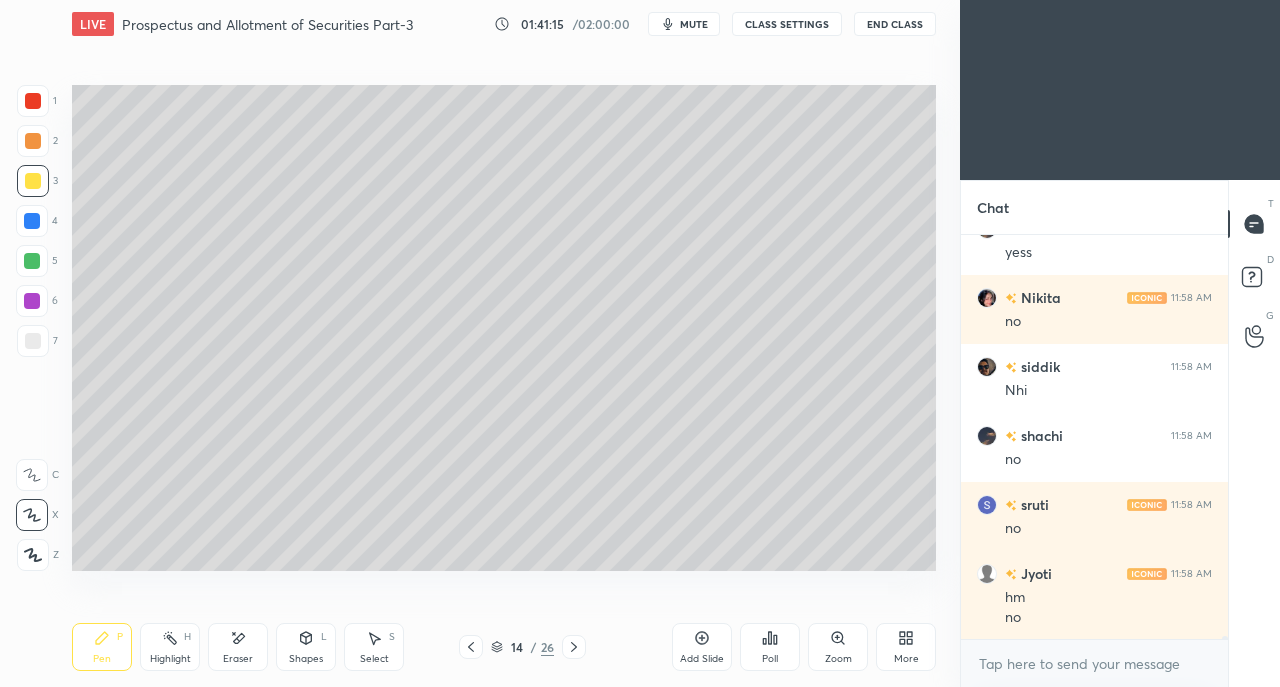 click at bounding box center (33, 341) 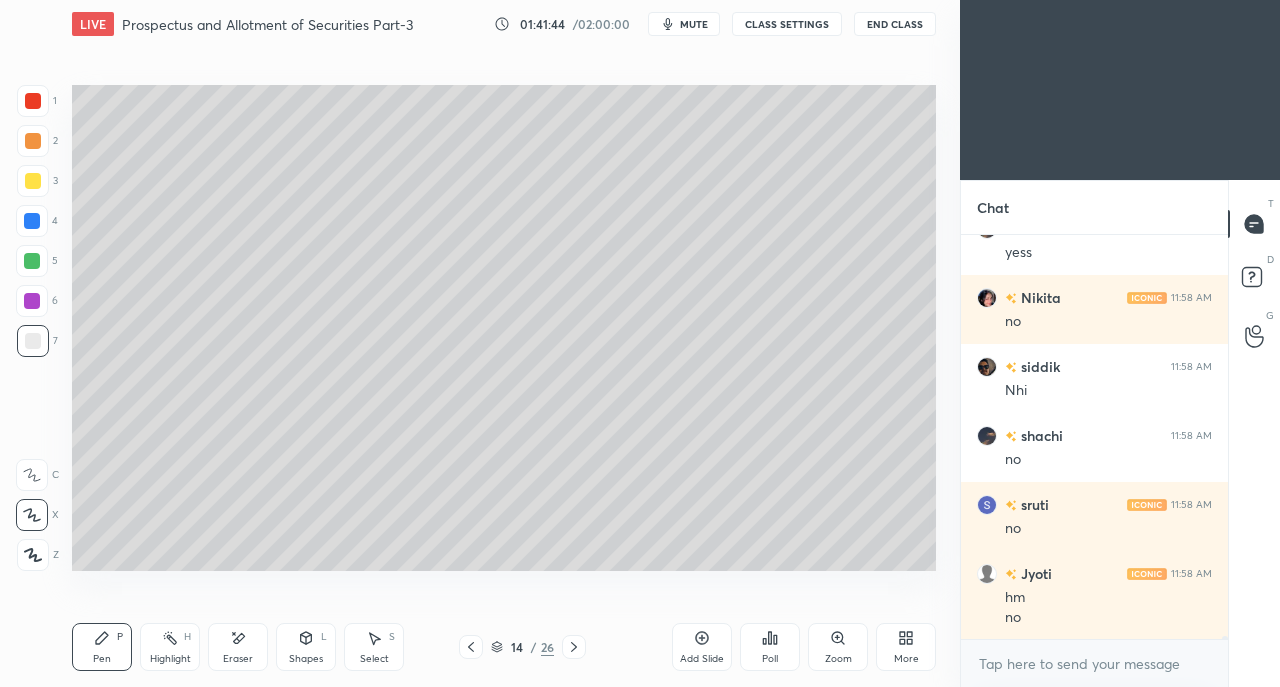 click at bounding box center (33, 181) 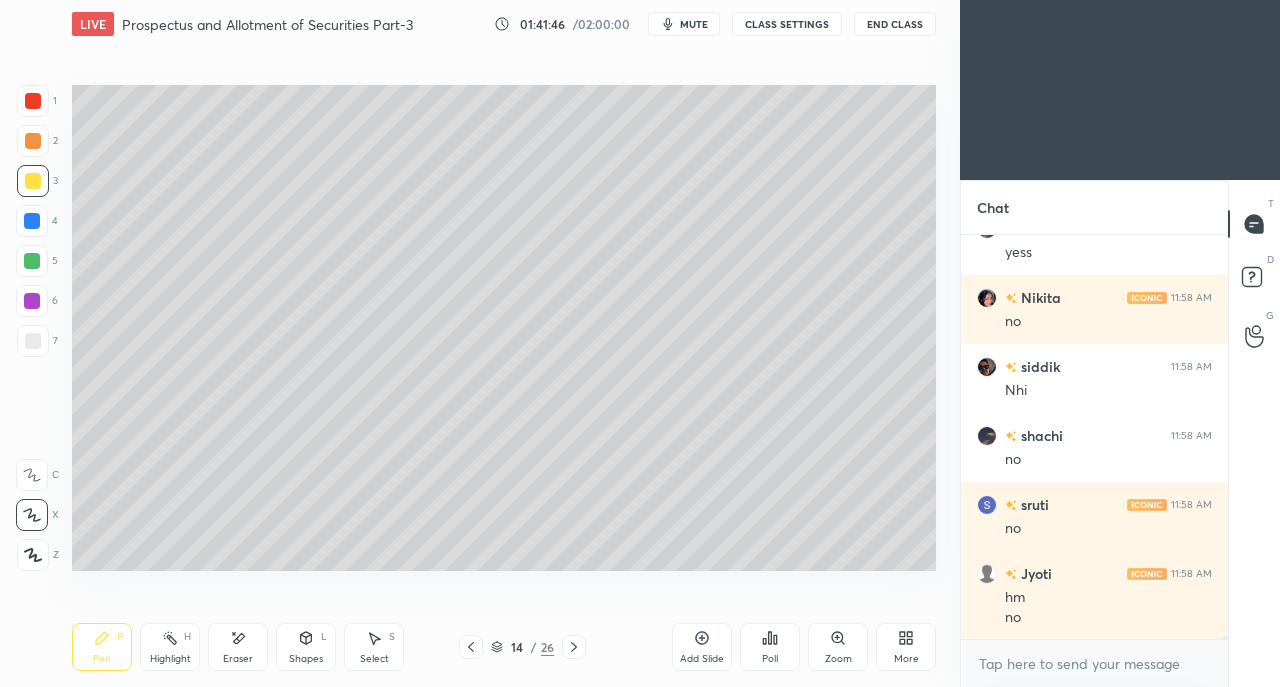 click at bounding box center [33, 101] 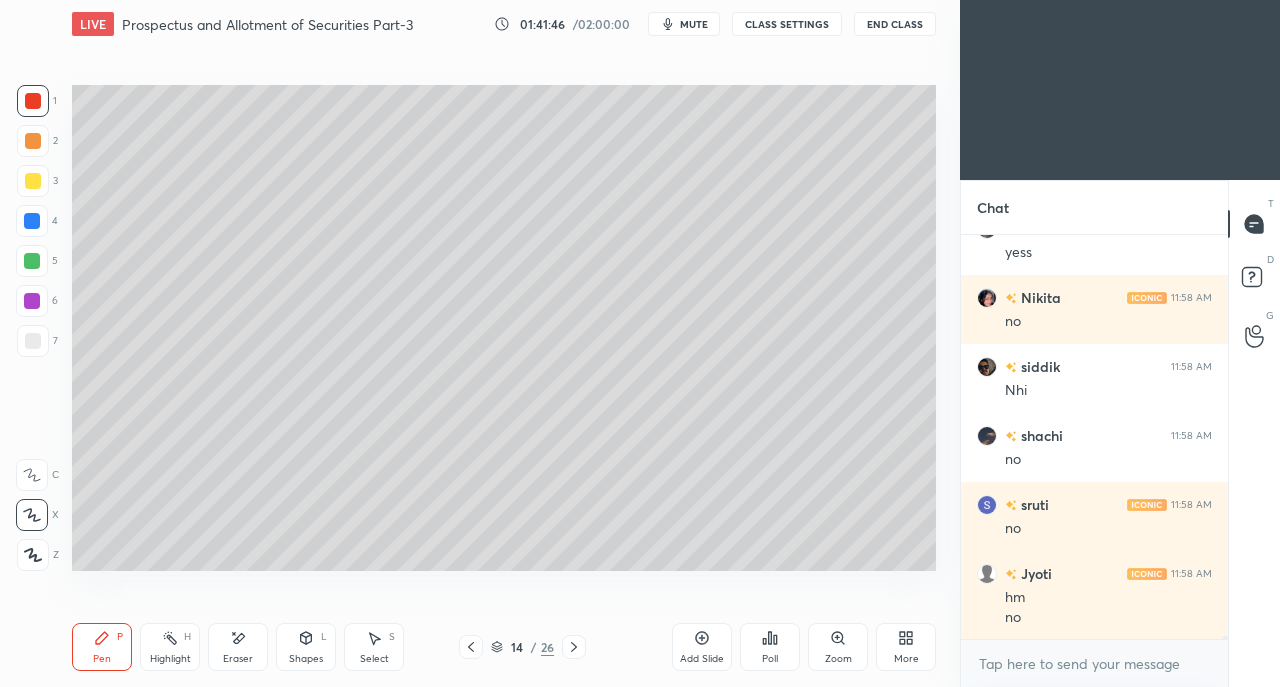 click at bounding box center (33, 141) 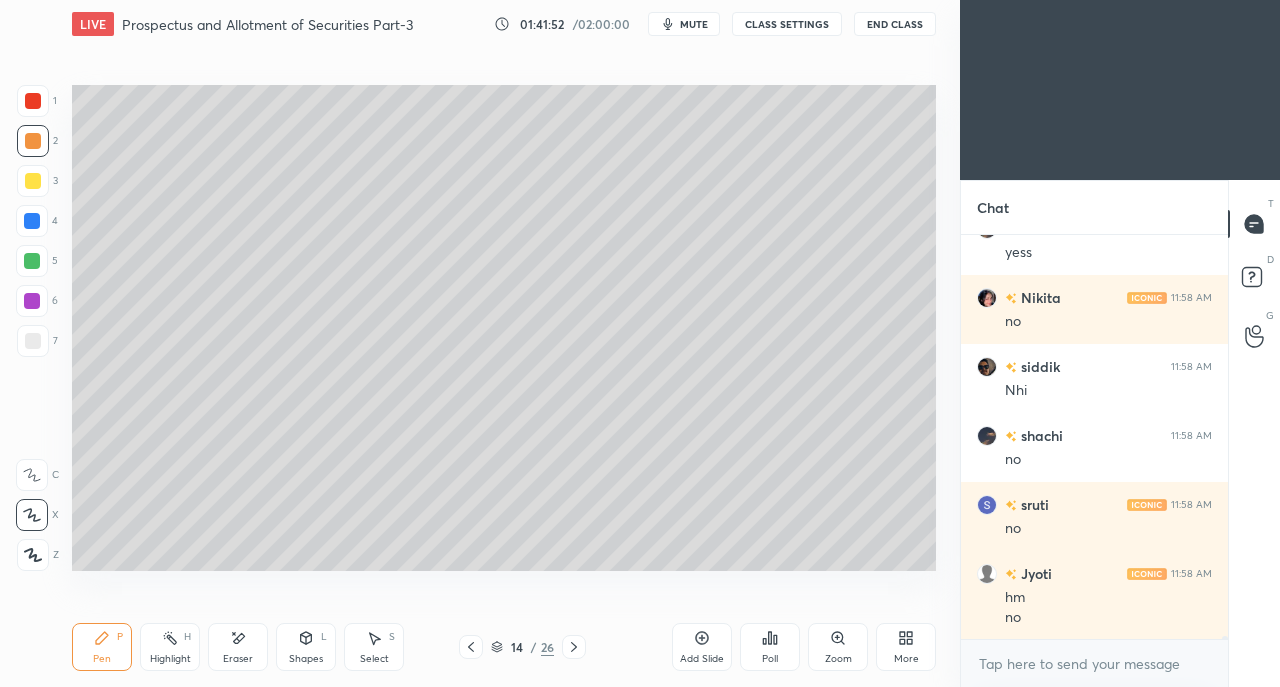 click at bounding box center [33, 341] 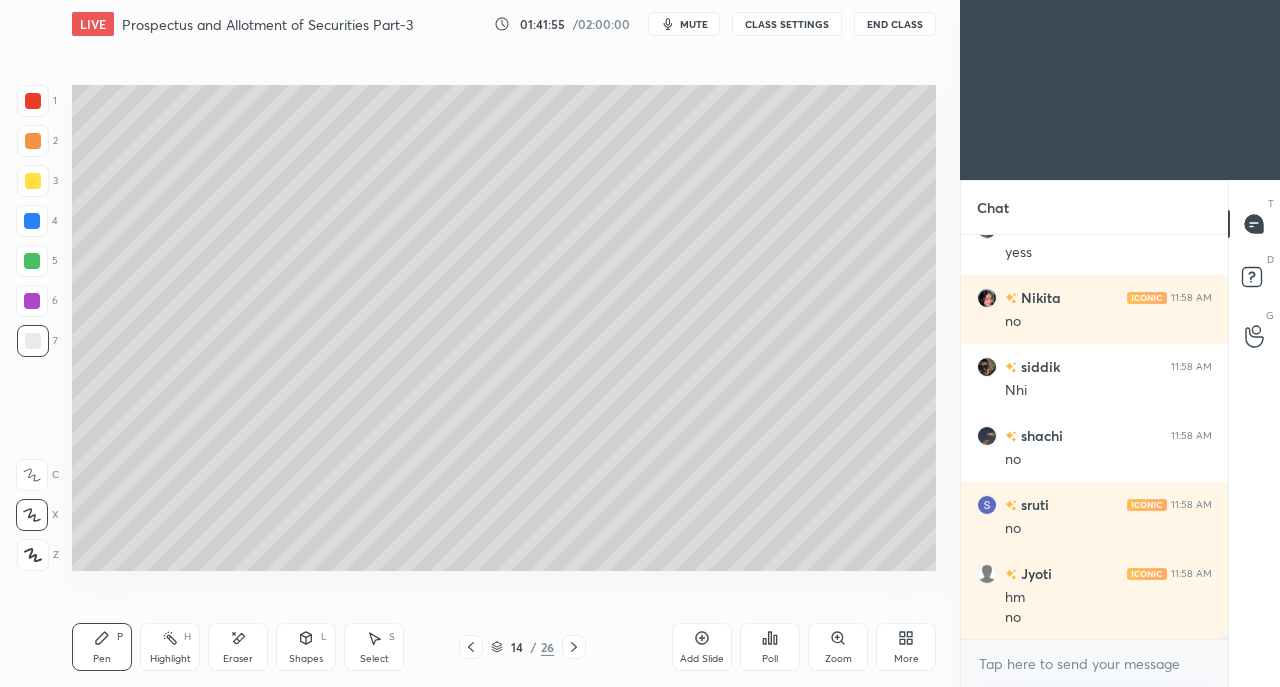 click at bounding box center [33, 141] 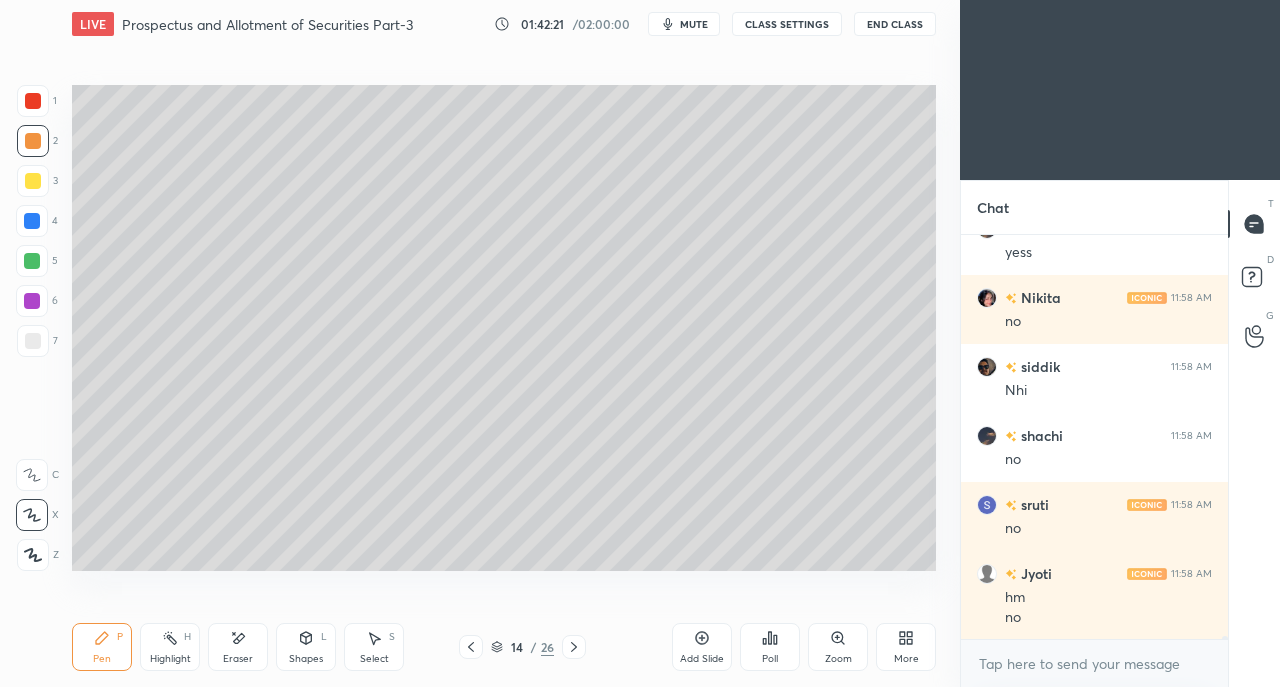 click at bounding box center [33, 341] 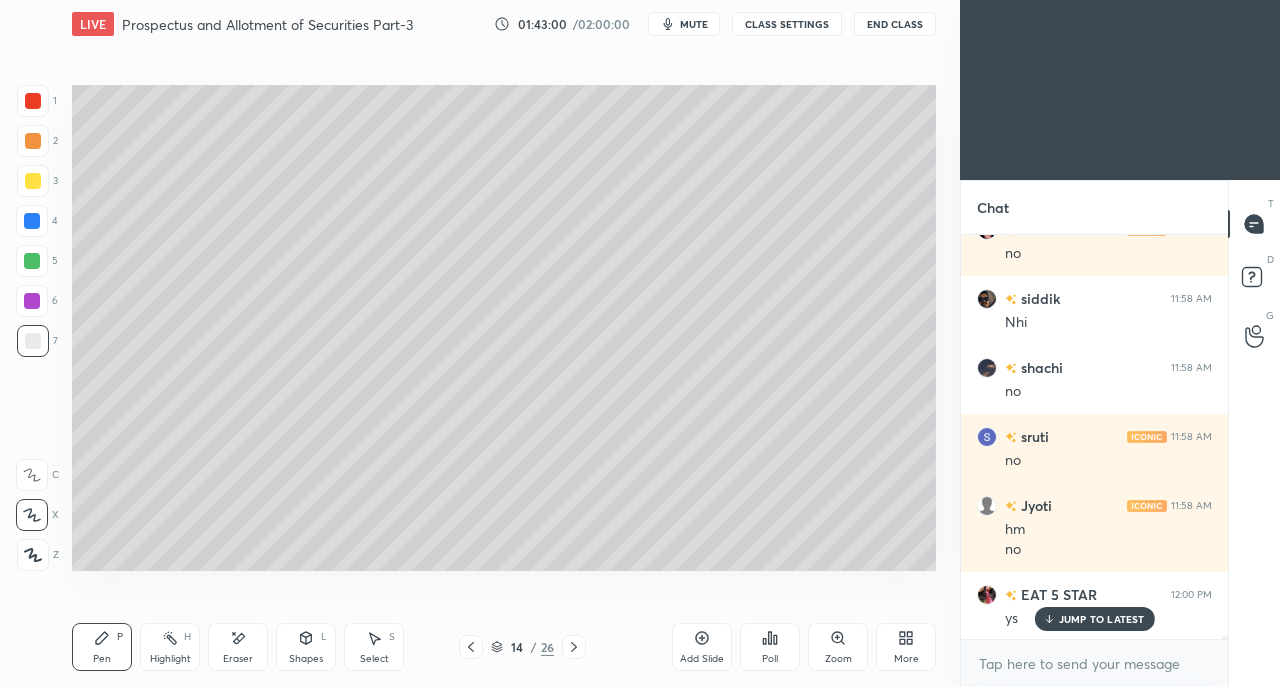 scroll, scrollTop: 49990, scrollLeft: 0, axis: vertical 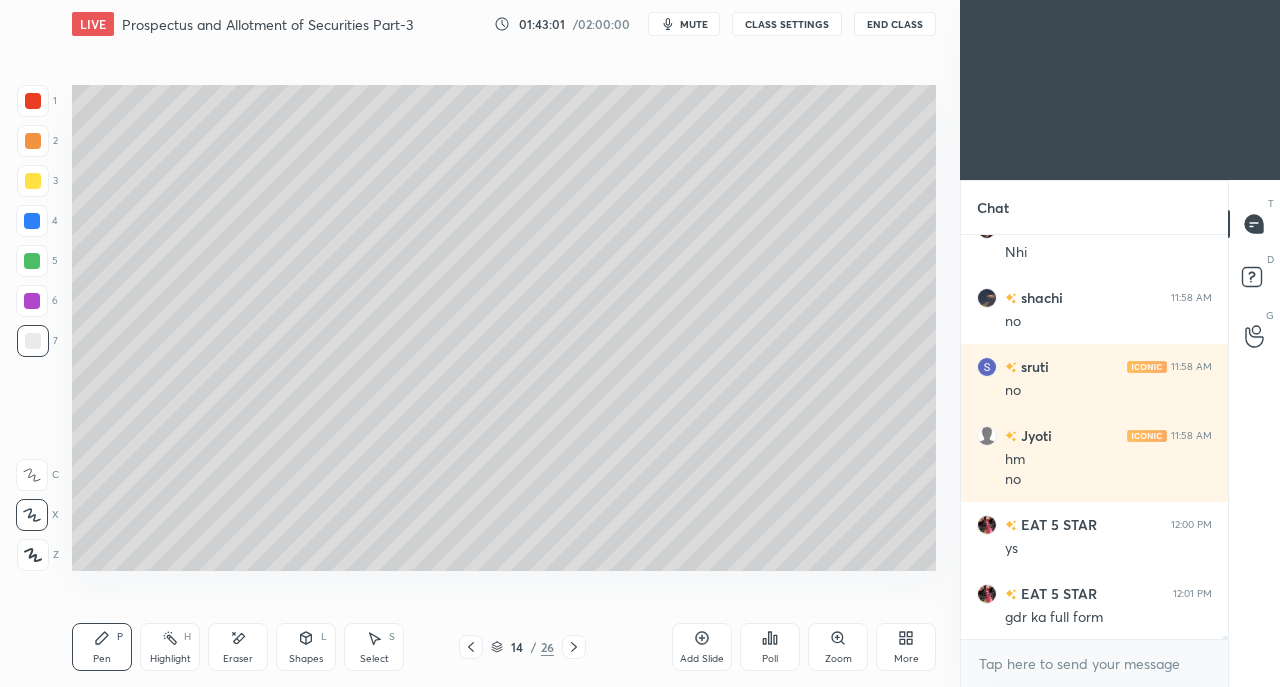 click 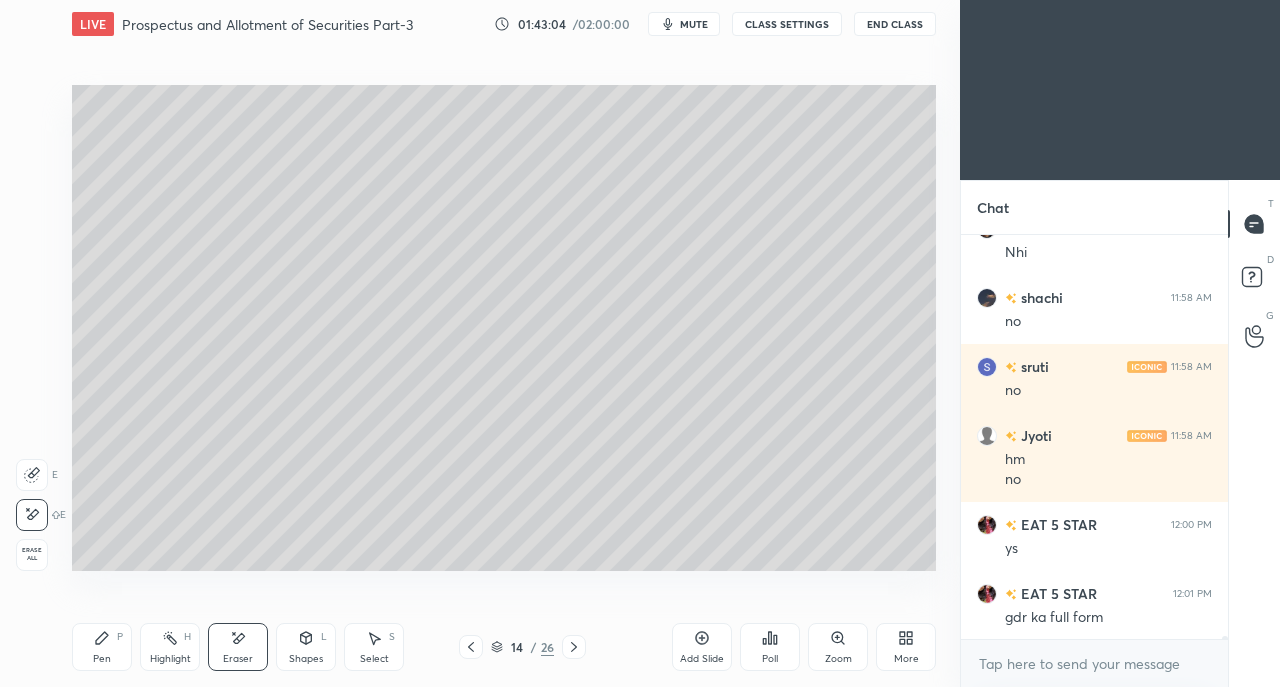 click on "Pen P" at bounding box center (102, 647) 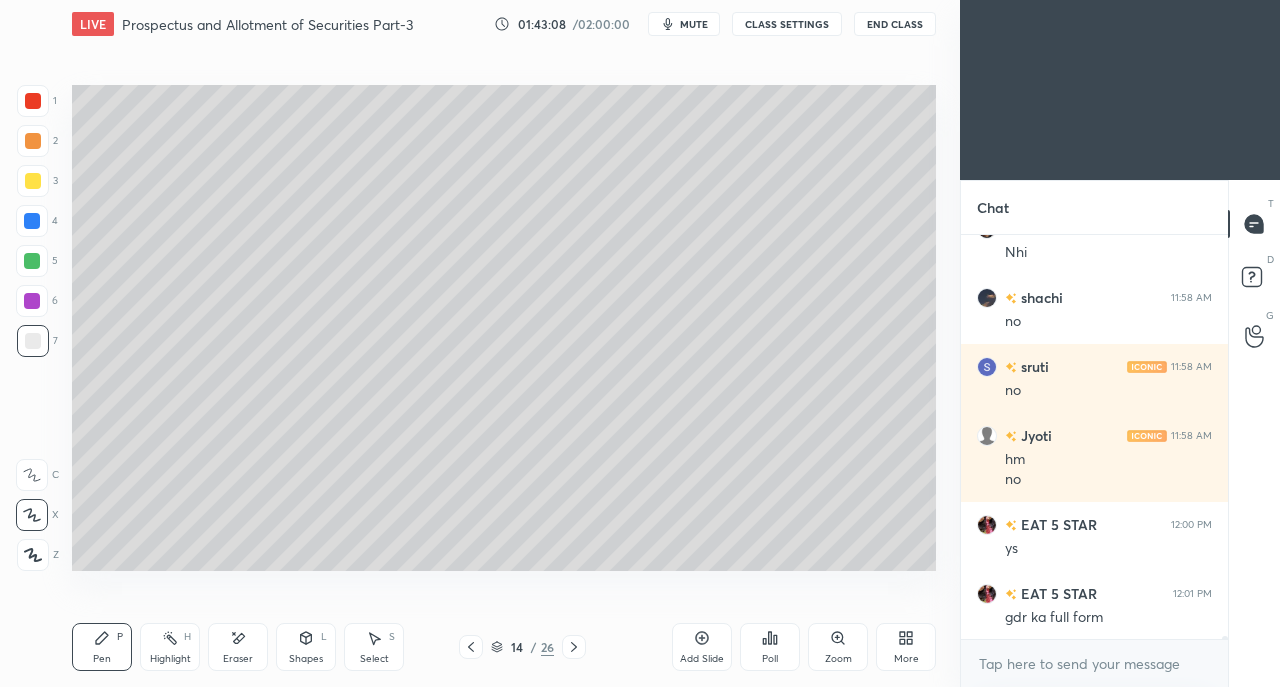 click at bounding box center [33, 181] 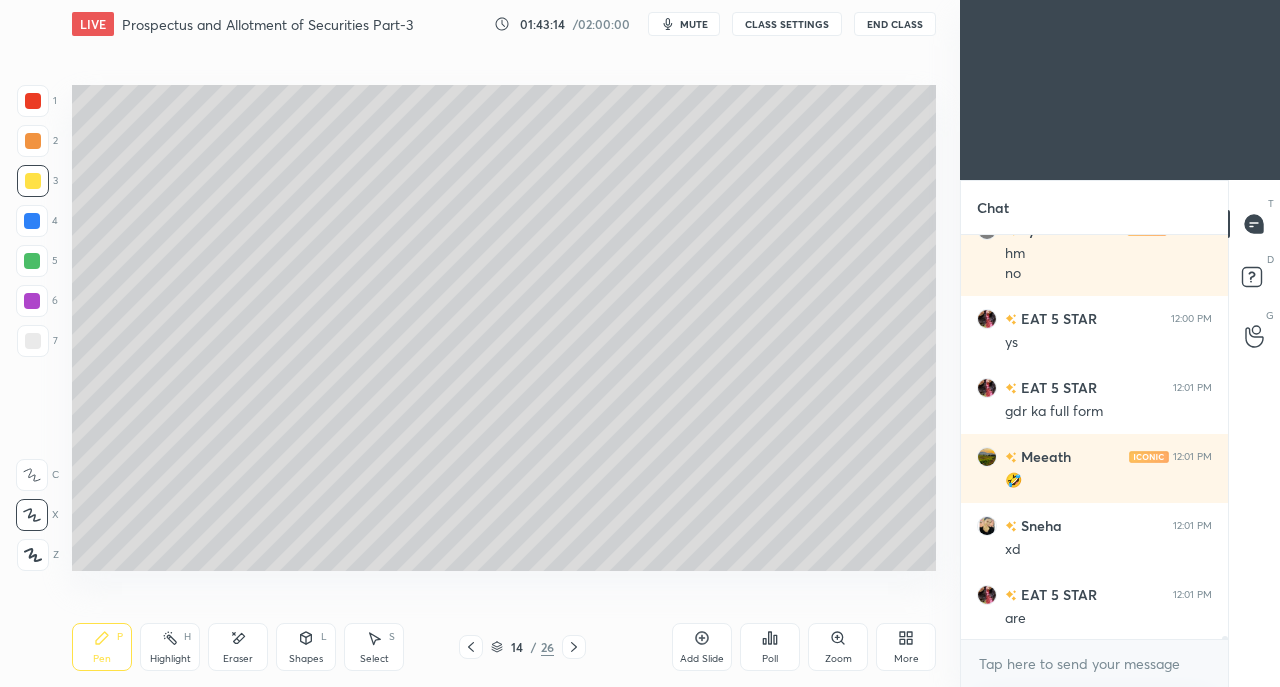 scroll, scrollTop: 50266, scrollLeft: 0, axis: vertical 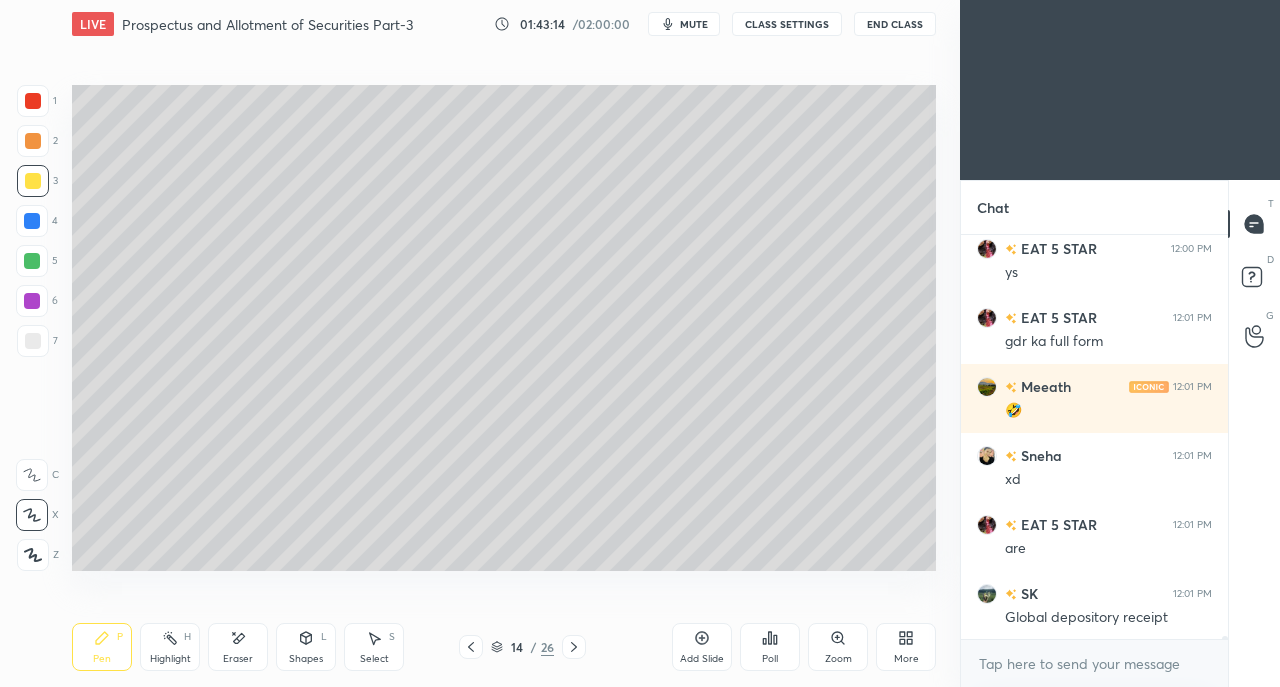 click at bounding box center (33, 101) 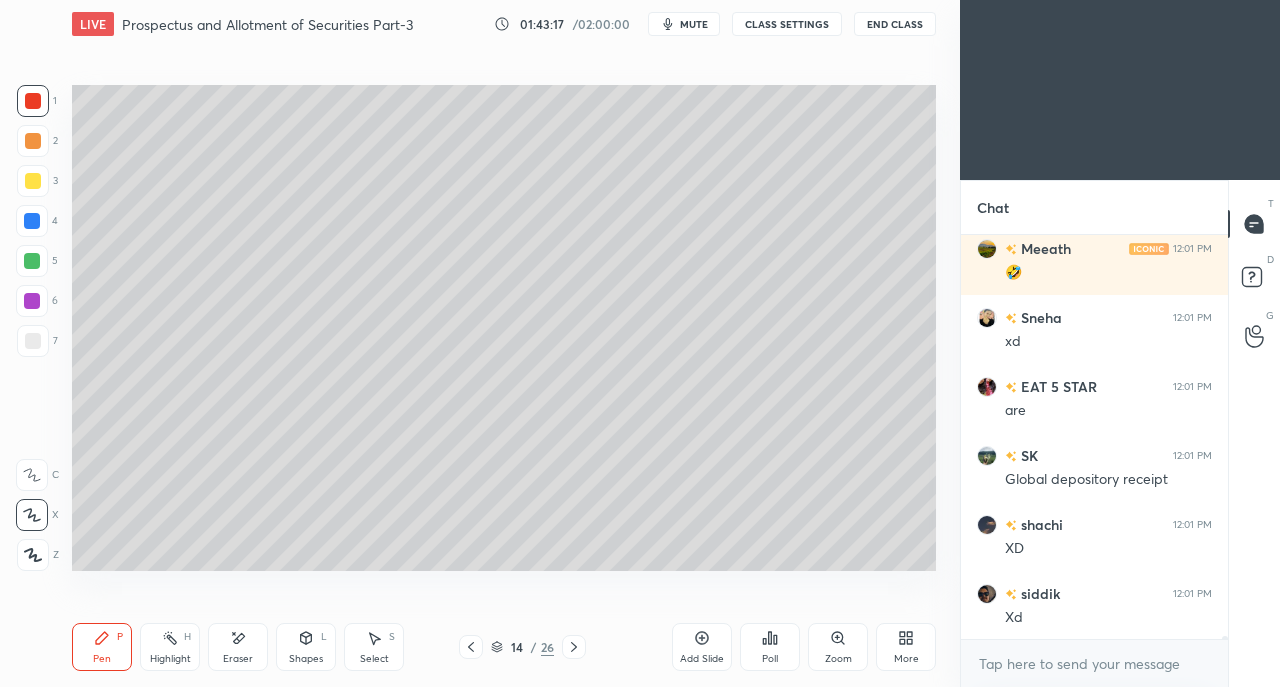 scroll, scrollTop: 50472, scrollLeft: 0, axis: vertical 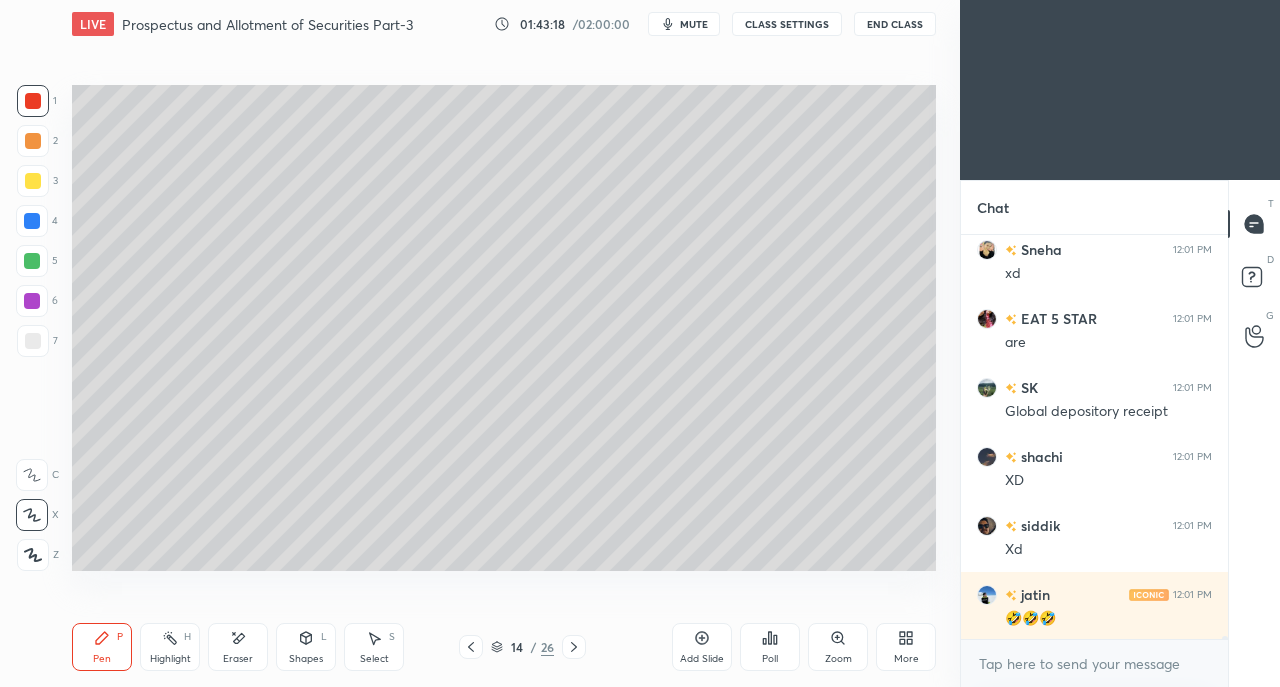 click on "😂" at bounding box center [1108, 688] 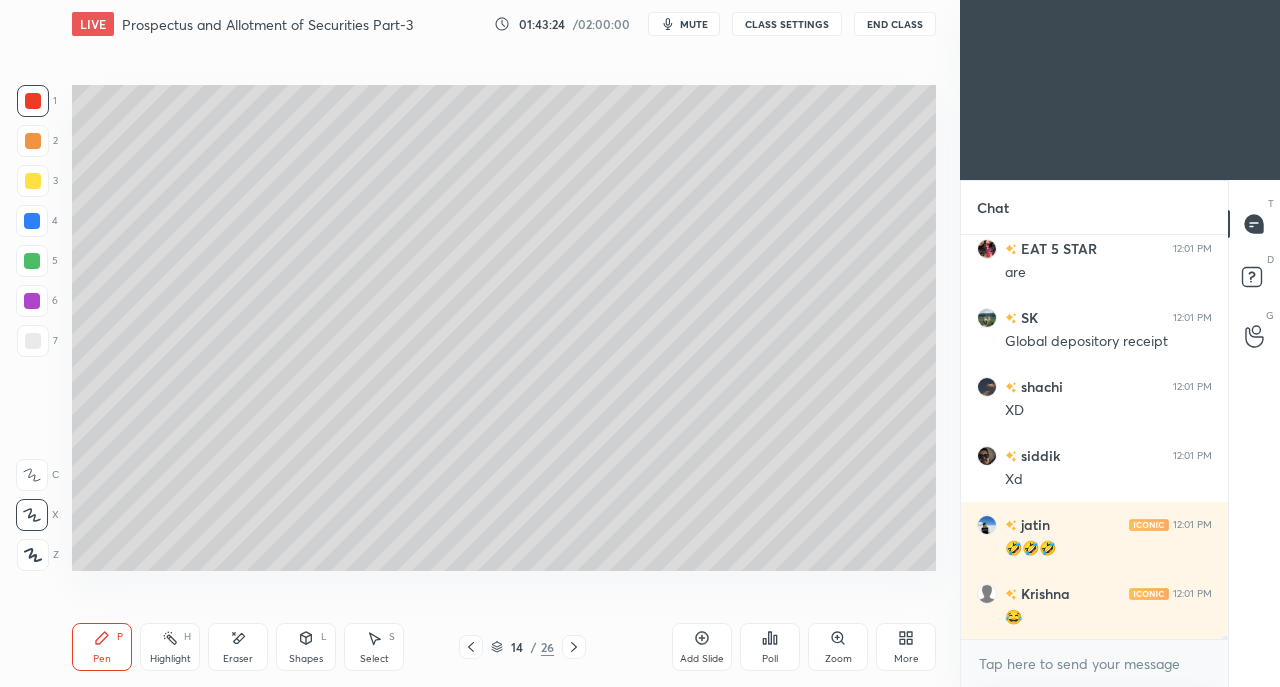 scroll, scrollTop: 50610, scrollLeft: 0, axis: vertical 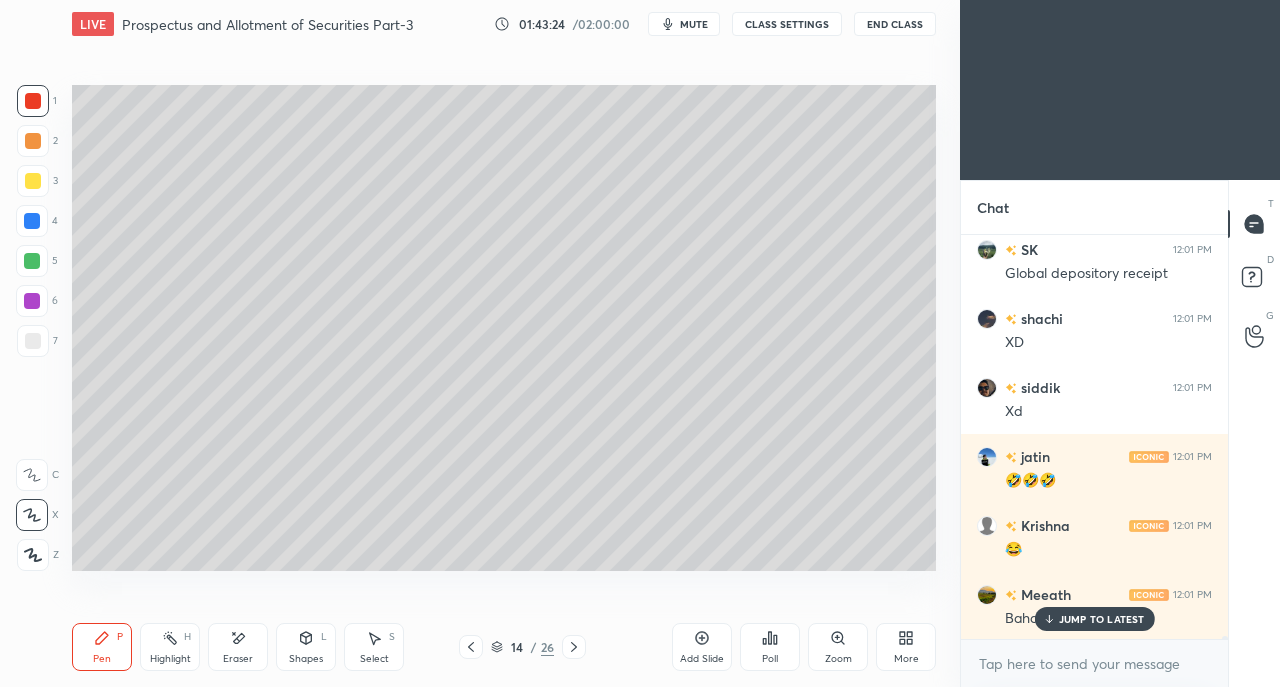 click on "JUMP TO LATEST" at bounding box center (1102, 619) 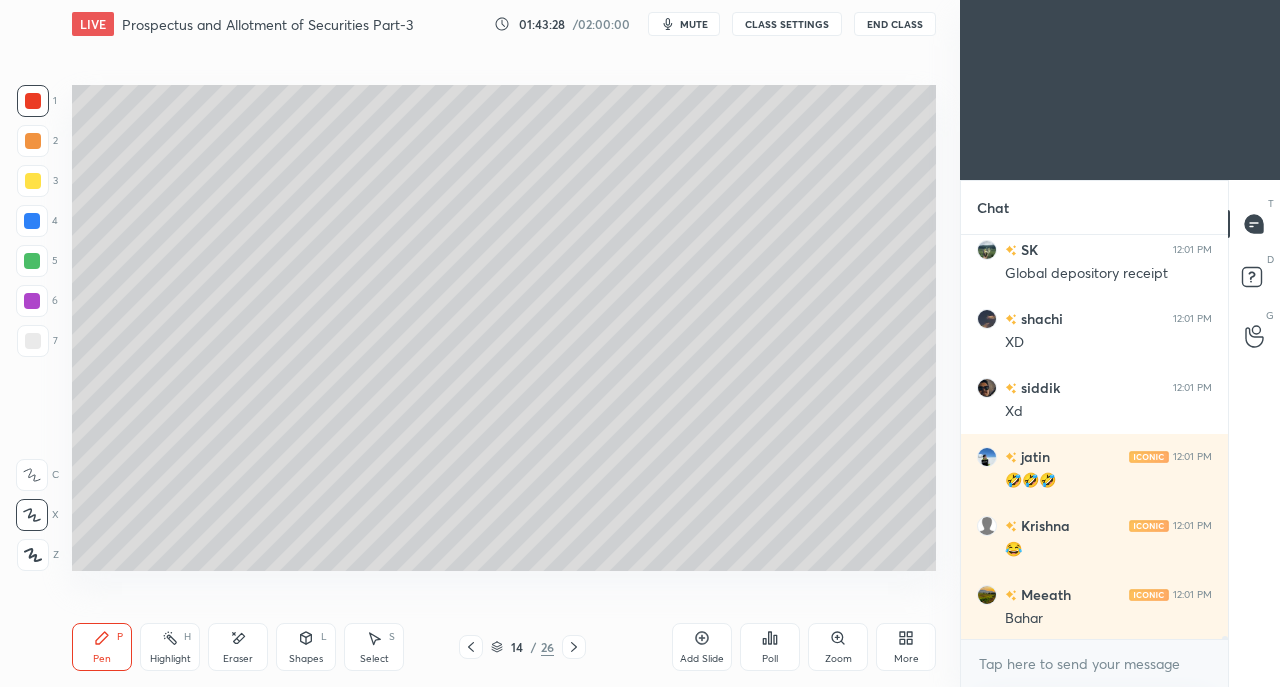 scroll, scrollTop: 50680, scrollLeft: 0, axis: vertical 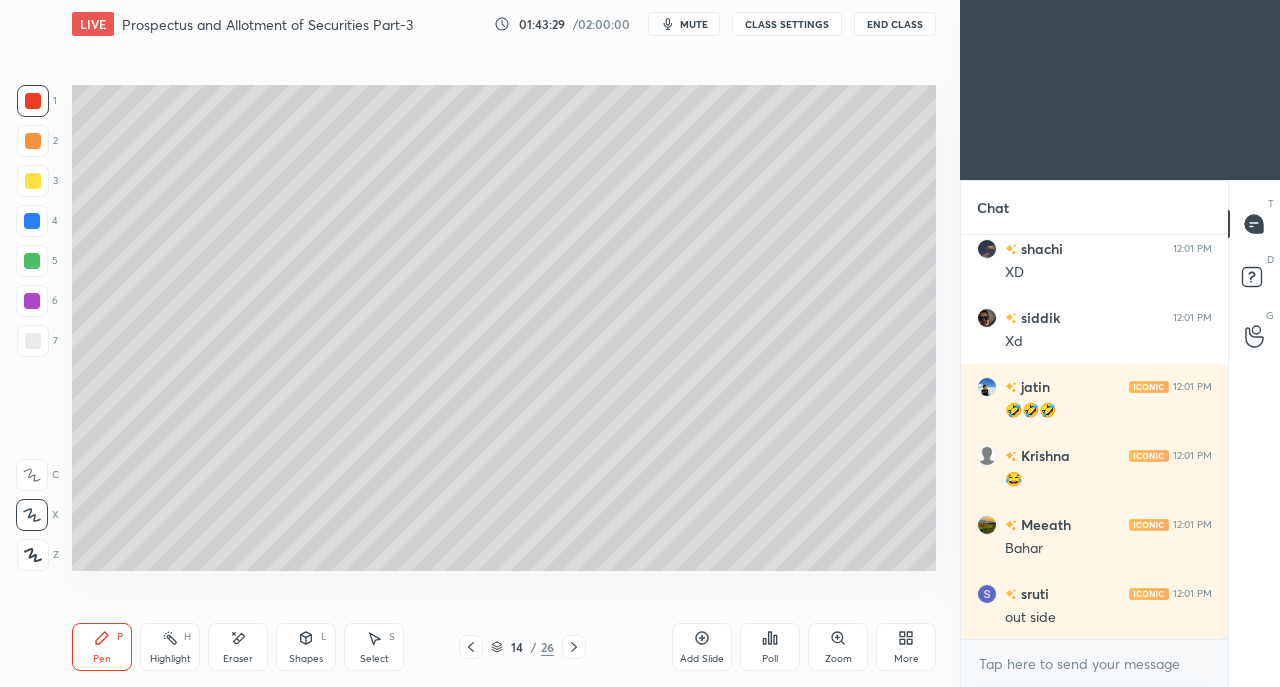 click at bounding box center (33, 101) 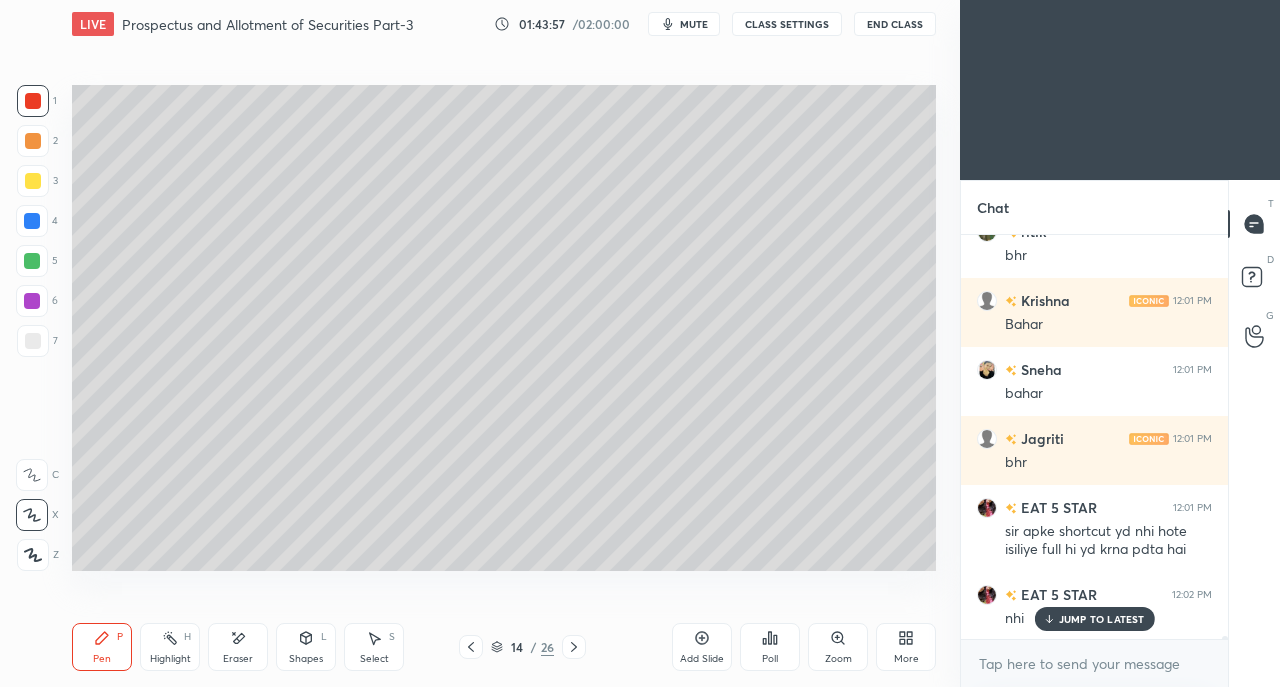 scroll, scrollTop: 51268, scrollLeft: 0, axis: vertical 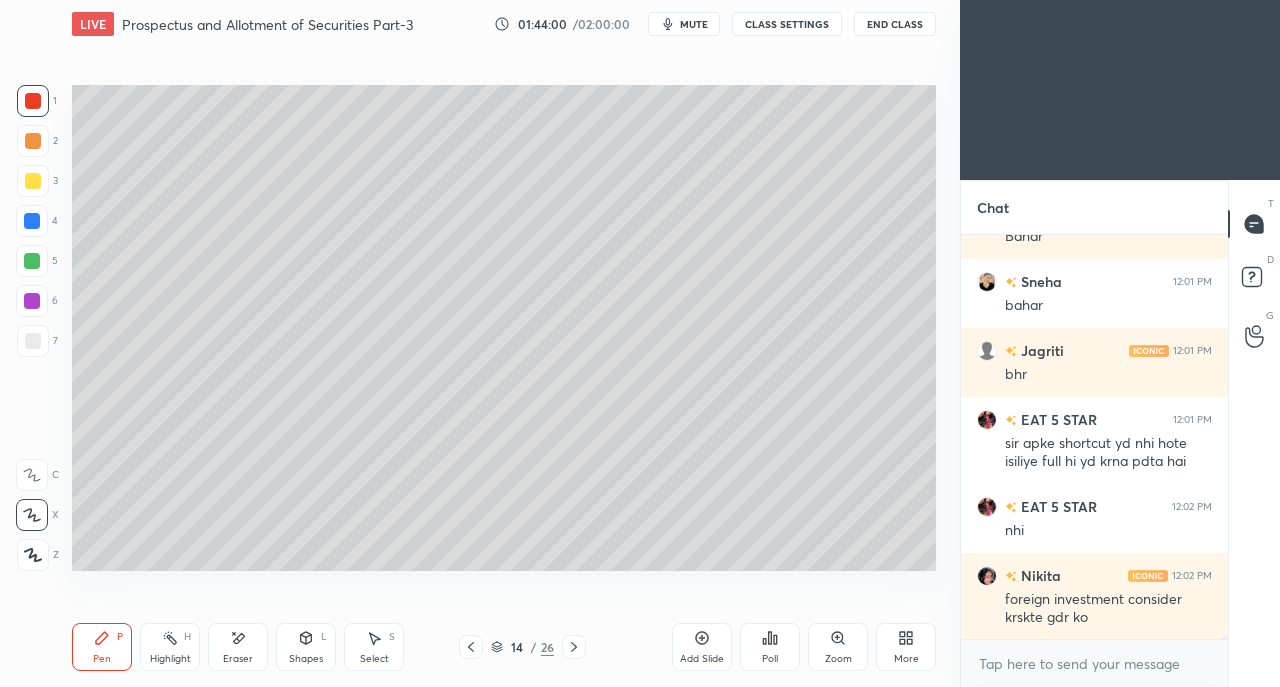 click on "Eraser" at bounding box center (238, 647) 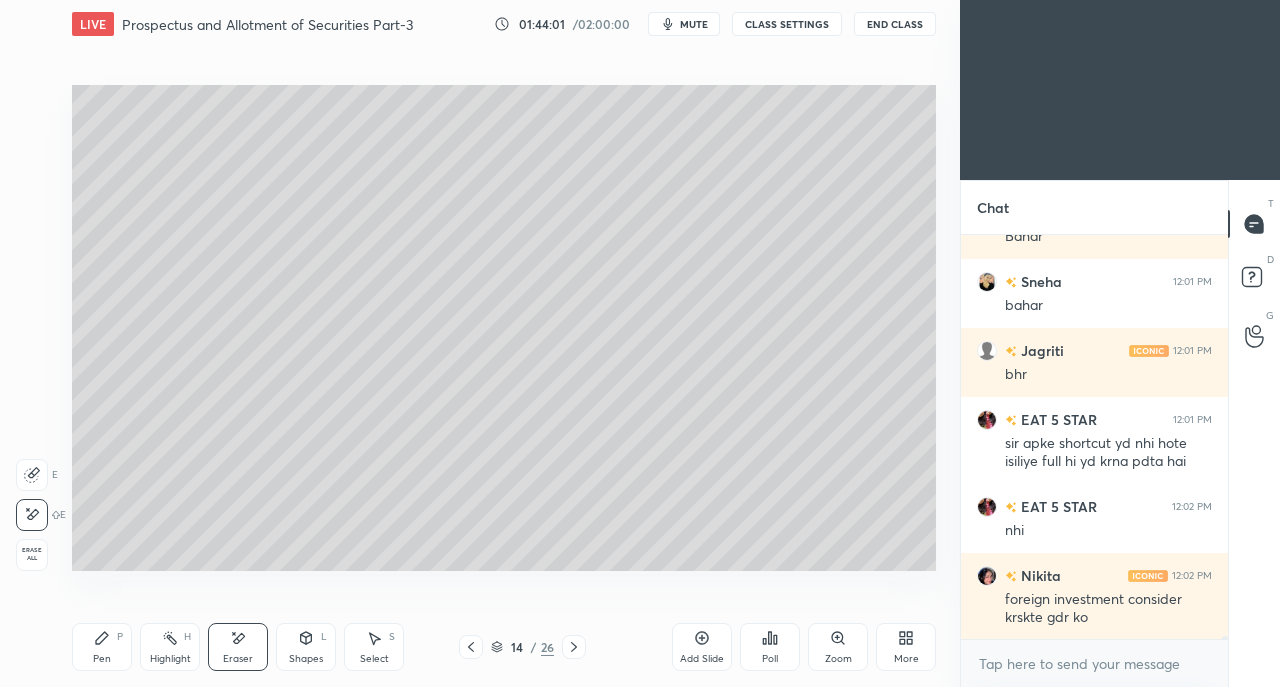 click 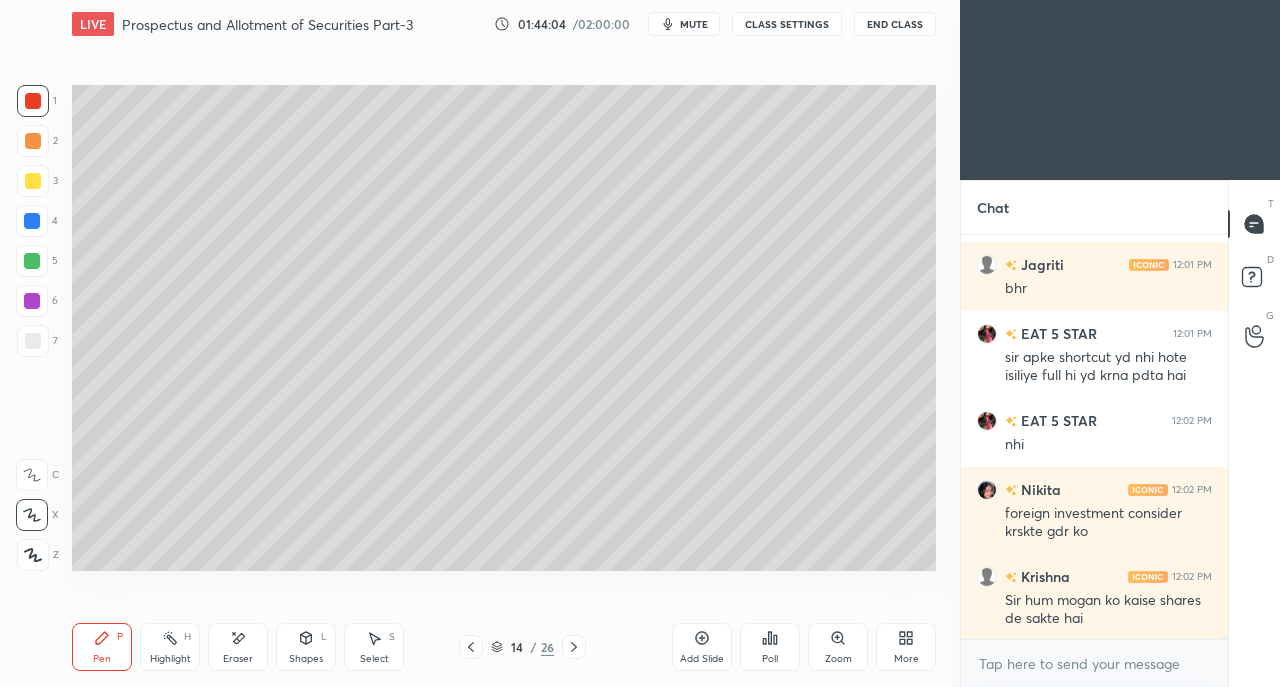 click 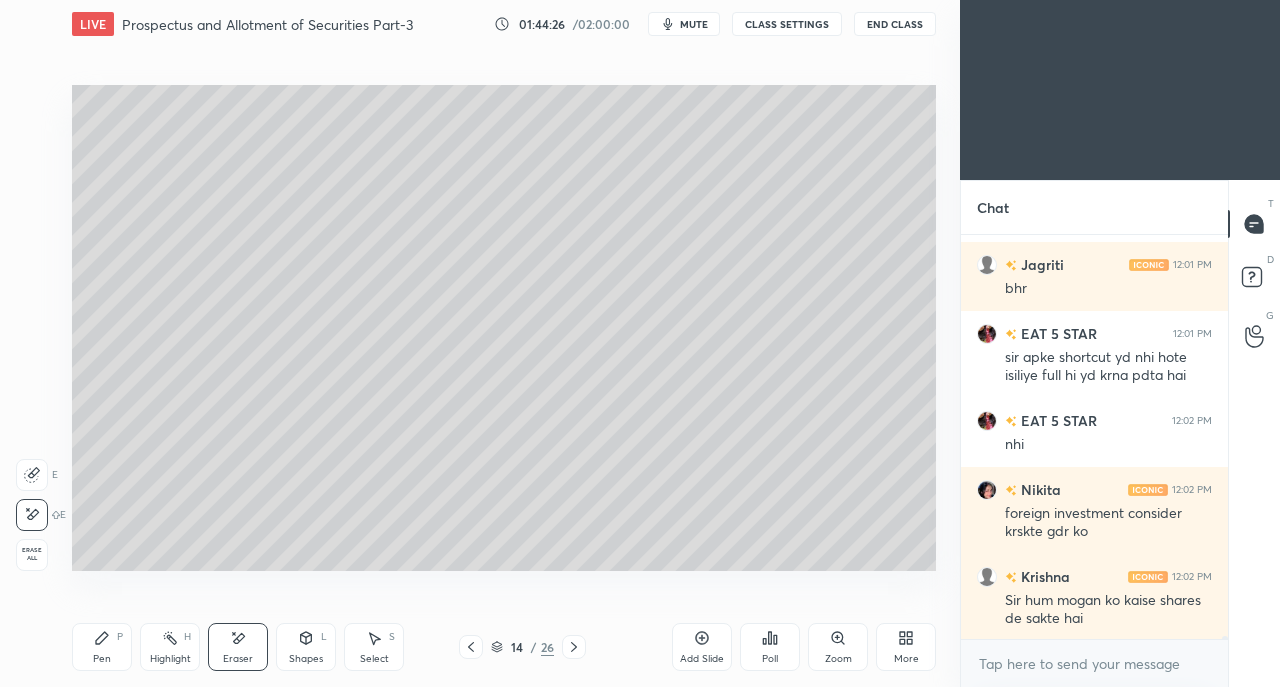 scroll, scrollTop: 51374, scrollLeft: 0, axis: vertical 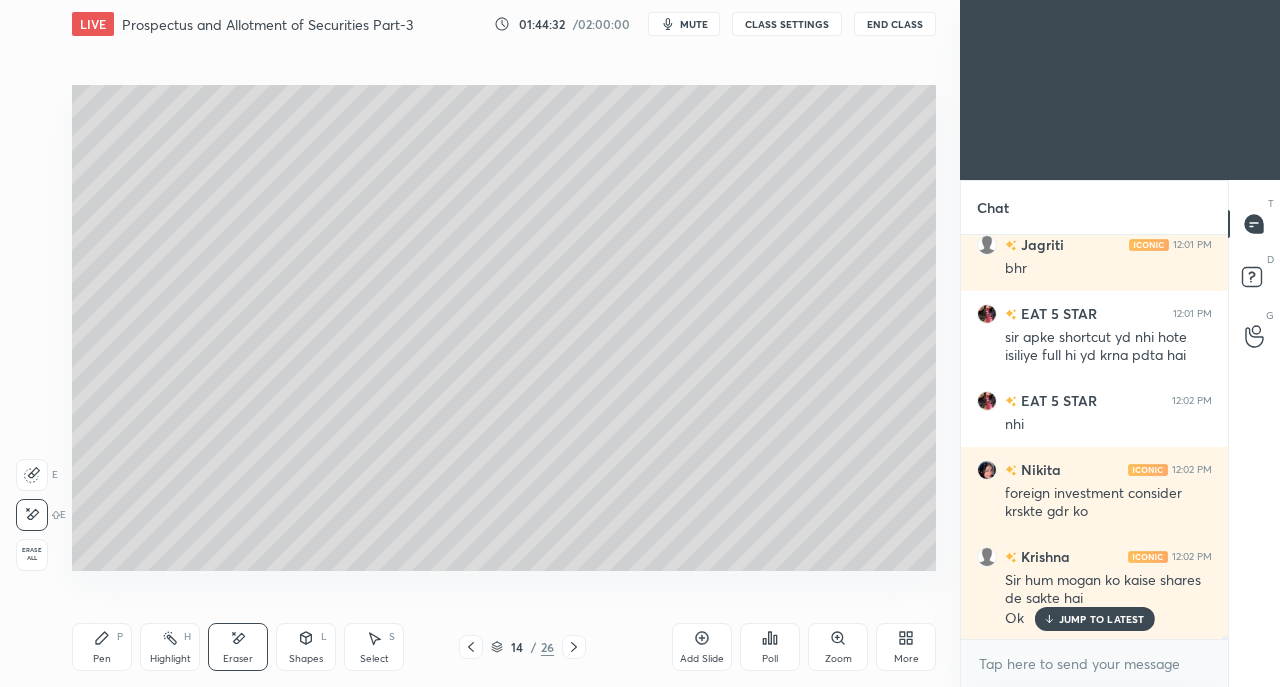 click 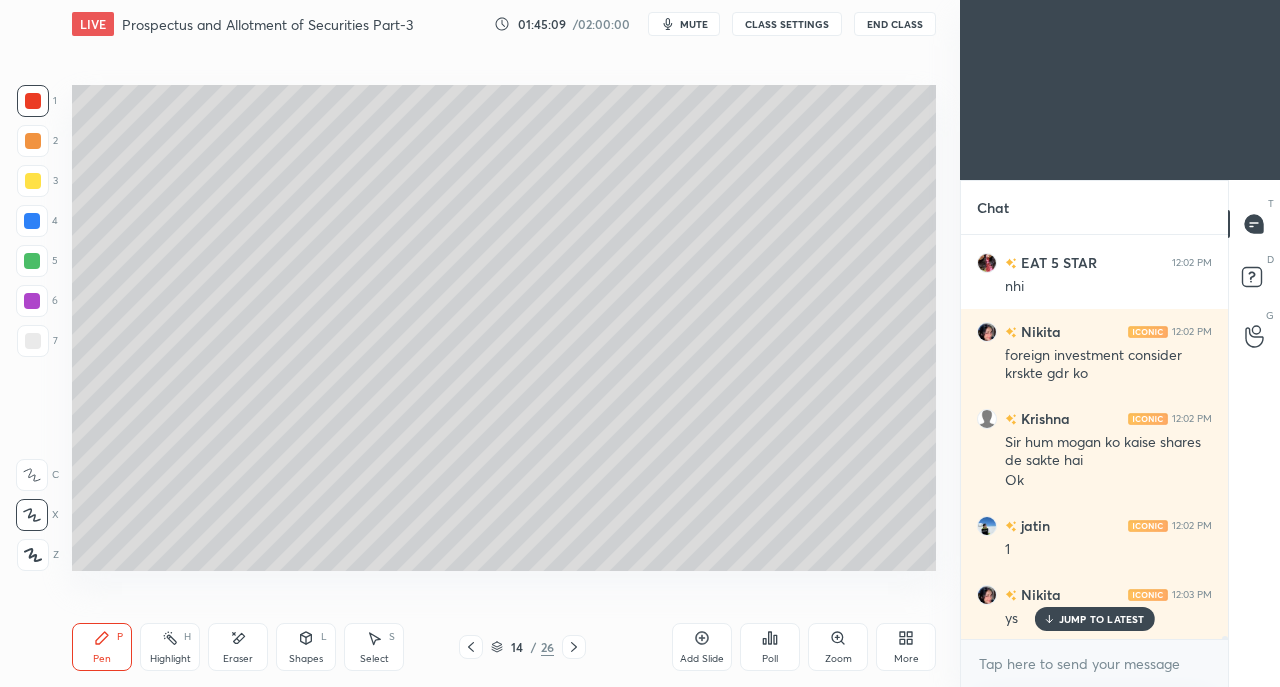 scroll, scrollTop: 51582, scrollLeft: 0, axis: vertical 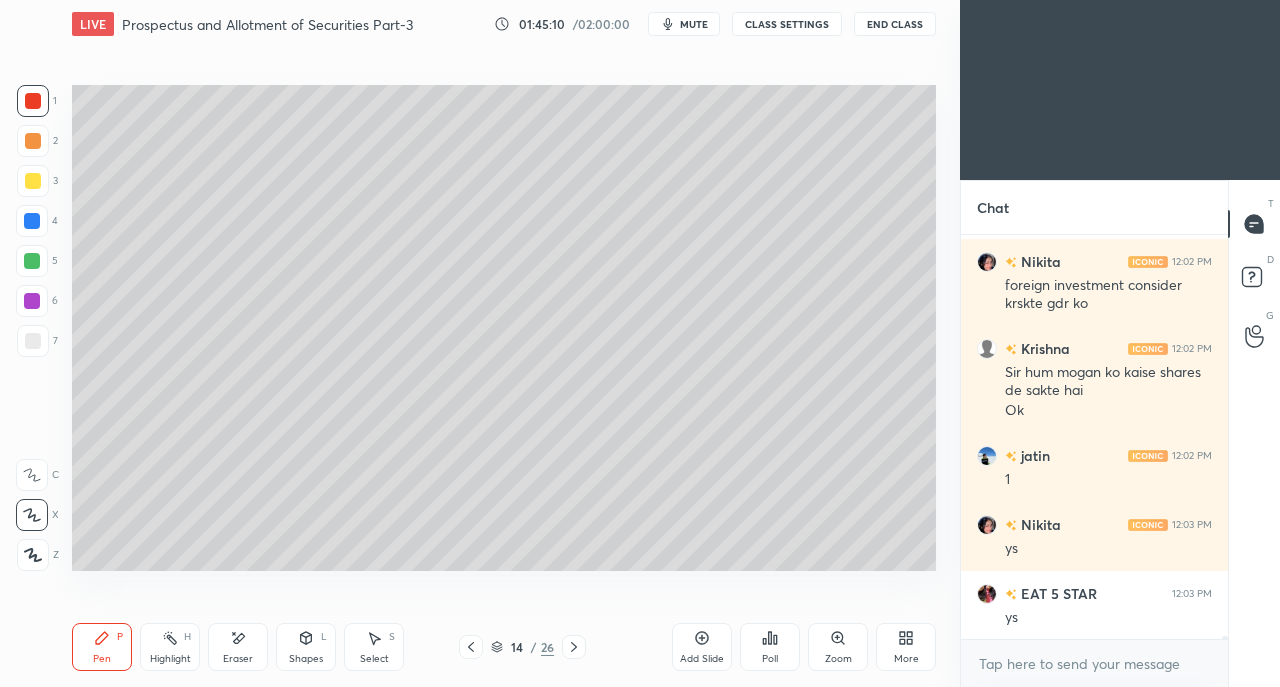 click on "Shapes L" at bounding box center (306, 647) 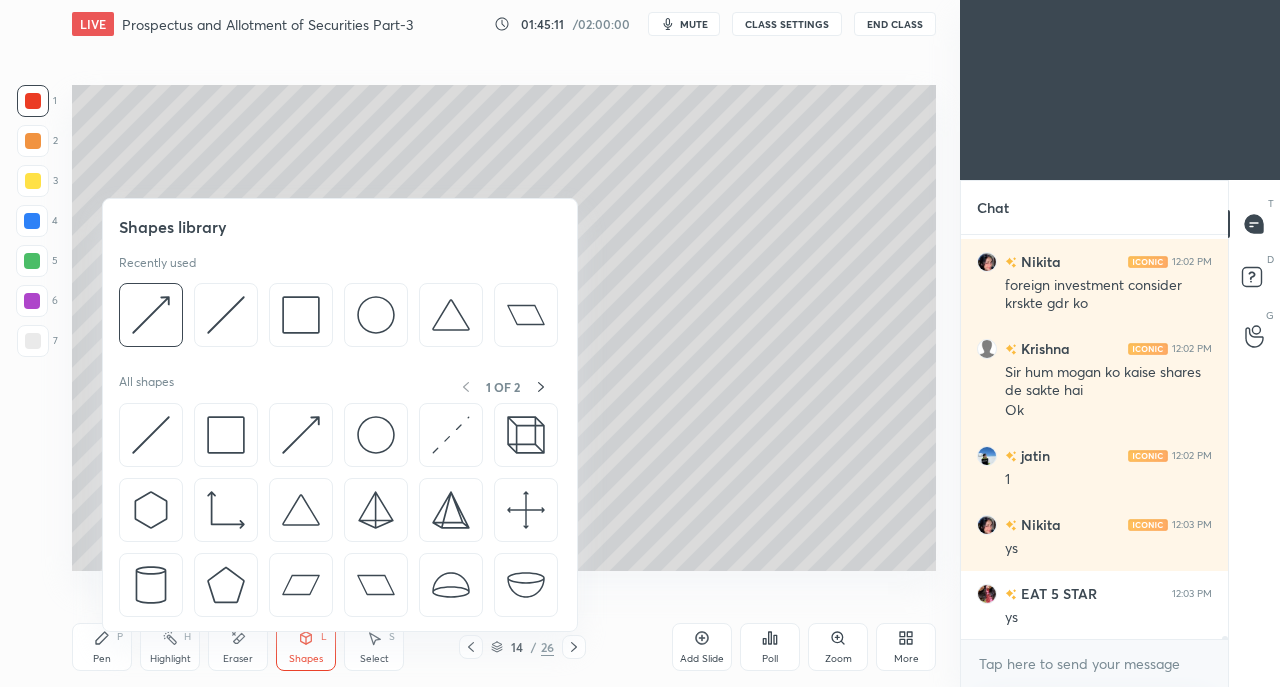 click at bounding box center [301, 435] 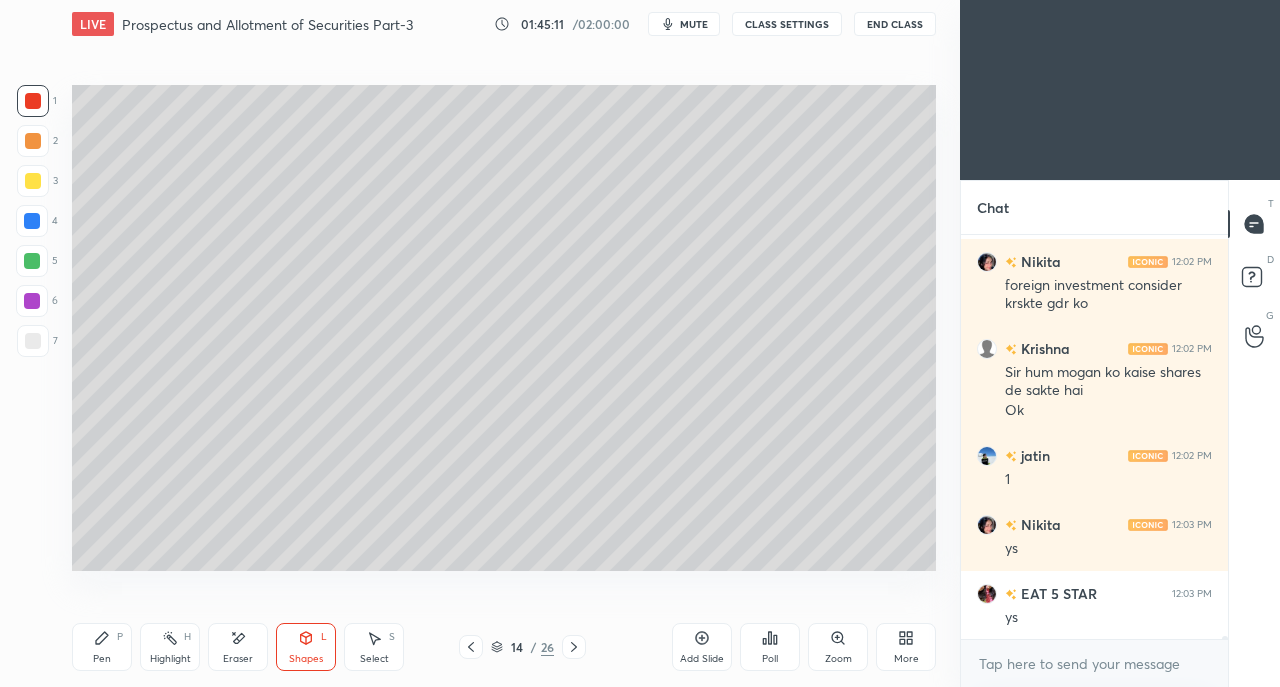 click at bounding box center (33, 341) 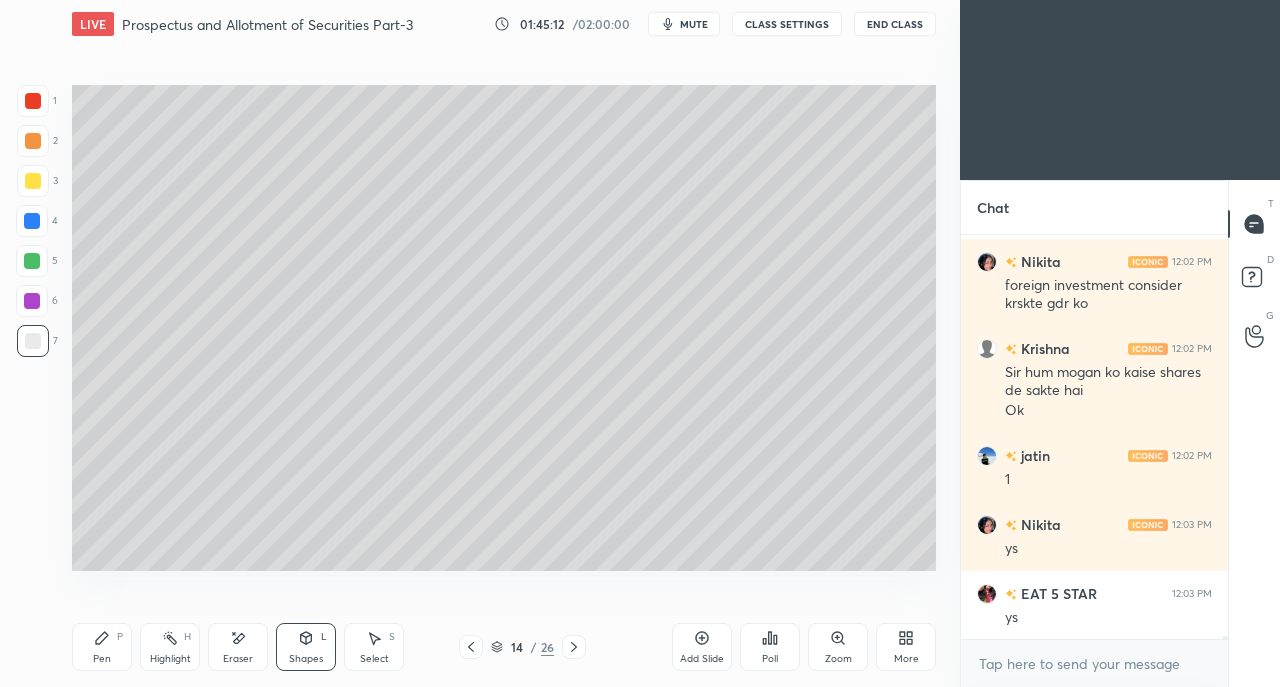 click at bounding box center (33, 181) 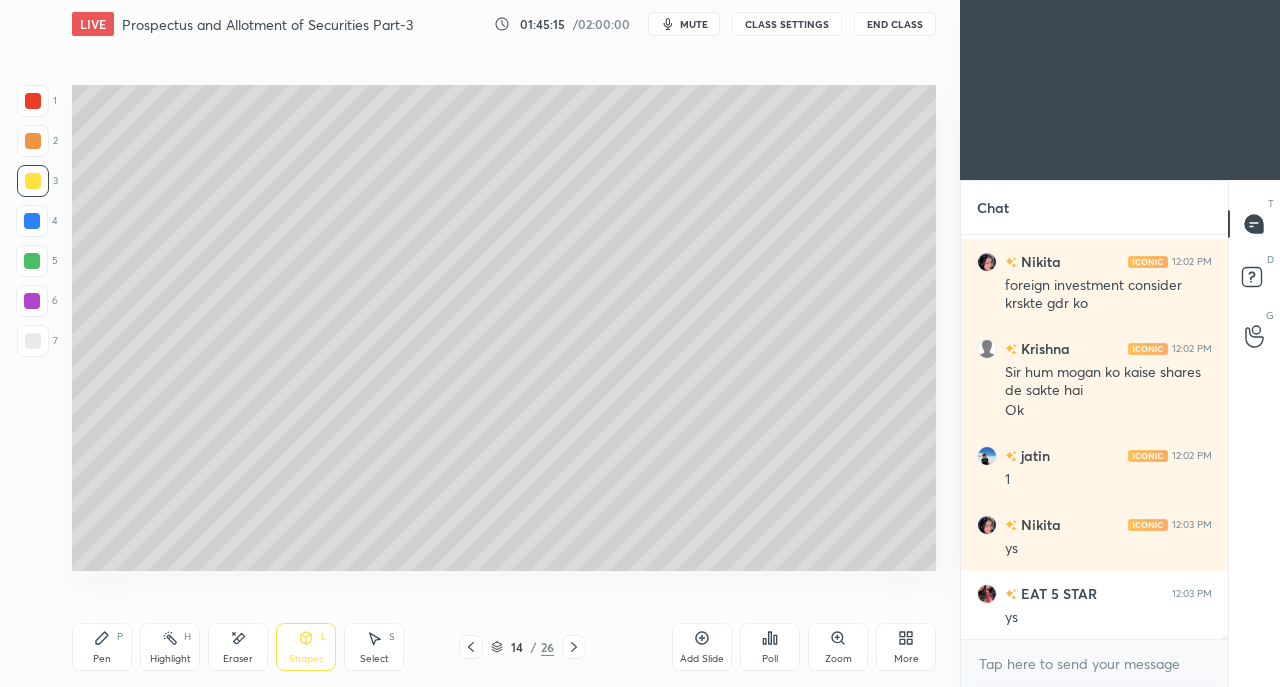 click on "Pen P" at bounding box center [102, 647] 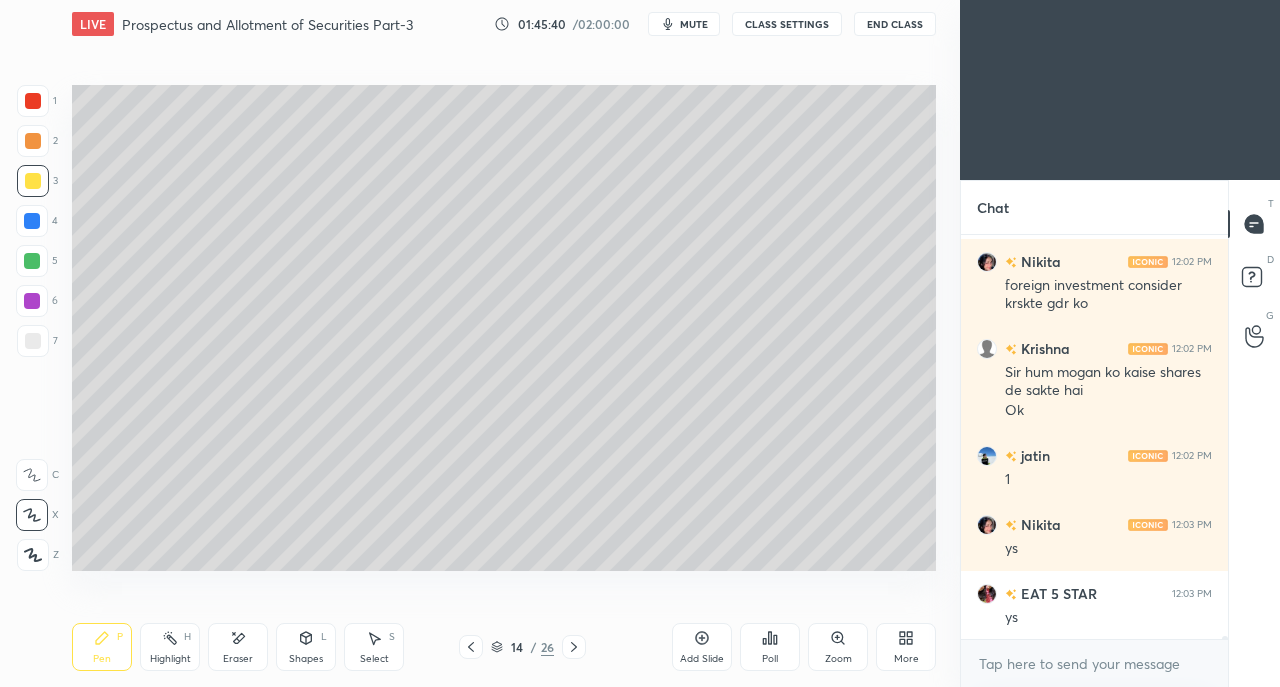click at bounding box center [33, 341] 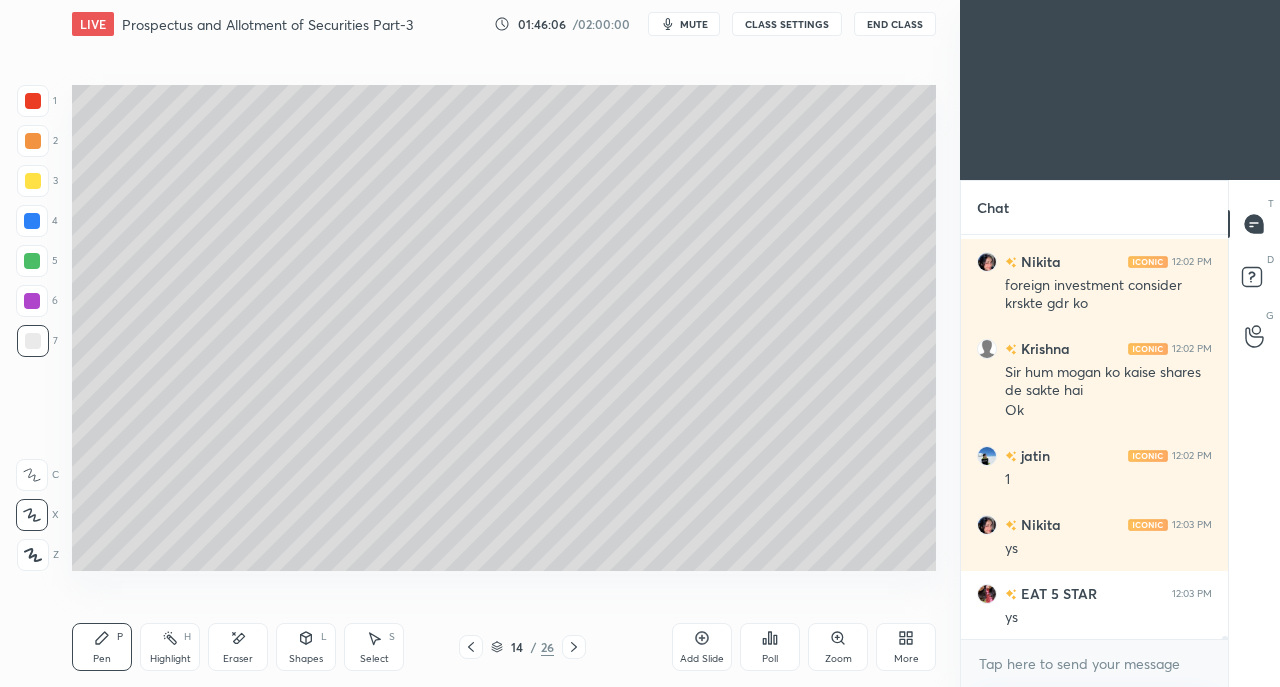 click at bounding box center (33, 101) 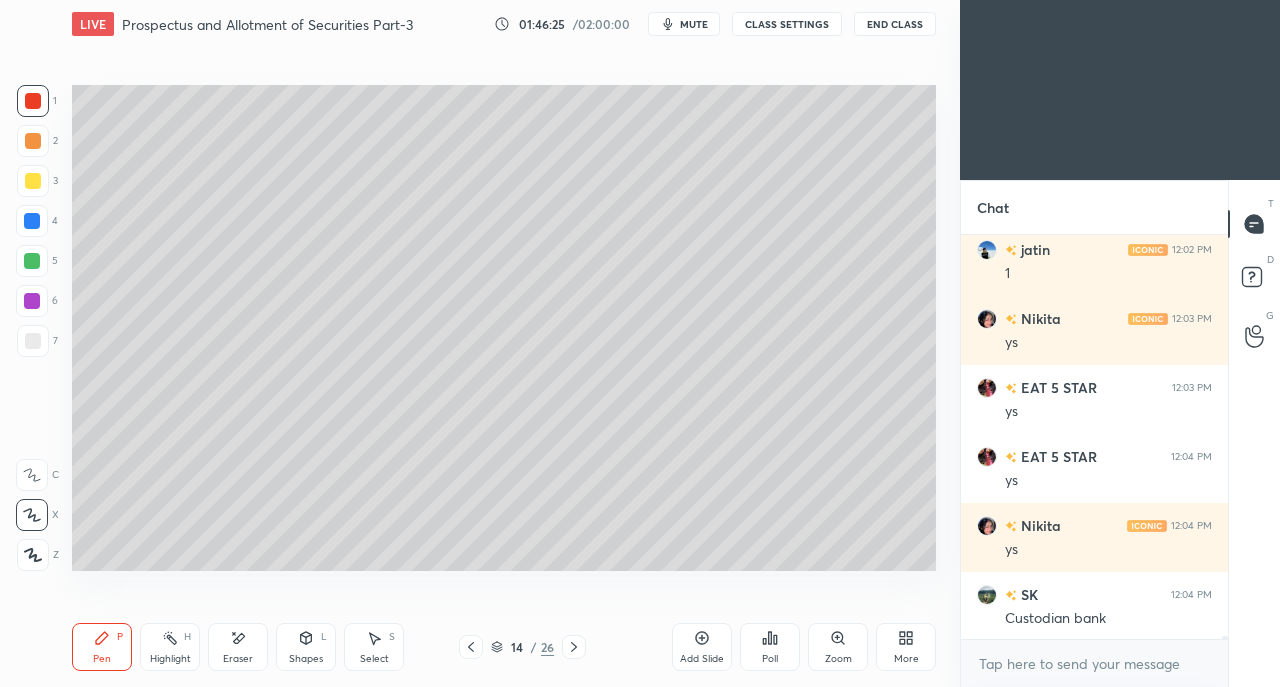 scroll, scrollTop: 51858, scrollLeft: 0, axis: vertical 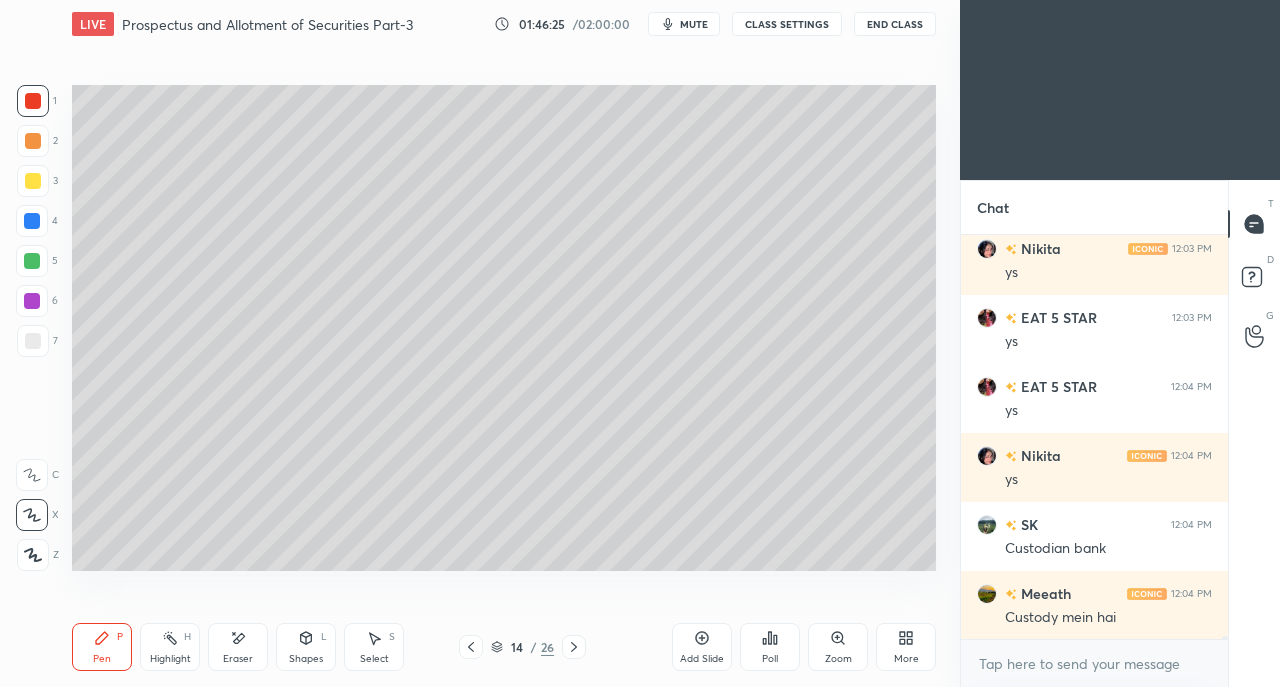 click on "Meeath 12:04 PM Custody mein hai" at bounding box center [1094, 605] 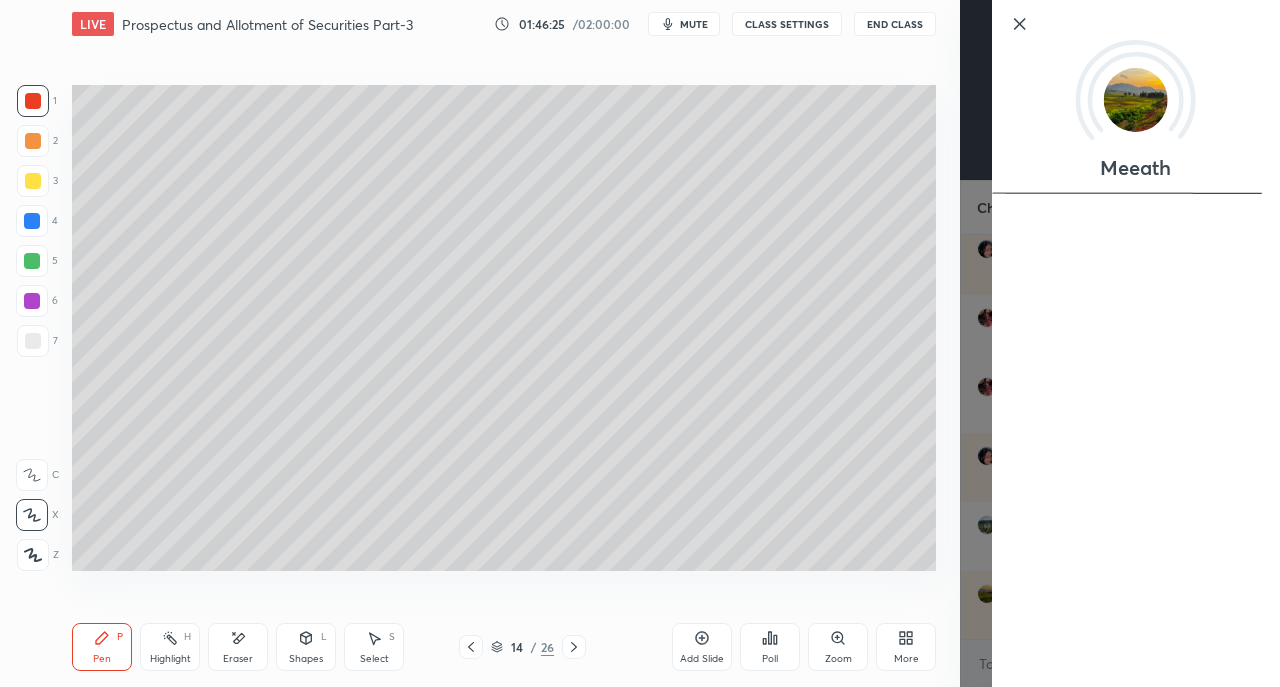 click on "Setting up your live class Poll for   secs No correct answer Start poll" at bounding box center [504, 327] 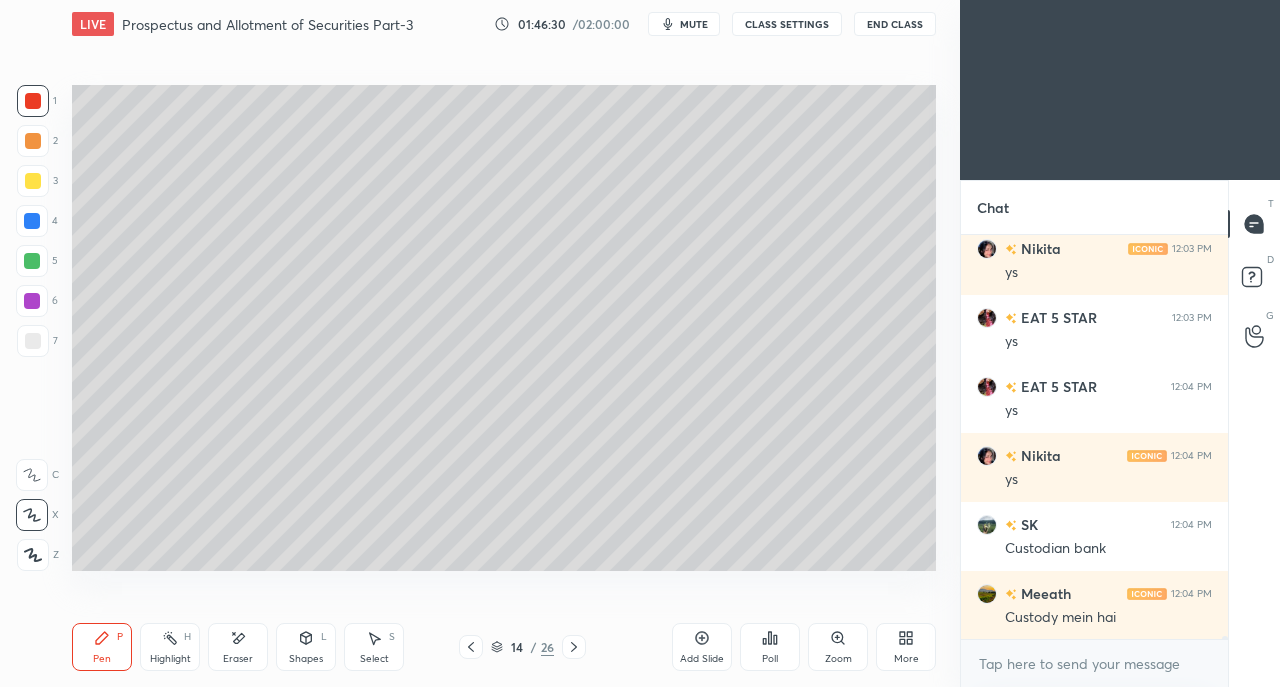 click 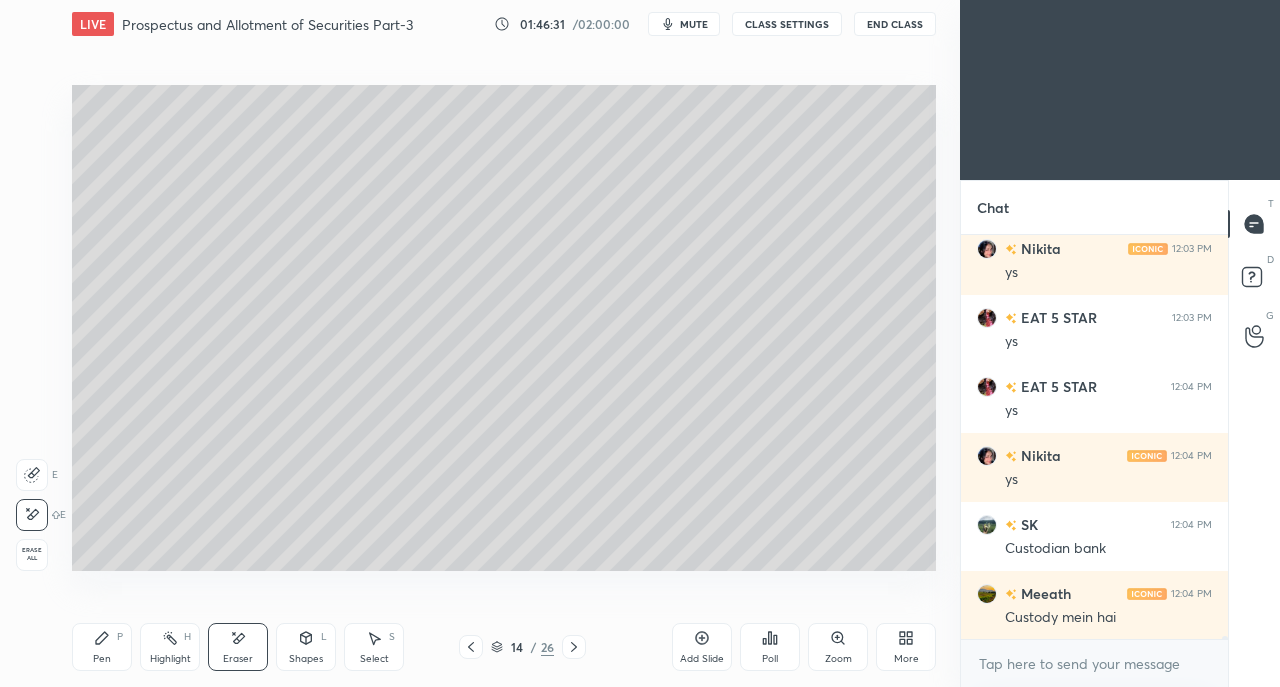 click on "Pen P" at bounding box center (102, 647) 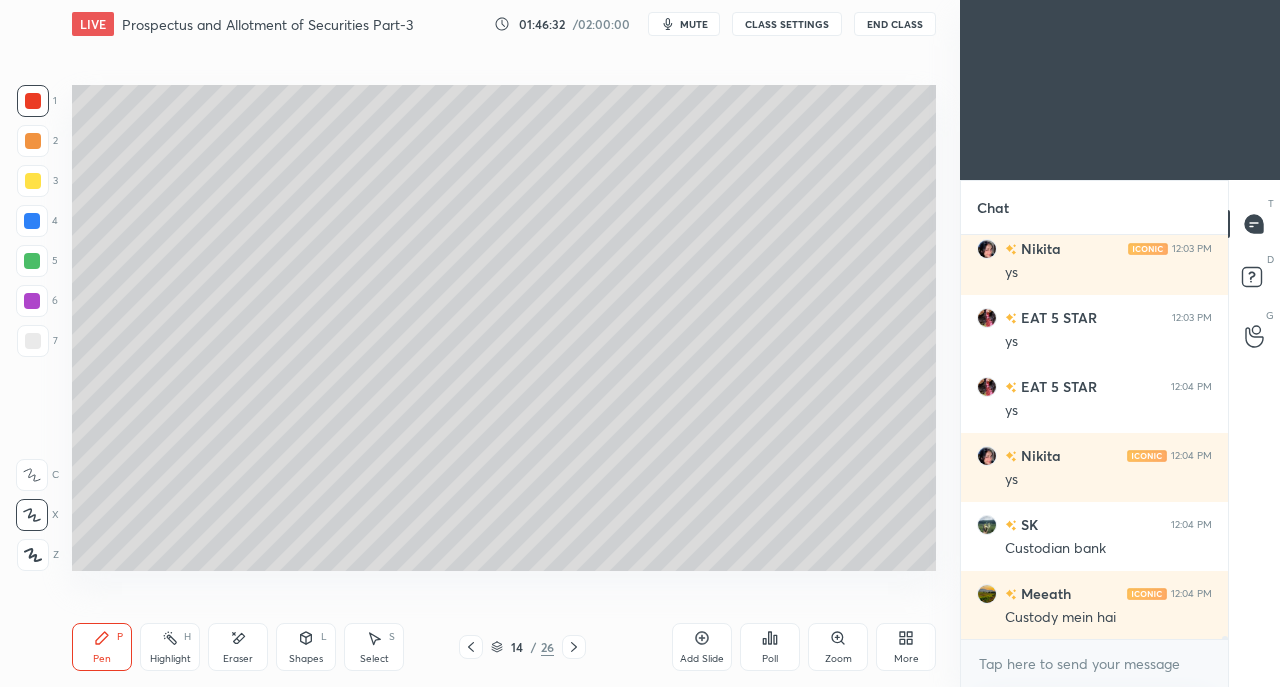 click at bounding box center [32, 261] 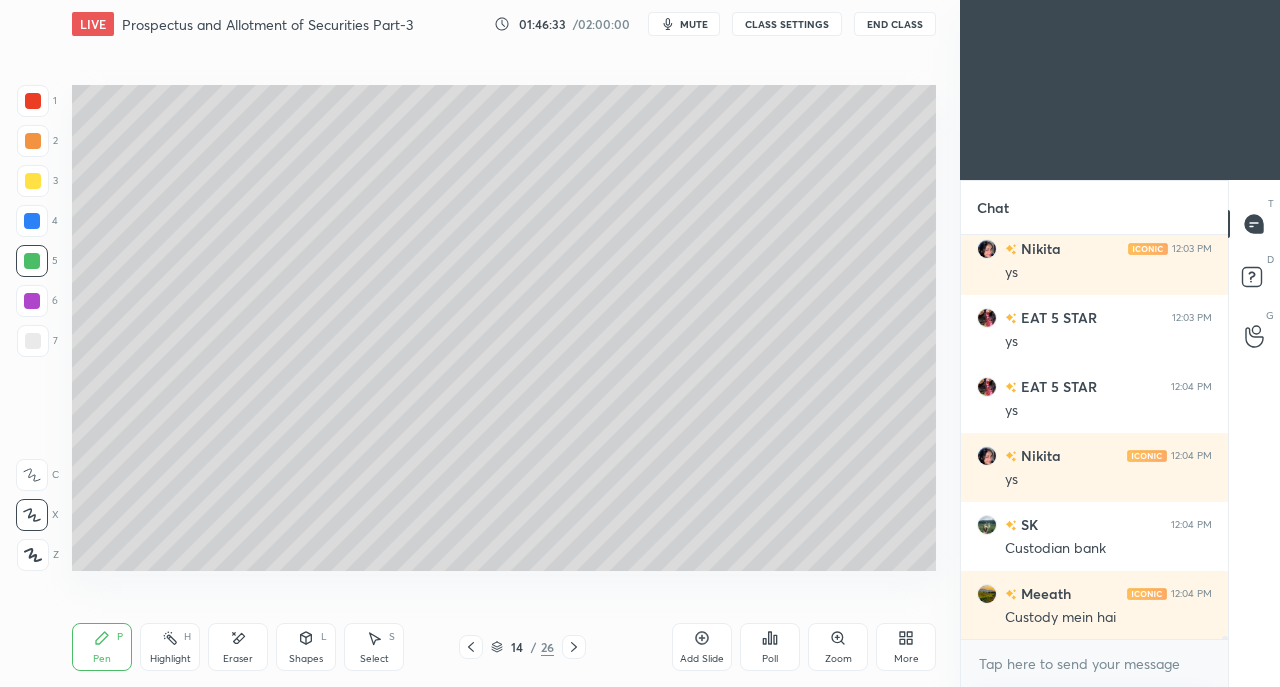 click 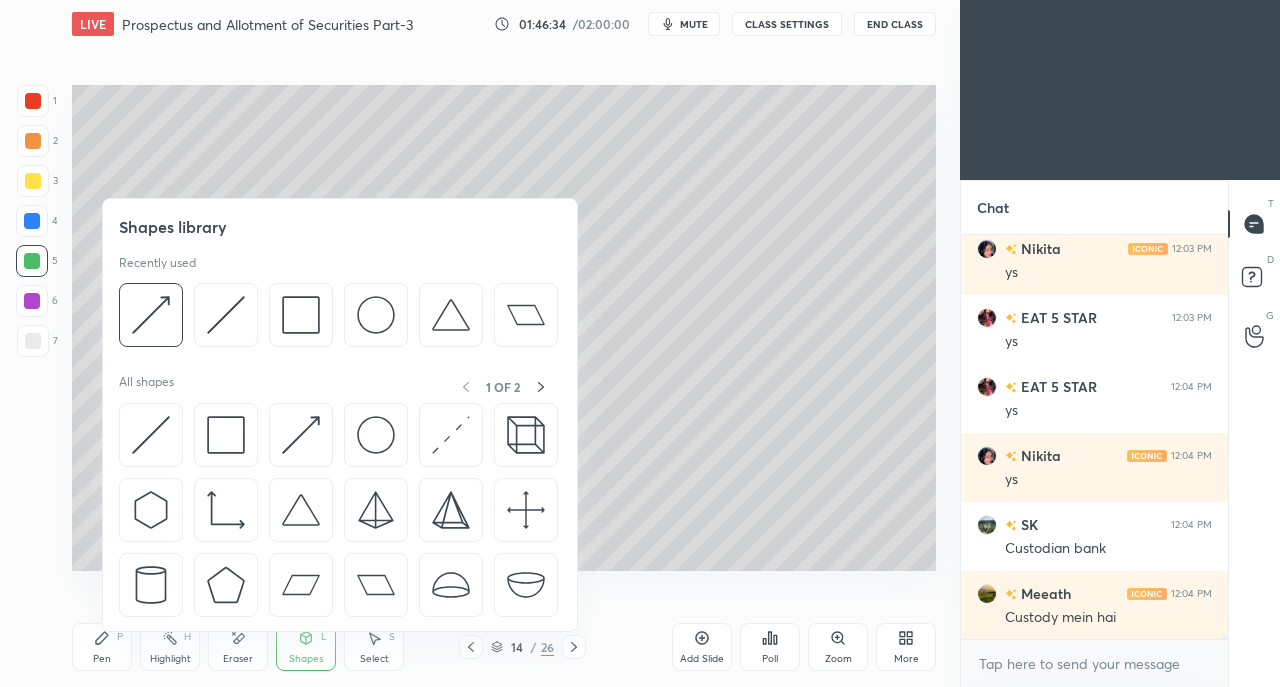 click at bounding box center [151, 435] 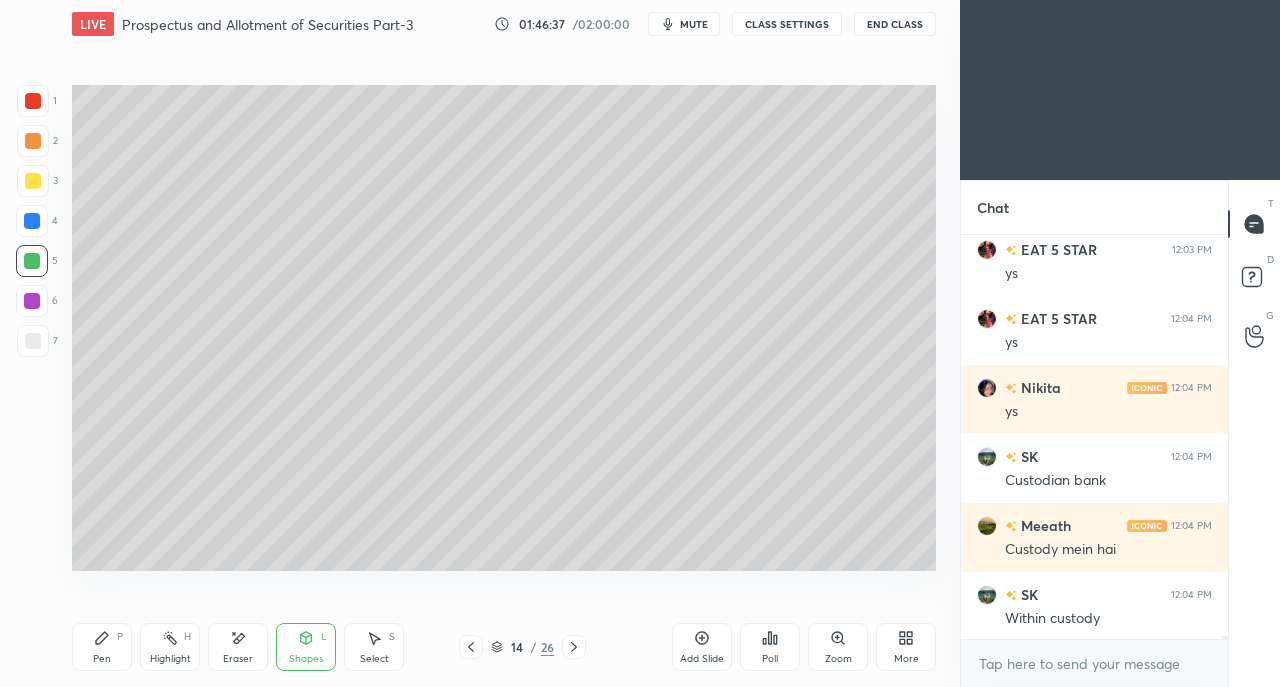 scroll, scrollTop: 51996, scrollLeft: 0, axis: vertical 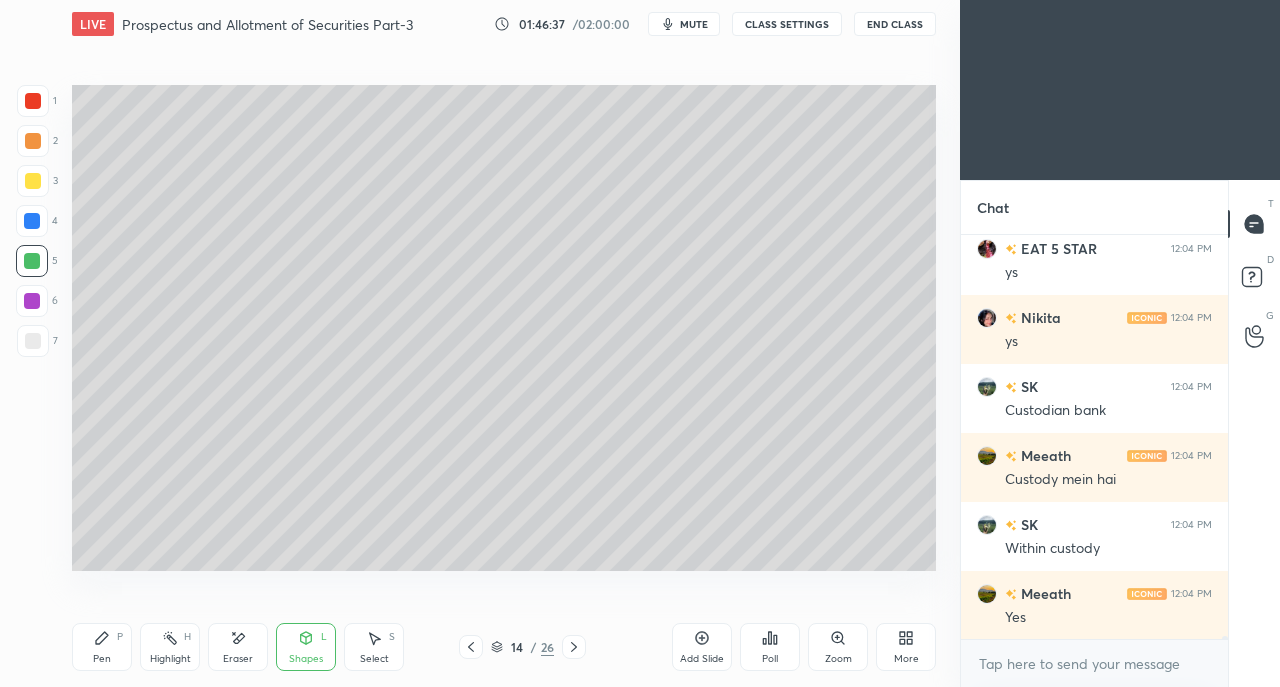 click on "Pen P" at bounding box center [102, 647] 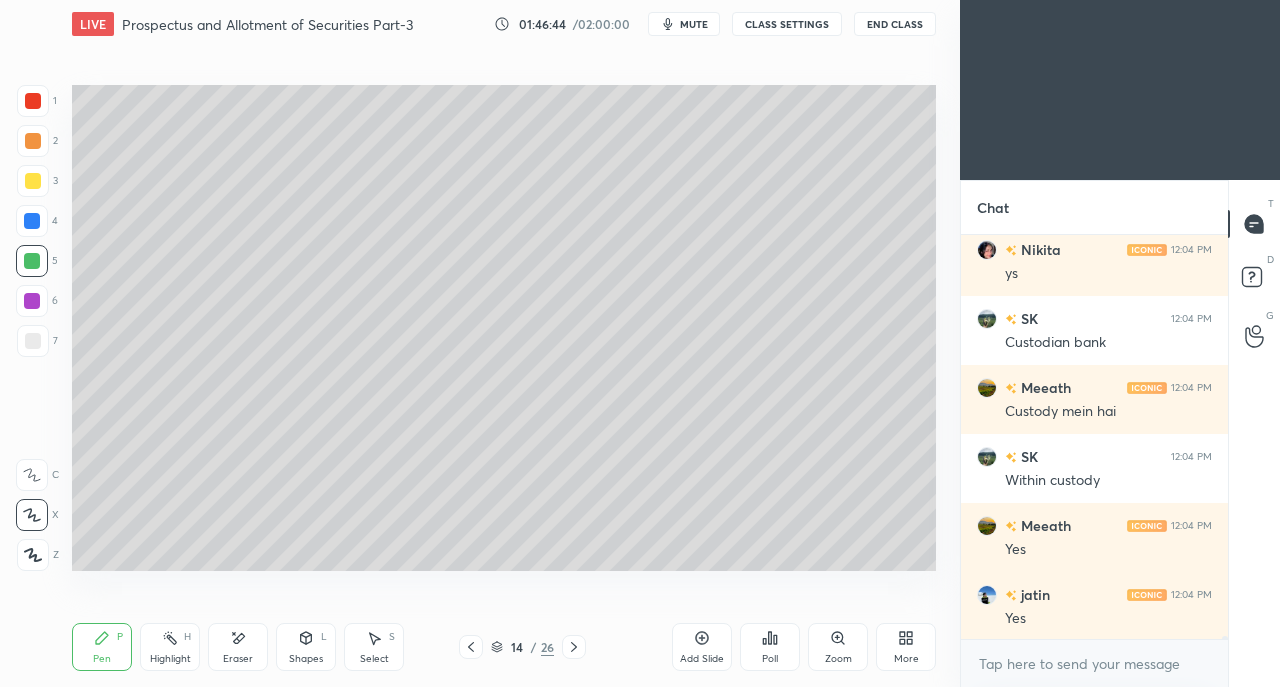 scroll, scrollTop: 52134, scrollLeft: 0, axis: vertical 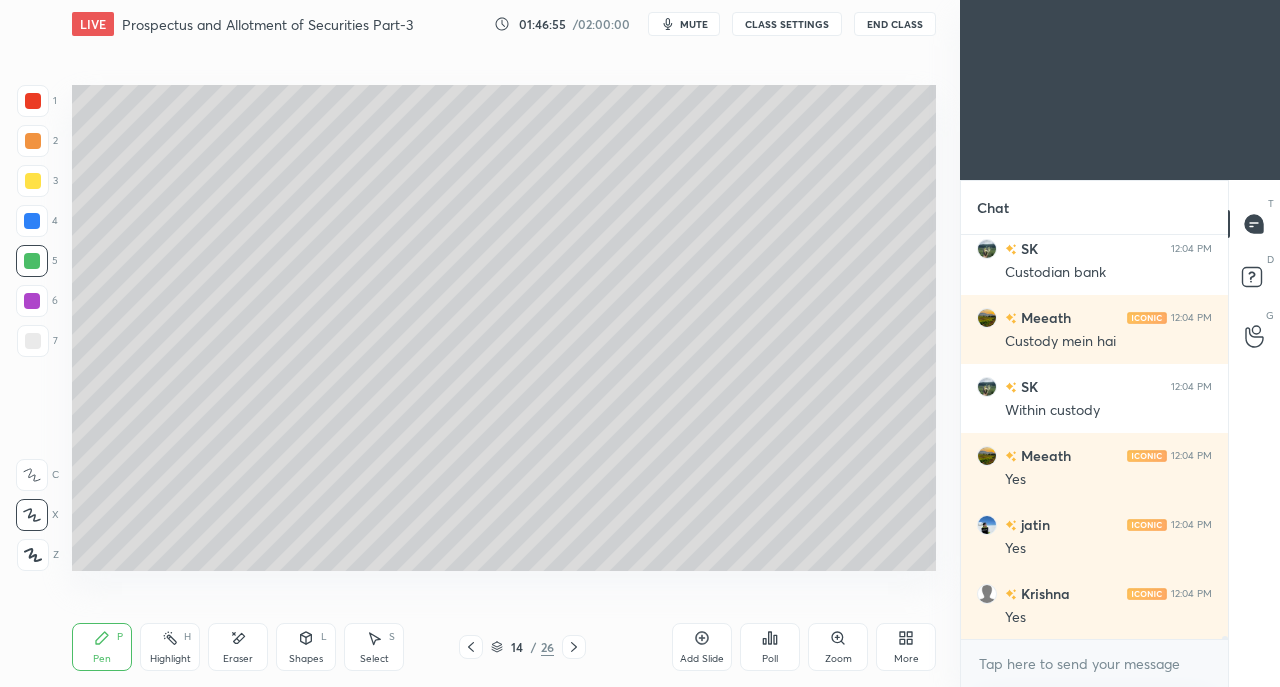 click on "Shapes L" at bounding box center [306, 647] 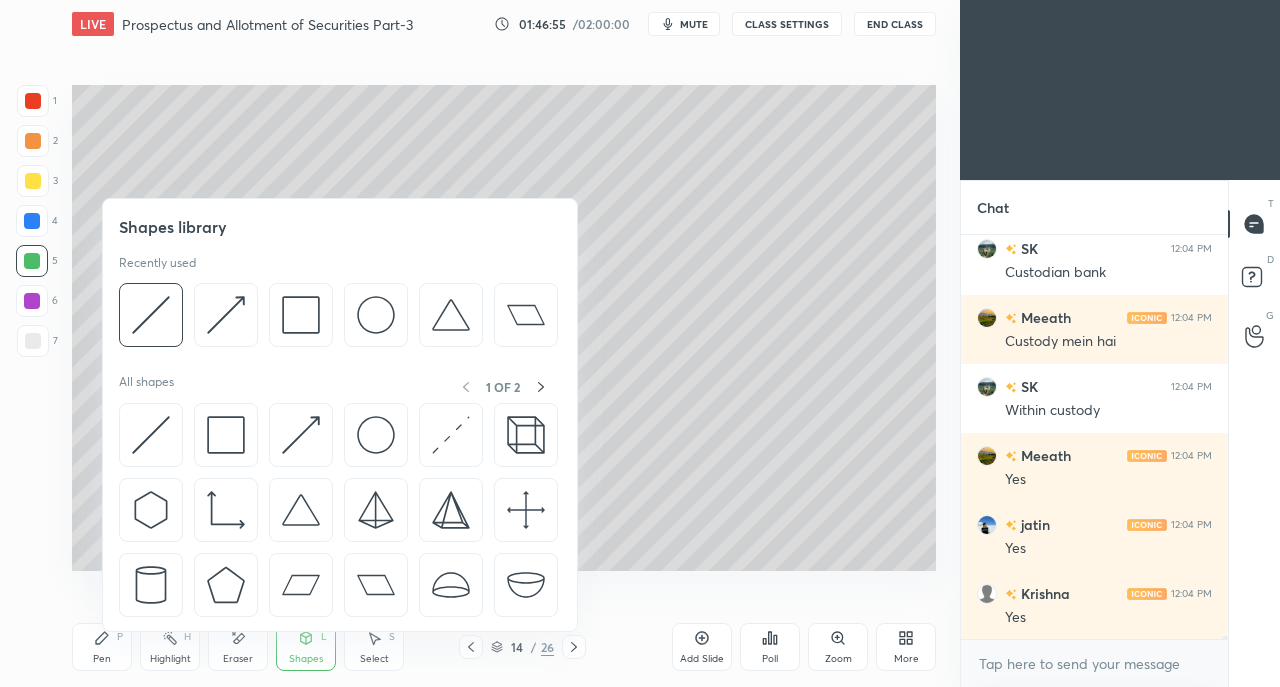 scroll, scrollTop: 52202, scrollLeft: 0, axis: vertical 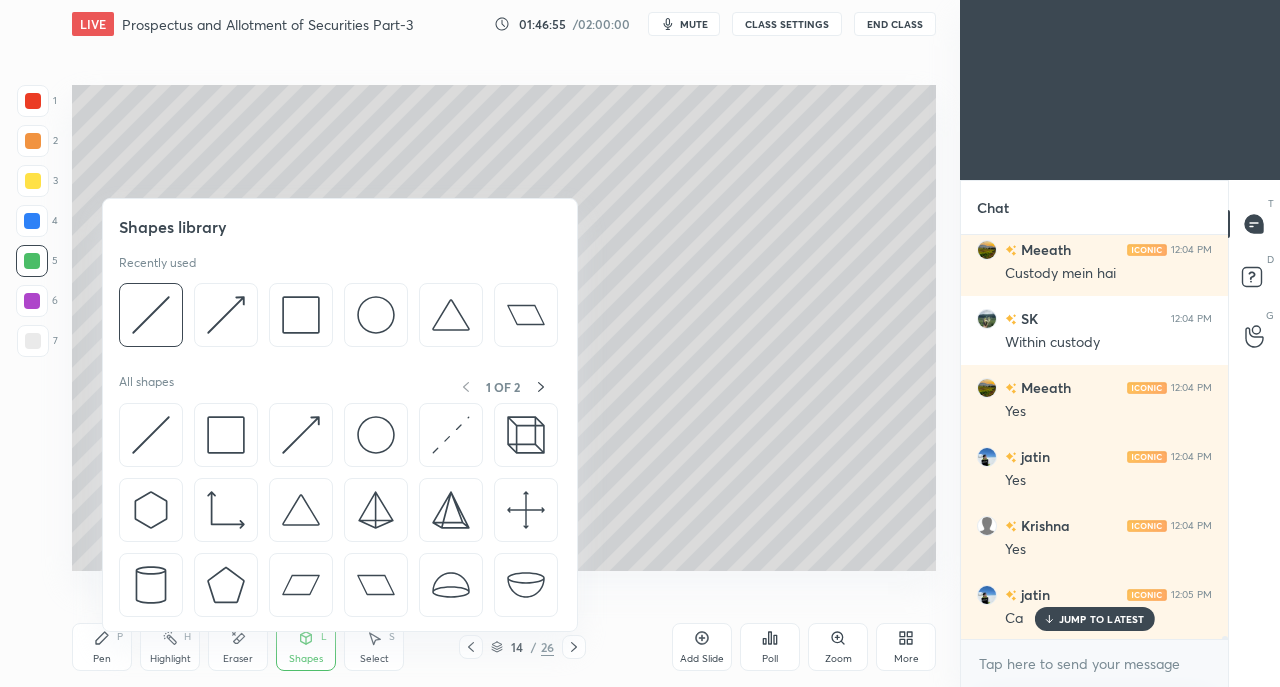 click at bounding box center (151, 315) 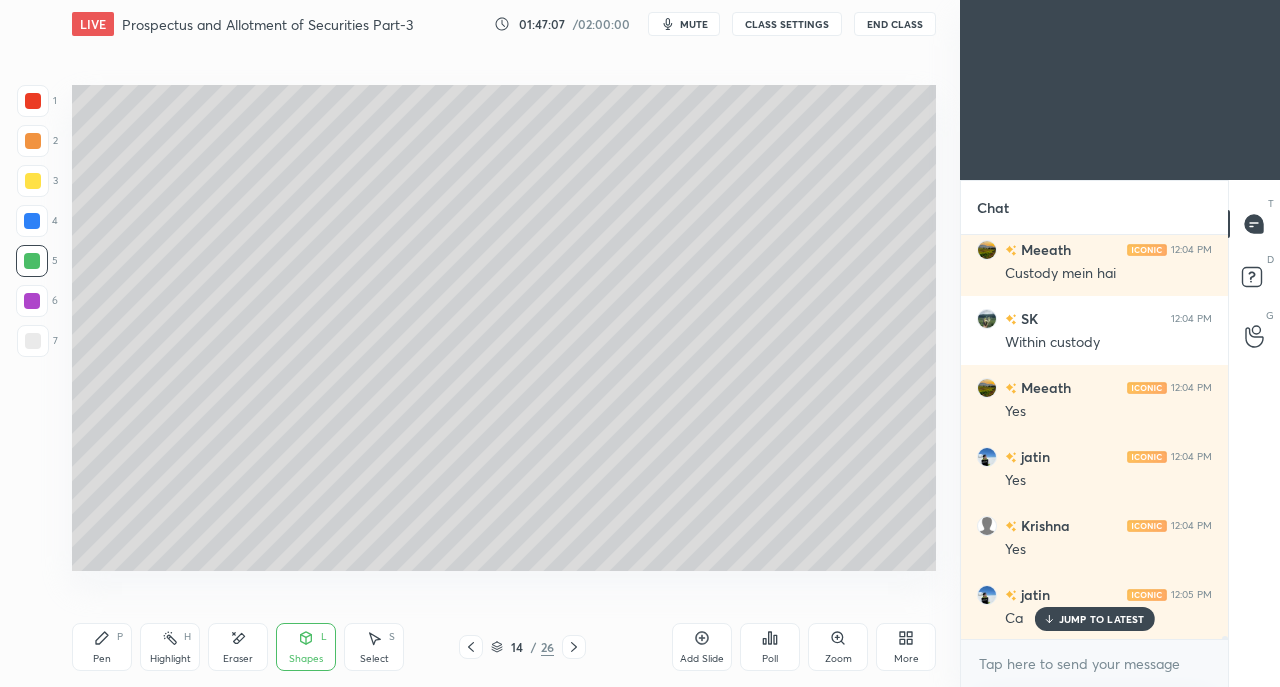 click on "Pen P" at bounding box center [102, 647] 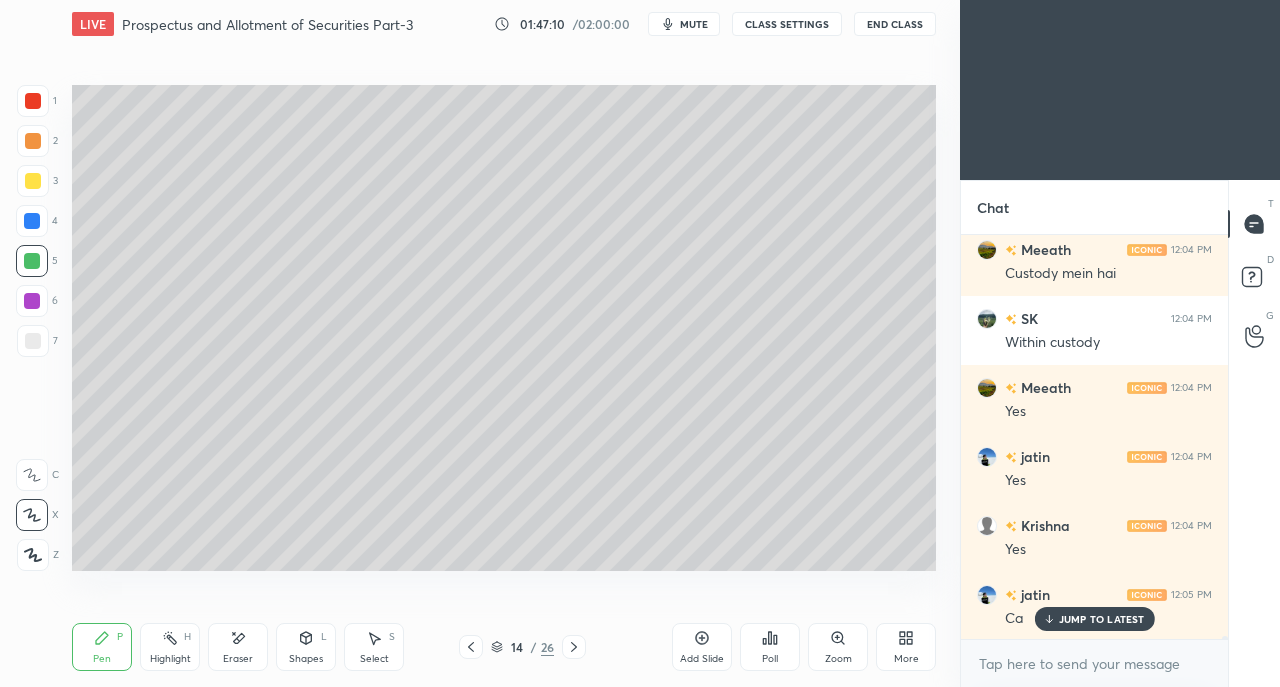 click on "Shapes L" at bounding box center (306, 647) 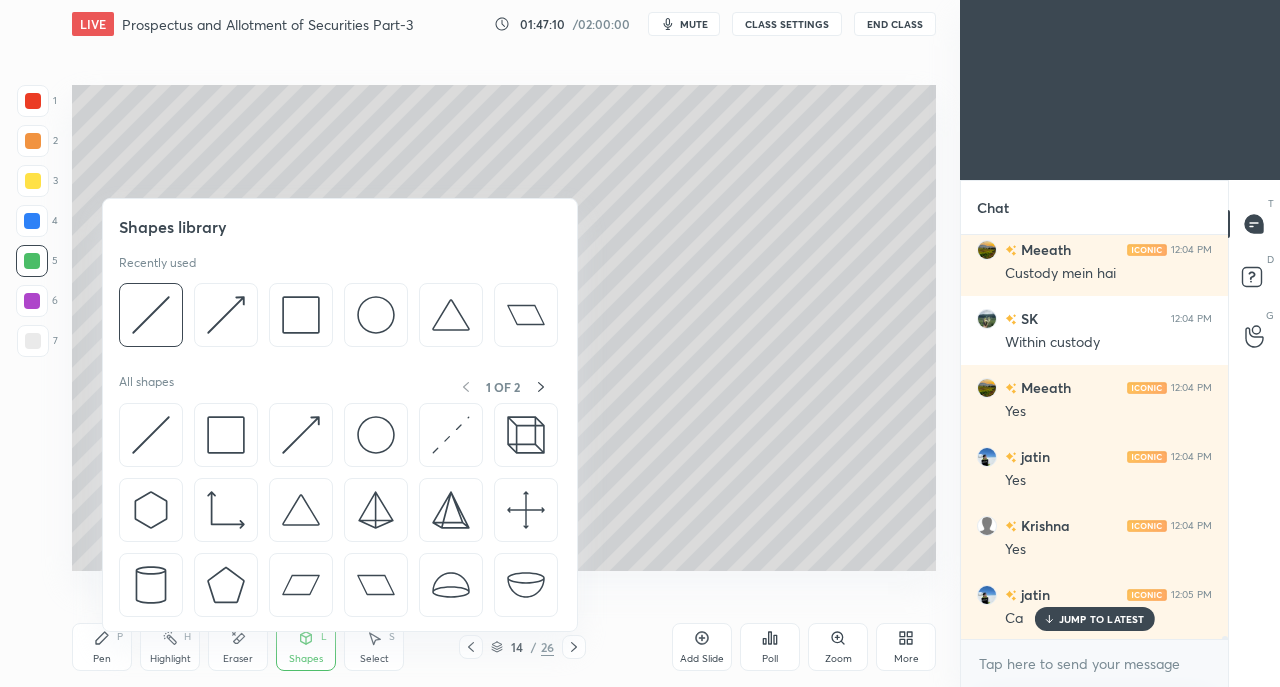 click 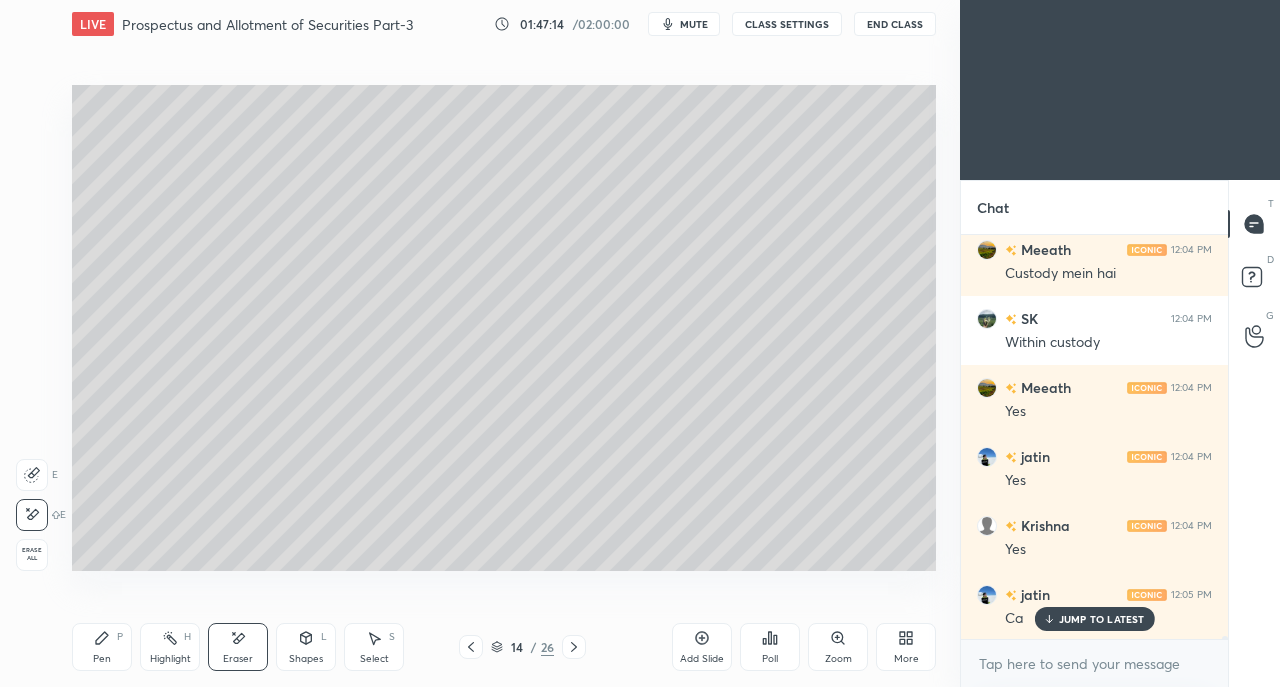 click on "Shapes" at bounding box center (306, 659) 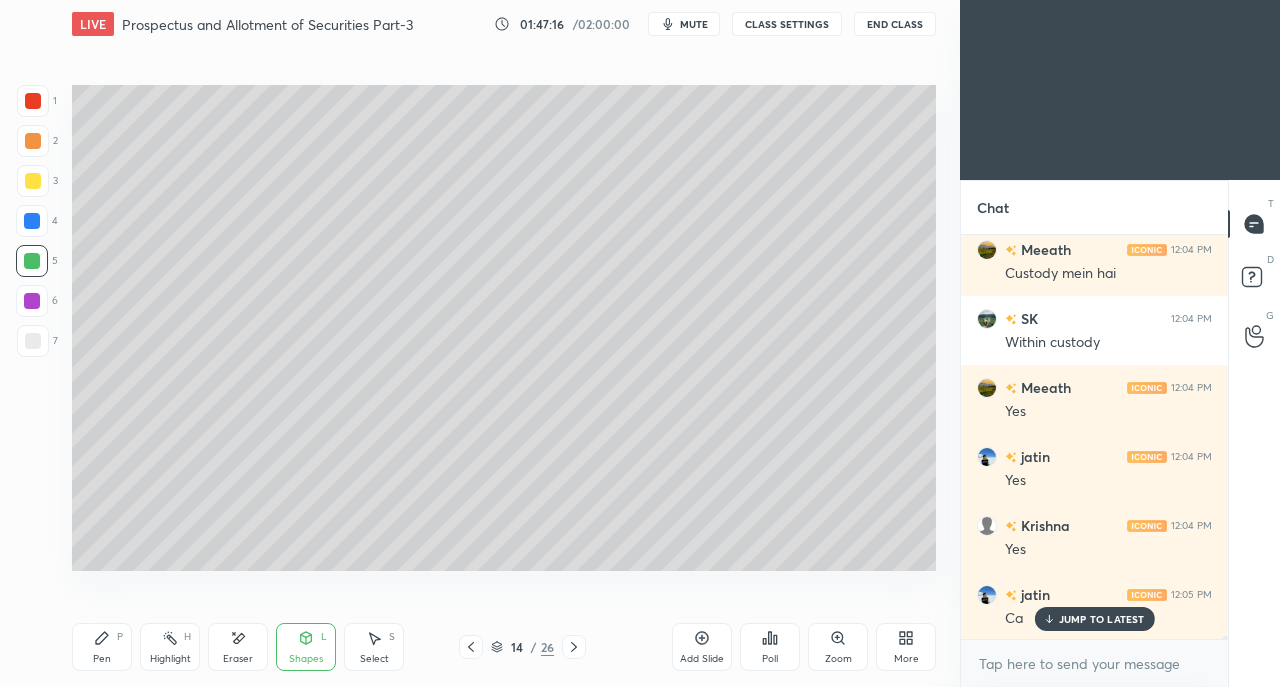 click at bounding box center (32, 221) 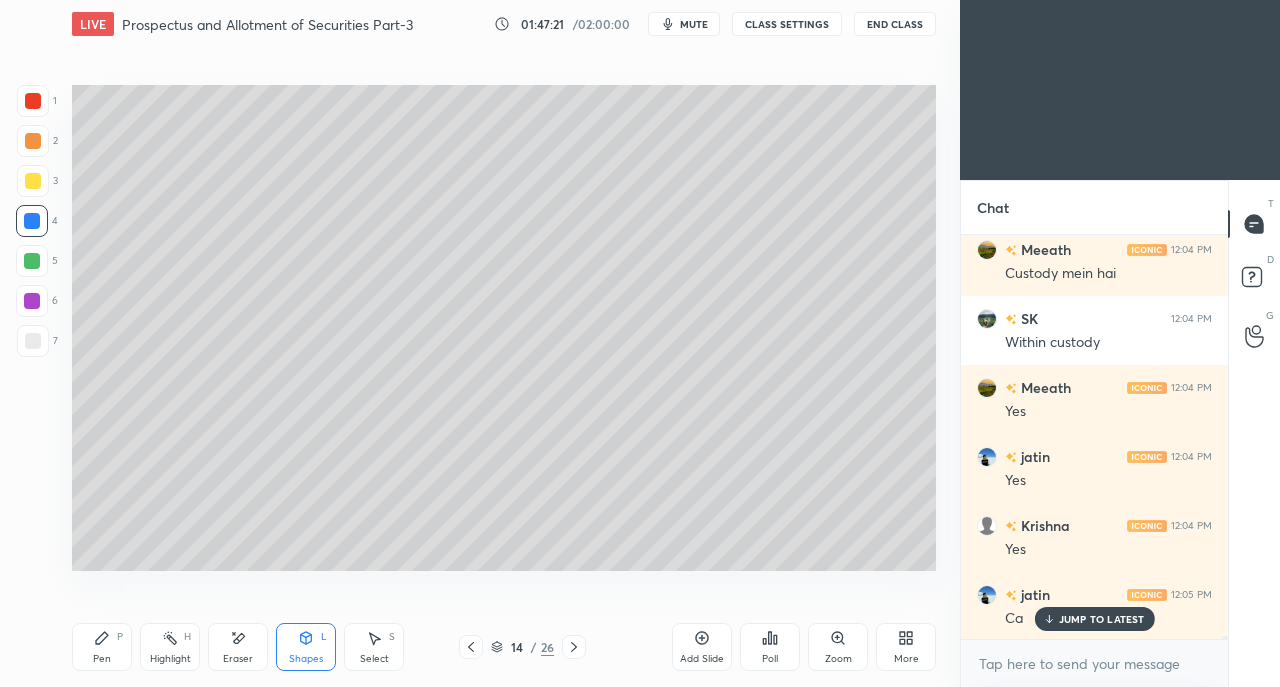 click on "Pen P" at bounding box center (102, 647) 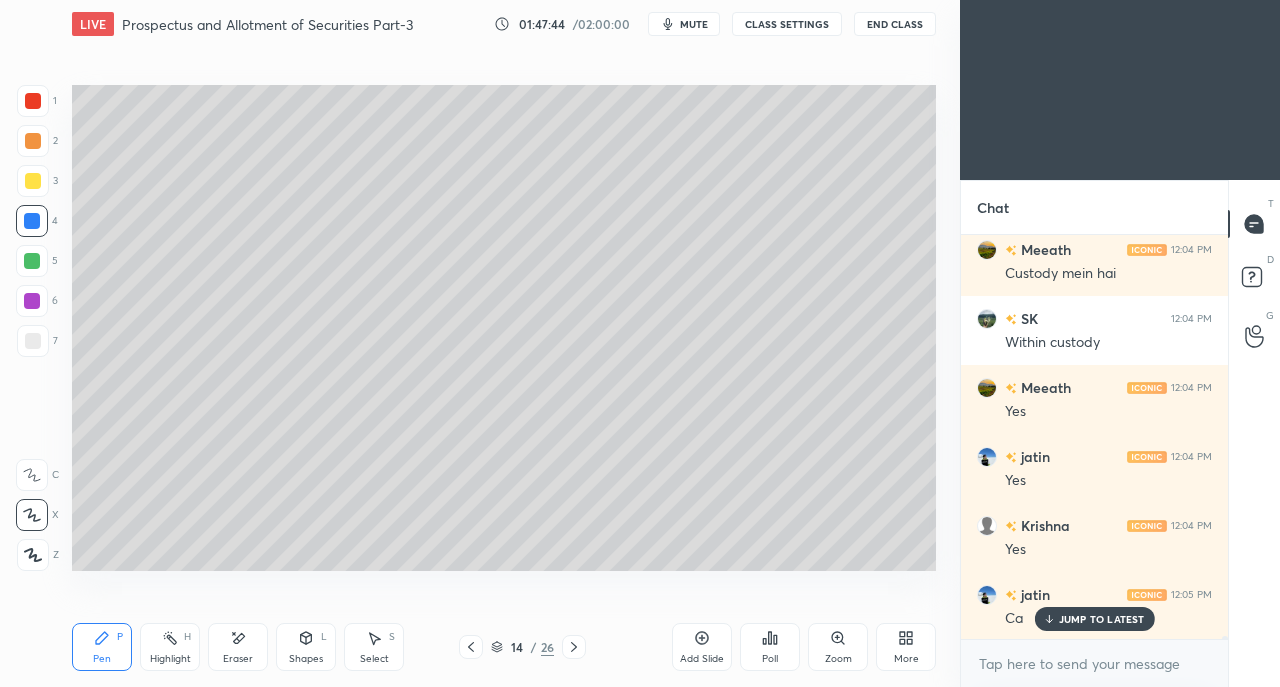 click at bounding box center [33, 341] 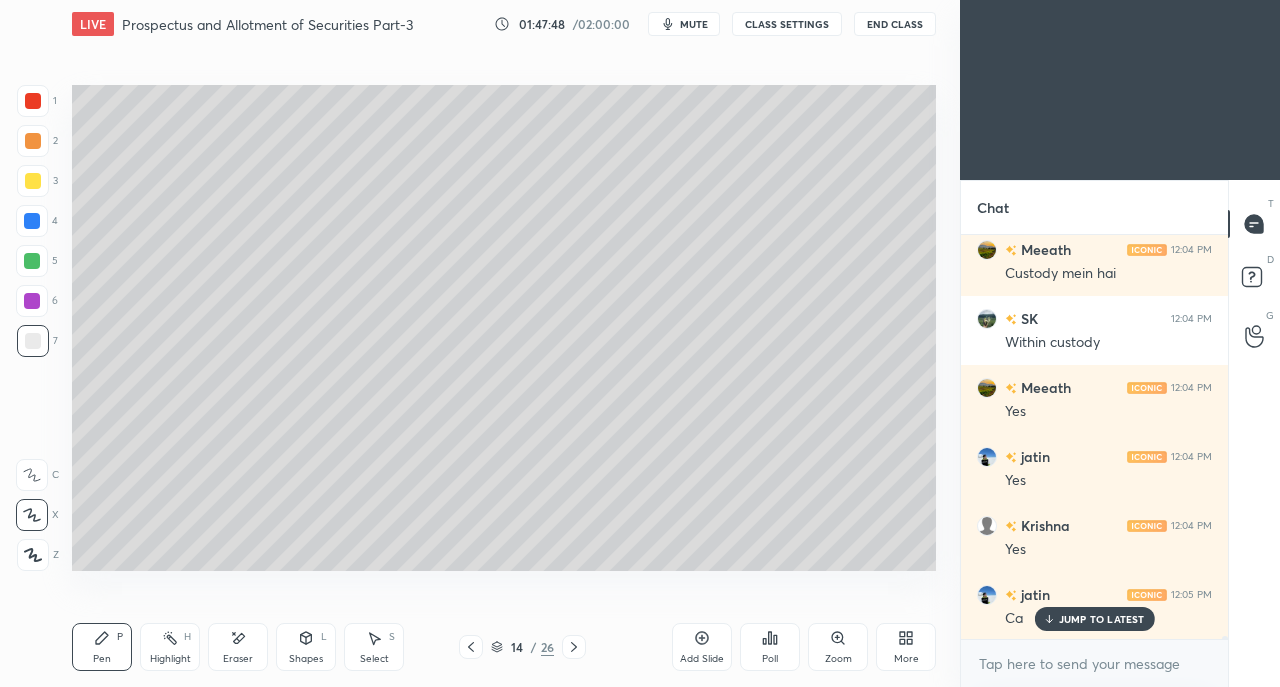 click at bounding box center (33, 181) 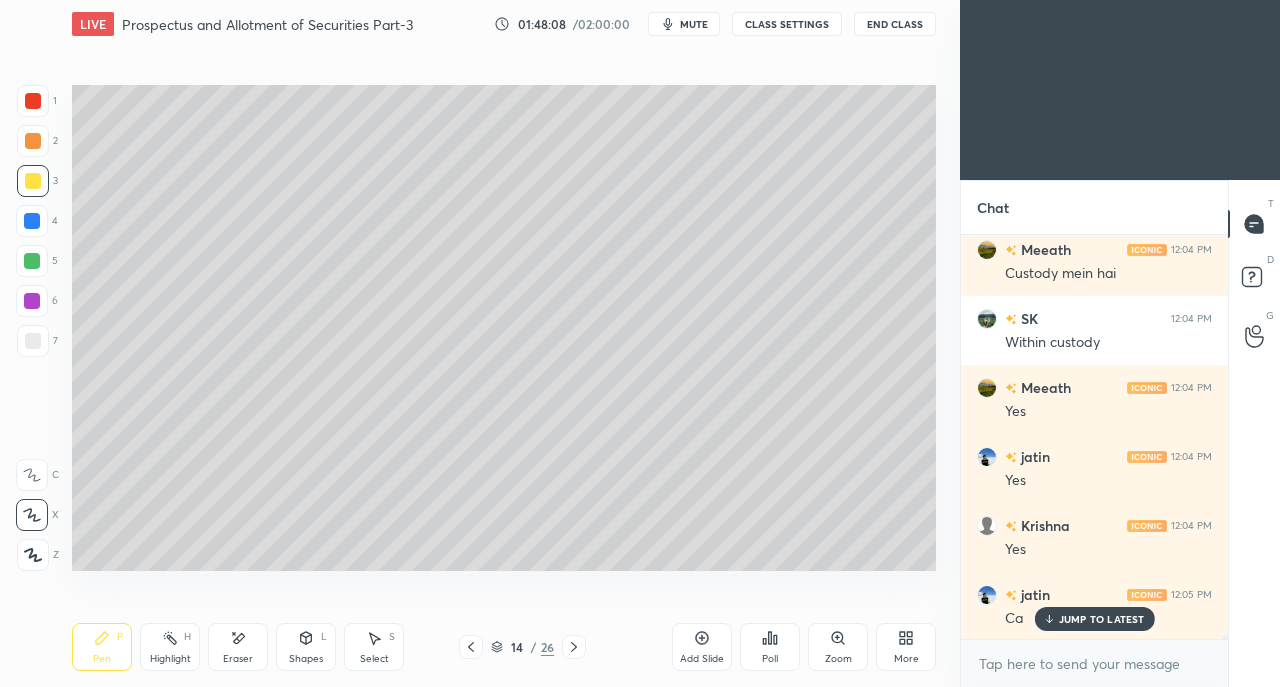 click on "Eraser" at bounding box center [238, 659] 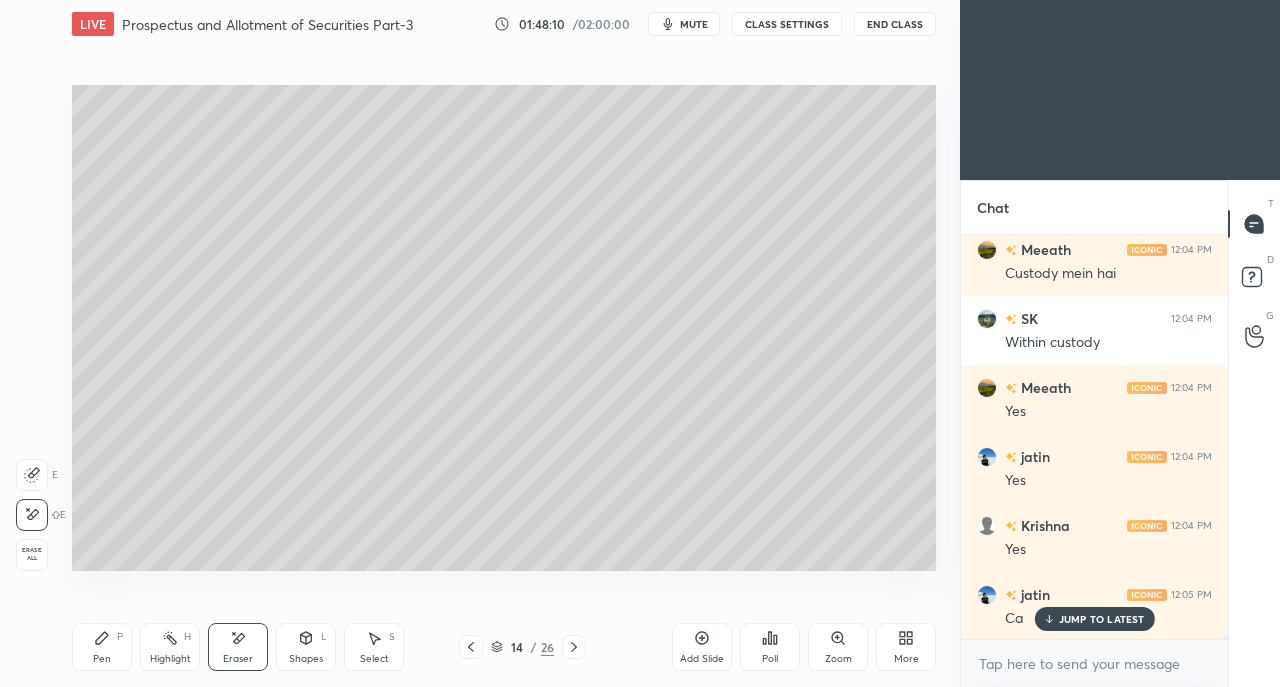 click on "JUMP TO LATEST" at bounding box center (1102, 619) 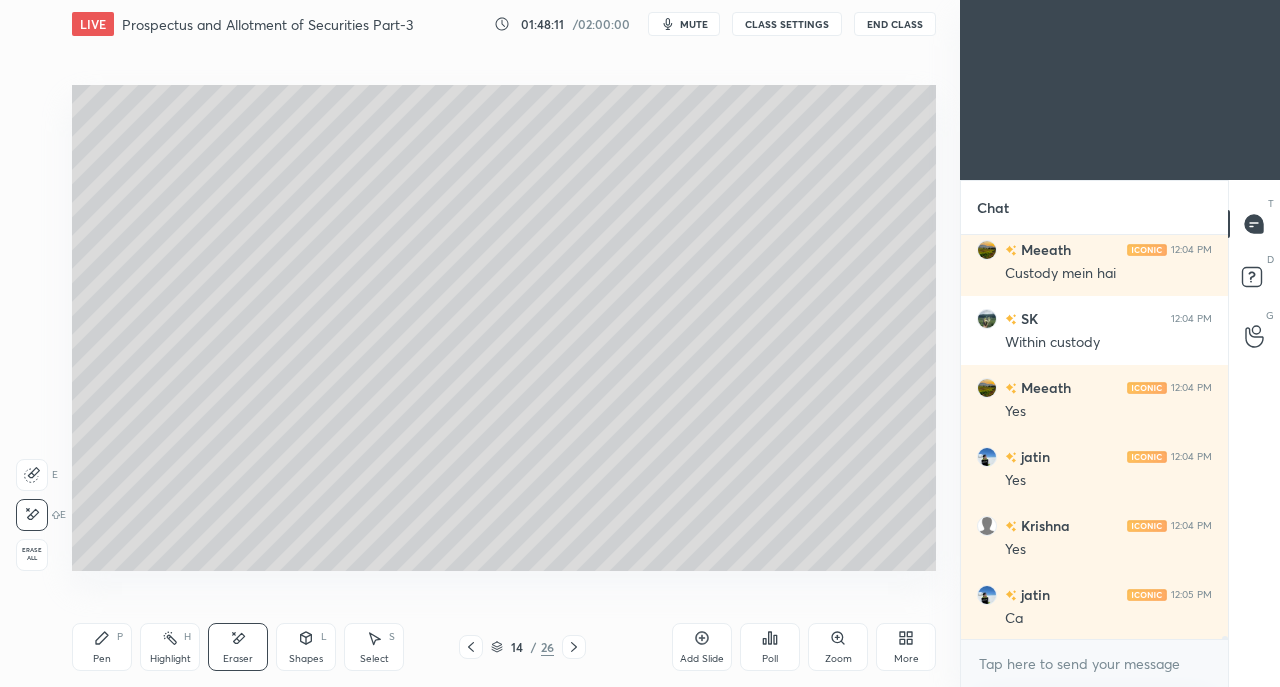 click on "Pen P" at bounding box center [102, 647] 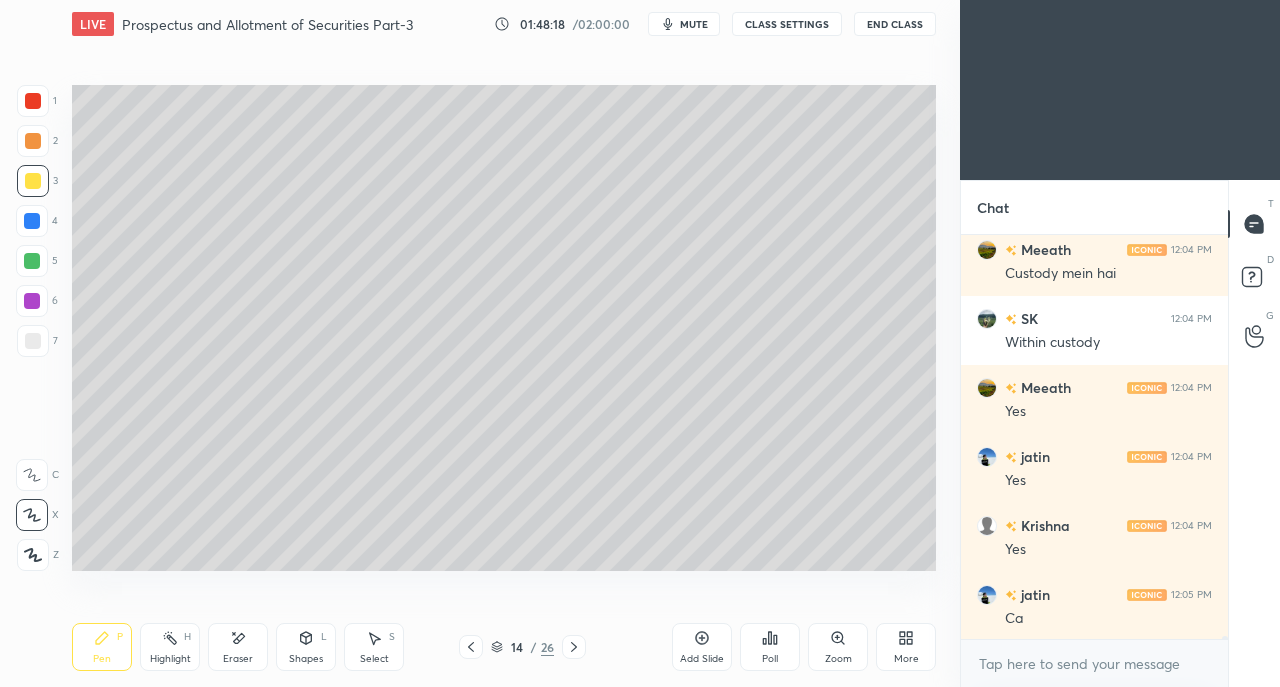 click on "Add Slide" at bounding box center (702, 647) 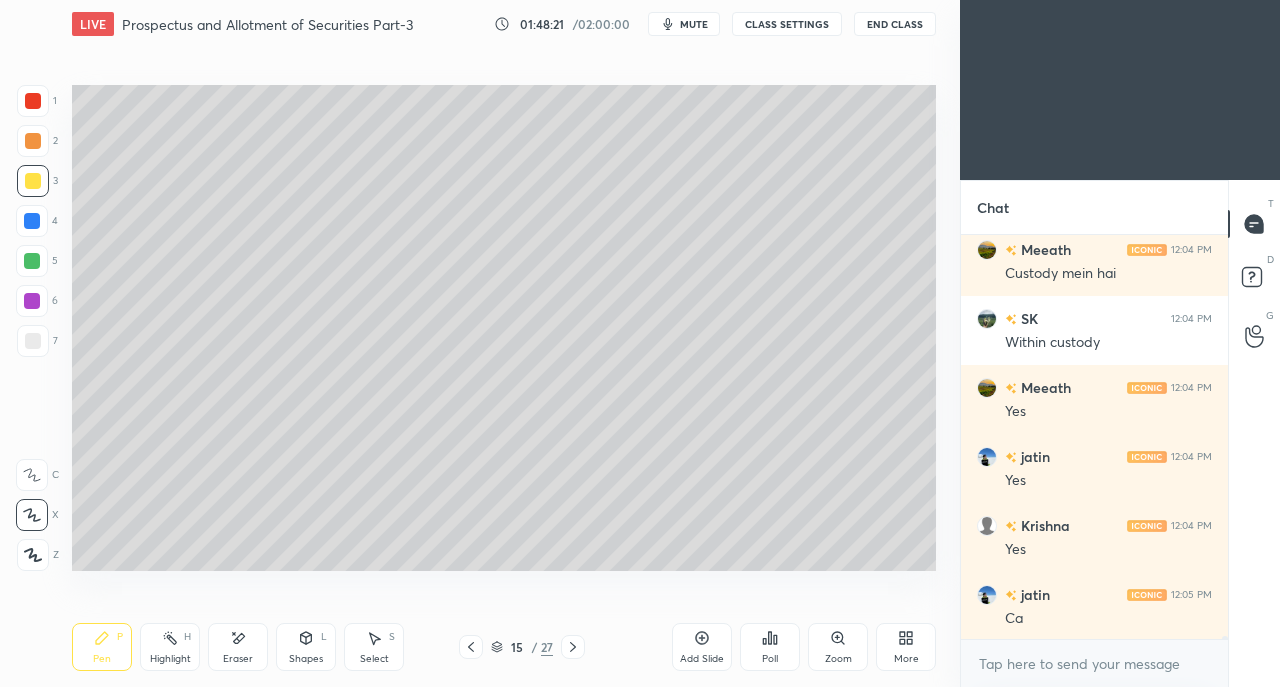 click on "Shapes L" at bounding box center [306, 647] 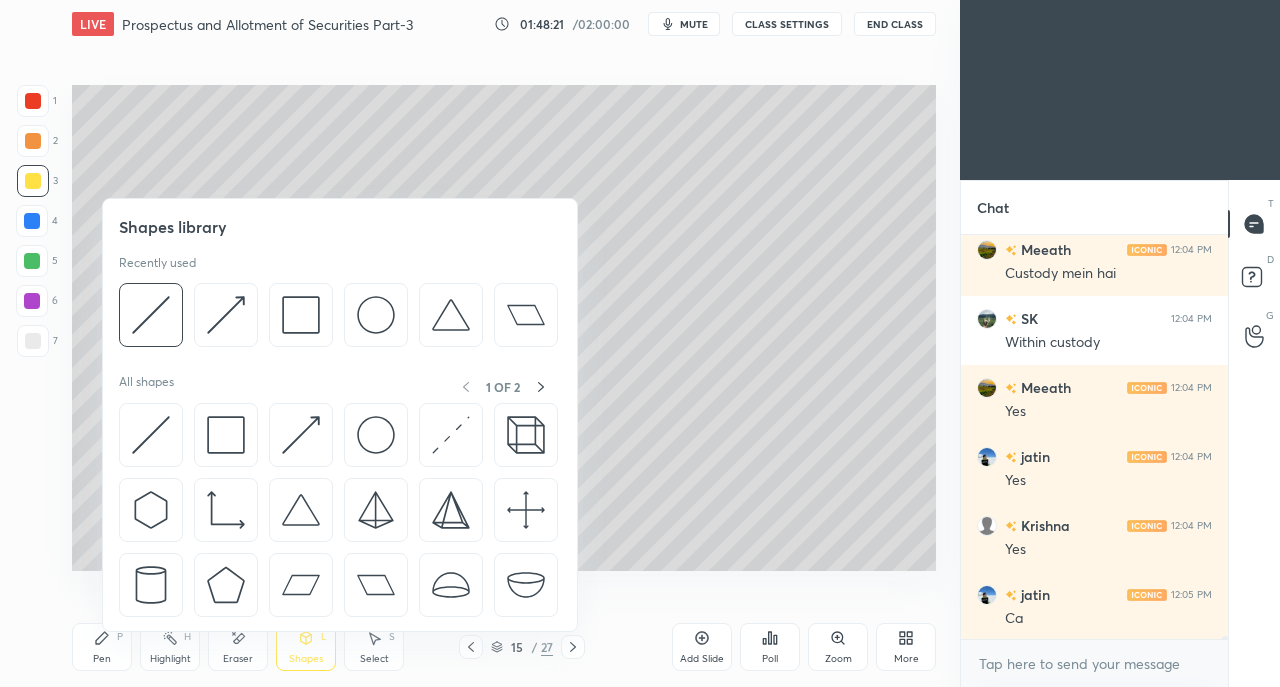 click at bounding box center (151, 435) 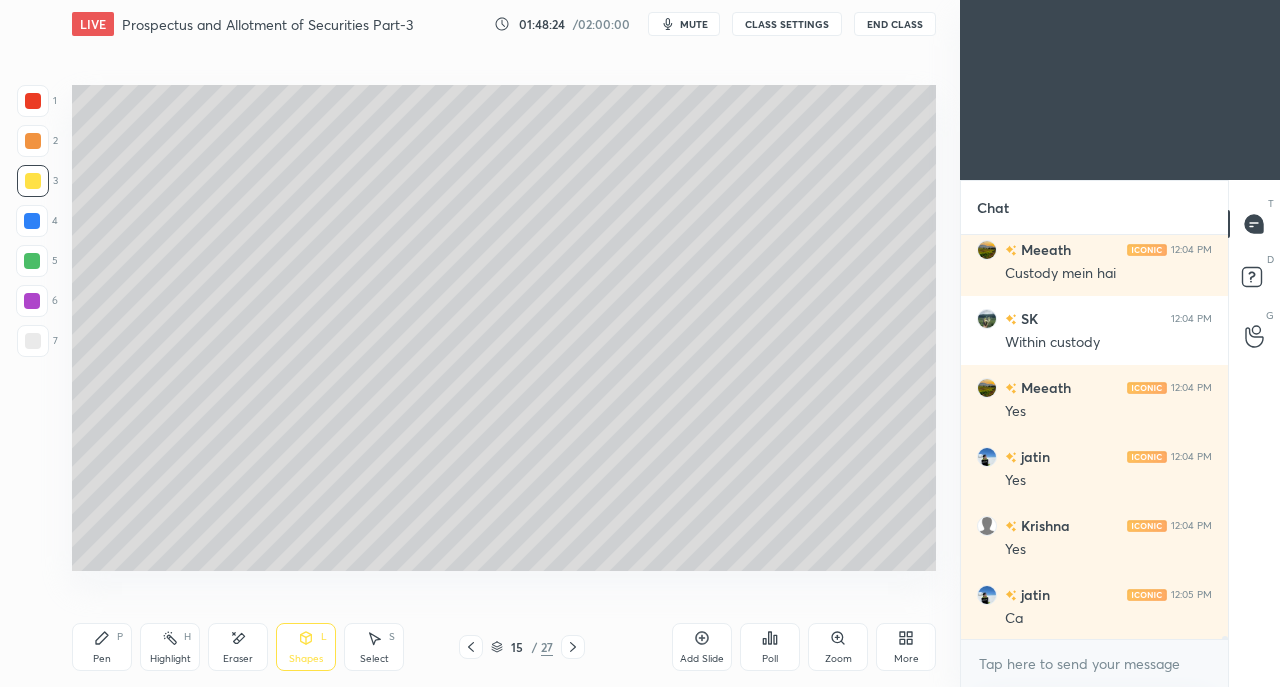 click on "Pen P" at bounding box center (102, 647) 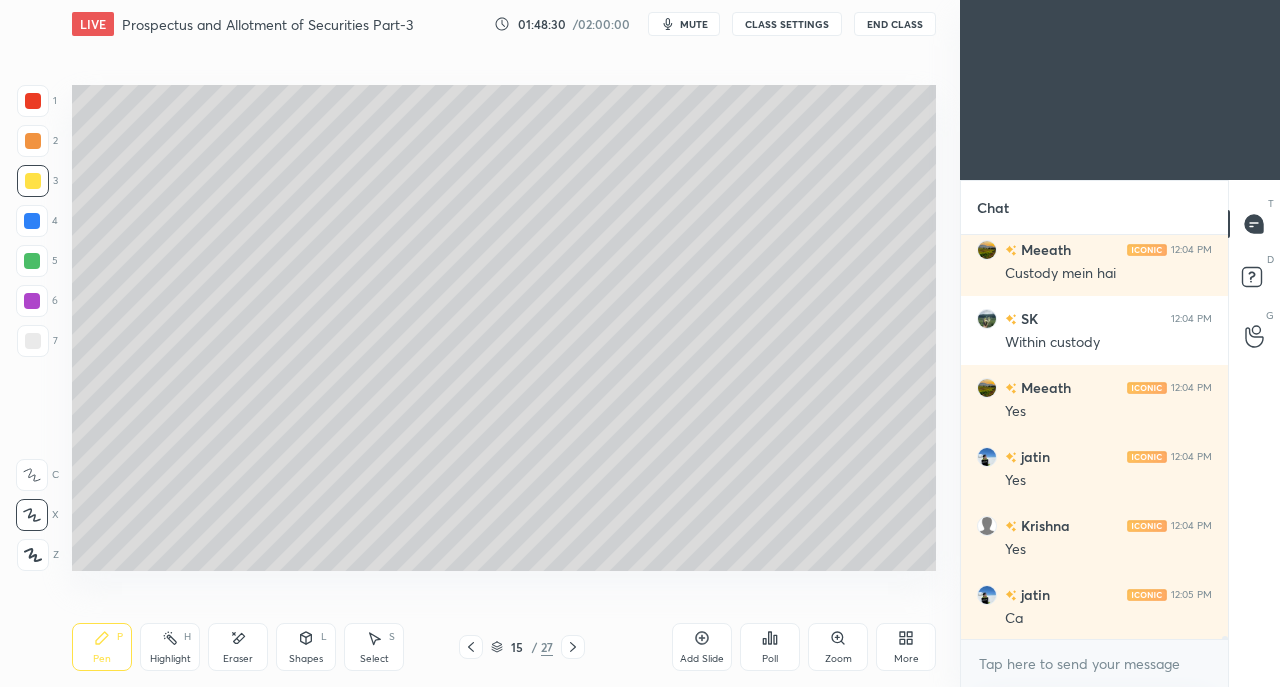 click at bounding box center (33, 341) 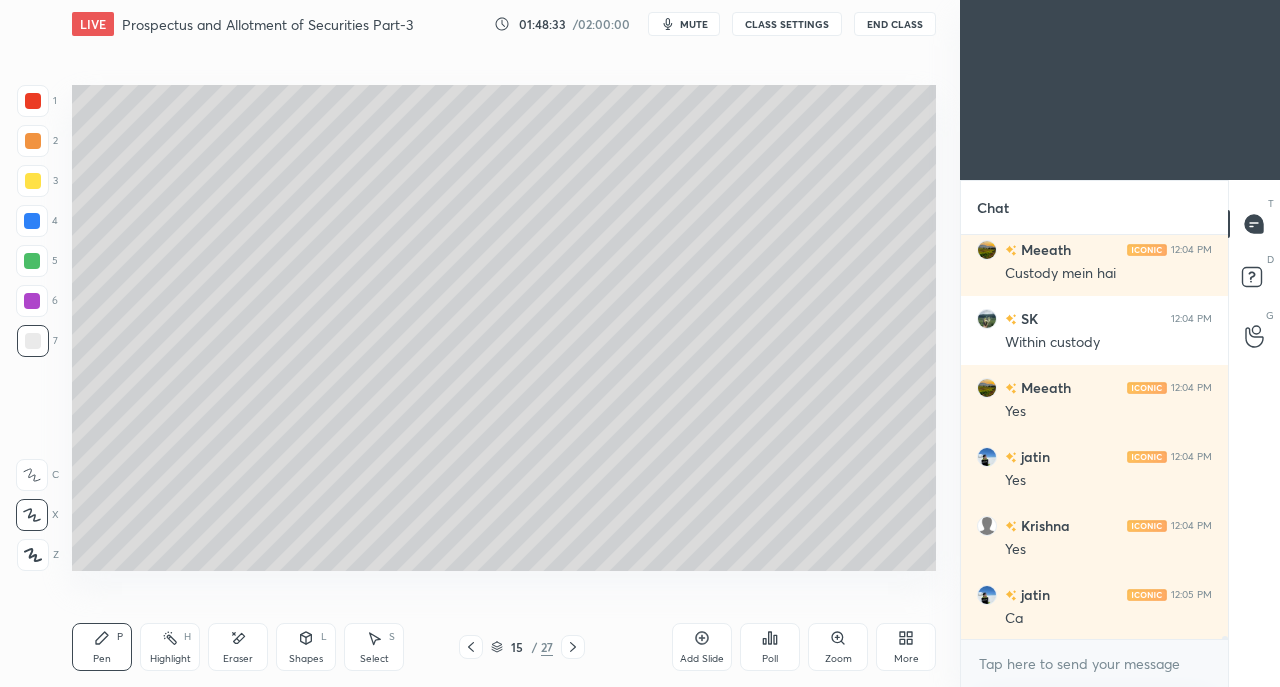 scroll, scrollTop: 52272, scrollLeft: 0, axis: vertical 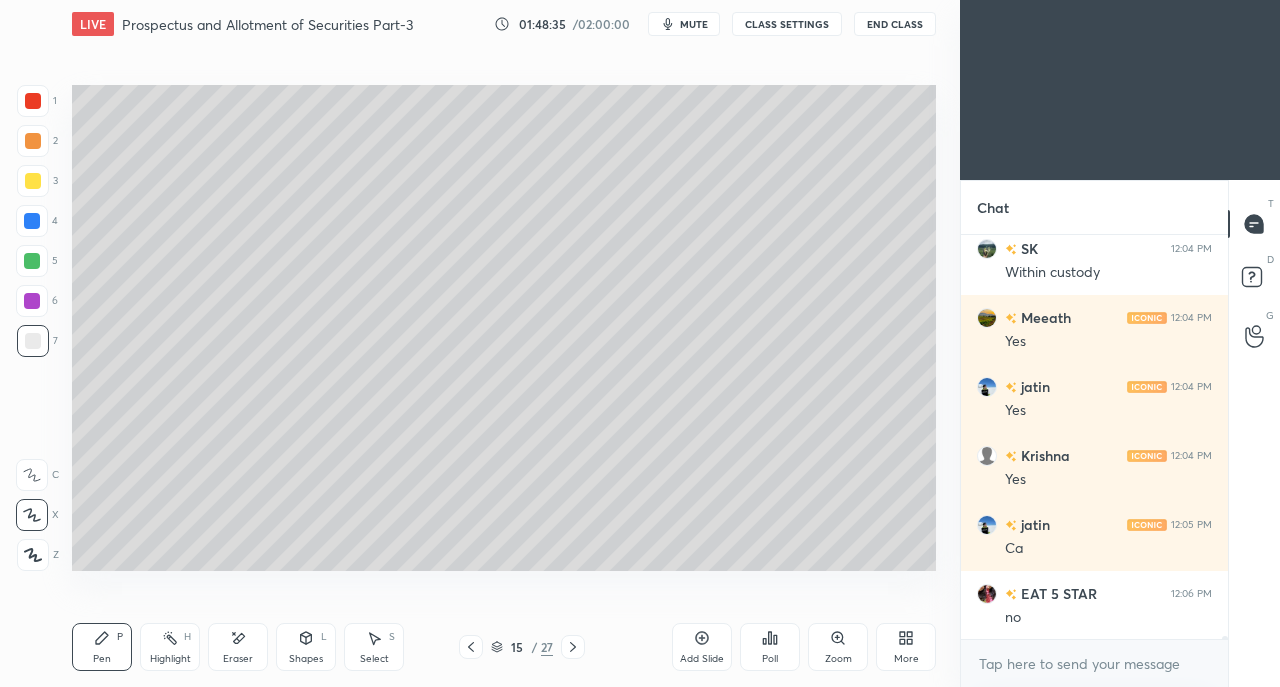 click 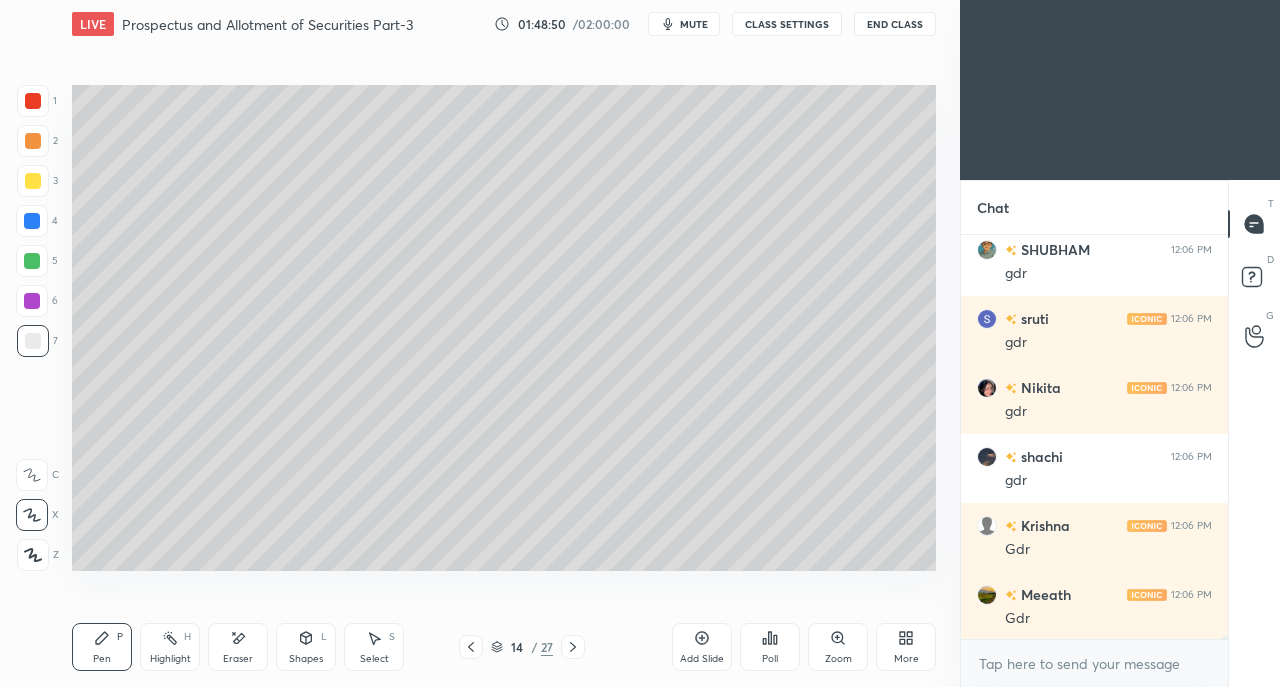 scroll, scrollTop: 53100, scrollLeft: 0, axis: vertical 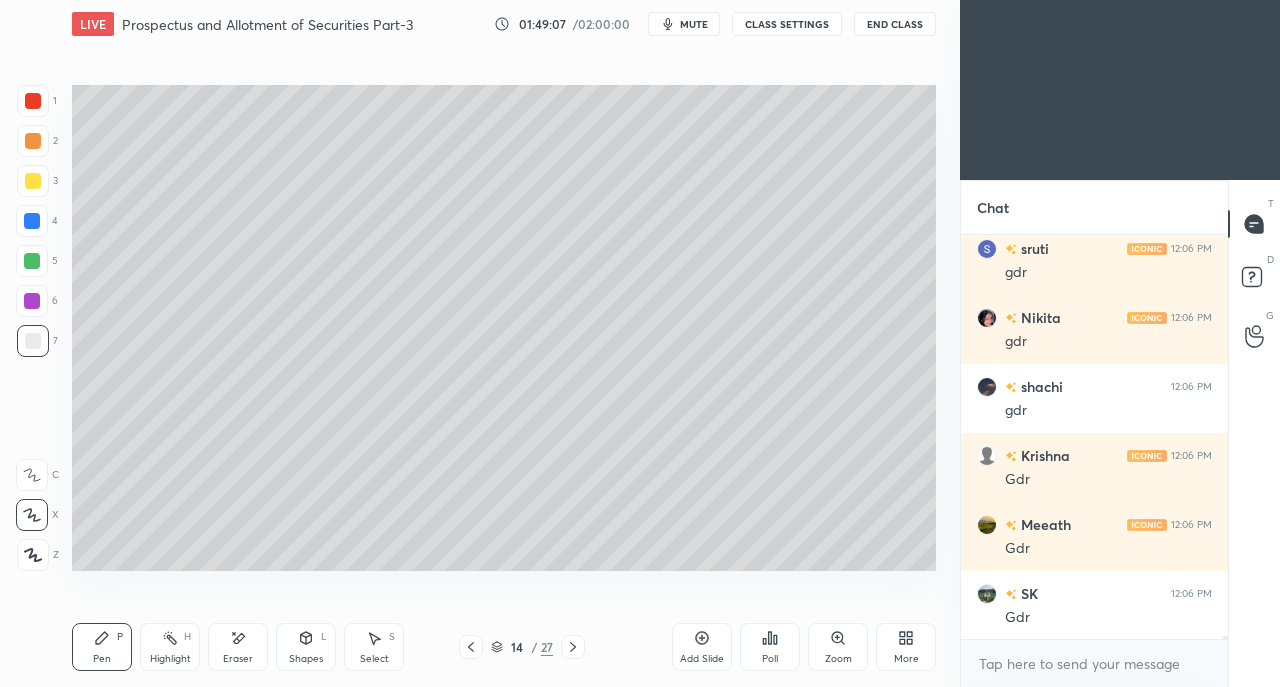 click 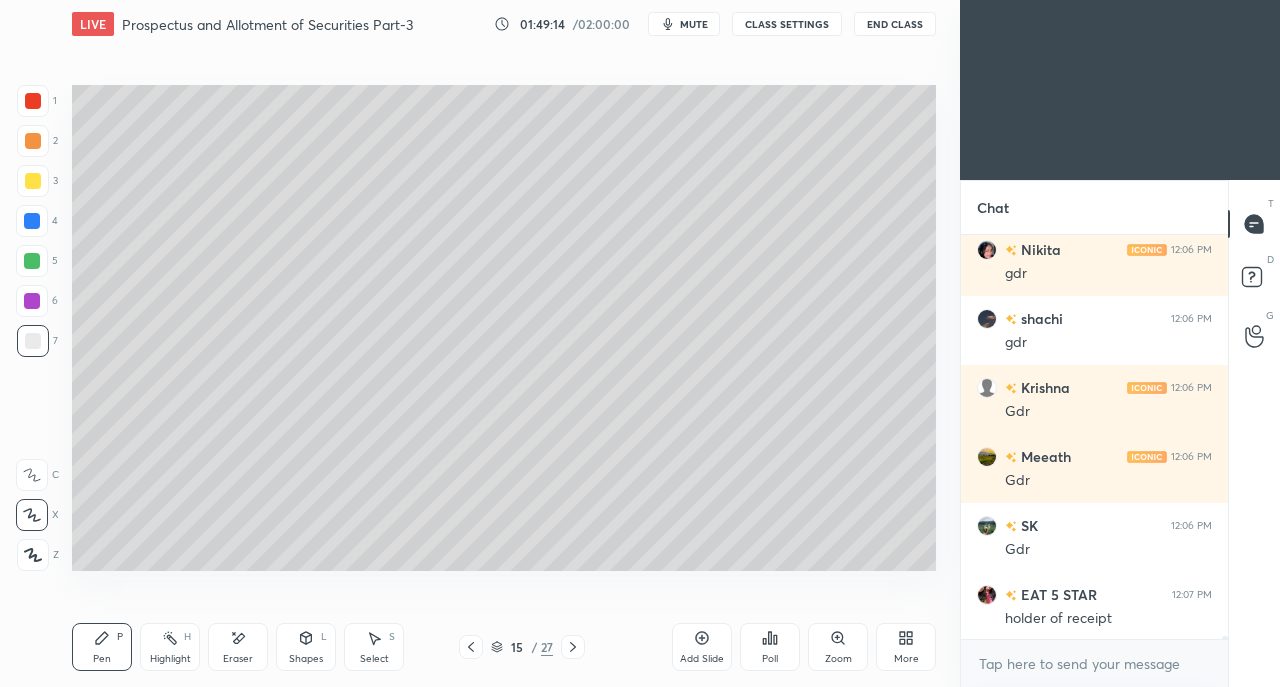 scroll, scrollTop: 53238, scrollLeft: 0, axis: vertical 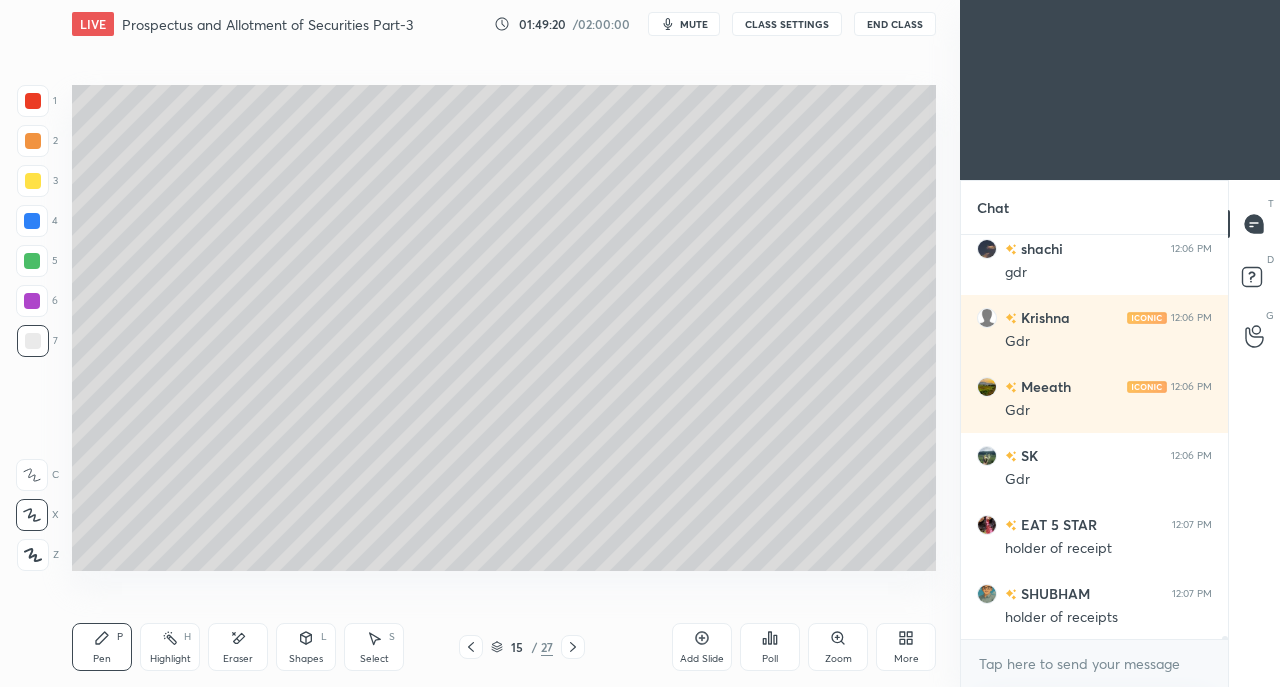 click at bounding box center [33, 181] 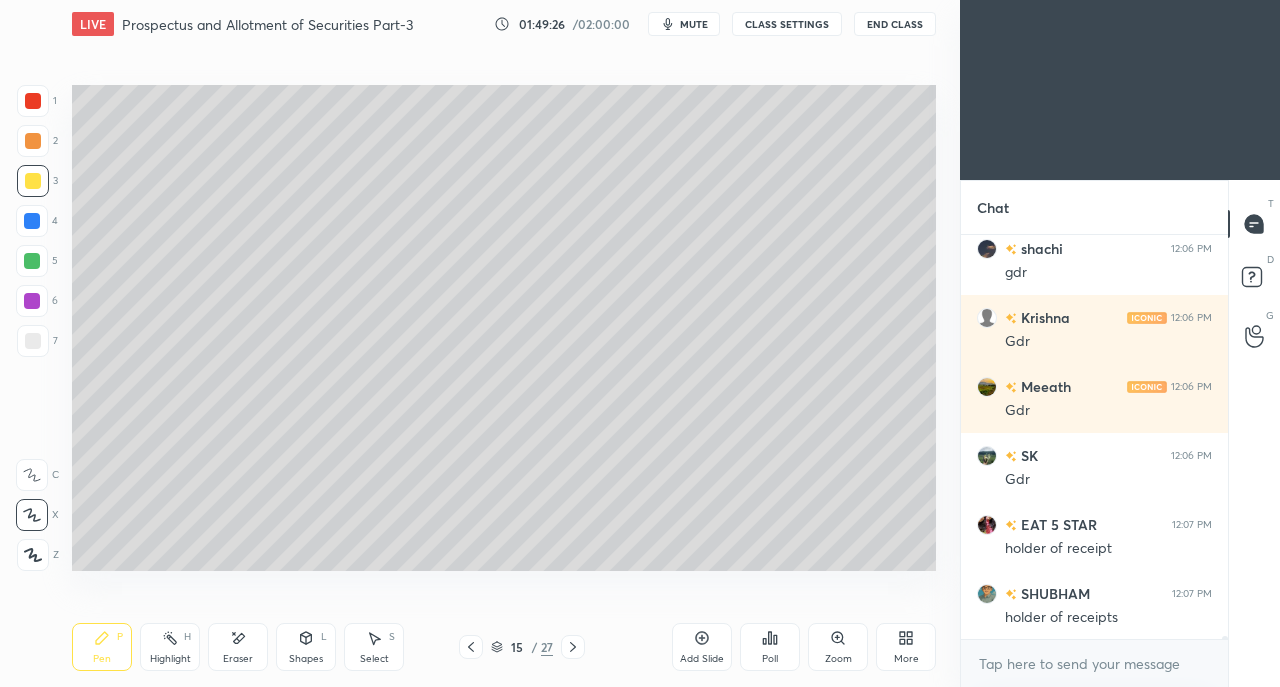 click 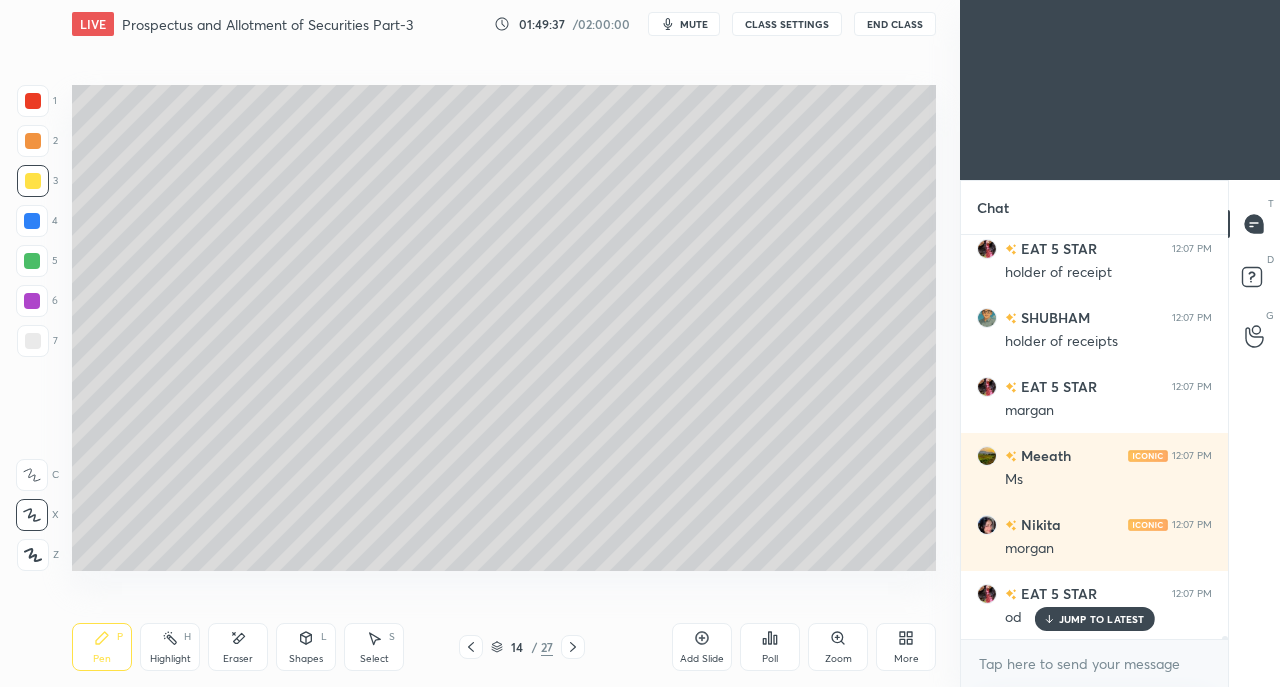 scroll, scrollTop: 53582, scrollLeft: 0, axis: vertical 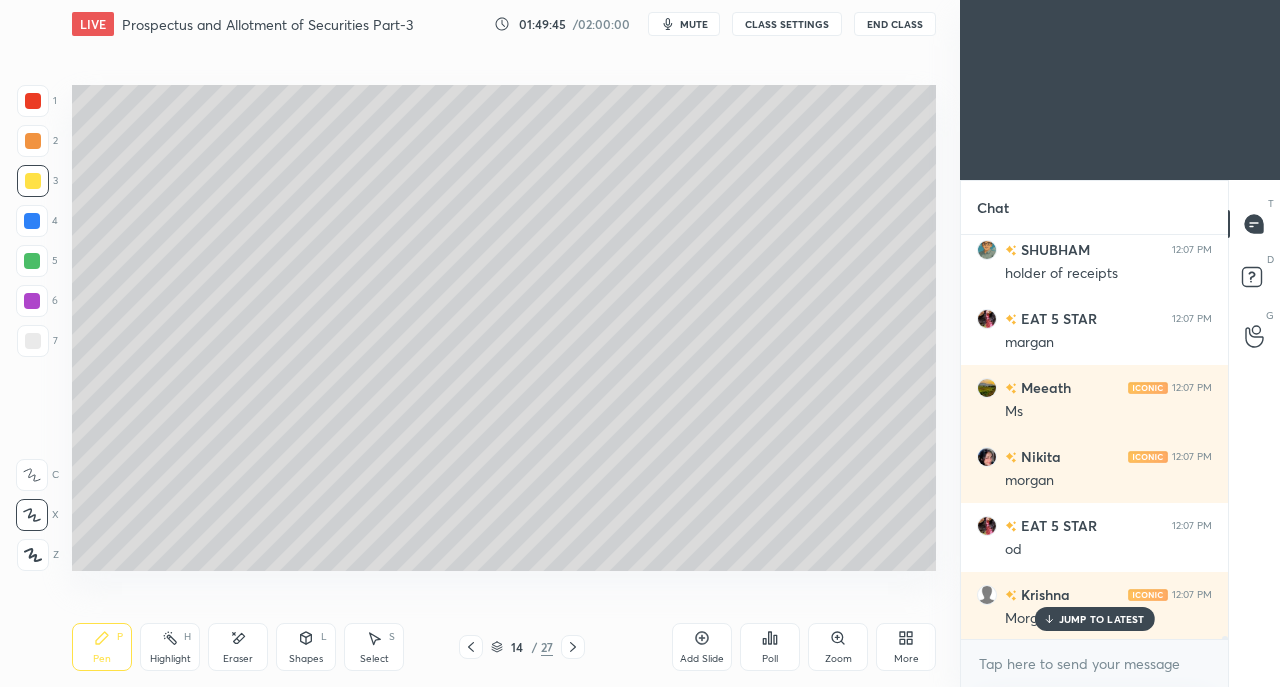click on "JUMP TO LATEST" at bounding box center [1094, 619] 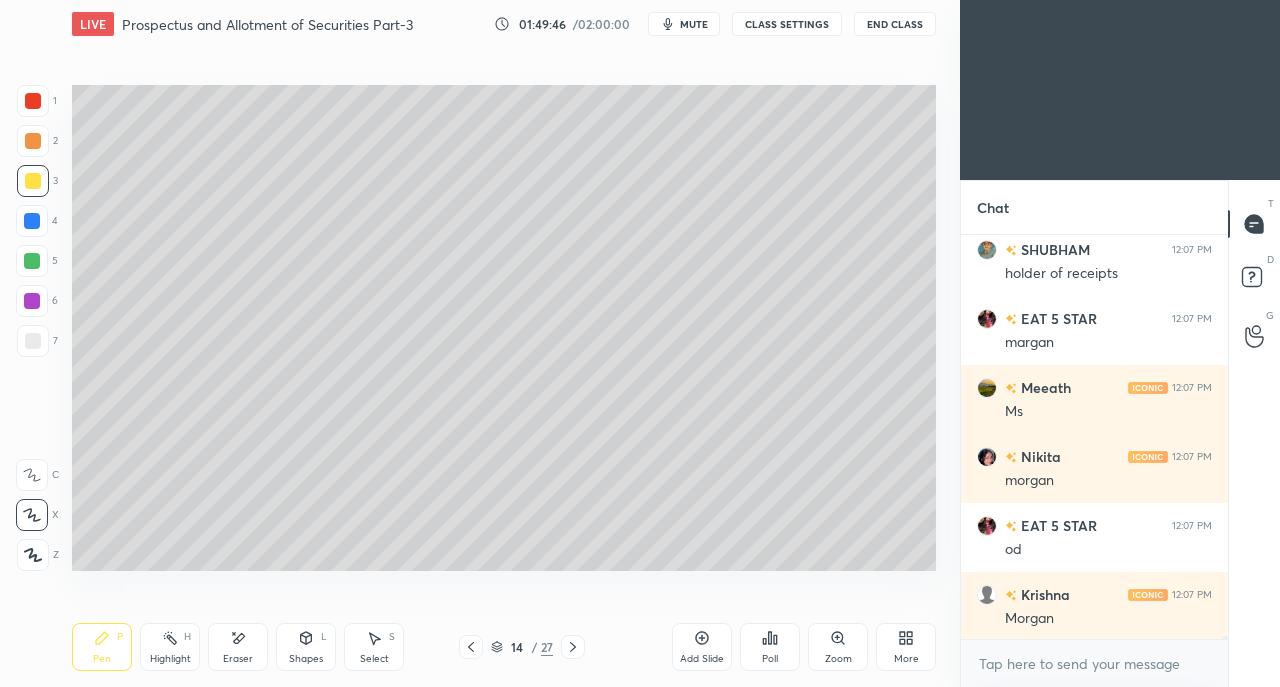 click 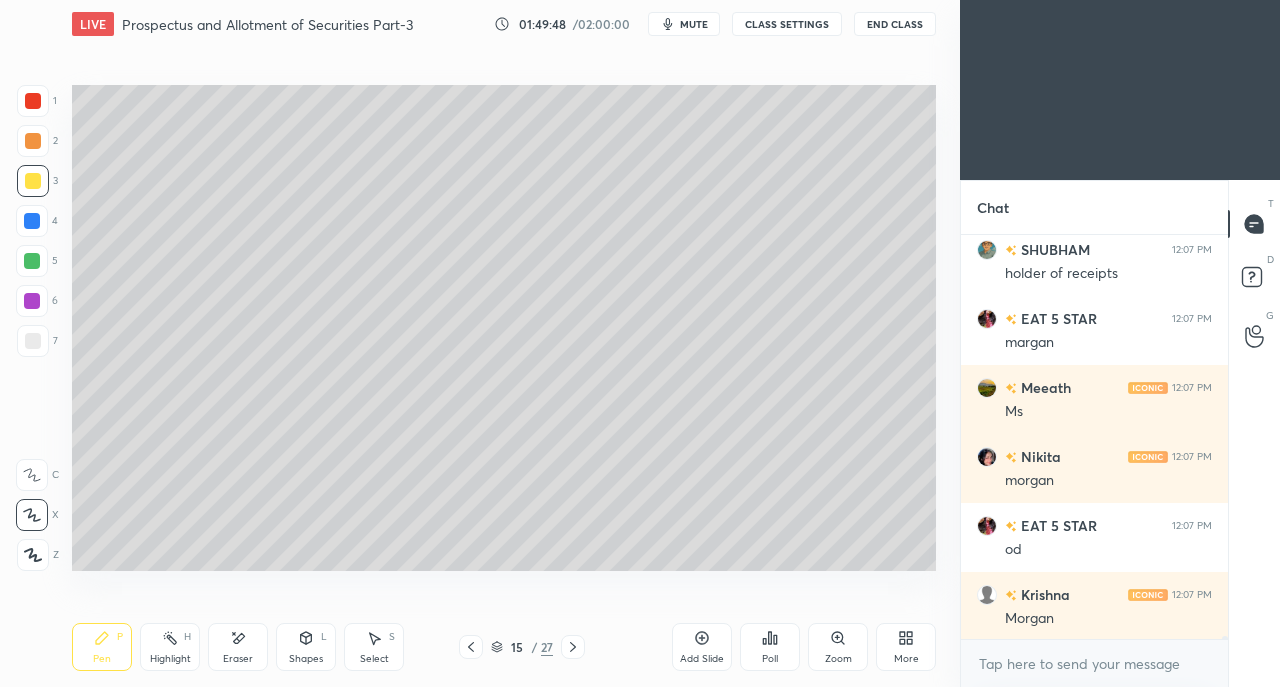 scroll, scrollTop: 53652, scrollLeft: 0, axis: vertical 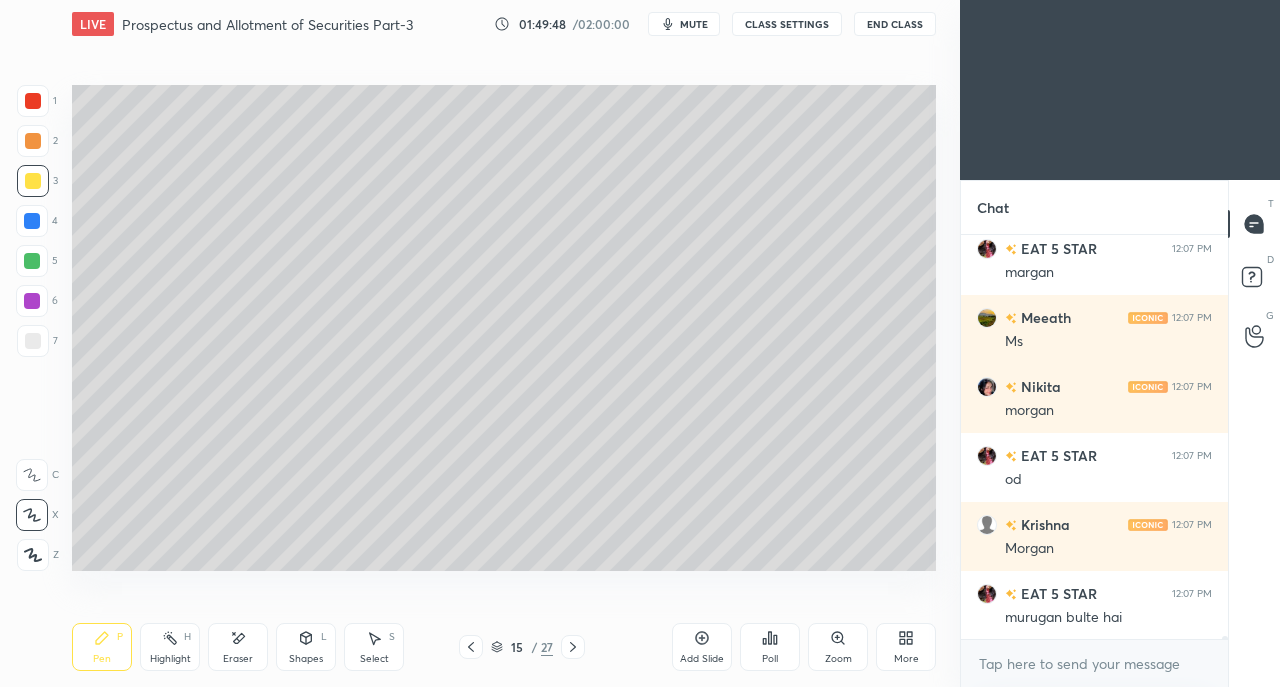 click at bounding box center [471, 647] 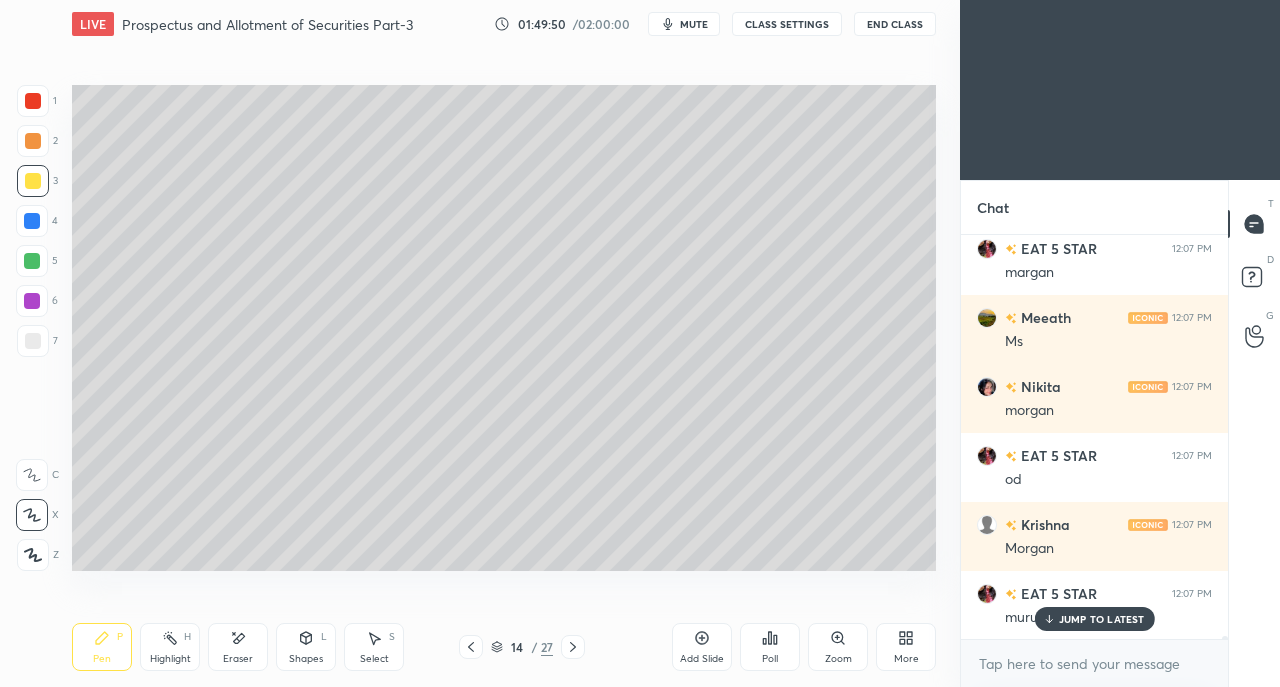 scroll, scrollTop: 53720, scrollLeft: 0, axis: vertical 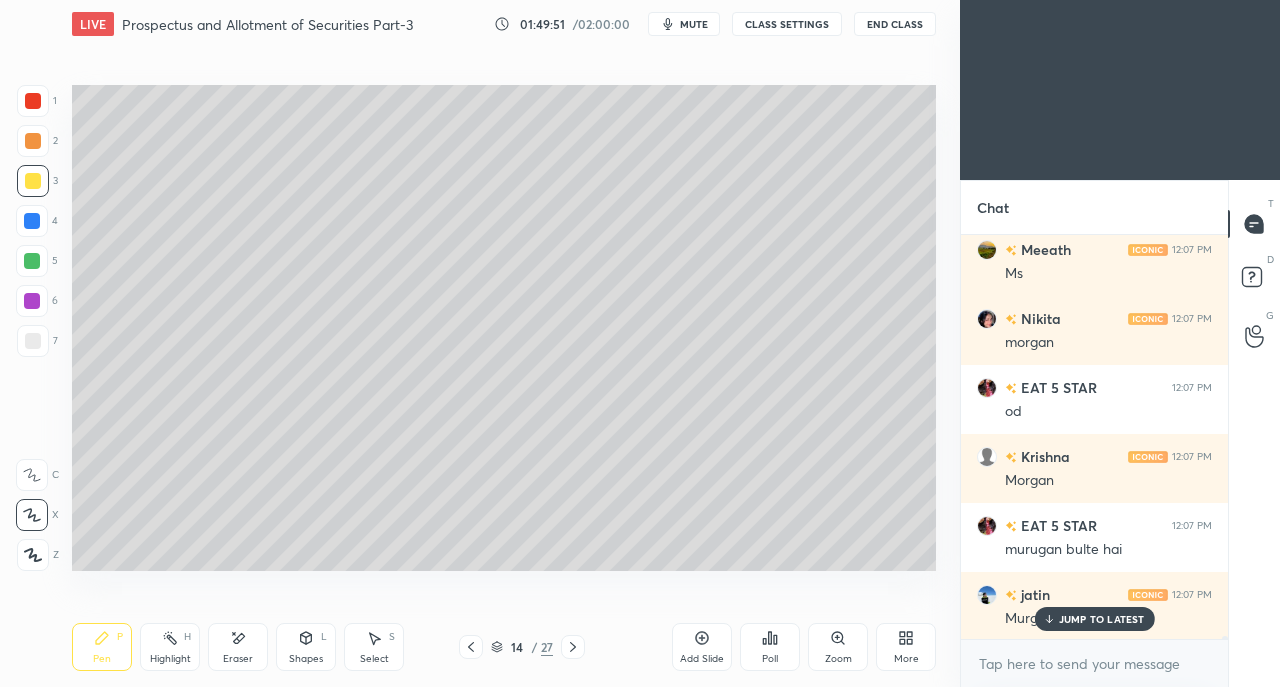 click on "JUMP TO LATEST" at bounding box center (1094, 619) 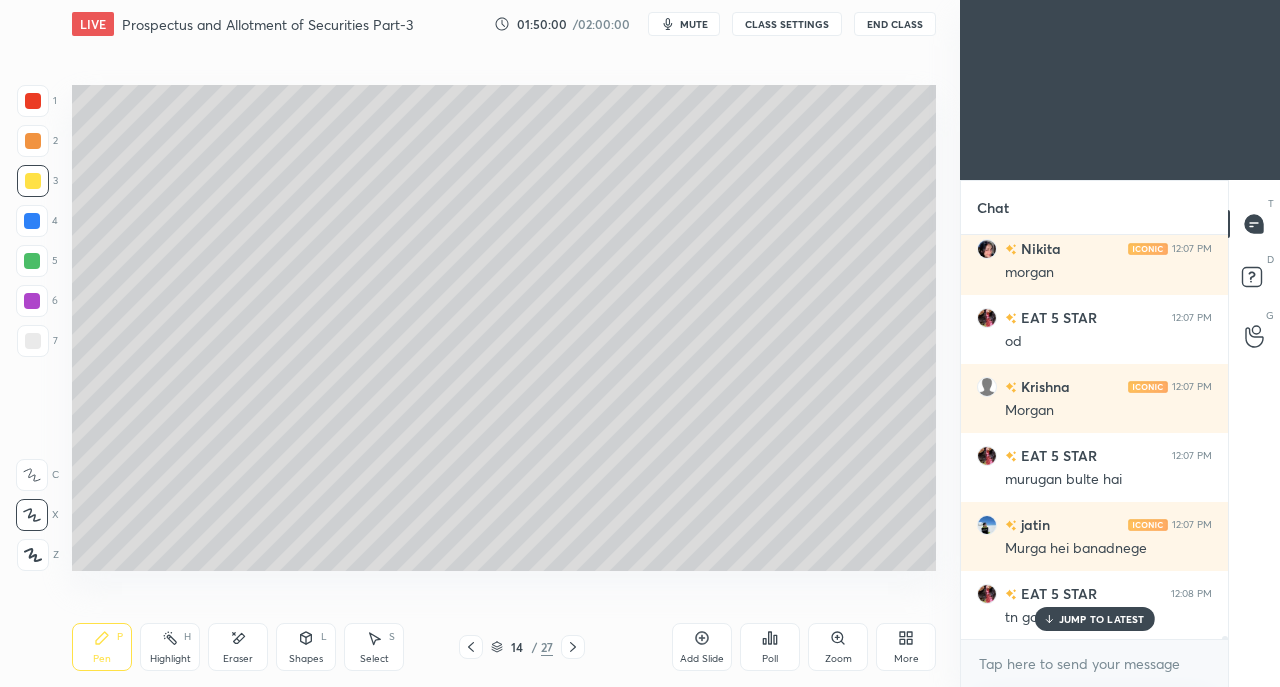 scroll, scrollTop: 53858, scrollLeft: 0, axis: vertical 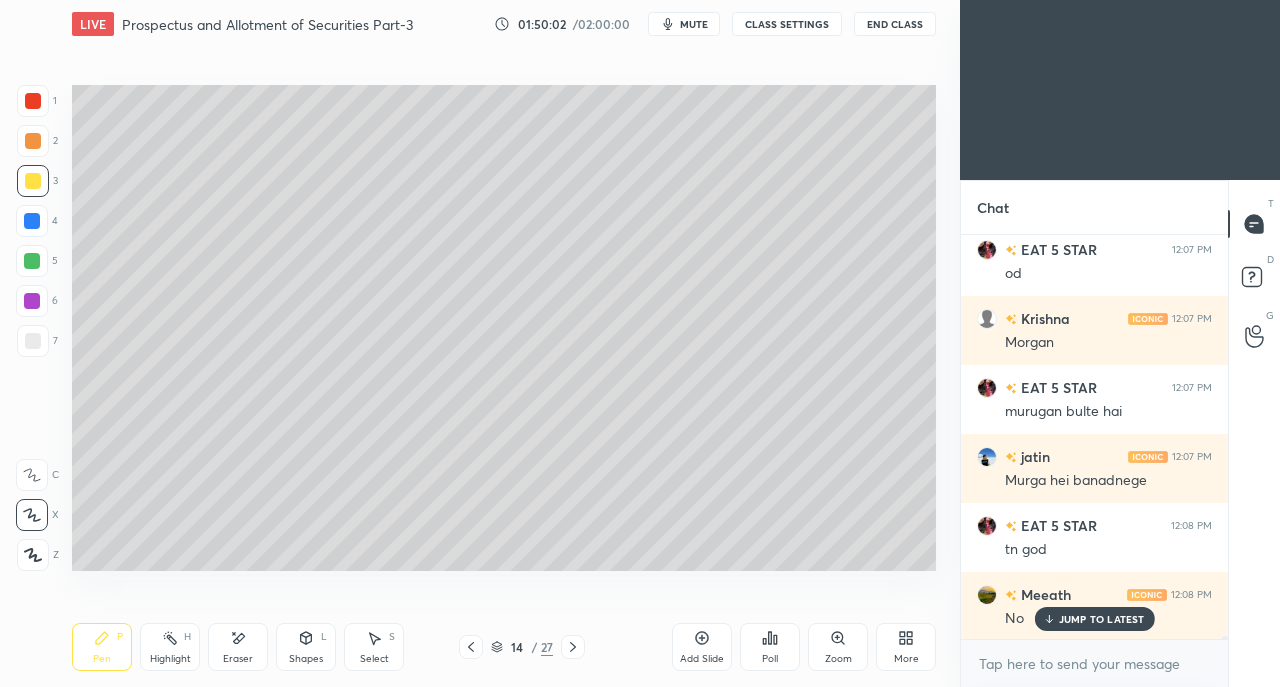 click 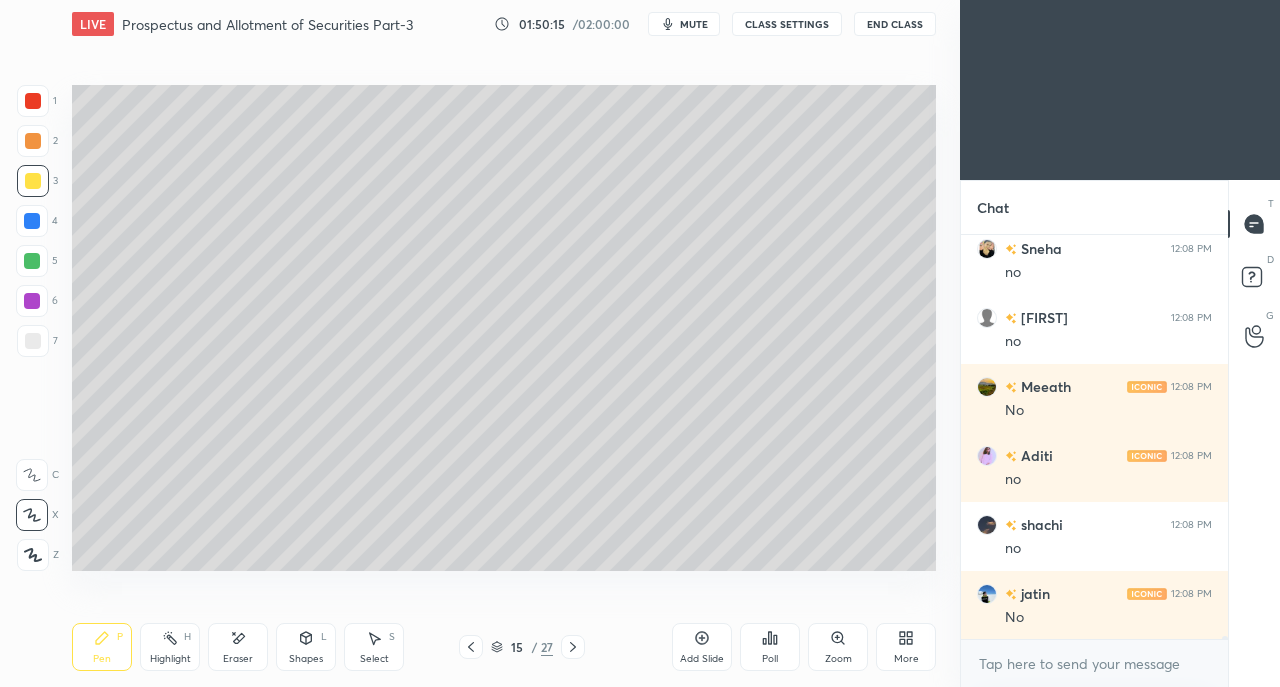 scroll, scrollTop: 54410, scrollLeft: 0, axis: vertical 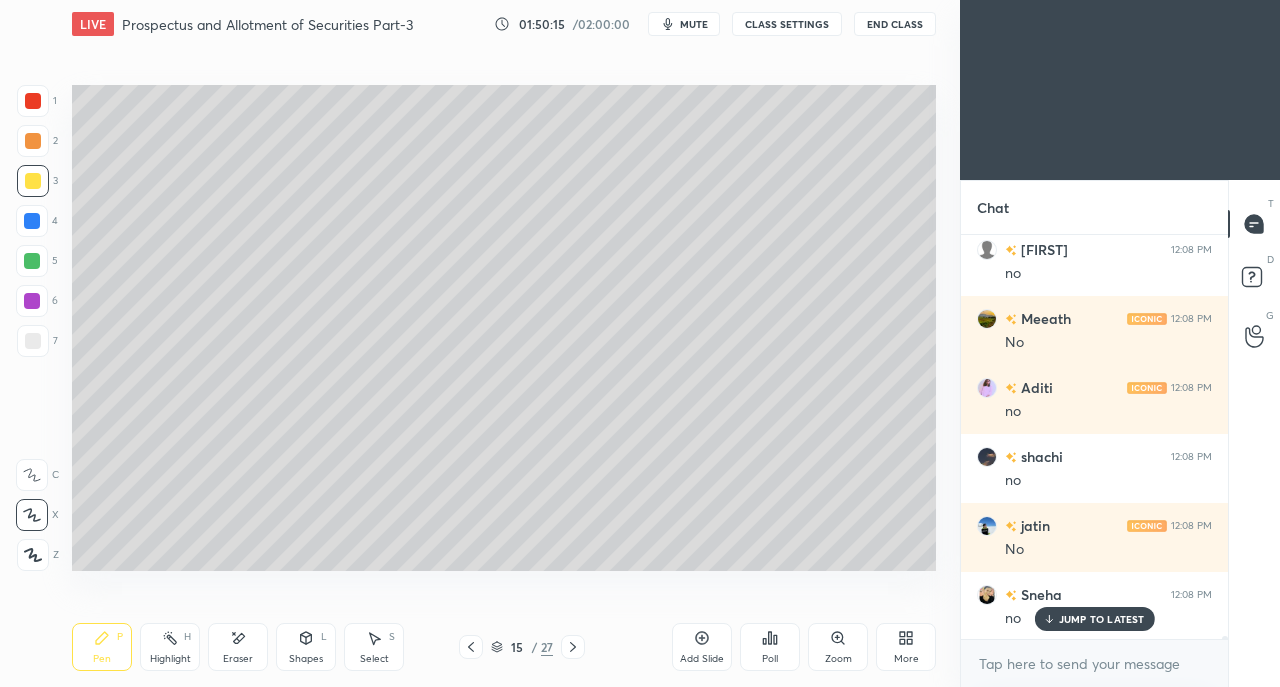click at bounding box center [33, 341] 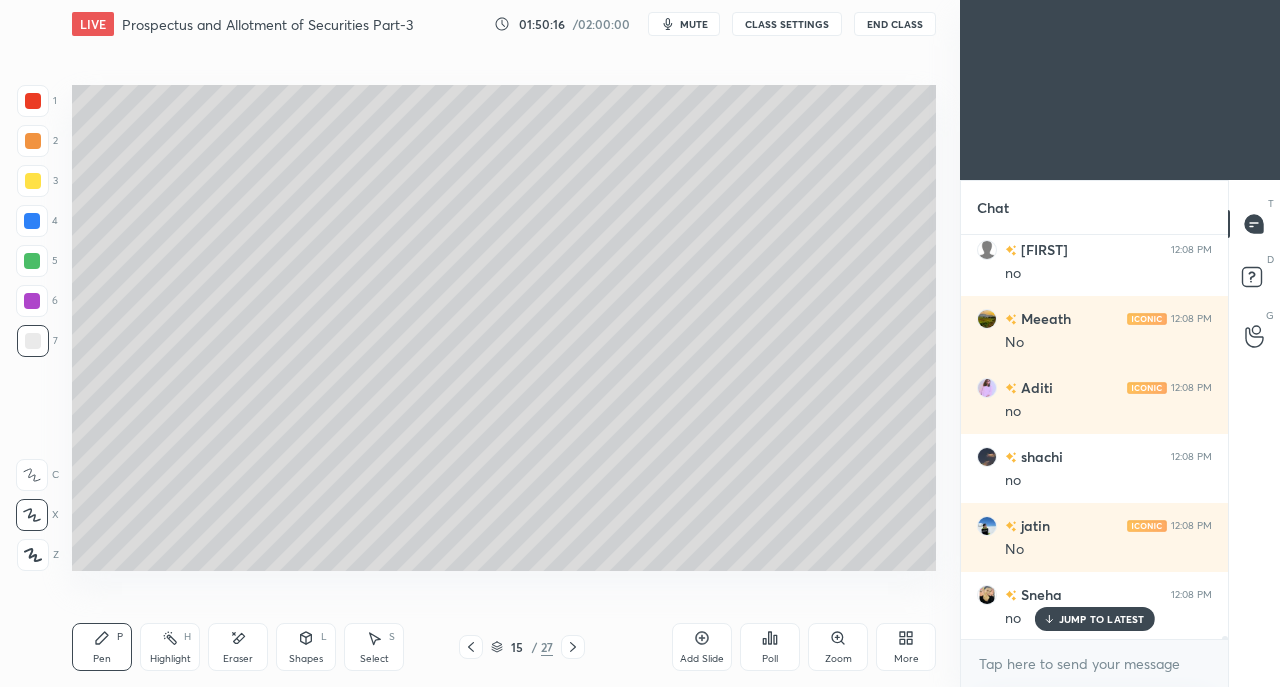 scroll, scrollTop: 54480, scrollLeft: 0, axis: vertical 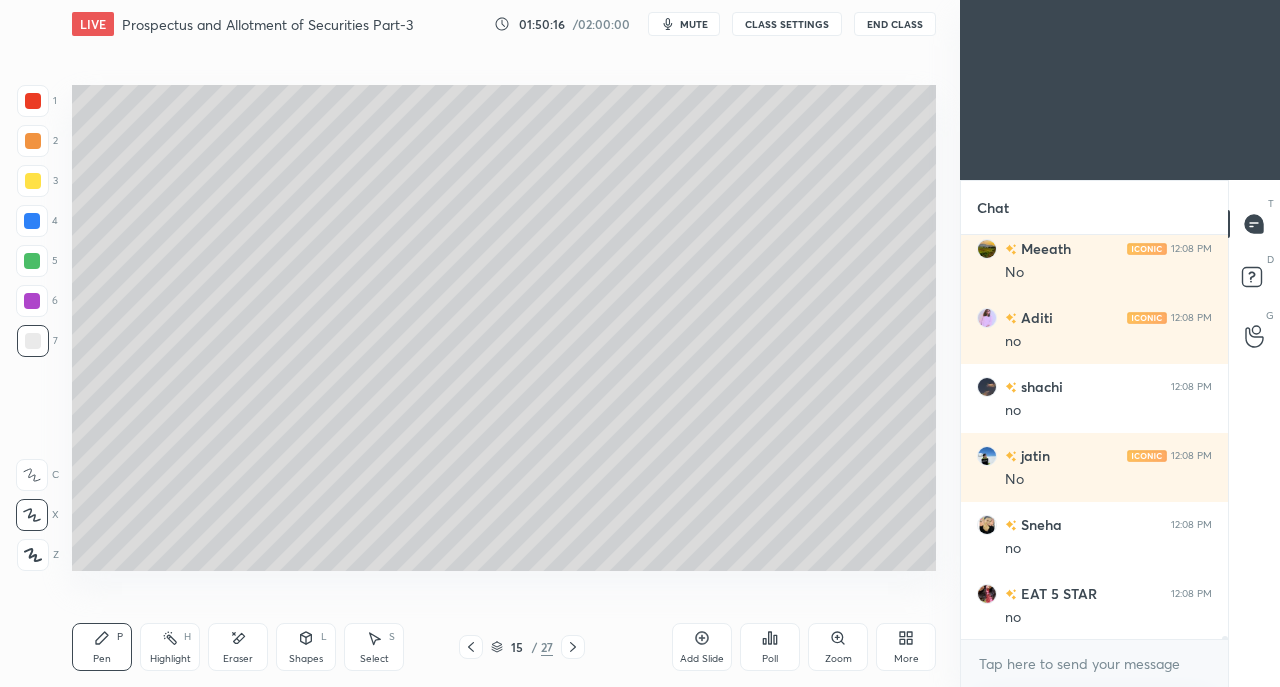 click 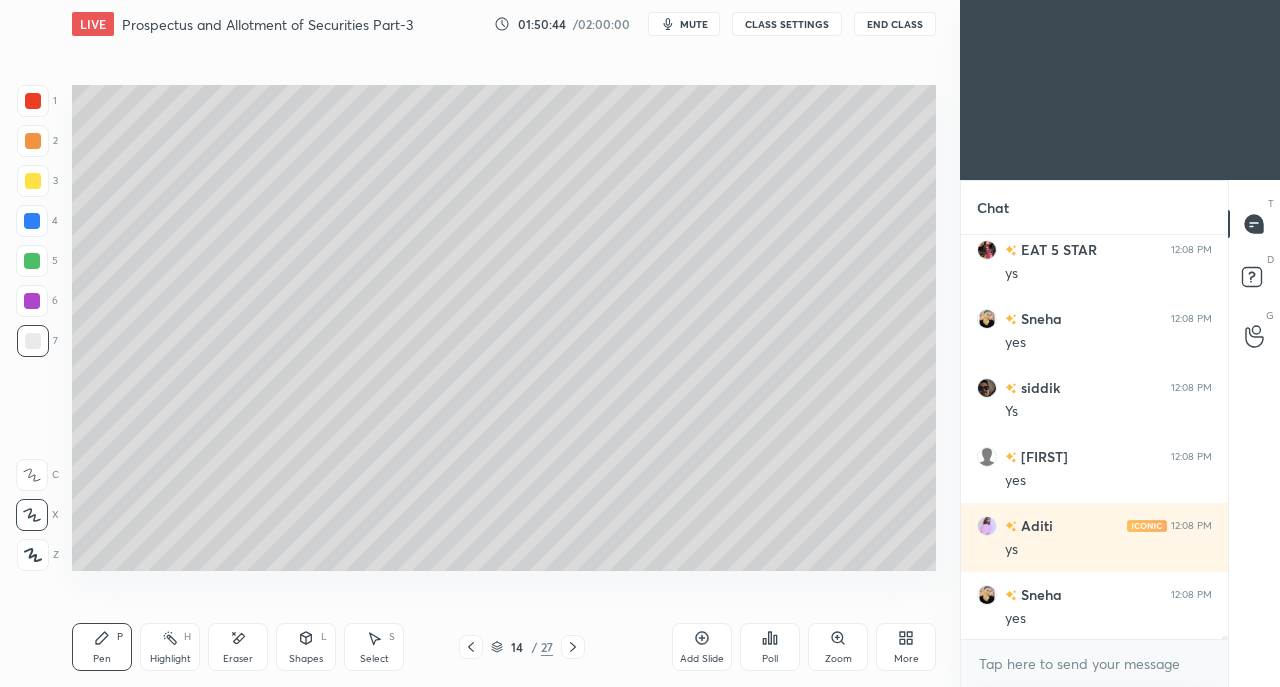 scroll, scrollTop: 55032, scrollLeft: 0, axis: vertical 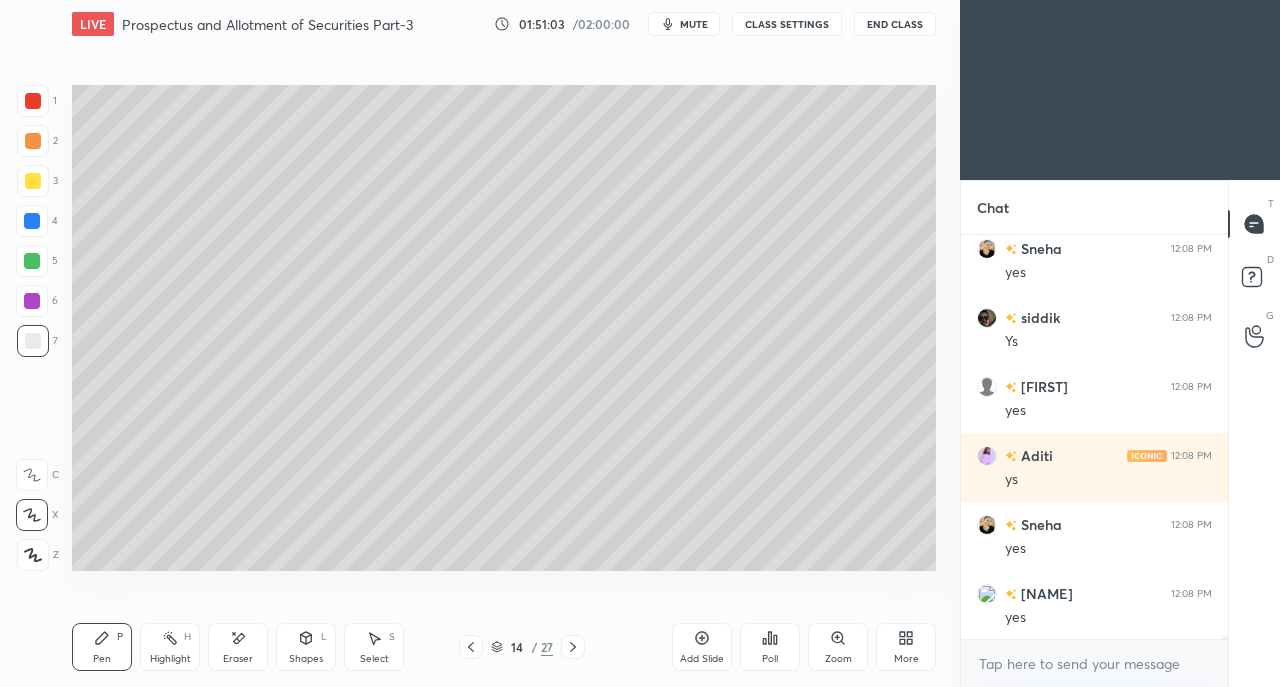 click 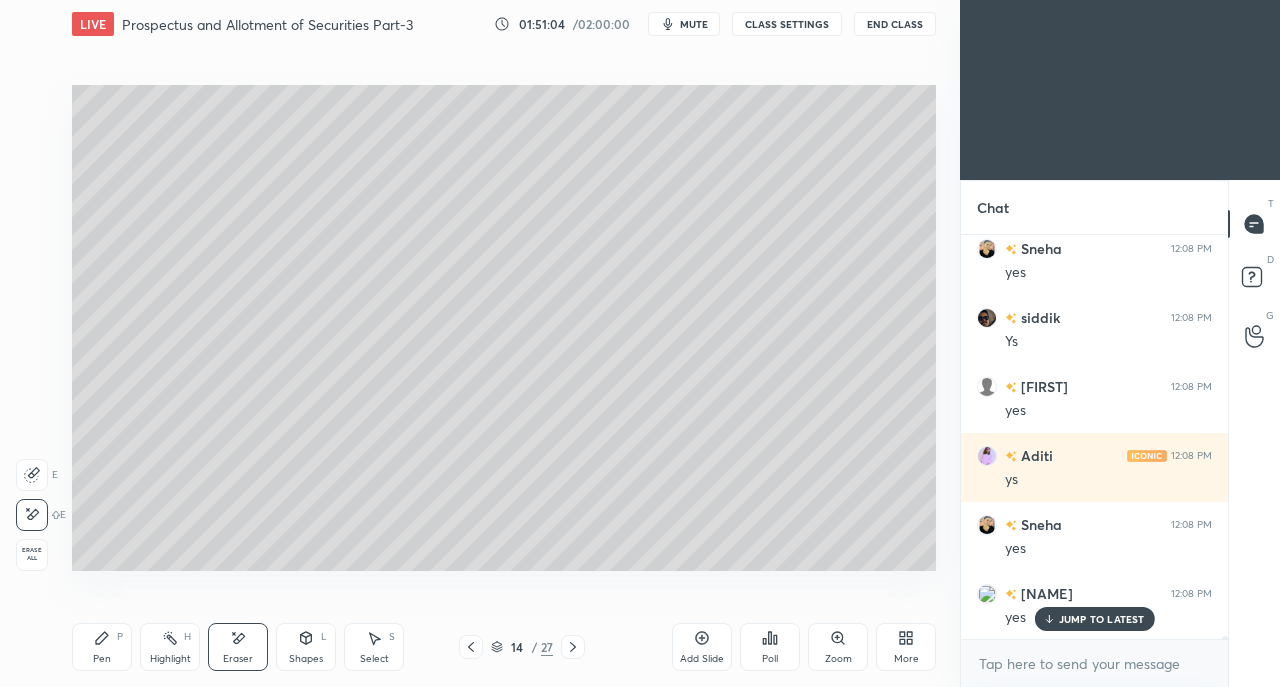 scroll, scrollTop: 55100, scrollLeft: 0, axis: vertical 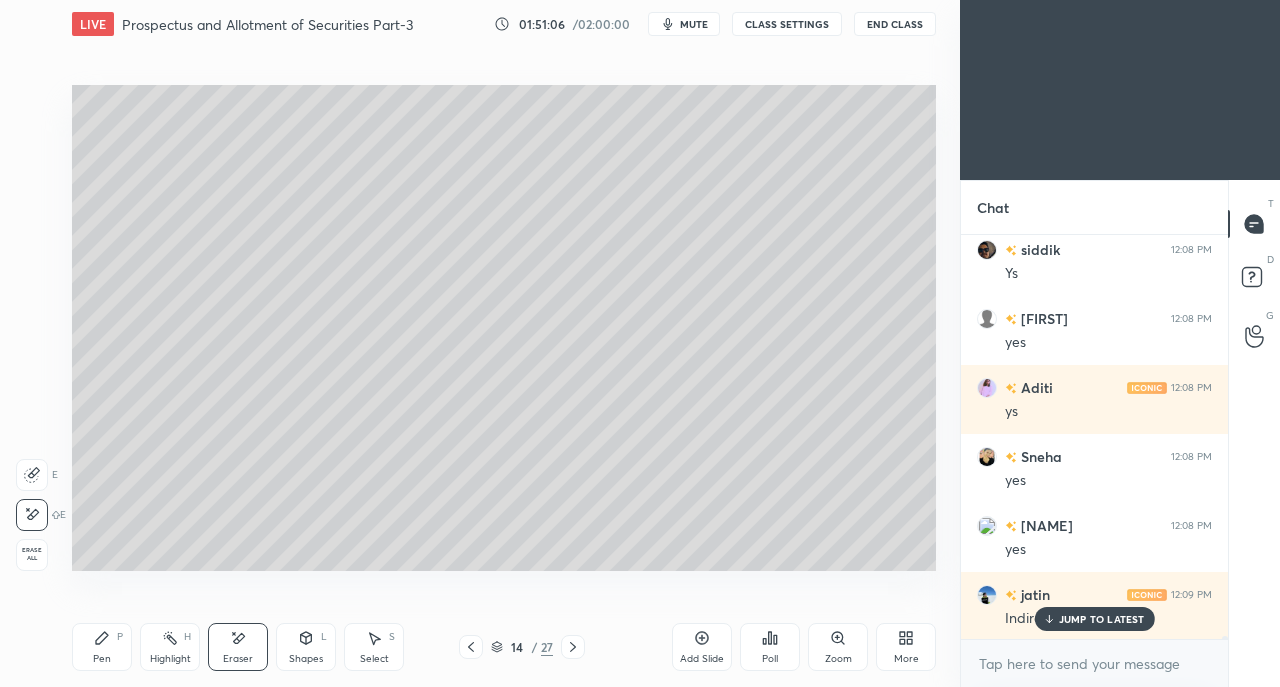 click 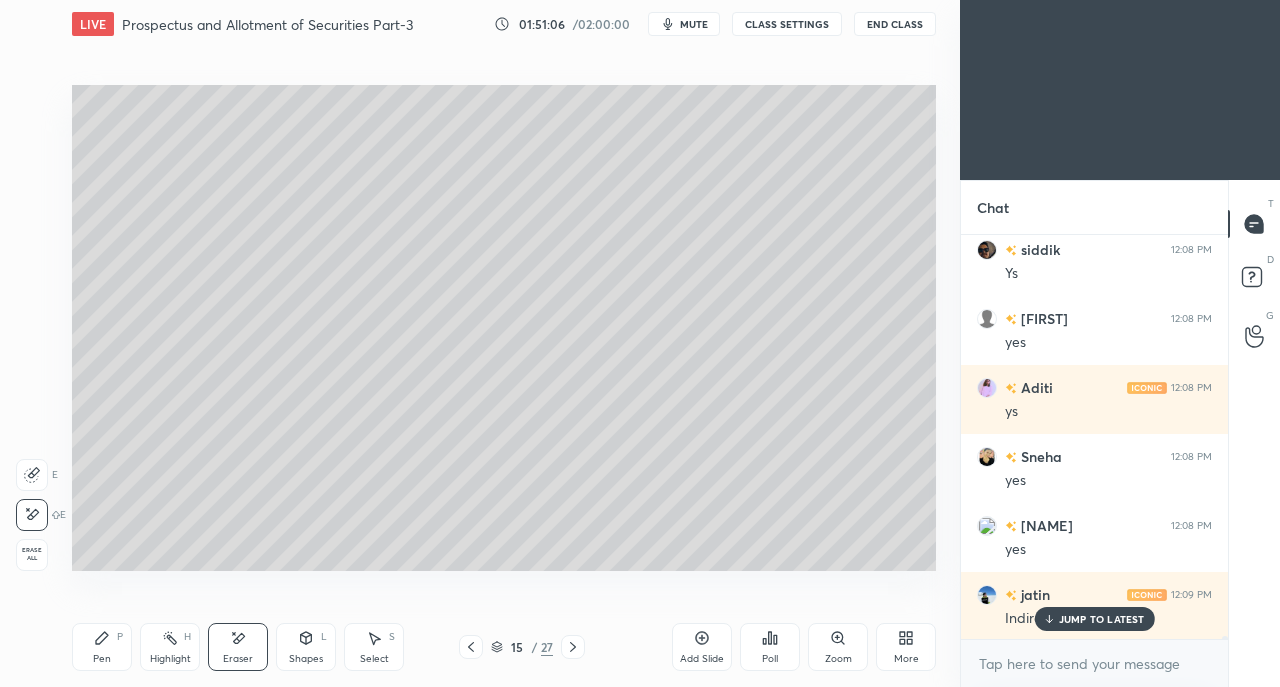 click 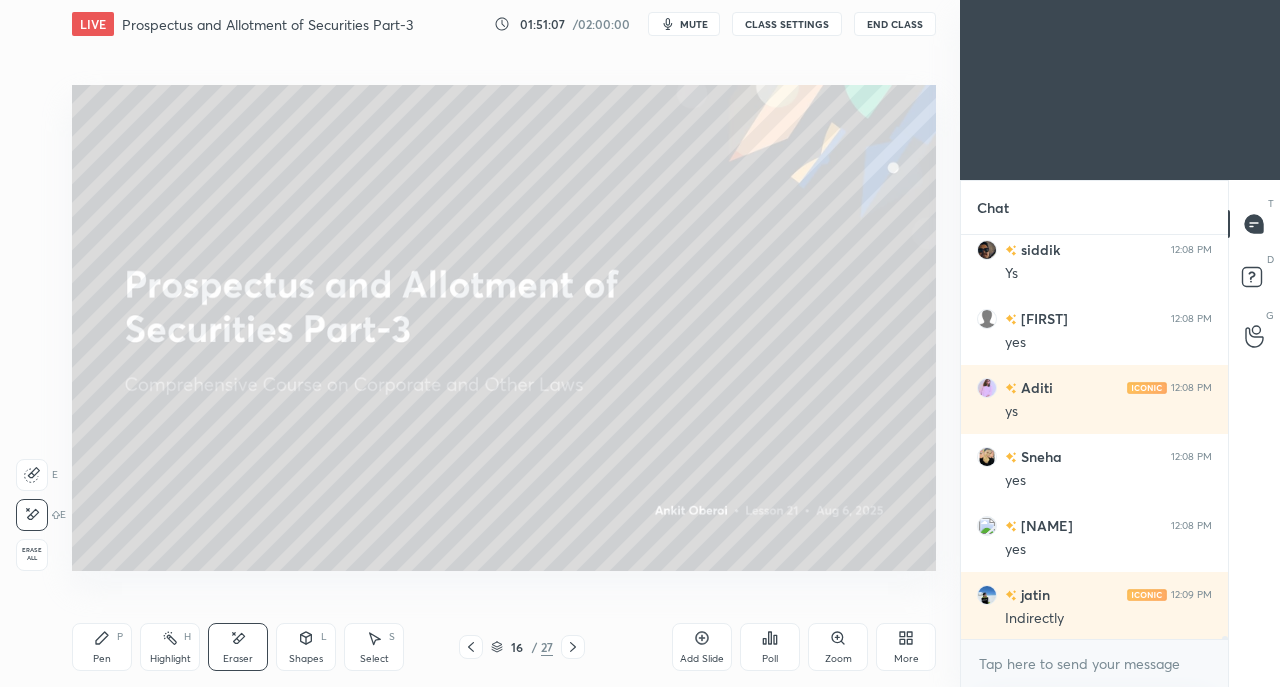 scroll, scrollTop: 55170, scrollLeft: 0, axis: vertical 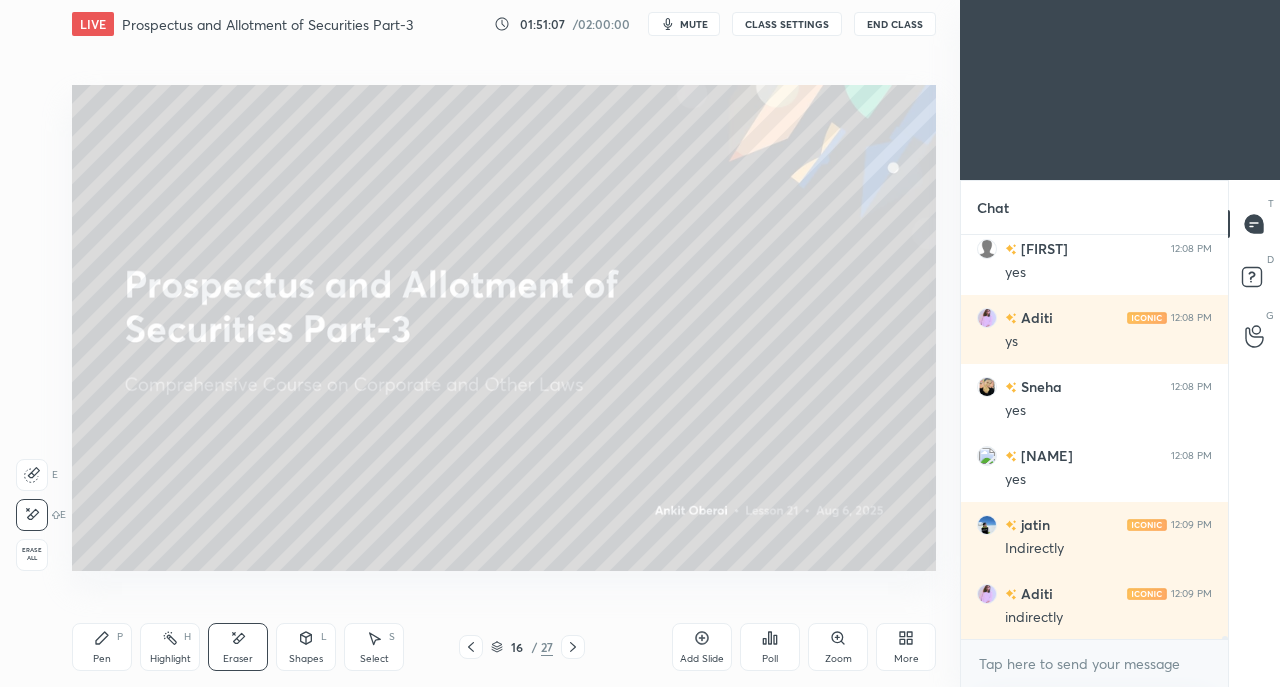 click 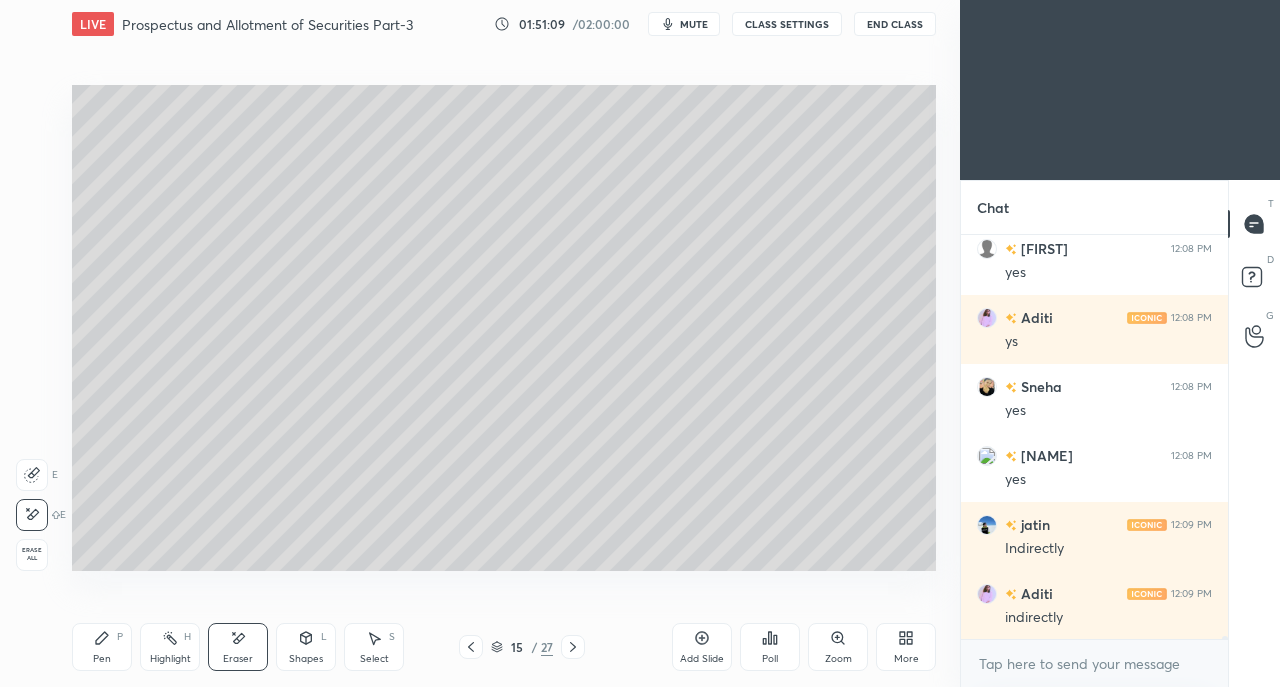 click on "Pen P" at bounding box center (102, 647) 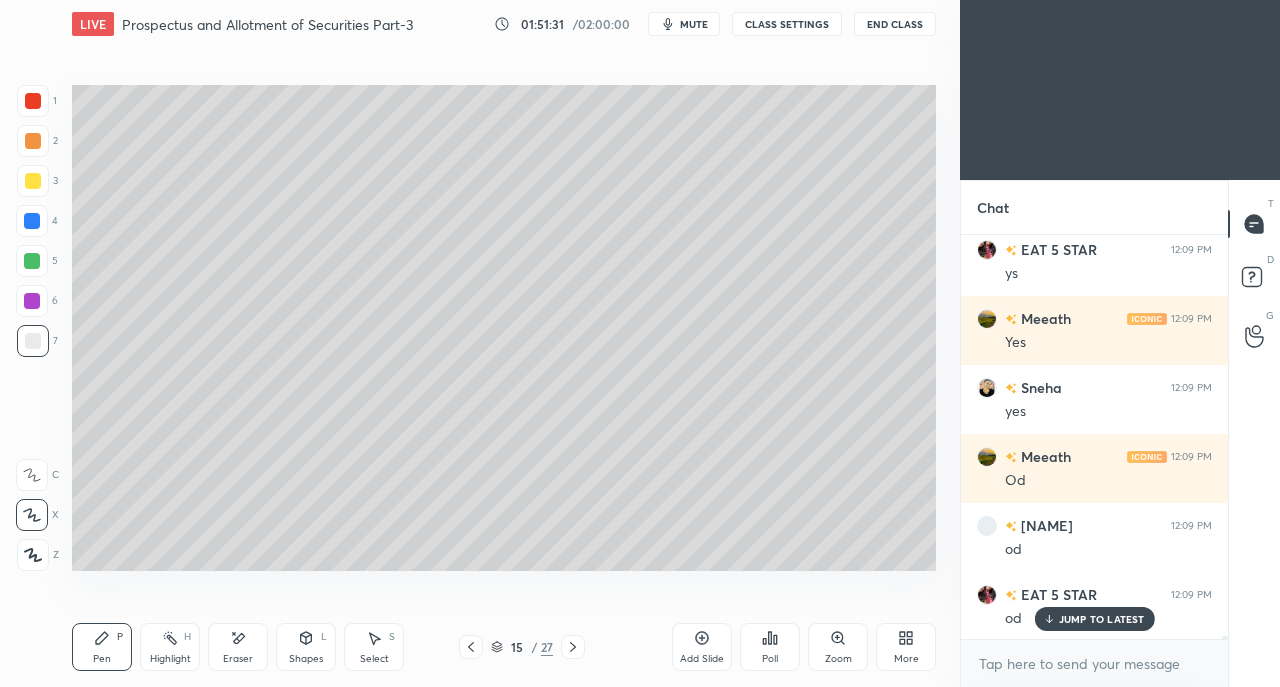 scroll, scrollTop: 55998, scrollLeft: 0, axis: vertical 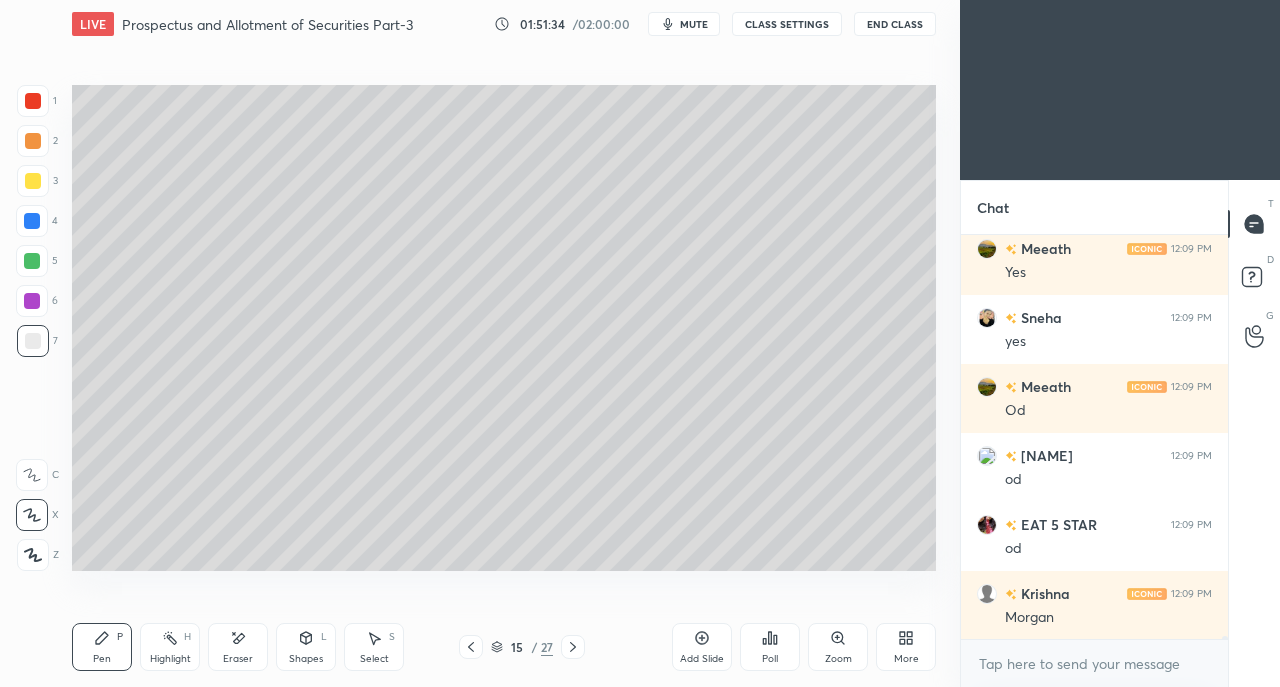 click at bounding box center [471, 647] 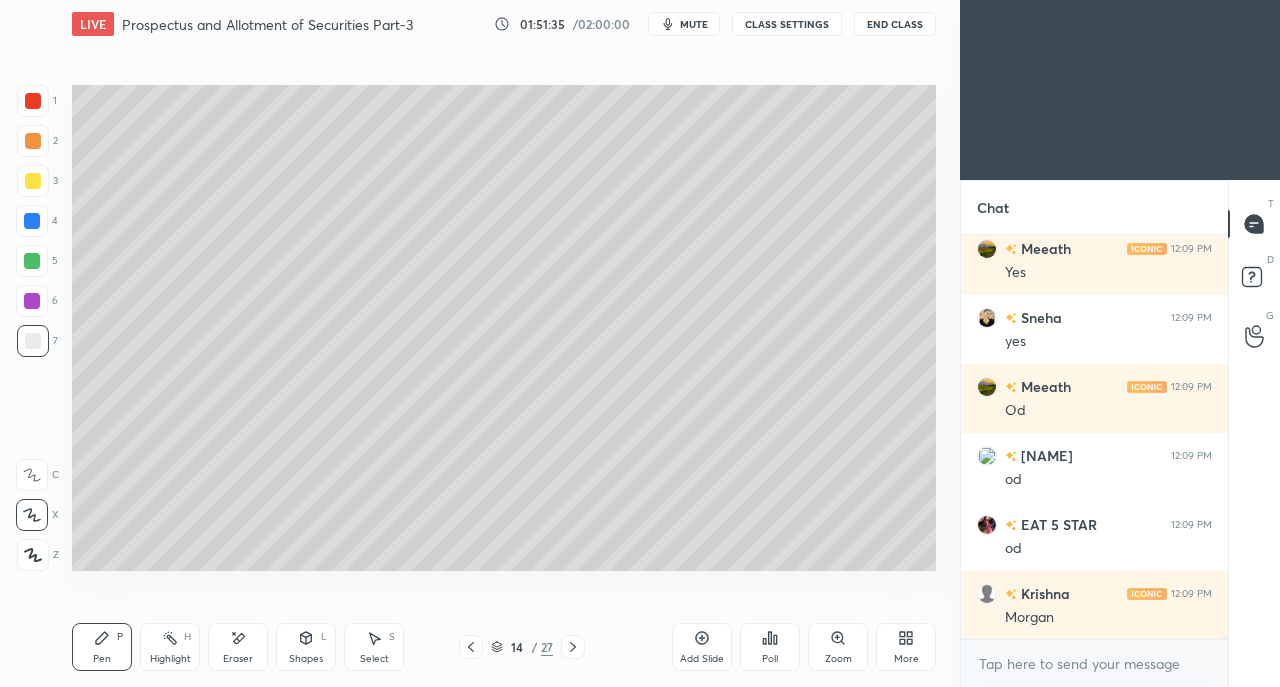scroll, scrollTop: 56066, scrollLeft: 0, axis: vertical 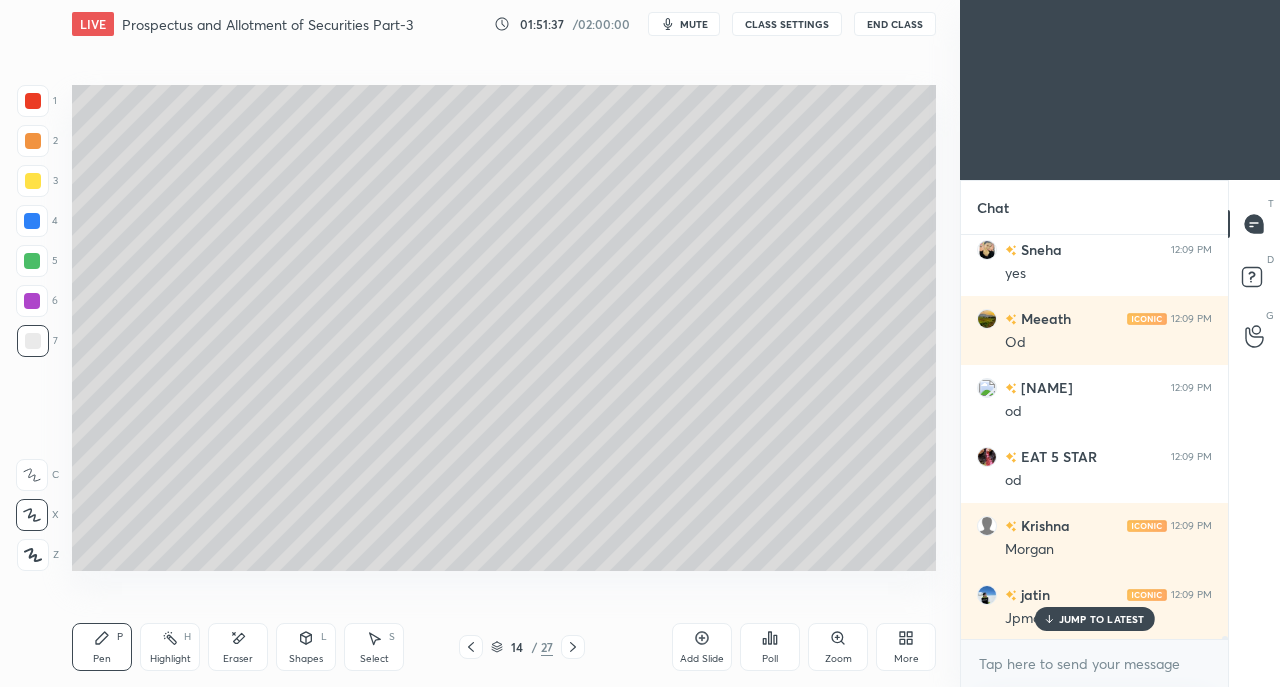 click on "JUMP TO LATEST" at bounding box center [1094, 619] 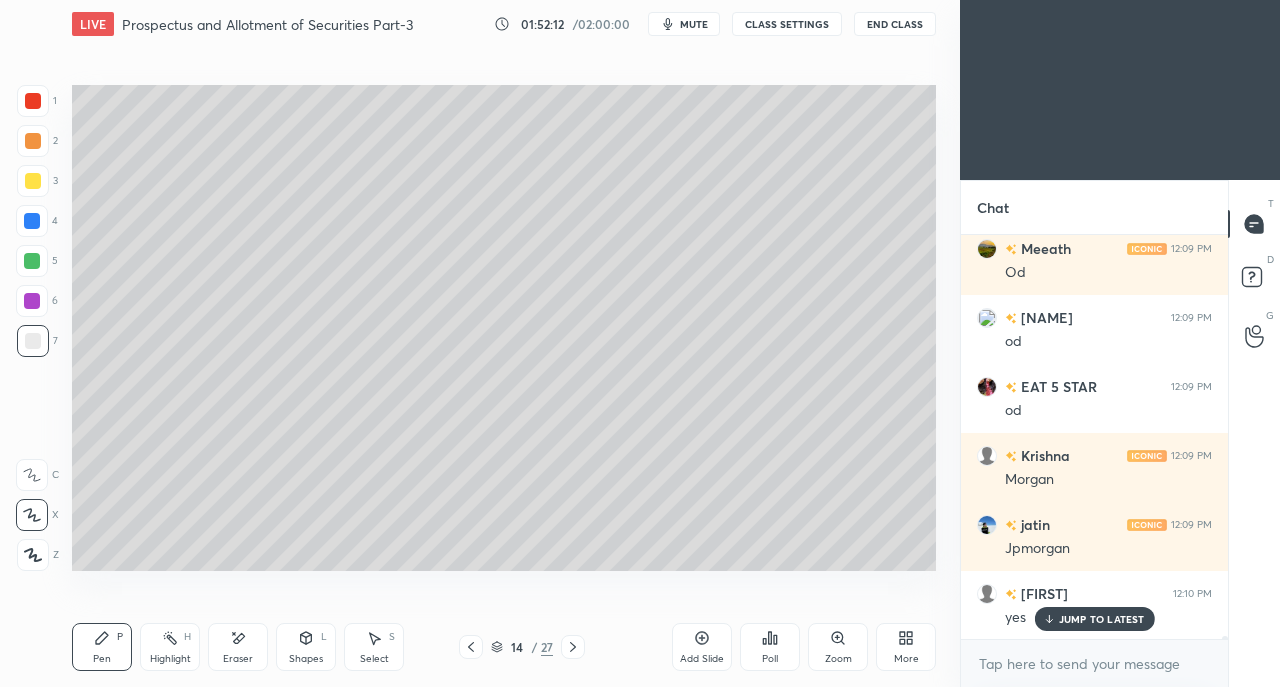 scroll, scrollTop: 56204, scrollLeft: 0, axis: vertical 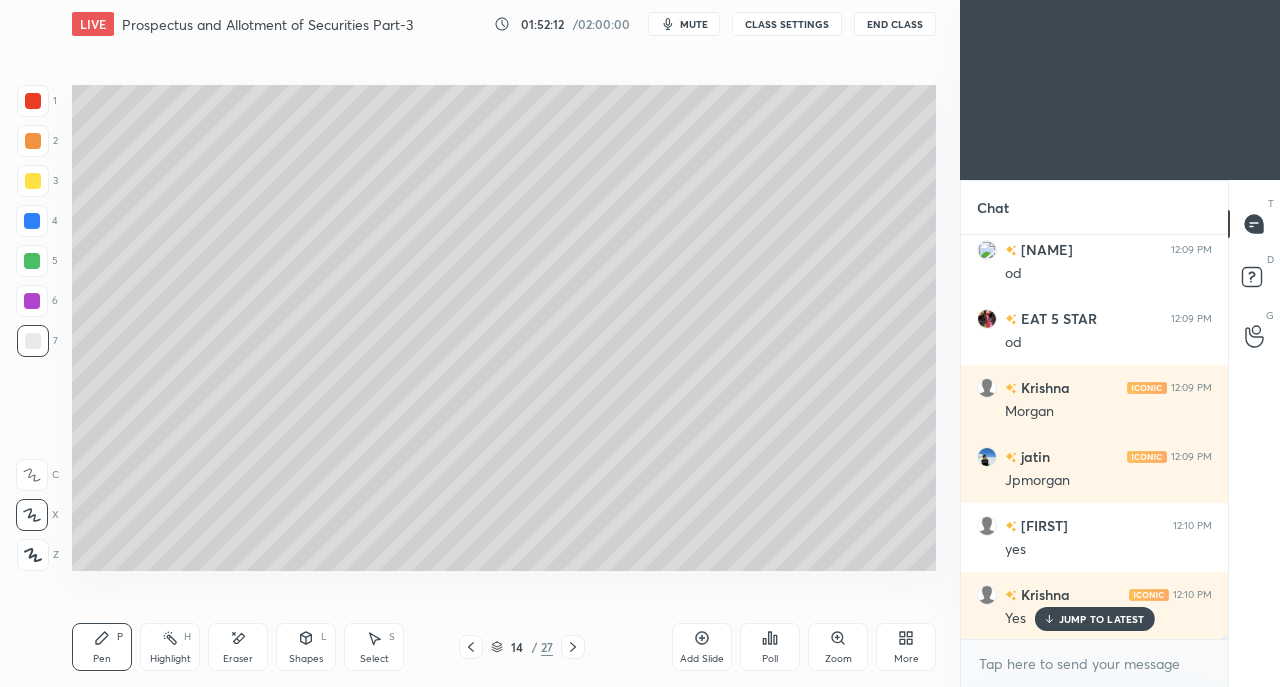 click at bounding box center [573, 647] 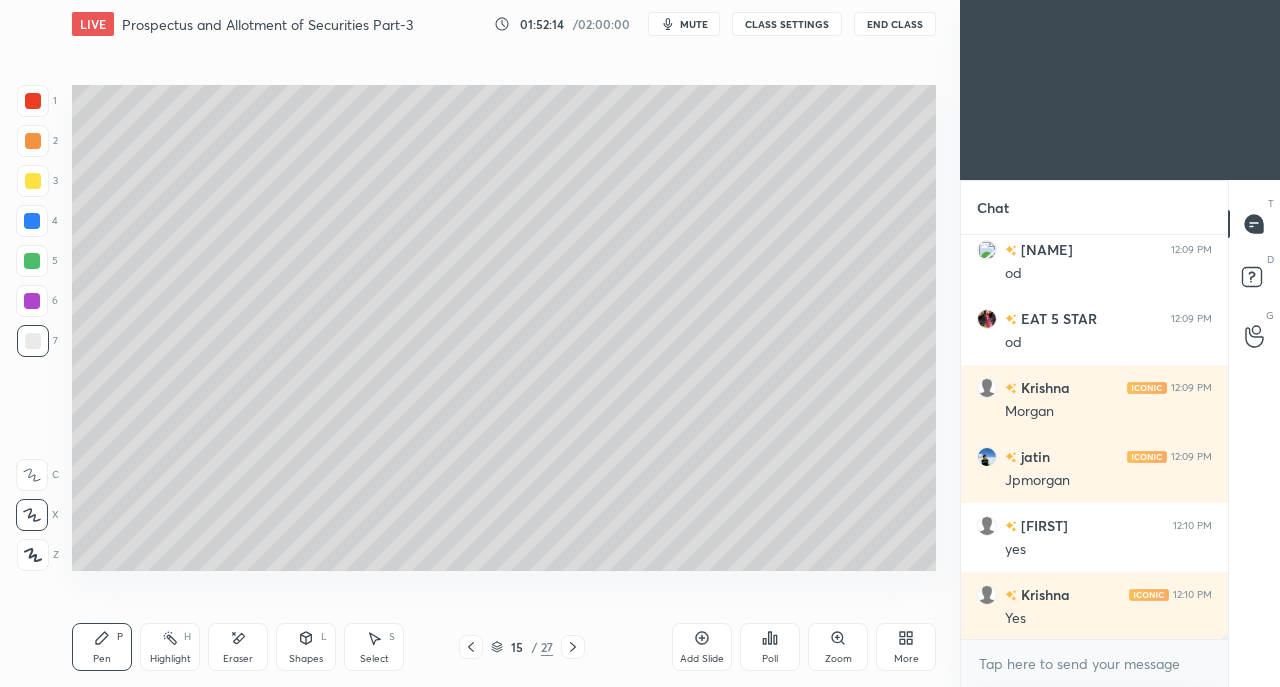 scroll, scrollTop: 56274, scrollLeft: 0, axis: vertical 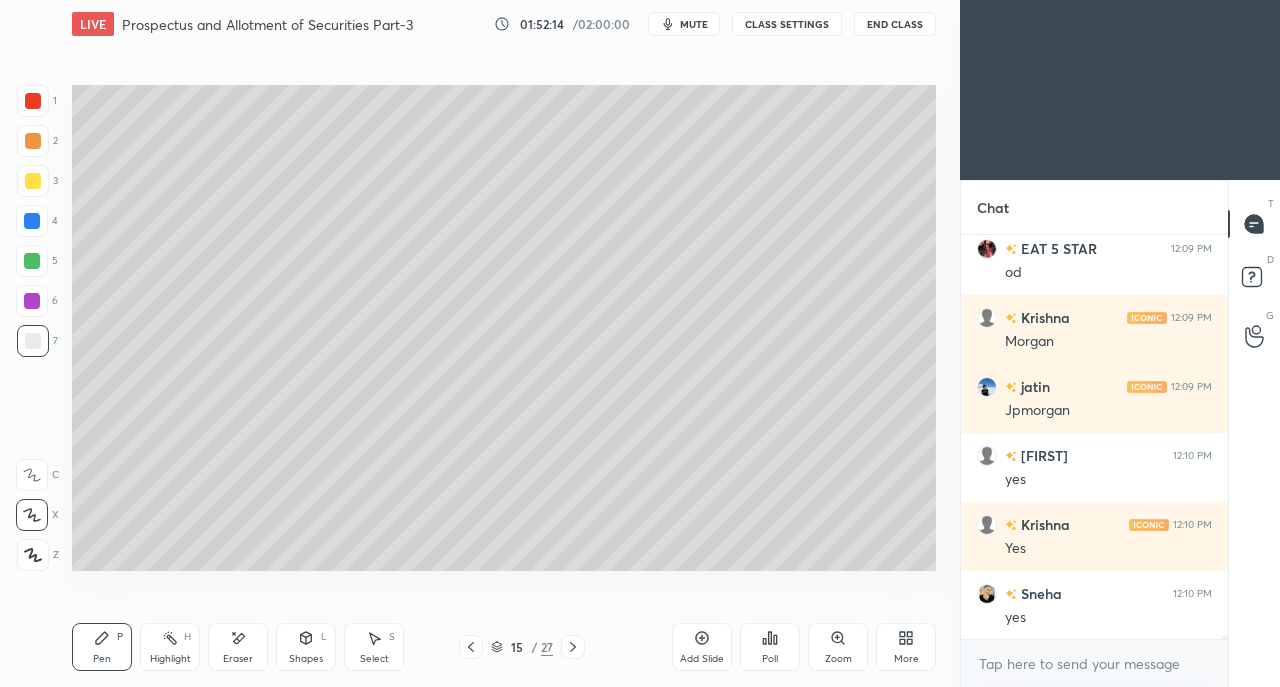 click at bounding box center [33, 181] 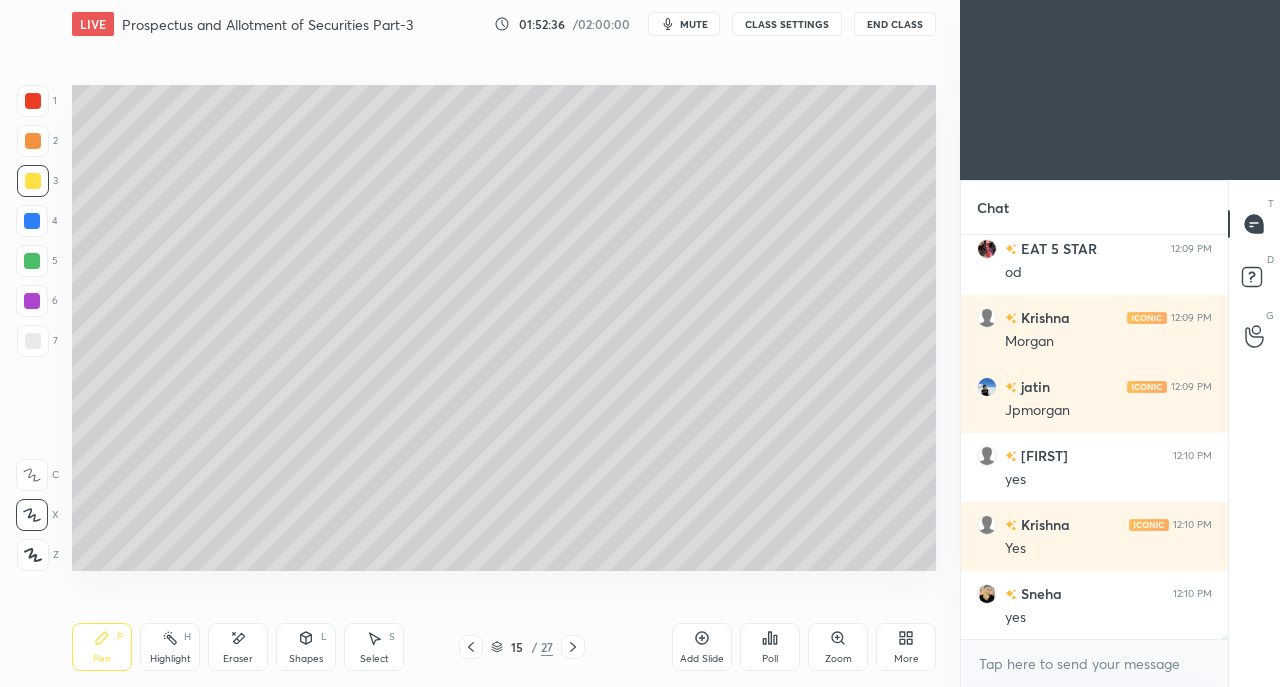 click at bounding box center [32, 301] 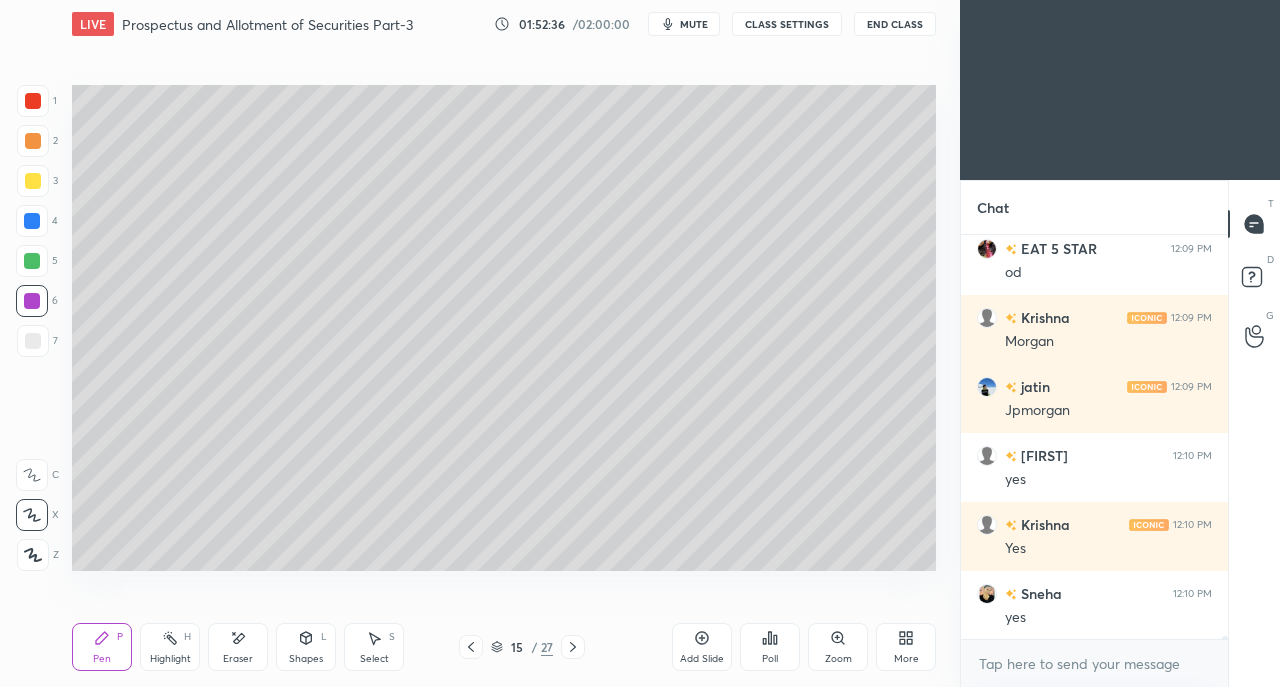 click at bounding box center (33, 341) 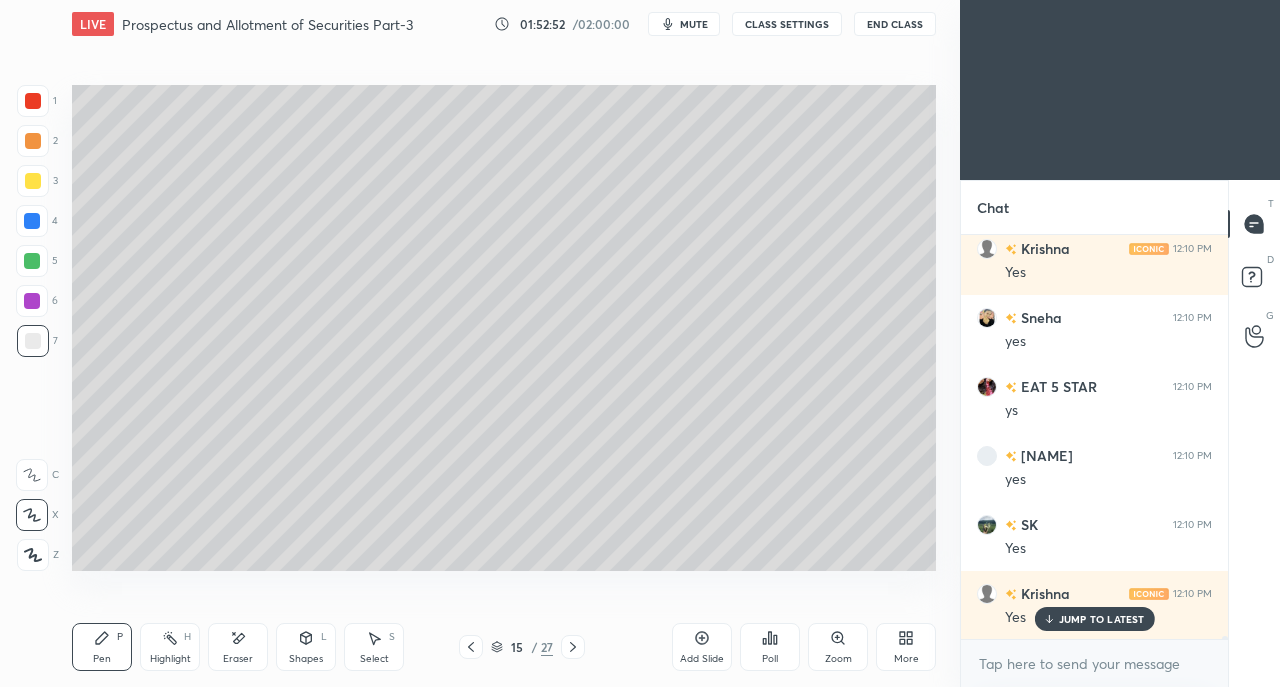 scroll, scrollTop: 56618, scrollLeft: 0, axis: vertical 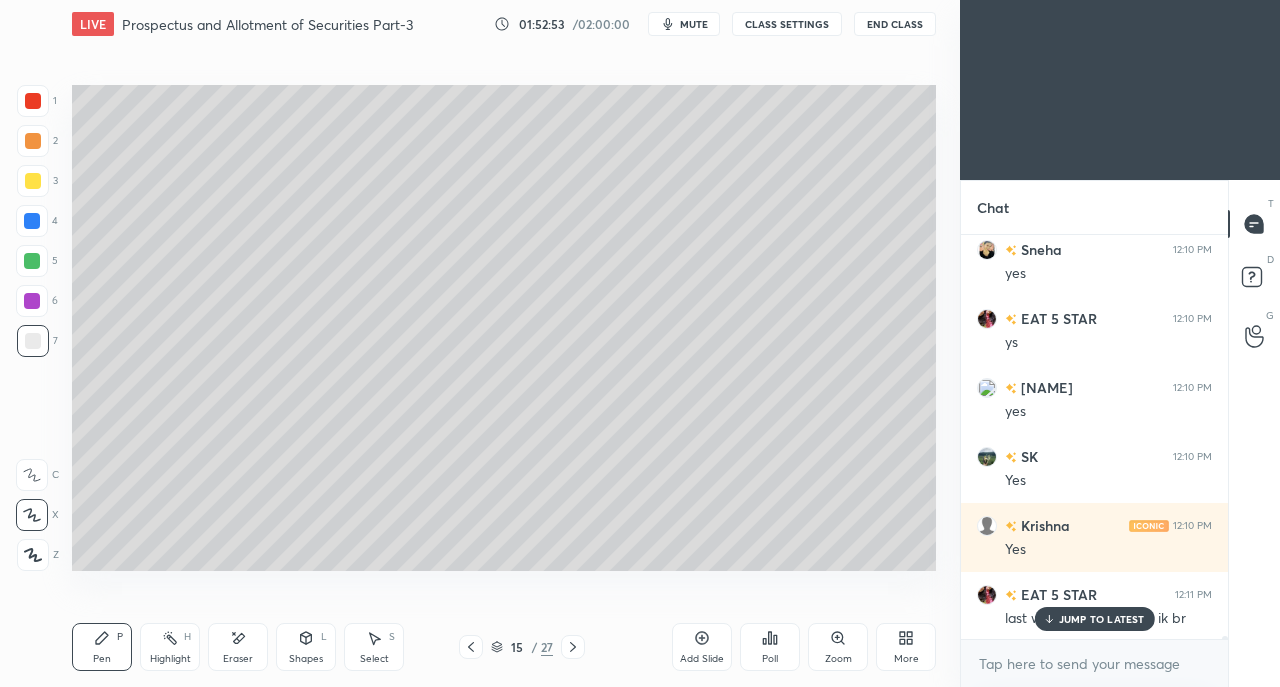 click on "JUMP TO LATEST" at bounding box center [1102, 619] 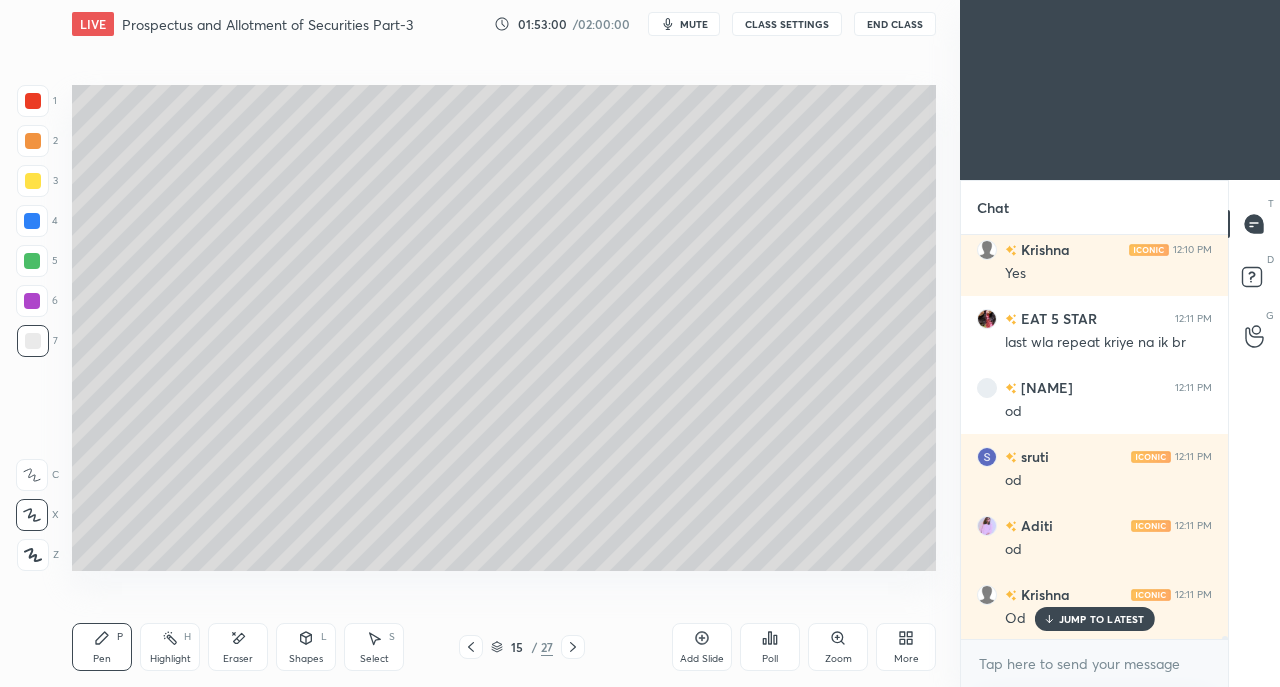 scroll, scrollTop: 57032, scrollLeft: 0, axis: vertical 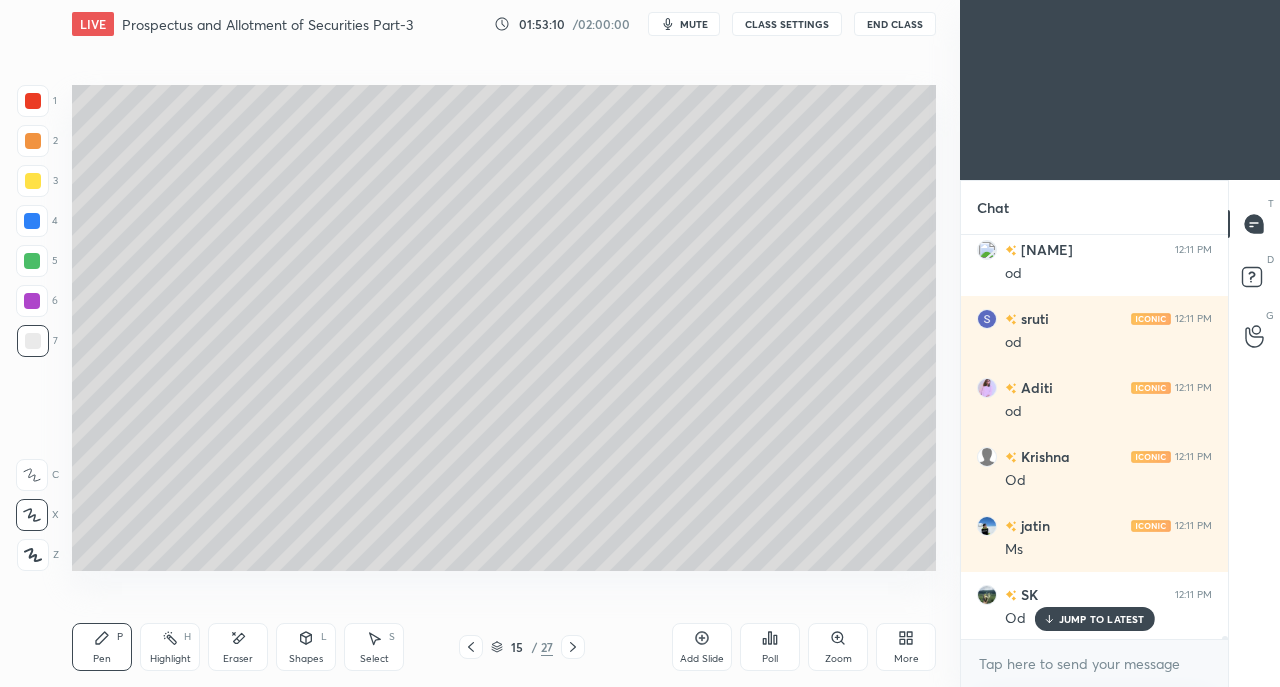 click 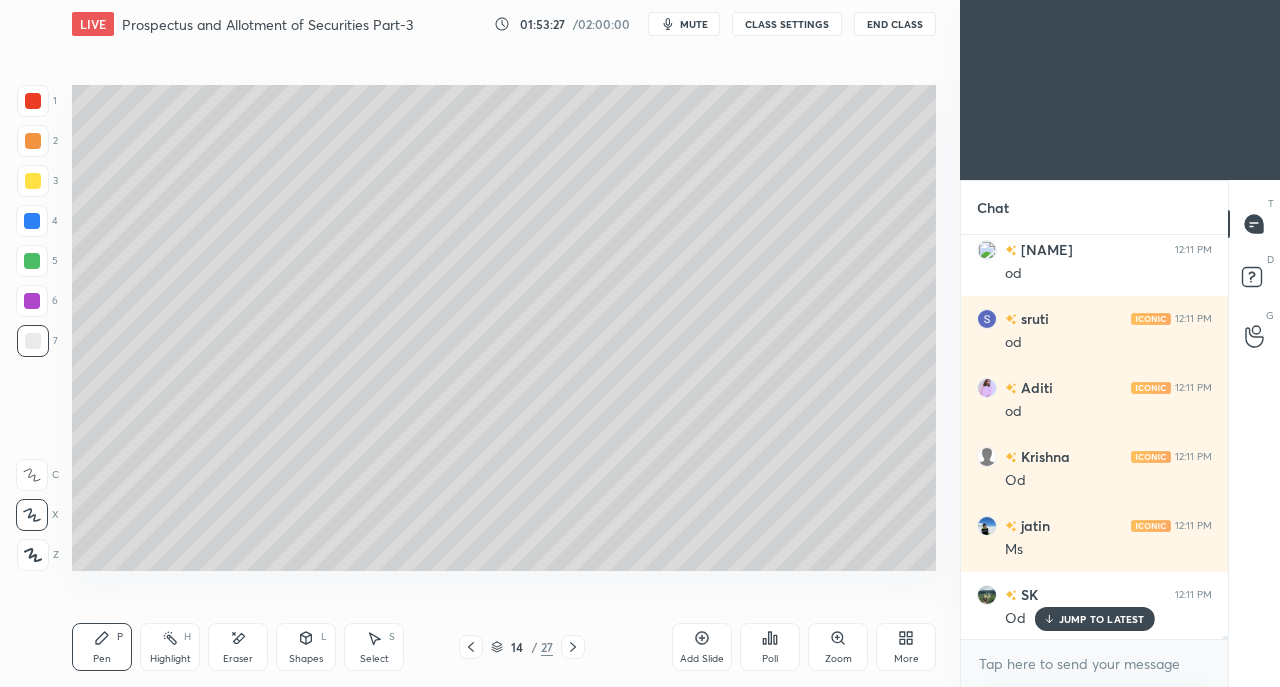 click 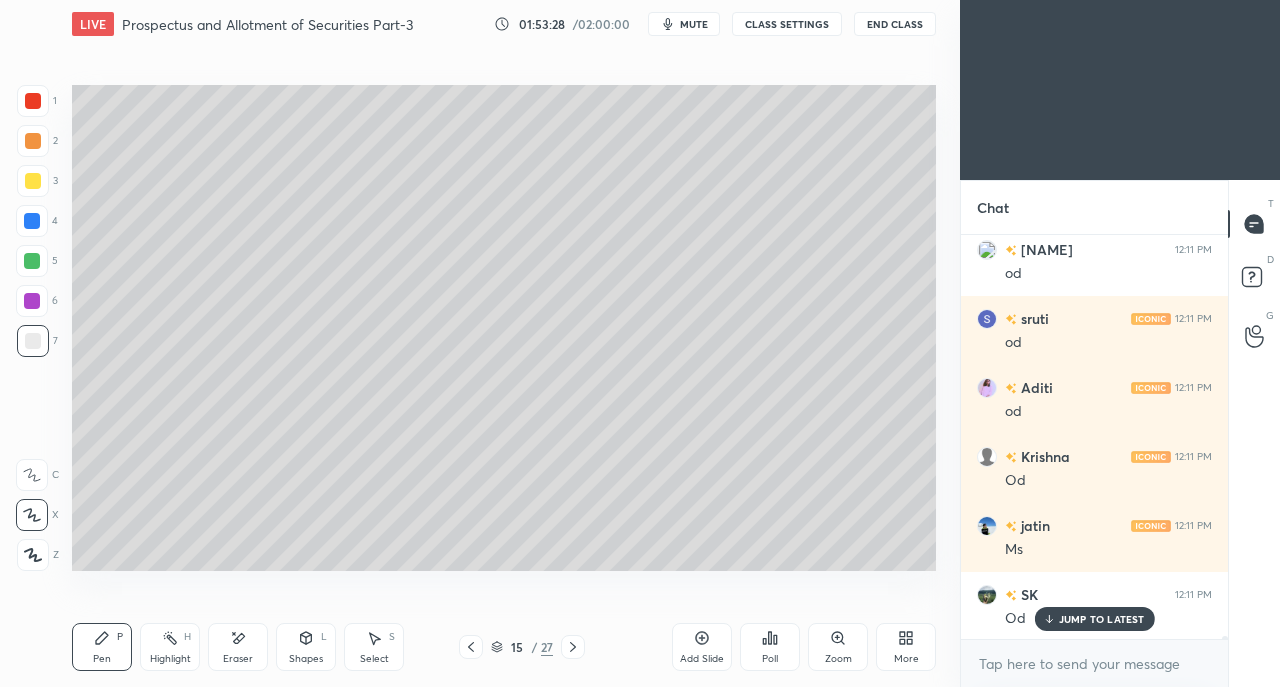 click 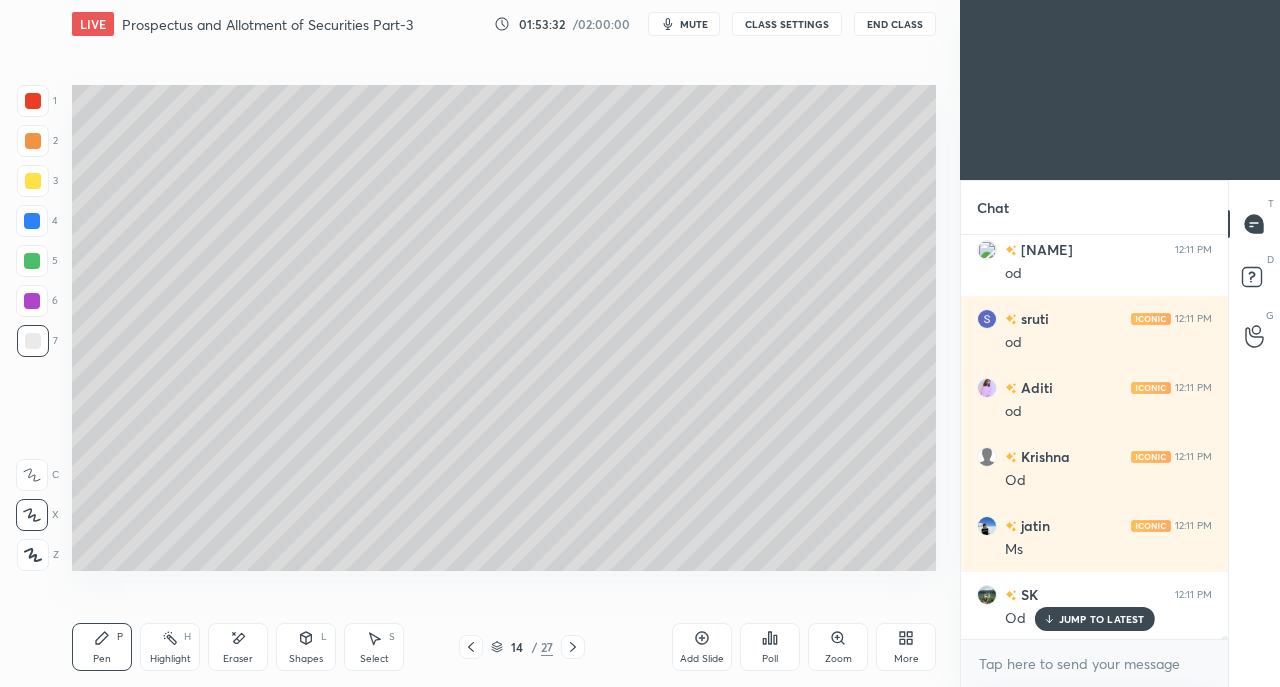click 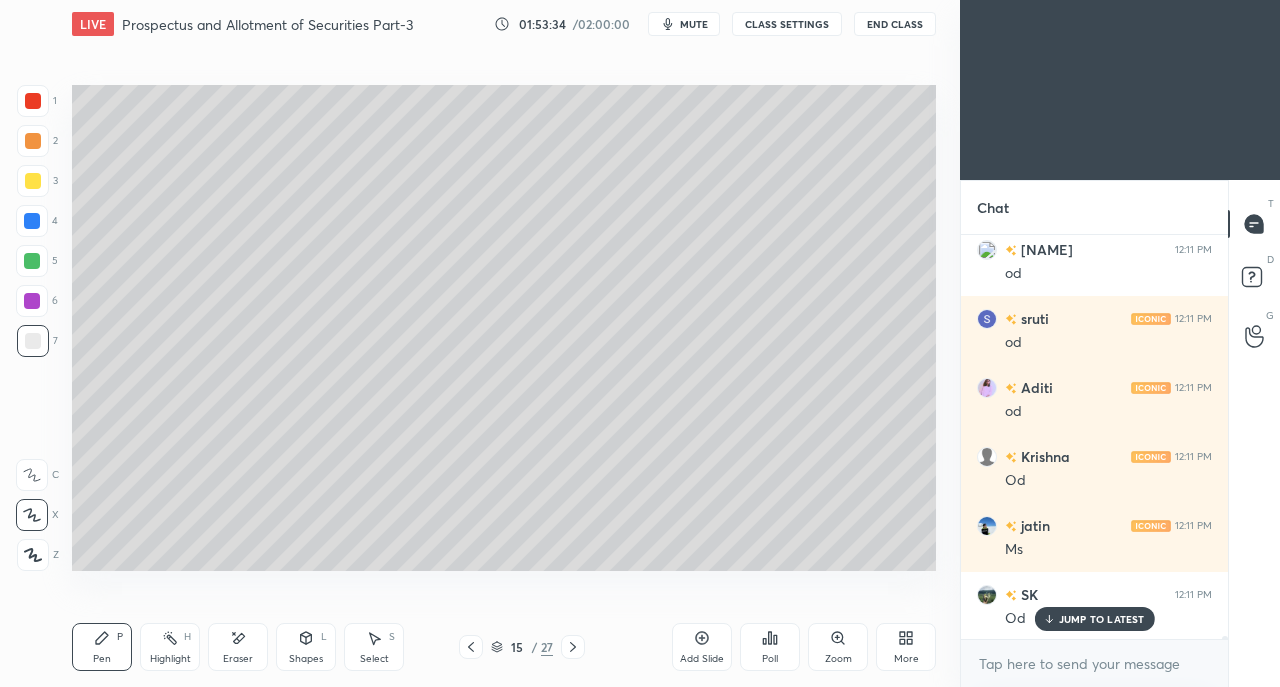 click 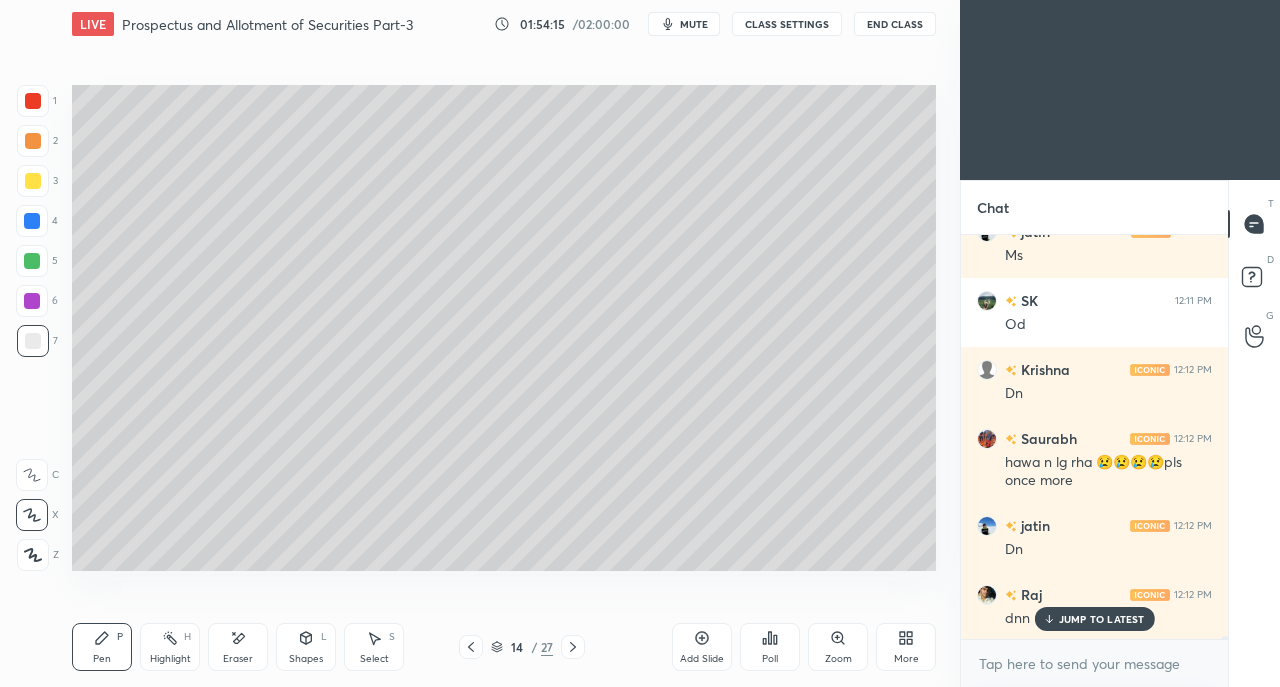 scroll, scrollTop: 57396, scrollLeft: 0, axis: vertical 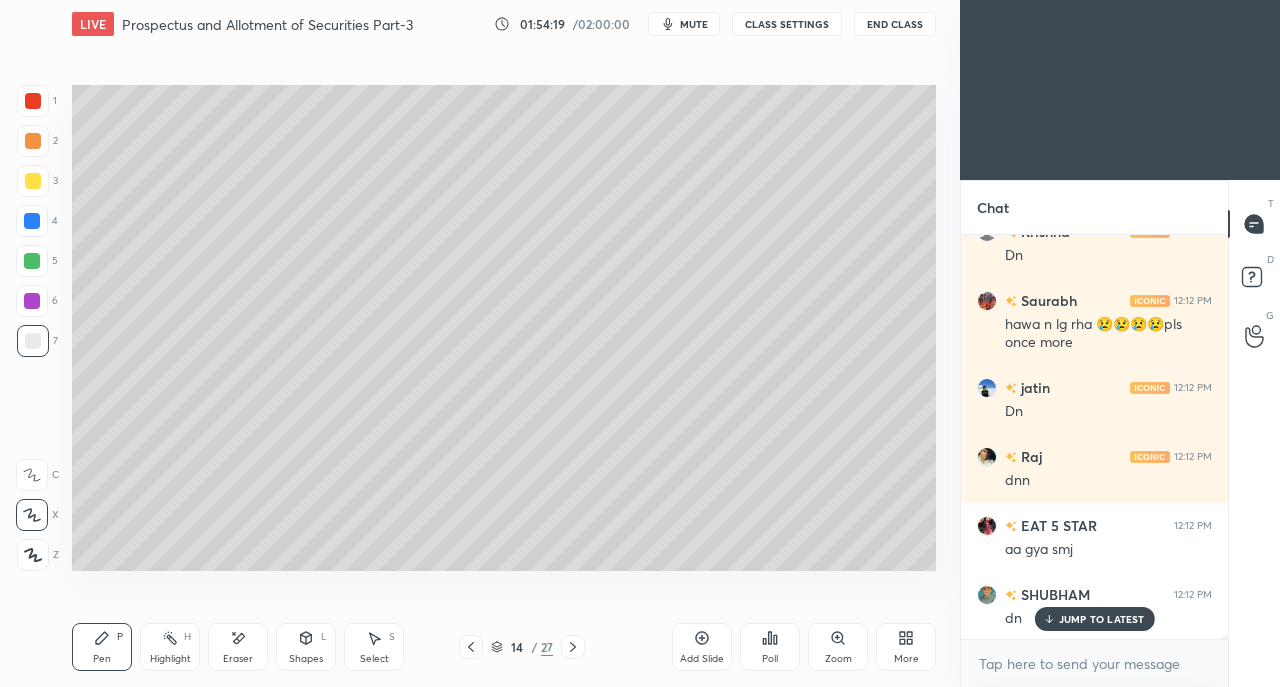 click at bounding box center (573, 647) 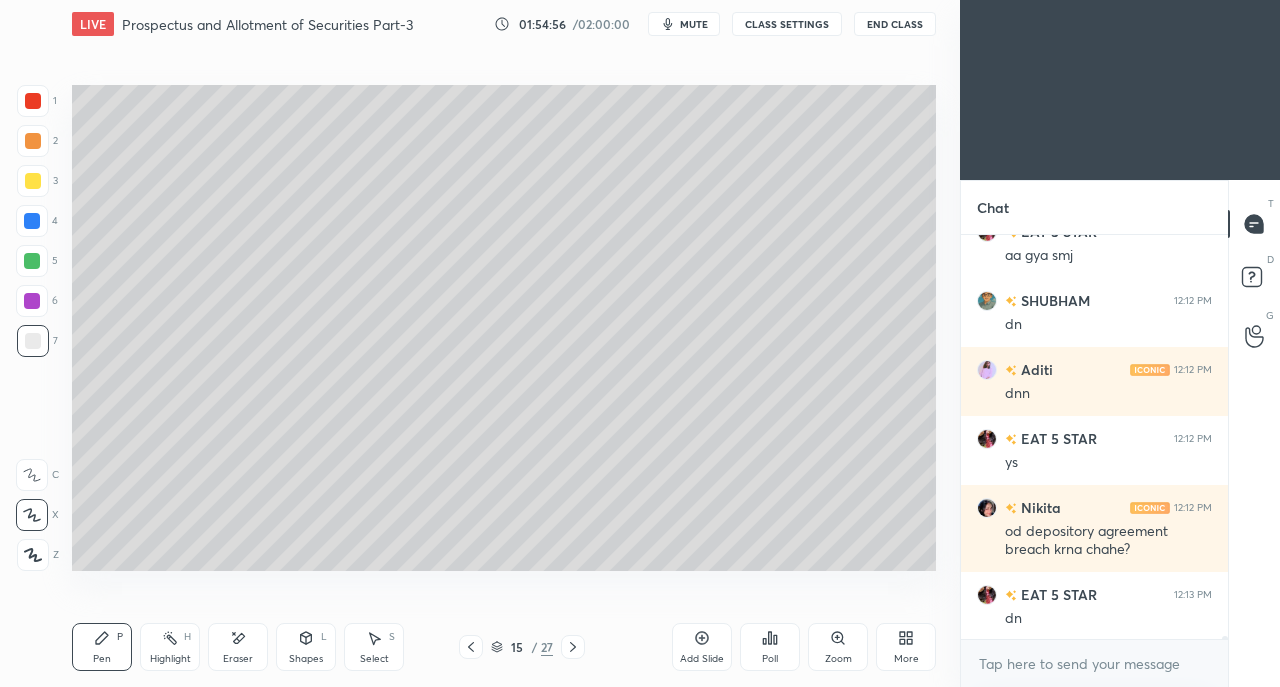 scroll, scrollTop: 57828, scrollLeft: 0, axis: vertical 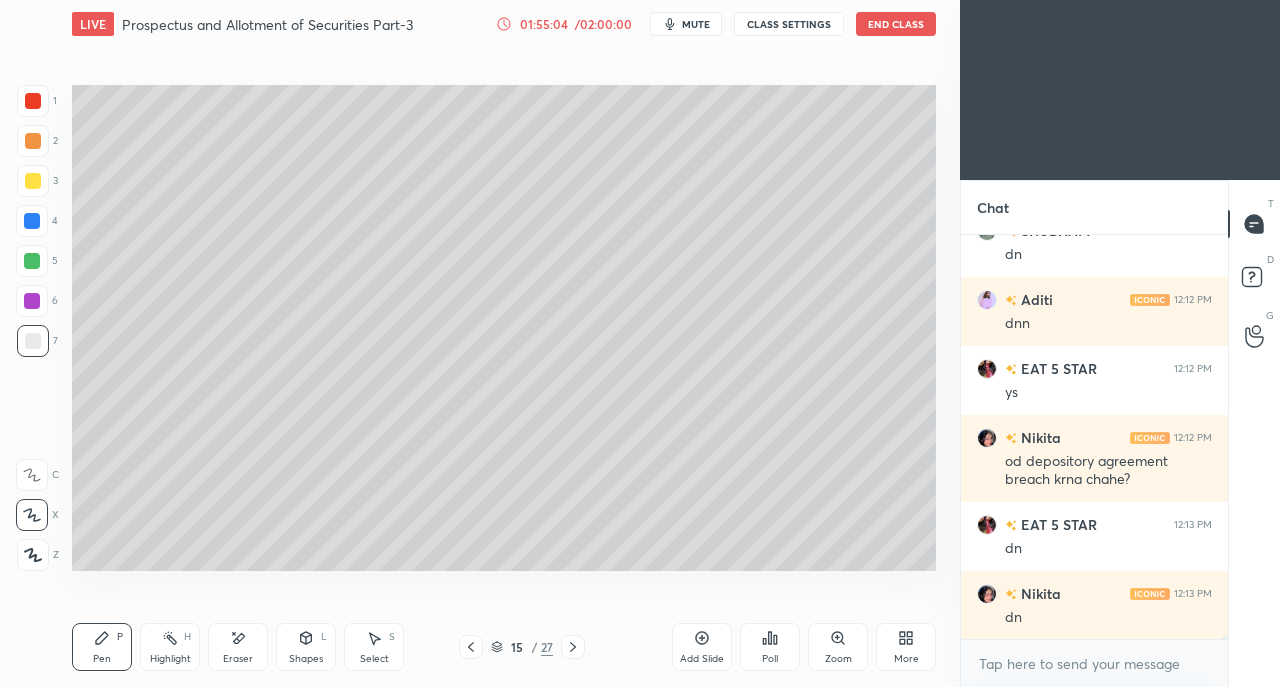 click 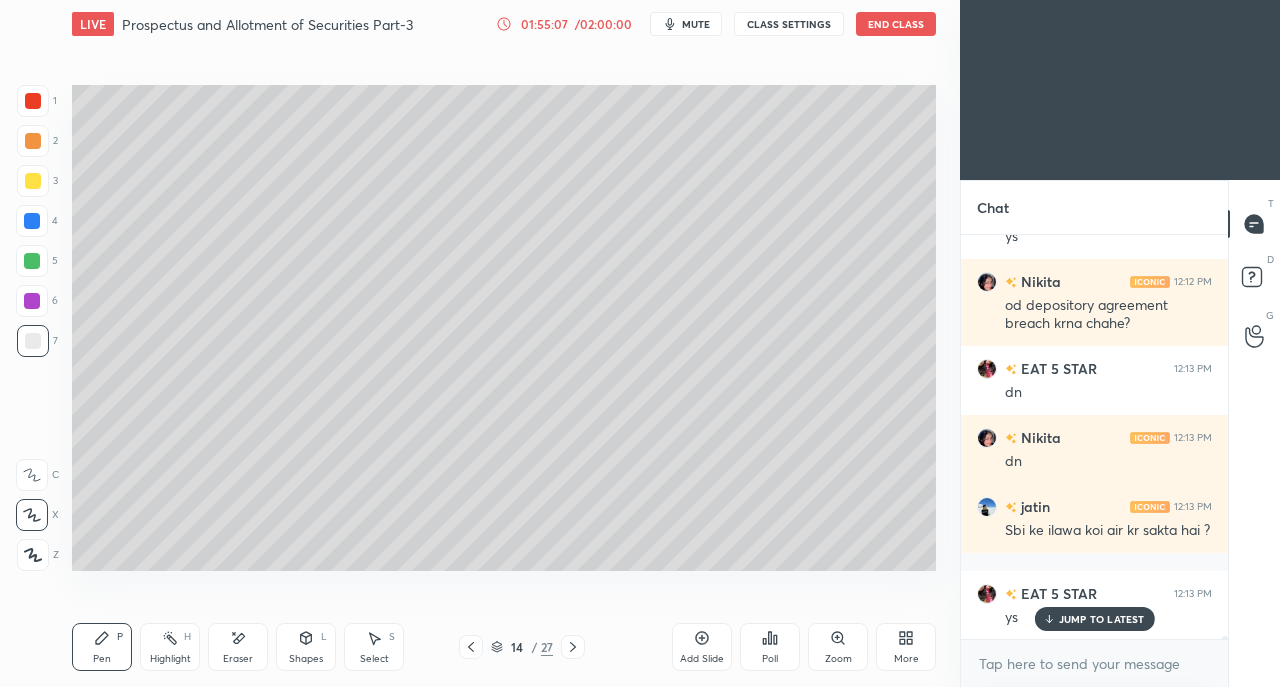 scroll, scrollTop: 58052, scrollLeft: 0, axis: vertical 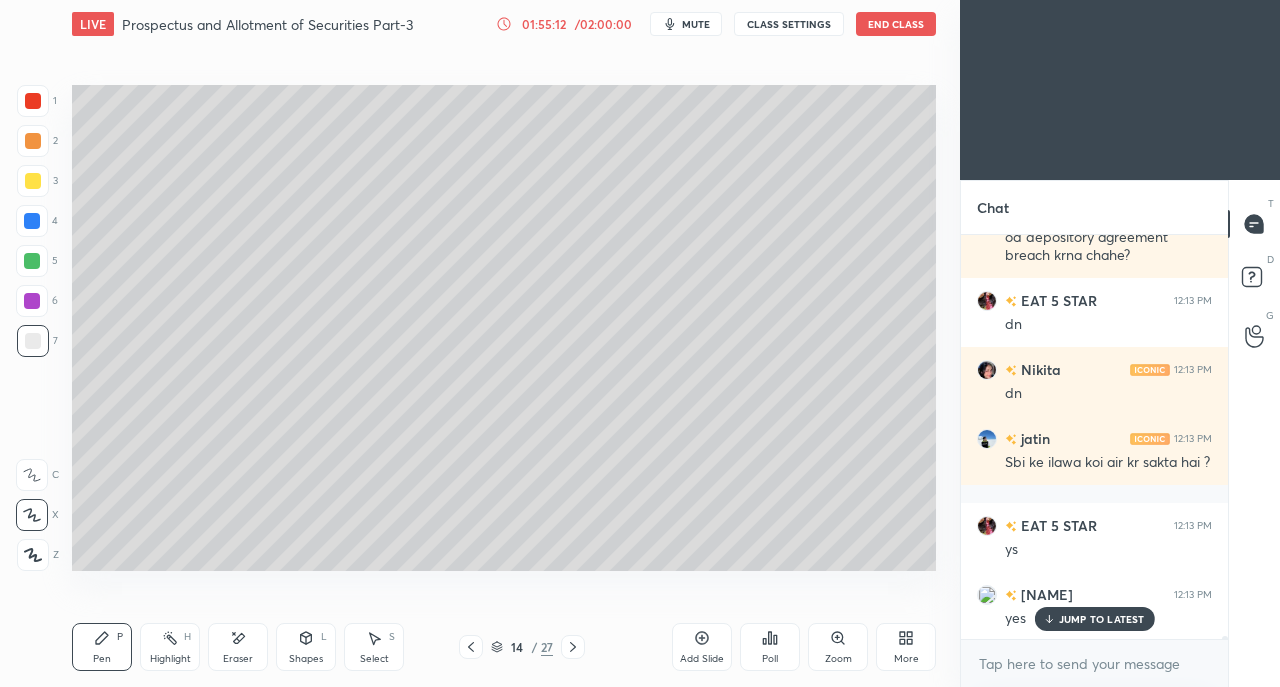 click 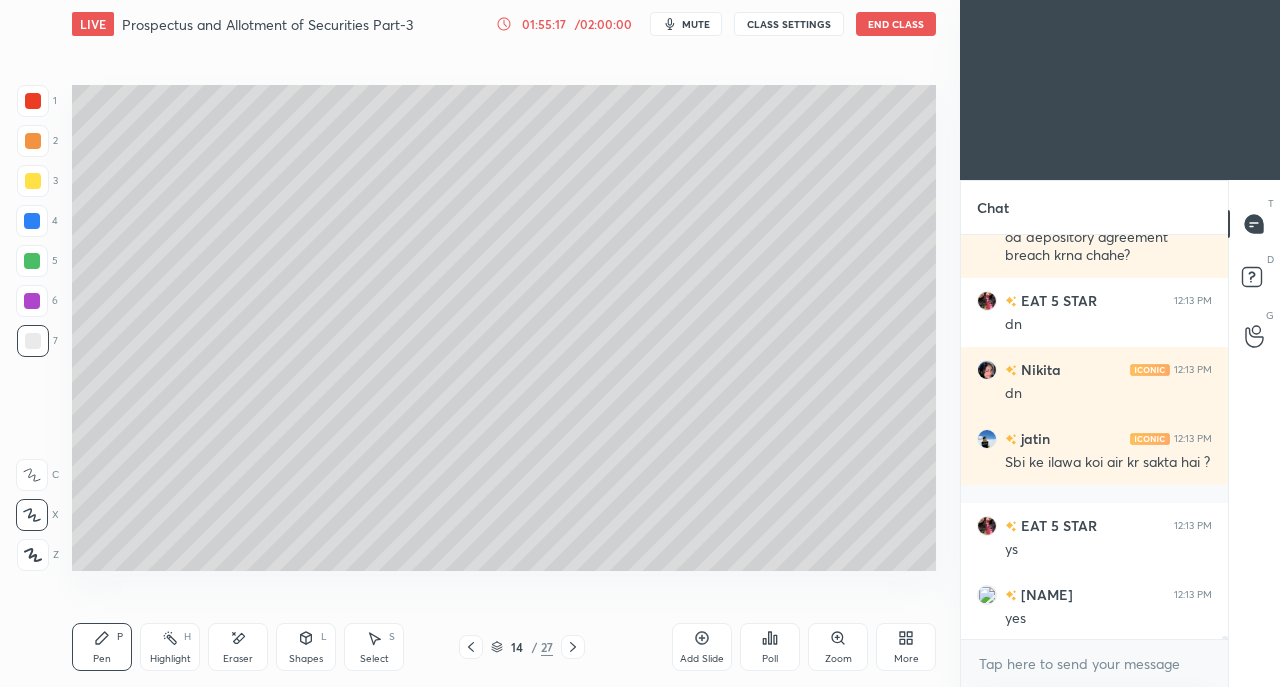 scroll, scrollTop: 58122, scrollLeft: 0, axis: vertical 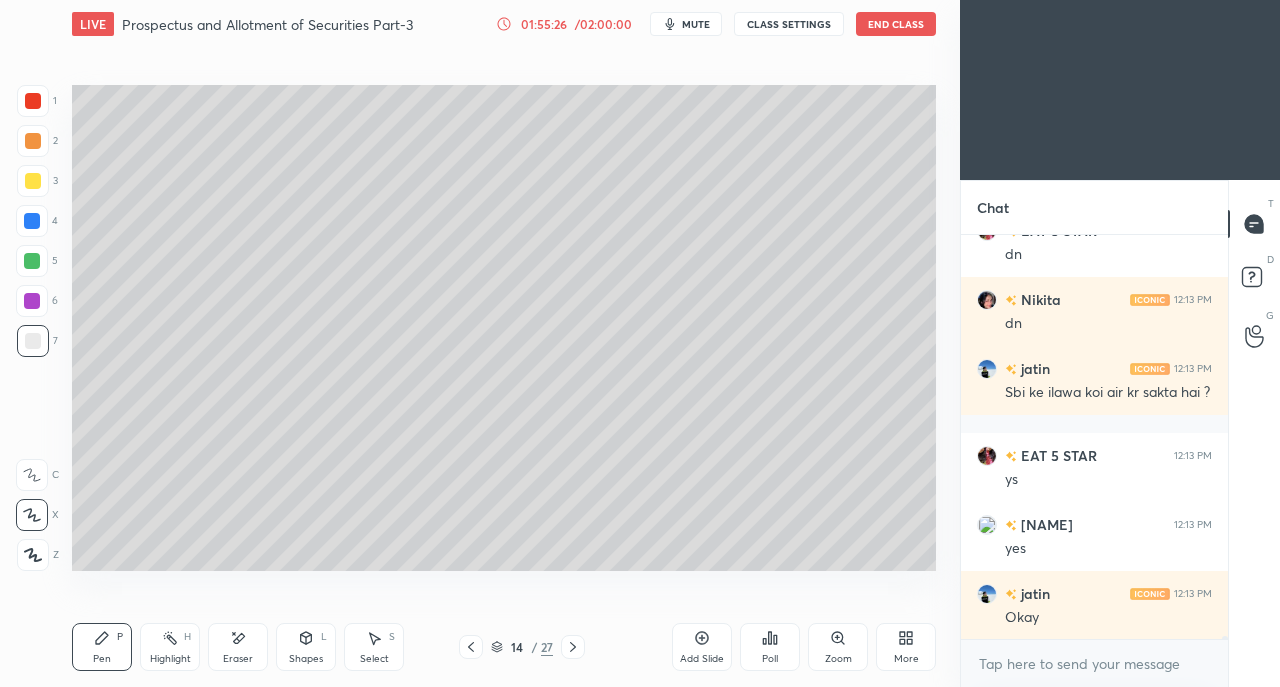 click on "More" at bounding box center (906, 647) 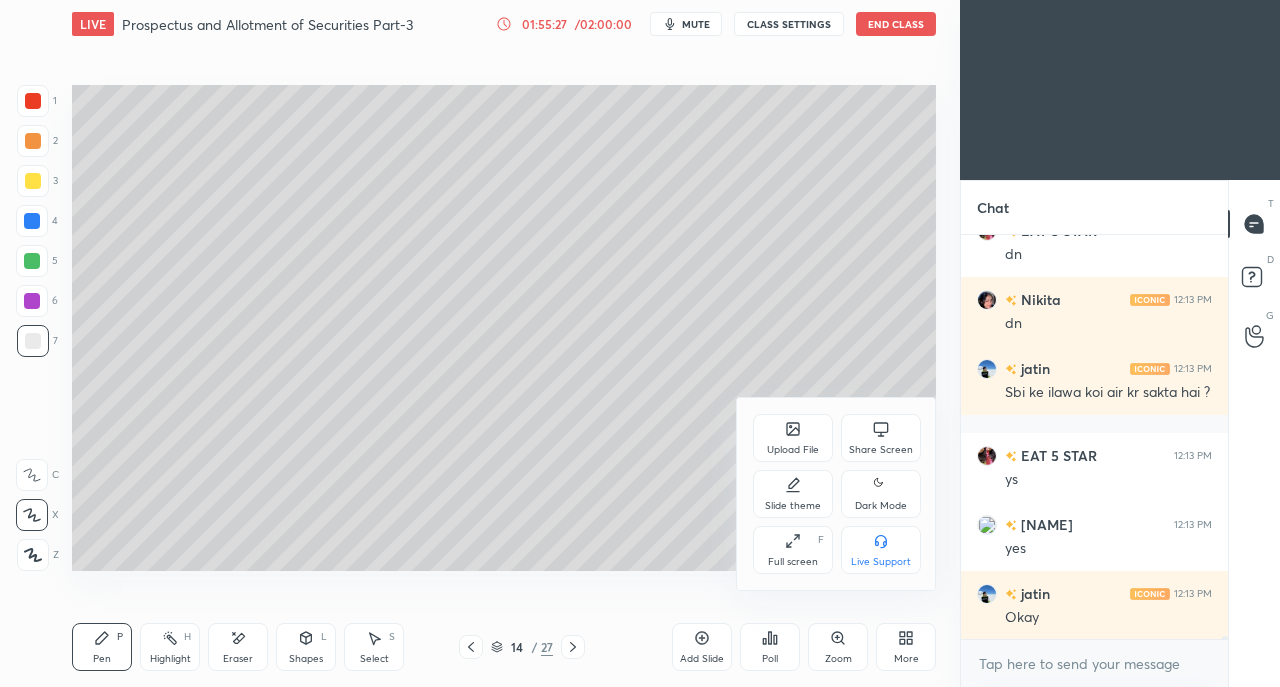 click 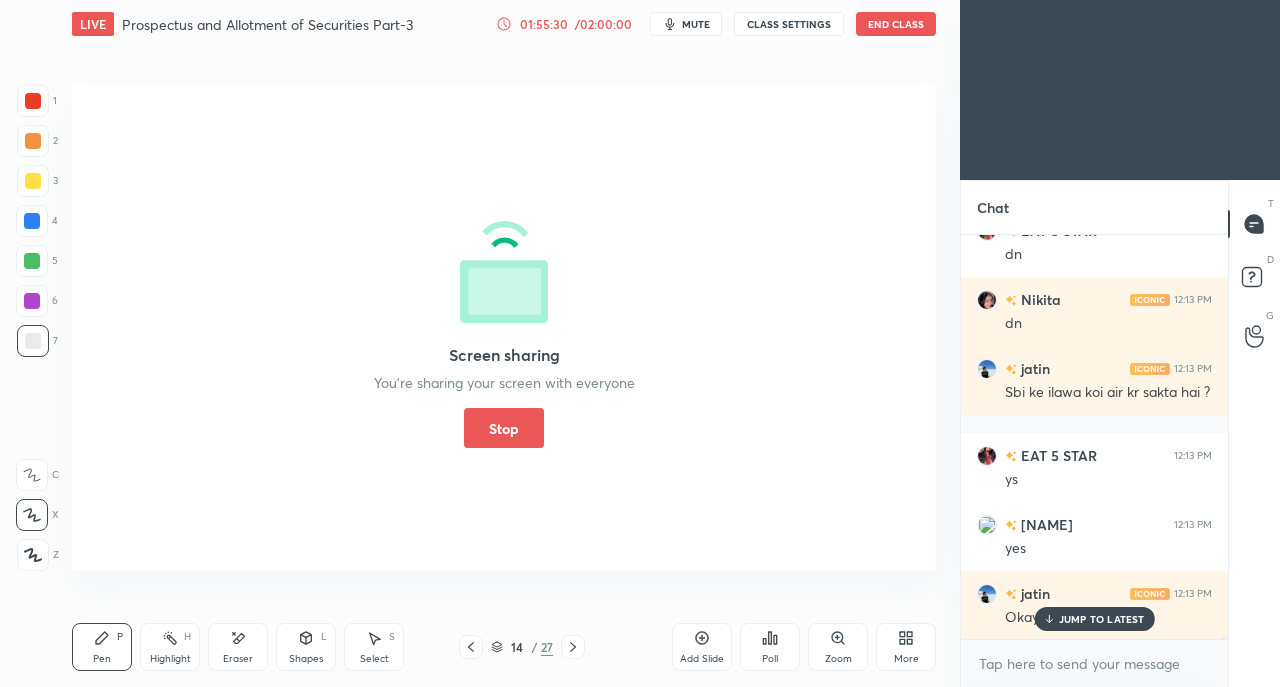 scroll, scrollTop: 58190, scrollLeft: 0, axis: vertical 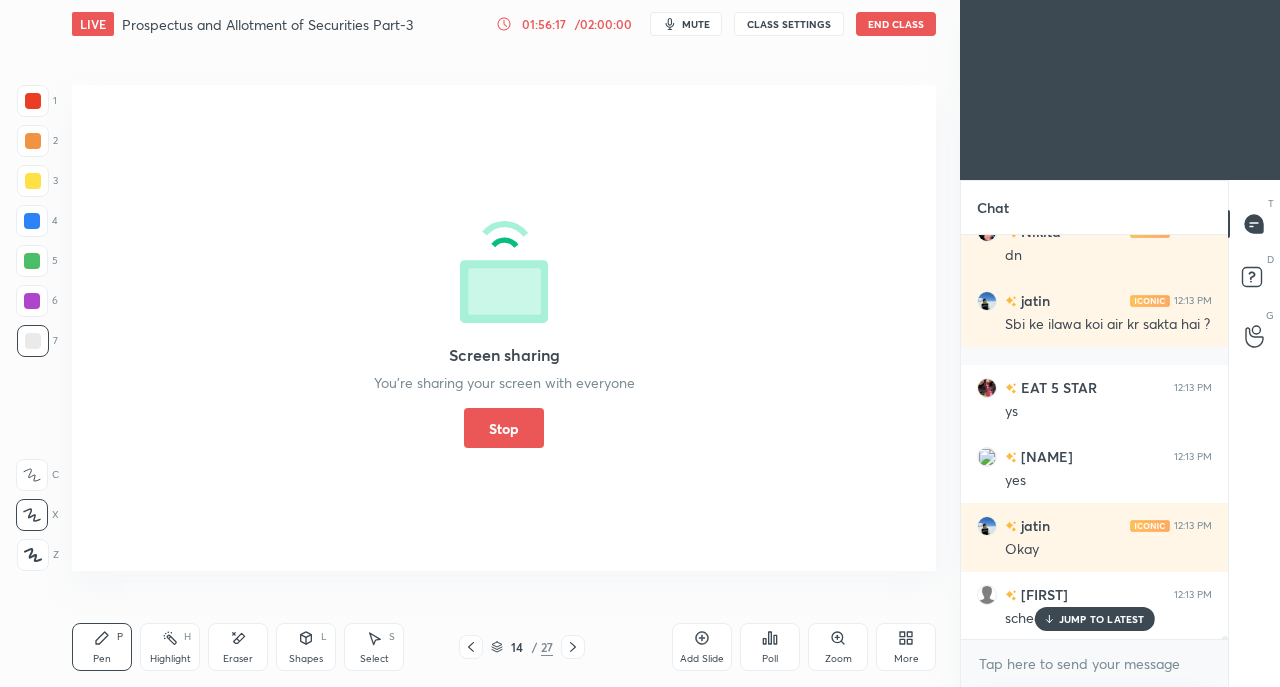click on "Stop" at bounding box center [504, 428] 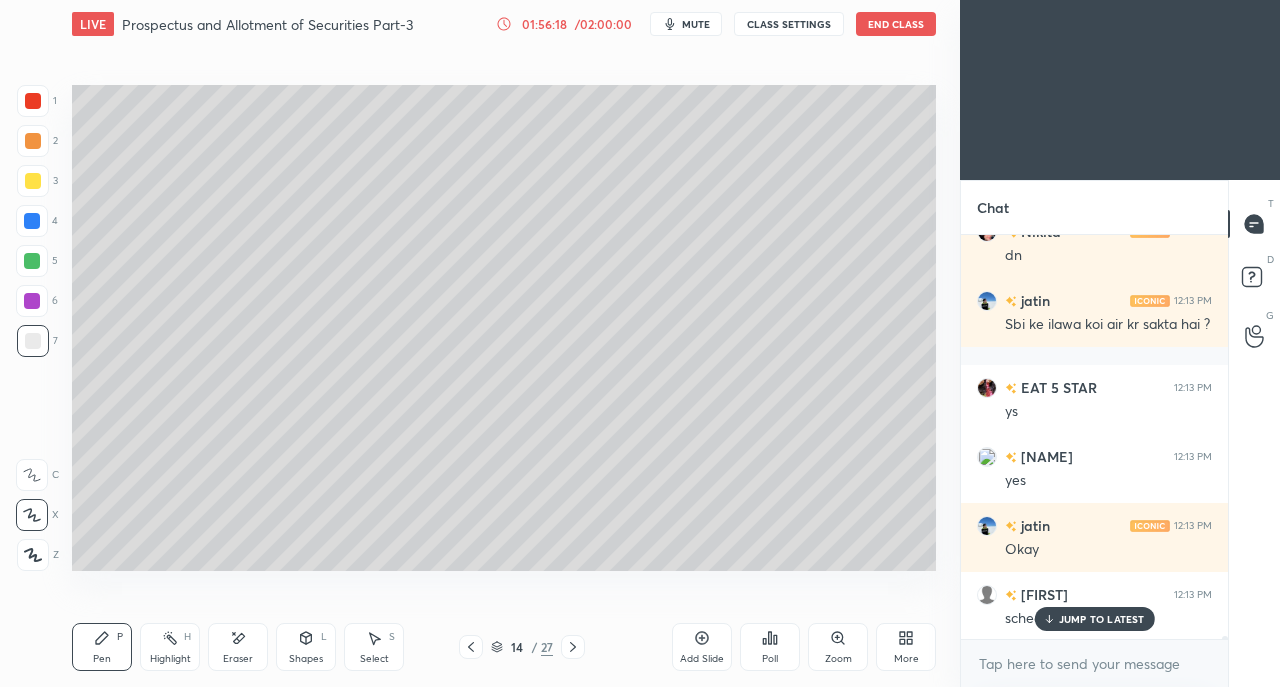click on "JUMP TO LATEST" at bounding box center [1094, 619] 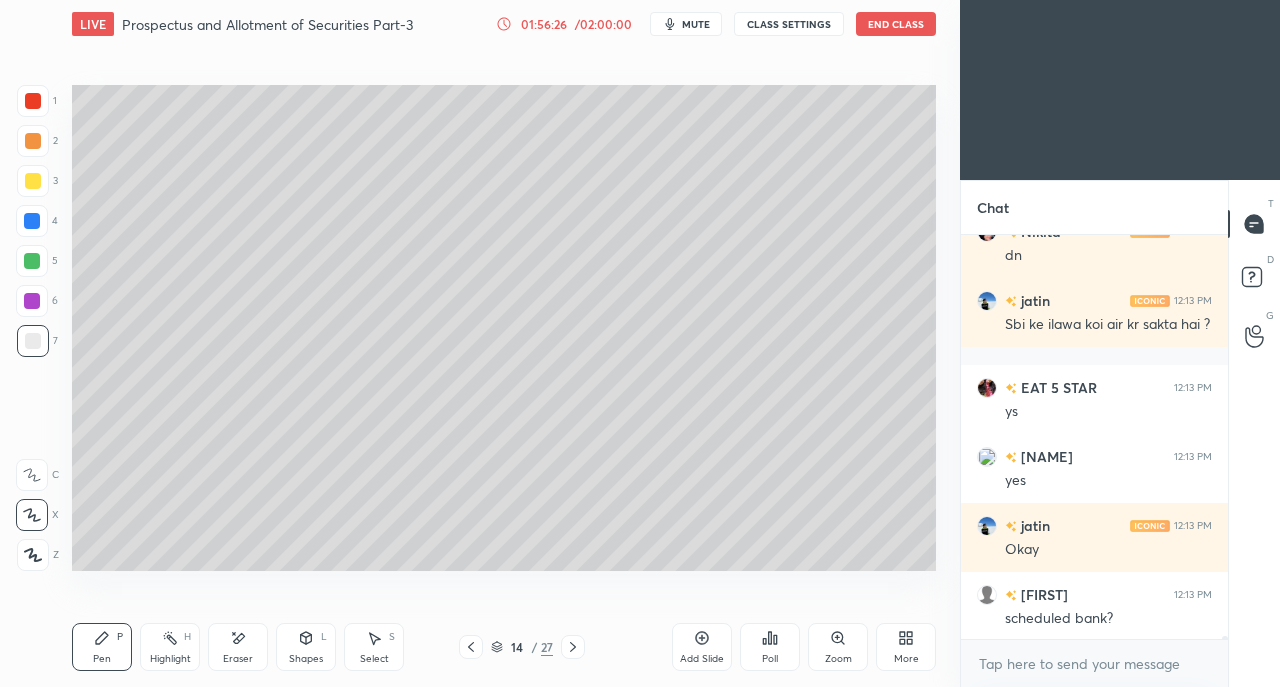 click 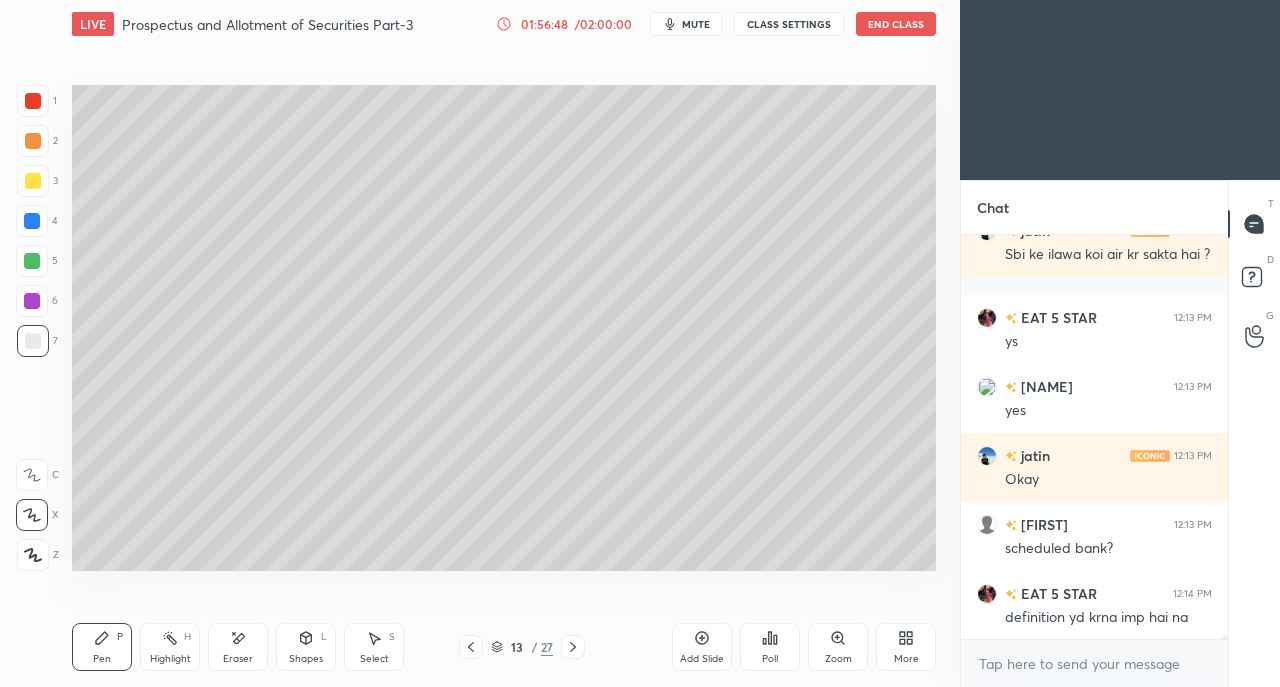 scroll, scrollTop: 58328, scrollLeft: 0, axis: vertical 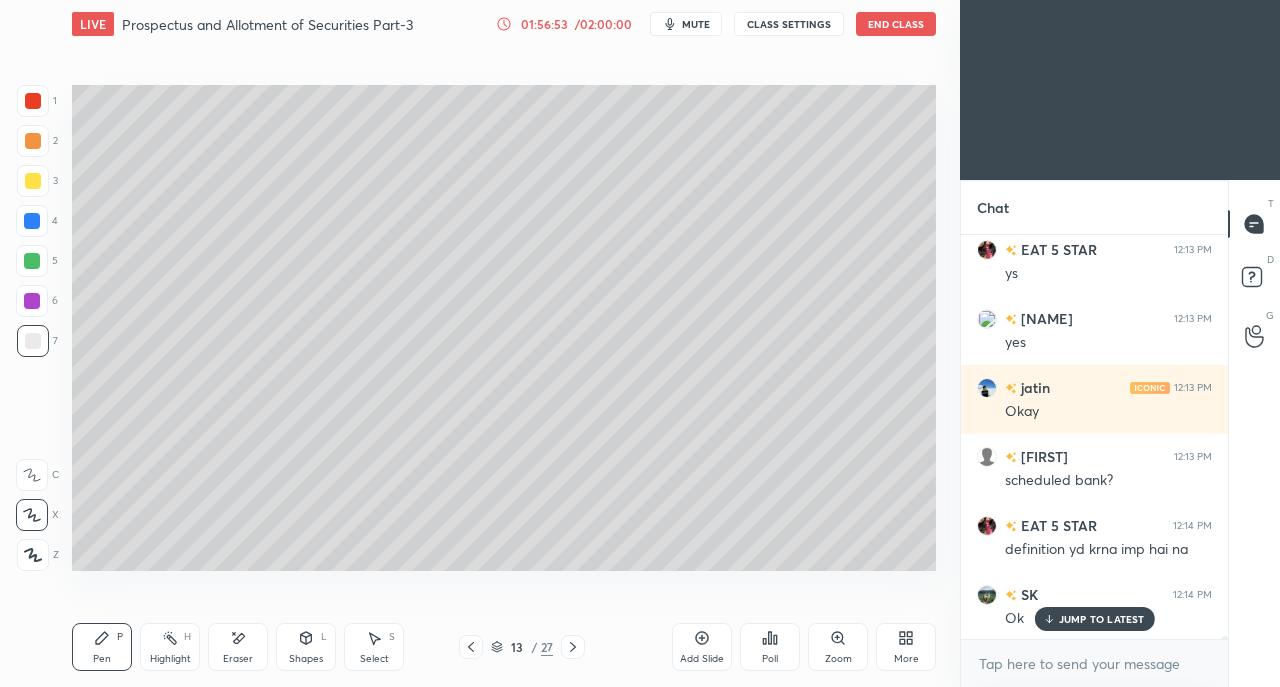 click 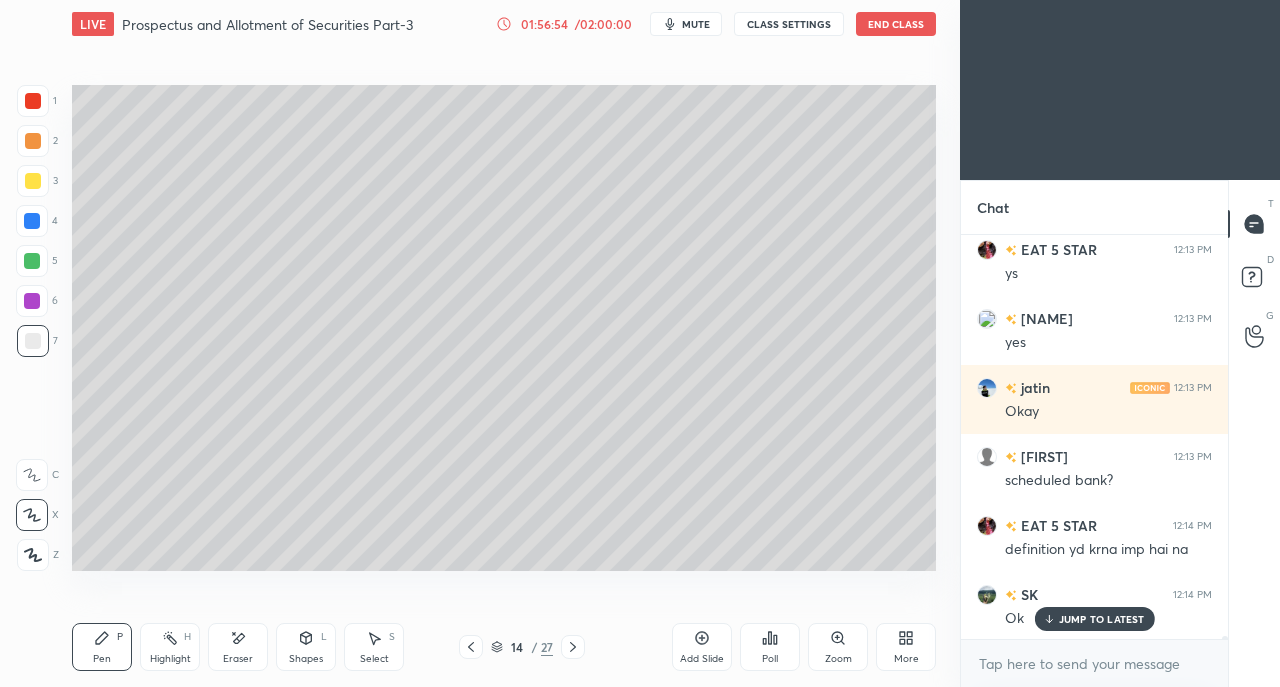 click on "14 / 27" at bounding box center [522, 647] 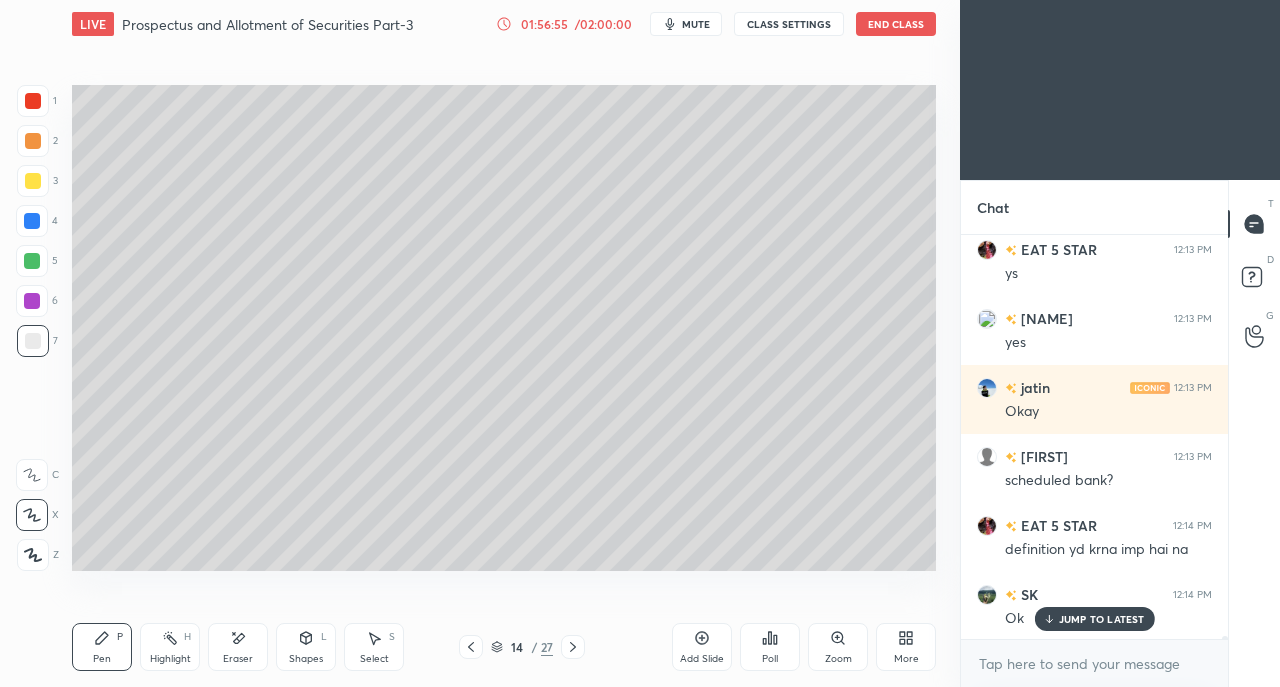 click 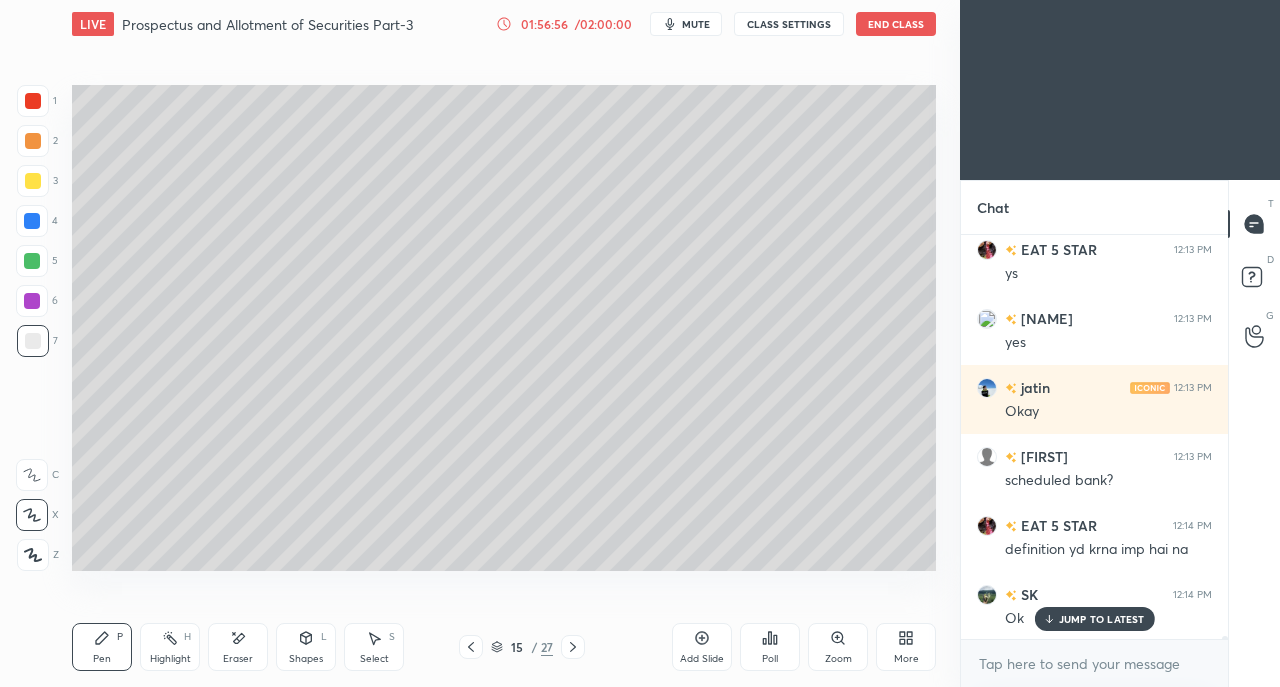 click 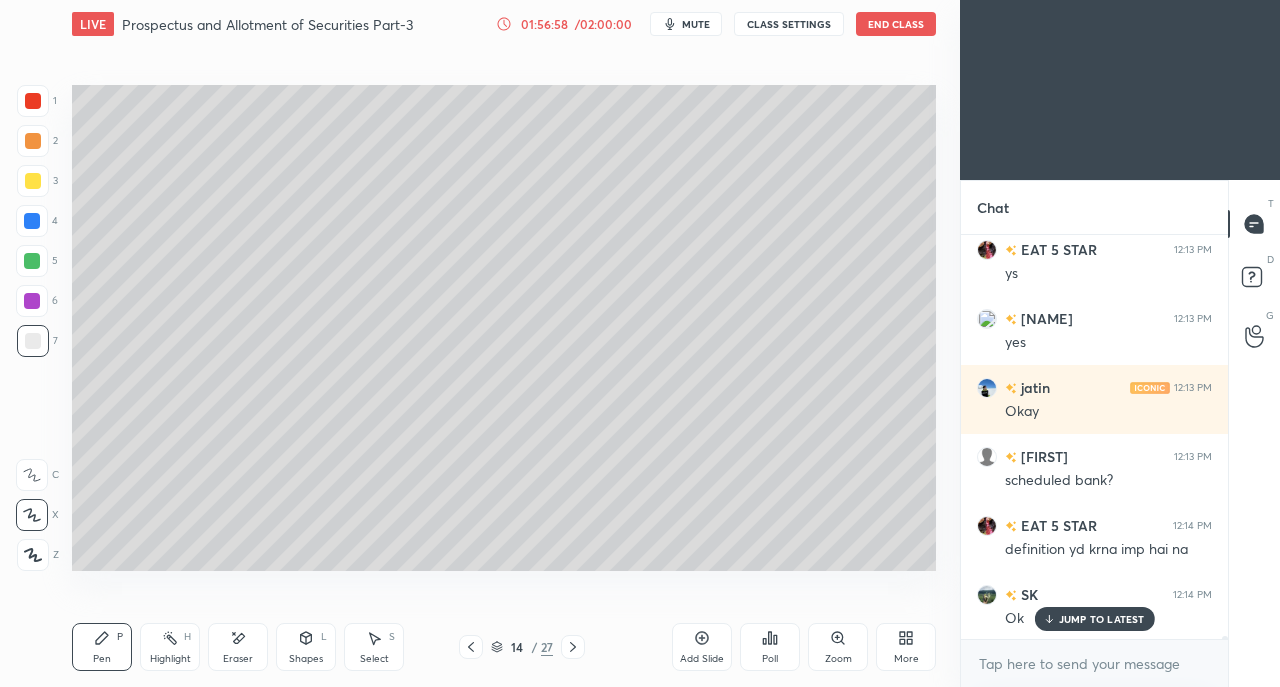 click at bounding box center [33, 181] 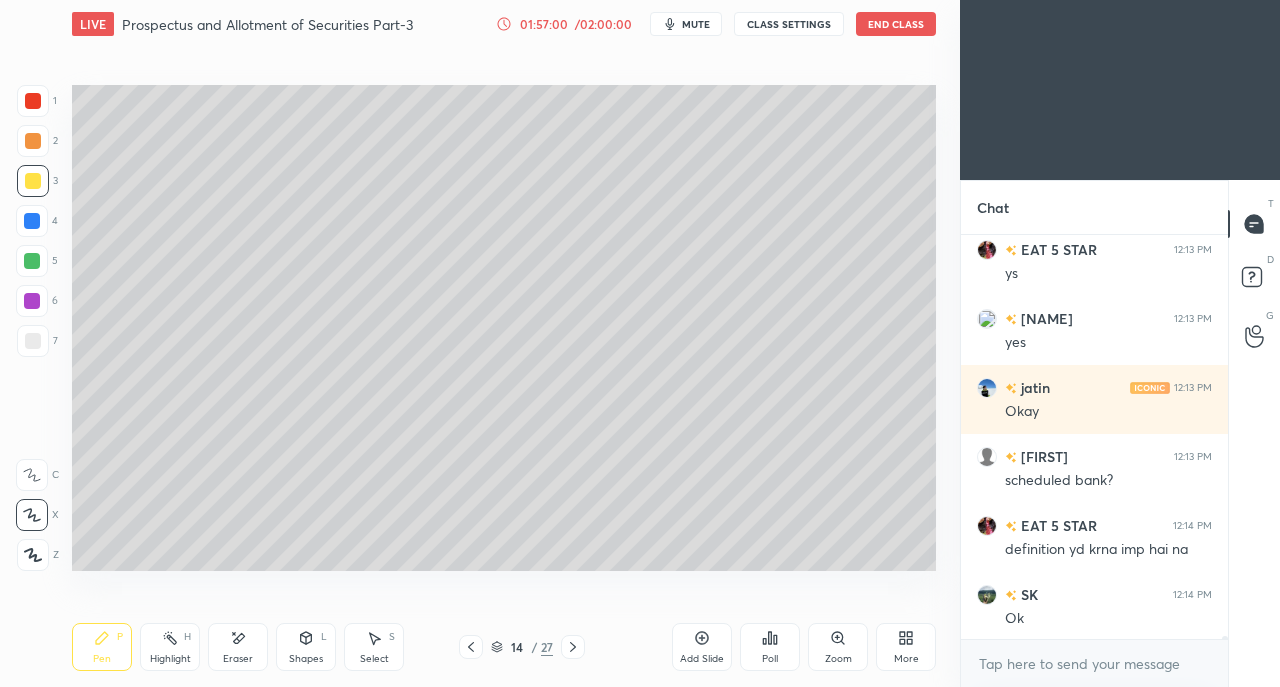 scroll, scrollTop: 58398, scrollLeft: 0, axis: vertical 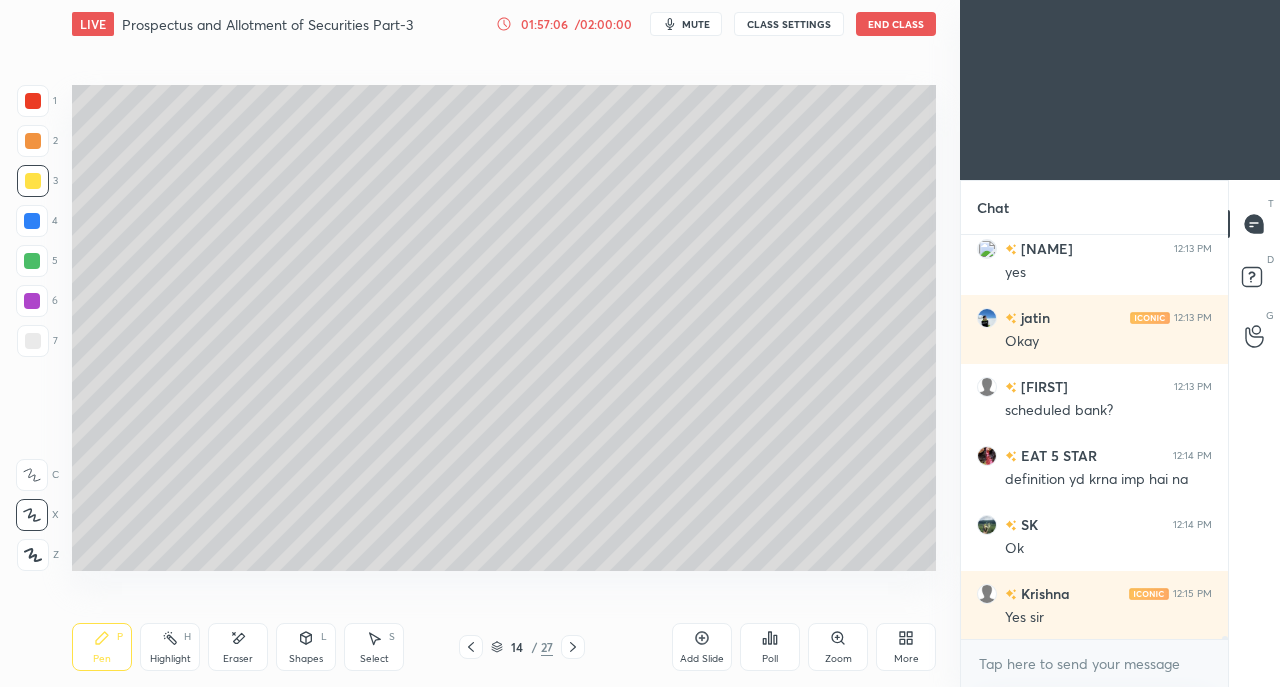click 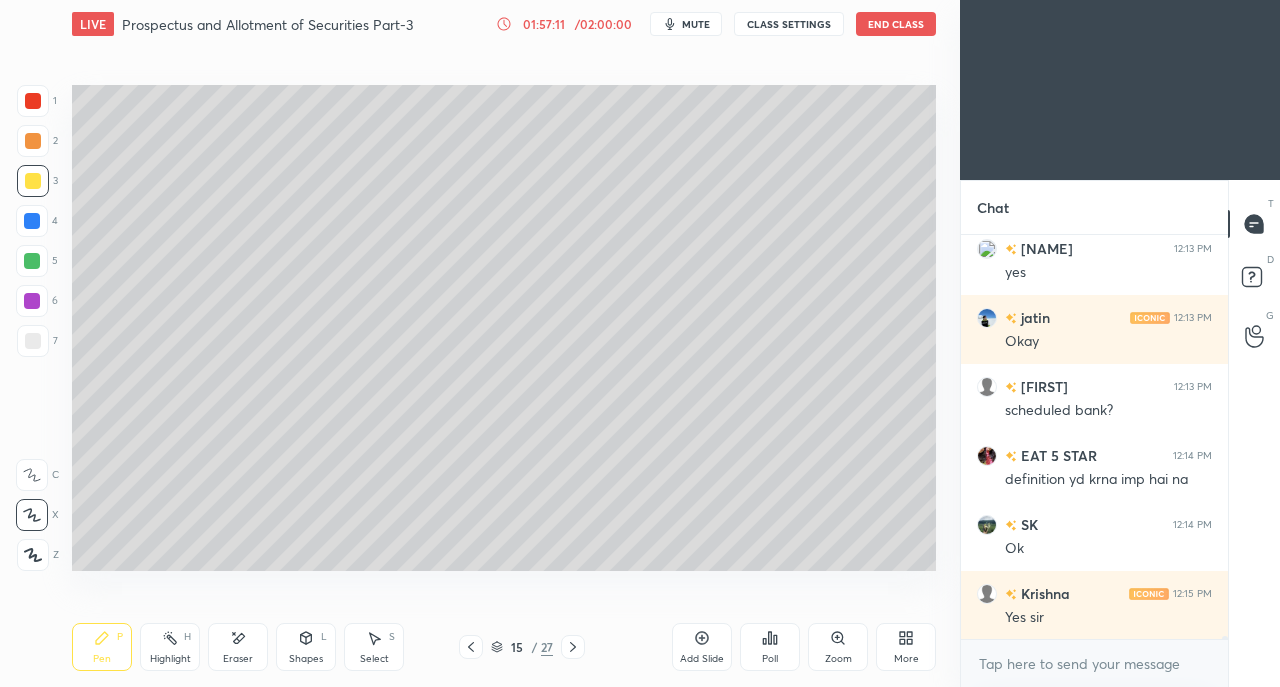 click 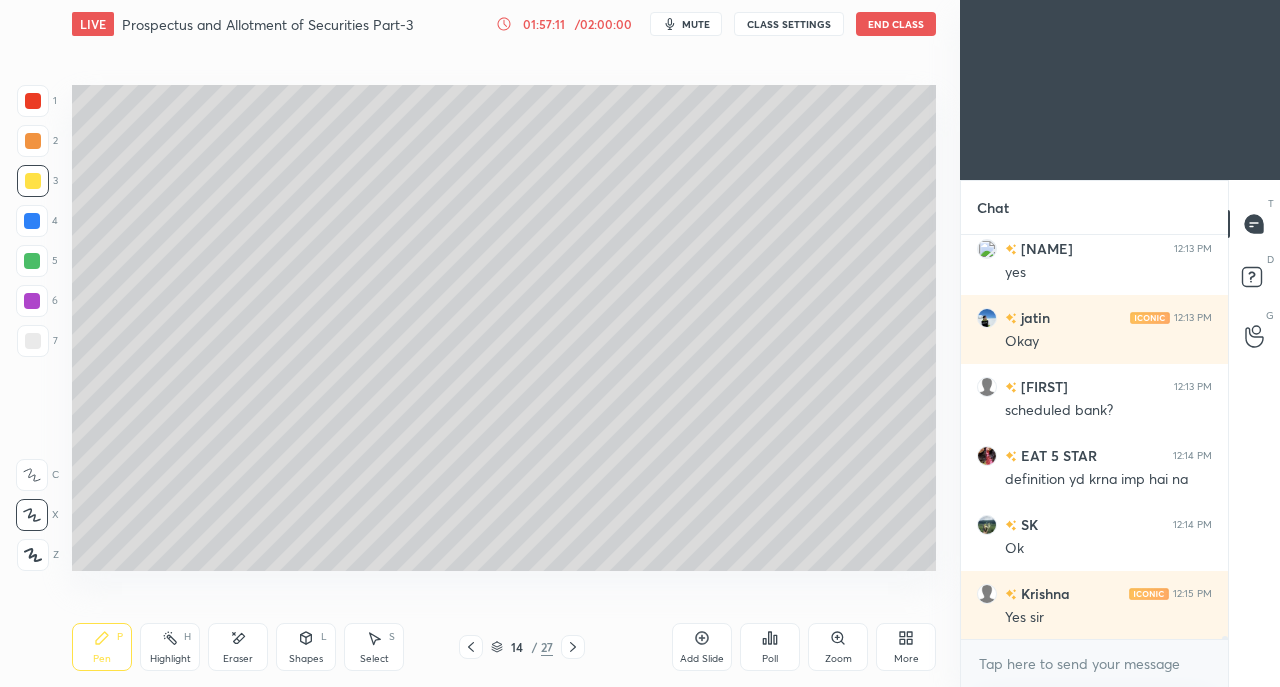 click 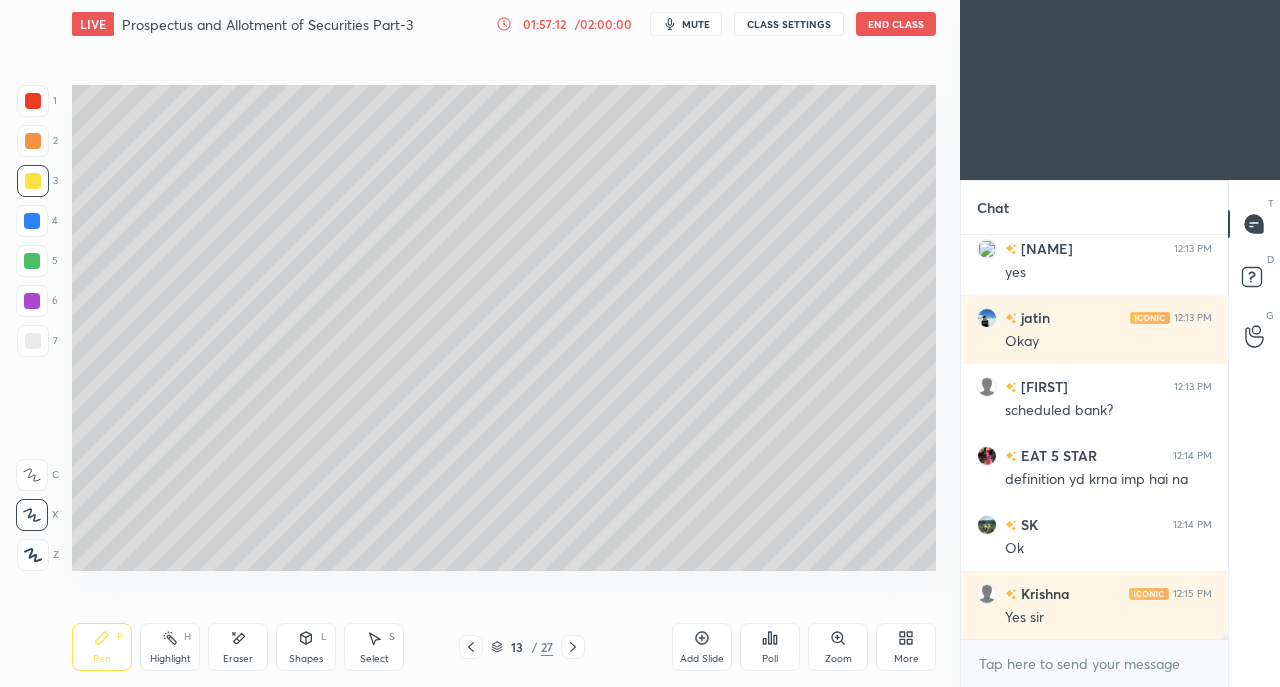 click 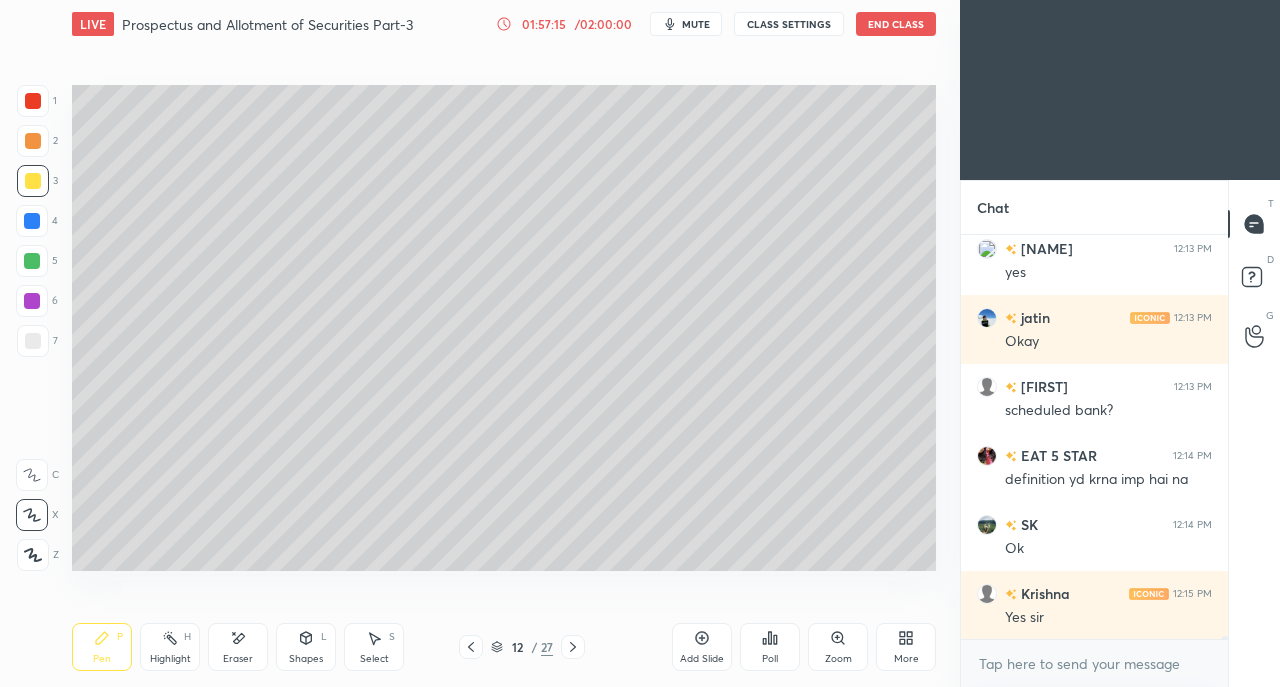 click 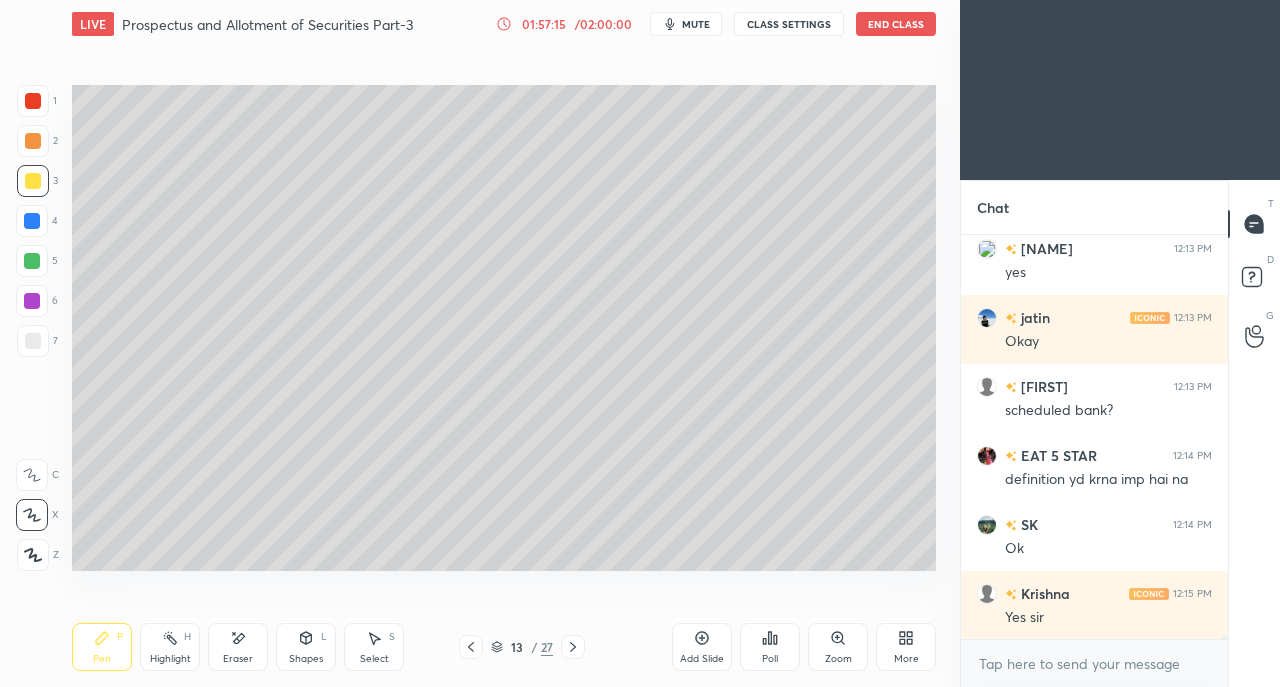 click 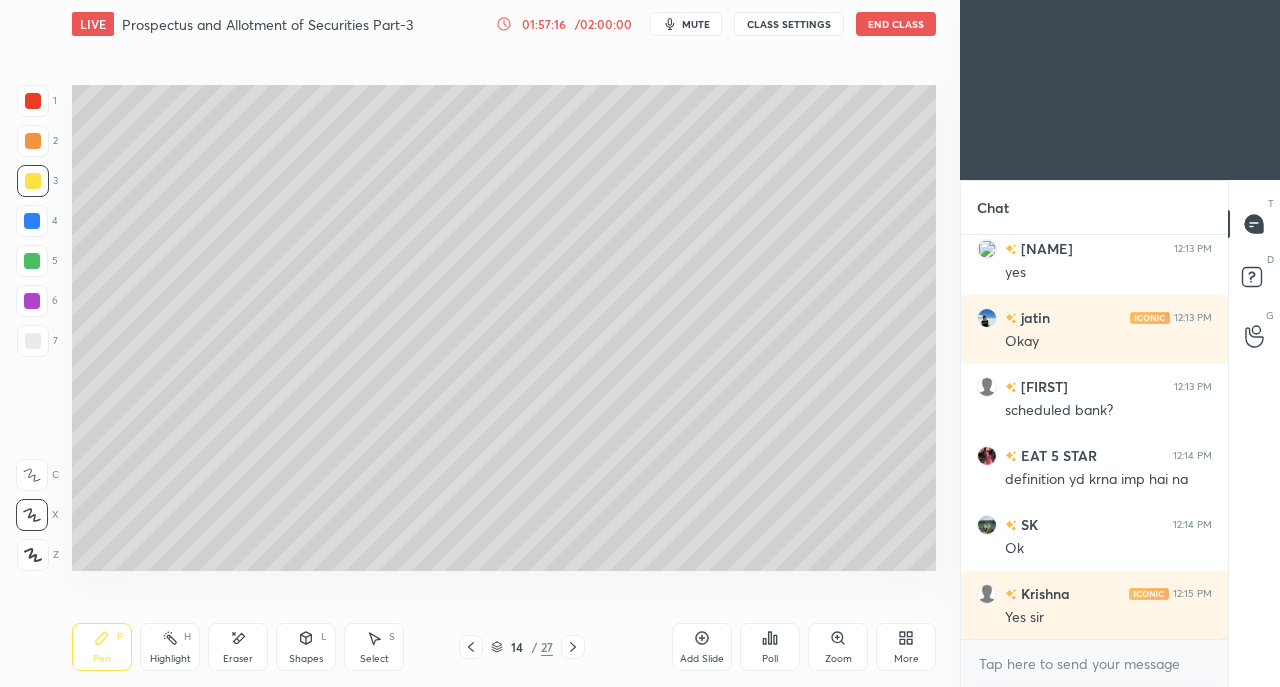 click 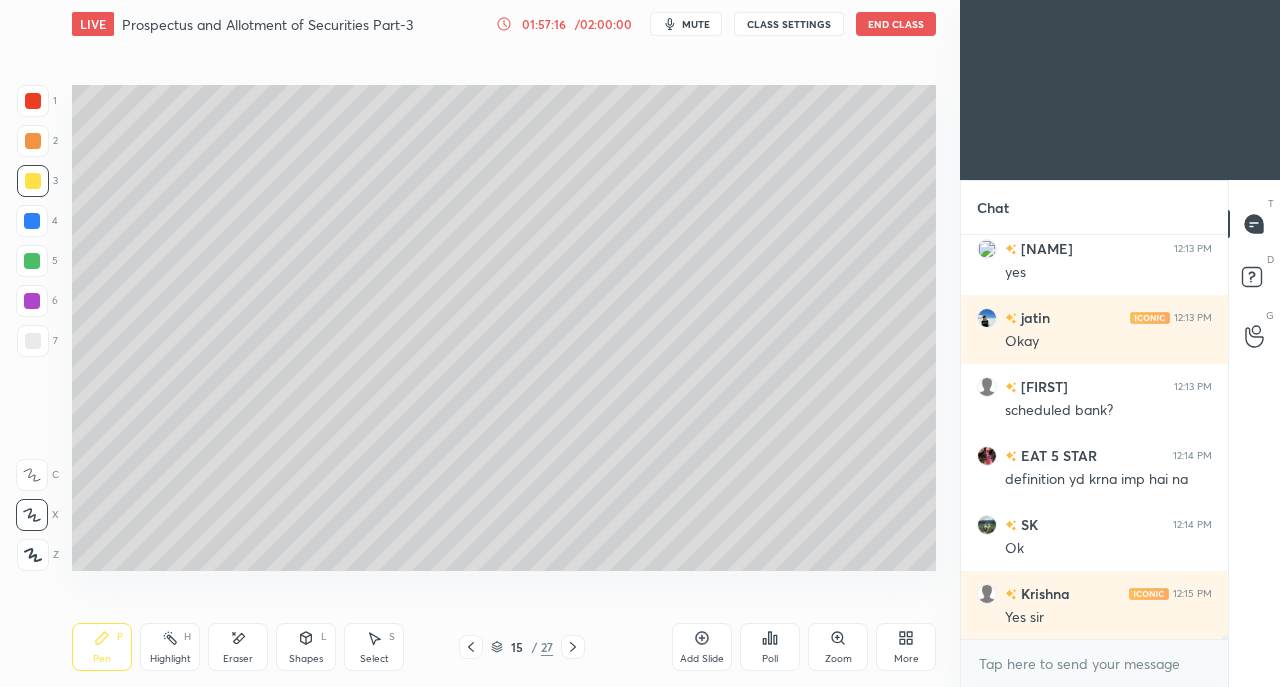 click 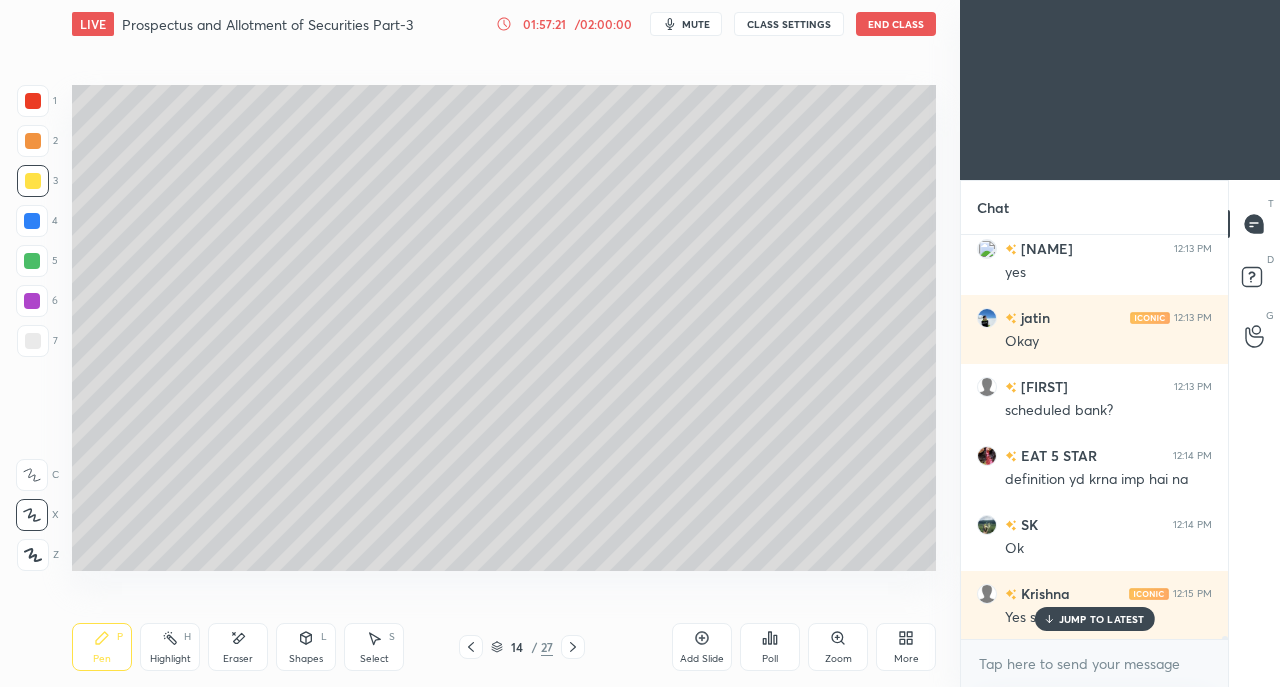 scroll, scrollTop: 58466, scrollLeft: 0, axis: vertical 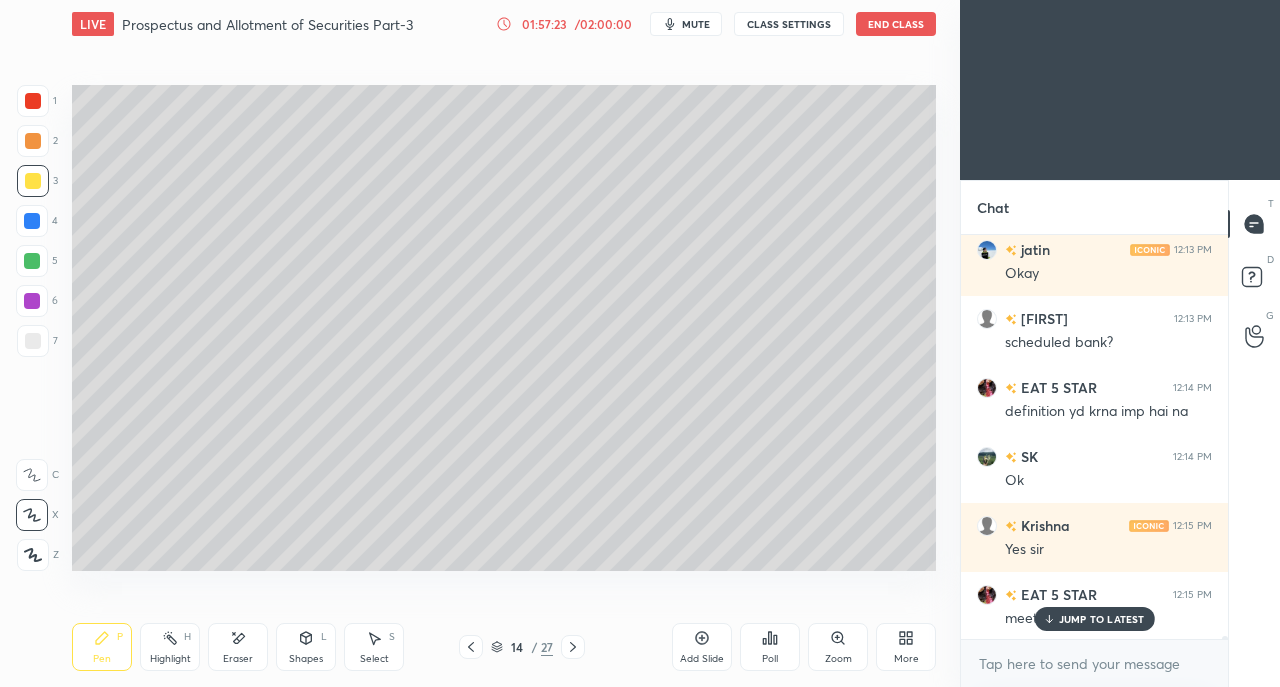 click 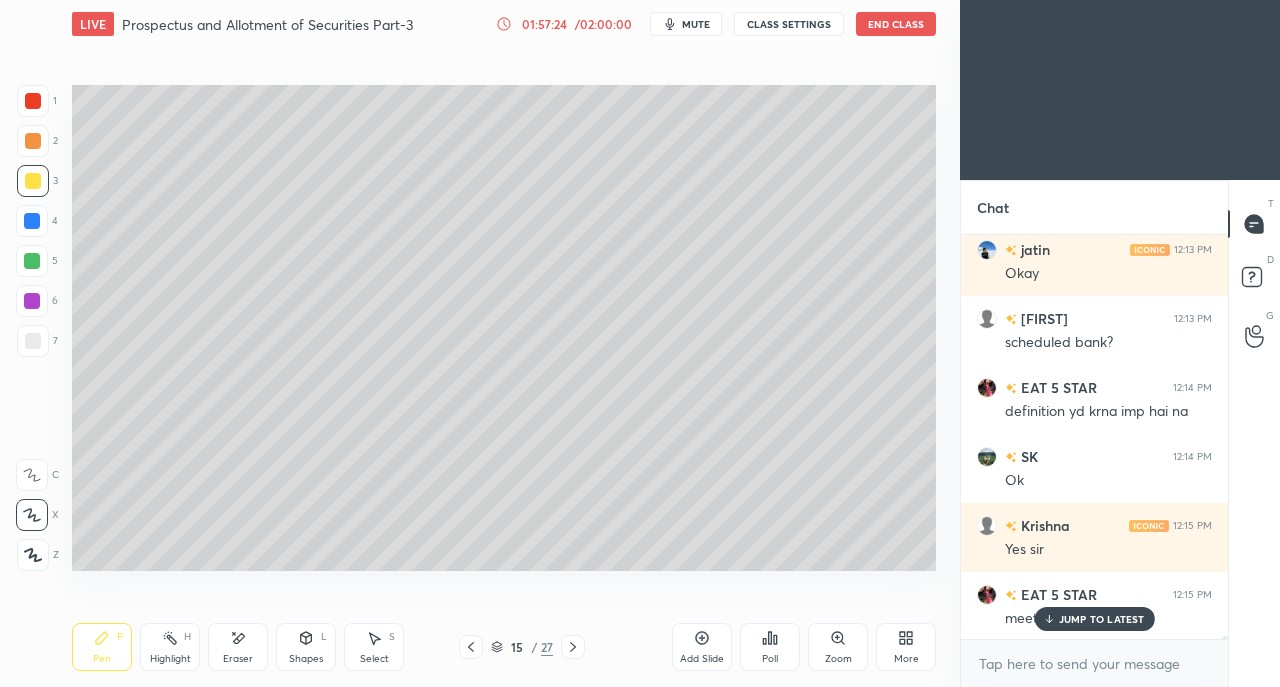 click on "JUMP TO LATEST" at bounding box center [1102, 619] 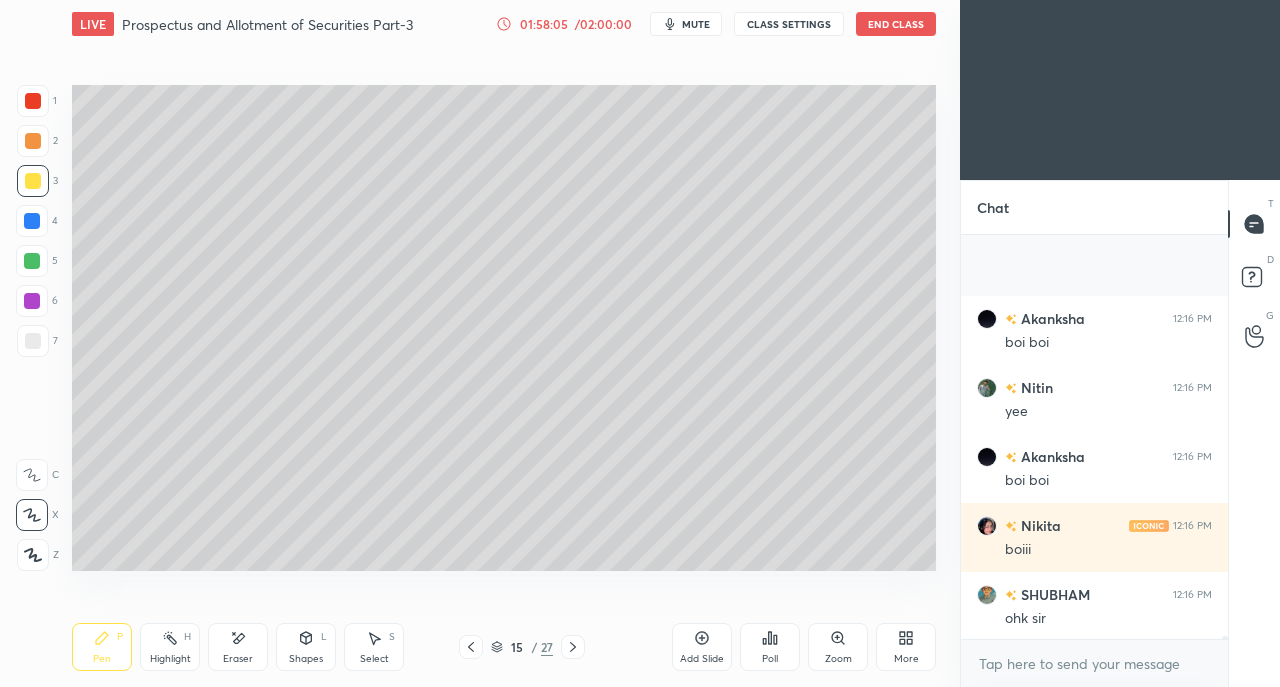 scroll, scrollTop: 59294, scrollLeft: 0, axis: vertical 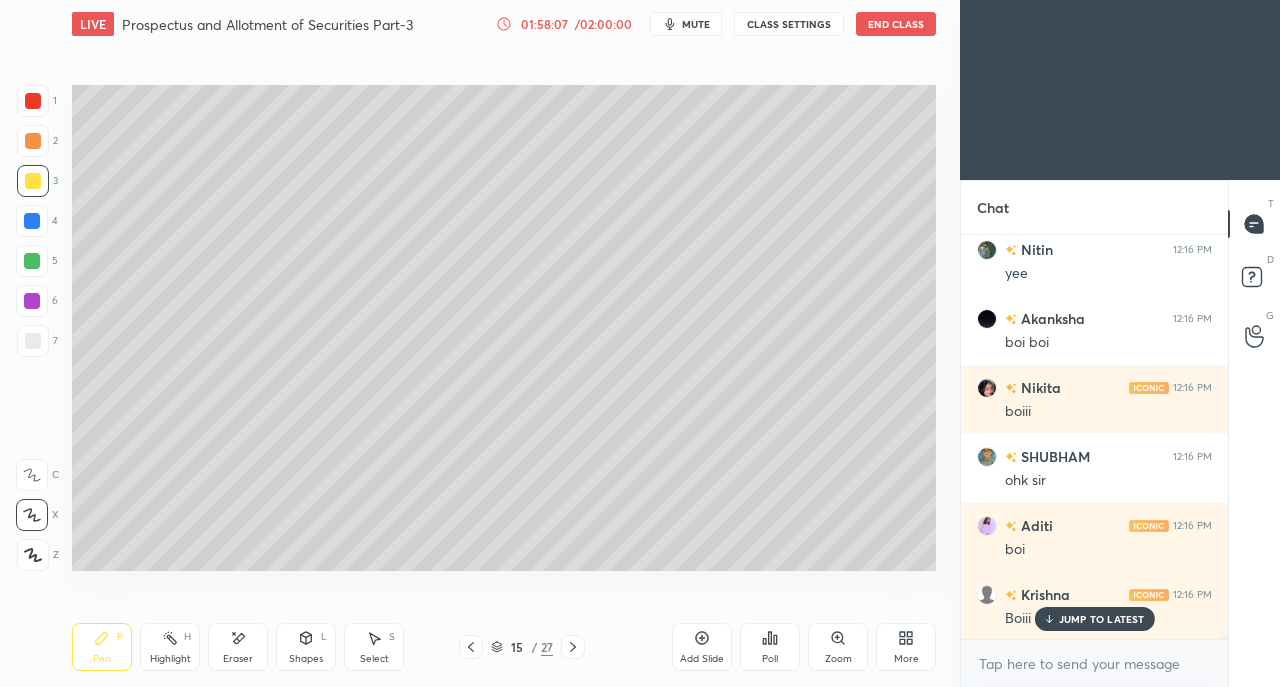 click on "End Class" at bounding box center (896, 24) 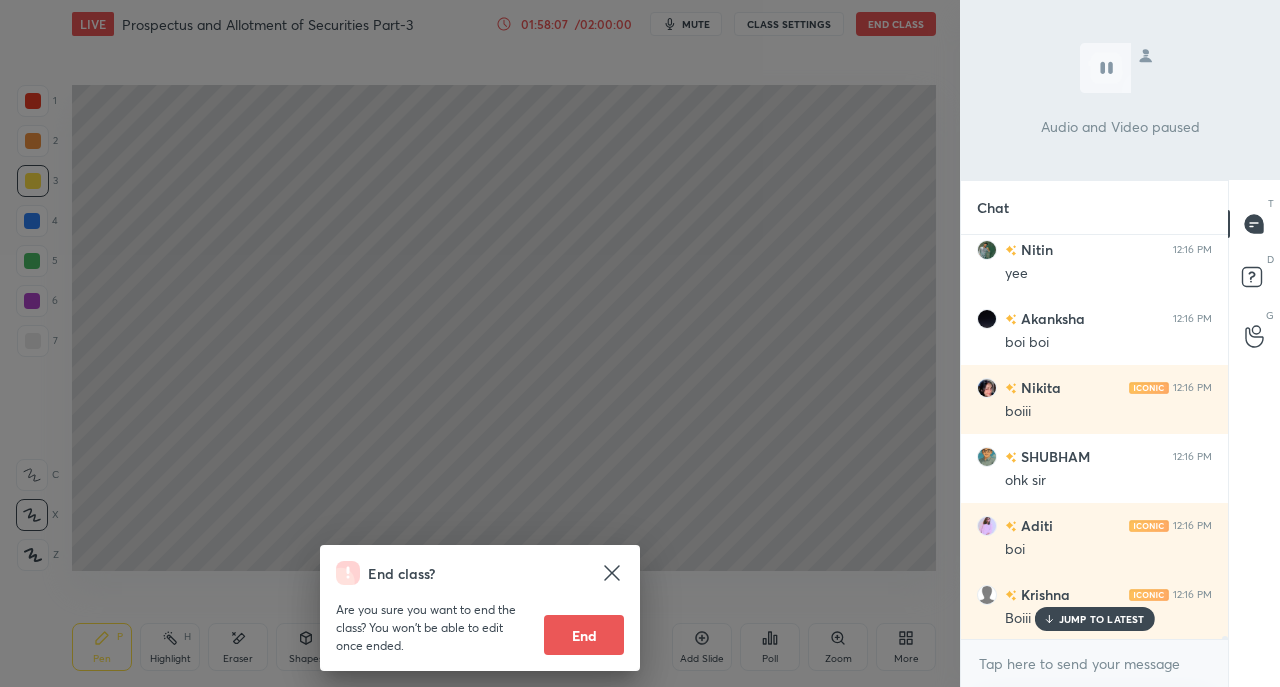 scroll, scrollTop: 59364, scrollLeft: 0, axis: vertical 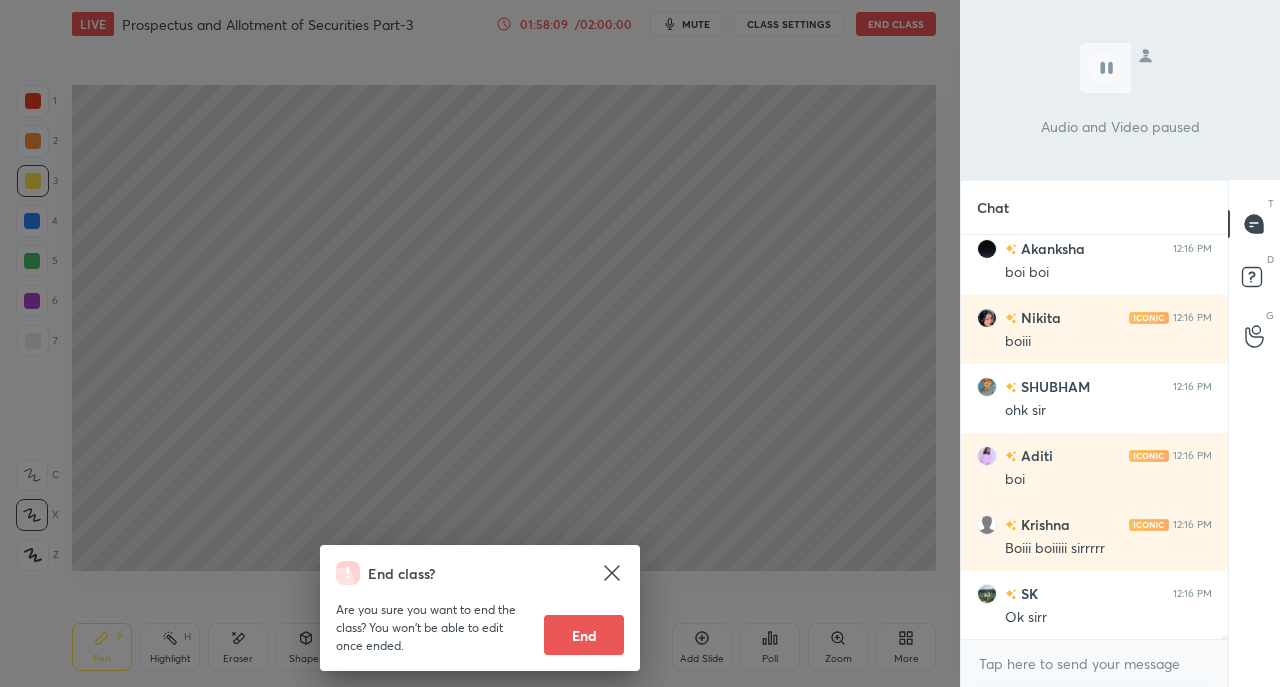 click on "End" at bounding box center (584, 635) 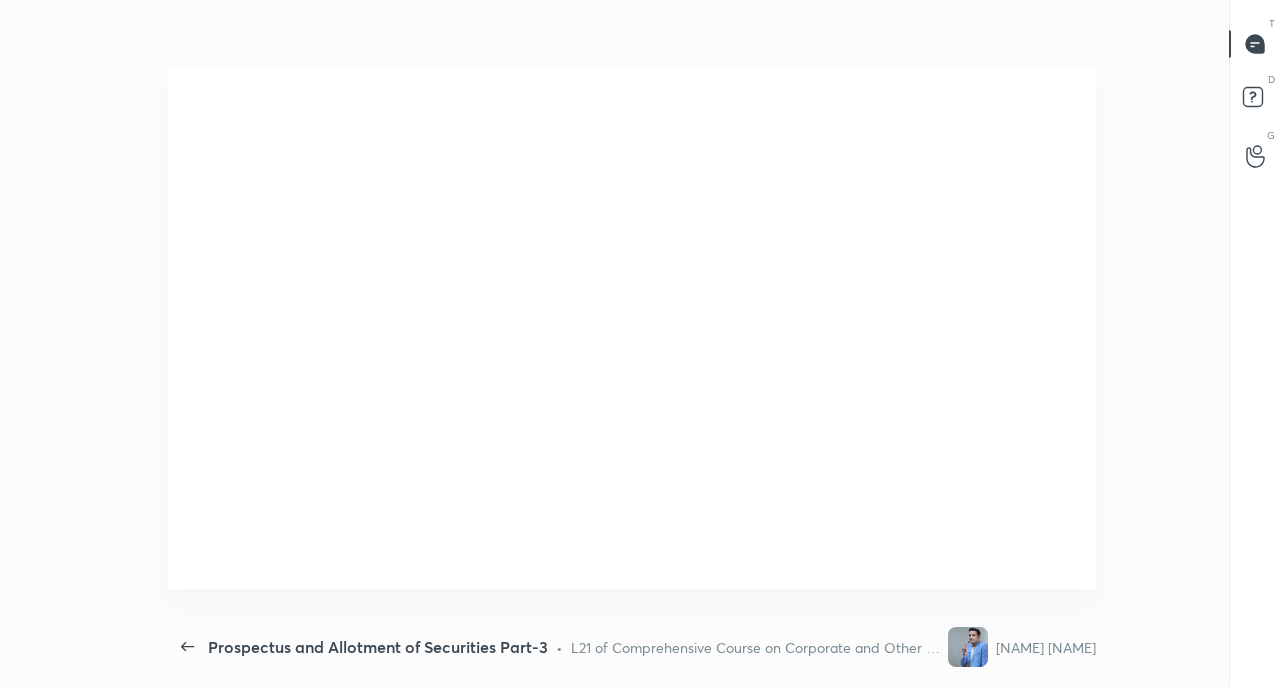 scroll, scrollTop: 99440, scrollLeft: 99044, axis: both 